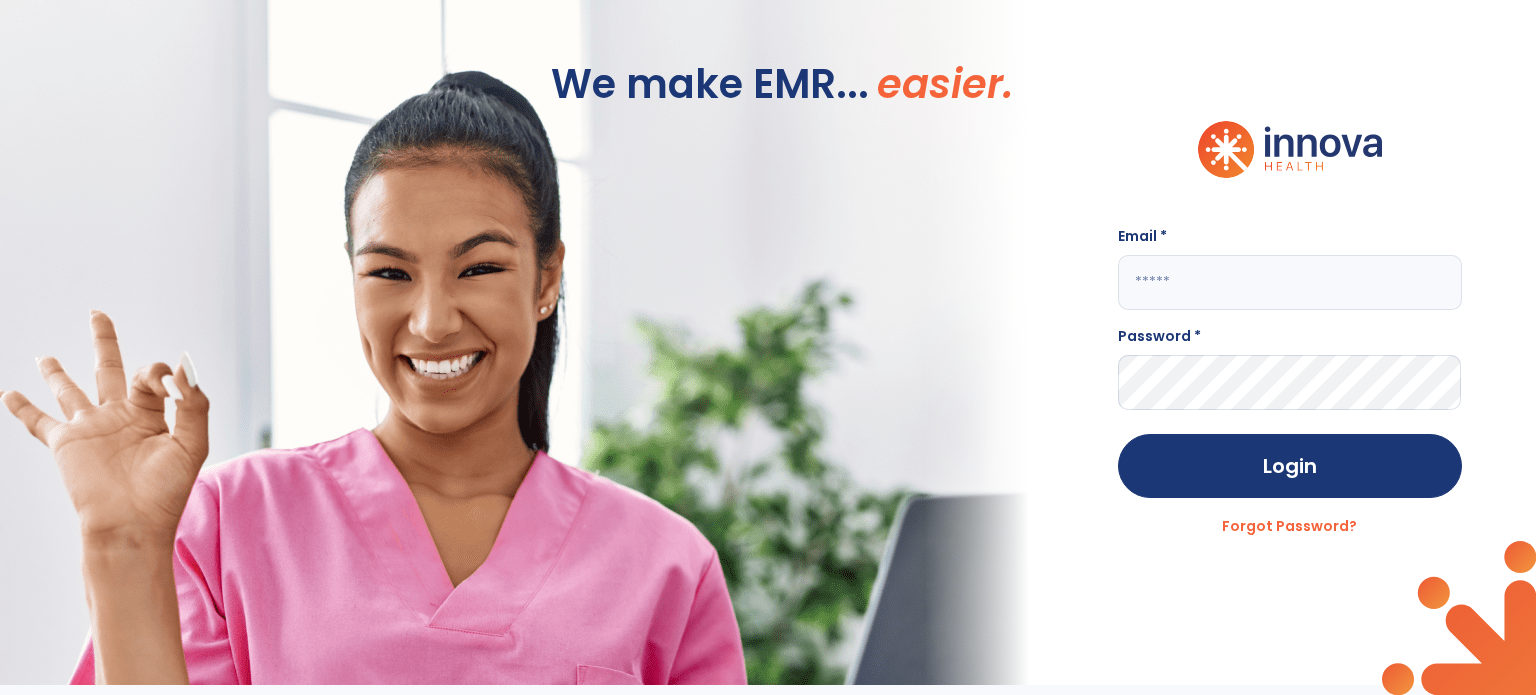 scroll, scrollTop: 0, scrollLeft: 0, axis: both 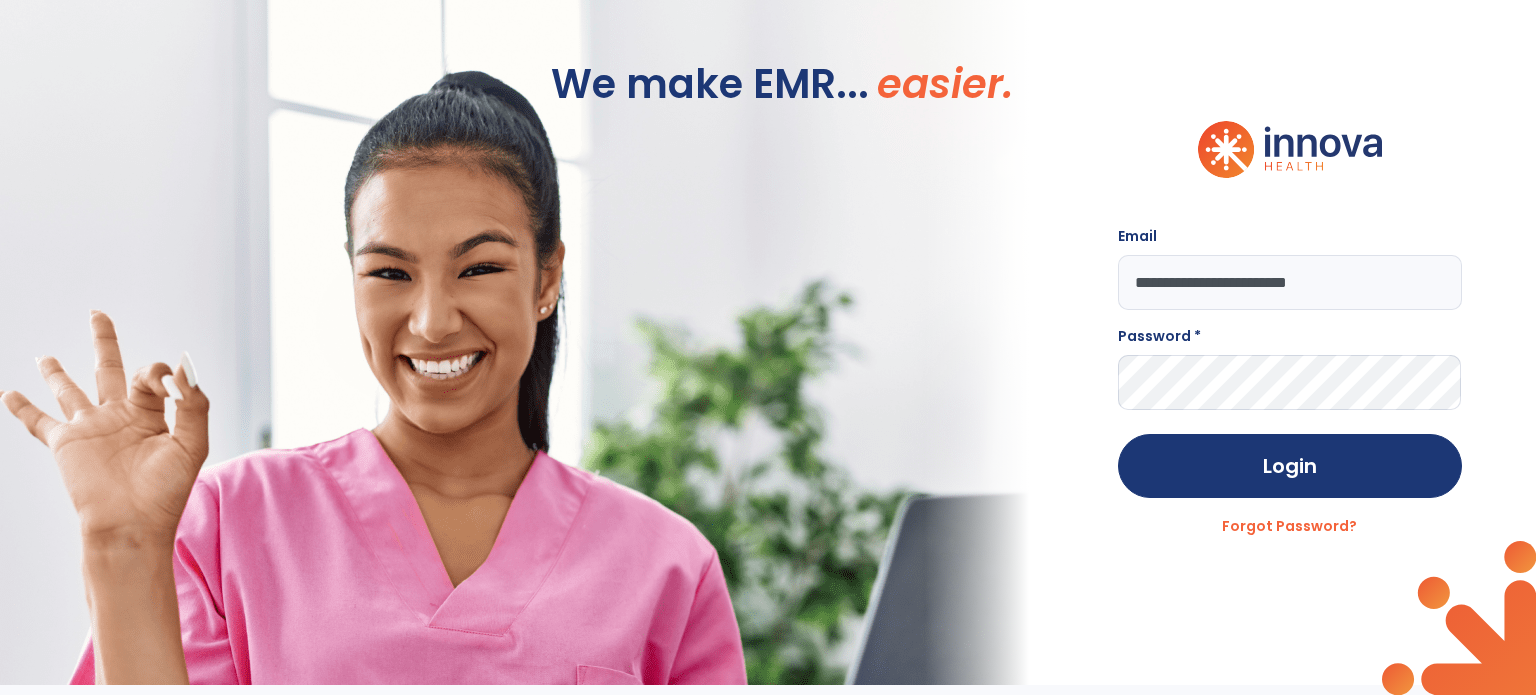 type on "**********" 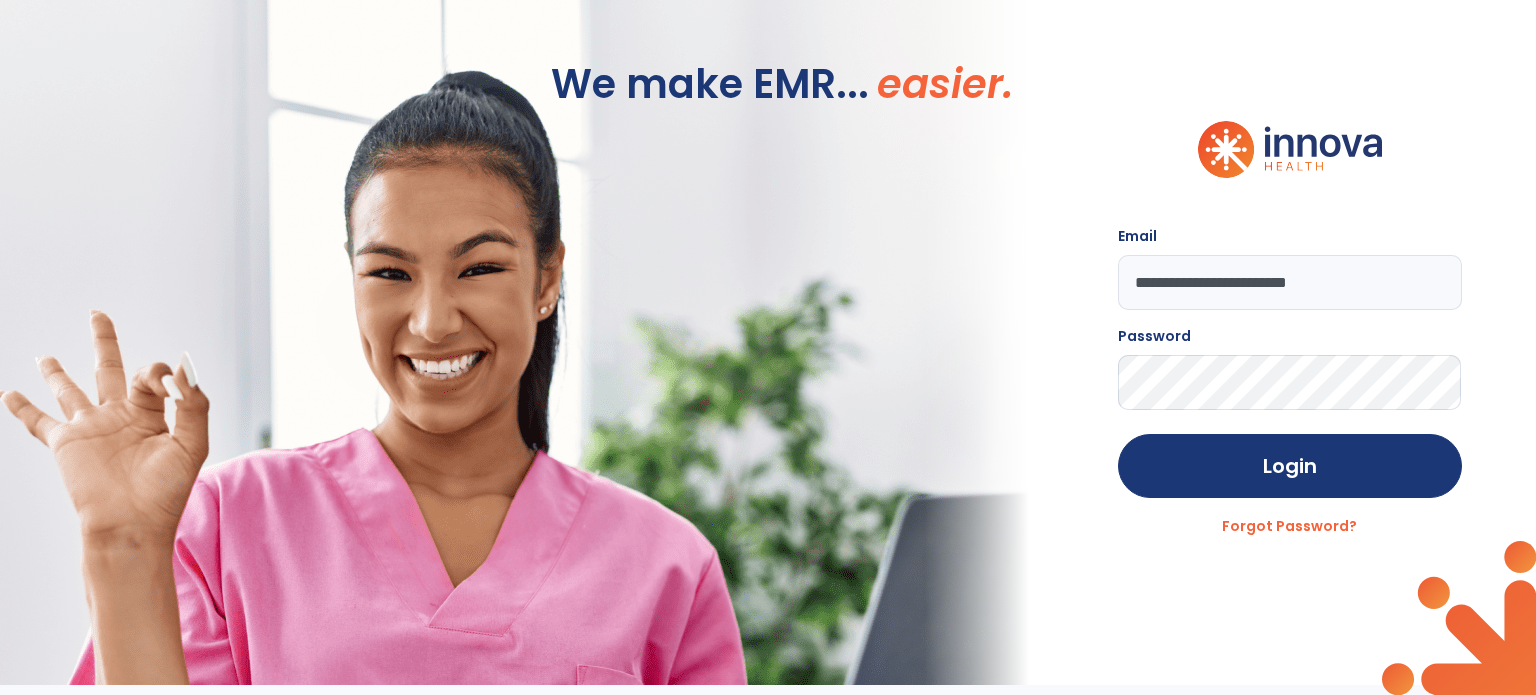 click on "Login" 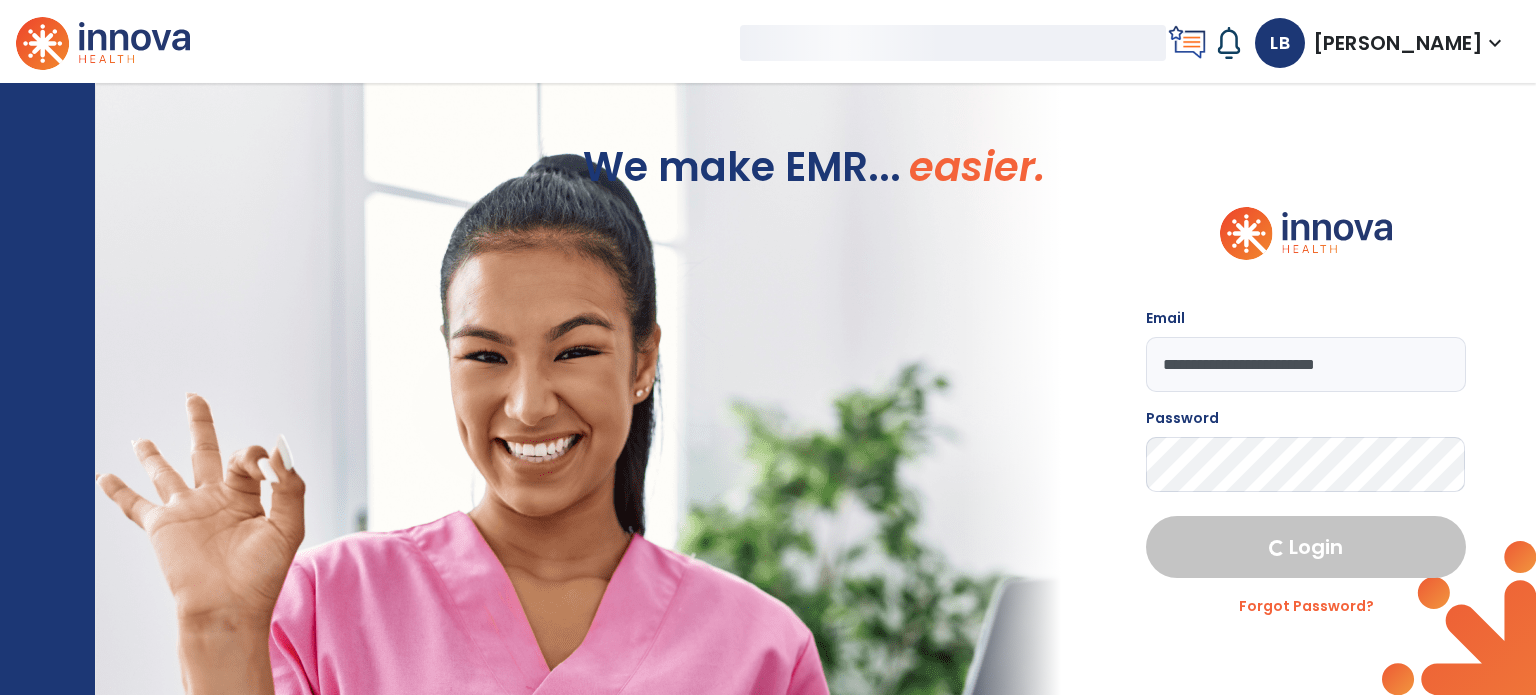 select on "****" 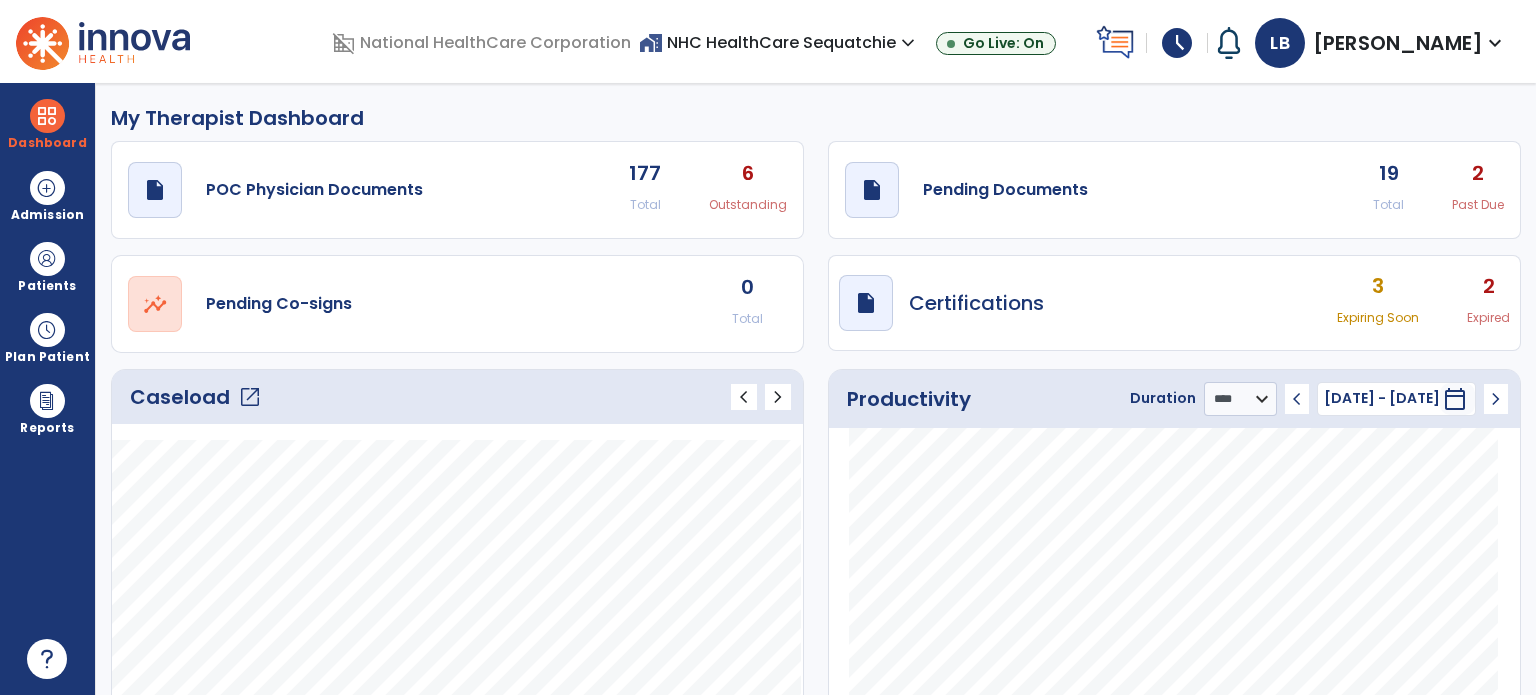 click on "My Therapist Dashboard" 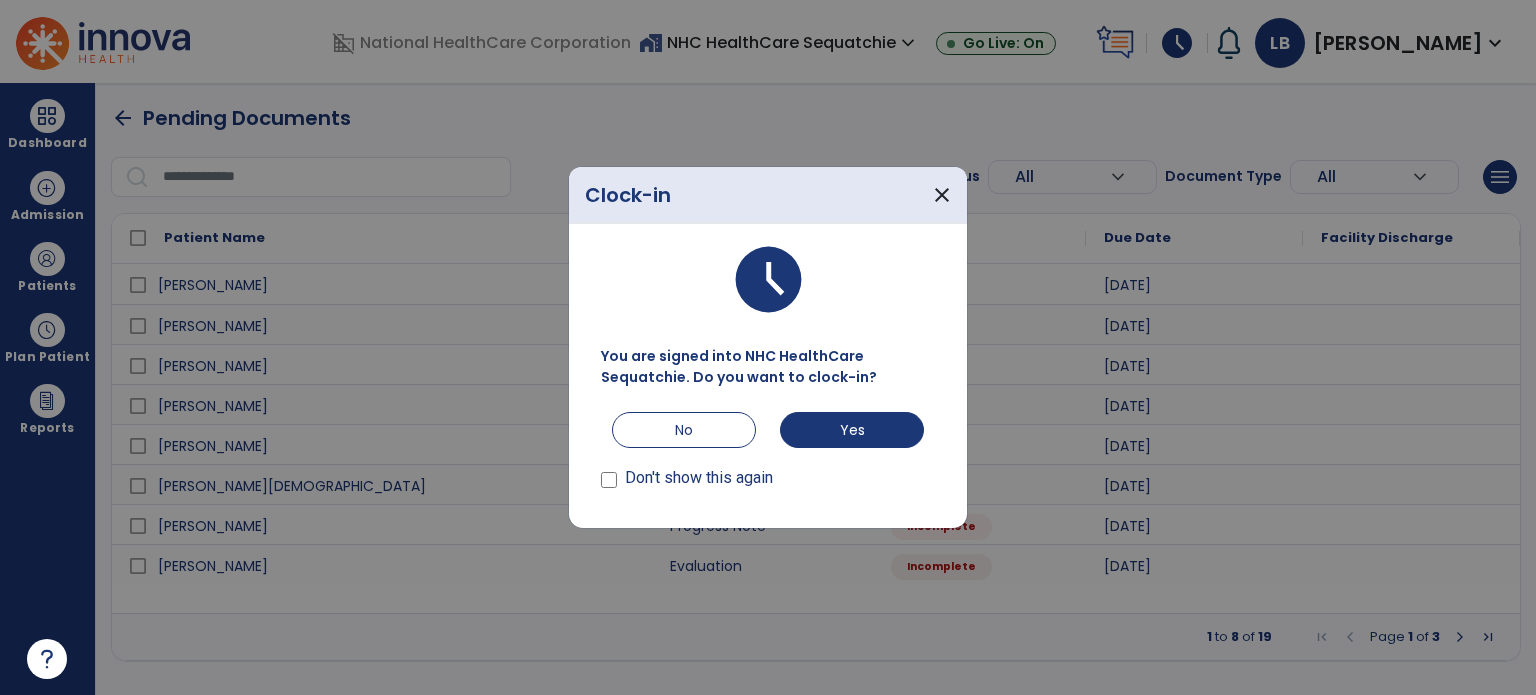 click at bounding box center (768, 347) 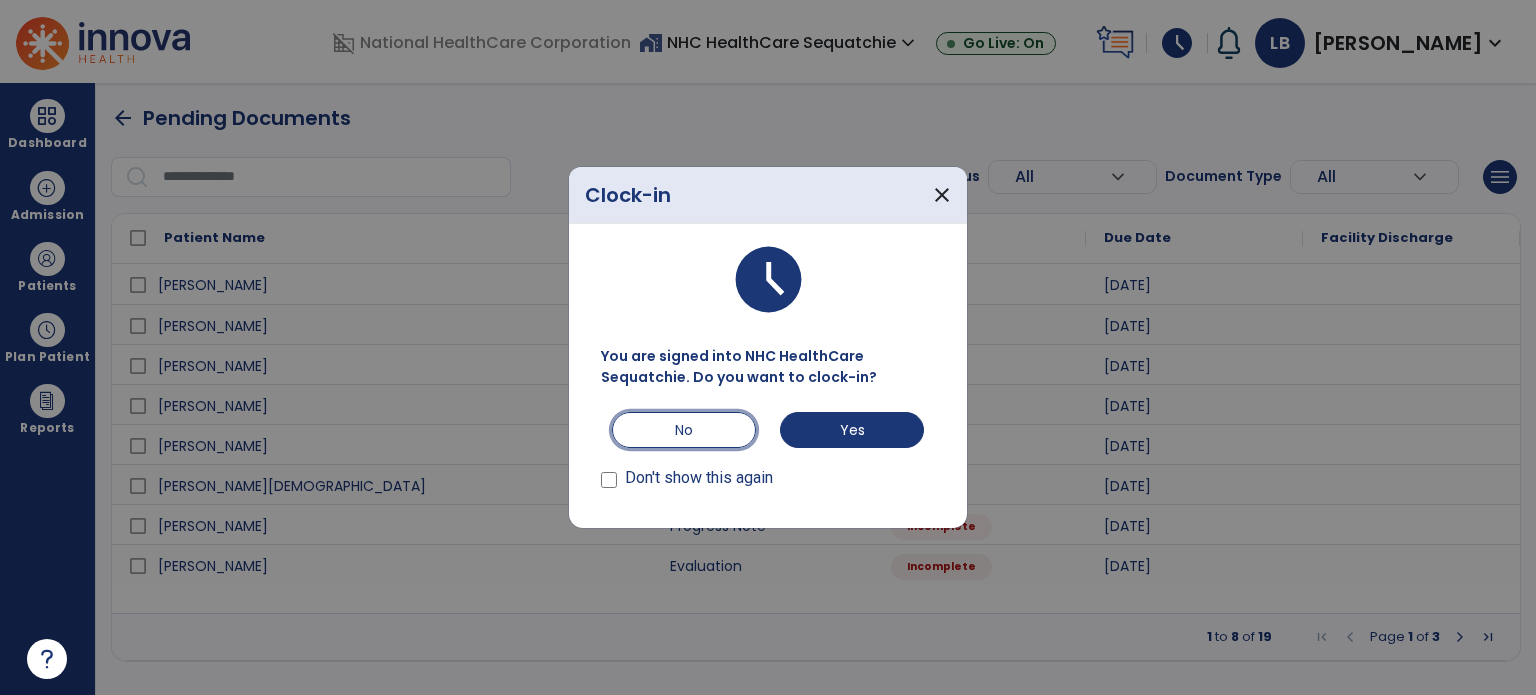 click on "No" at bounding box center (684, 430) 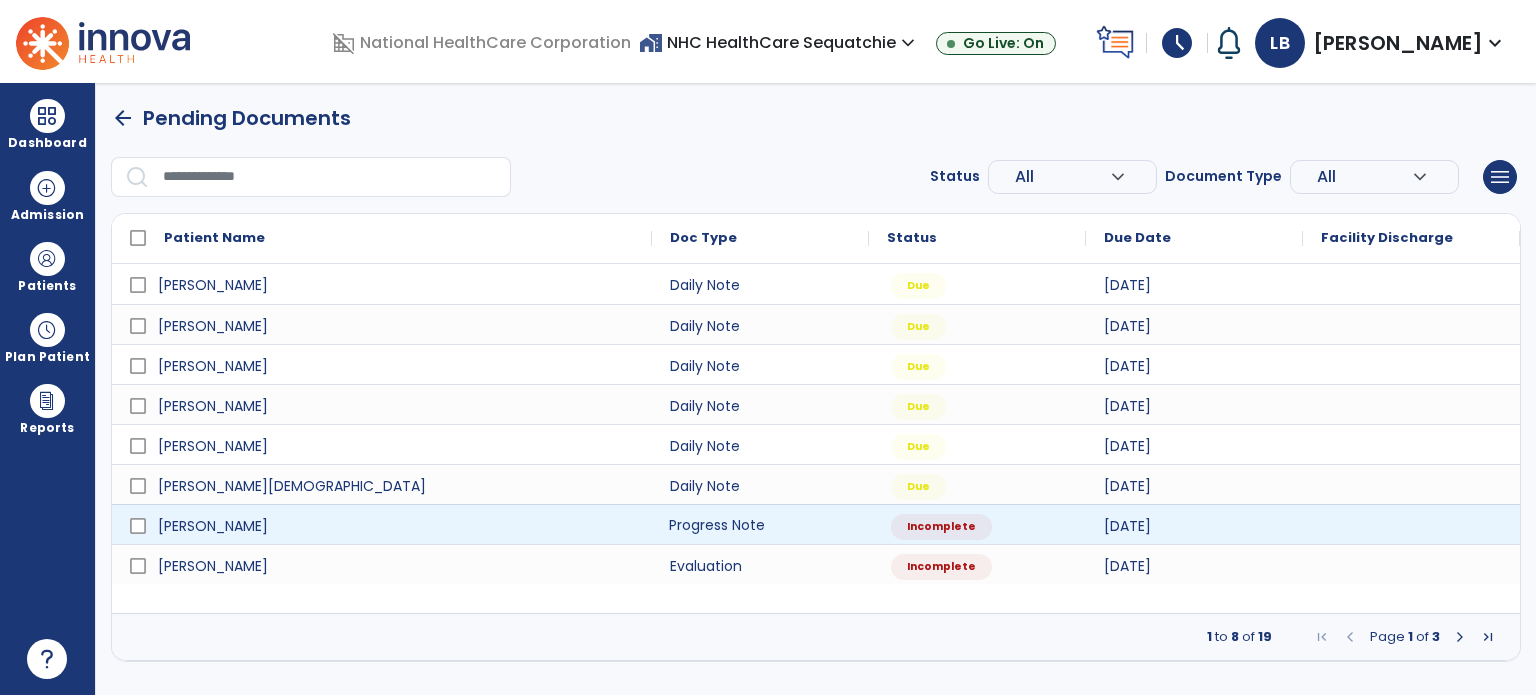 click on "Progress Note" at bounding box center [760, 524] 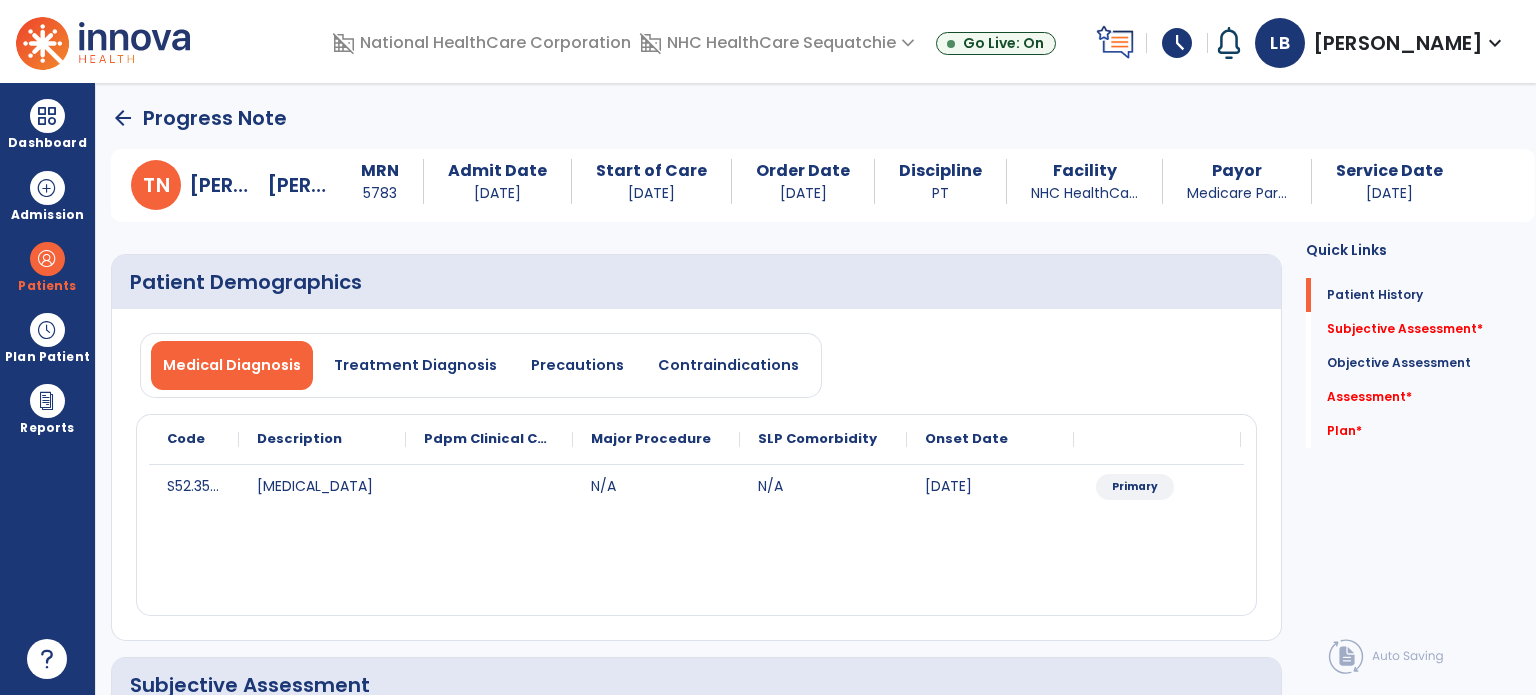drag, startPoint x: 1333, startPoint y: 364, endPoint x: 1324, endPoint y: 371, distance: 11.401754 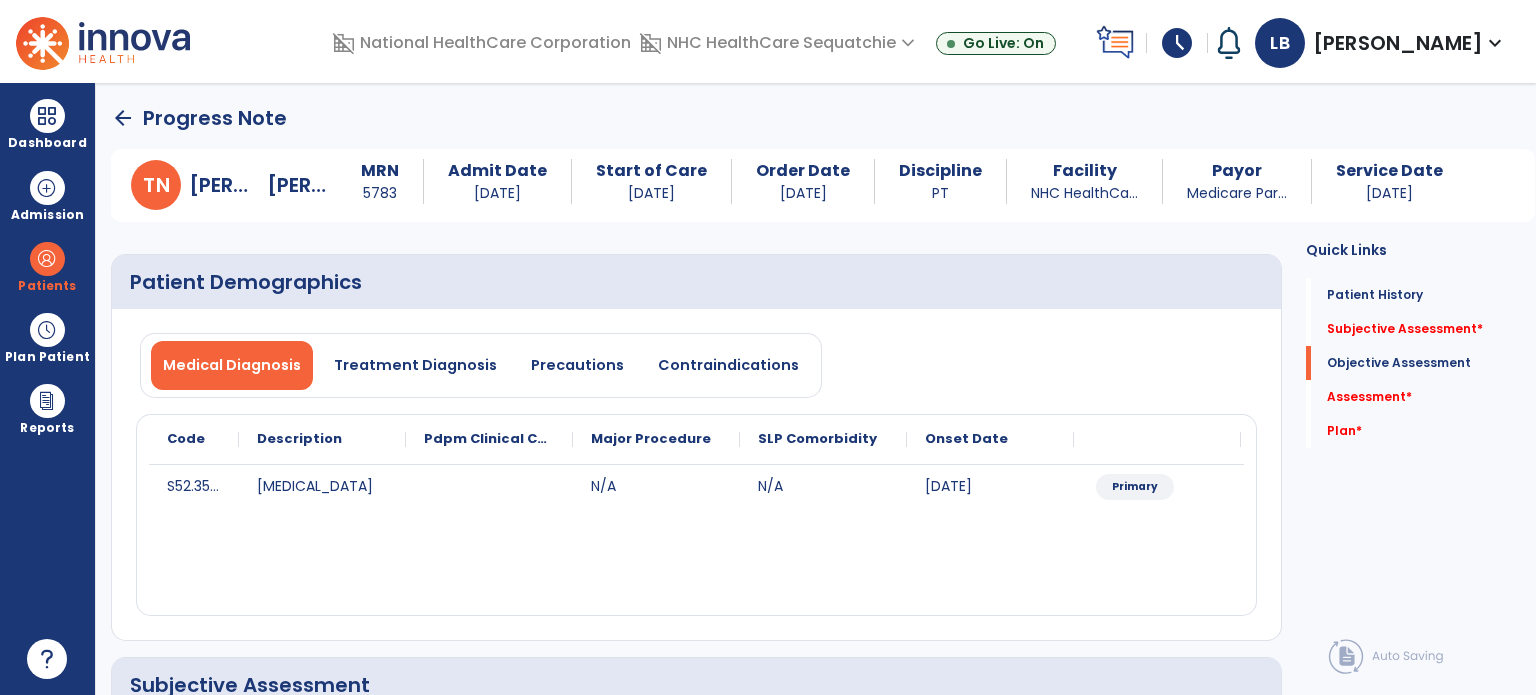 scroll, scrollTop: 41, scrollLeft: 0, axis: vertical 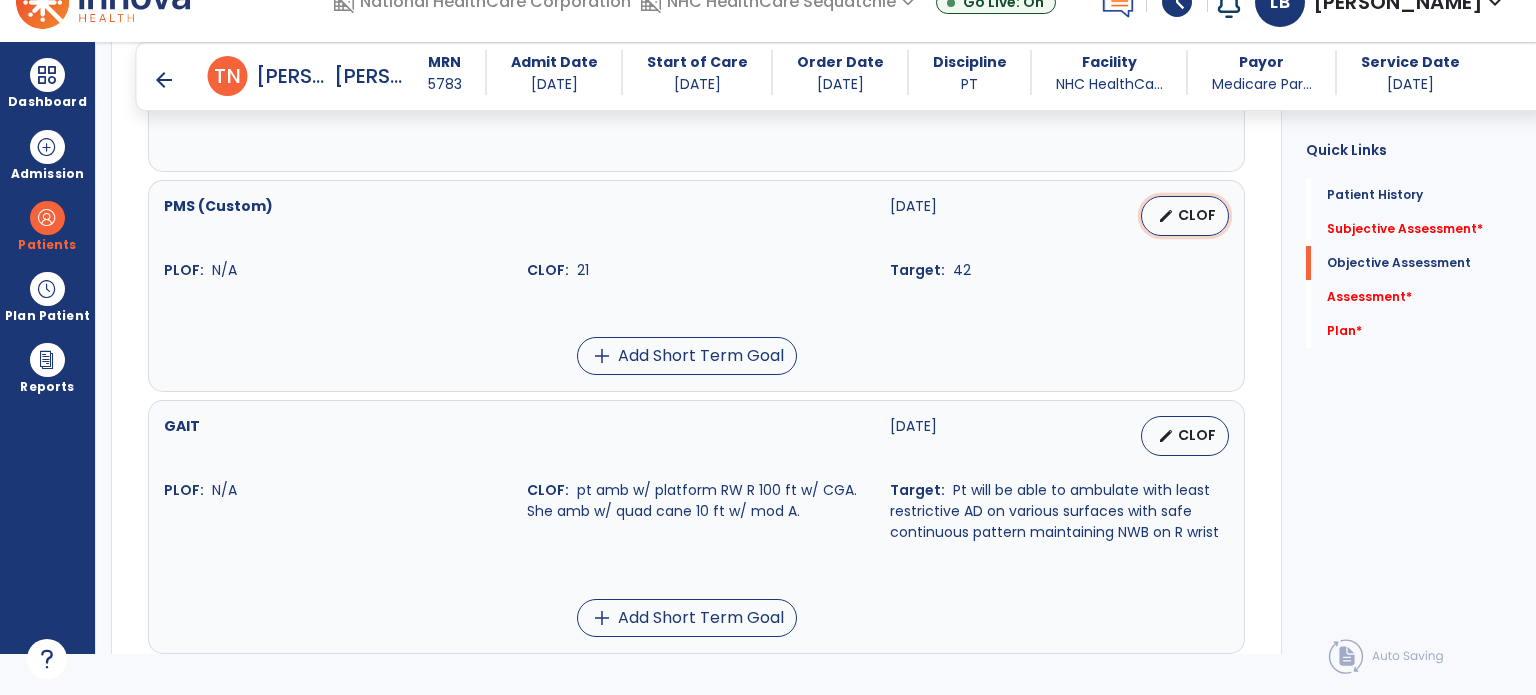 click on "CLOF" at bounding box center (1197, 215) 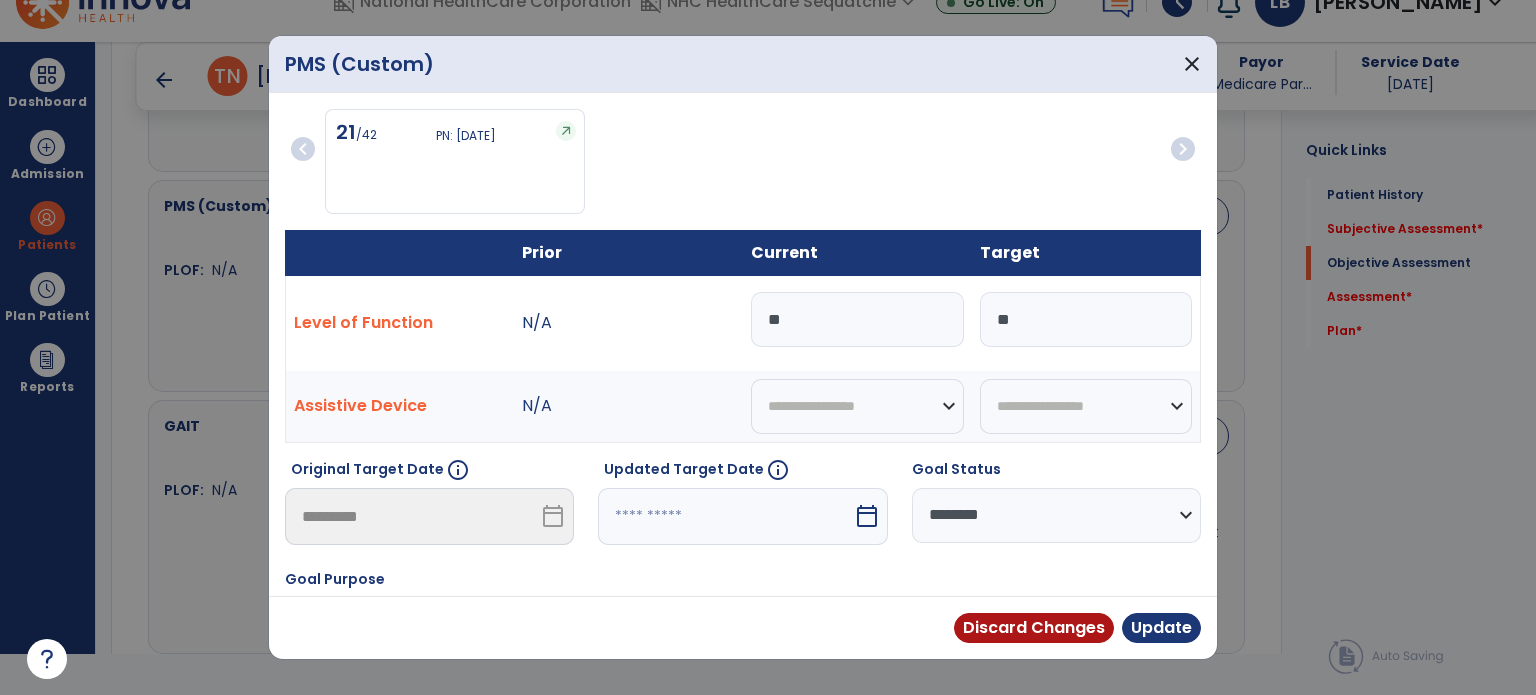 drag, startPoint x: 870, startPoint y: 305, endPoint x: 730, endPoint y: 338, distance: 143.83672 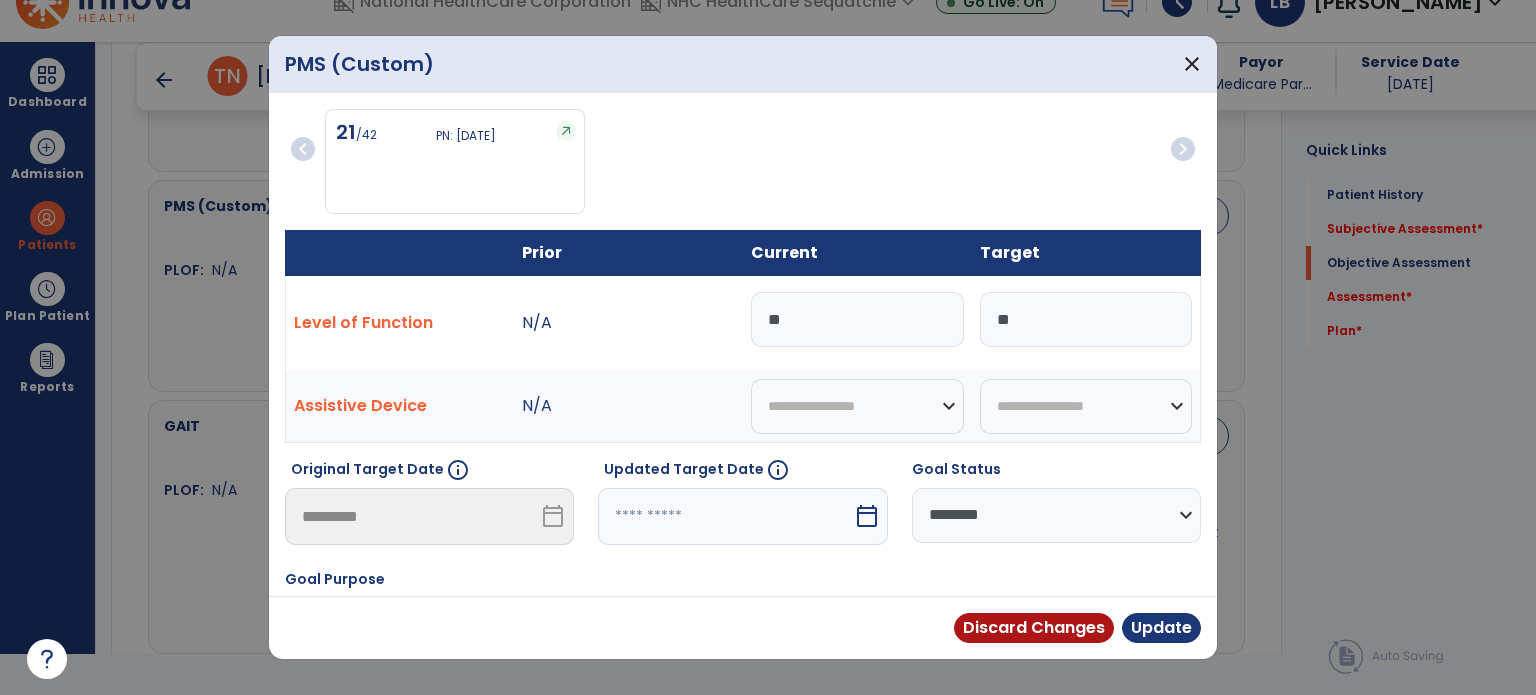 click on "**" at bounding box center [857, 323] 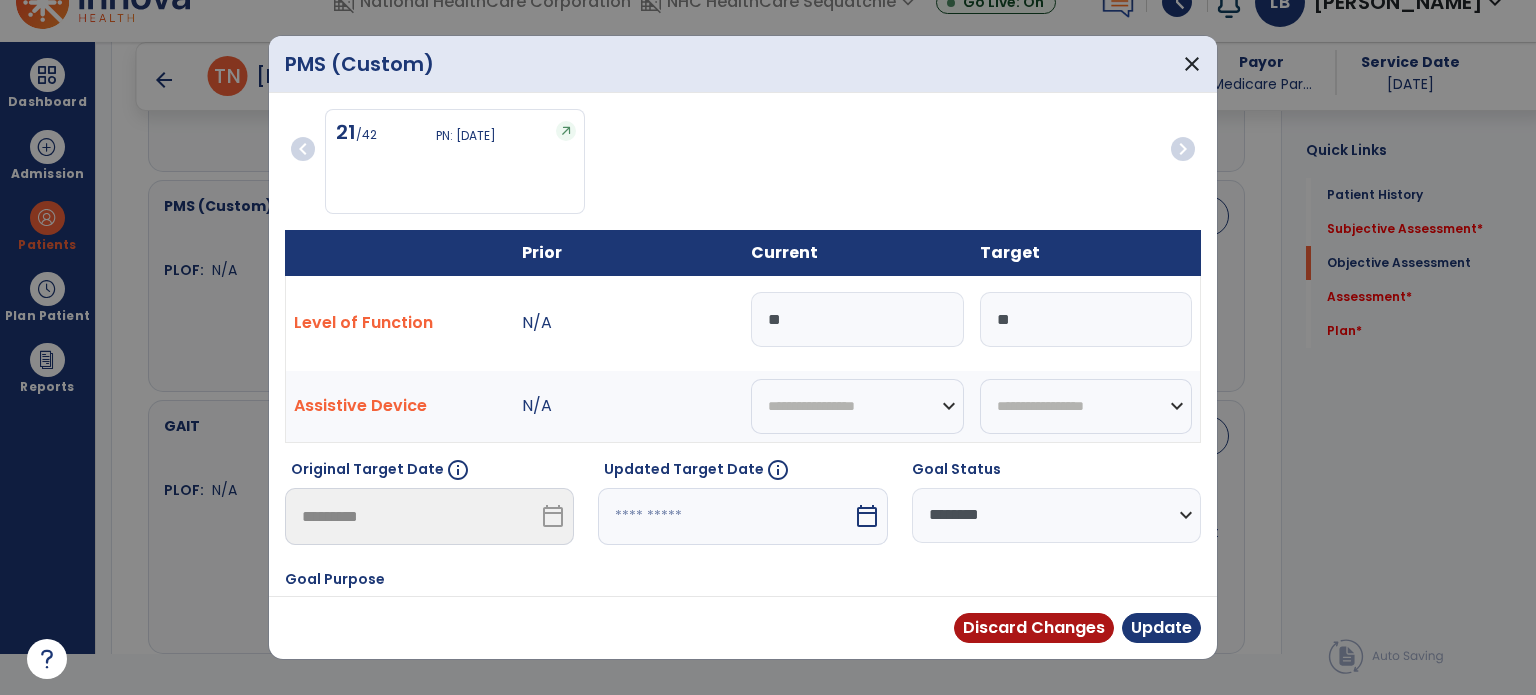 click on "chevron_left   21 /42  PN: 06/25/2025         chevron_right" at bounding box center (743, 169) 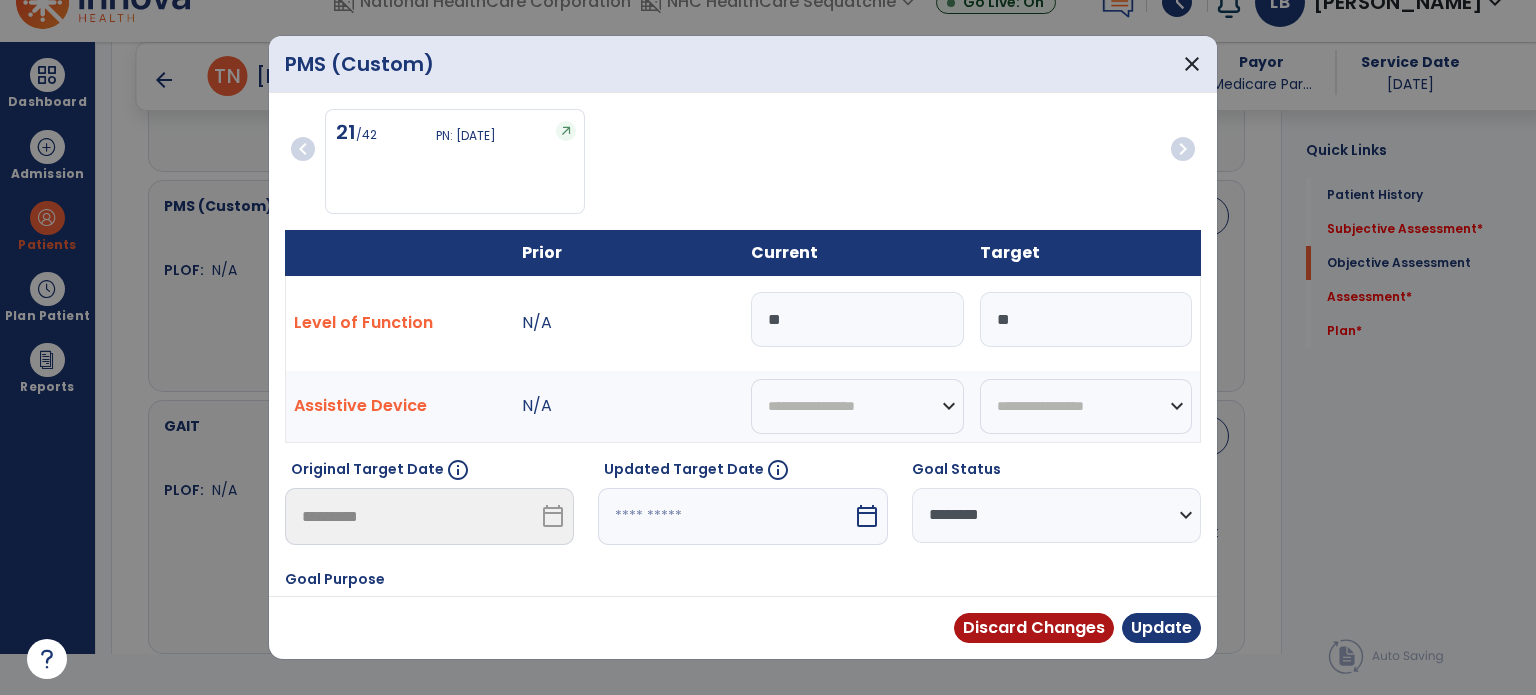 type on "**" 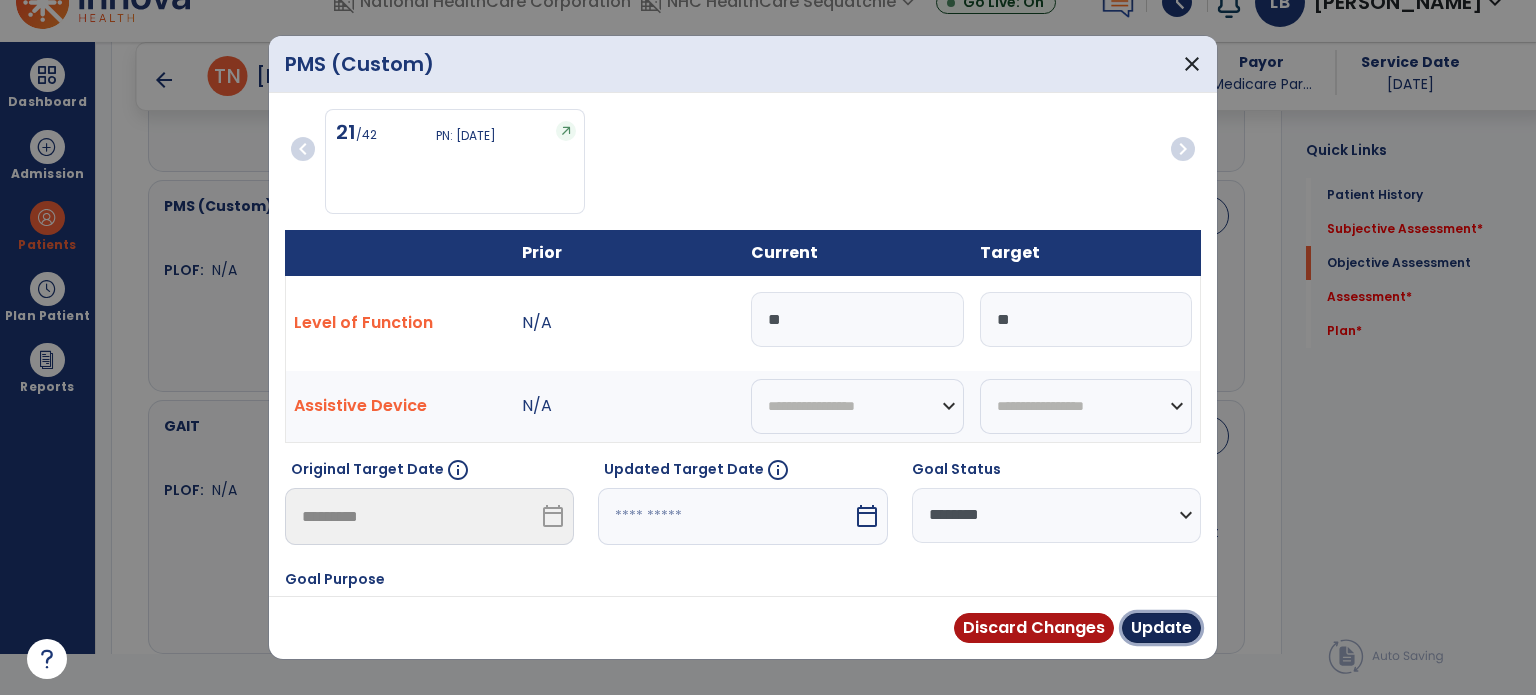 click on "Update" at bounding box center [1161, 628] 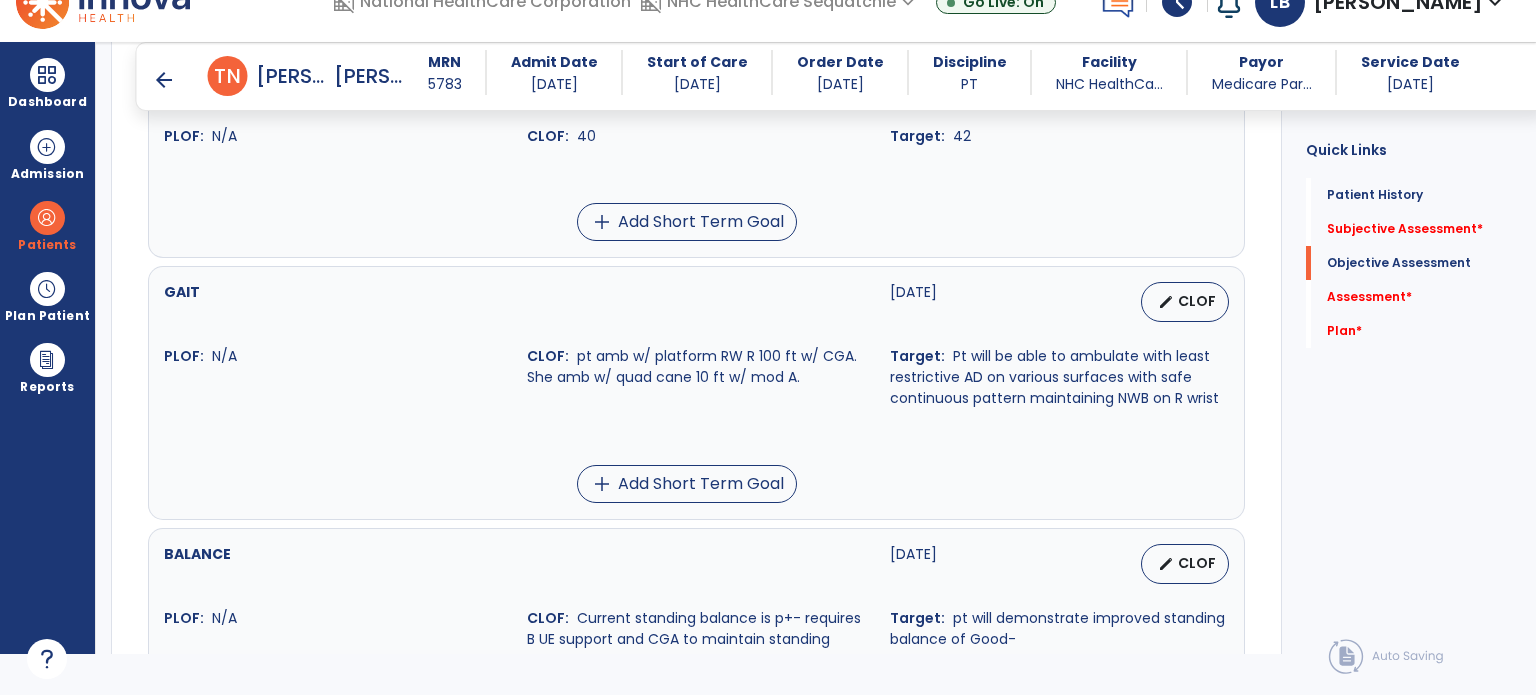 scroll, scrollTop: 1283, scrollLeft: 0, axis: vertical 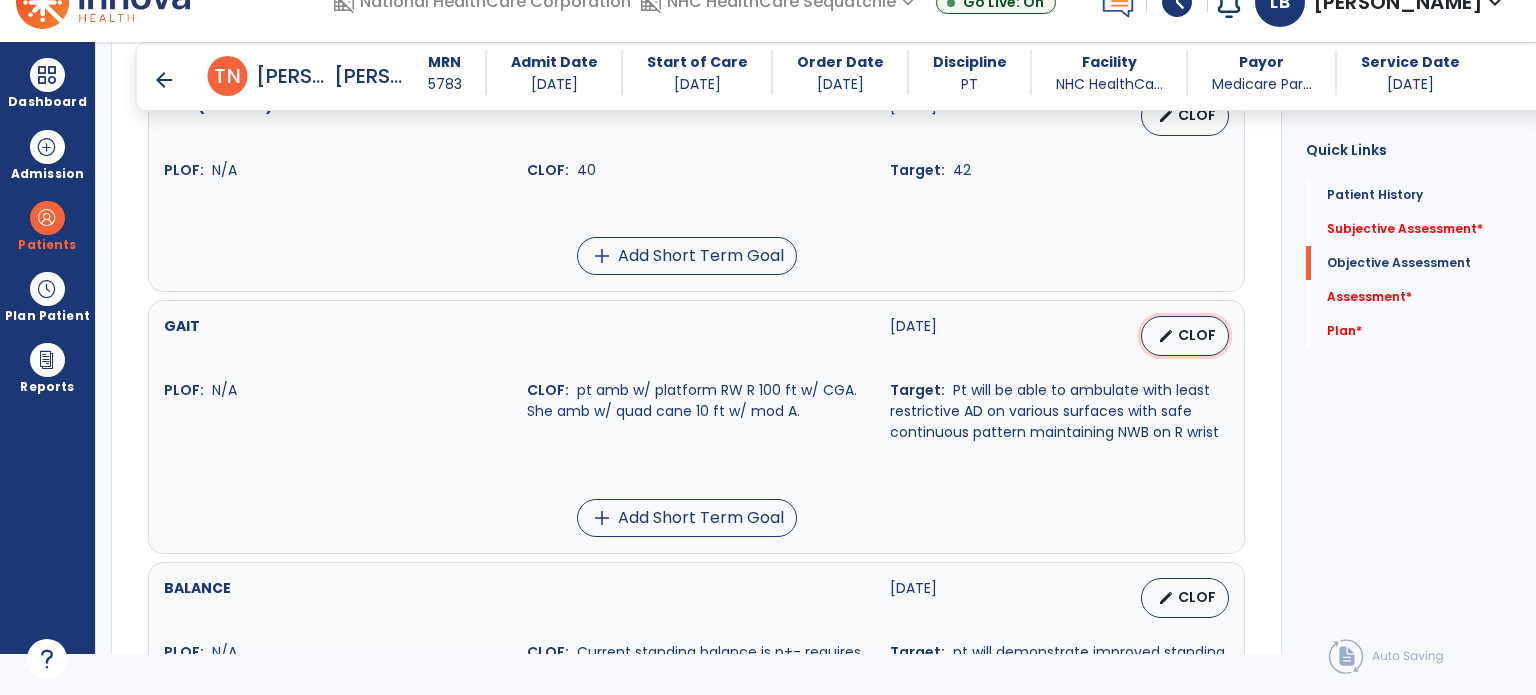 click on "edit   CLOF" at bounding box center [1185, 336] 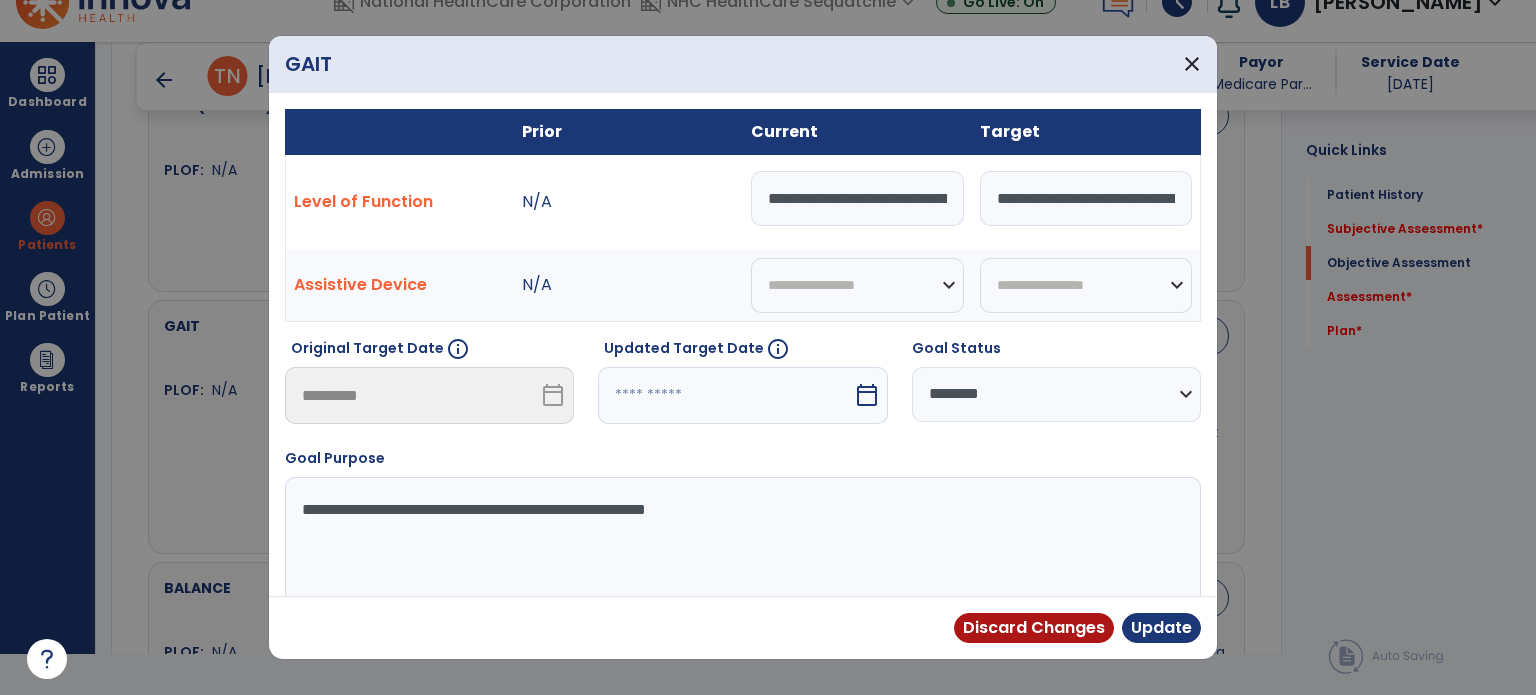 click on "**********" at bounding box center [857, 198] 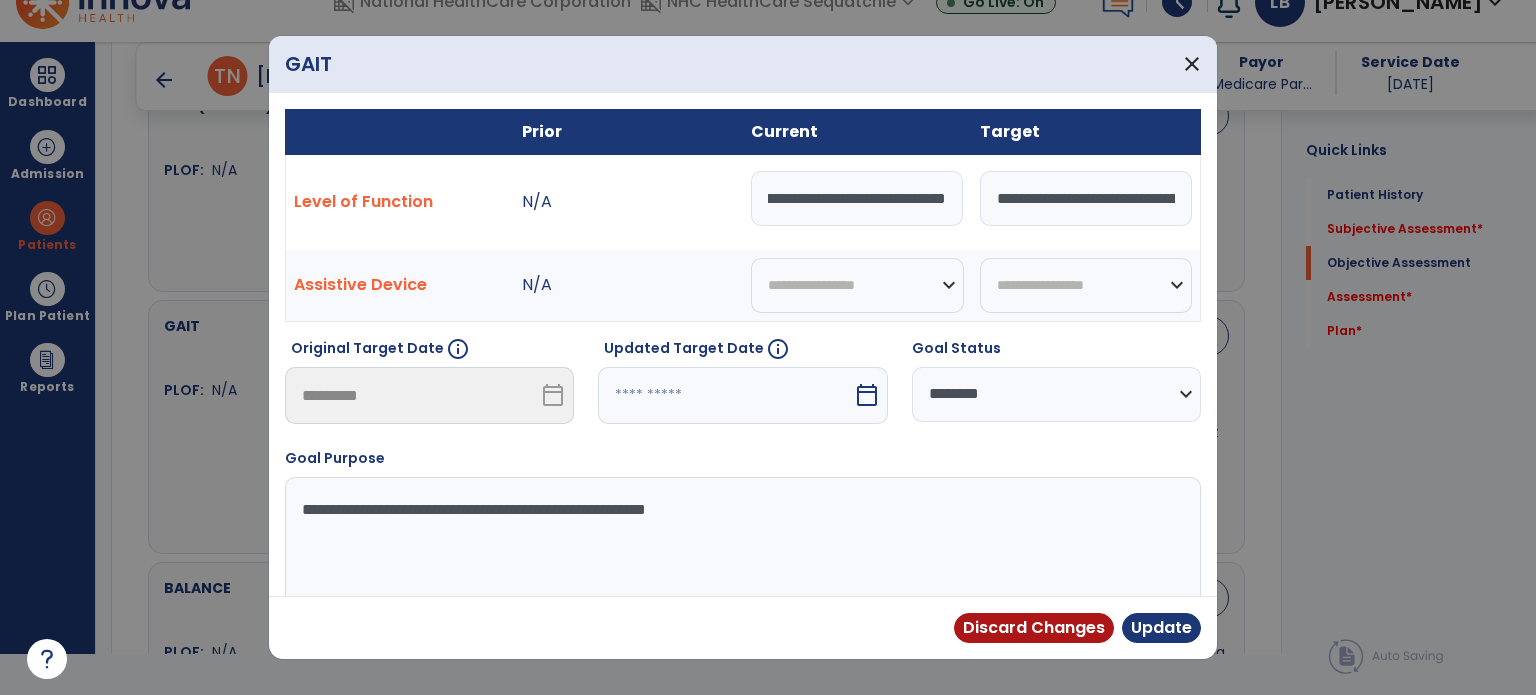 scroll, scrollTop: 0, scrollLeft: 0, axis: both 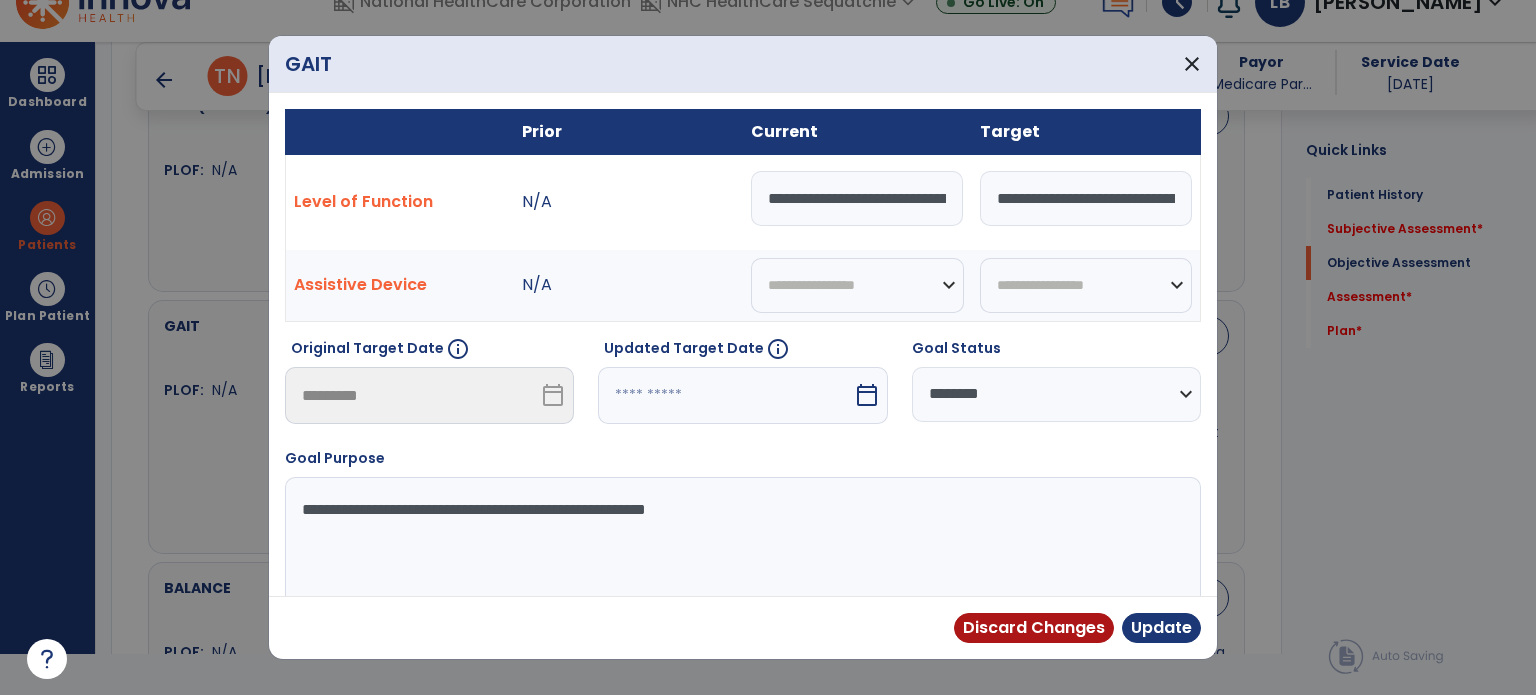 click on "GAIT   close" at bounding box center [743, 64] 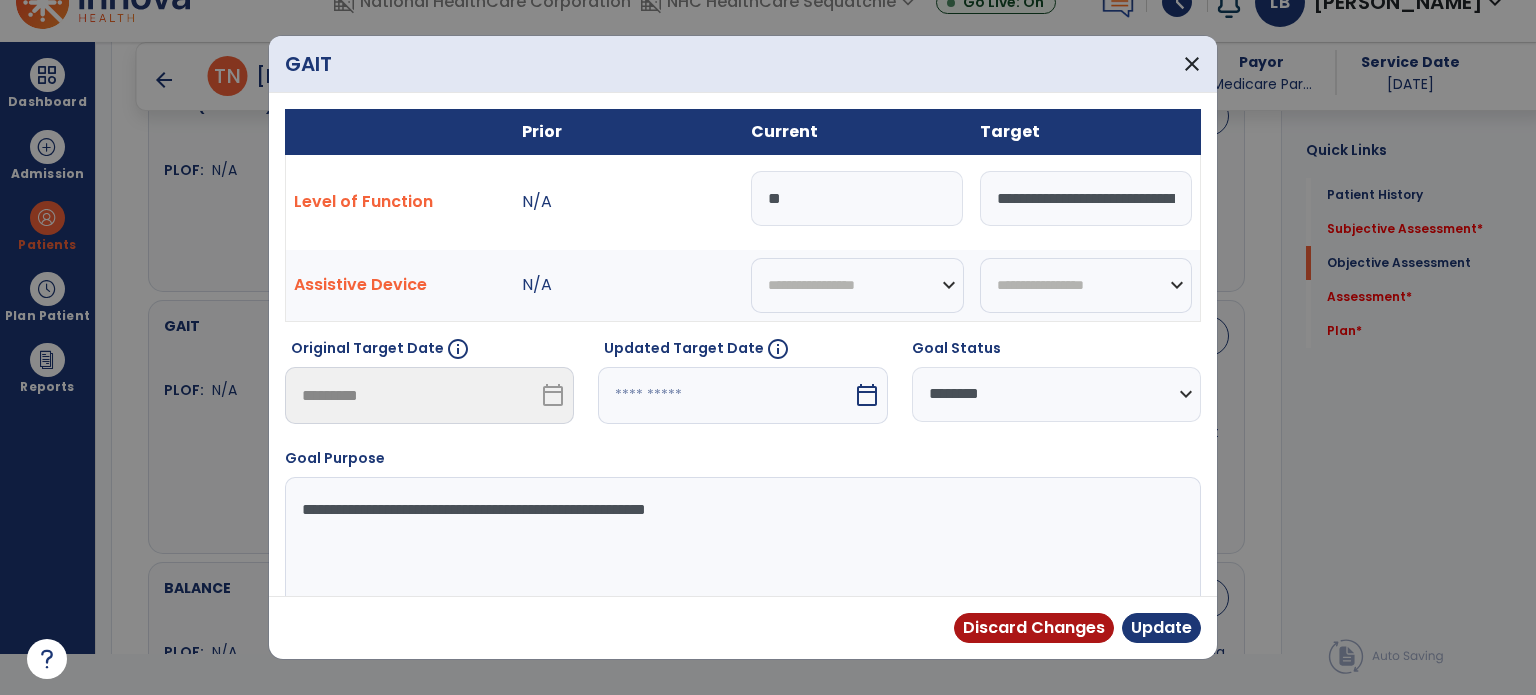 scroll, scrollTop: 0, scrollLeft: 0, axis: both 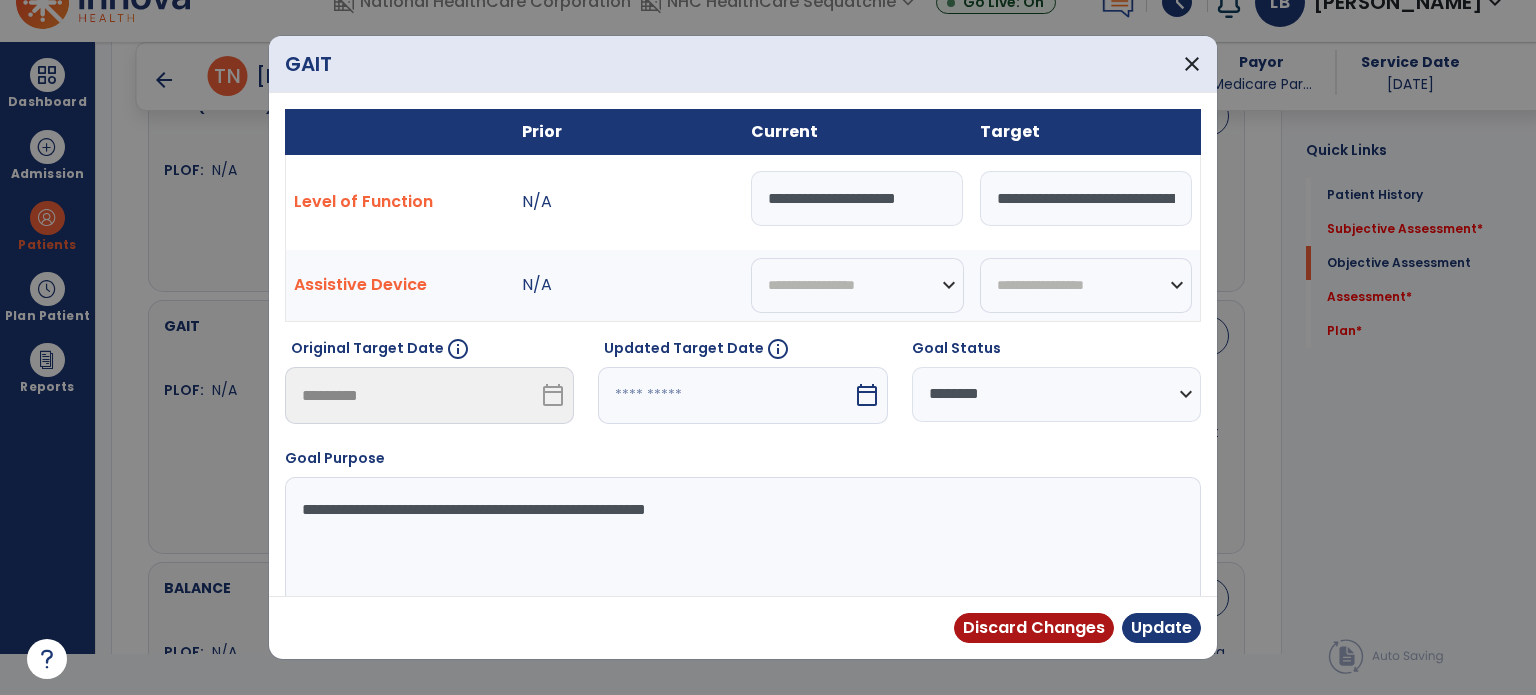 click on "**********" at bounding box center [857, 198] 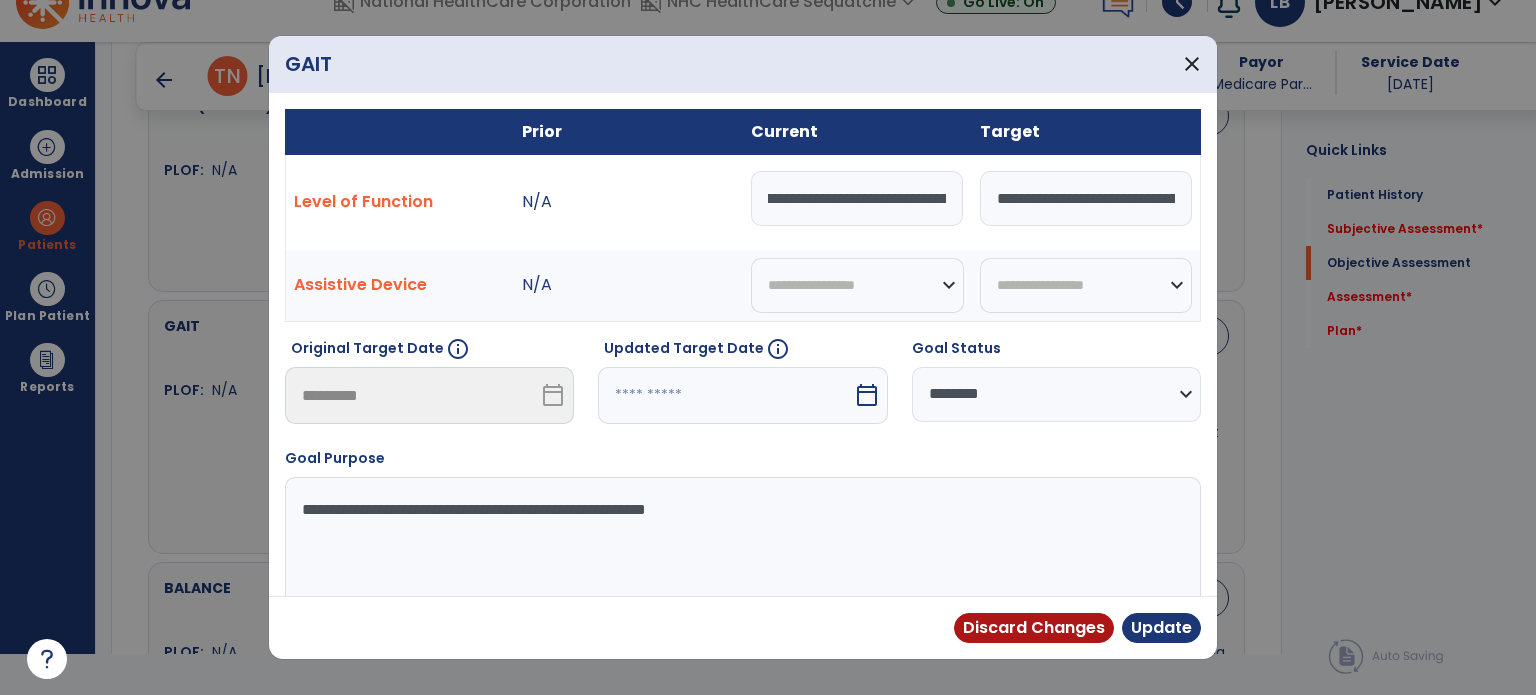 scroll, scrollTop: 0, scrollLeft: 83, axis: horizontal 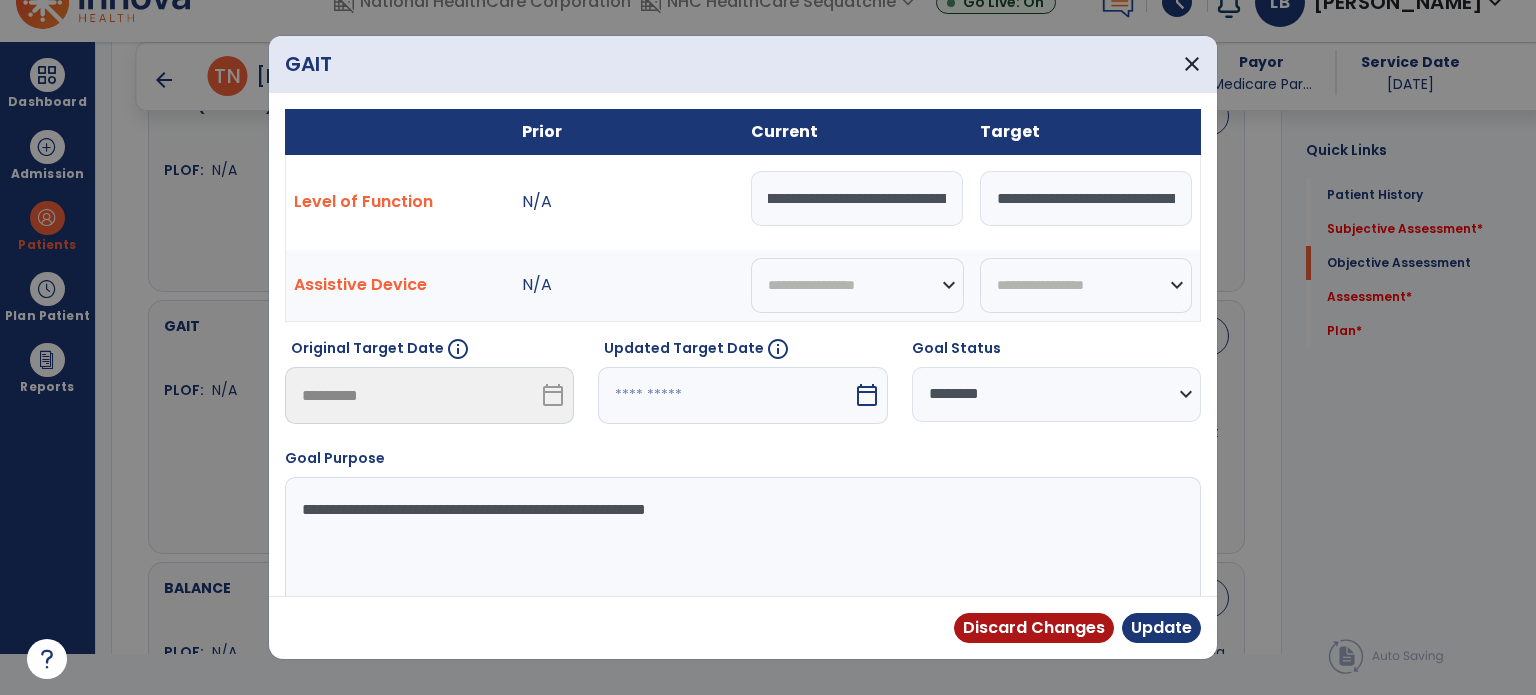 type on "**********" 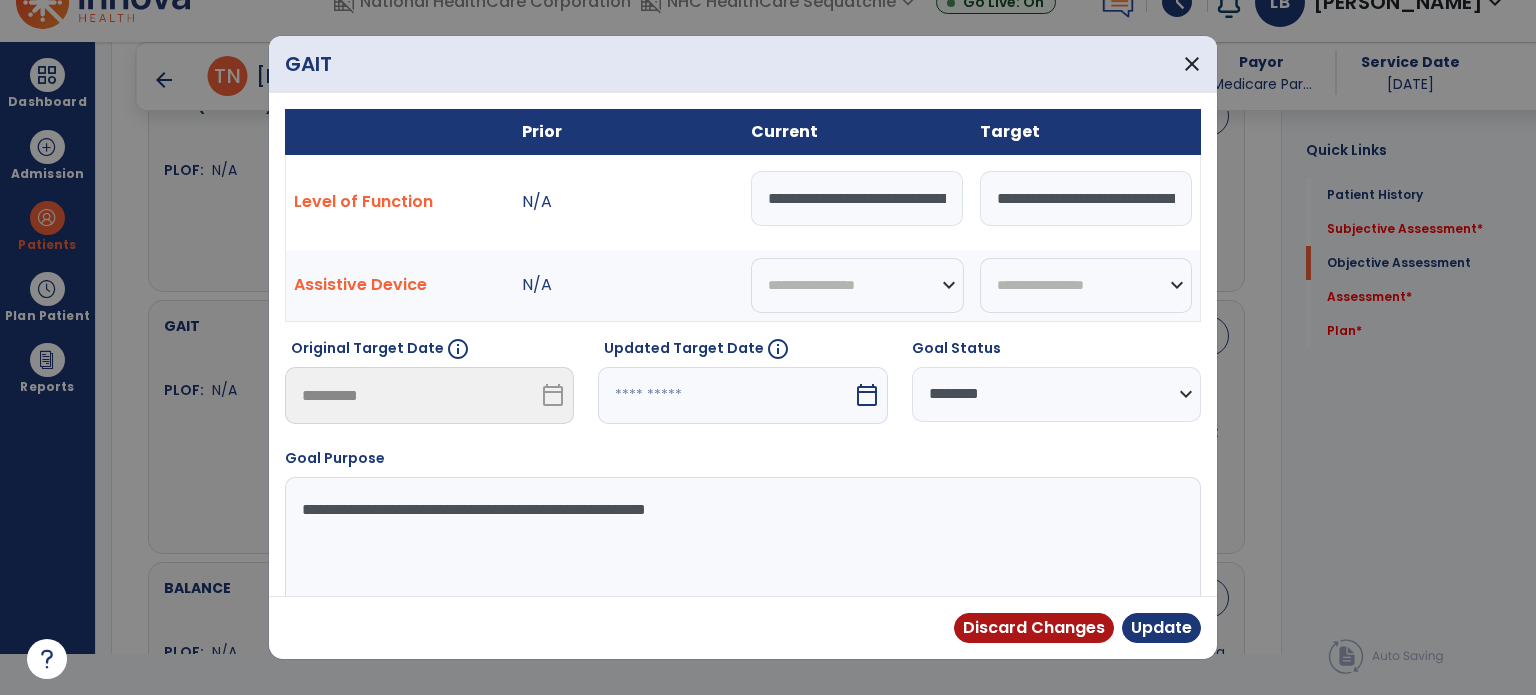 select on "*" 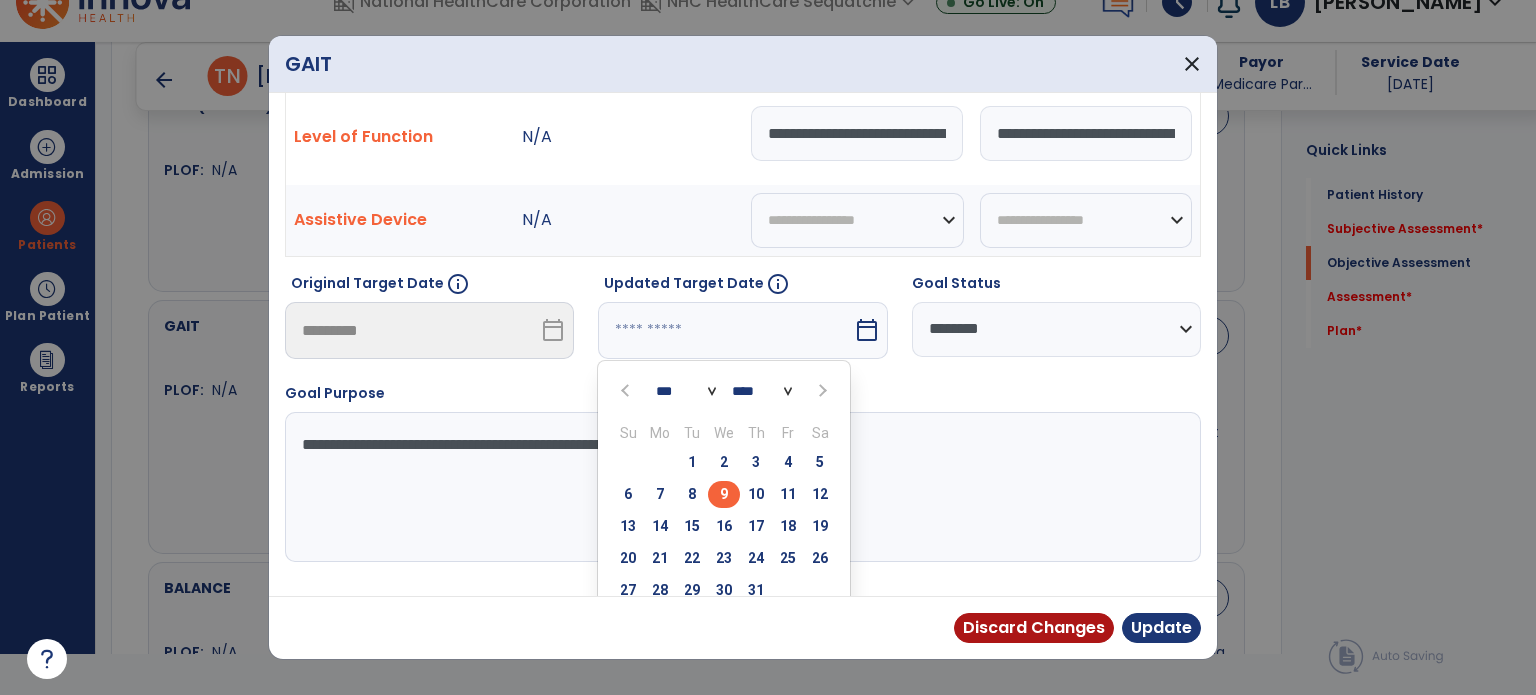 scroll, scrollTop: 100, scrollLeft: 0, axis: vertical 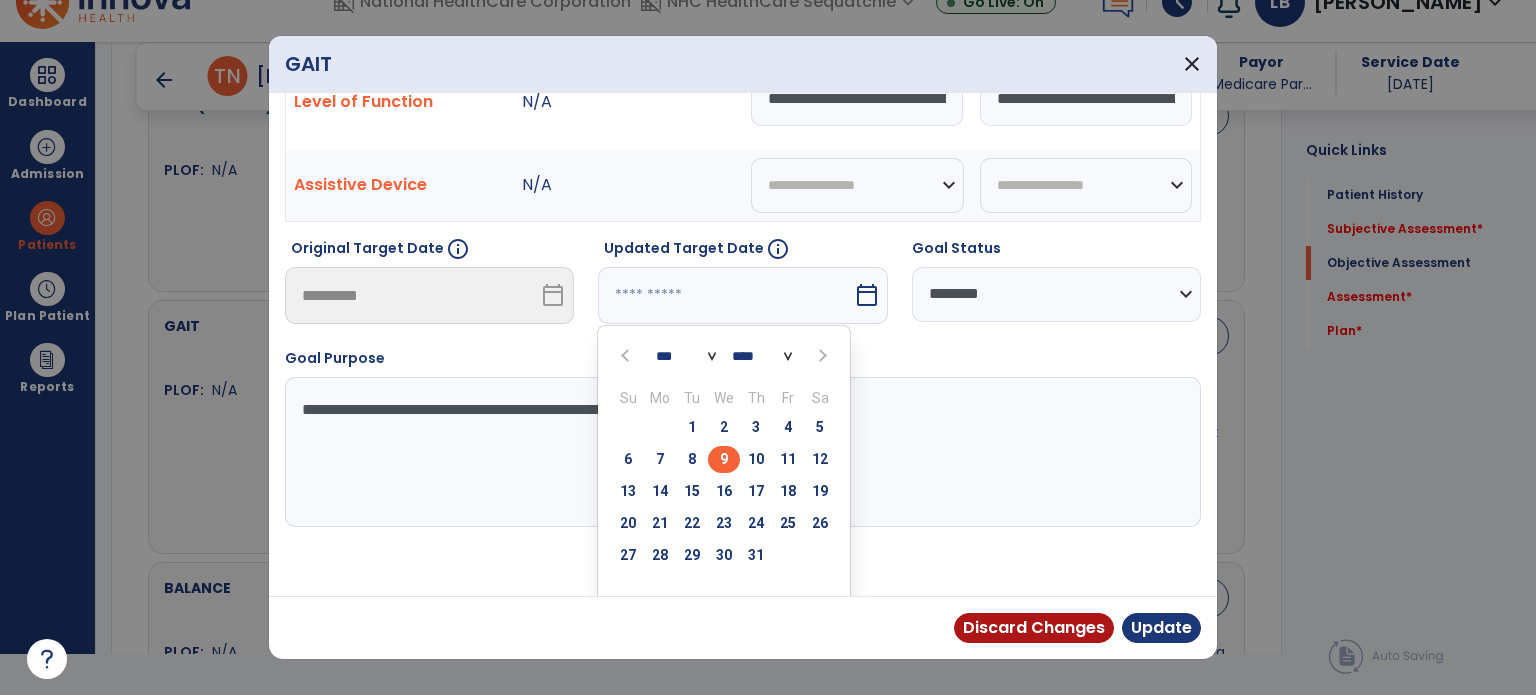 click on "23" at bounding box center [724, 523] 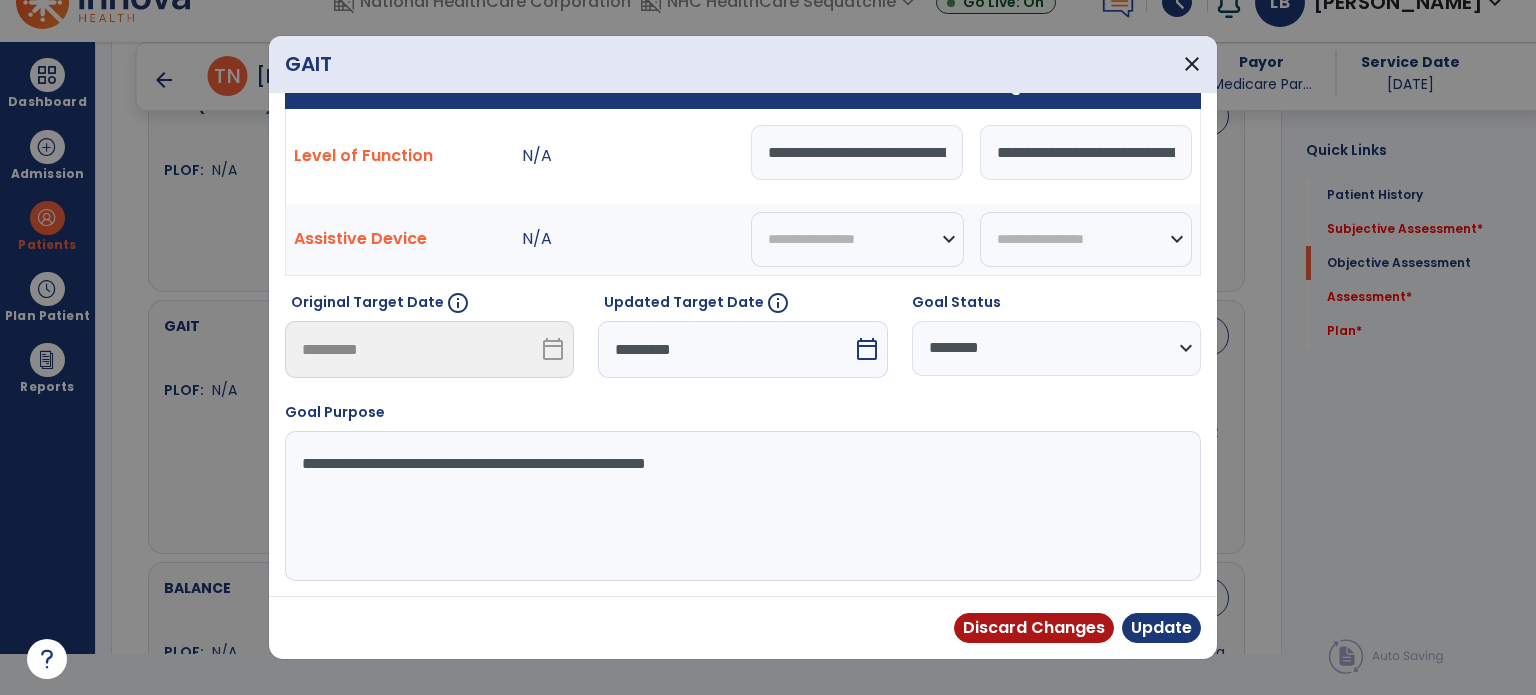 scroll, scrollTop: 44, scrollLeft: 0, axis: vertical 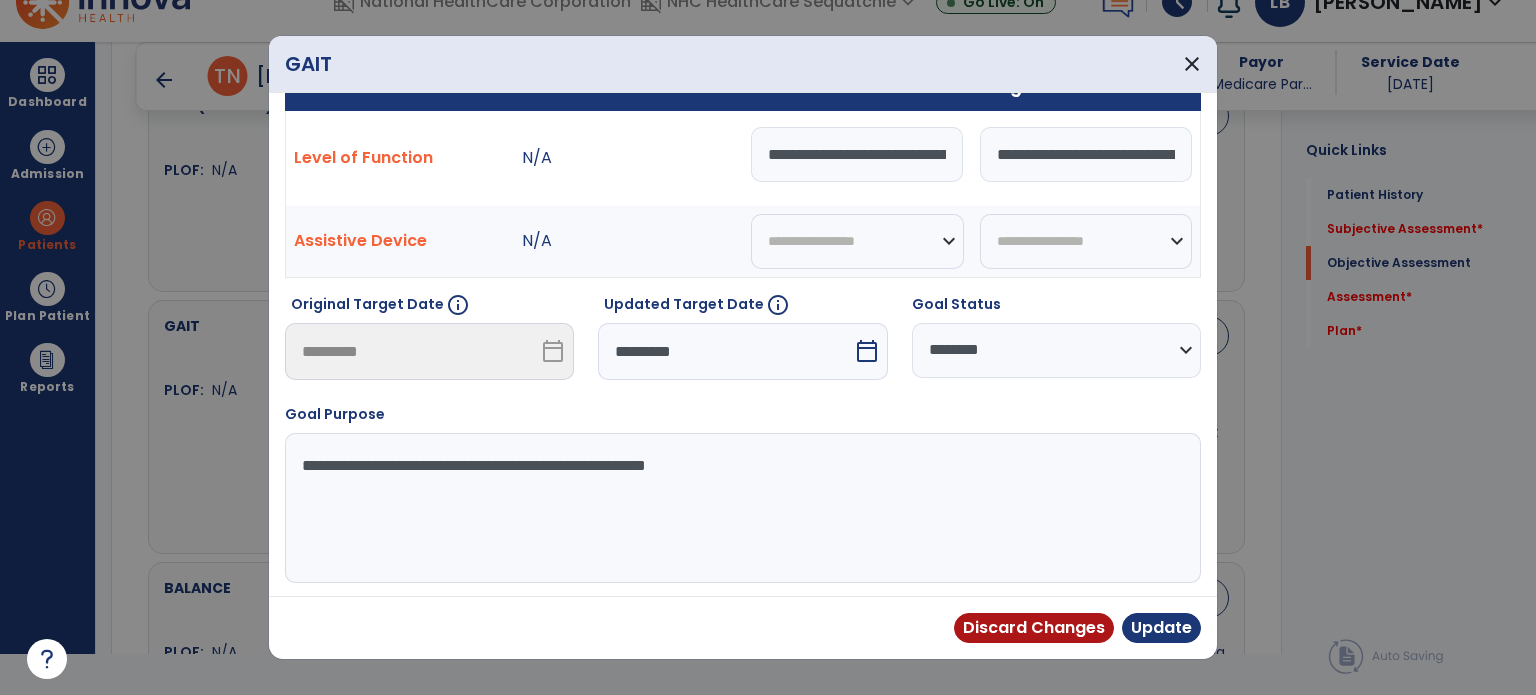 click on "**********" at bounding box center (743, 493) 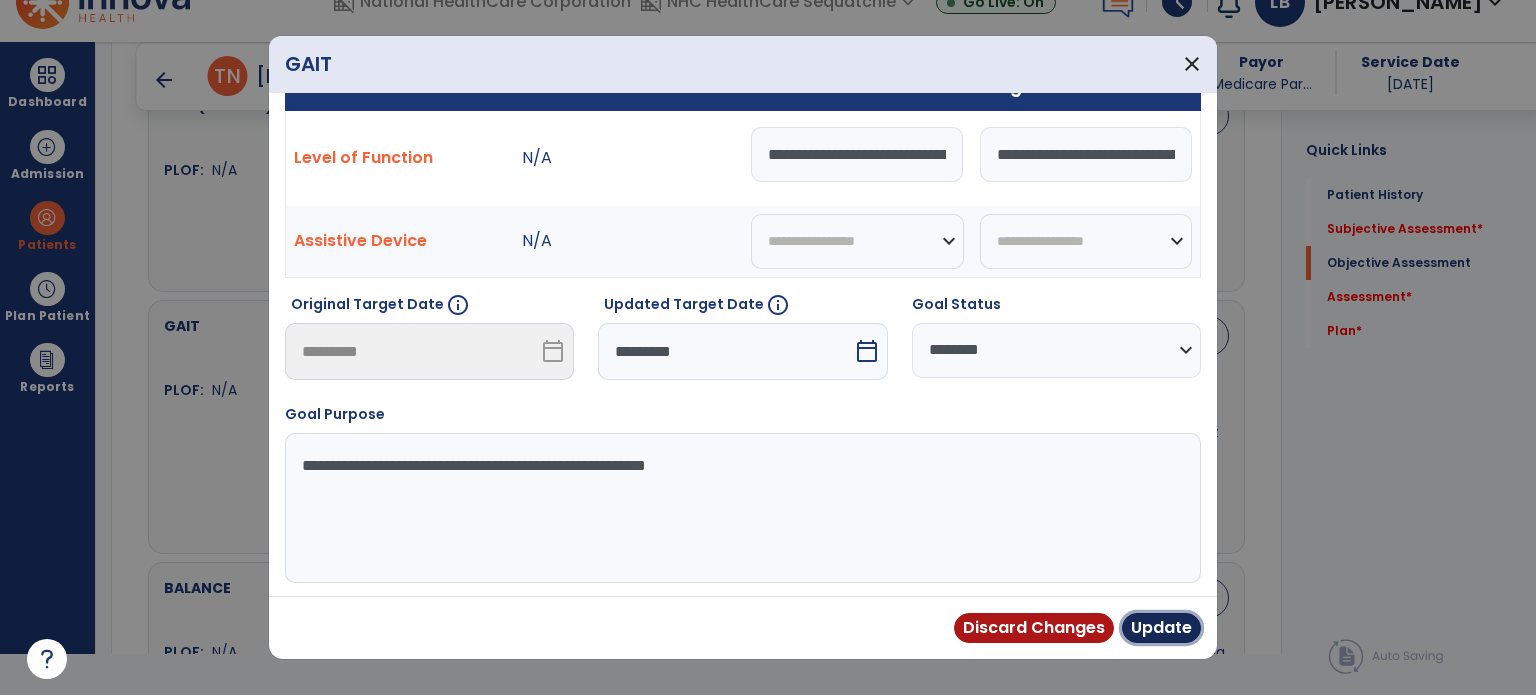 click on "Update" at bounding box center [1161, 628] 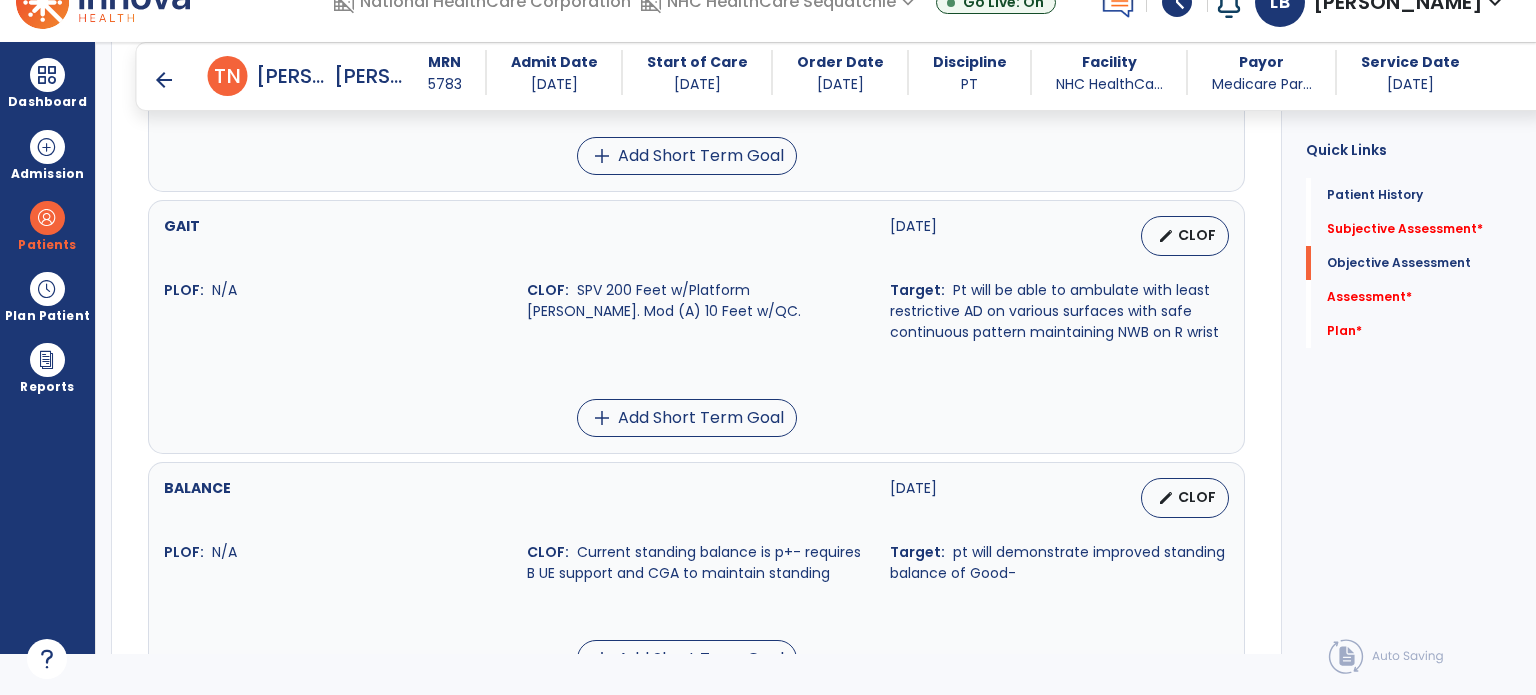 scroll, scrollTop: 1483, scrollLeft: 0, axis: vertical 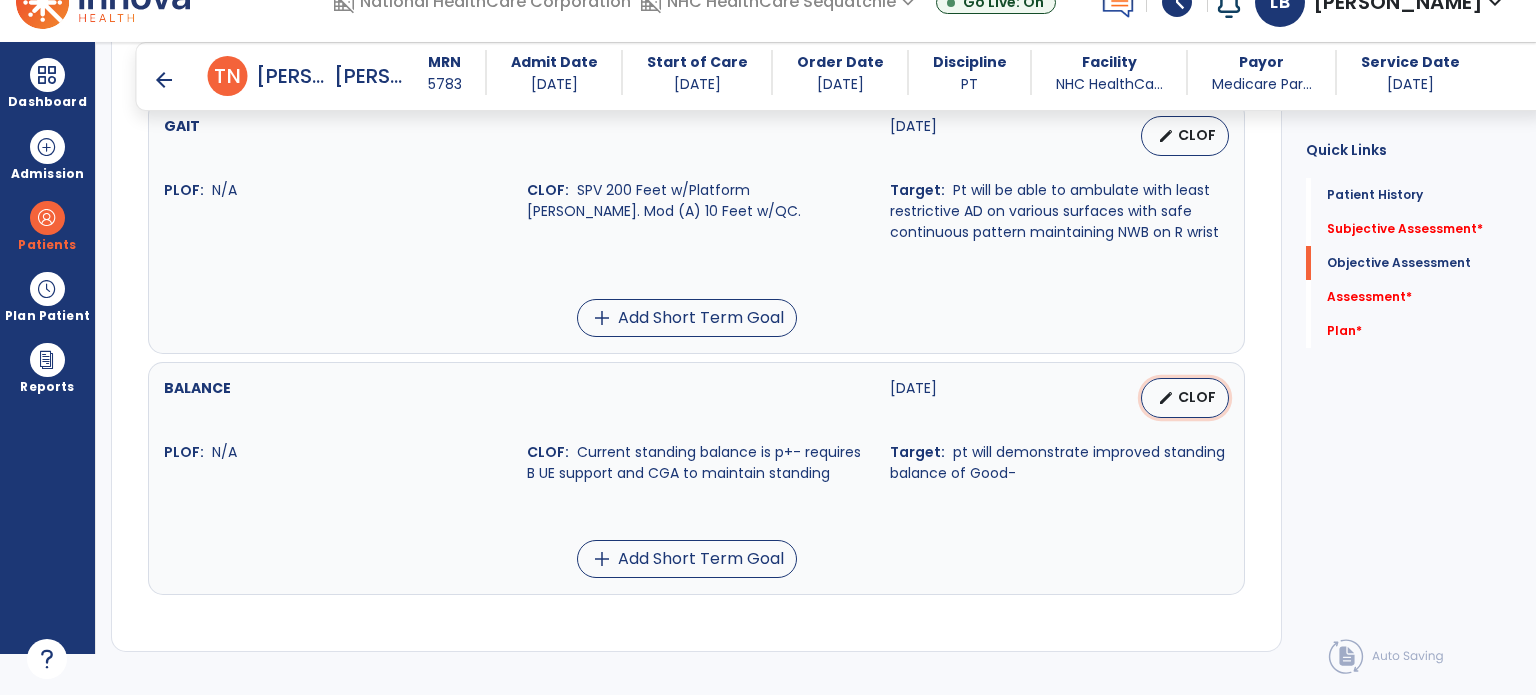 click on "CLOF" at bounding box center [1197, 397] 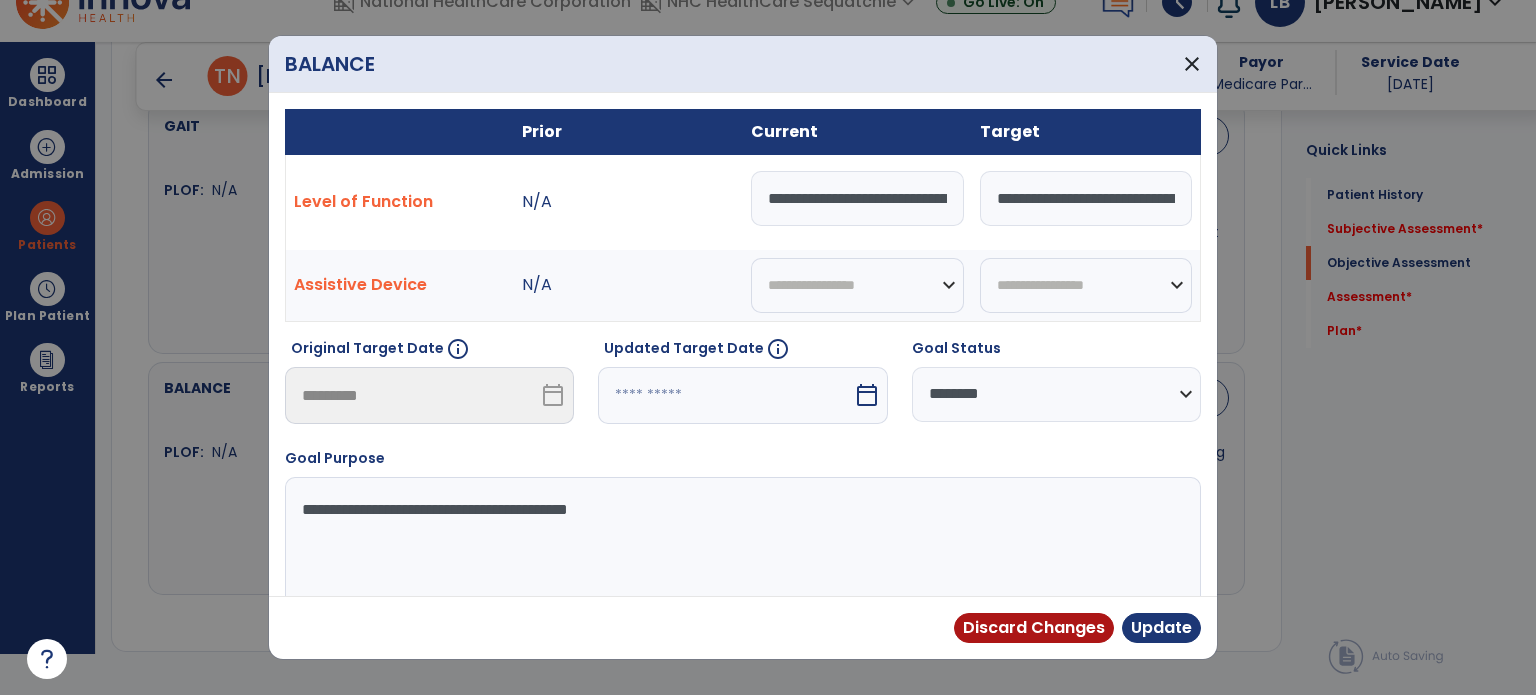 click on "**********" at bounding box center (1086, 198) 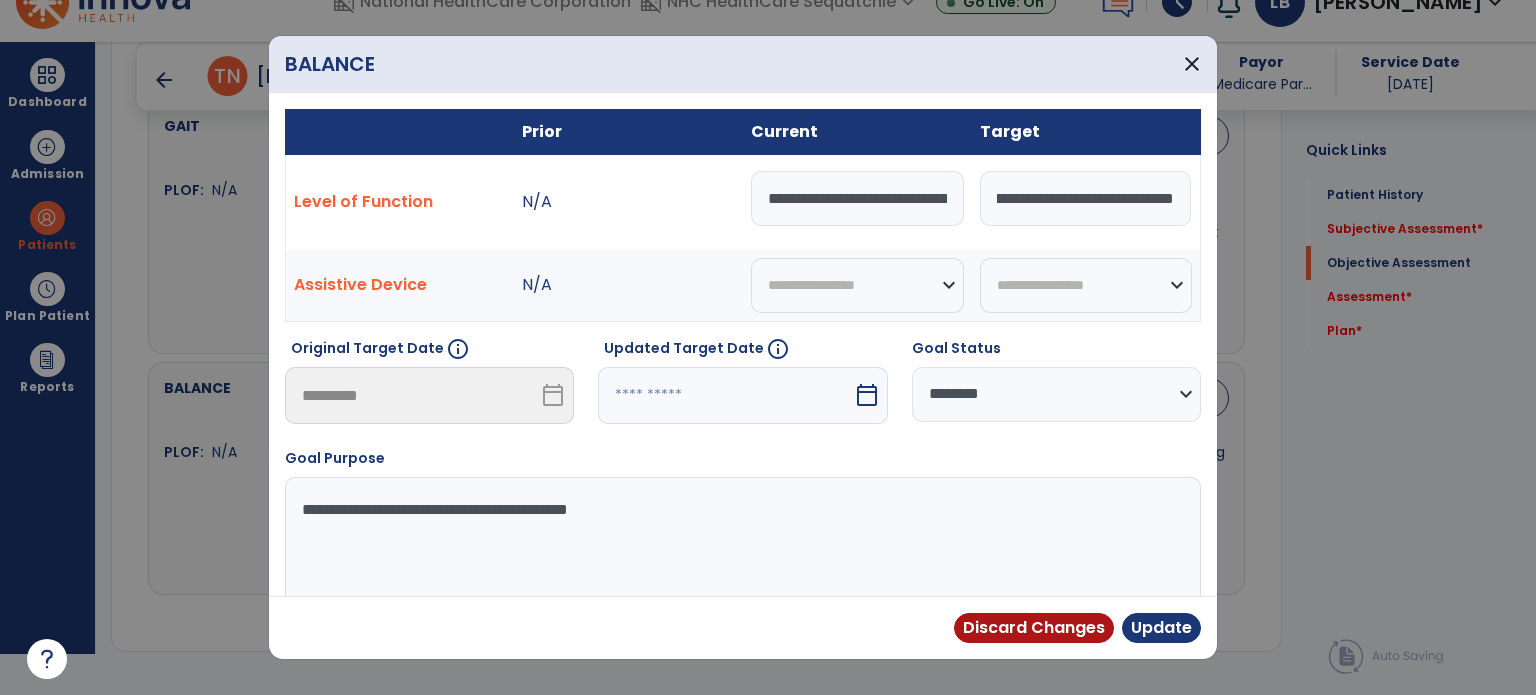 scroll, scrollTop: 0, scrollLeft: 0, axis: both 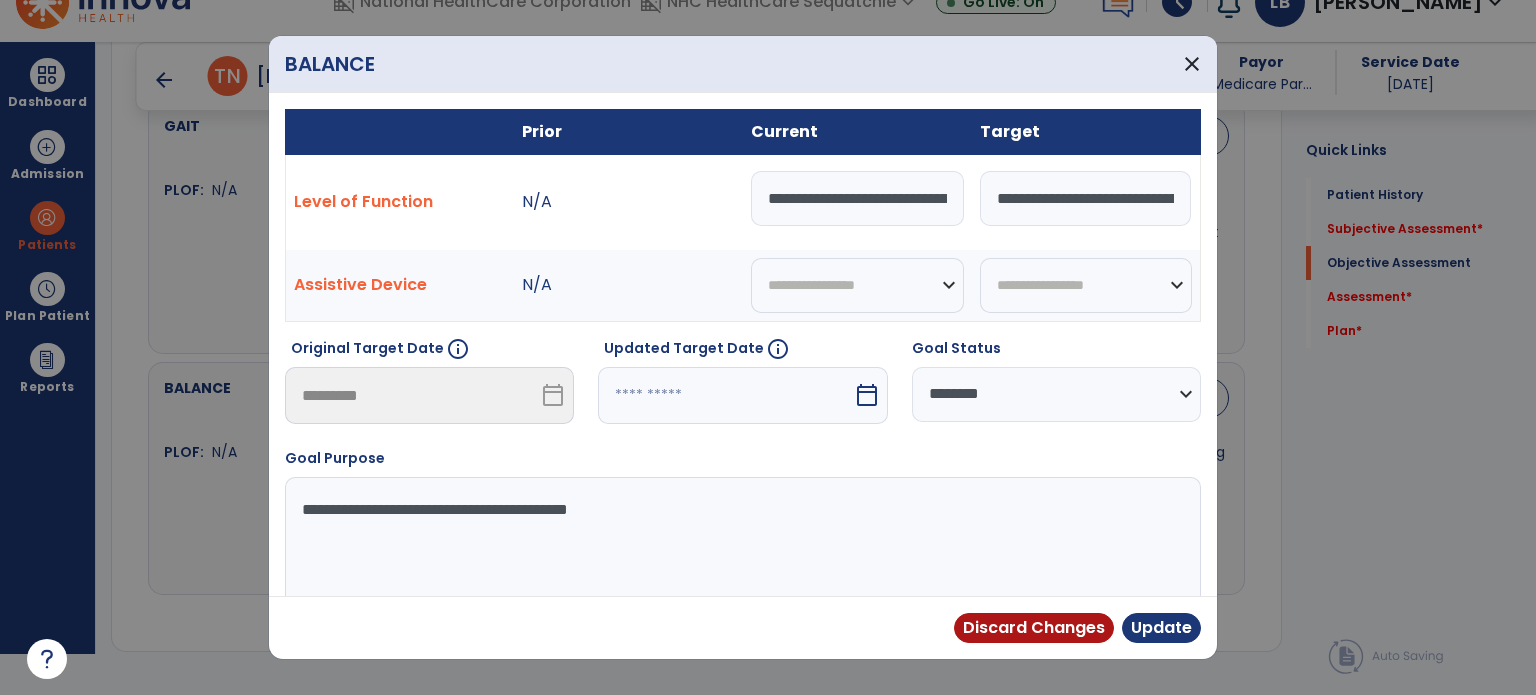 click on "**********" at bounding box center (857, 198) 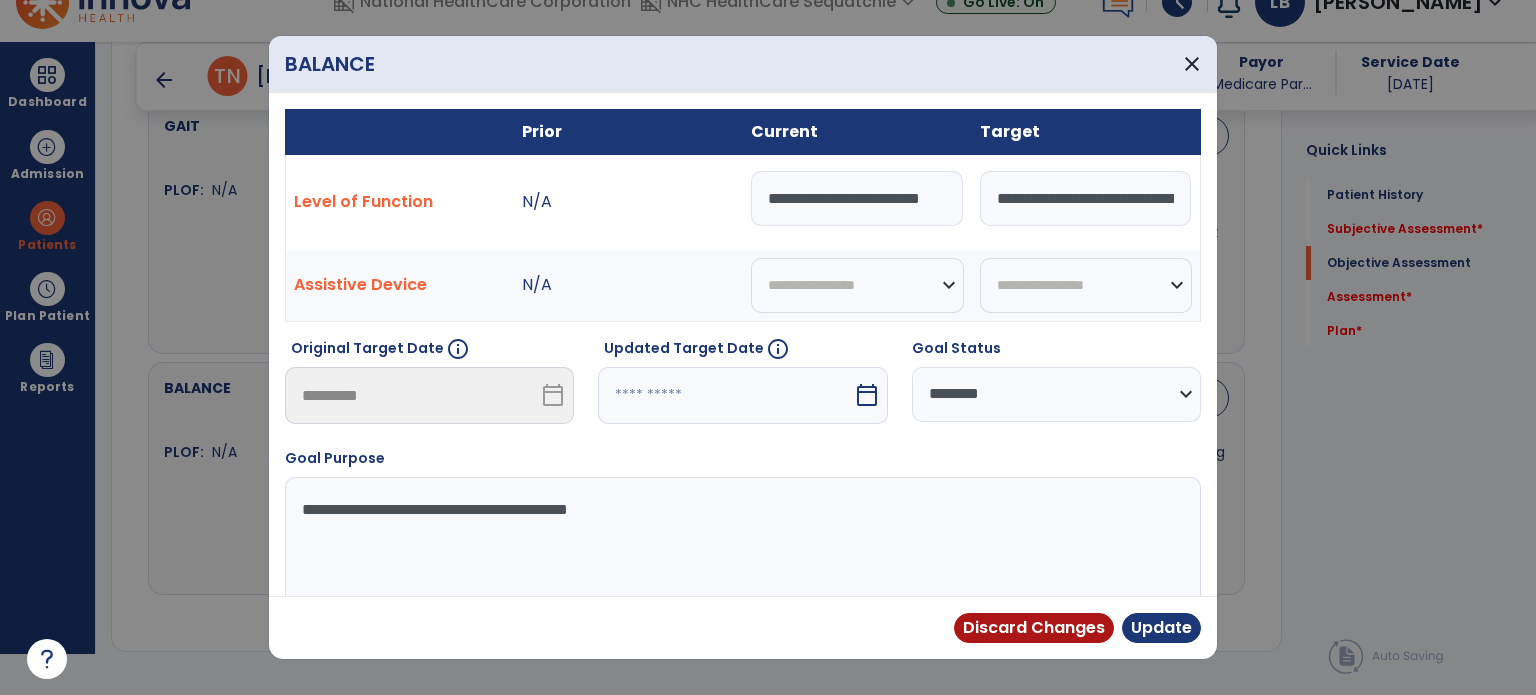 scroll, scrollTop: 0, scrollLeft: 31, axis: horizontal 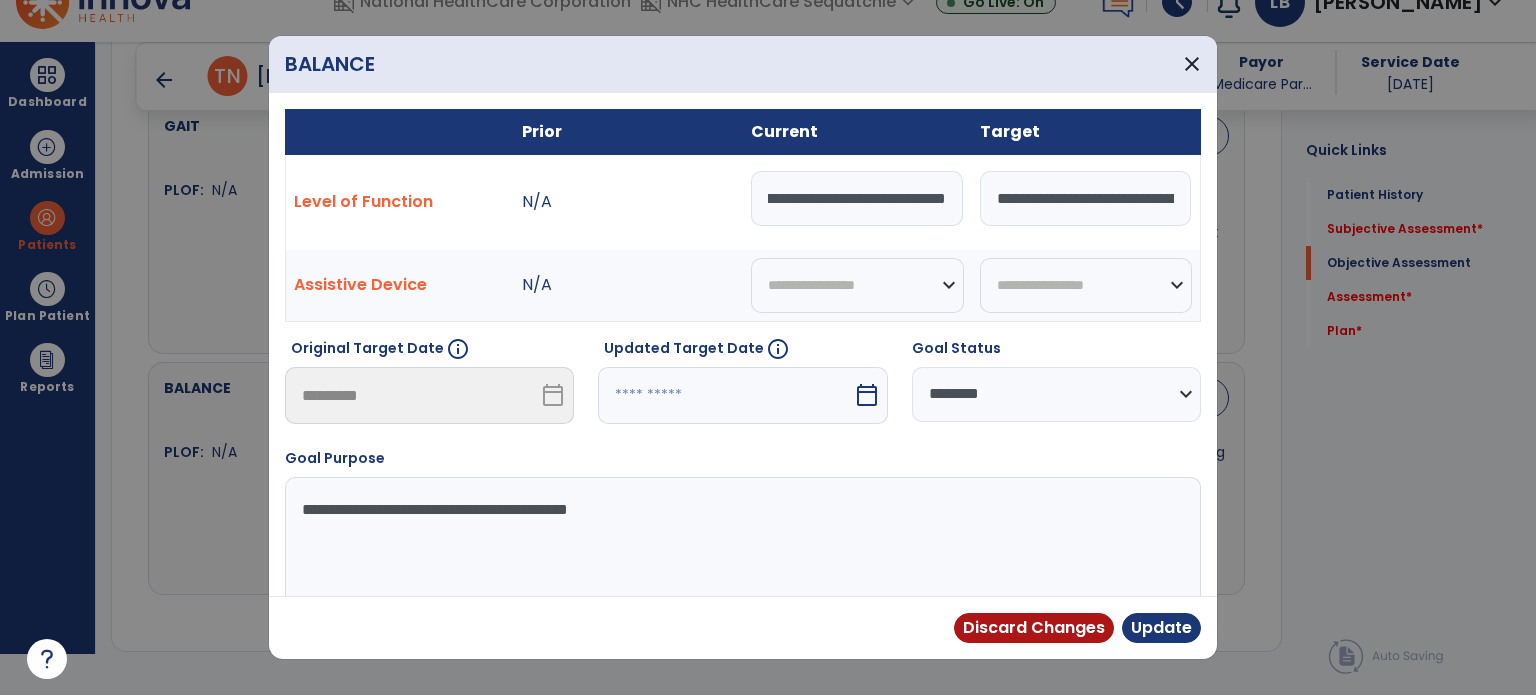 type on "**********" 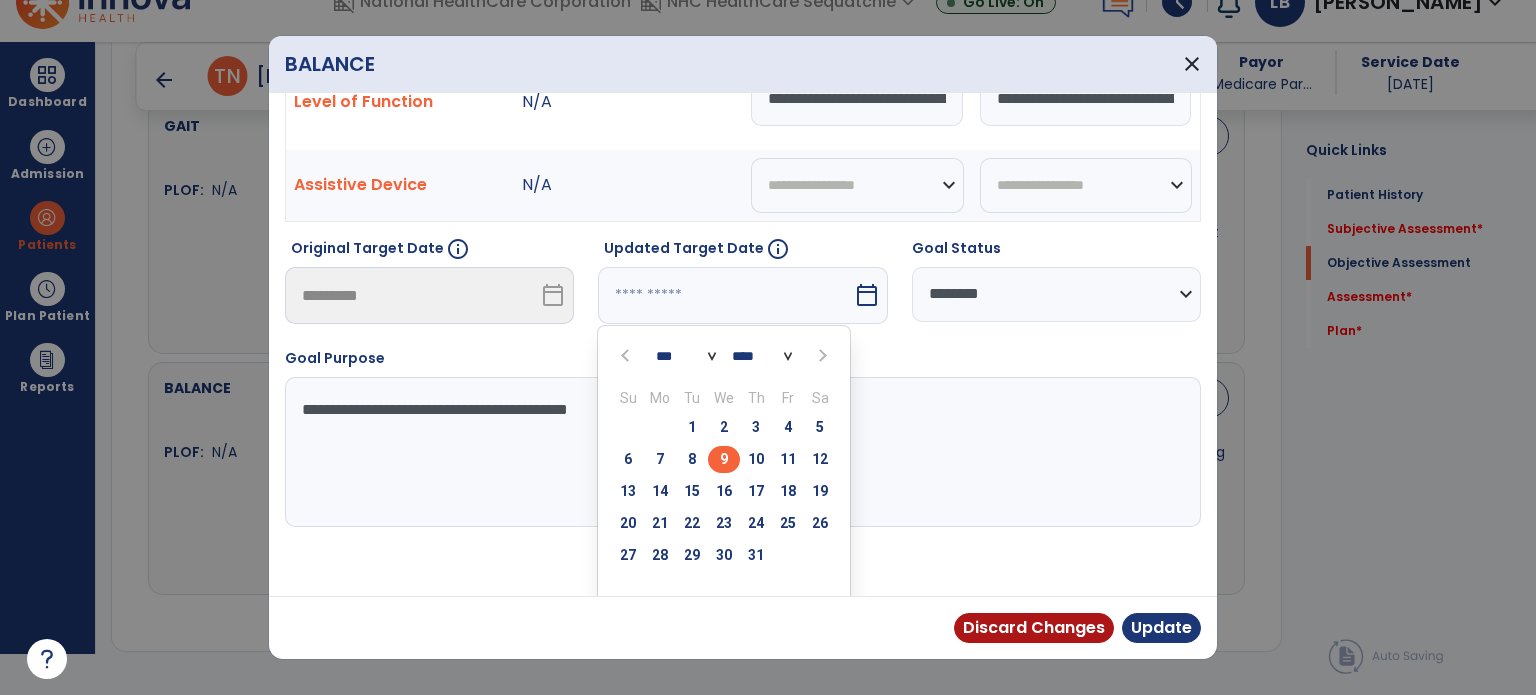 click on "23" at bounding box center [724, 523] 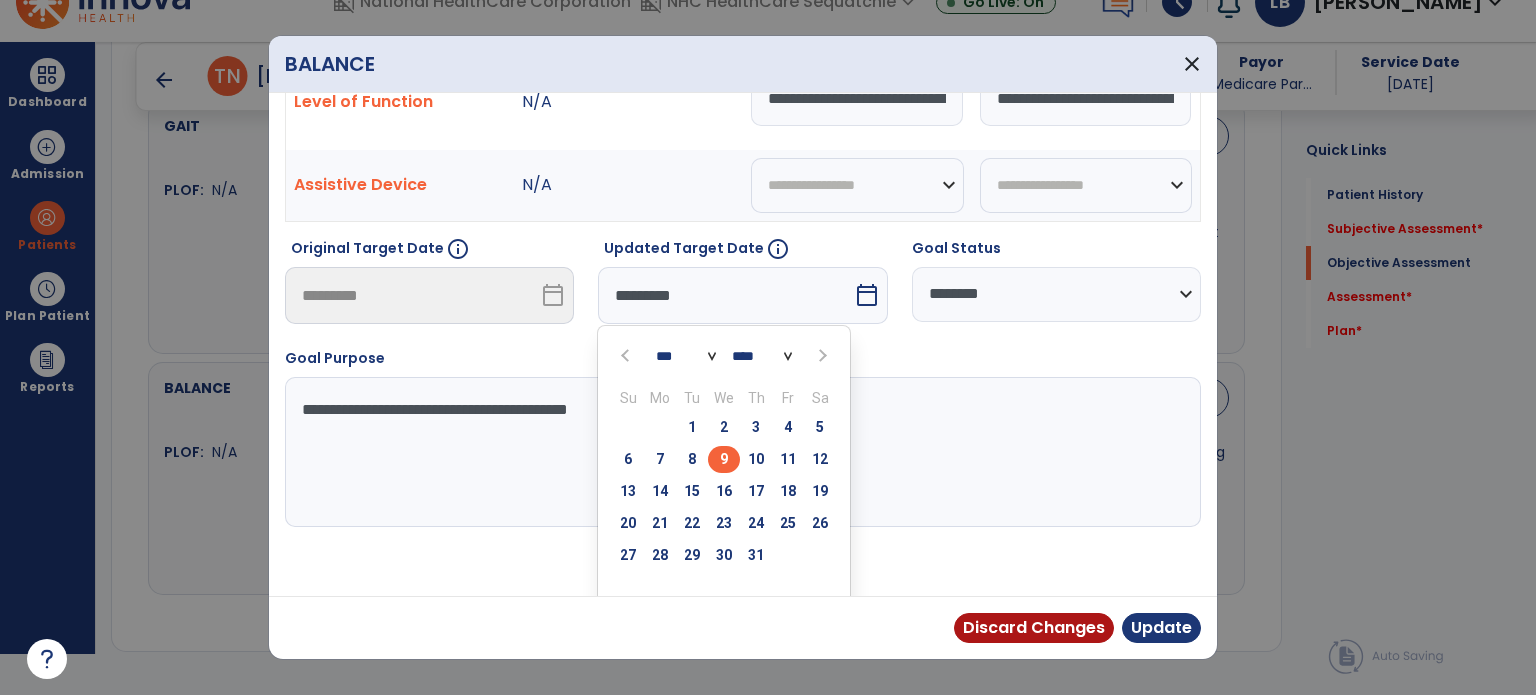 scroll, scrollTop: 44, scrollLeft: 0, axis: vertical 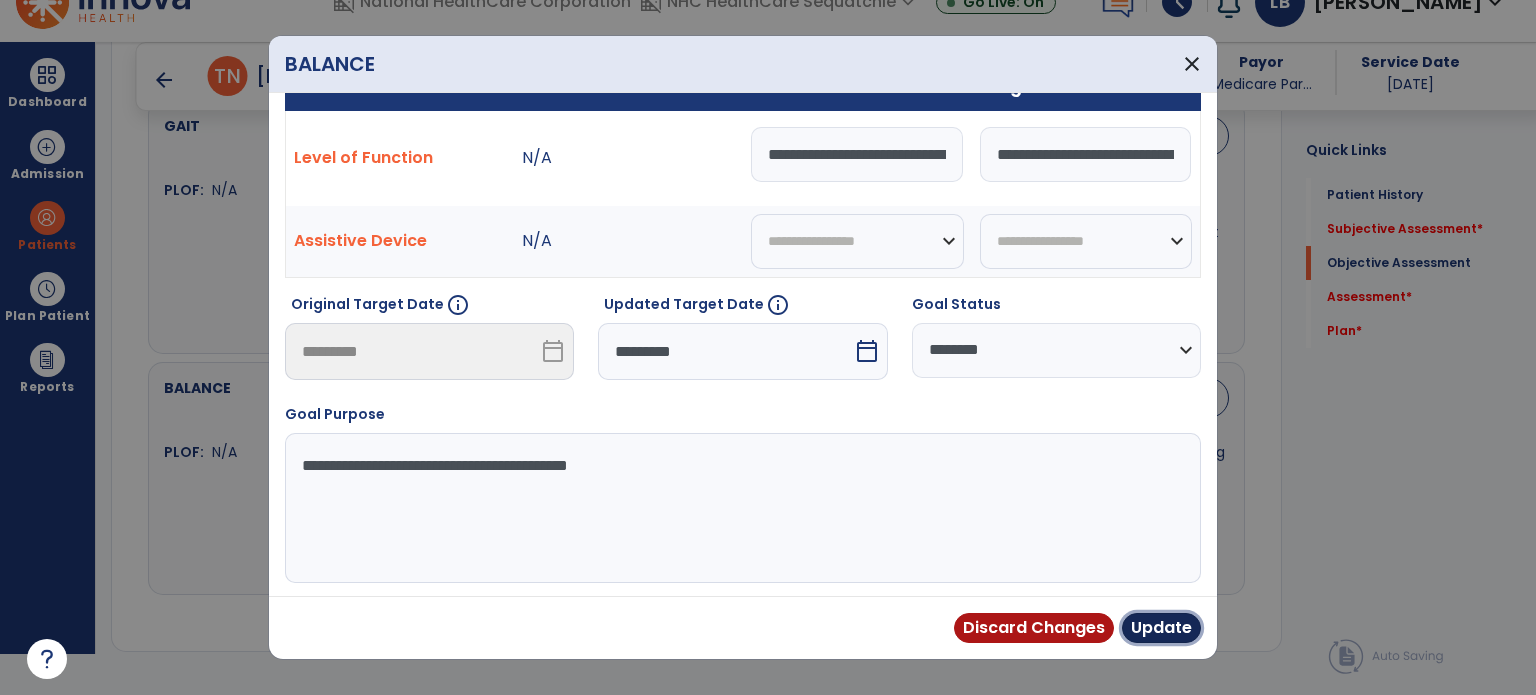 click on "Update" at bounding box center (1161, 628) 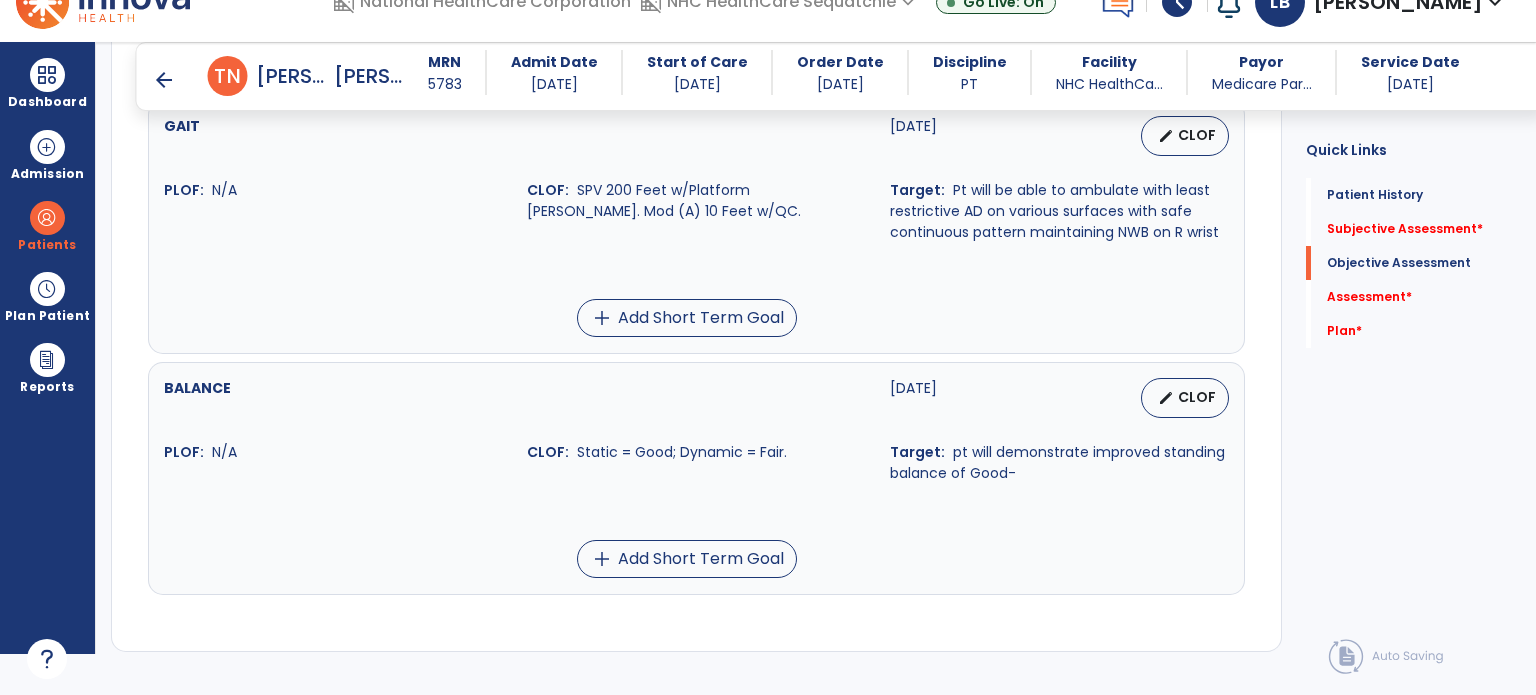 click on "Subjective Assessment   *  Subjective Assessment   *" 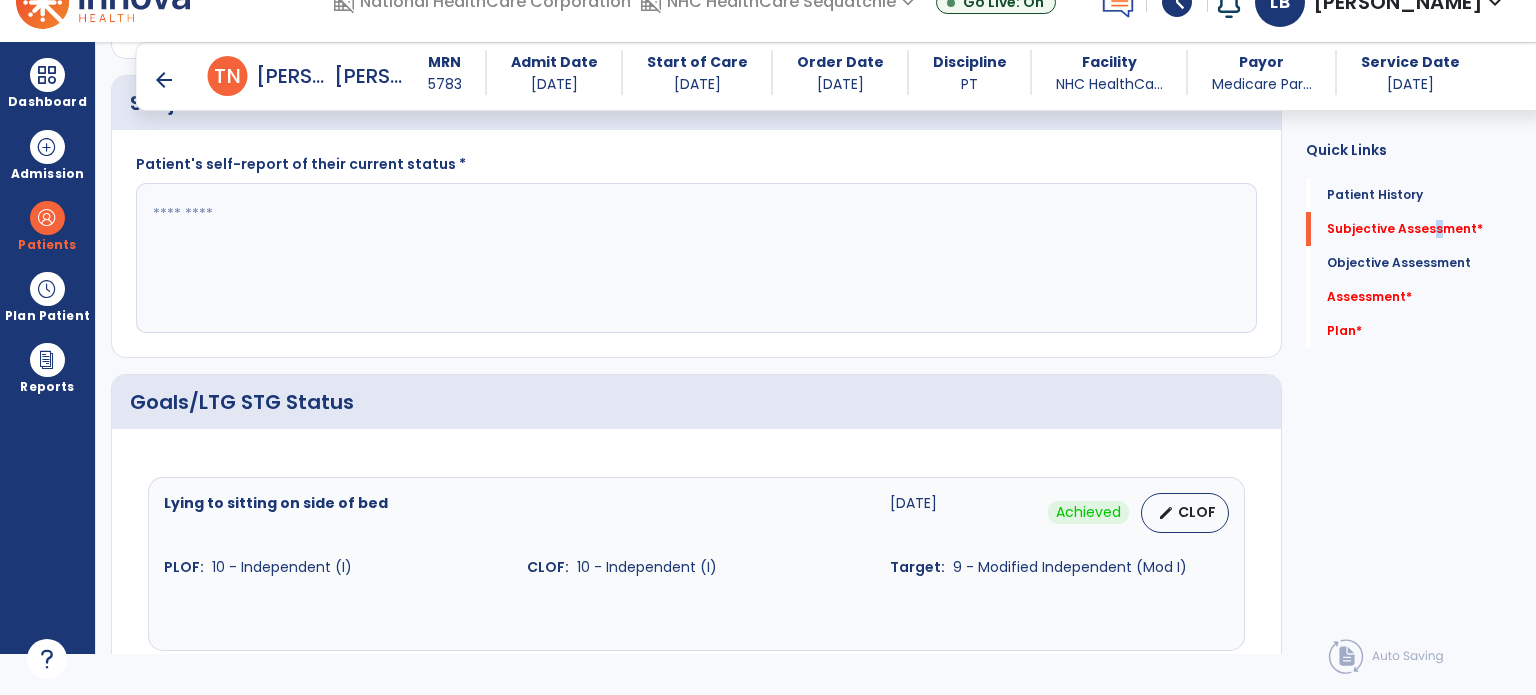 scroll, scrollTop: 388, scrollLeft: 0, axis: vertical 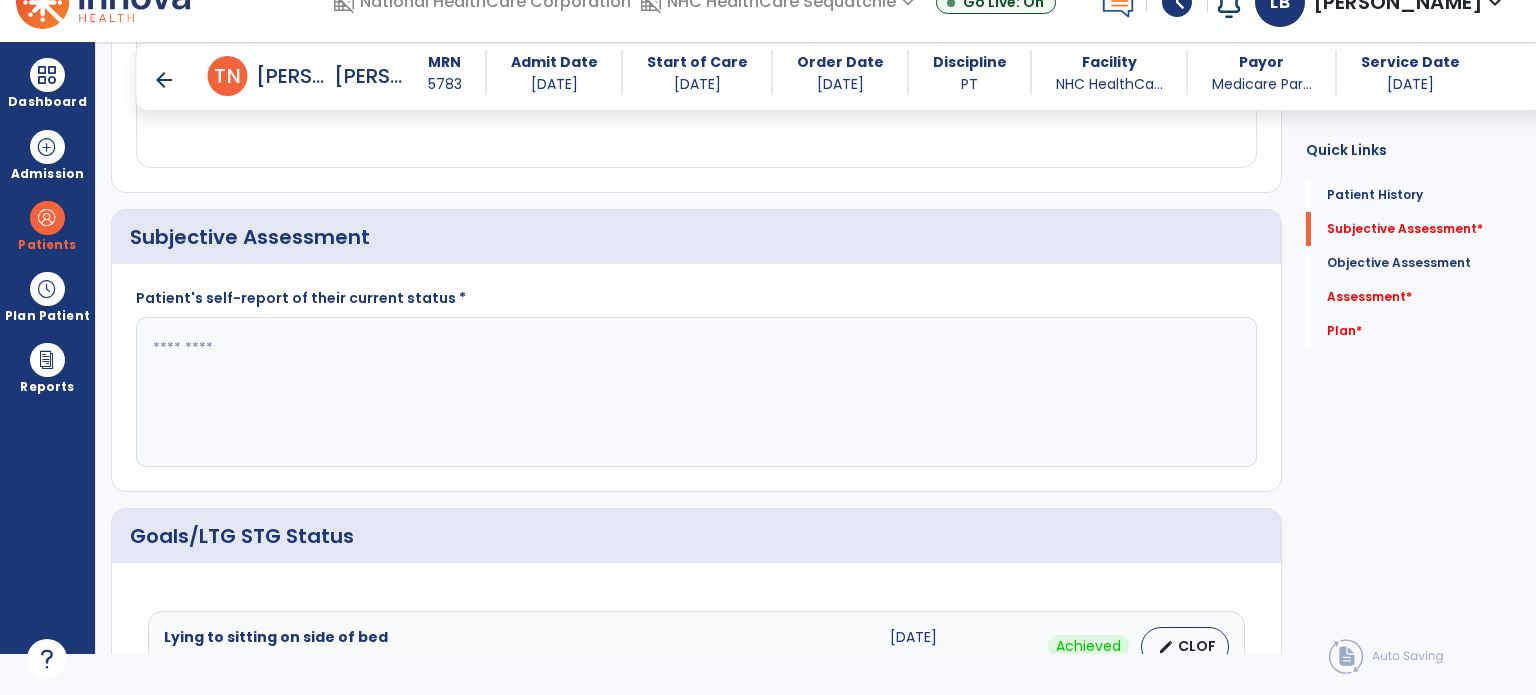 click 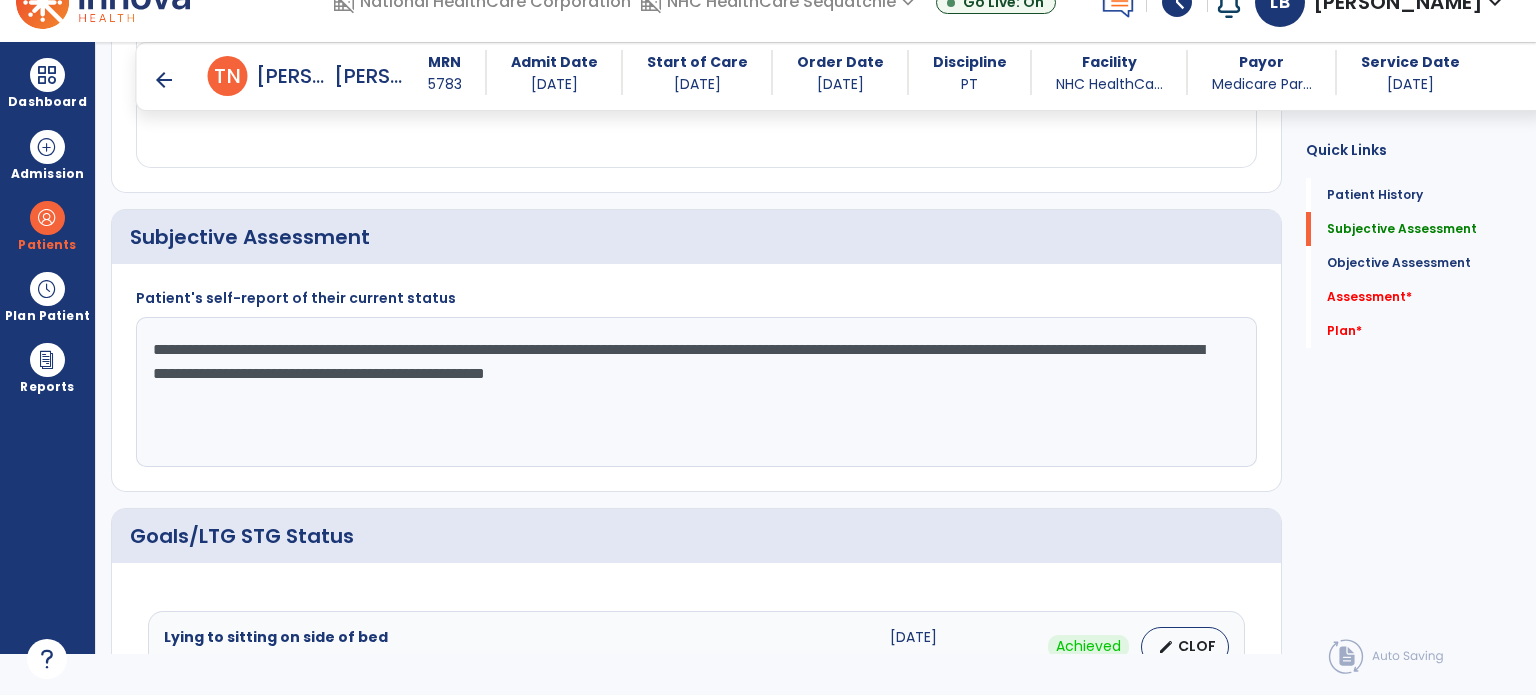 click on "**********" 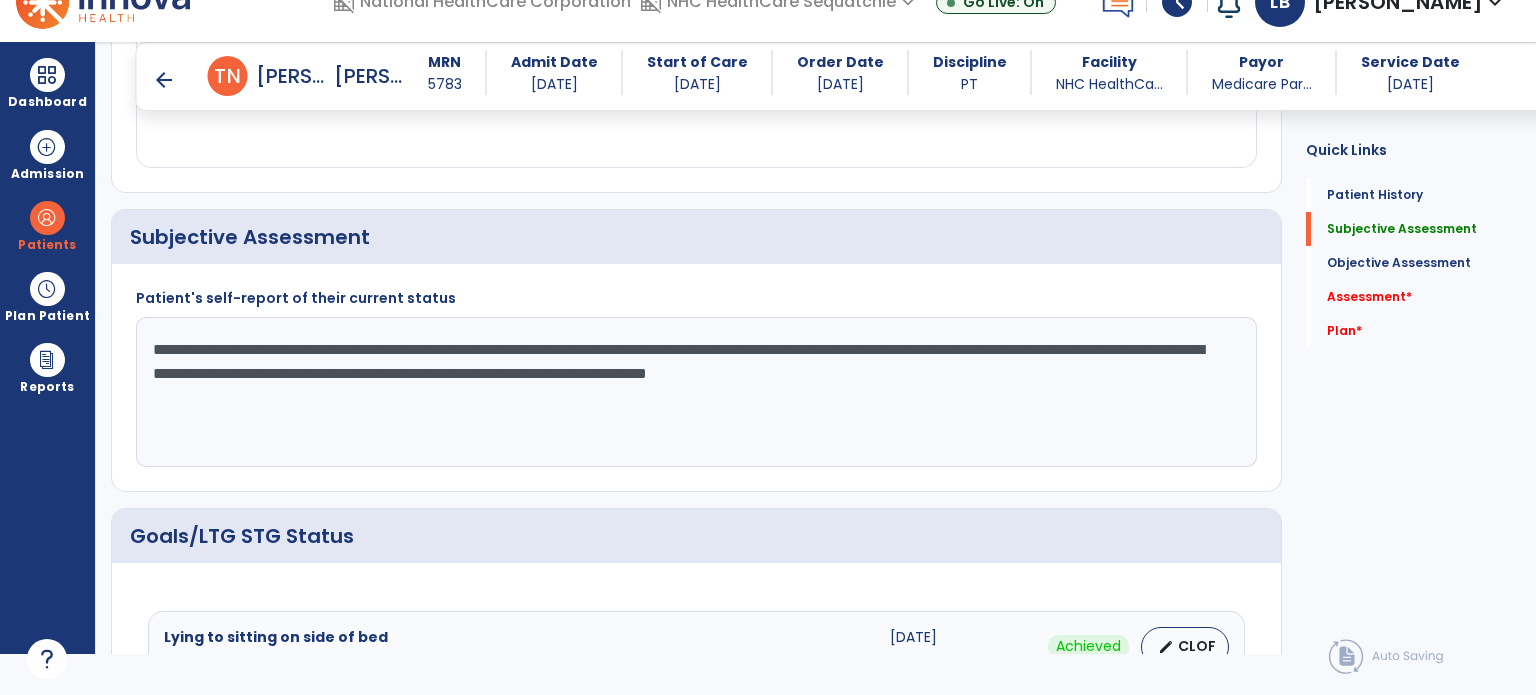 click on "**********" 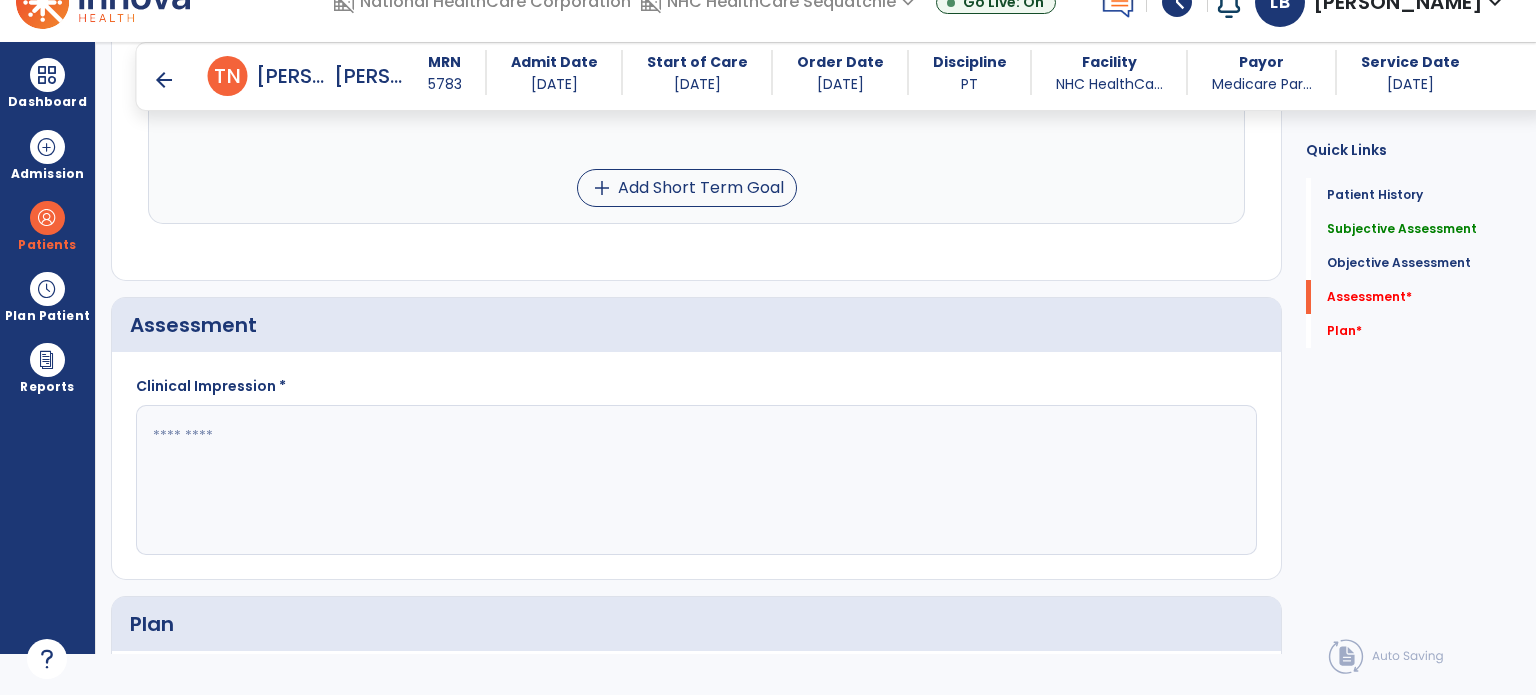 scroll, scrollTop: 1888, scrollLeft: 0, axis: vertical 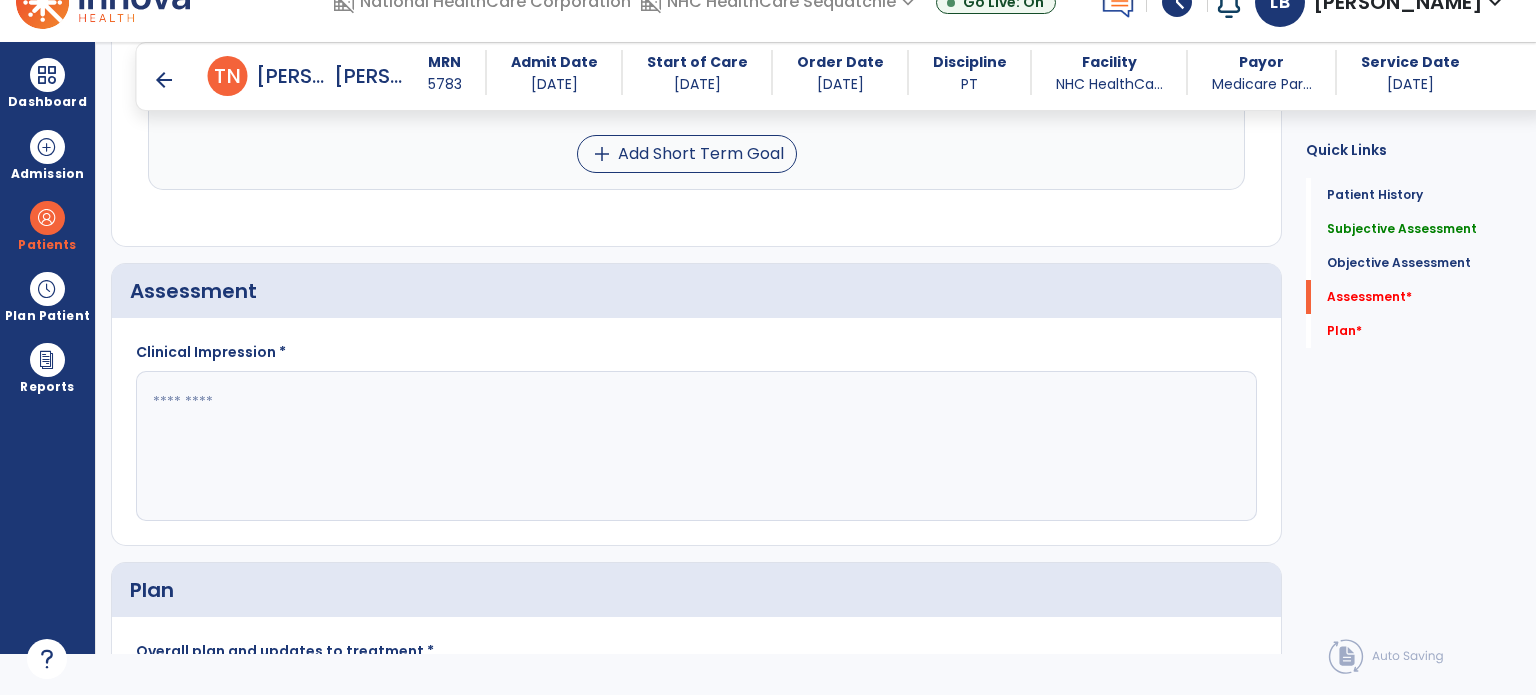 click 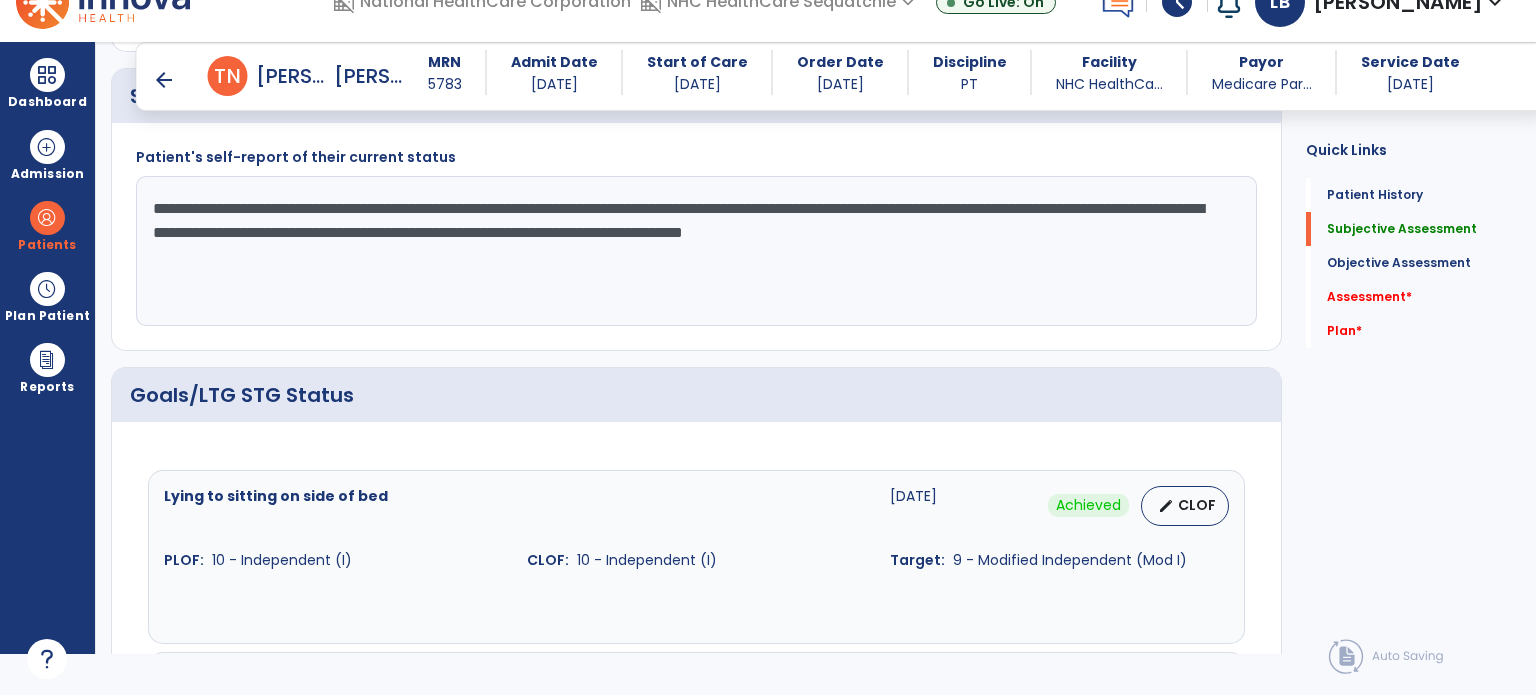 scroll, scrollTop: 388, scrollLeft: 0, axis: vertical 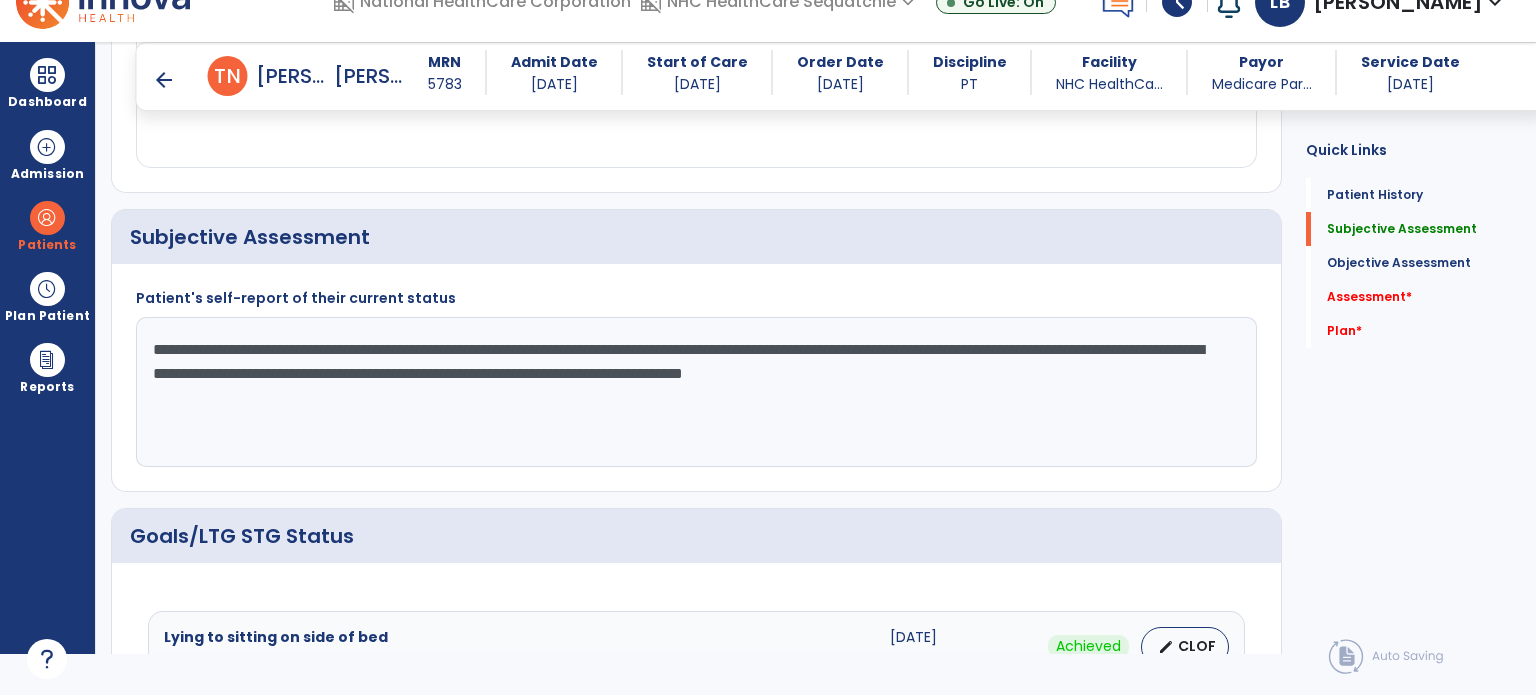 click on "**********" 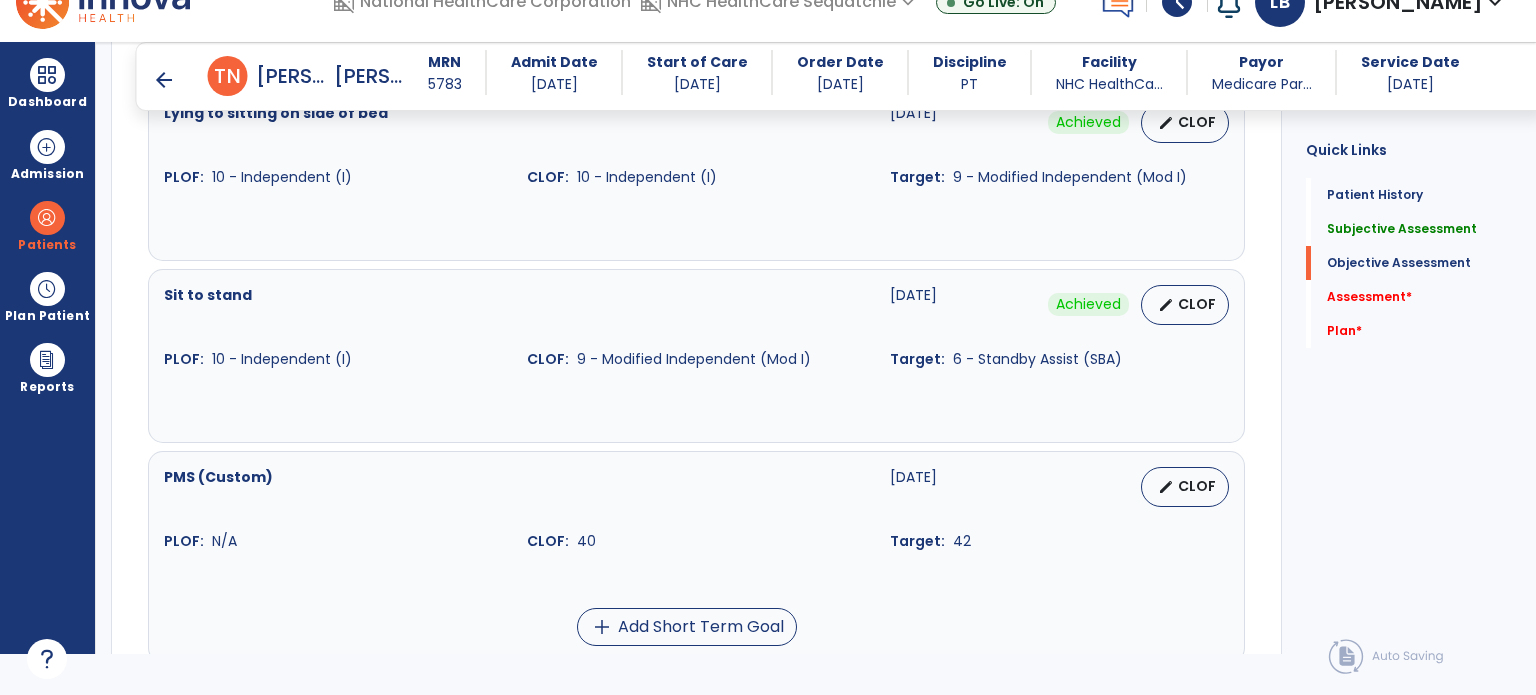 scroll, scrollTop: 788, scrollLeft: 0, axis: vertical 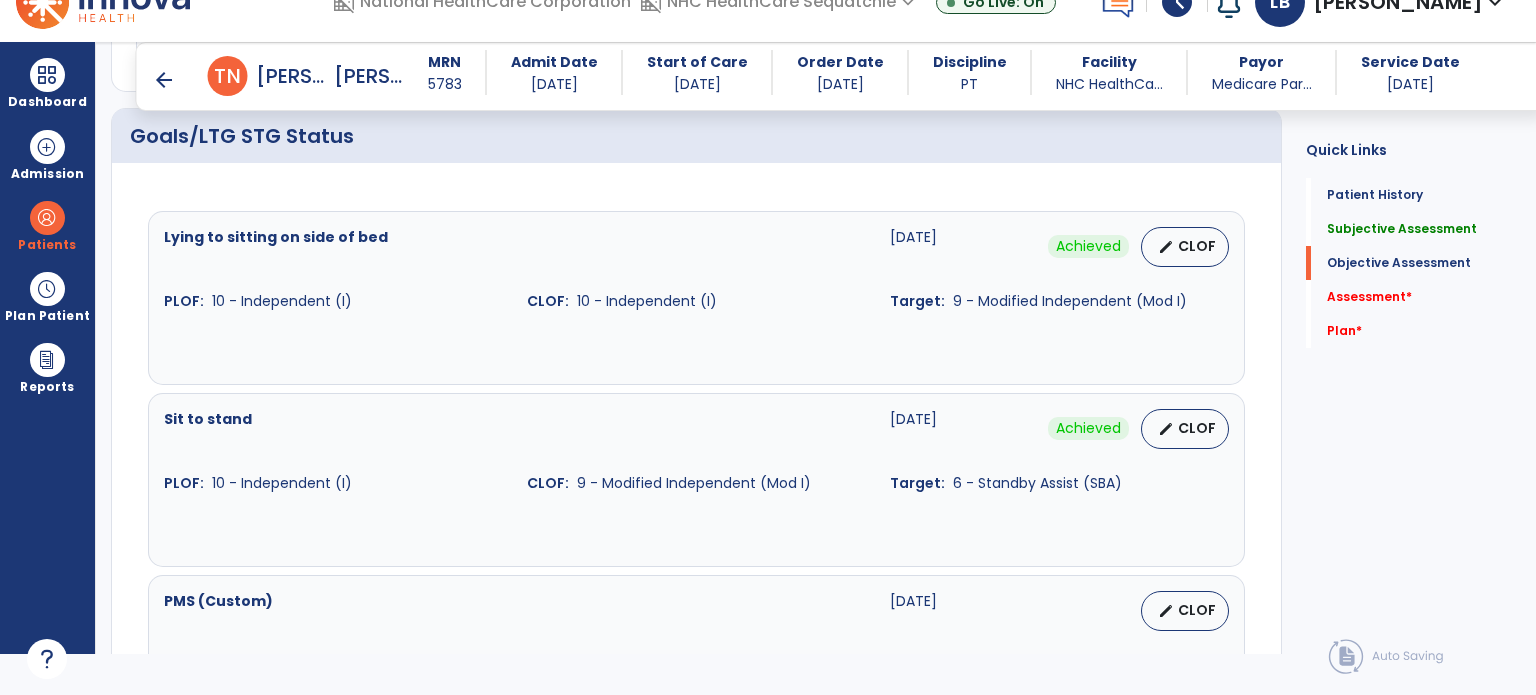 type on "**********" 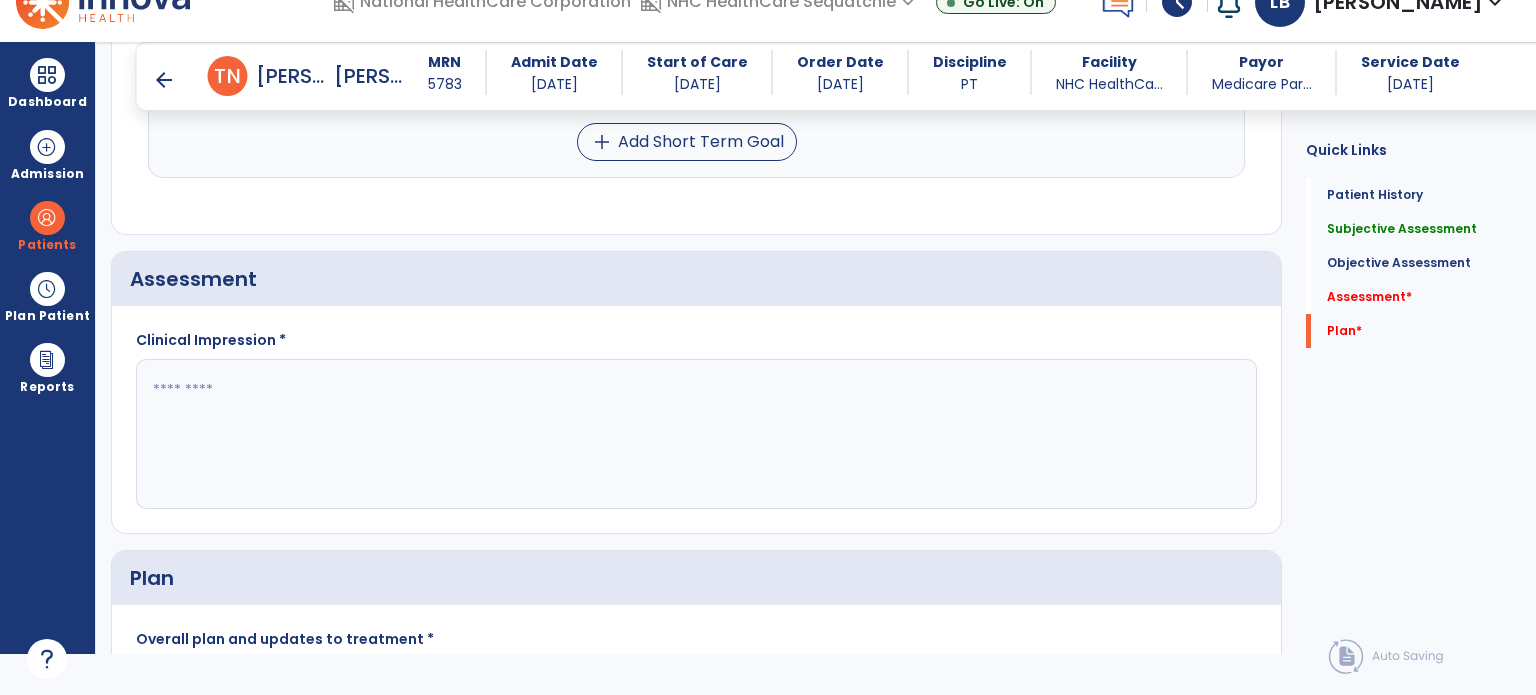 scroll, scrollTop: 1938, scrollLeft: 0, axis: vertical 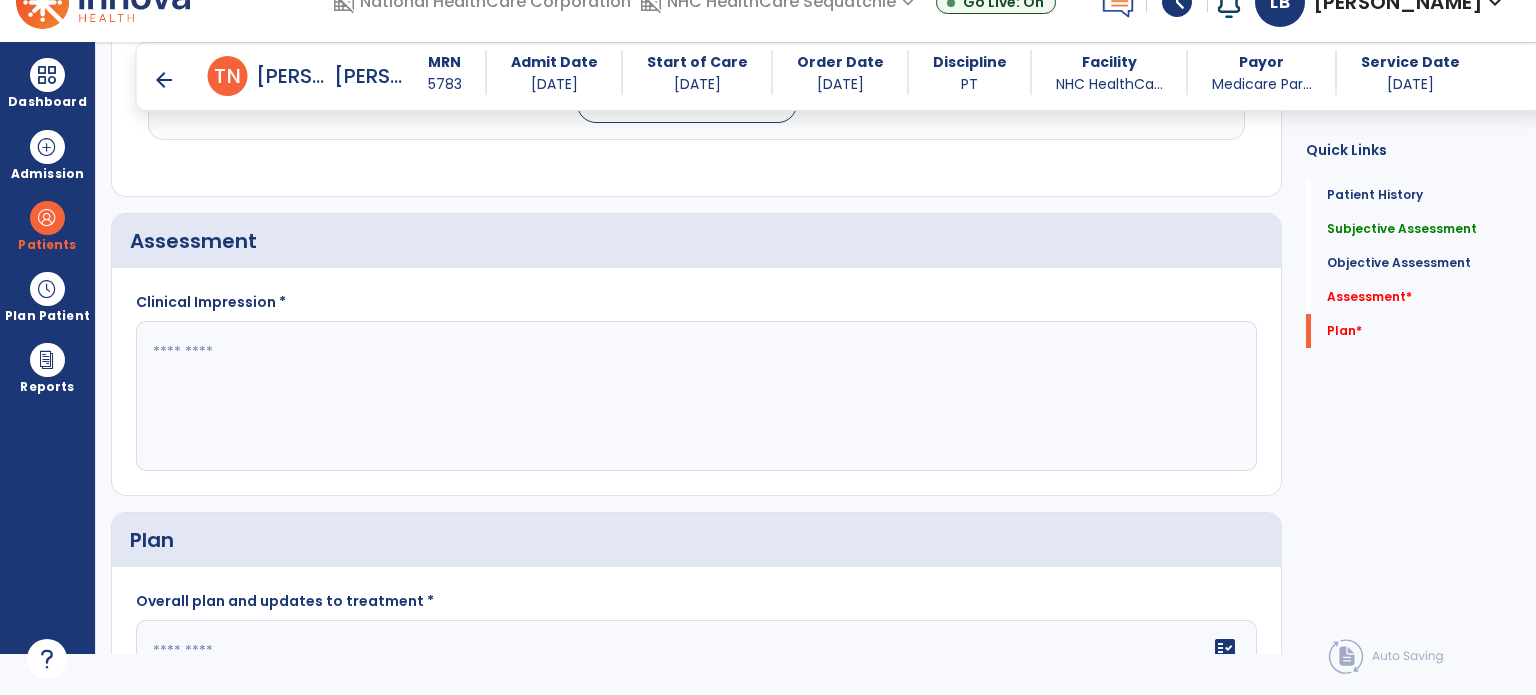 click 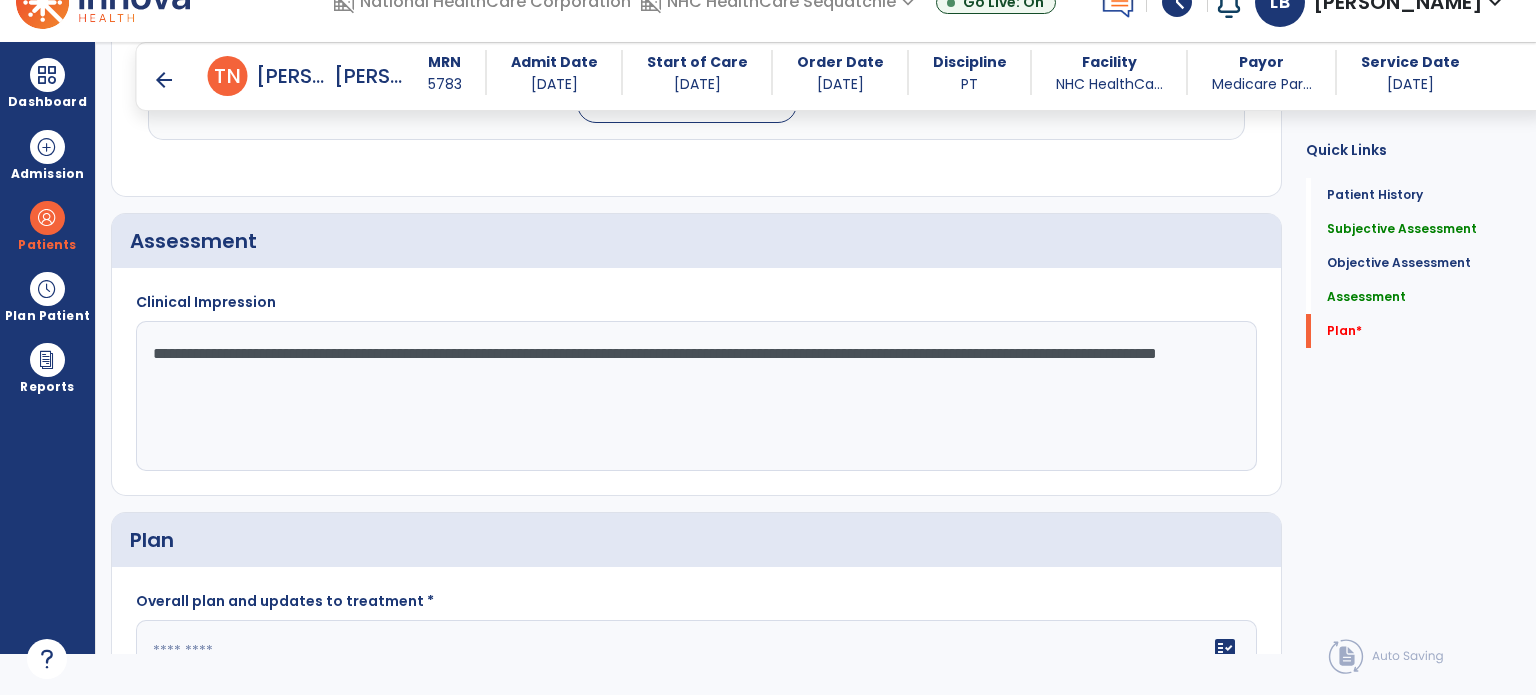 click on "**********" 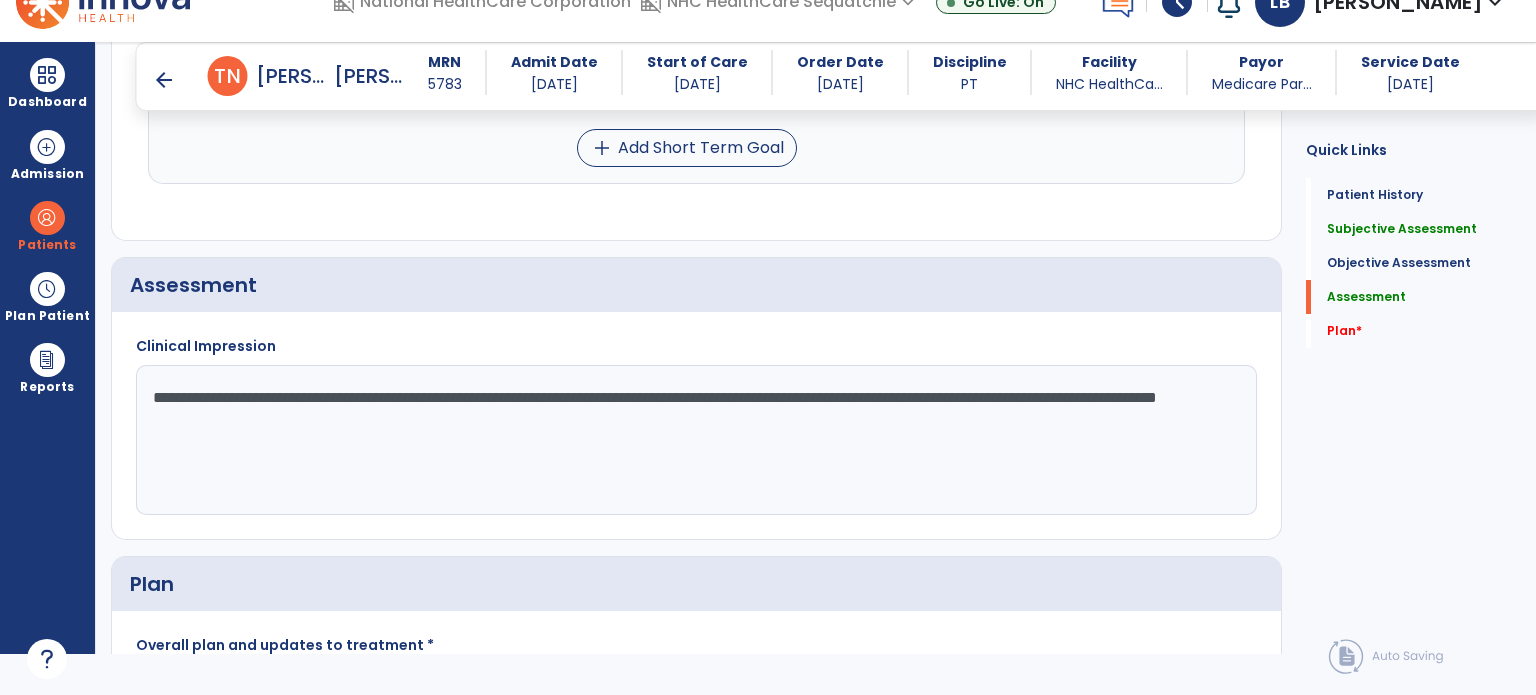 scroll, scrollTop: 1938, scrollLeft: 0, axis: vertical 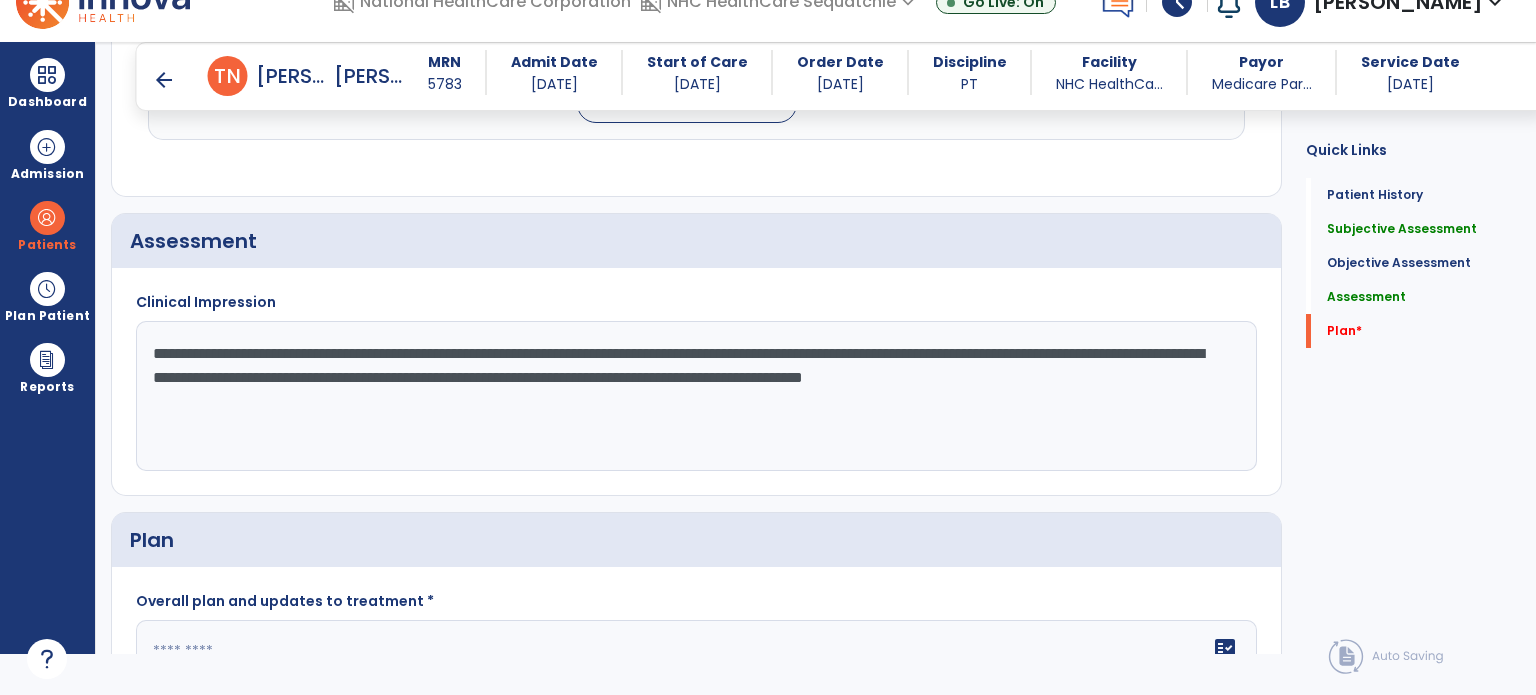 drag, startPoint x: 1085, startPoint y: 373, endPoint x: 853, endPoint y: 368, distance: 232.05388 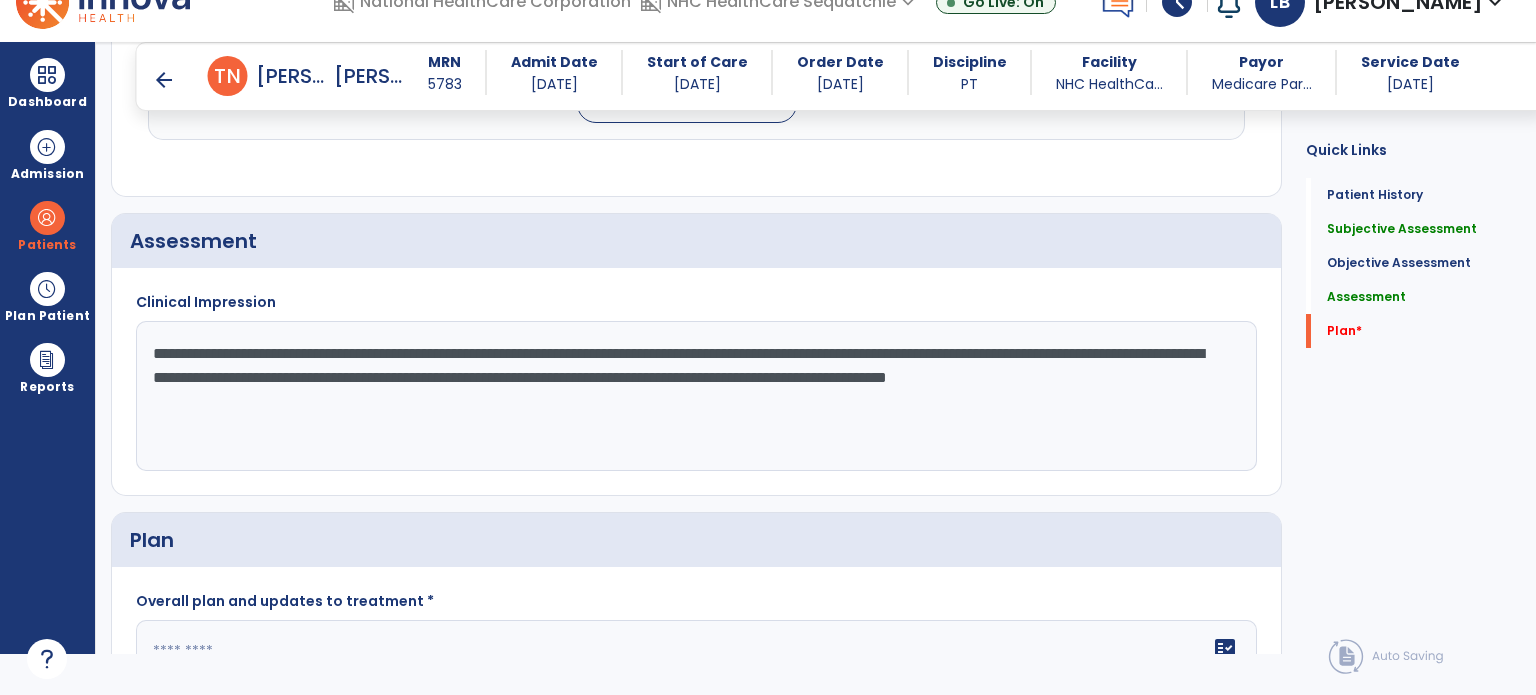 click on "**********" 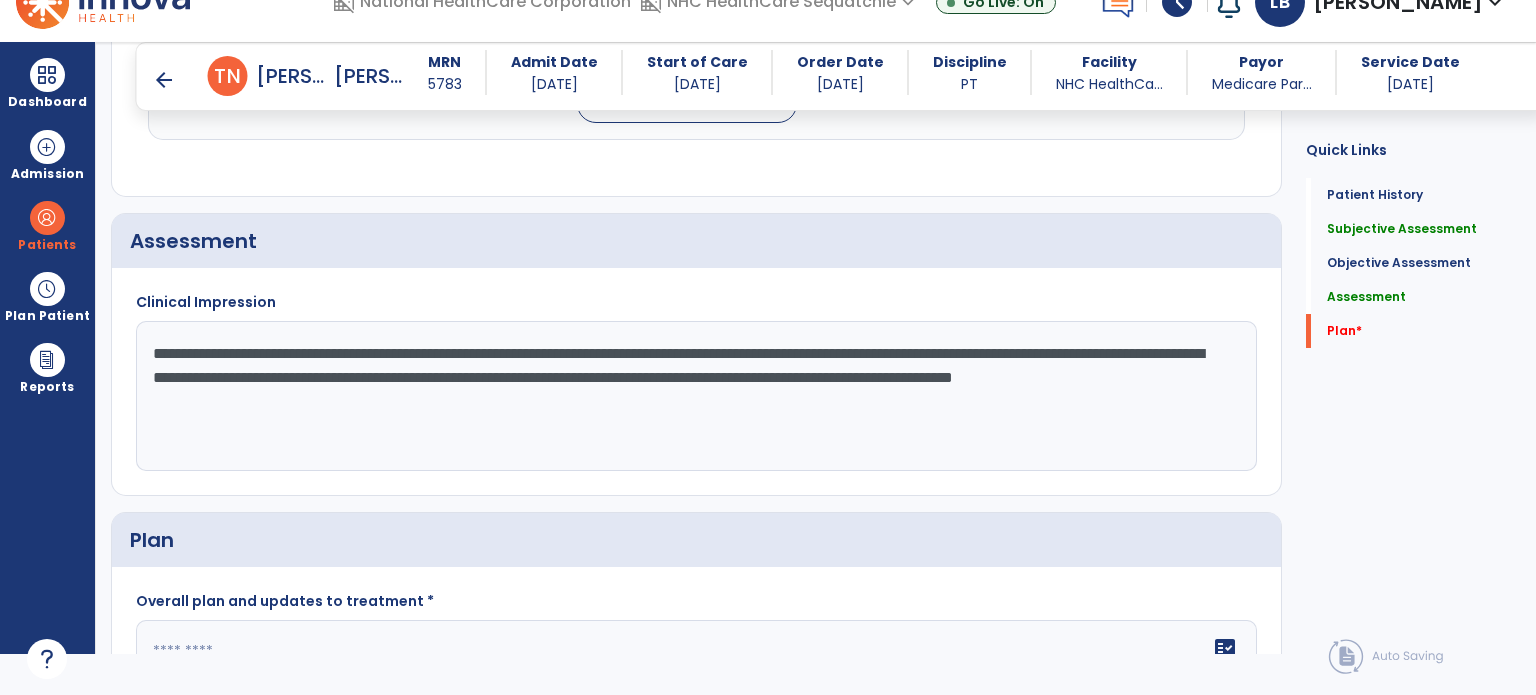 drag, startPoint x: 466, startPoint y: 396, endPoint x: 467, endPoint y: 349, distance: 47.010635 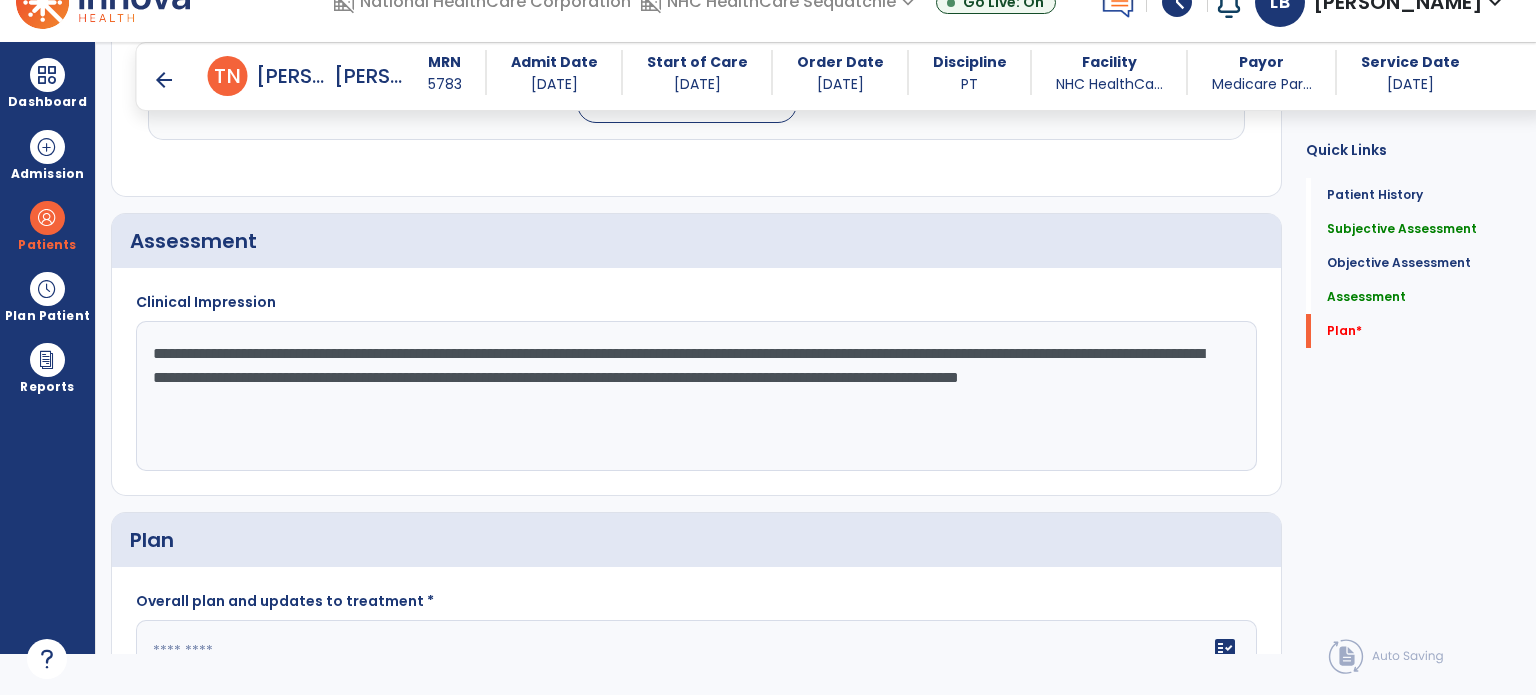 click on "**********" 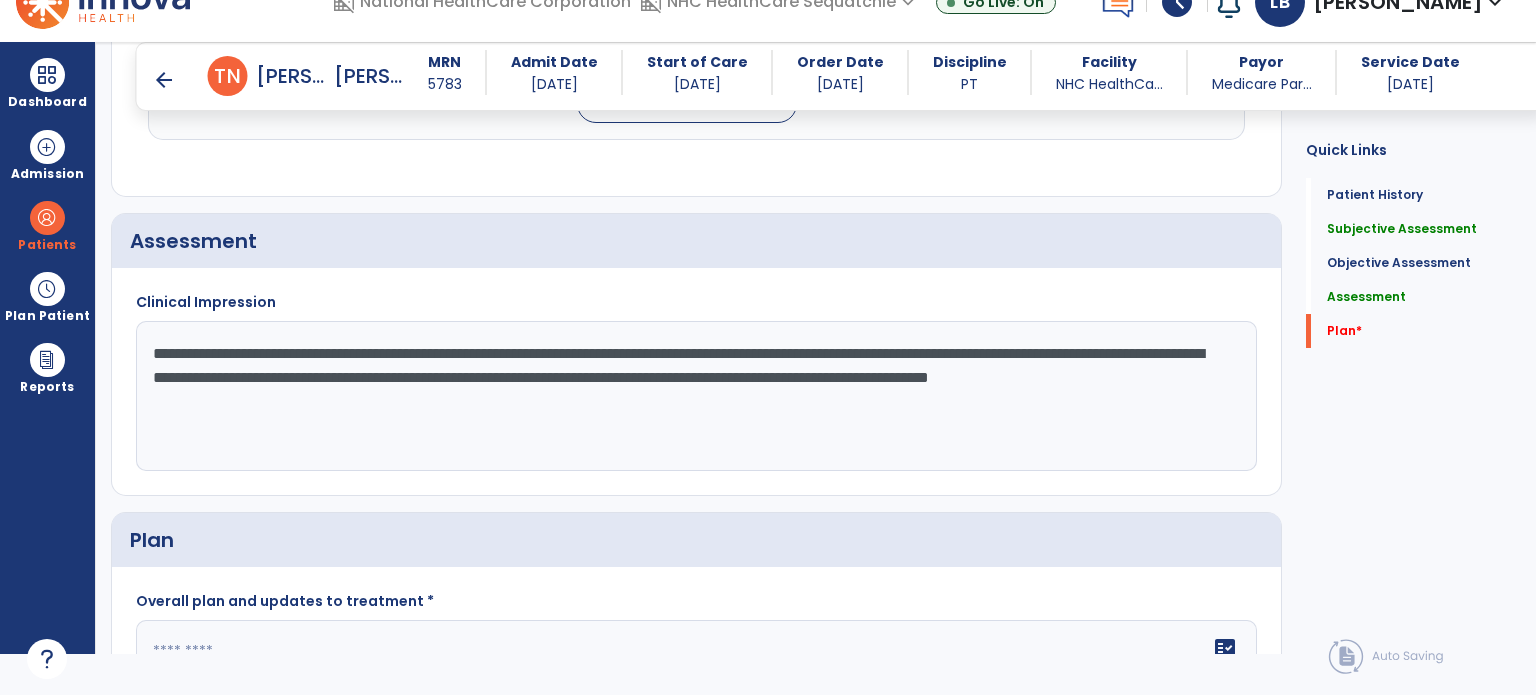 type on "**********" 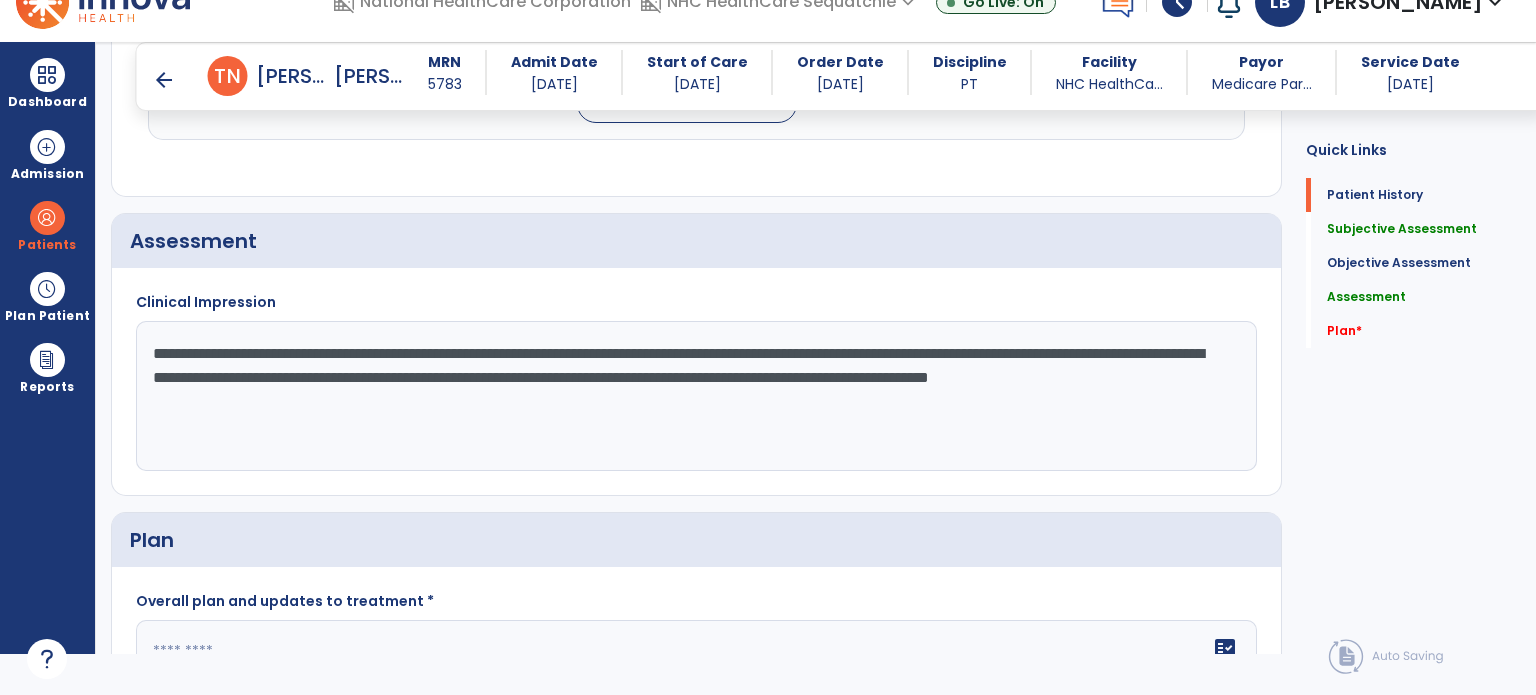 scroll, scrollTop: 40, scrollLeft: 0, axis: vertical 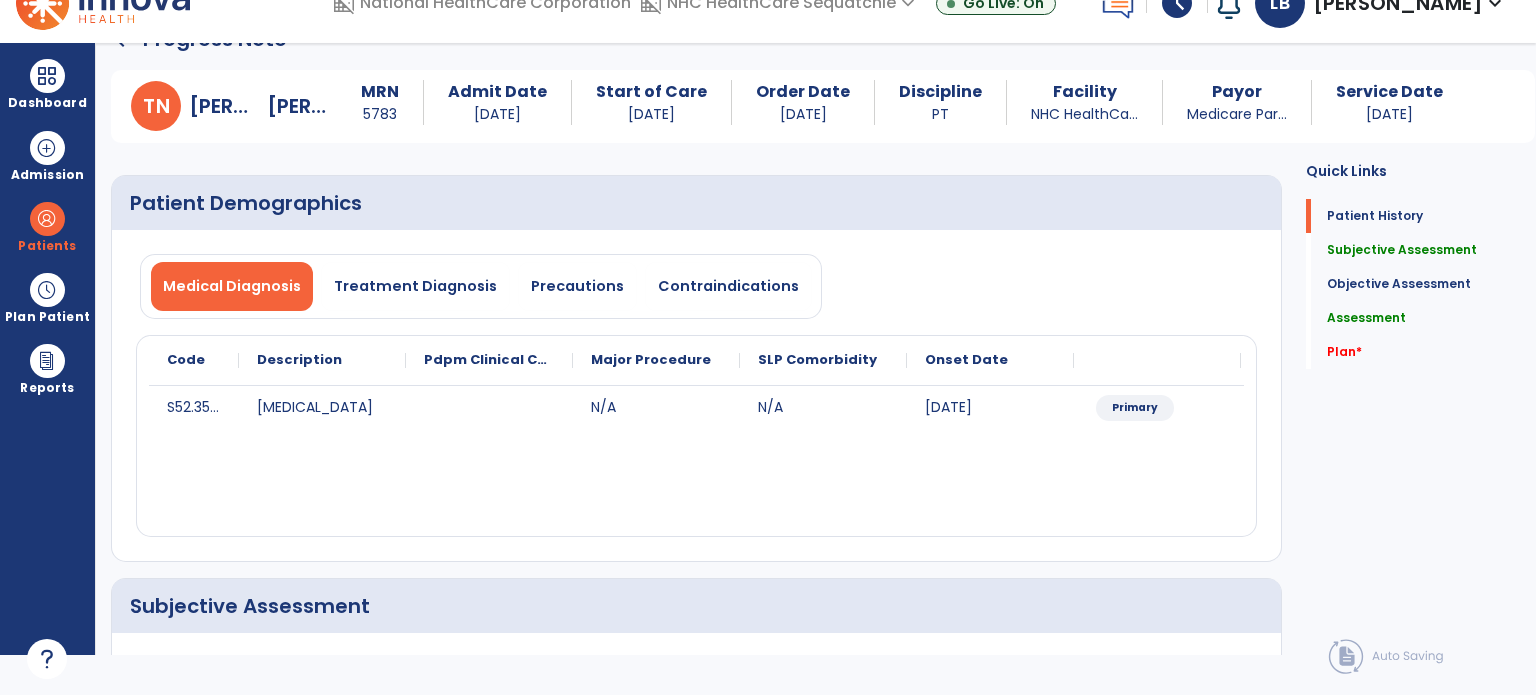 click on "Contraindications" at bounding box center (728, 286) 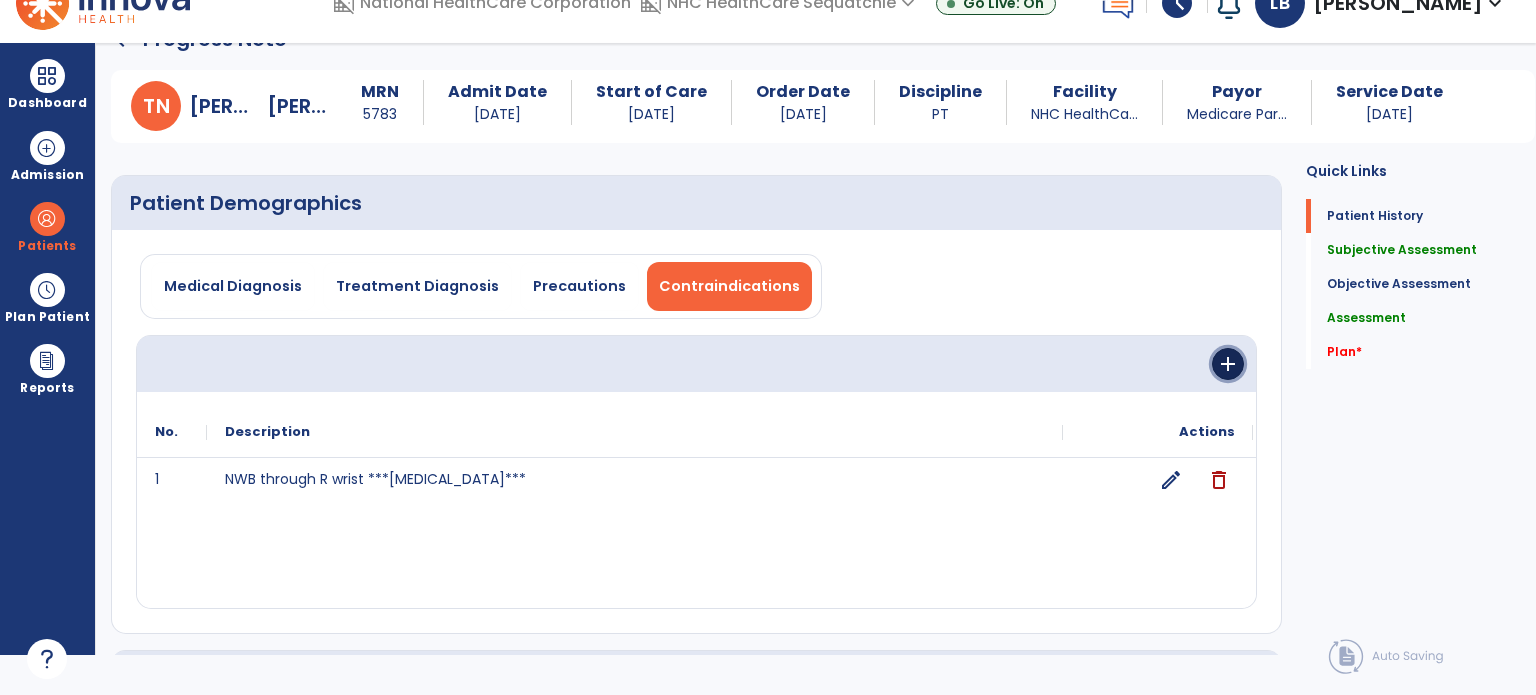 click on "add" 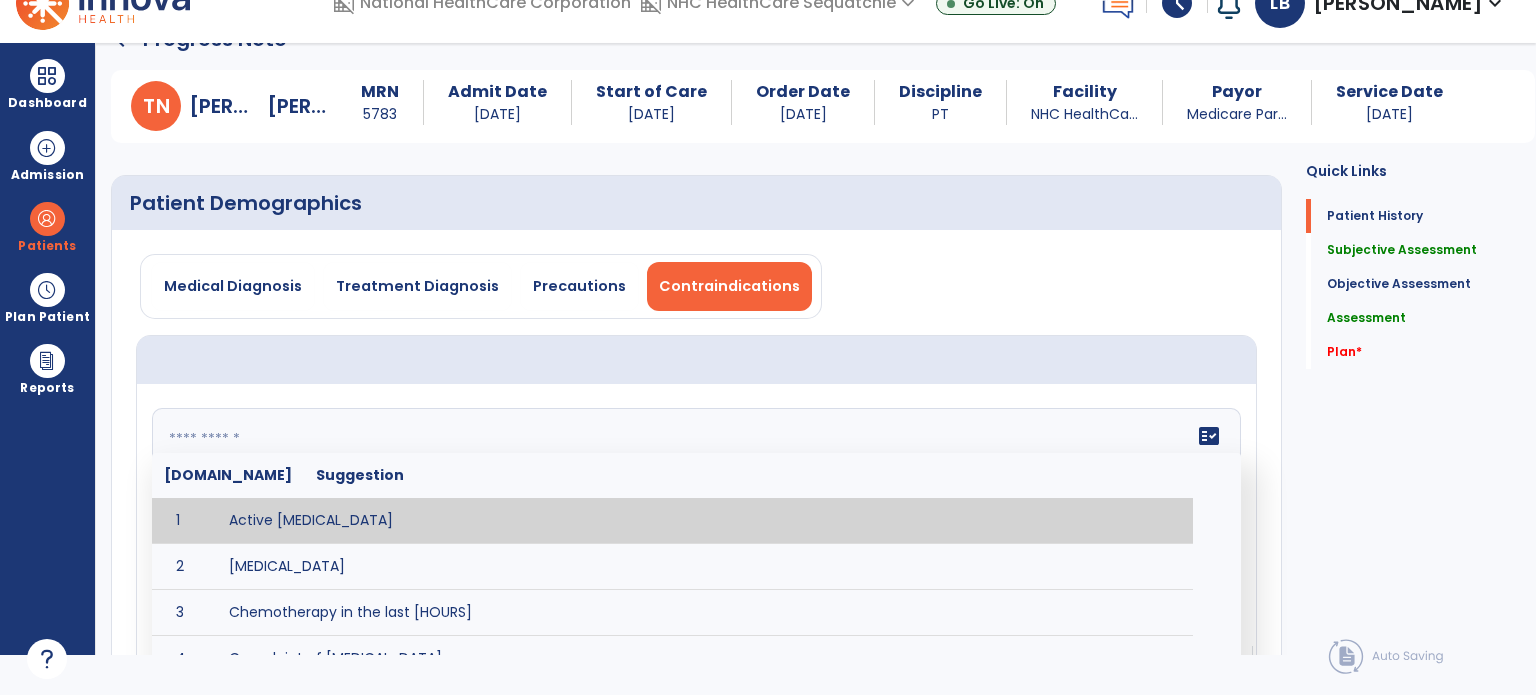 click on "fact_check  Sr.No Suggestion 1 Active blood transfusion 2 Cardiac Arrhythmia 3 Chemotherapy in the last [HOURS] 4 Complaint of chest pain 5 DVT 6 Hypertension [VALUES] 7 Inflammation or infection in the heart. 8 Oxygen saturation lower than [VALUE] 9 Pacemaker 10 Pulmonary infarction 11 Recent changes in EKG 12 Severe aortic stenosis 13 Severe dehydration 14 Severe diaphoresis 15 Severe orthostatic hypotension 16 Severe shortness of breath/dyspnea 17 Significantly elevated potassium levels 18 Significantly low potassium levels 19 Suspected or known dissecting aneurysm 20 Systemic infection 21 Uncontrolled diabetes with blood sugar levels greater than [VALUE] or less than [Value]  22 Unstable angina 23 Untreated blood clots" 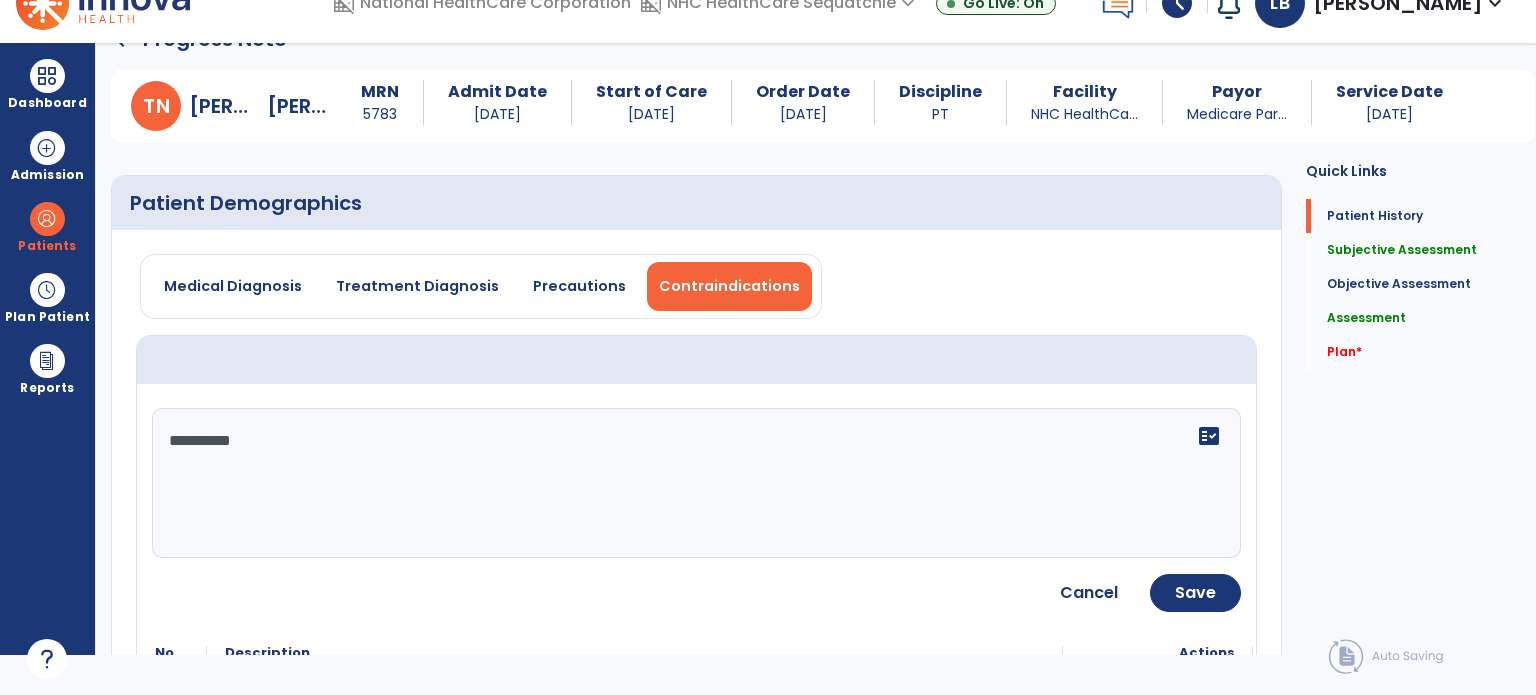 click on "*********" 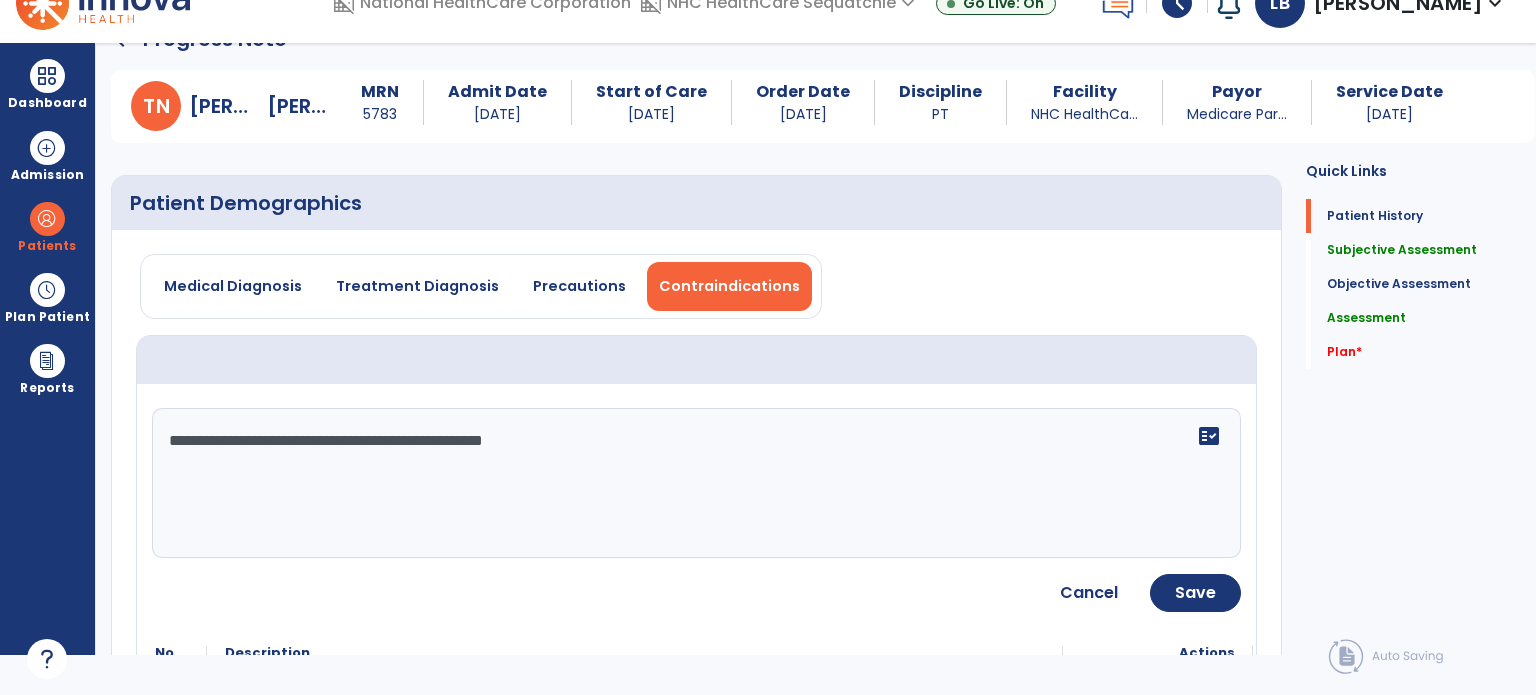 type on "**********" 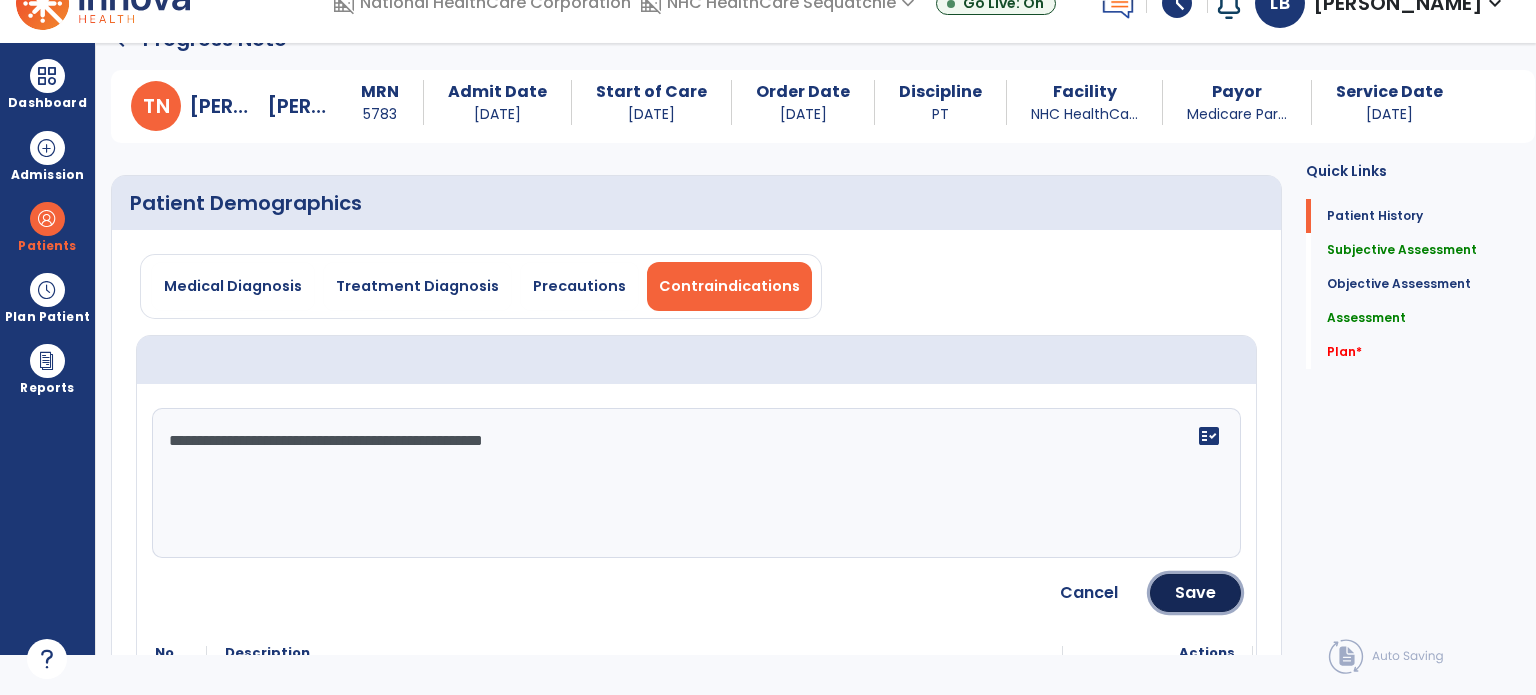 click on "Save" 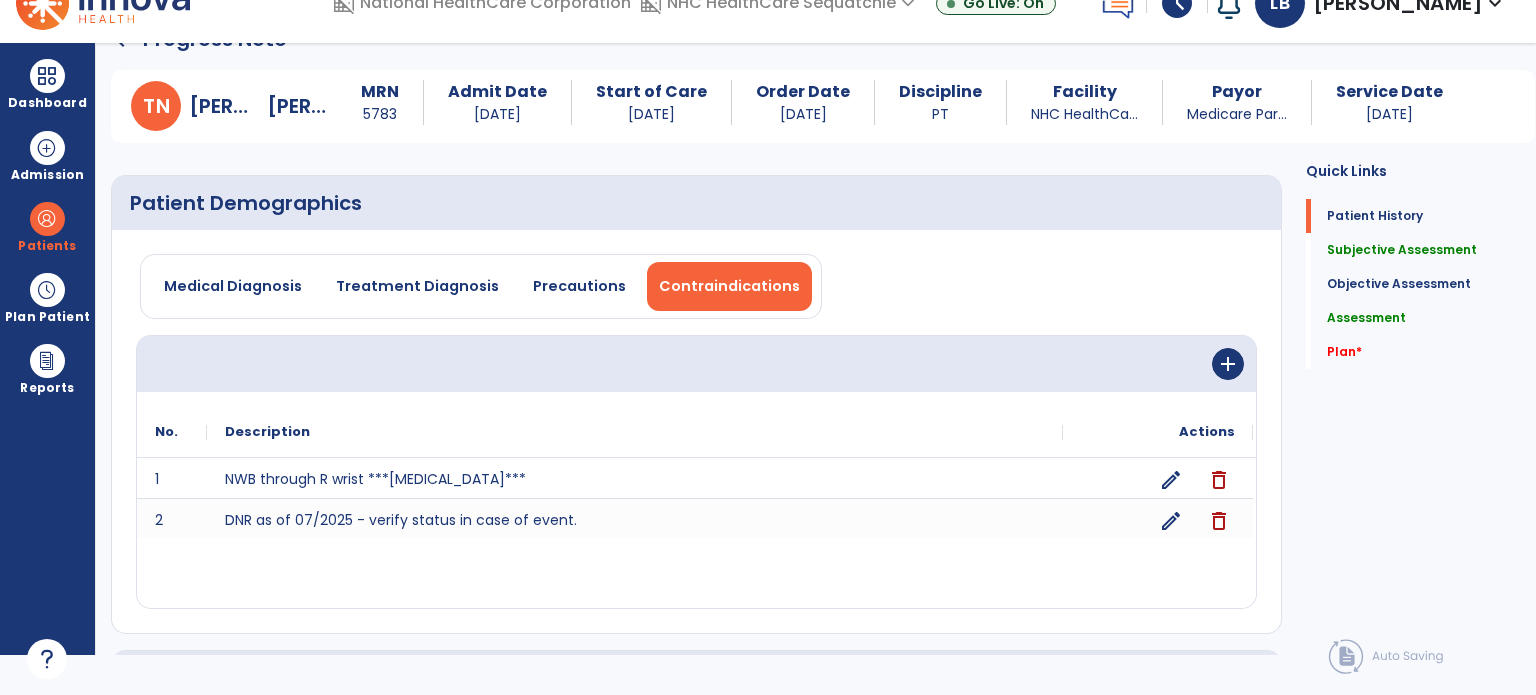 click on "Precautions" at bounding box center (579, 286) 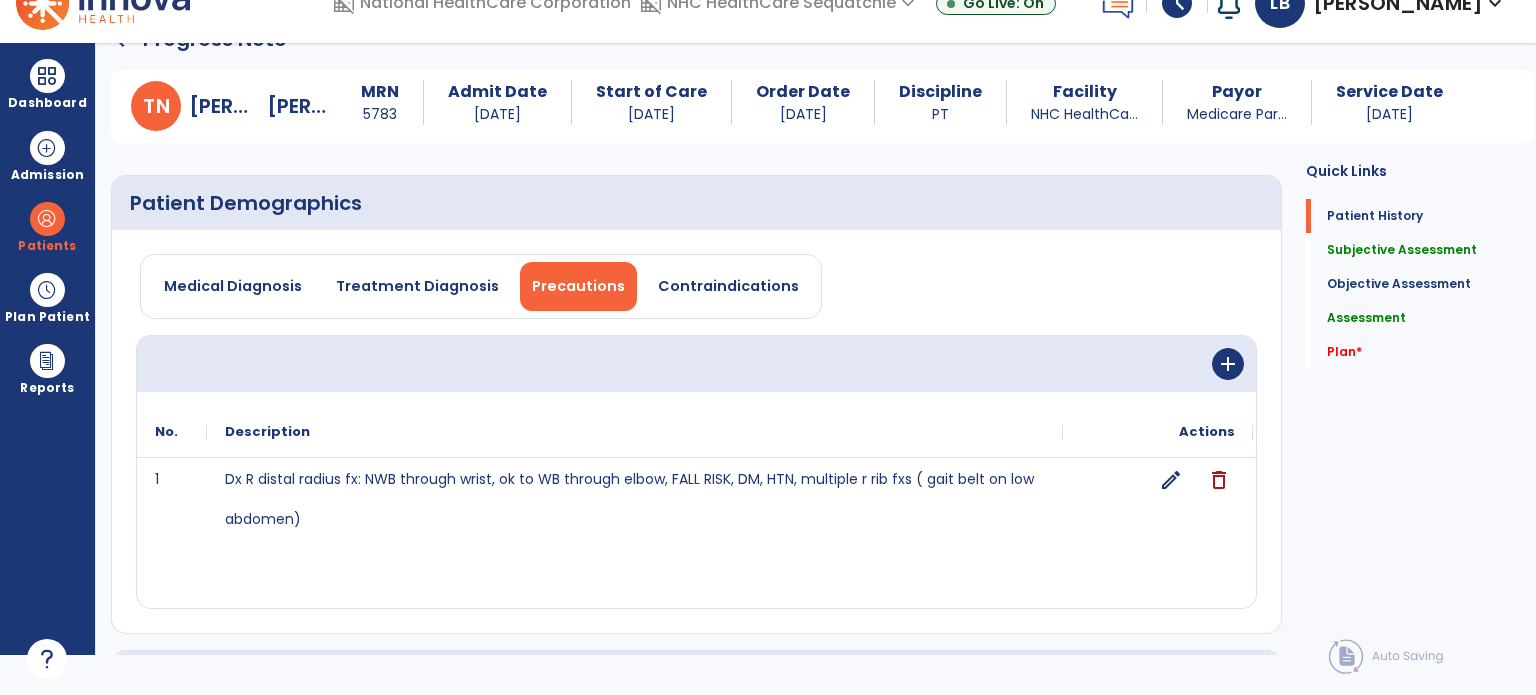 click on "Medical Diagnosis" at bounding box center [233, 286] 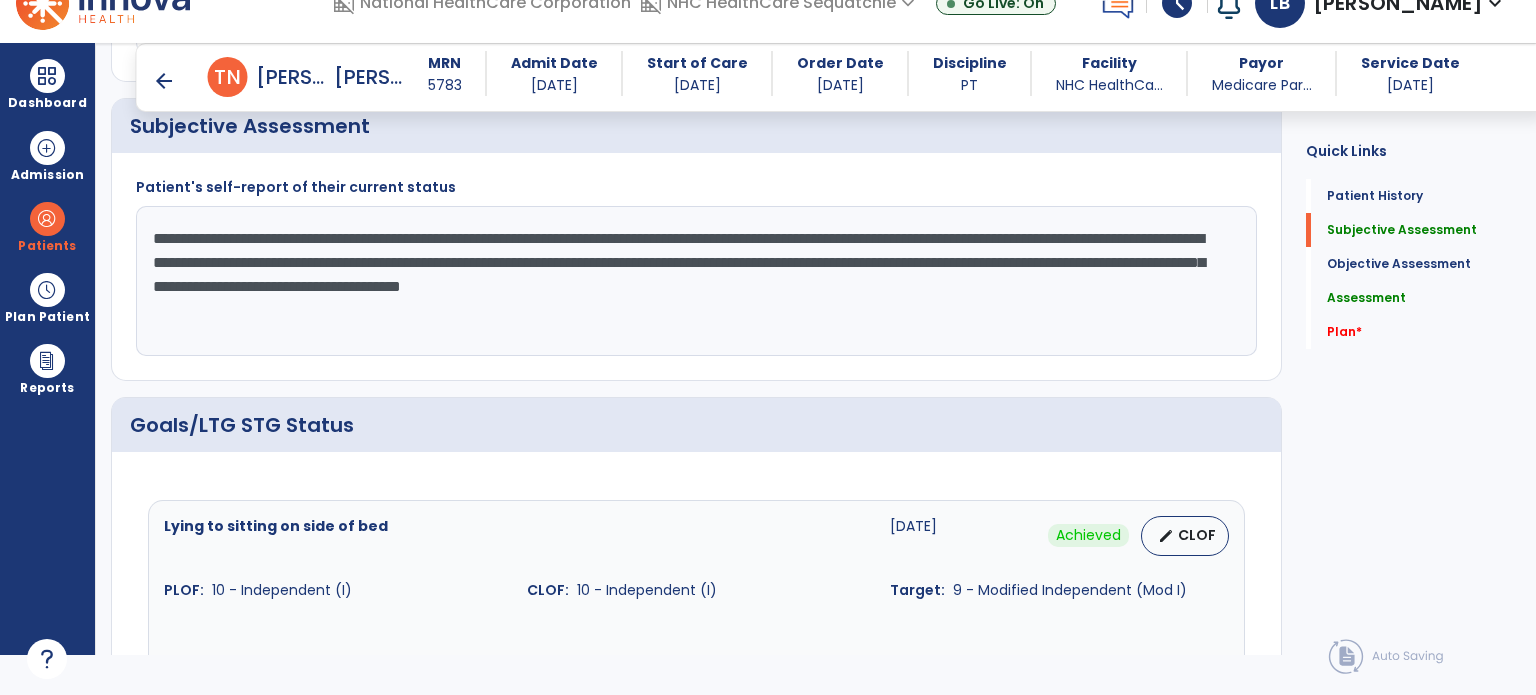 scroll, scrollTop: 539, scrollLeft: 0, axis: vertical 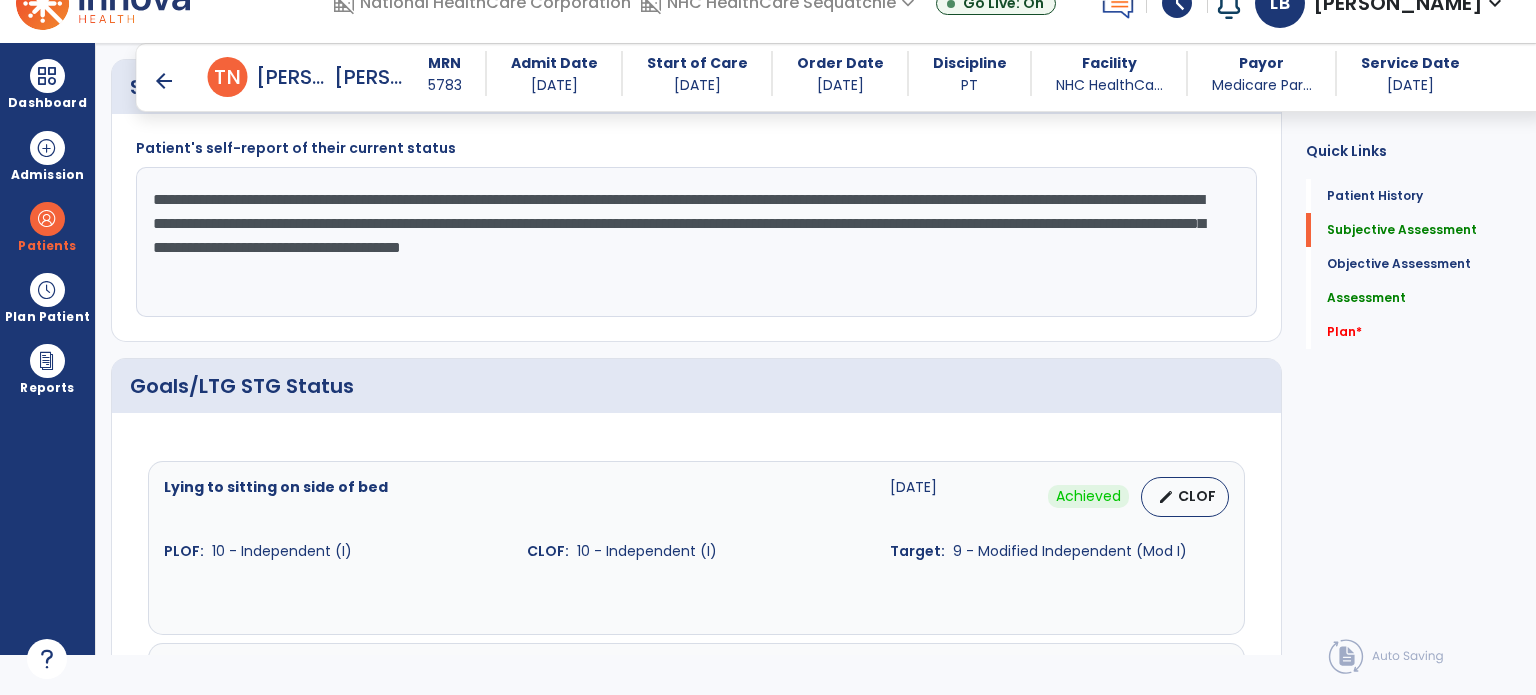 click on "Assessment" 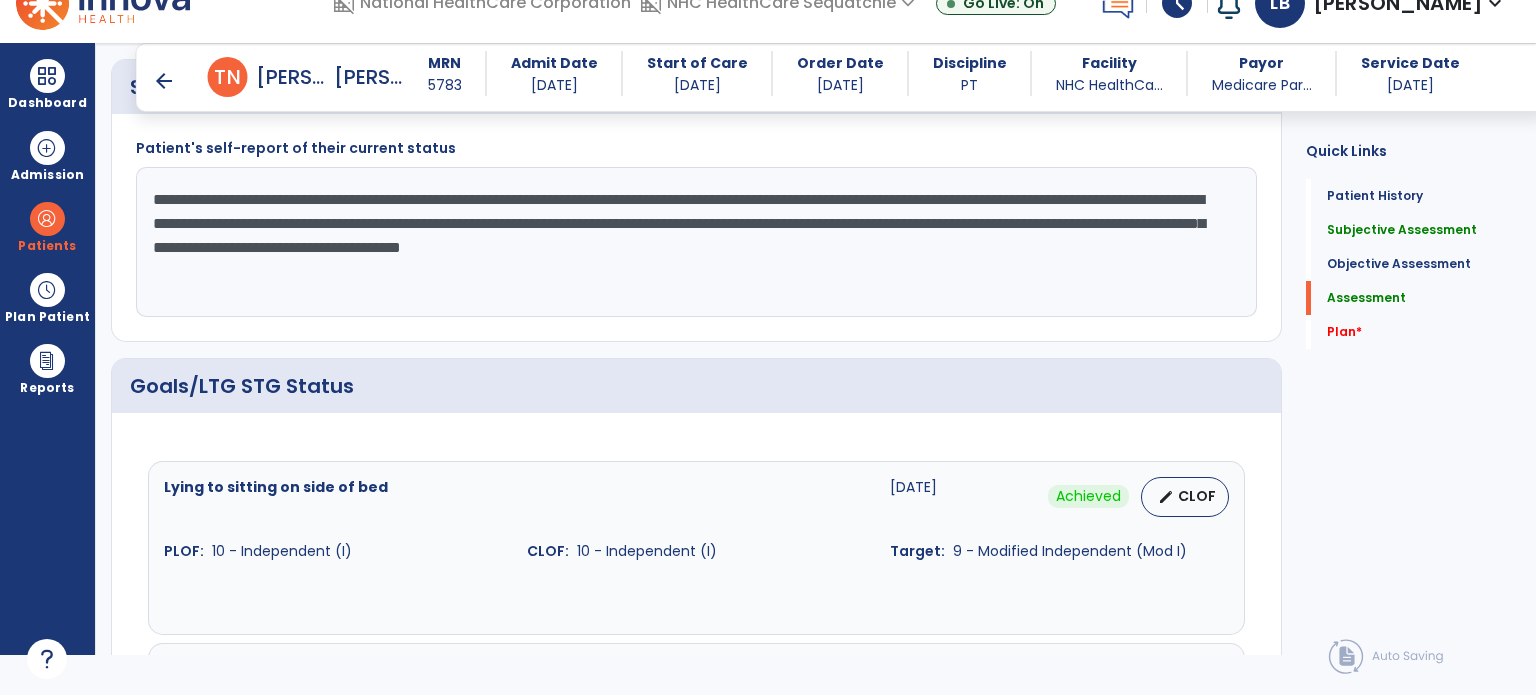 scroll, scrollTop: 41, scrollLeft: 0, axis: vertical 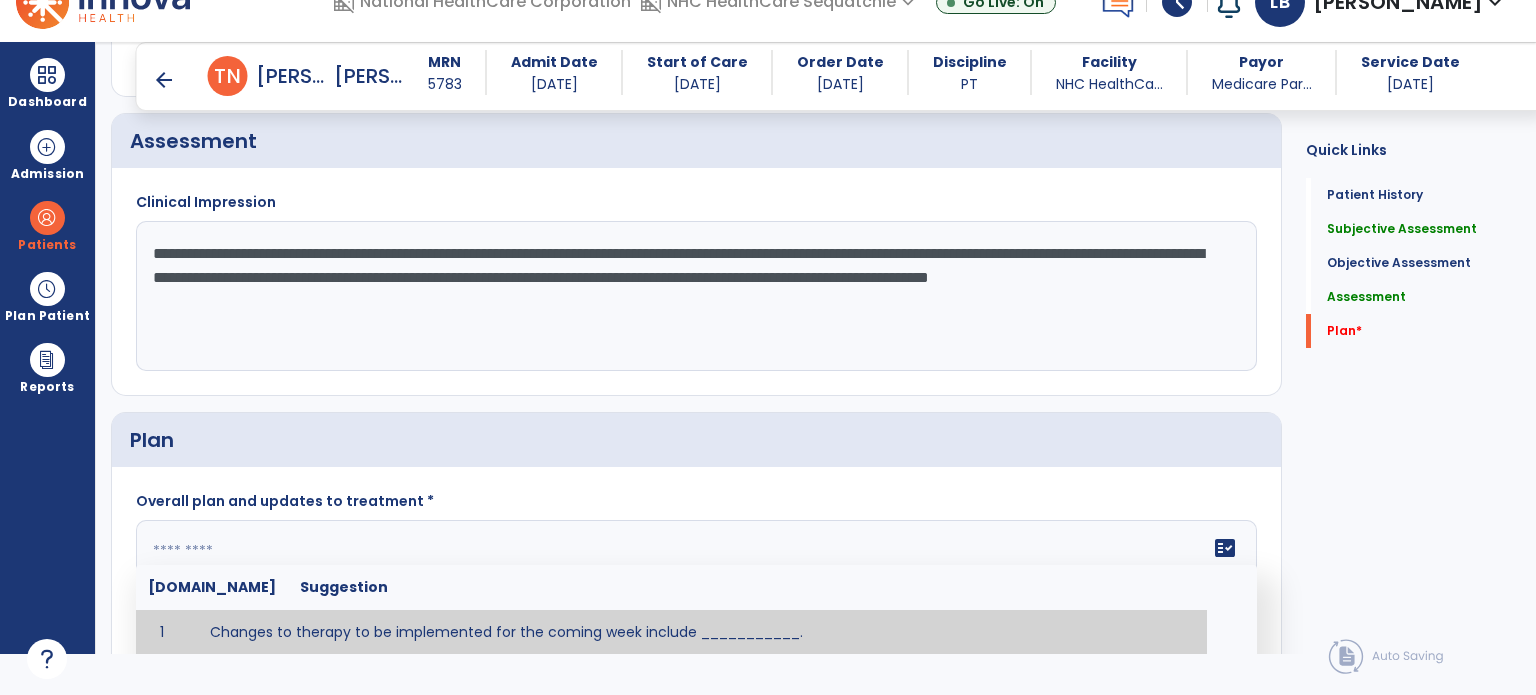 click on "fact_check  Sr.No Suggestion 1 Changes to therapy to be implemented for the coming week include ___________. 2 Continued [PATIENT/CAREGIVER] training required in [AREA] to improve safety in [FUNCTIONAL ACTIVITY] 3 Due to [STATUS CHANGE] the treatment plan will be modified to [ADD/DISCONTINUE] [SPECIFIC MODALITY/TREATMENT TECHNIQUE]. 4 Goals related to ___________ have been met.  Will add new STG's to address _______ in the upcoming week. 5 Updated precautions include ________. 6 Progress treatment to include ____________. 7 Requires further [PATIENT/CAREGIVER] training in ______ to improve safety in ________. 8 Short term goals related to _________ have been met and new short term goals to be added as appropriate for patient. 9 STGs have been met, will now focus on LTGs. 10 The plan for next week's visits include [INTERVENTIONS] with the objective of improving [IMPAIRMENTS] to continue to progress toward long term goal(s). 11 12 13 Changes to therapy to be implemented for the coming week include ___________." 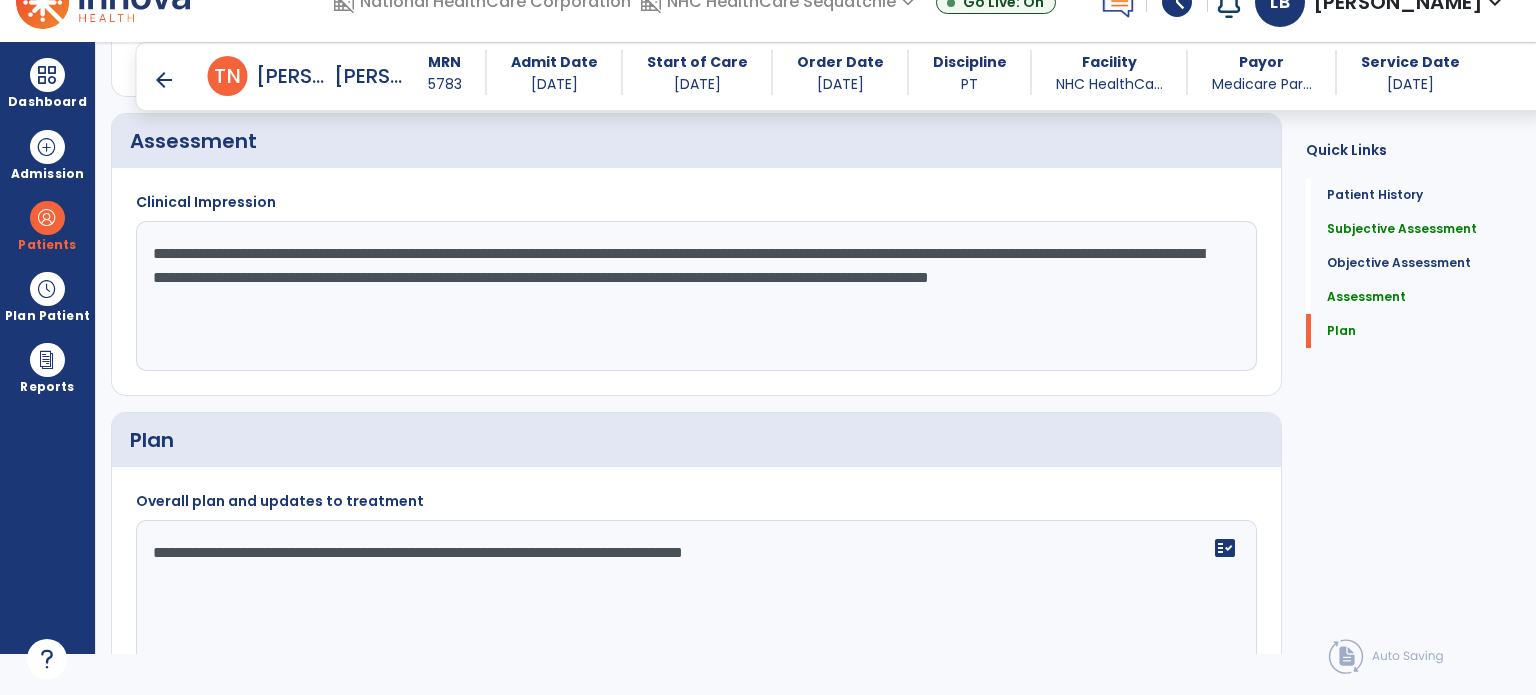 click on "**********" 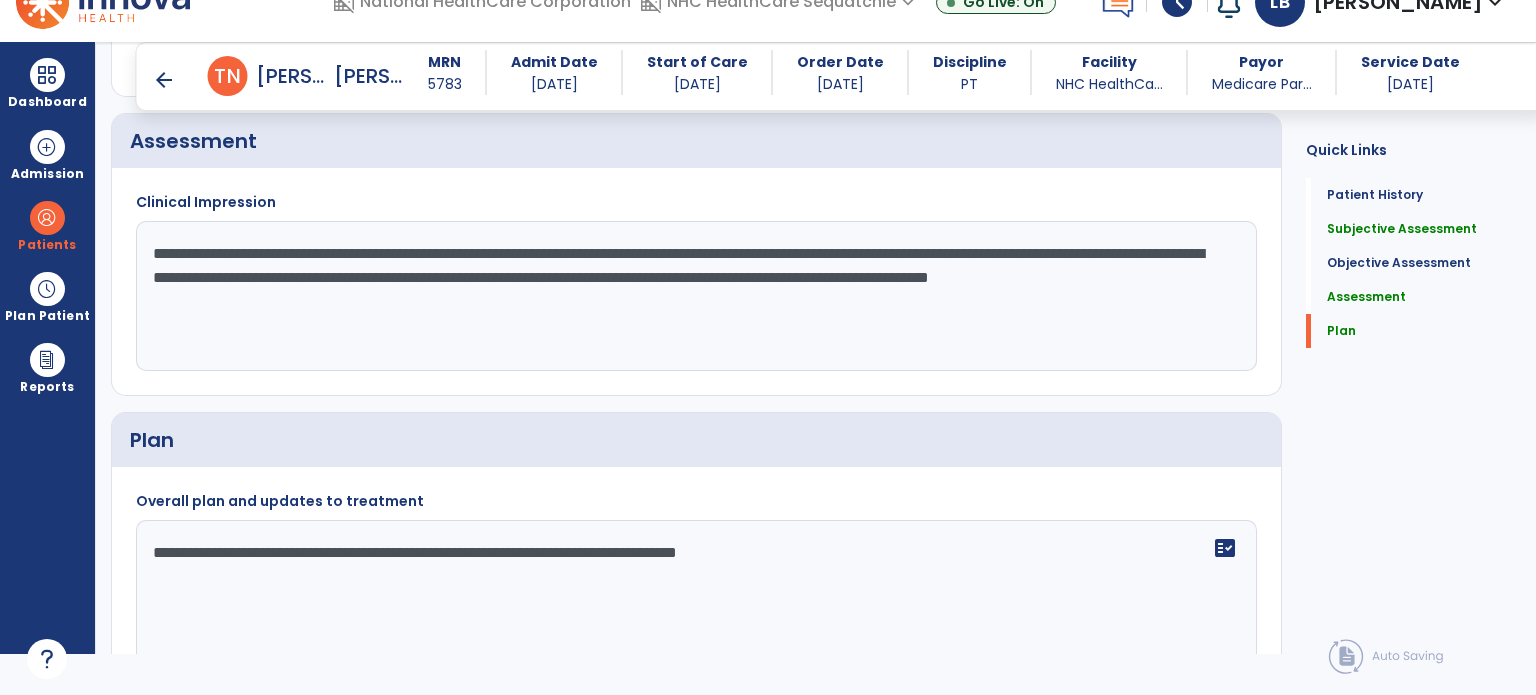 drag, startPoint x: 295, startPoint y: 539, endPoint x: 124, endPoint y: 541, distance: 171.01169 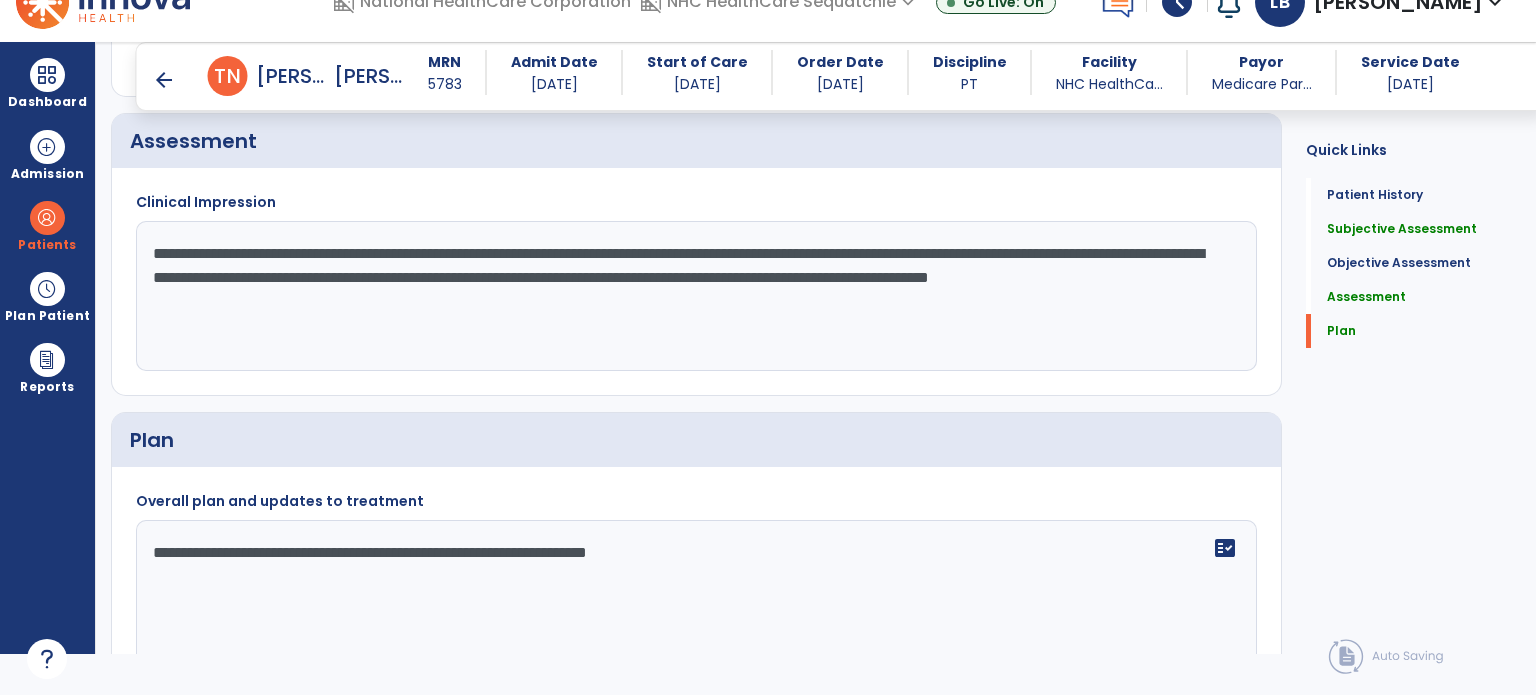 drag, startPoint x: 629, startPoint y: 539, endPoint x: 643, endPoint y: 521, distance: 22.803509 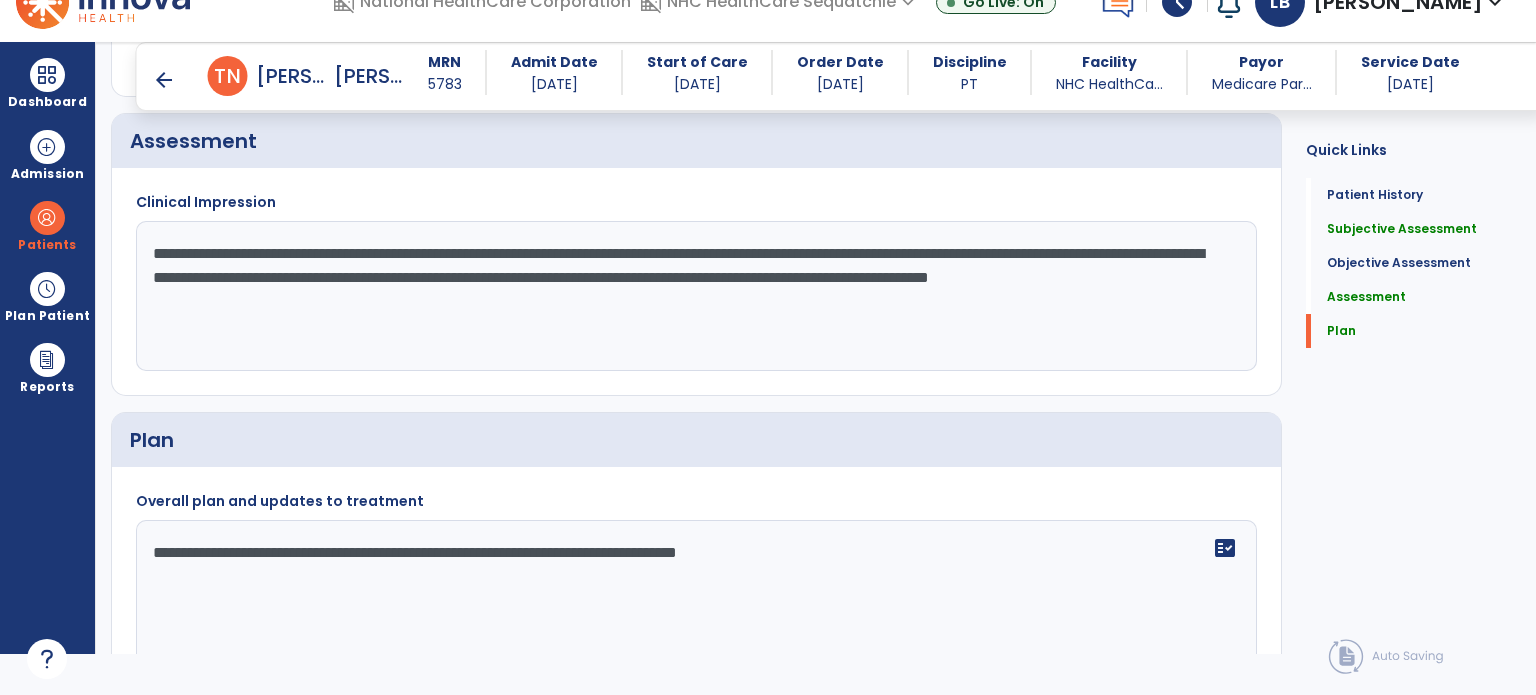 type on "**********" 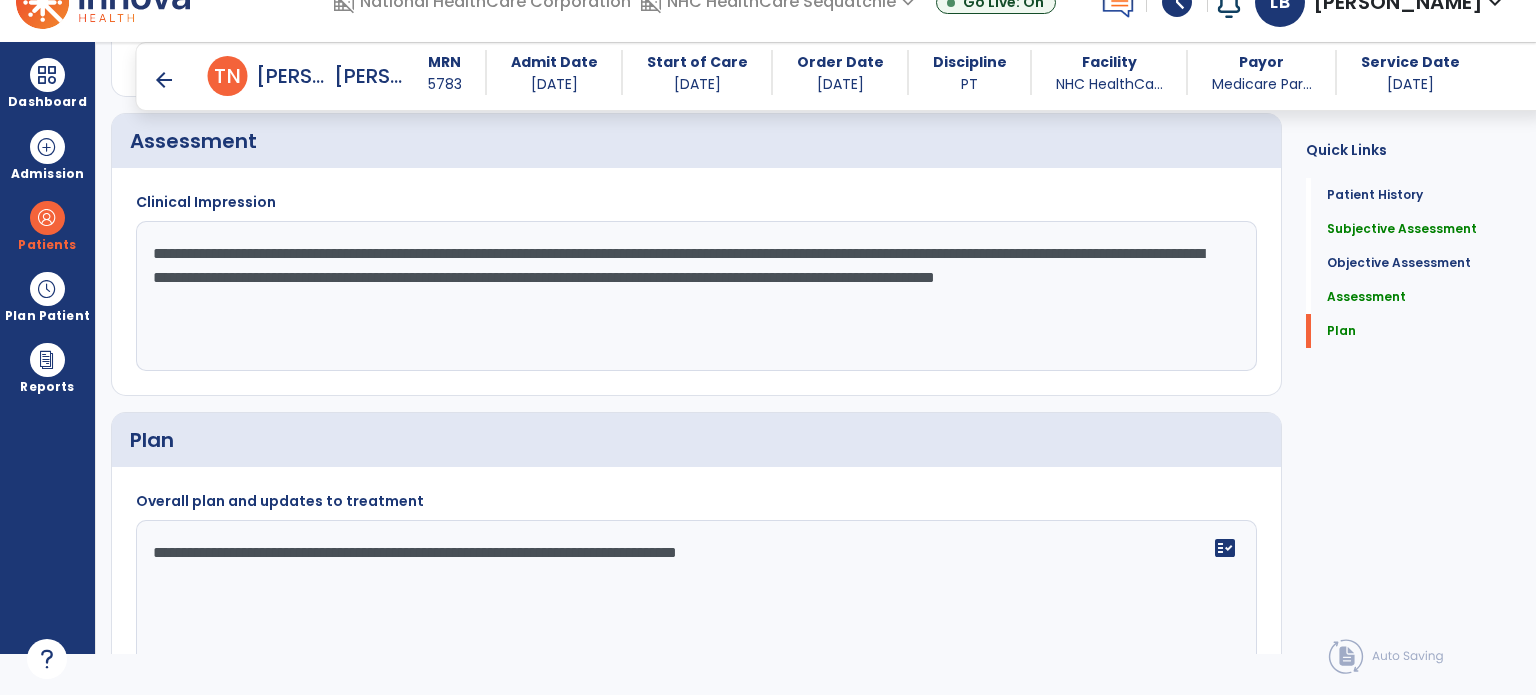 click on "**********" 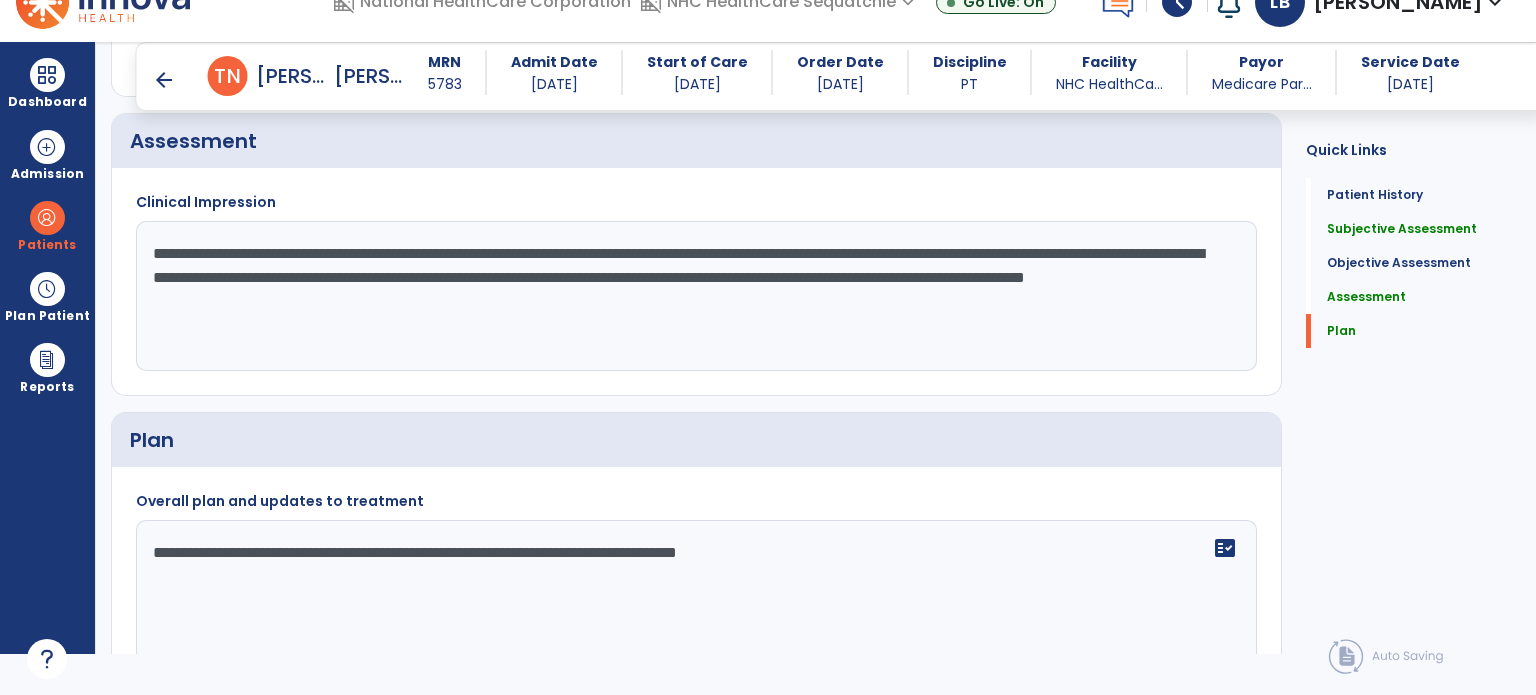 drag, startPoint x: 732, startPoint y: 293, endPoint x: 735, endPoint y: 283, distance: 10.440307 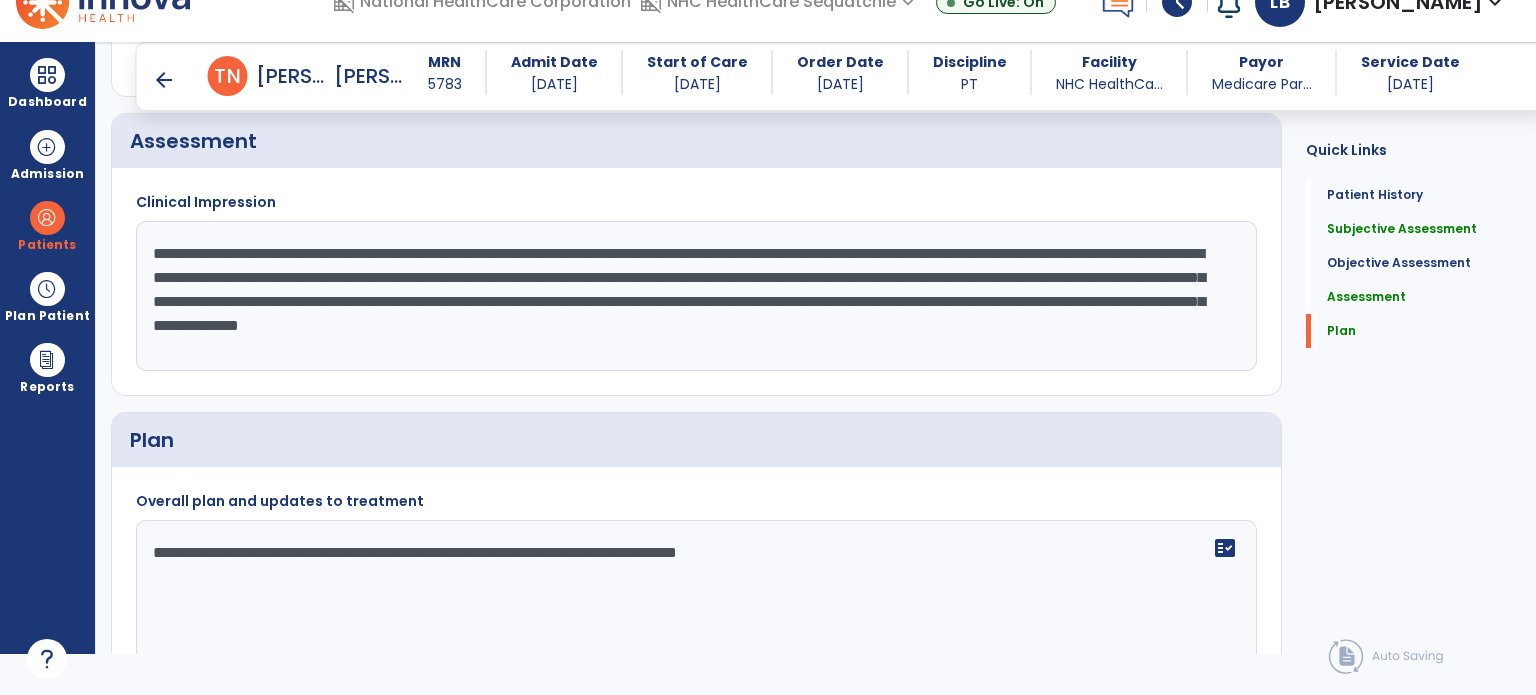 click on "**********" 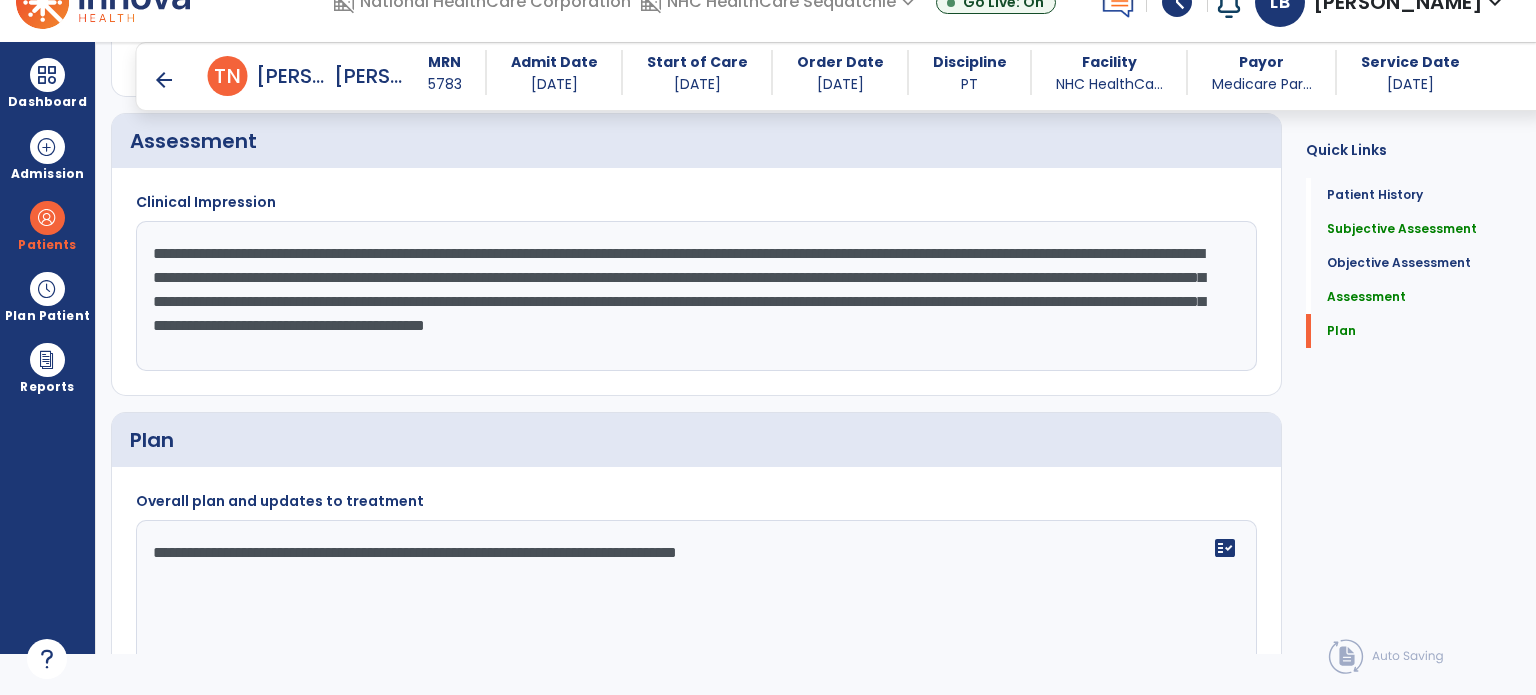 type on "**********" 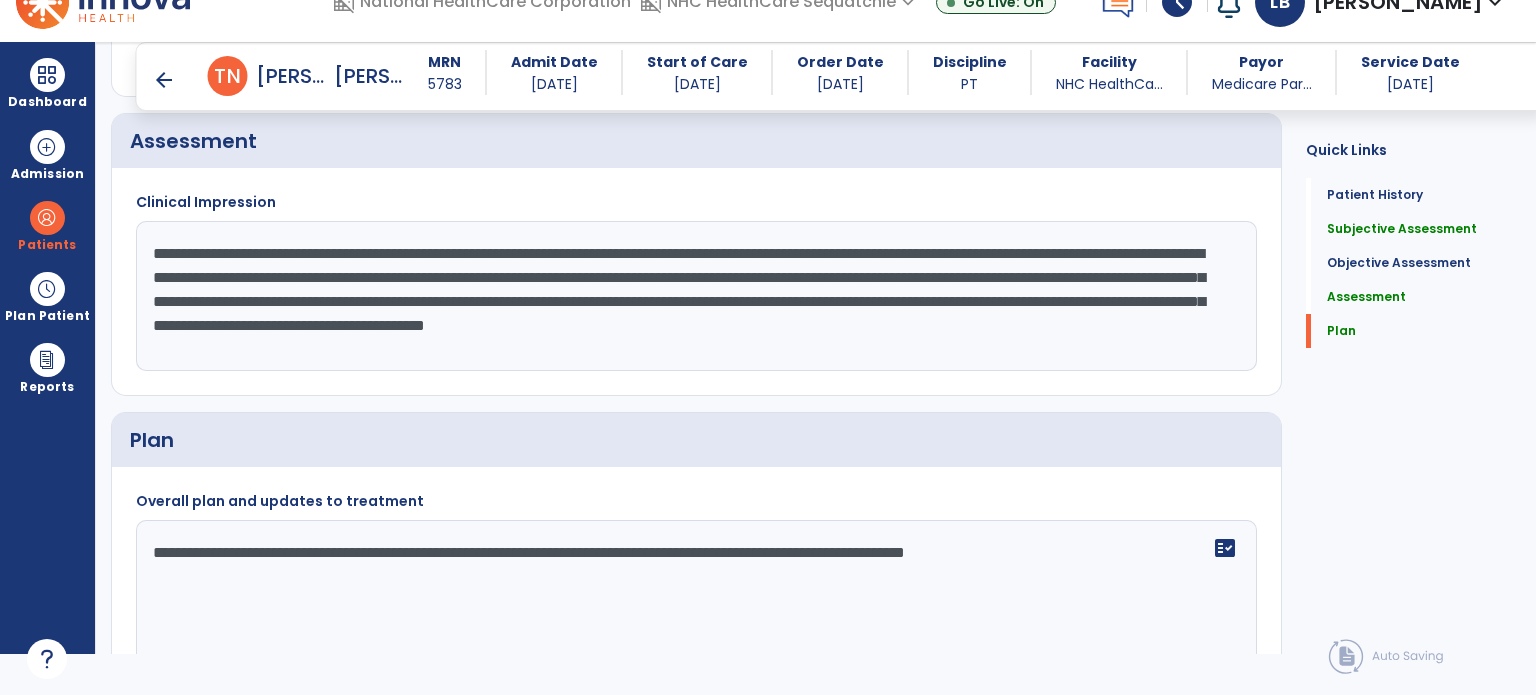 type on "**********" 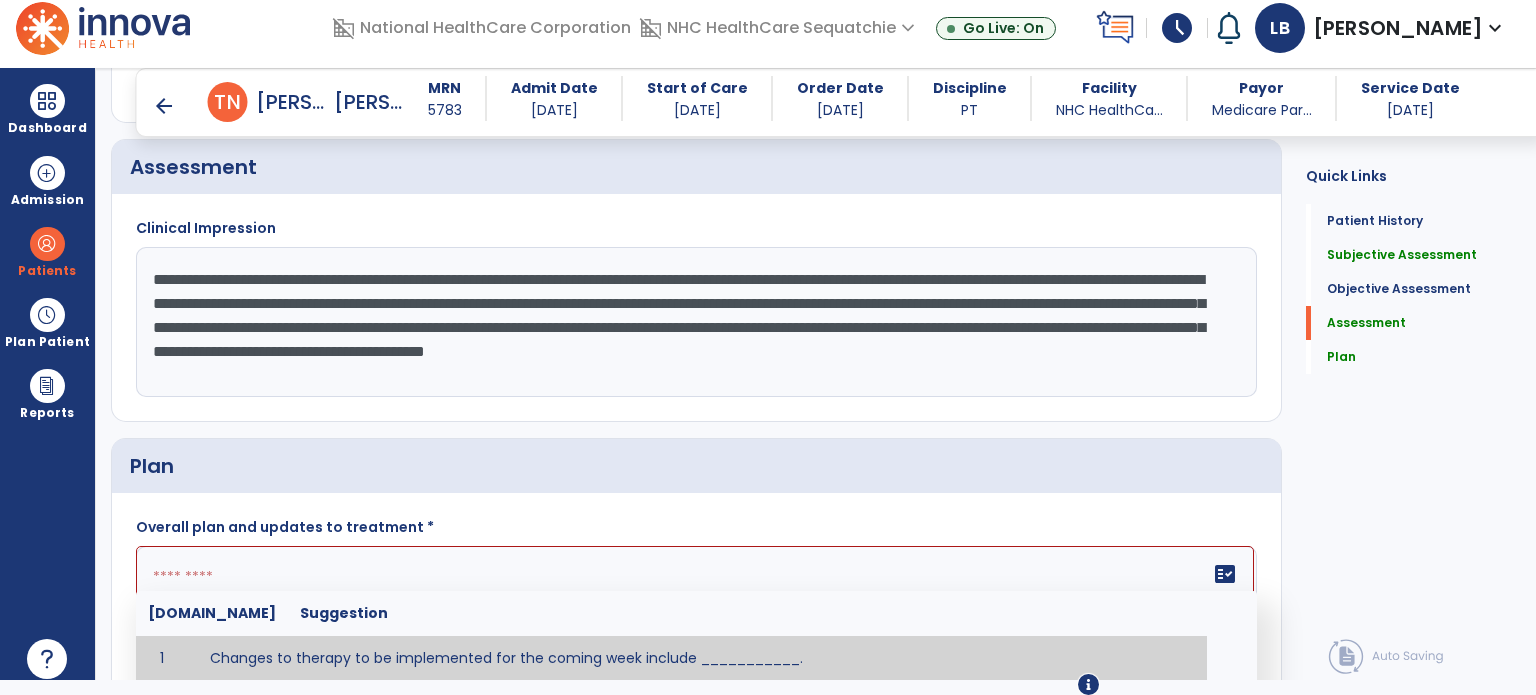scroll, scrollTop: 2138, scrollLeft: 0, axis: vertical 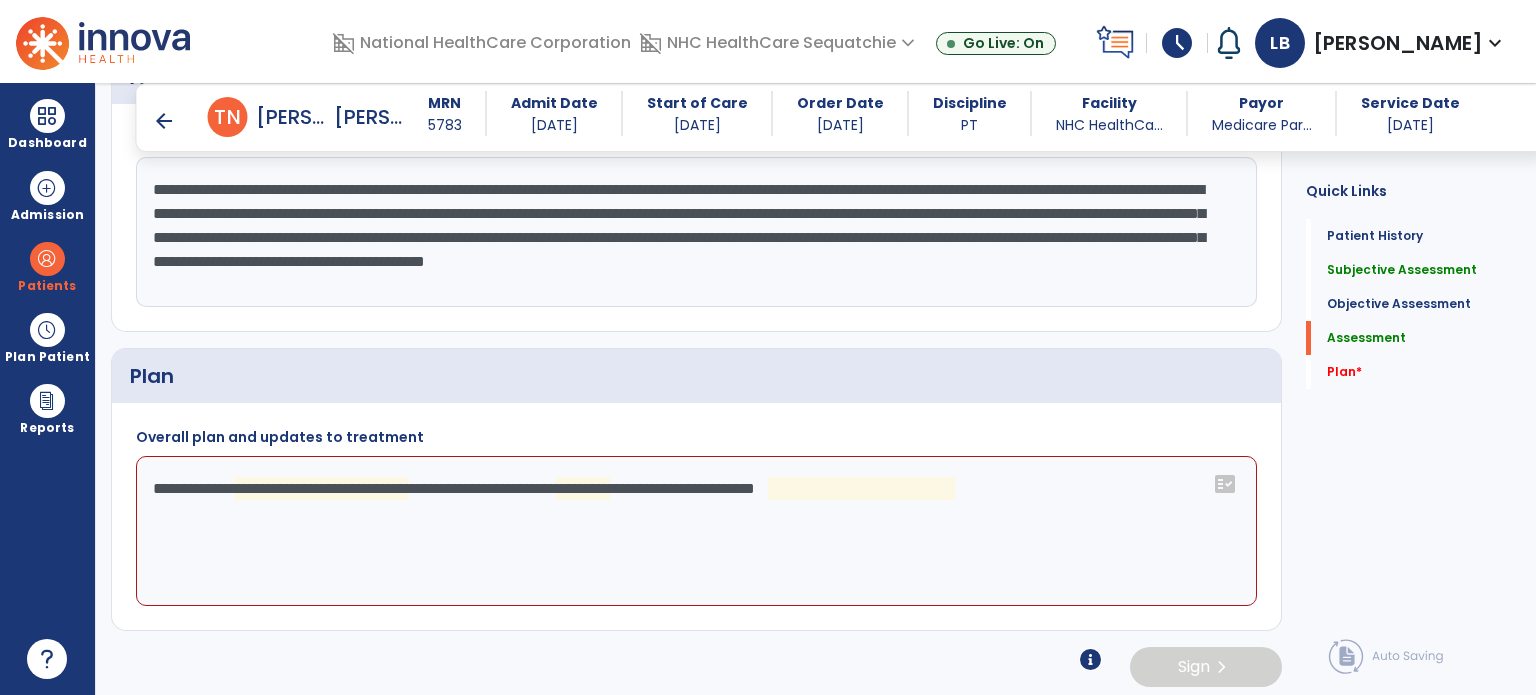 click on "**********" 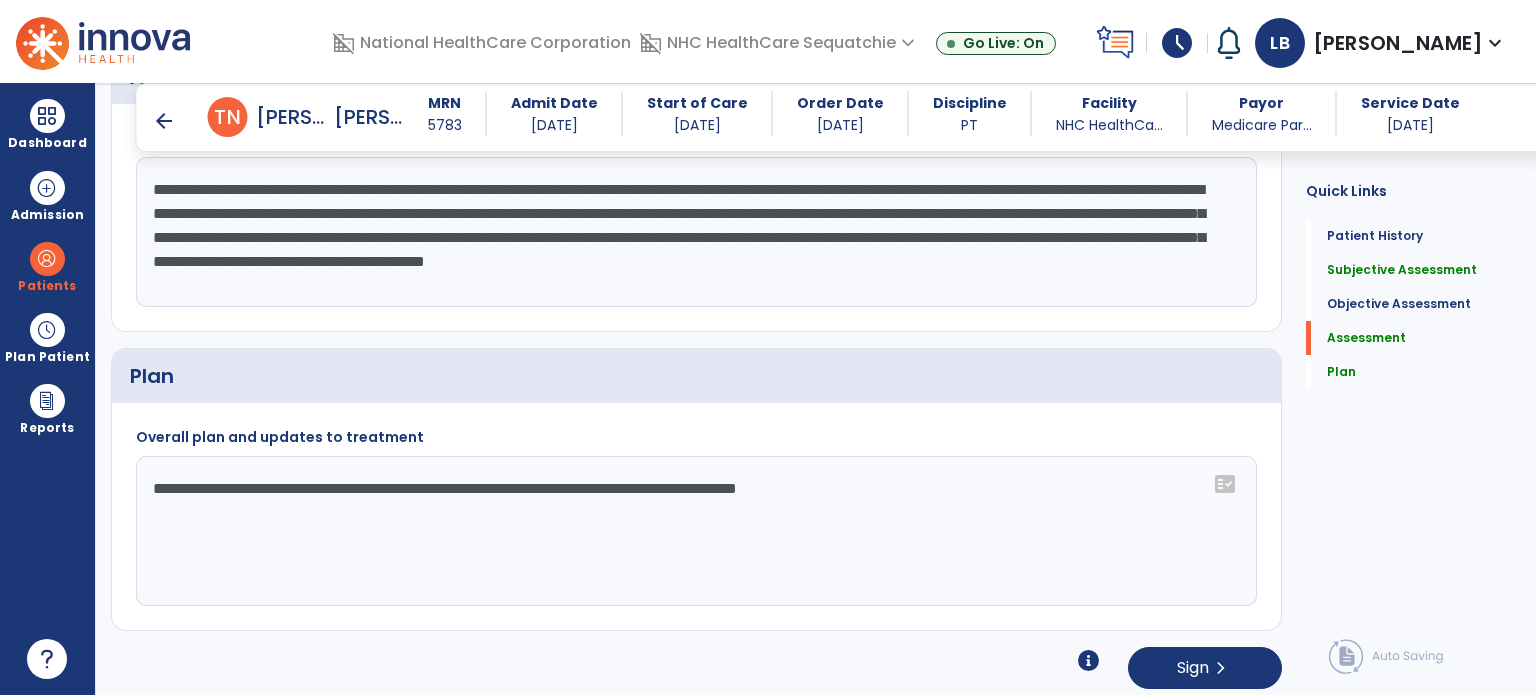 click on "**********" 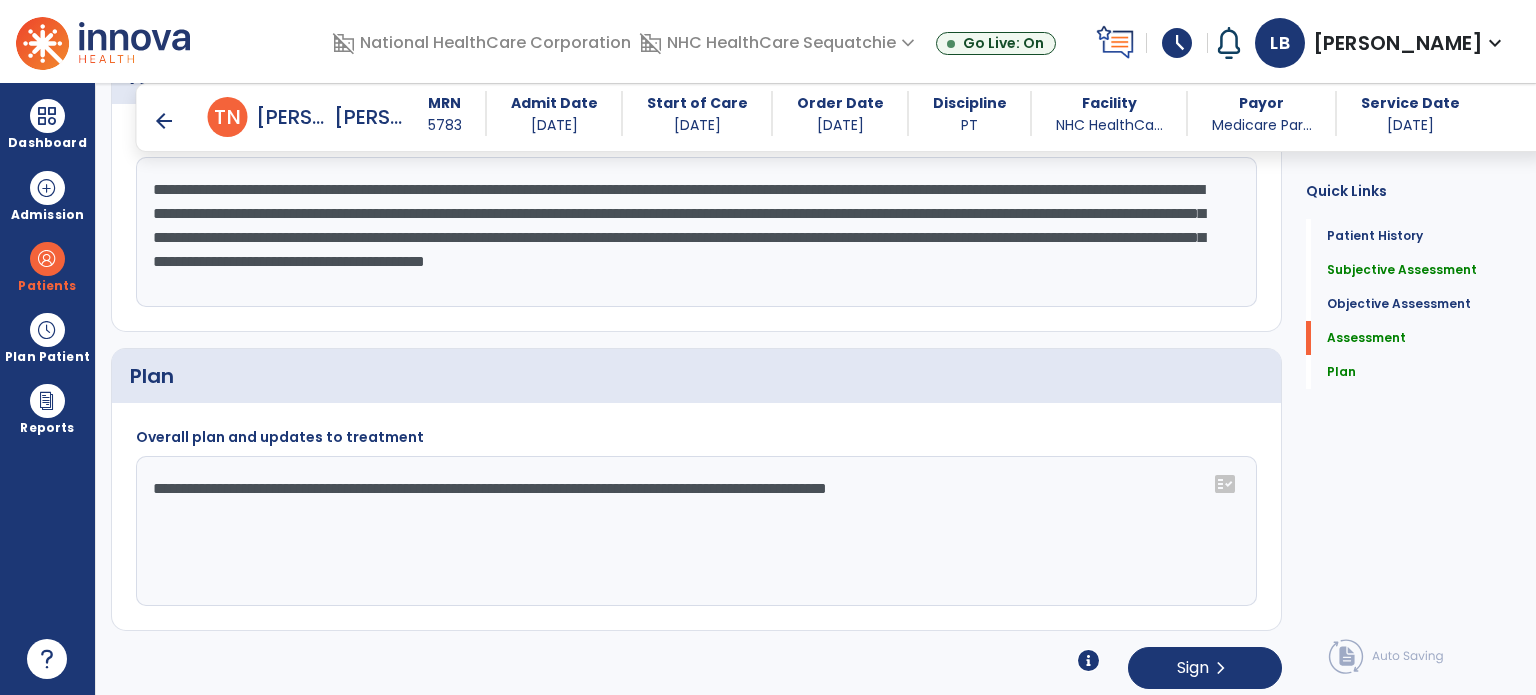 click on "**********" 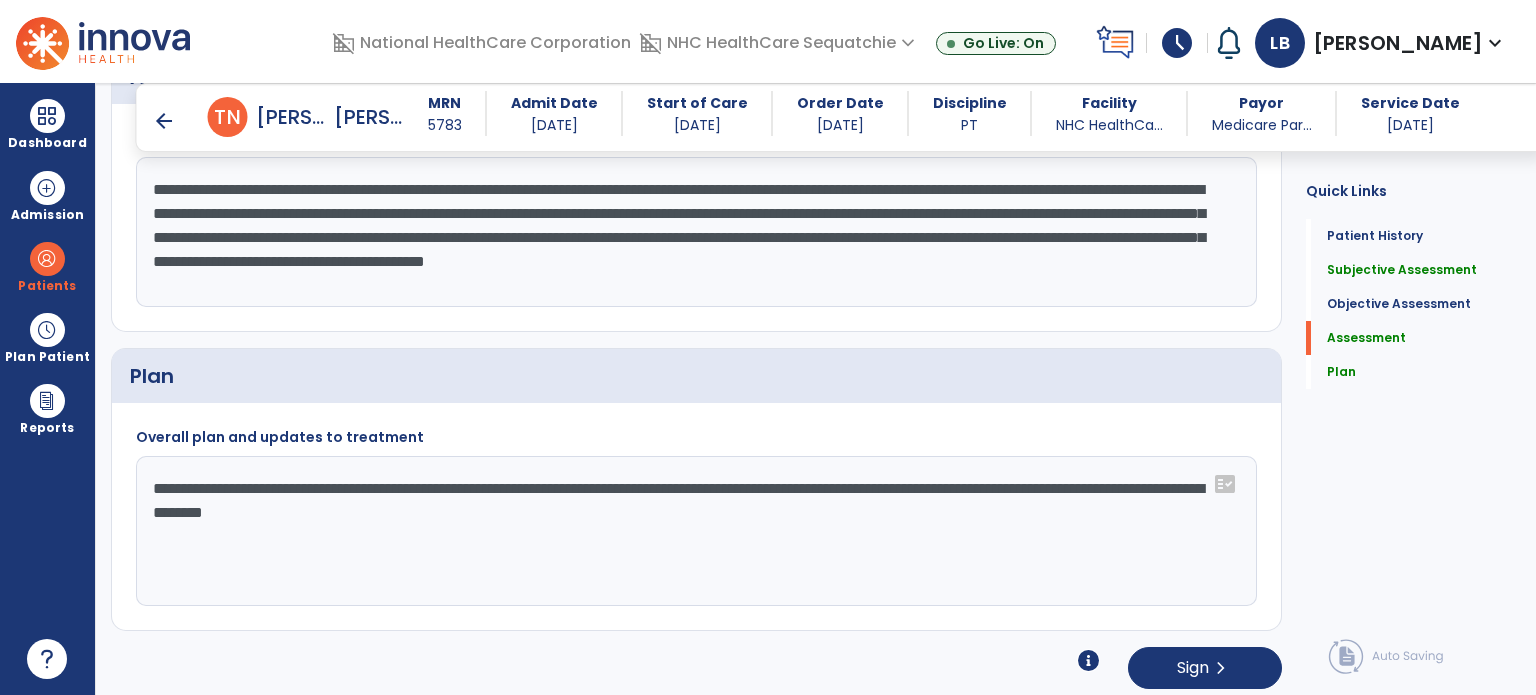 paste on "**********" 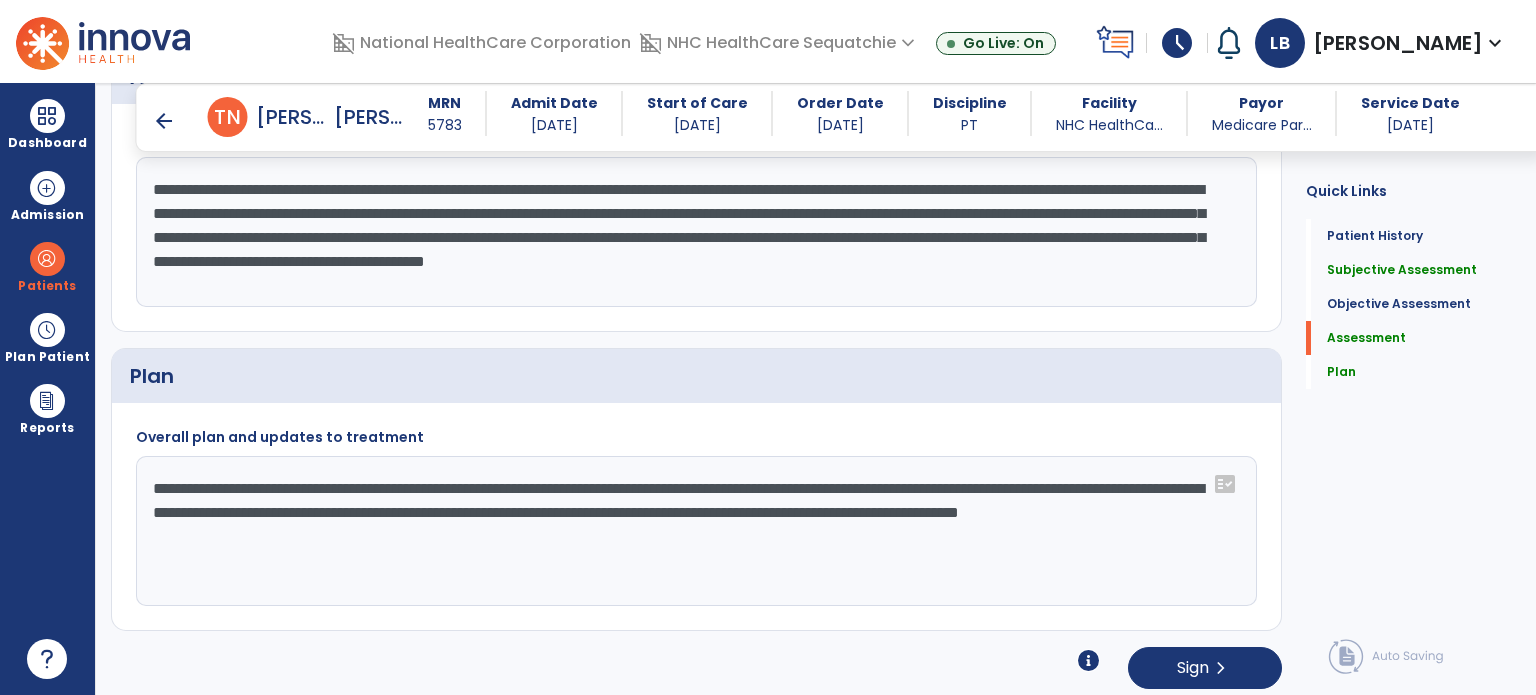 type on "**********" 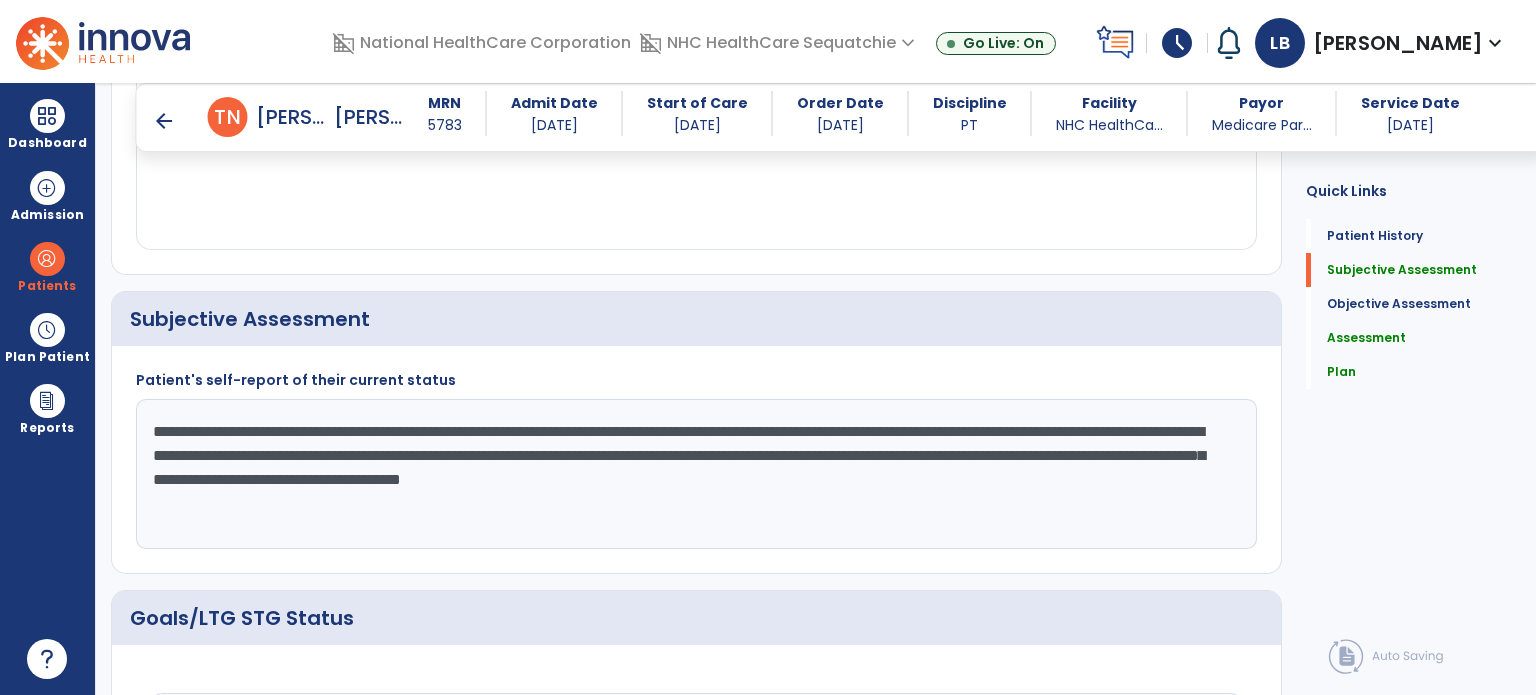 scroll, scrollTop: 343, scrollLeft: 0, axis: vertical 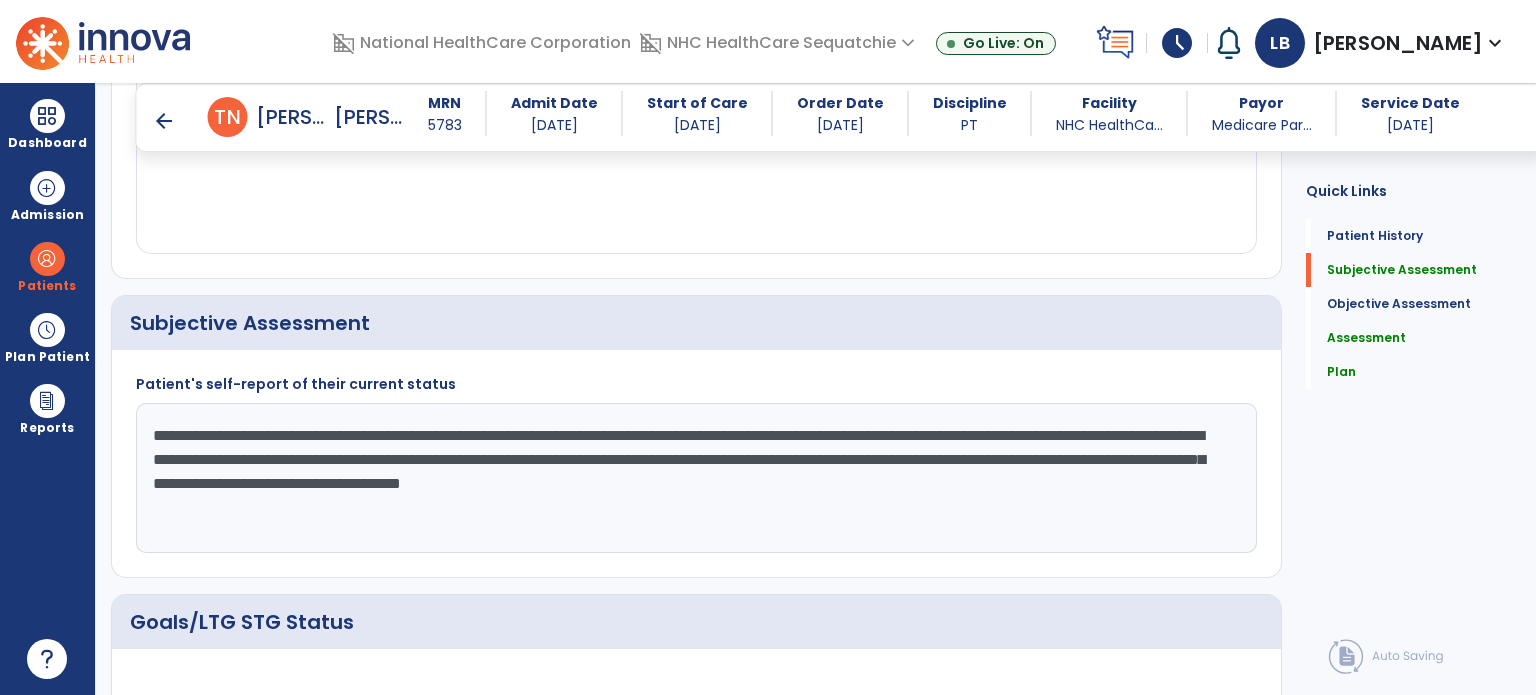 click on "**********" 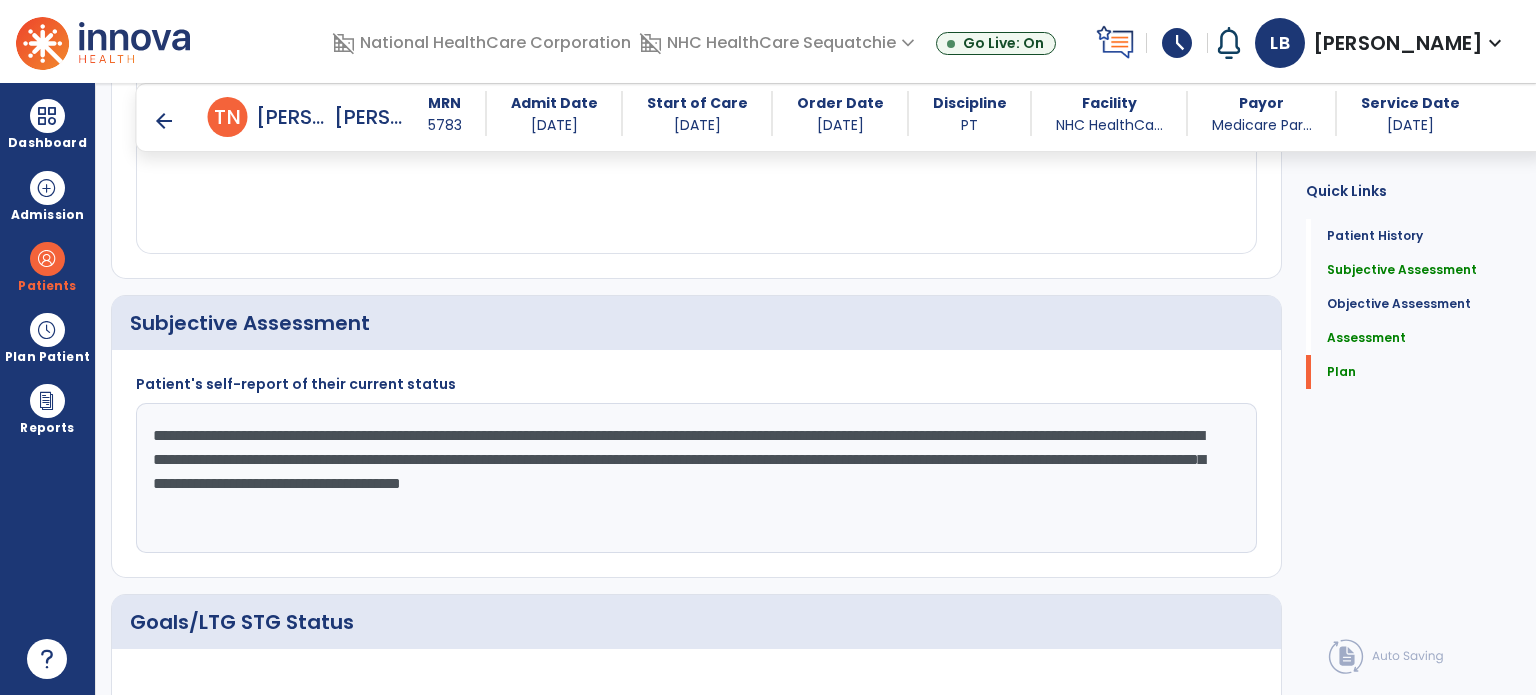 scroll, scrollTop: 76, scrollLeft: 0, axis: vertical 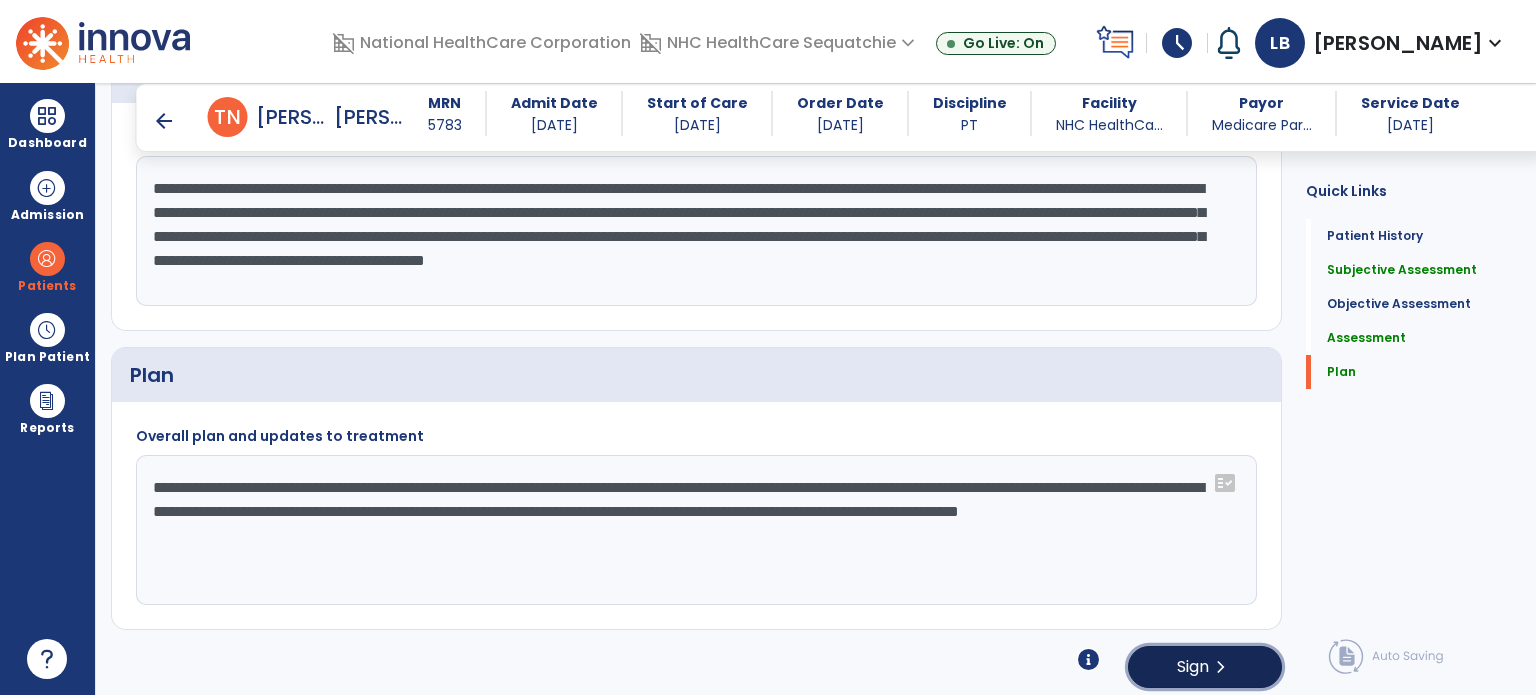 click on "chevron_right" 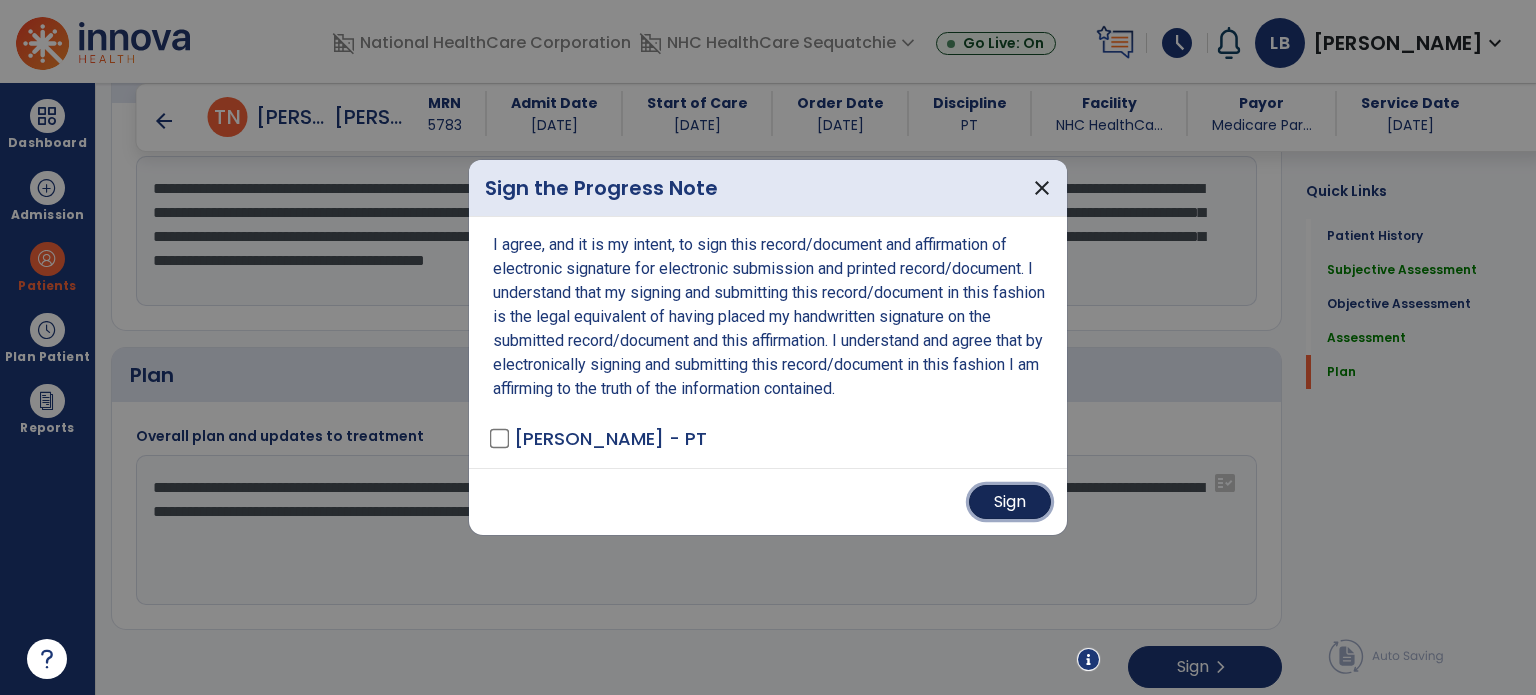 click on "Sign" at bounding box center [1010, 502] 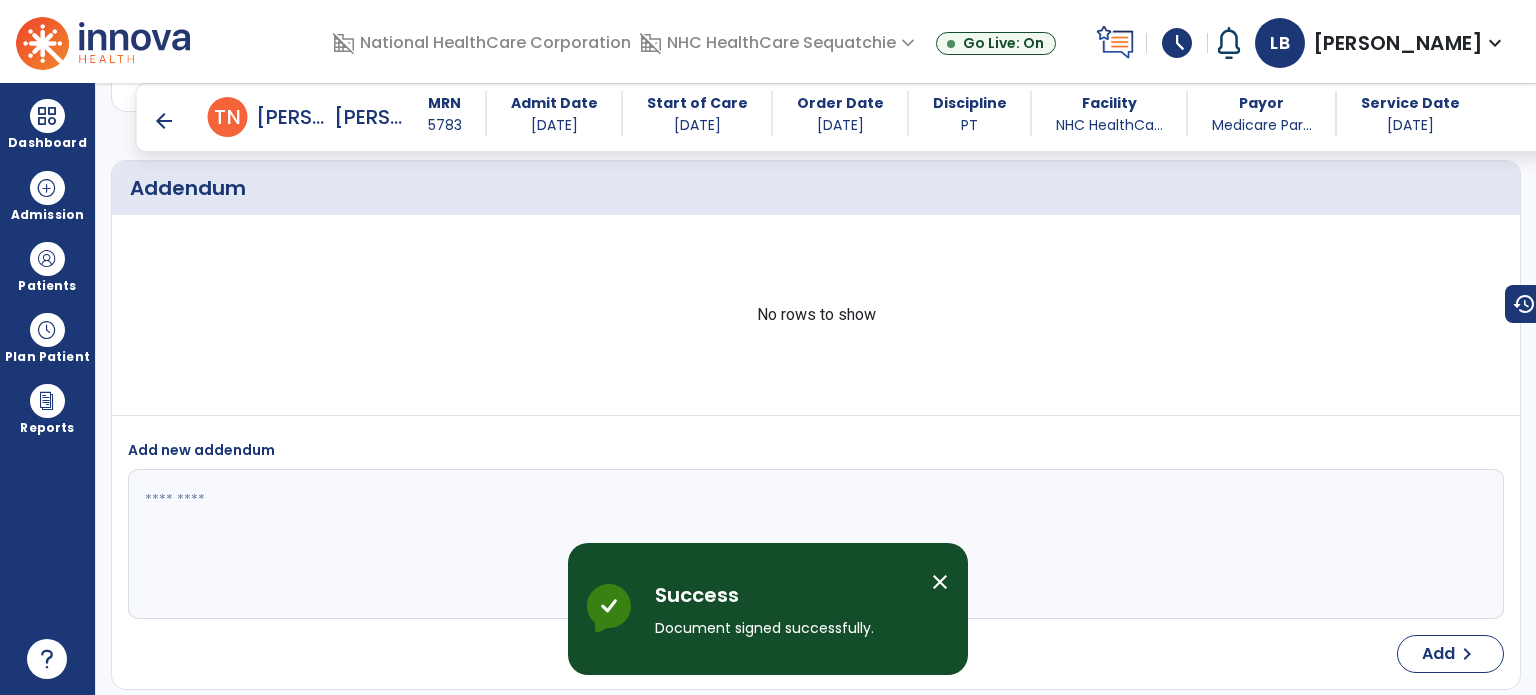 drag, startPoint x: 59, startPoint y: 121, endPoint x: 90, endPoint y: 125, distance: 31.257 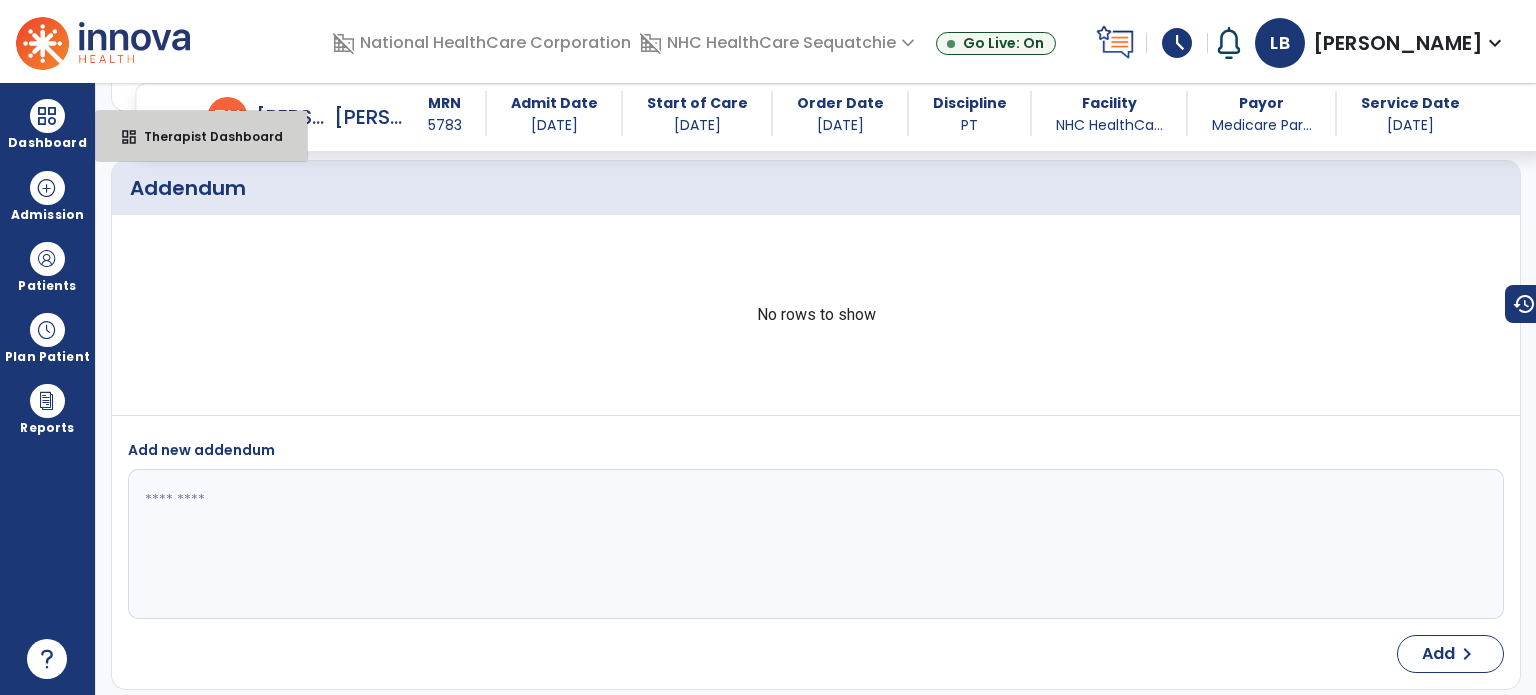 click on "dashboard  Therapist Dashboard" at bounding box center [201, 136] 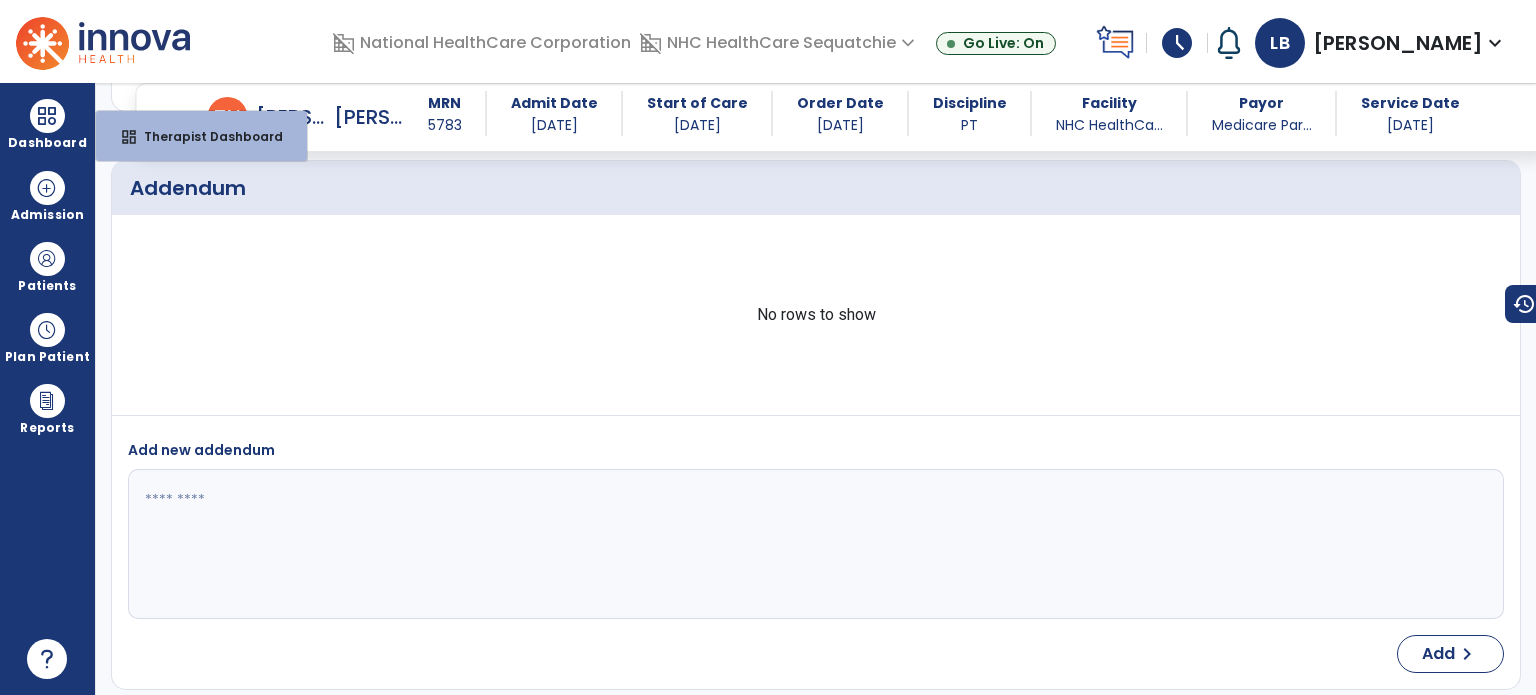 select on "****" 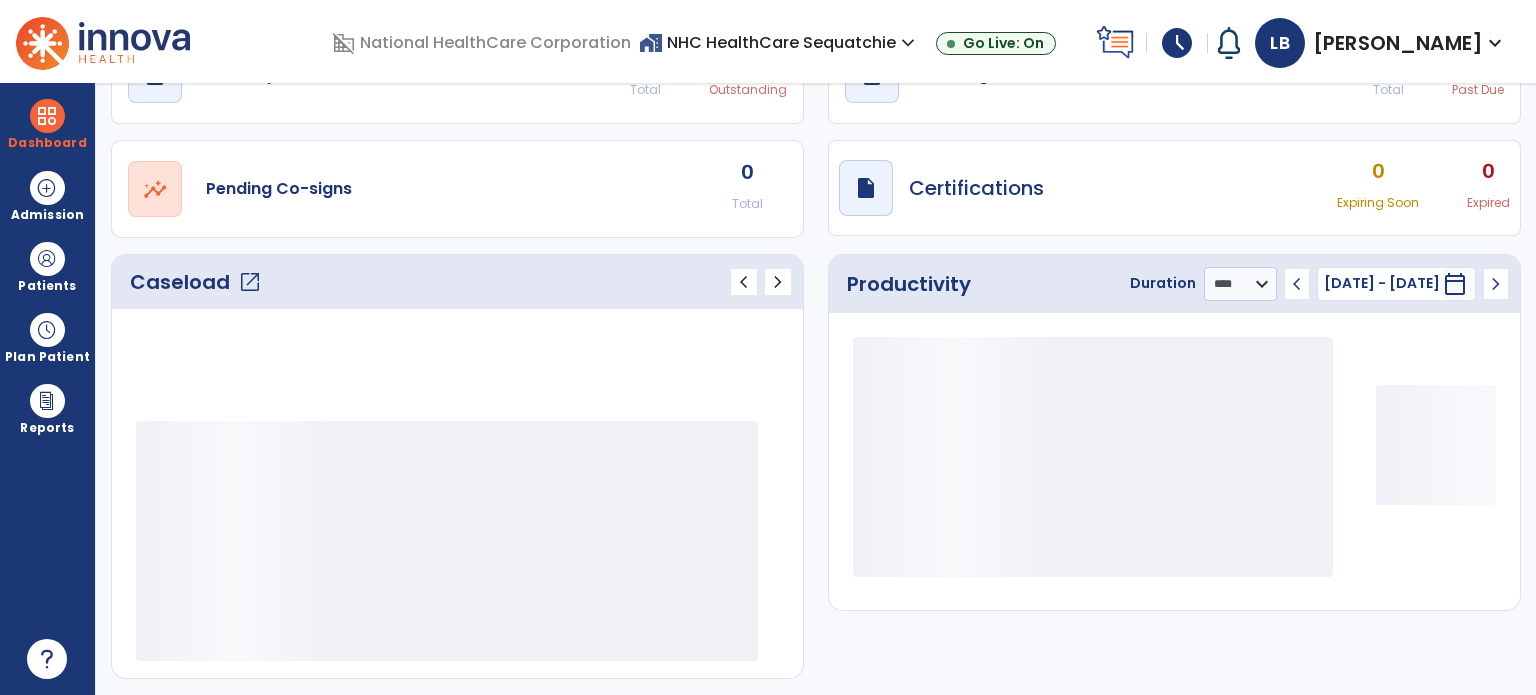 scroll, scrollTop: 52, scrollLeft: 0, axis: vertical 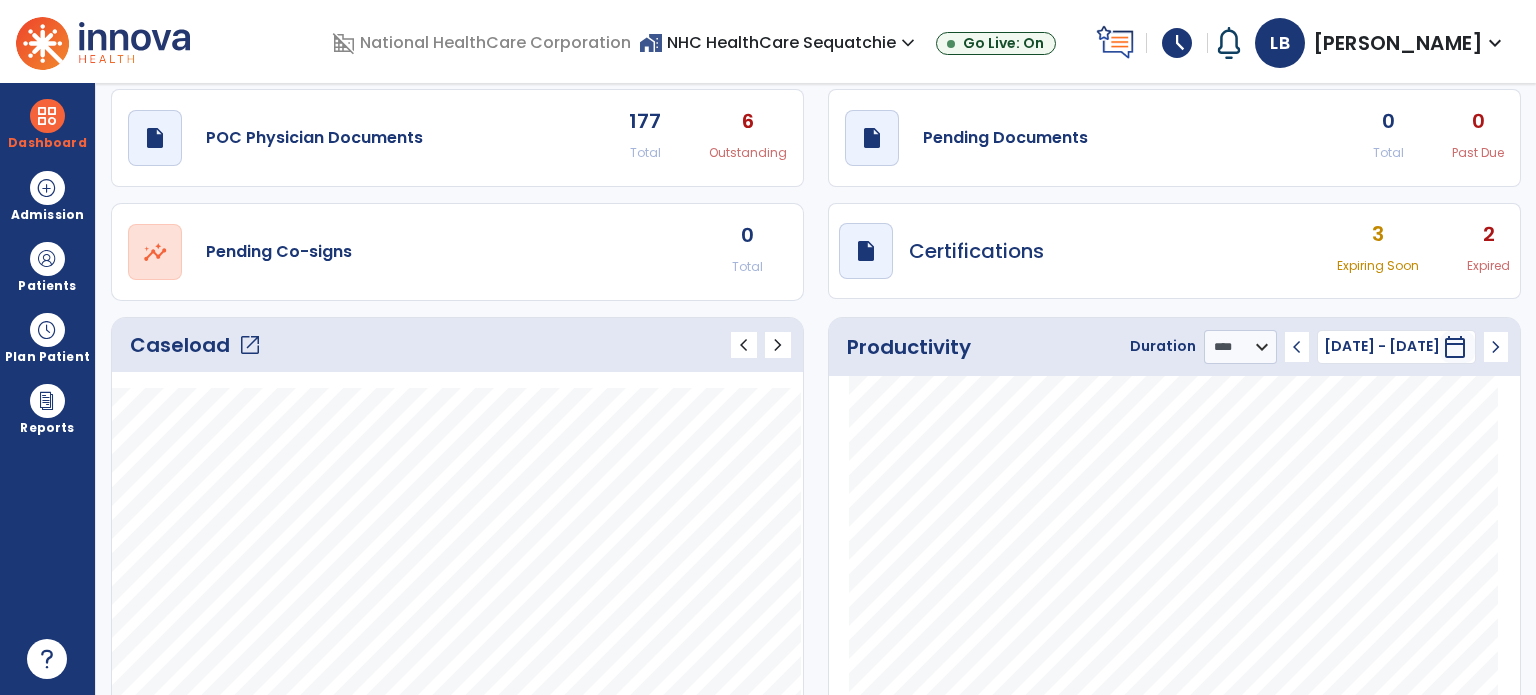 click on "Pending Documents" 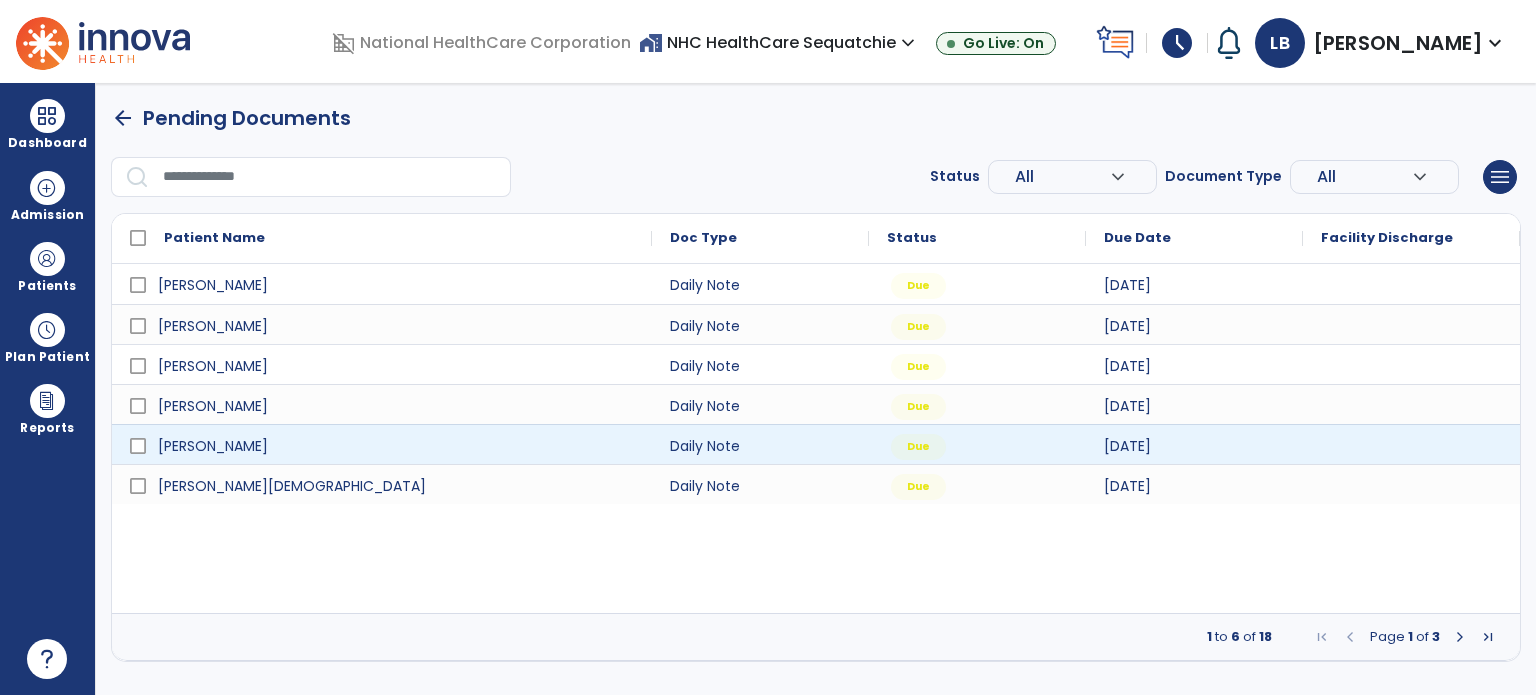 scroll, scrollTop: 0, scrollLeft: 0, axis: both 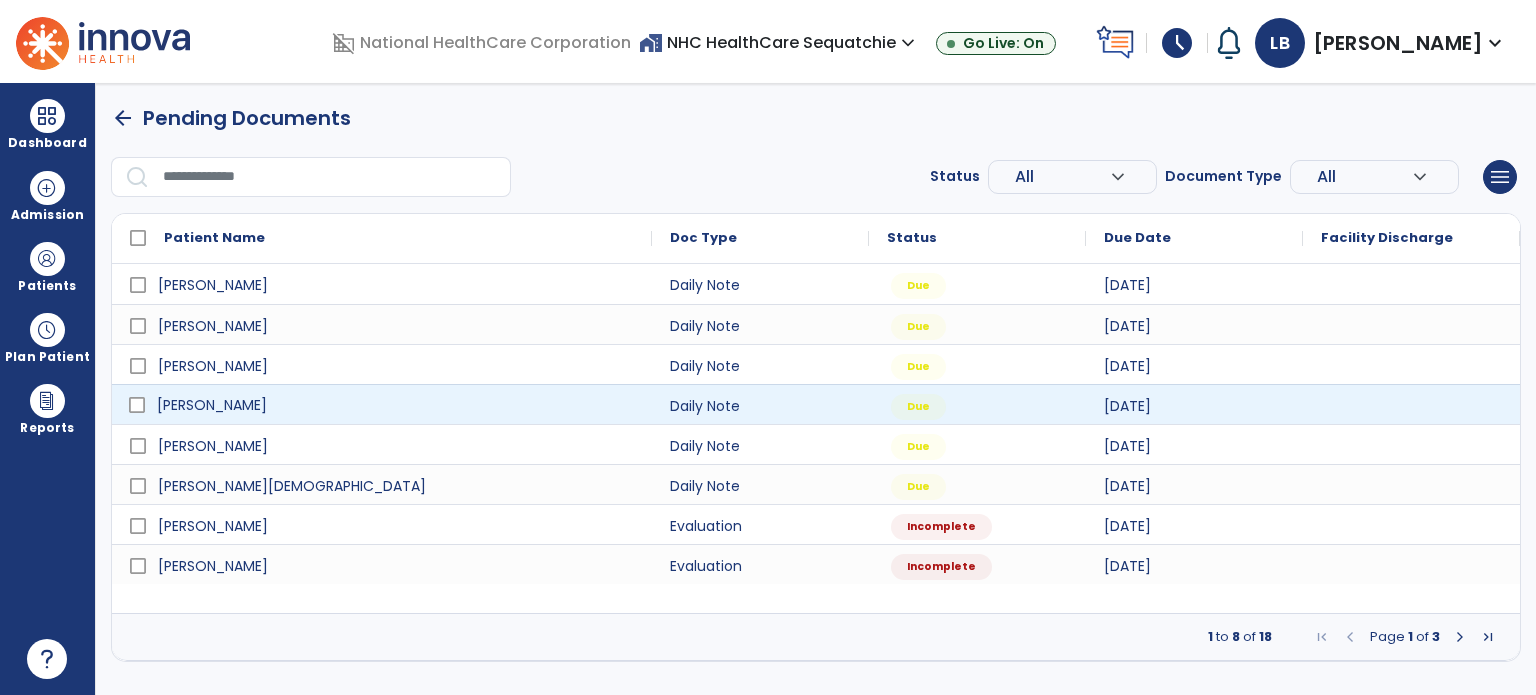 click on "Trevithick, Neva" at bounding box center (396, 405) 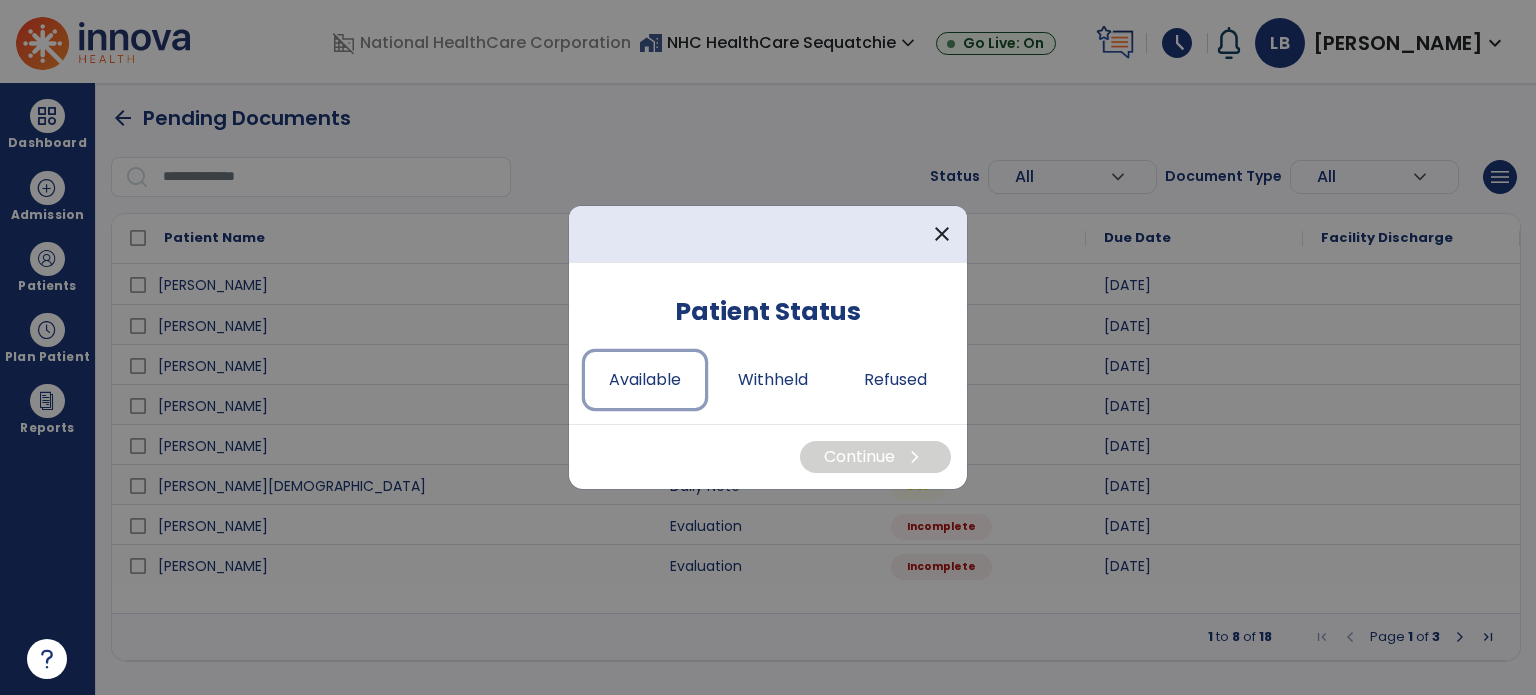 drag, startPoint x: 668, startPoint y: 381, endPoint x: 765, endPoint y: 436, distance: 111.50785 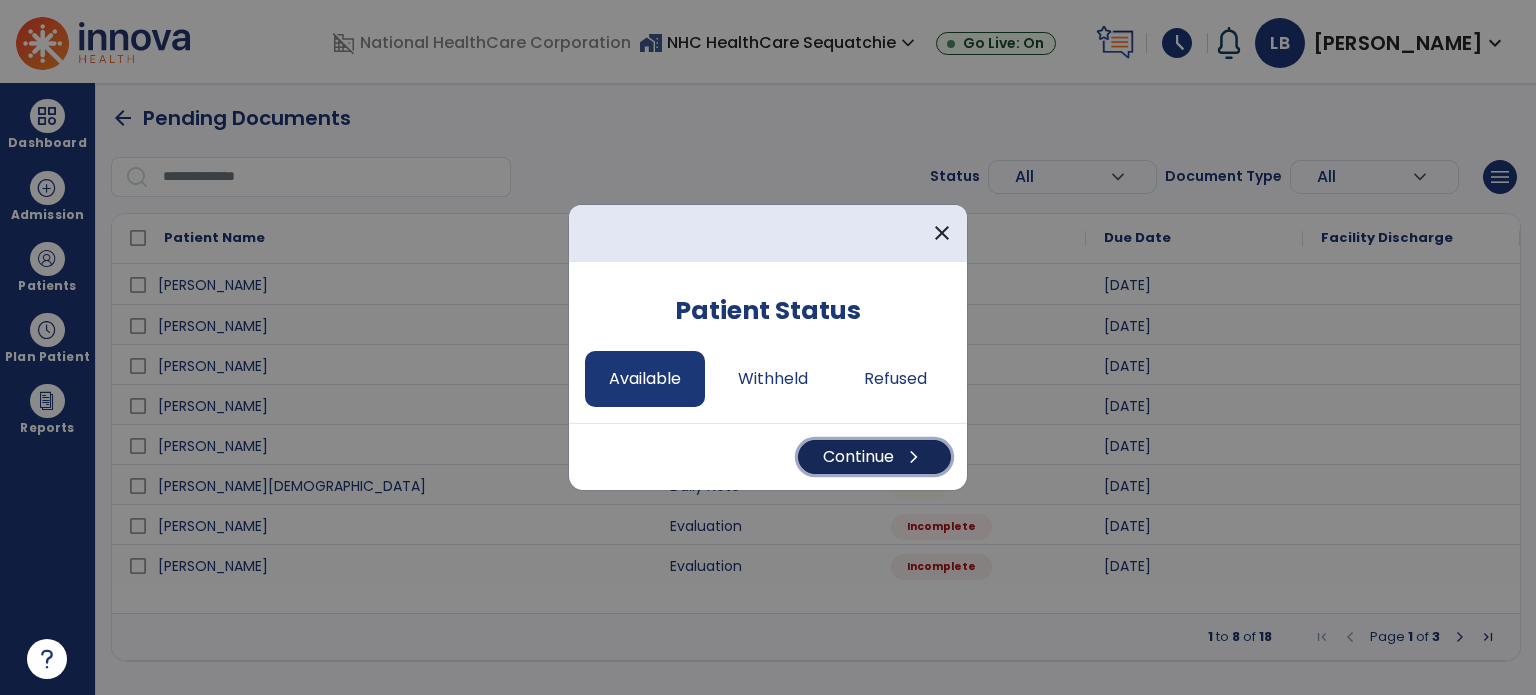 click on "Continue   chevron_right" at bounding box center [874, 457] 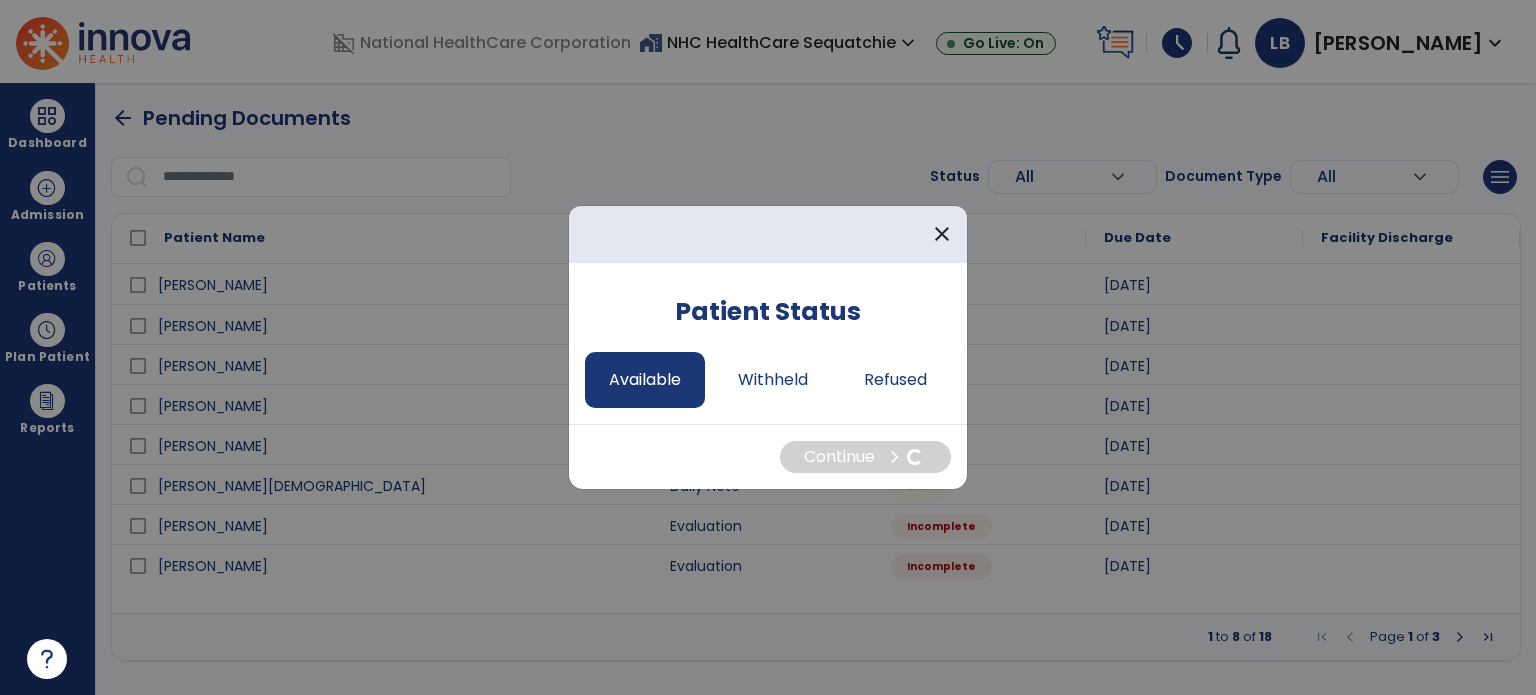 select on "*" 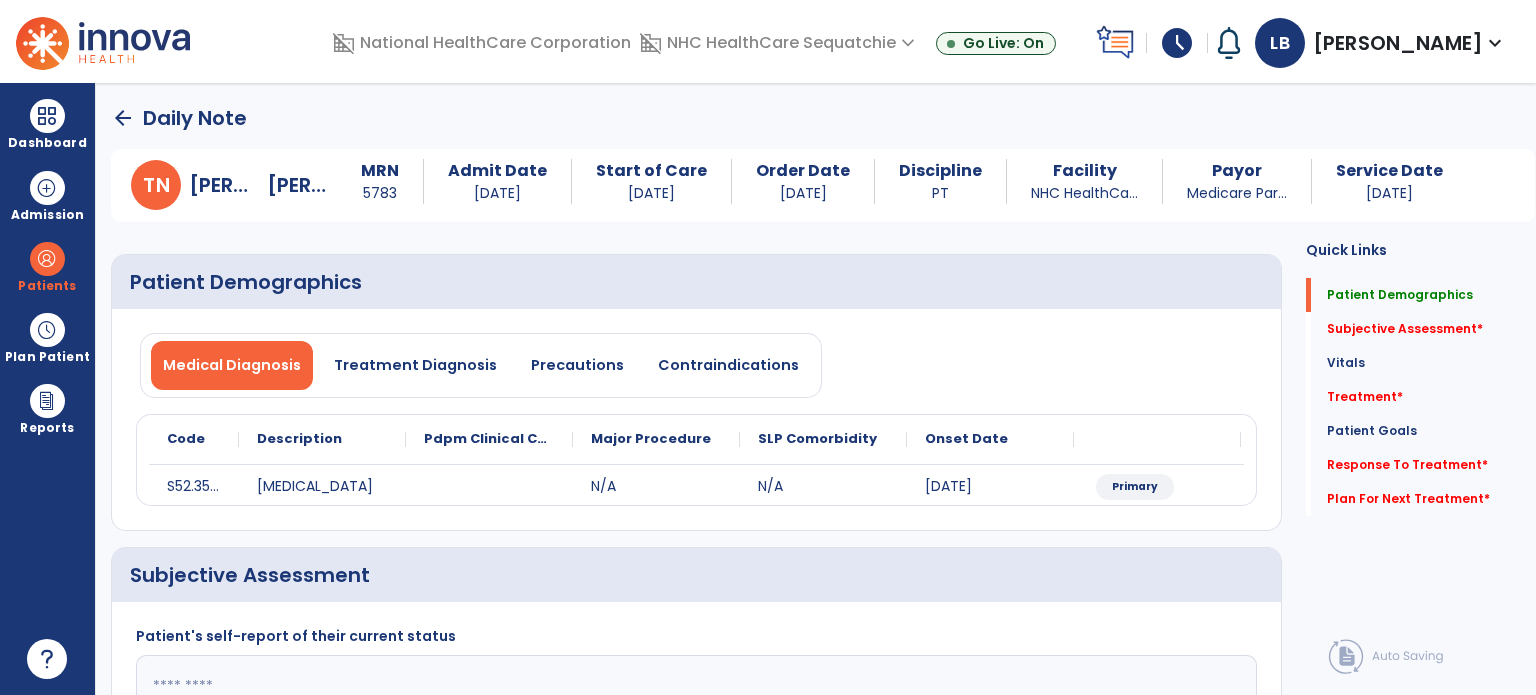 click on "Precautions" at bounding box center (577, 365) 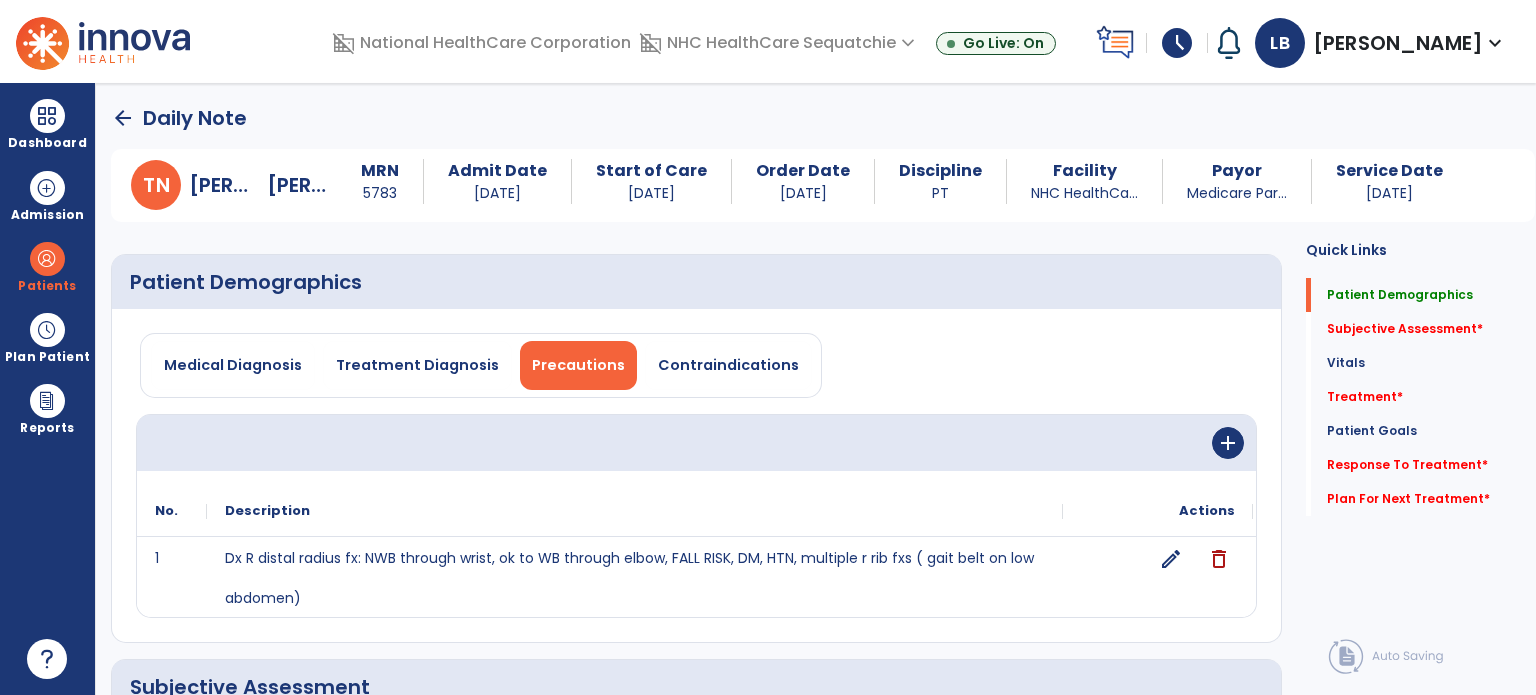 click on "Contraindications" at bounding box center [728, 365] 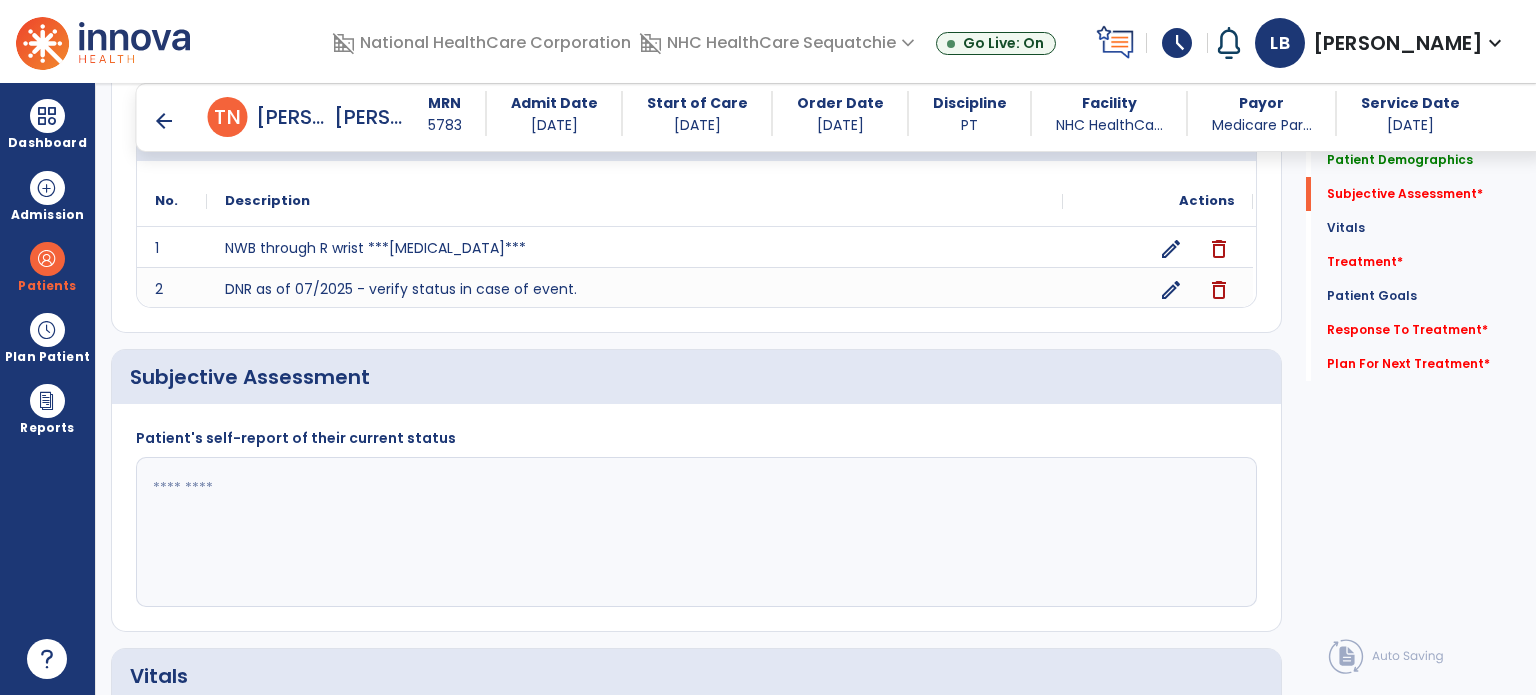 scroll, scrollTop: 400, scrollLeft: 0, axis: vertical 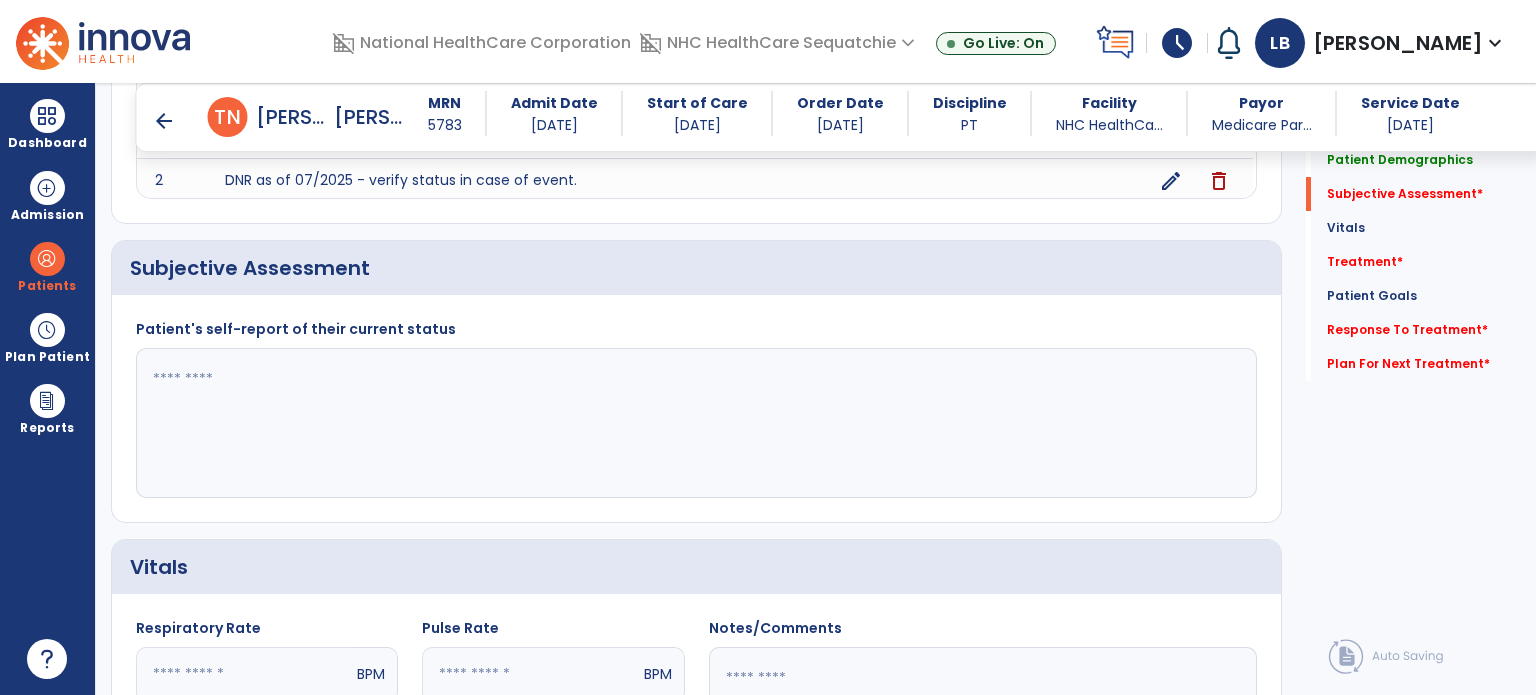 click 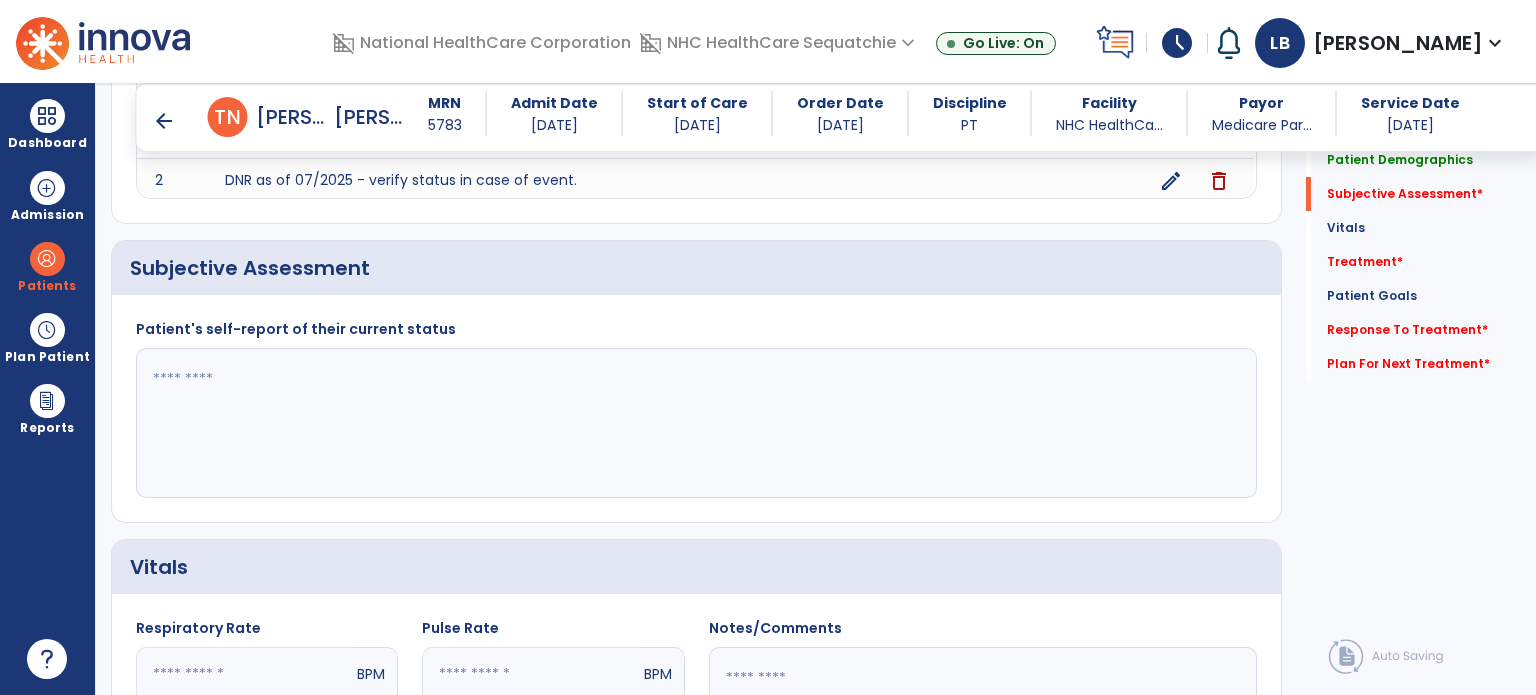 paste on "**********" 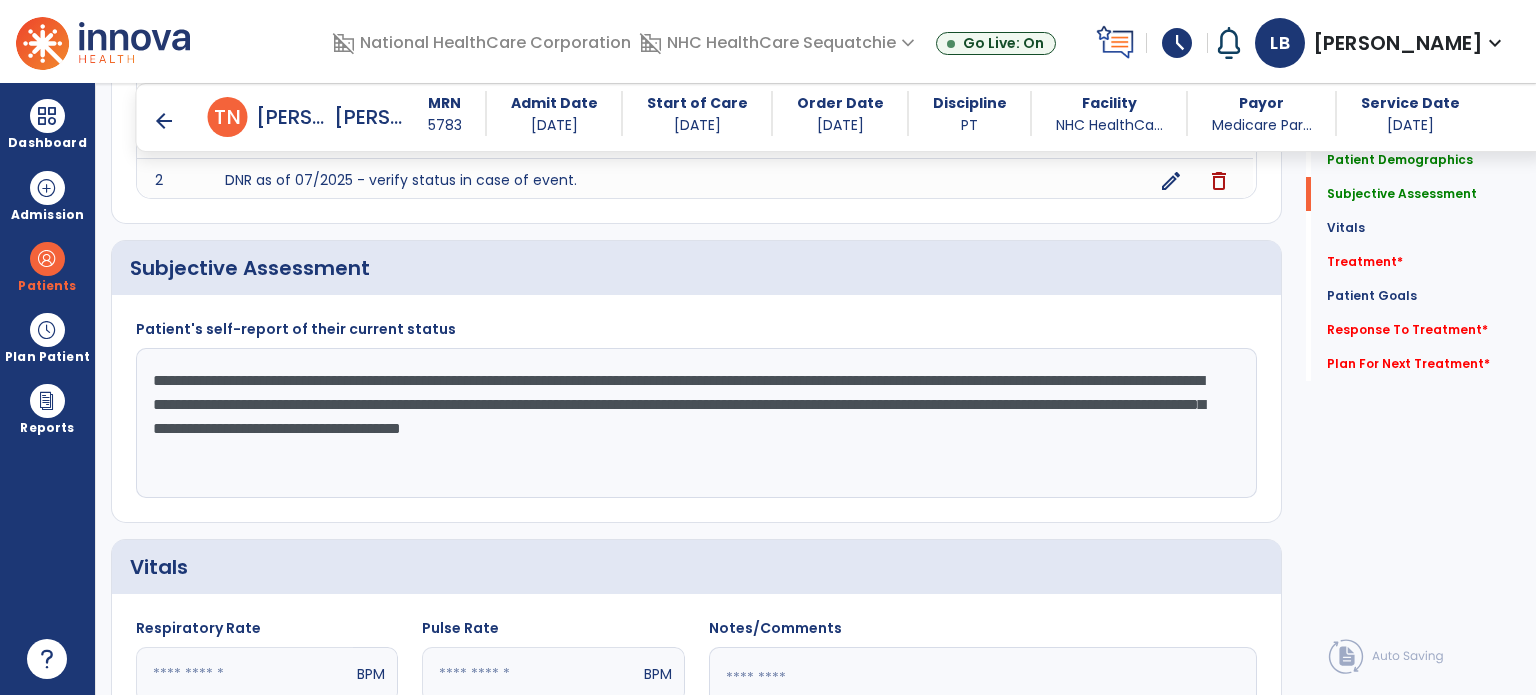 type on "**********" 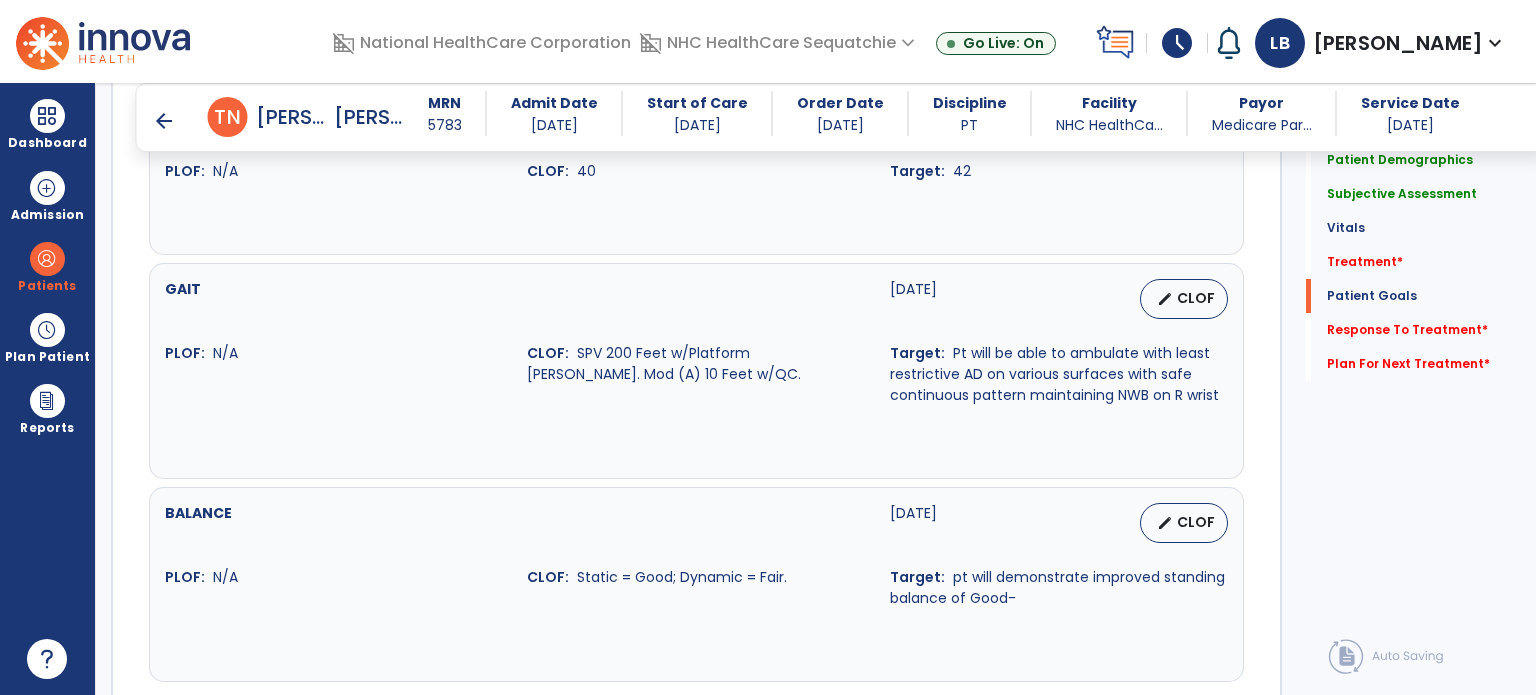 scroll, scrollTop: 2509, scrollLeft: 0, axis: vertical 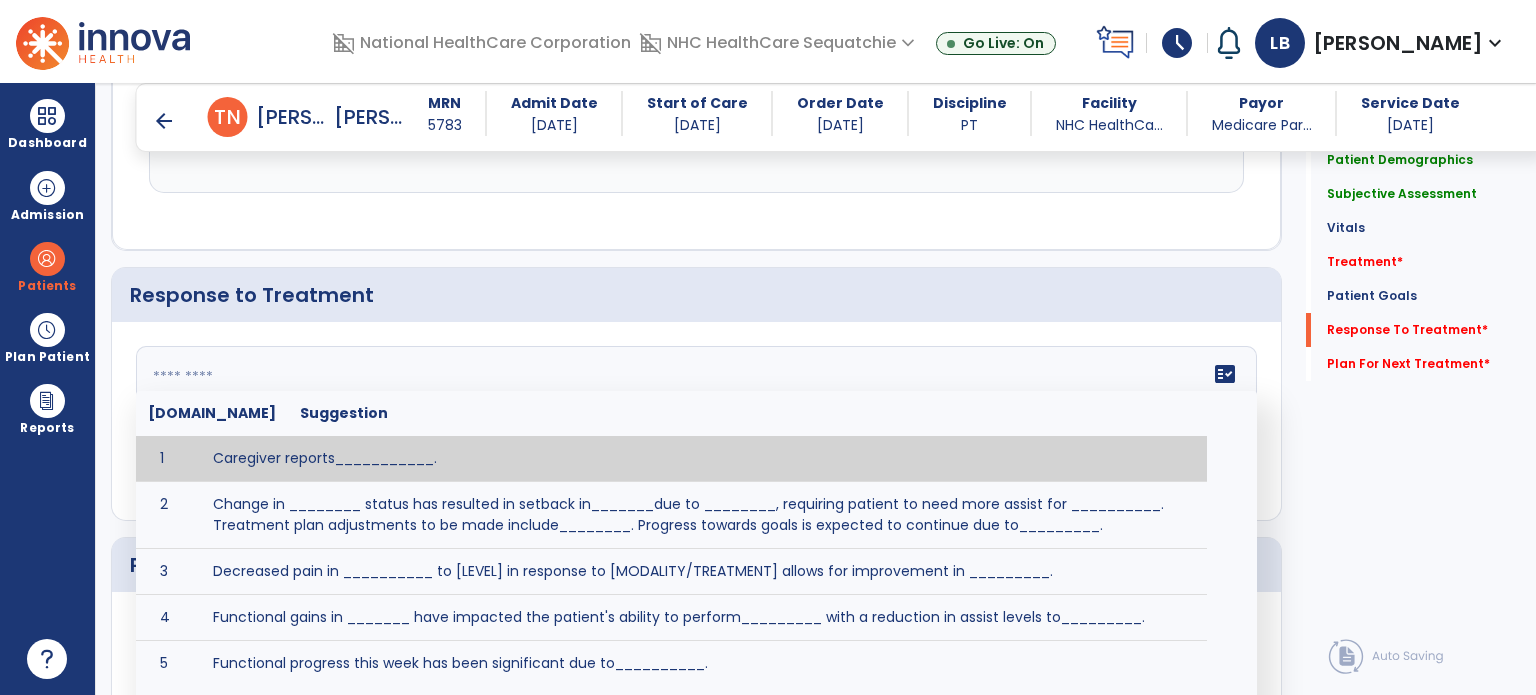 click 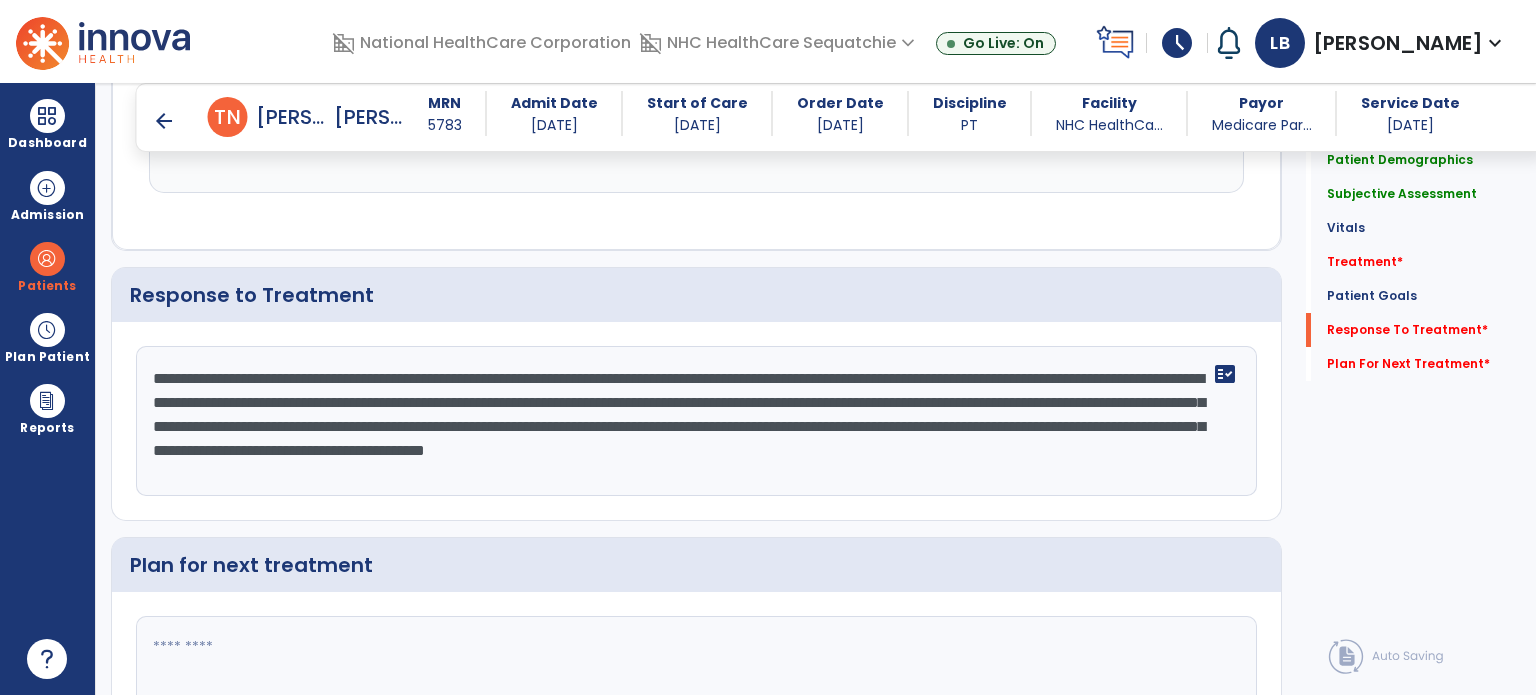 type on "**********" 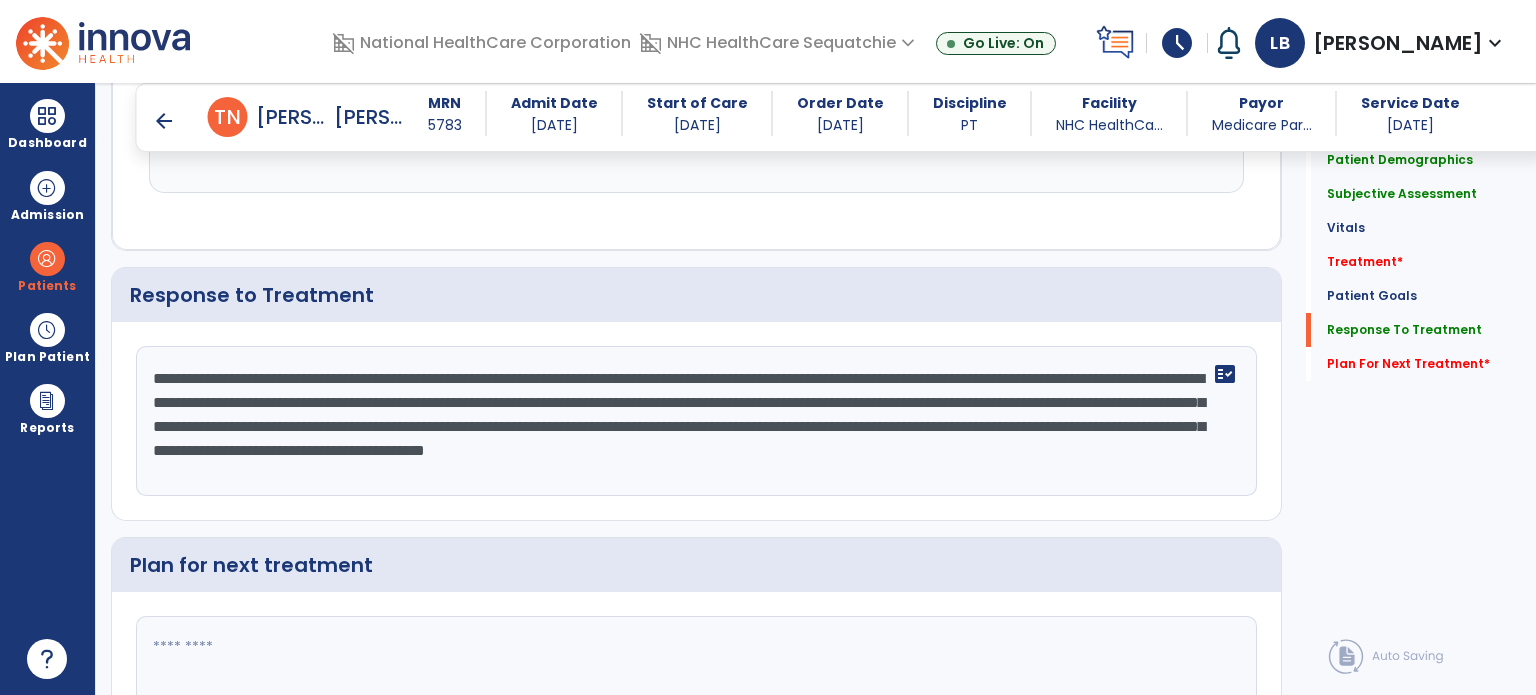 paste on "**********" 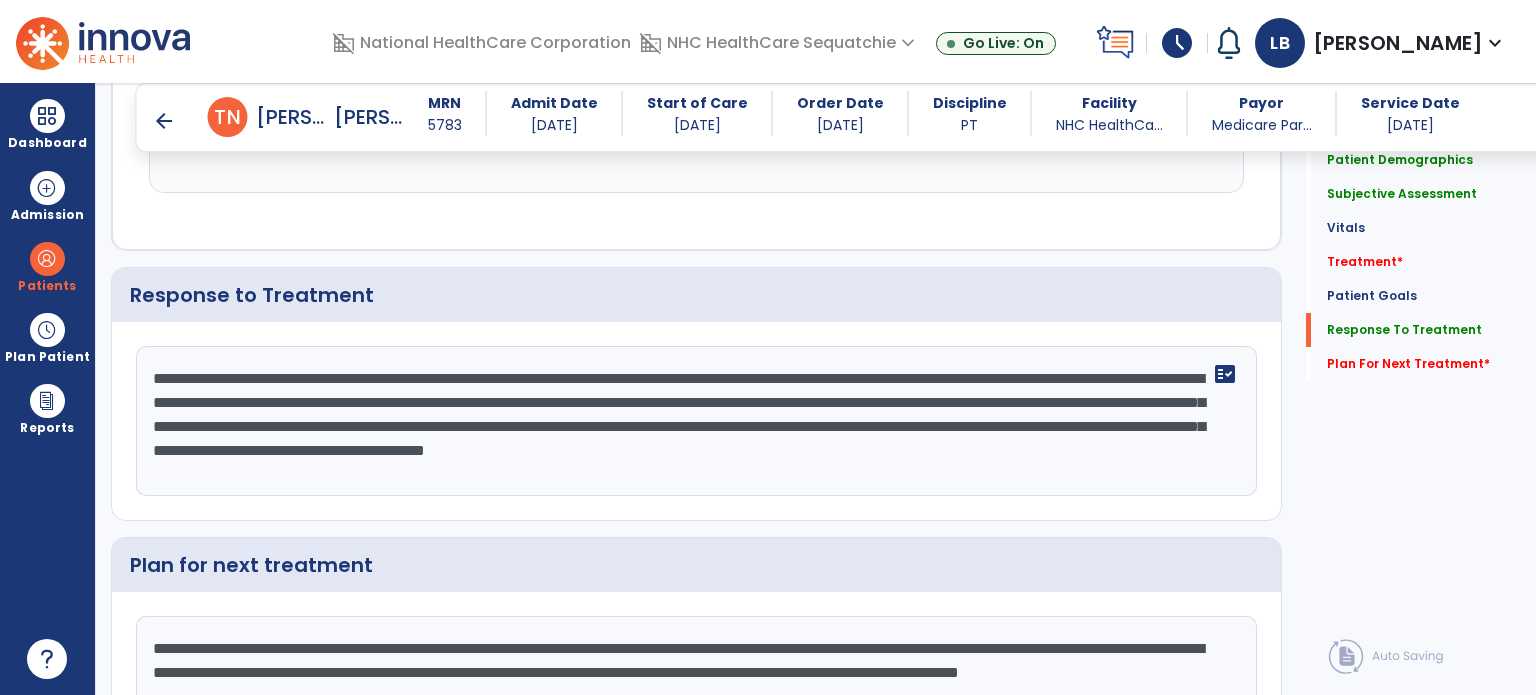 scroll, scrollTop: 2516, scrollLeft: 0, axis: vertical 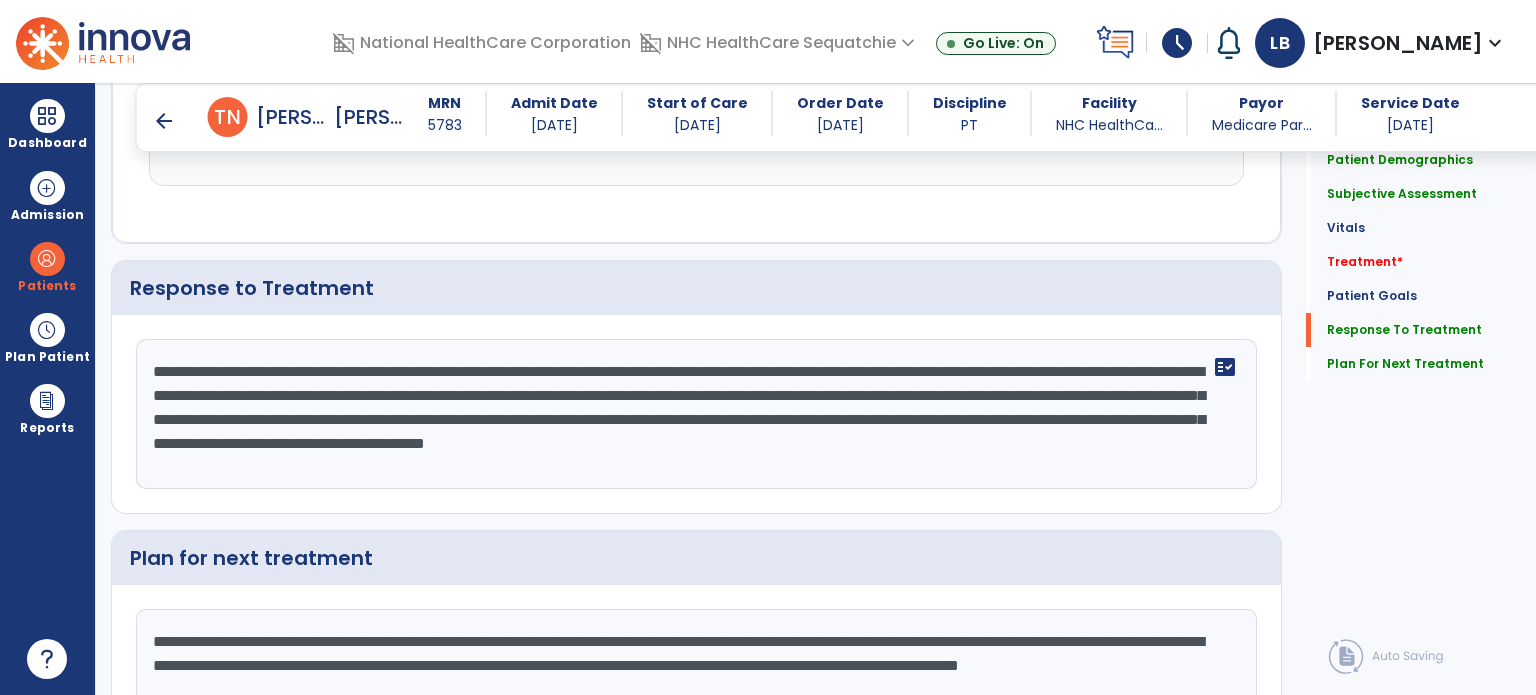 type on "**********" 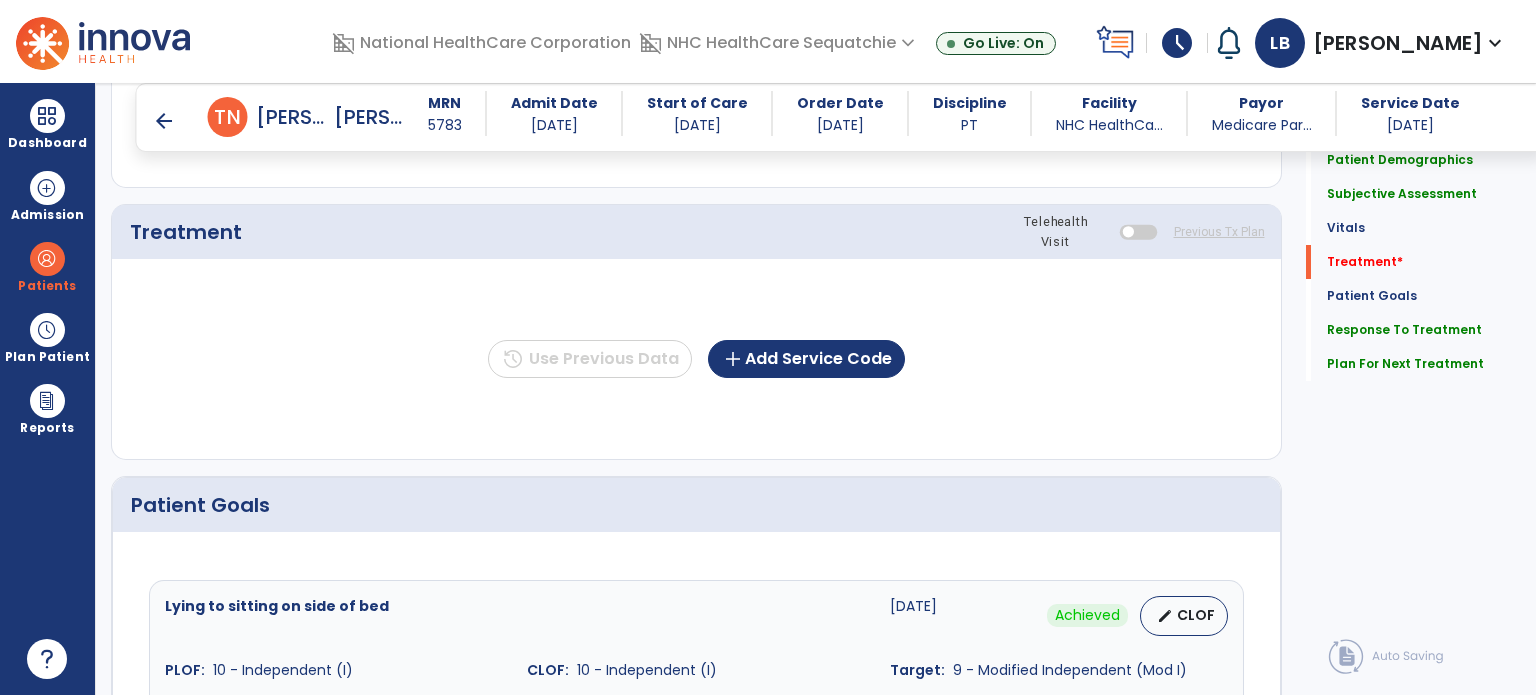 scroll, scrollTop: 1099, scrollLeft: 0, axis: vertical 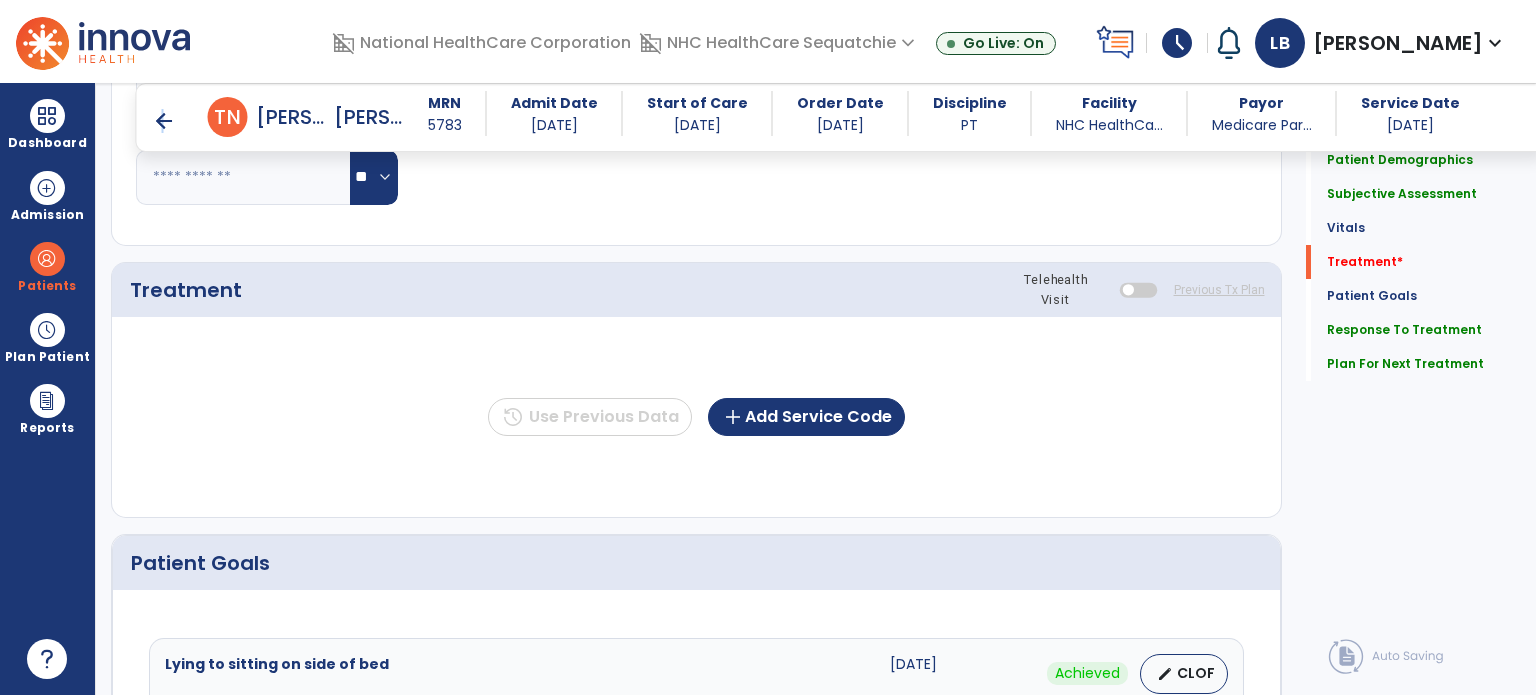 click on "arrow_back" at bounding box center (164, 121) 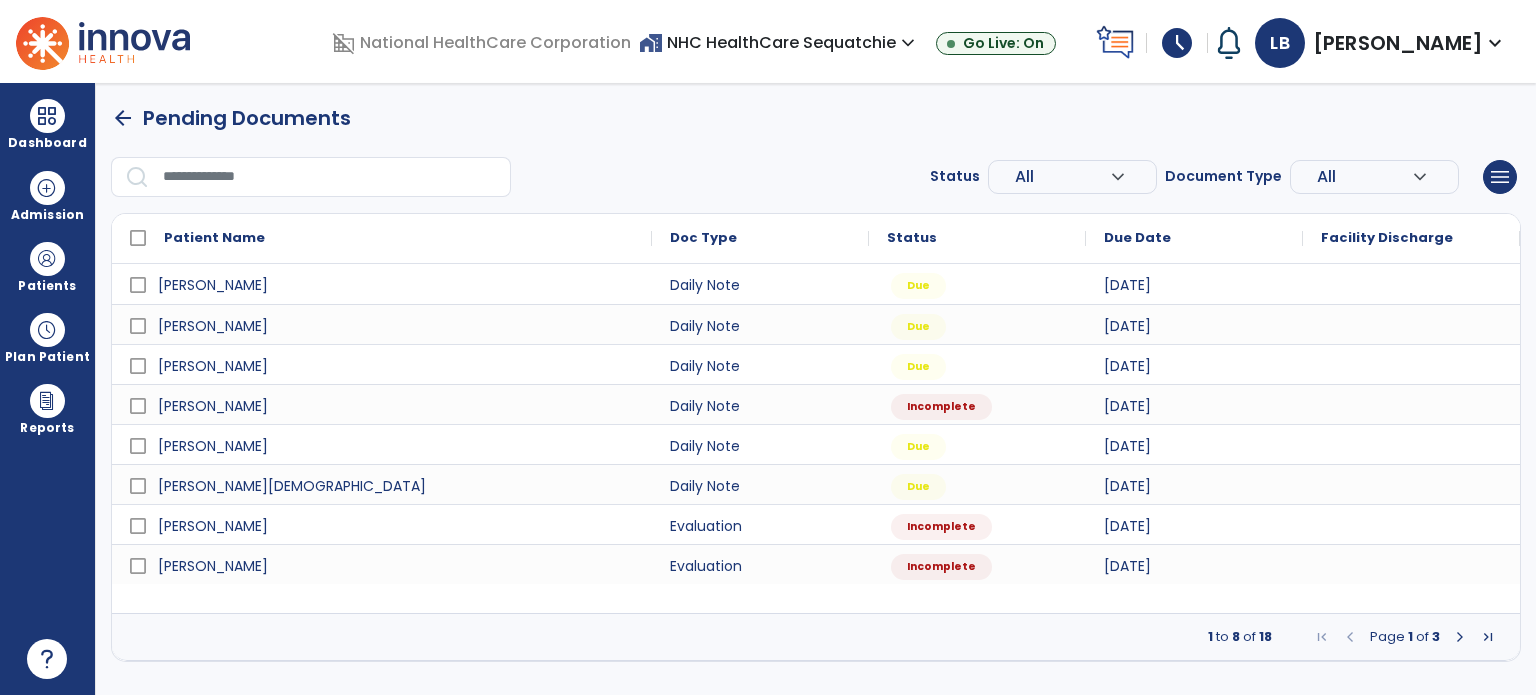 scroll, scrollTop: 0, scrollLeft: 0, axis: both 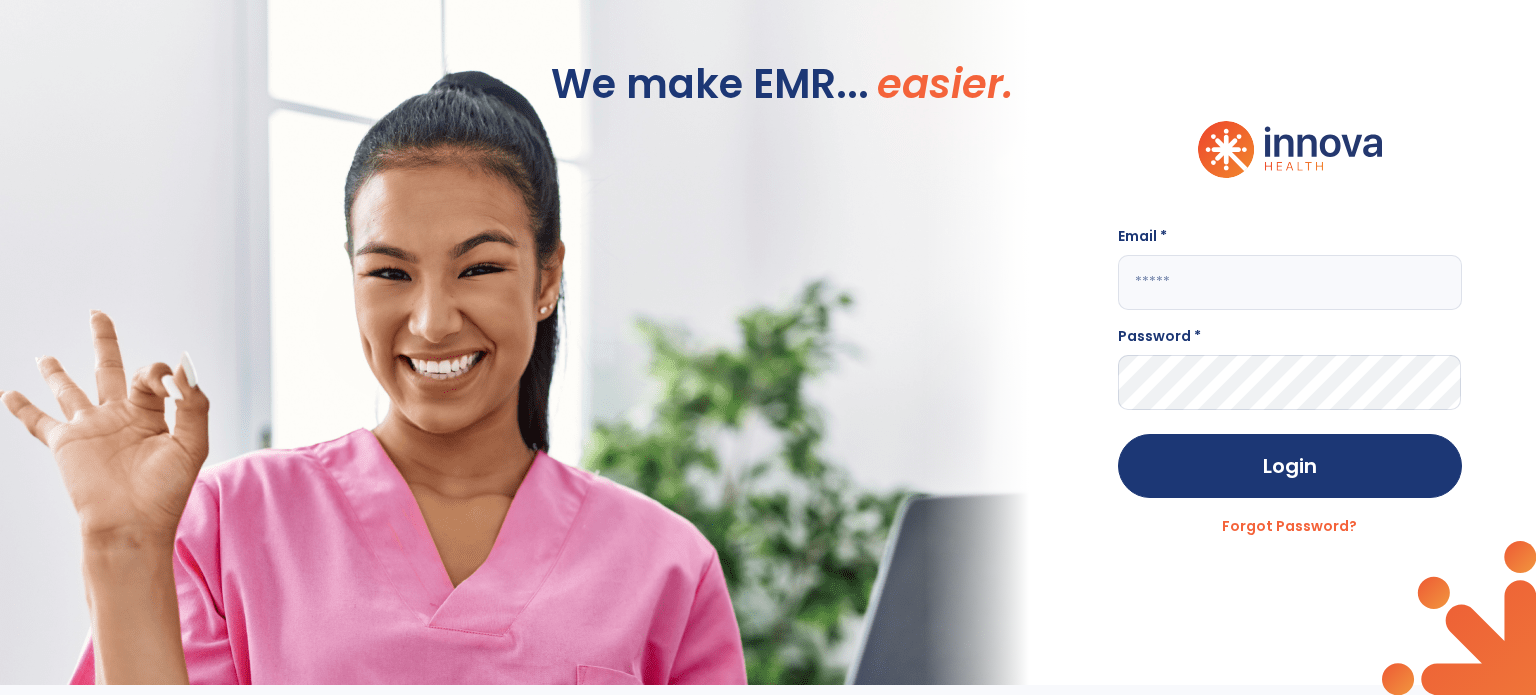 click 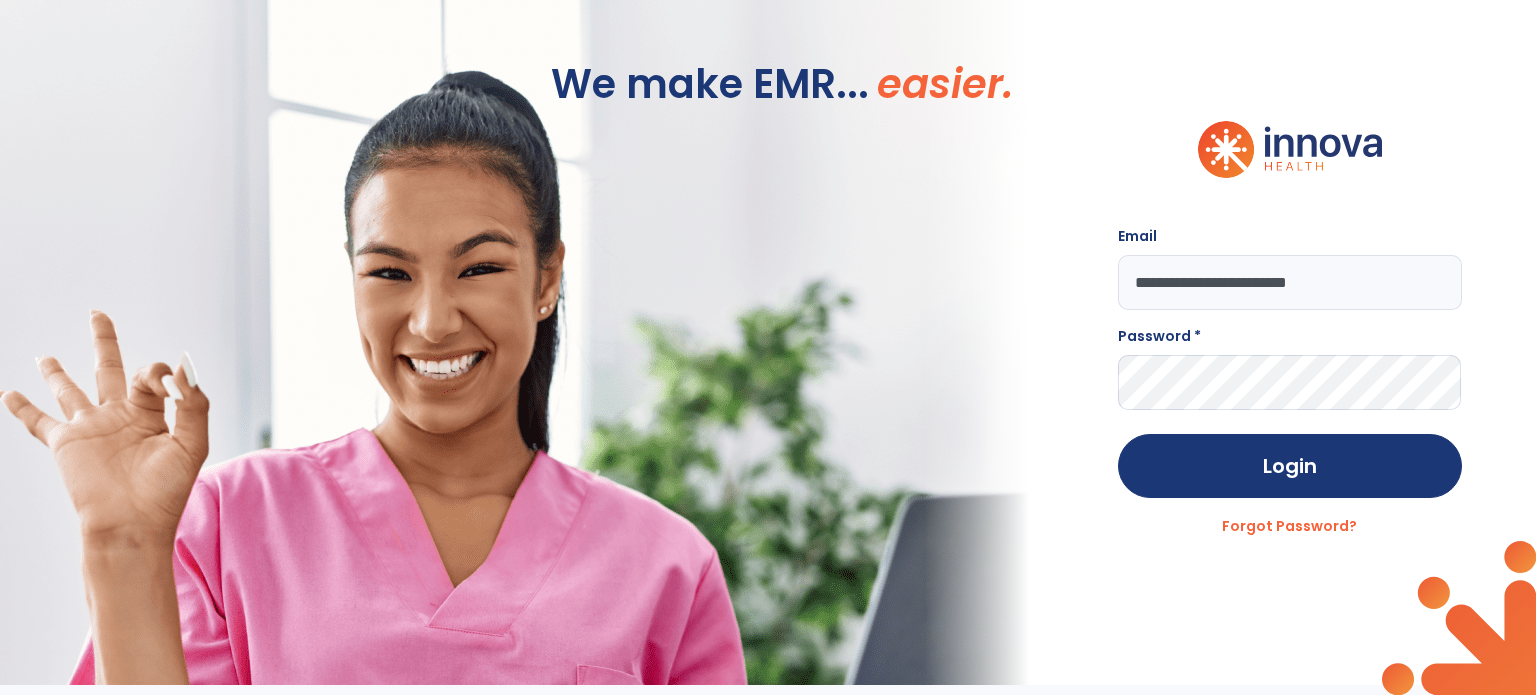 type on "**********" 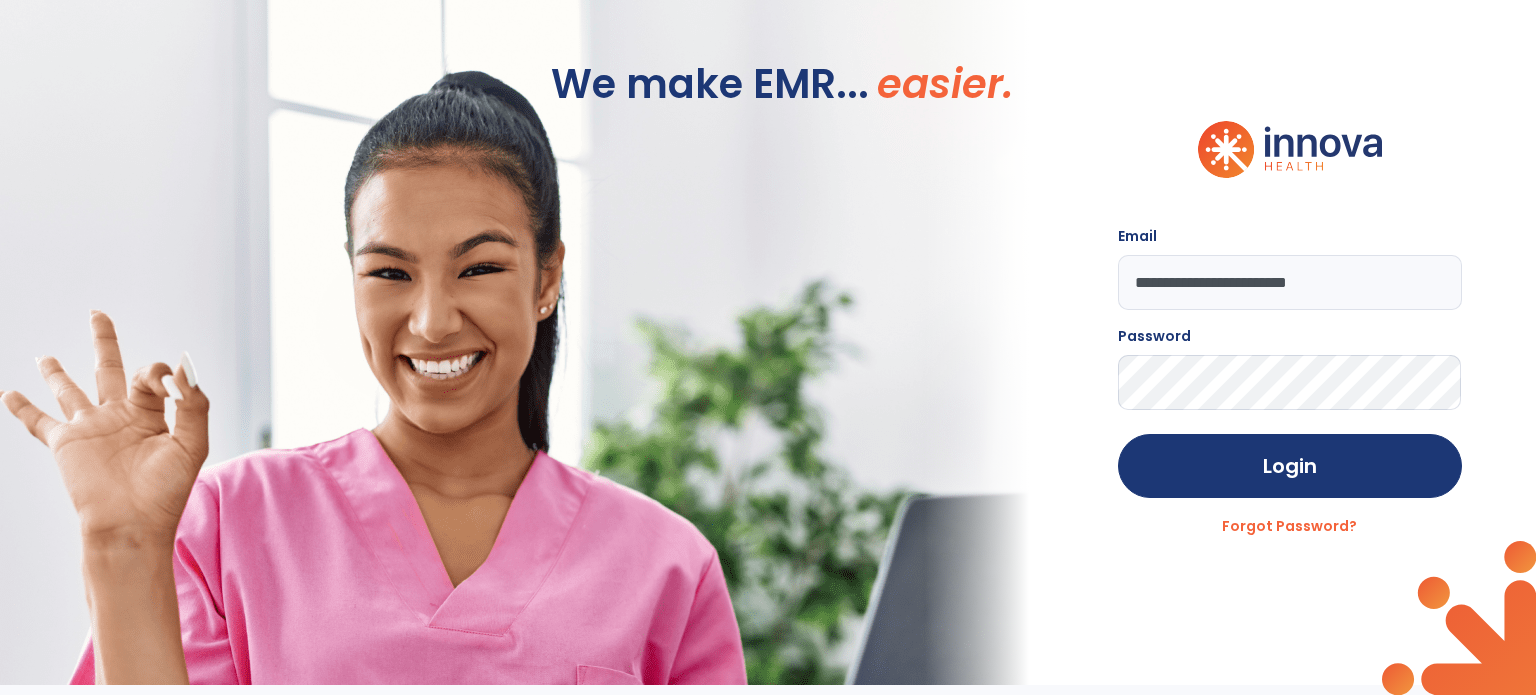 click on "Login" 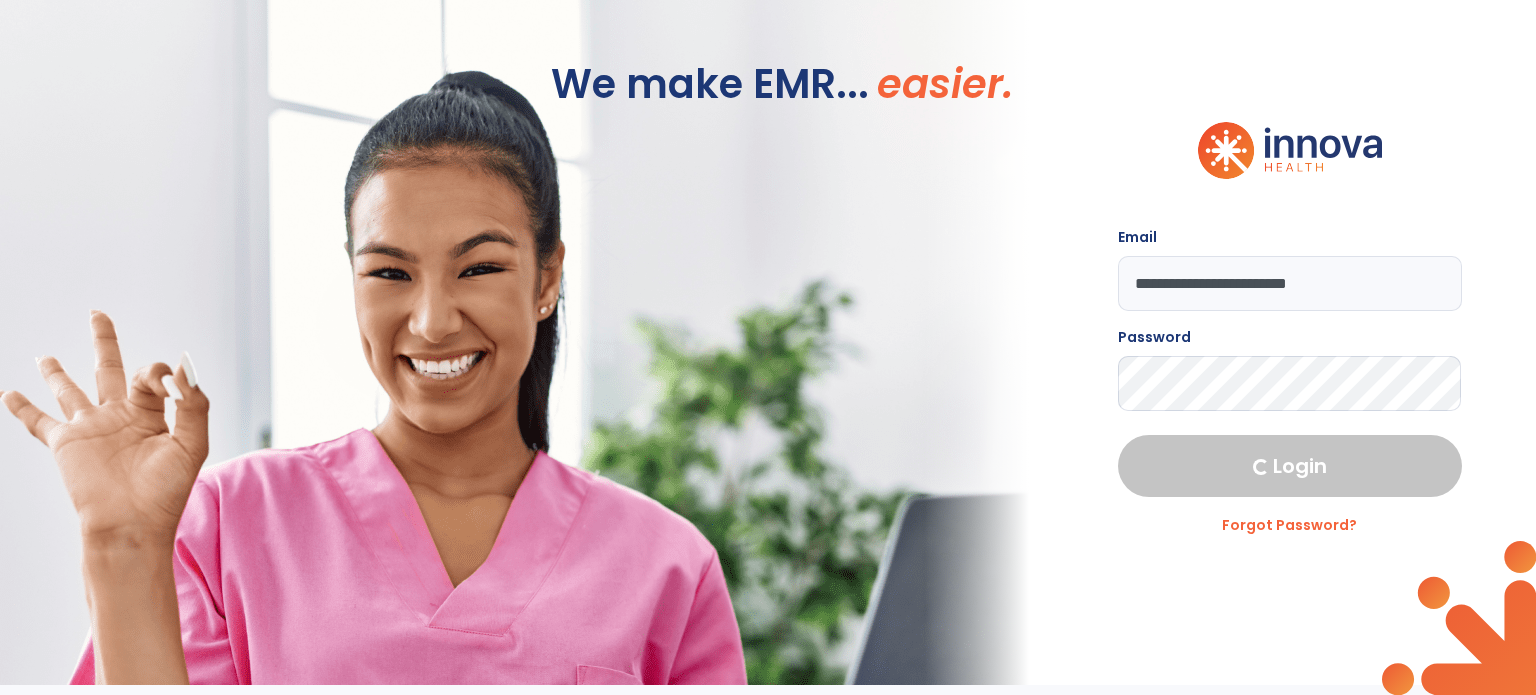 select on "****" 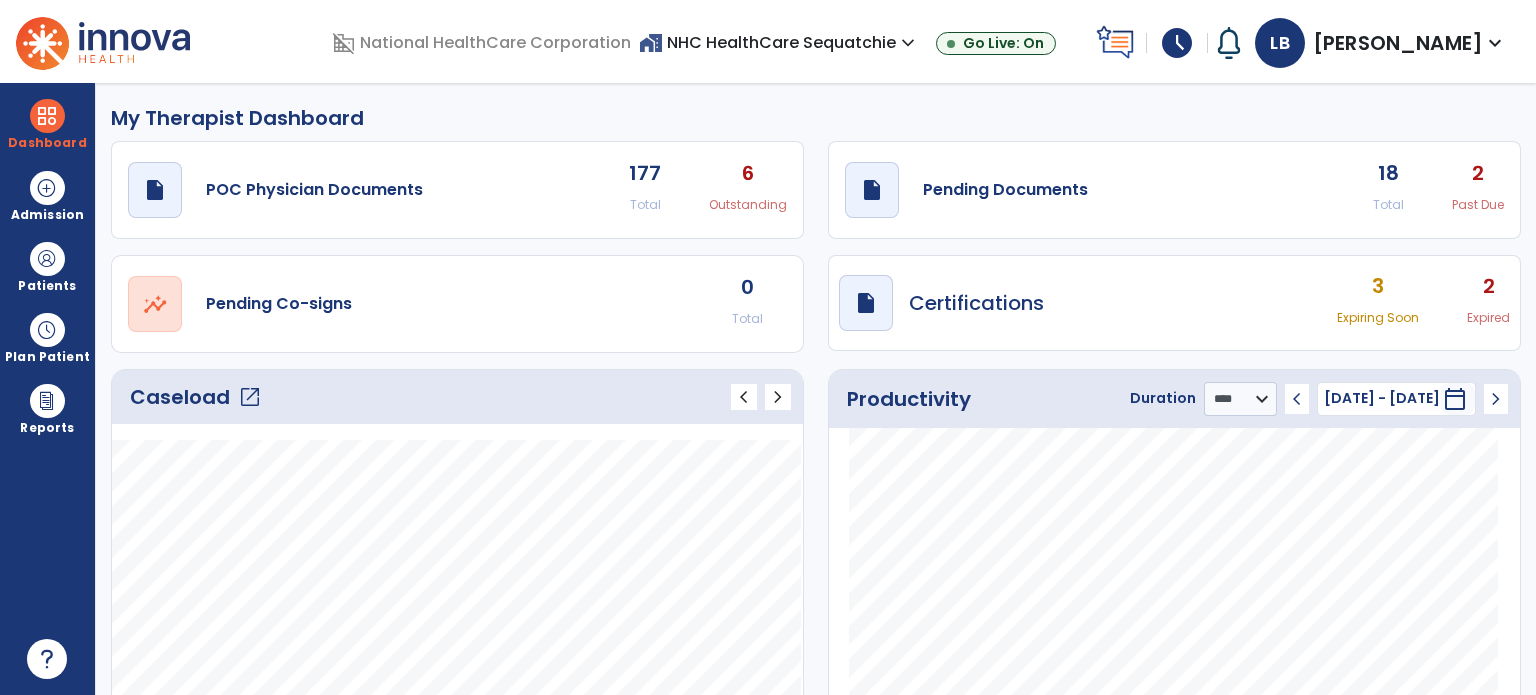 click on "Pending Documents" 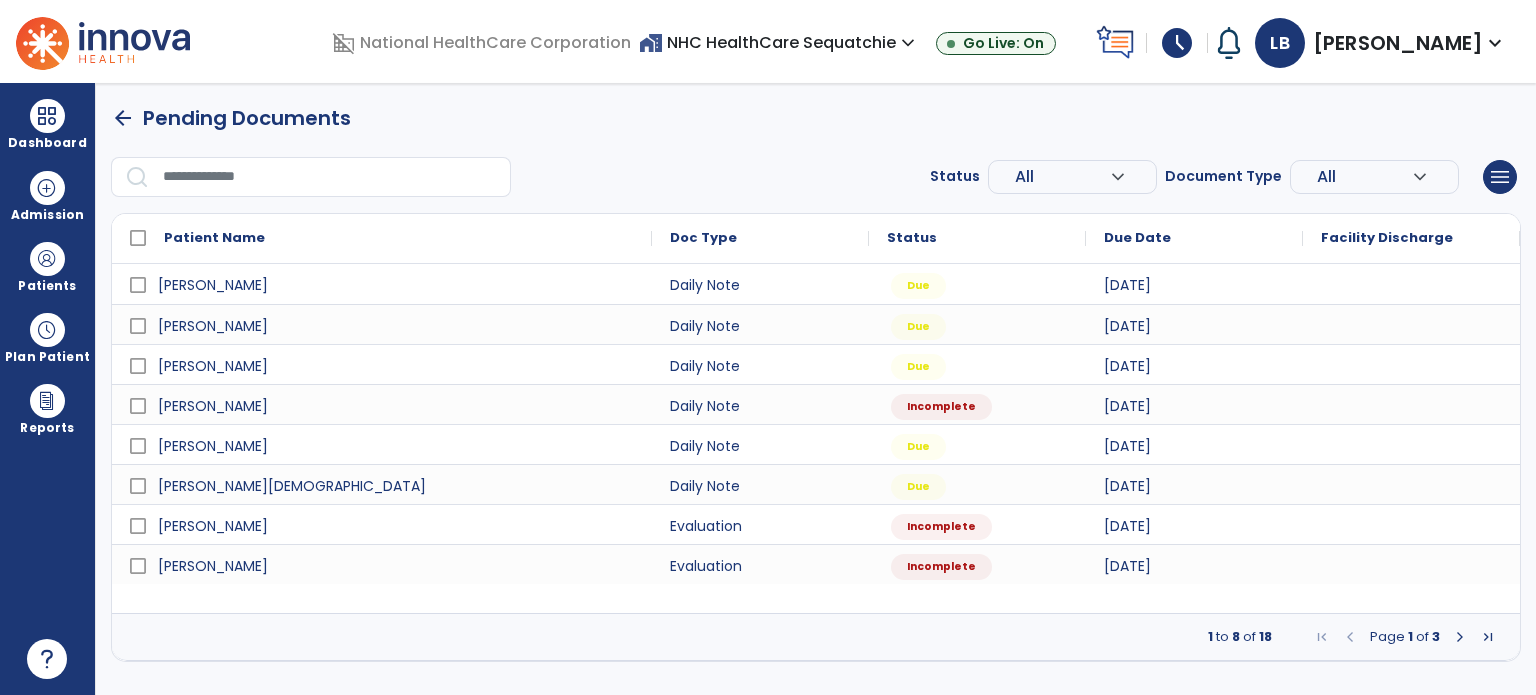 click on "All" at bounding box center [1024, 176] 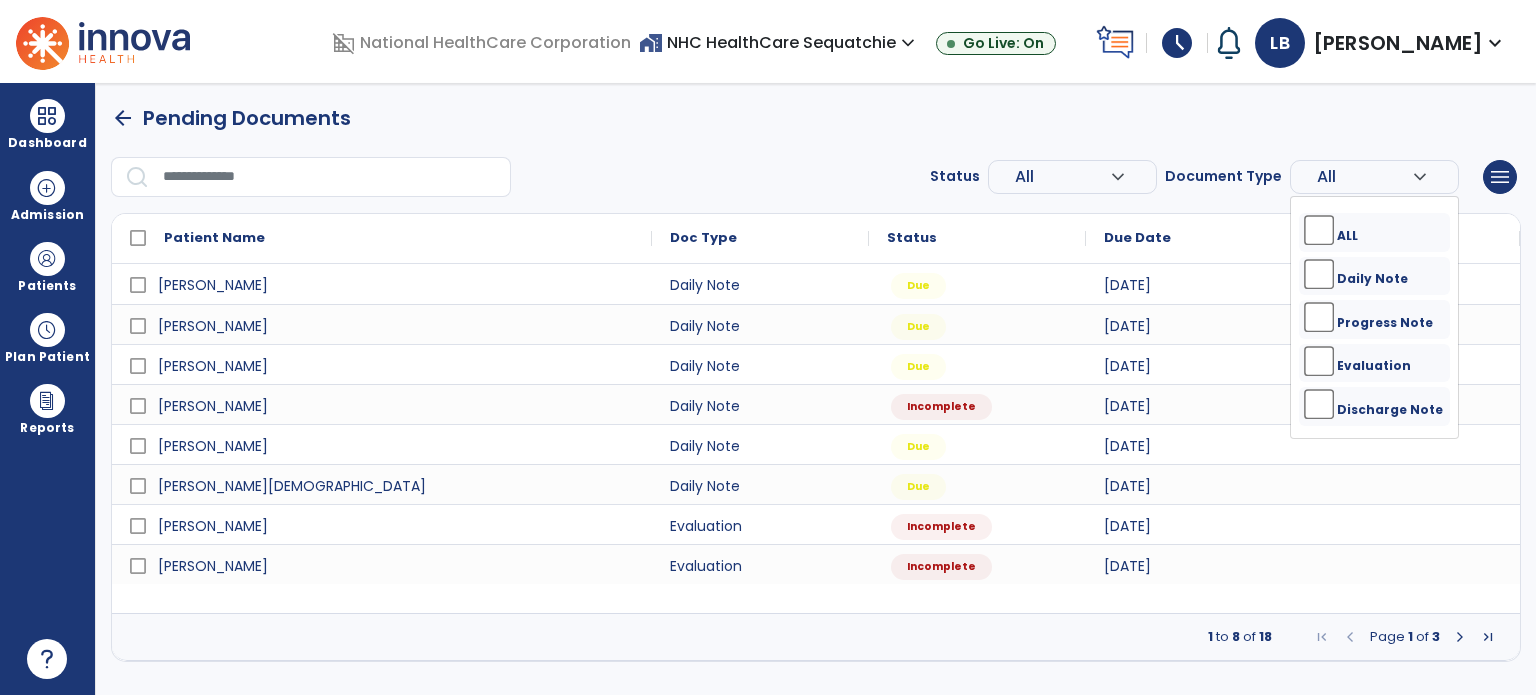 click on "ALL" at bounding box center (1374, 232) 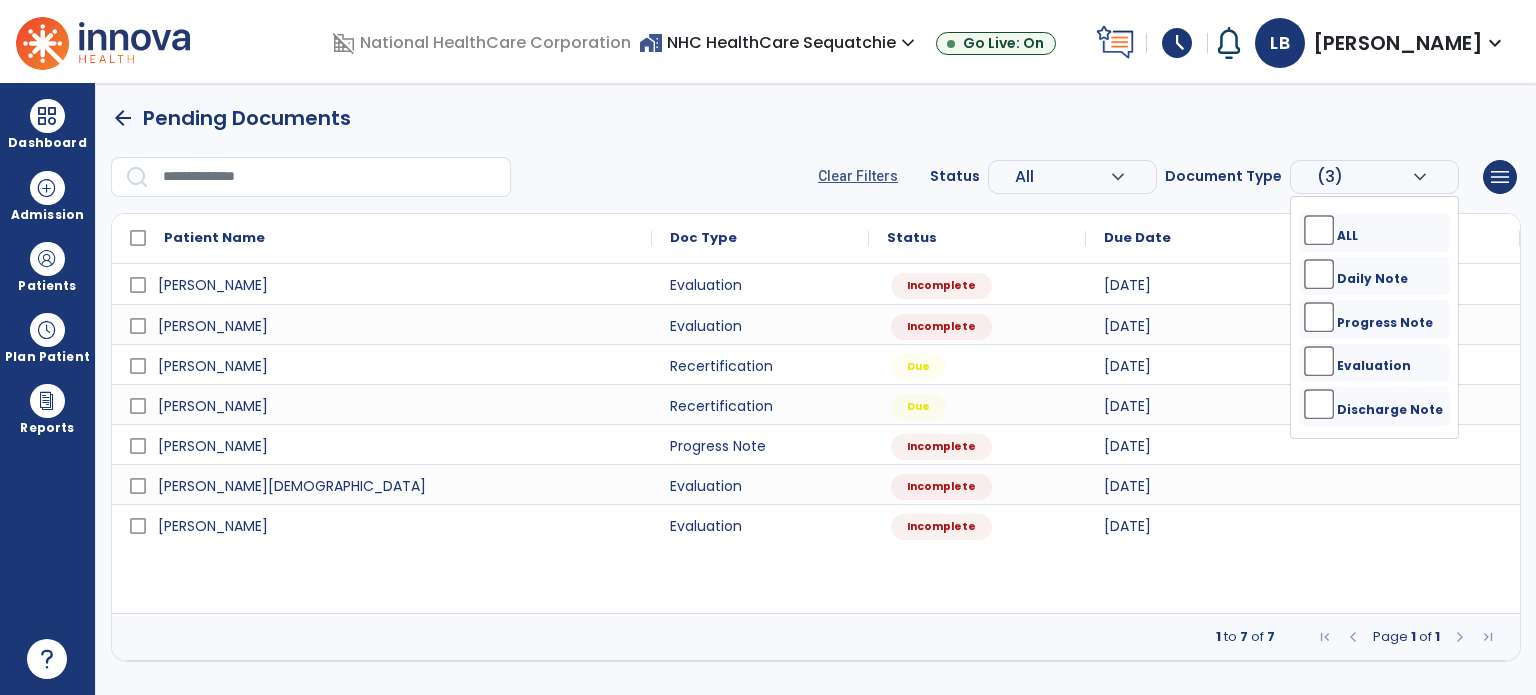click on "arrow_back   Pending Documents" at bounding box center [816, 118] 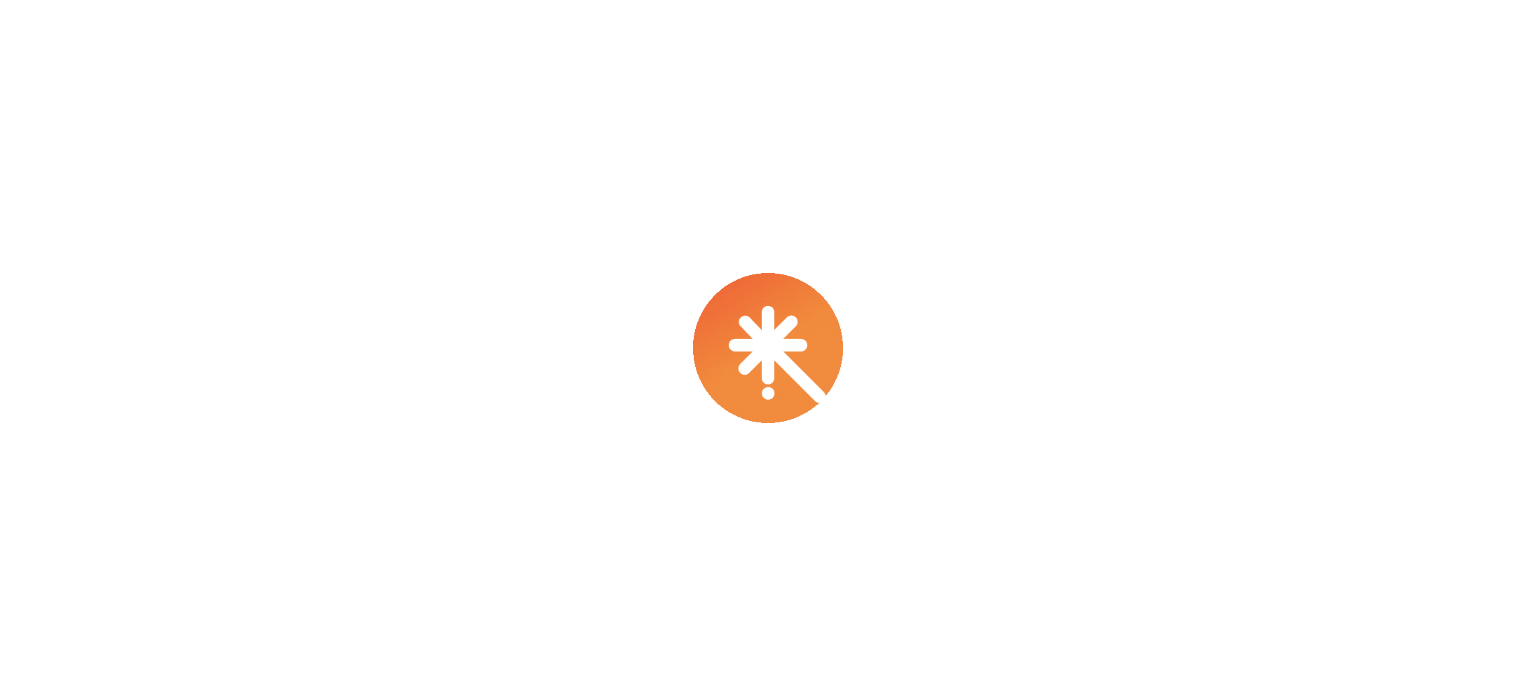 scroll, scrollTop: 0, scrollLeft: 0, axis: both 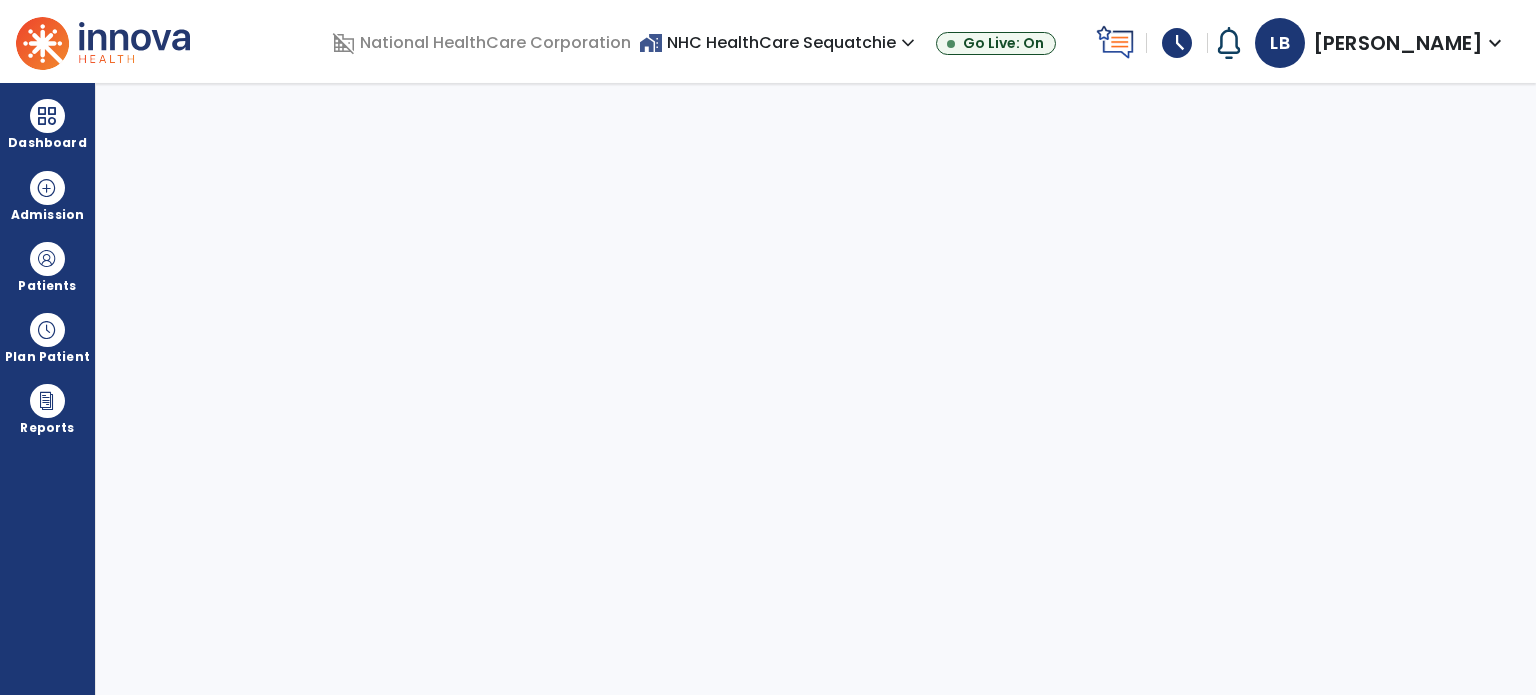 select on "****" 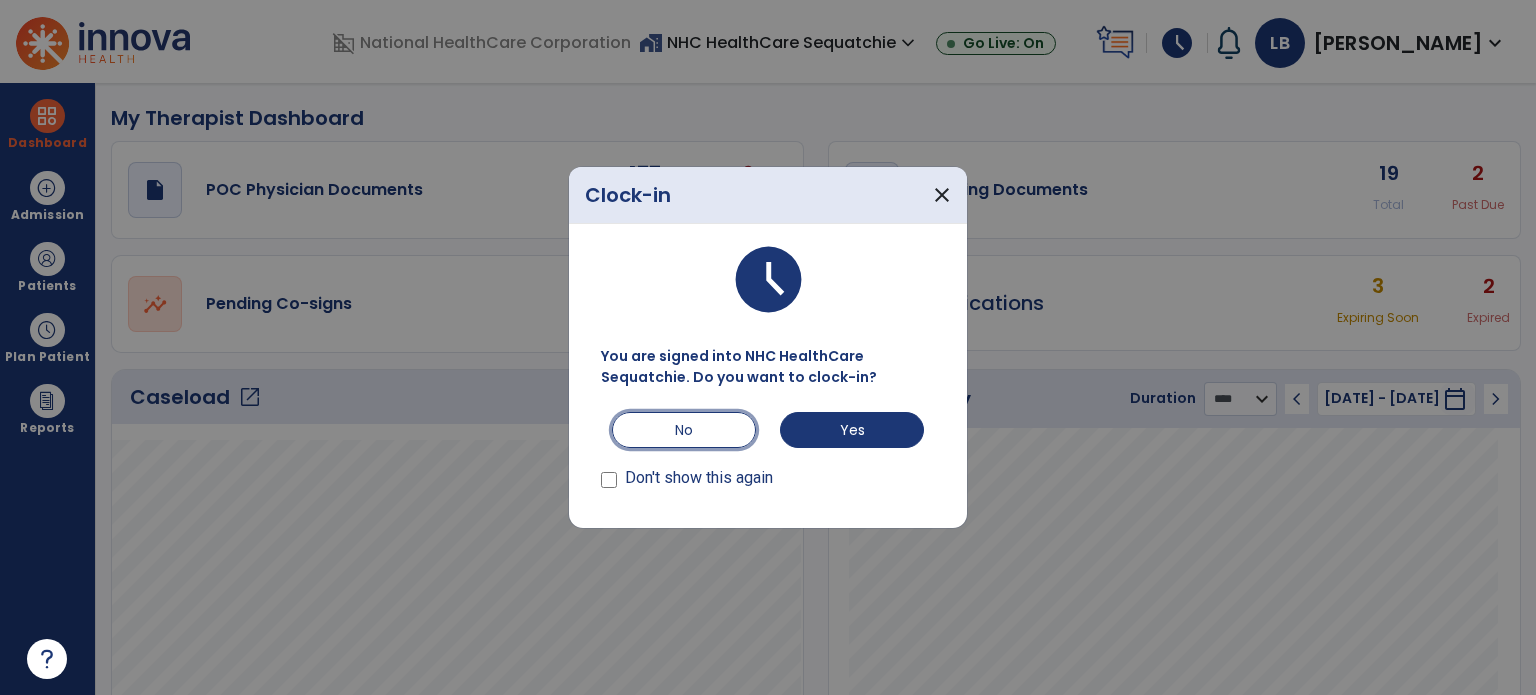 click on "No" at bounding box center (684, 430) 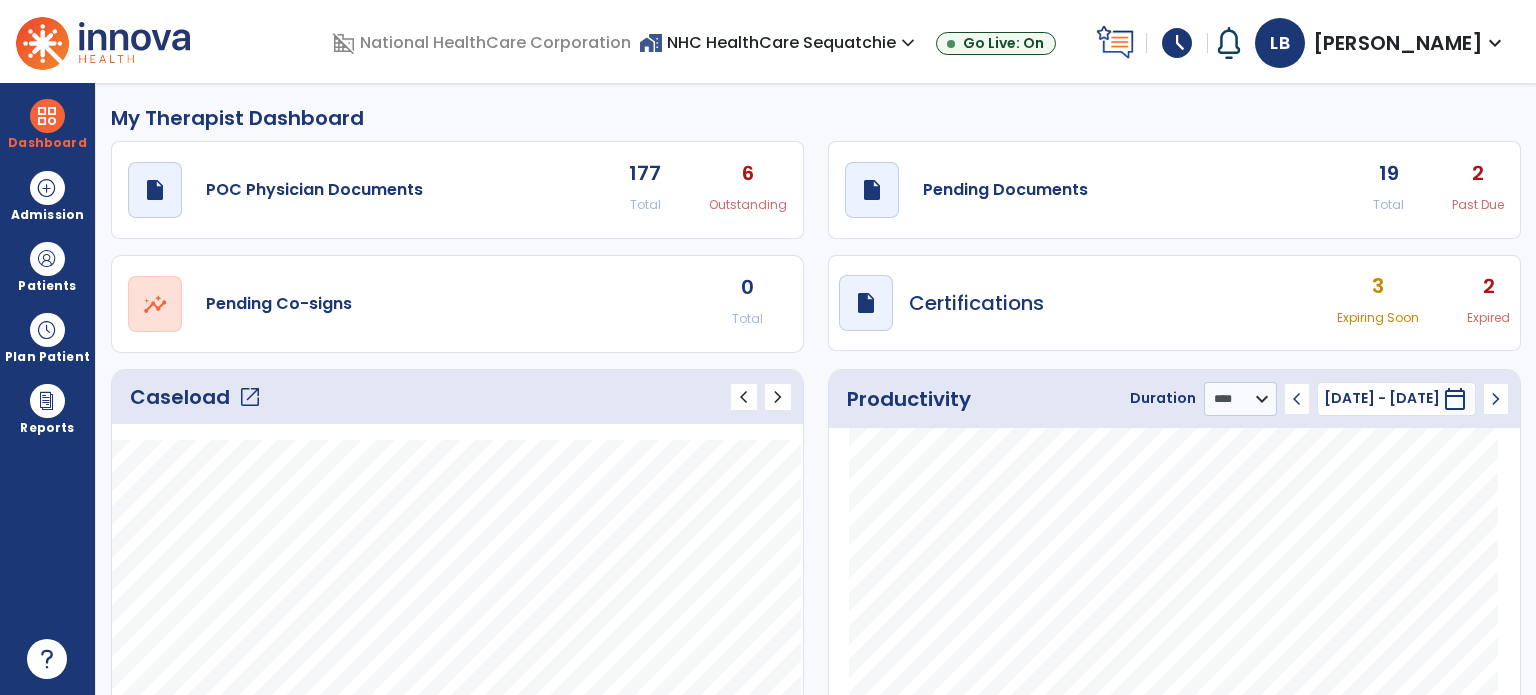 drag, startPoint x: 35, startPoint y: 249, endPoint x: 47, endPoint y: 259, distance: 15.6205 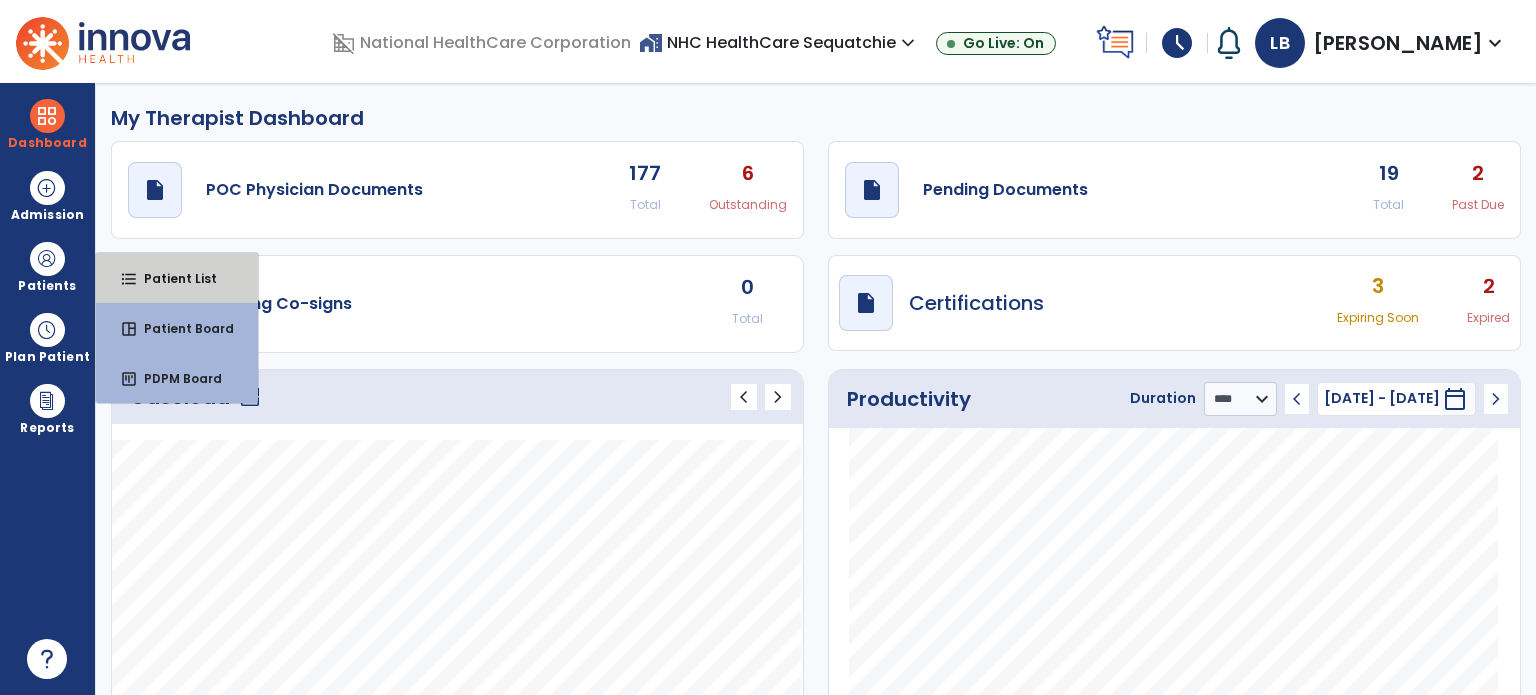 click on "format_list_bulleted  Patient List" at bounding box center [177, 278] 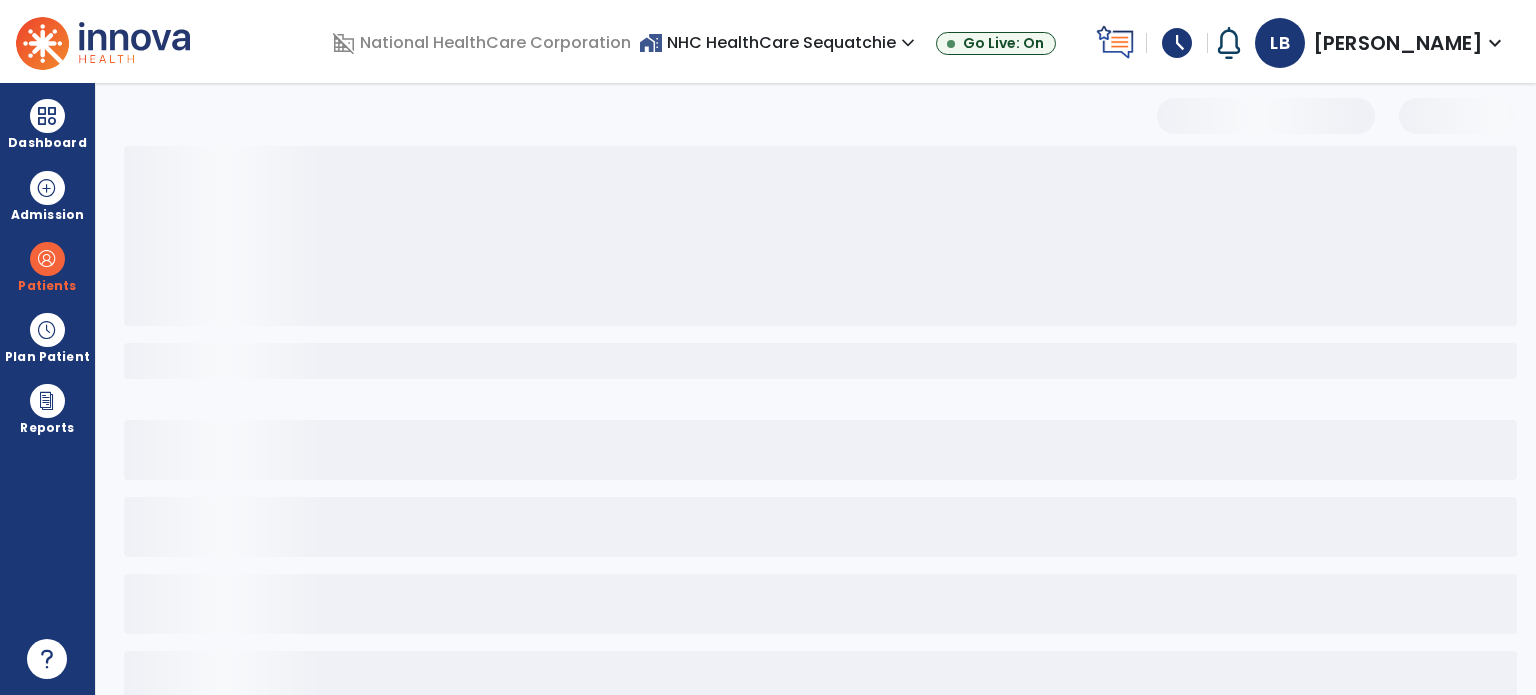 select on "***" 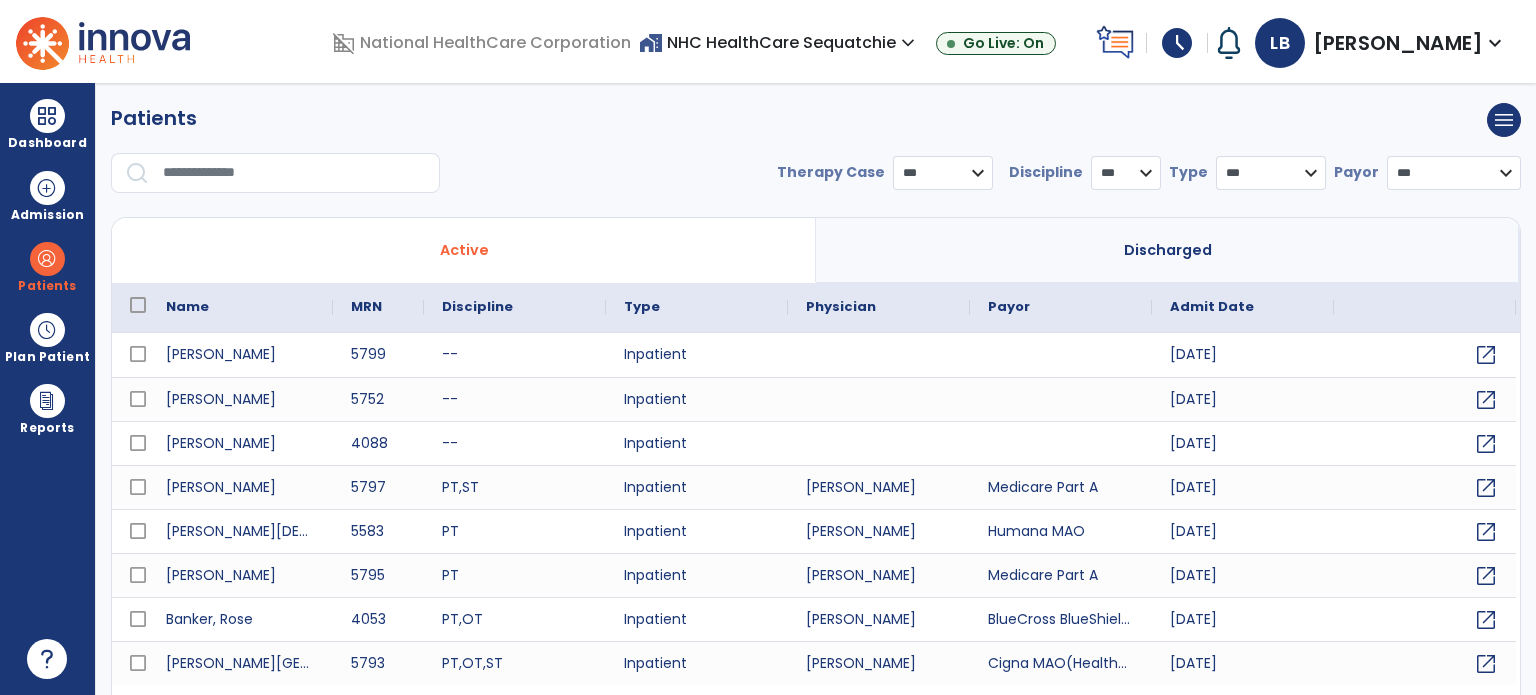 click at bounding box center (294, 173) 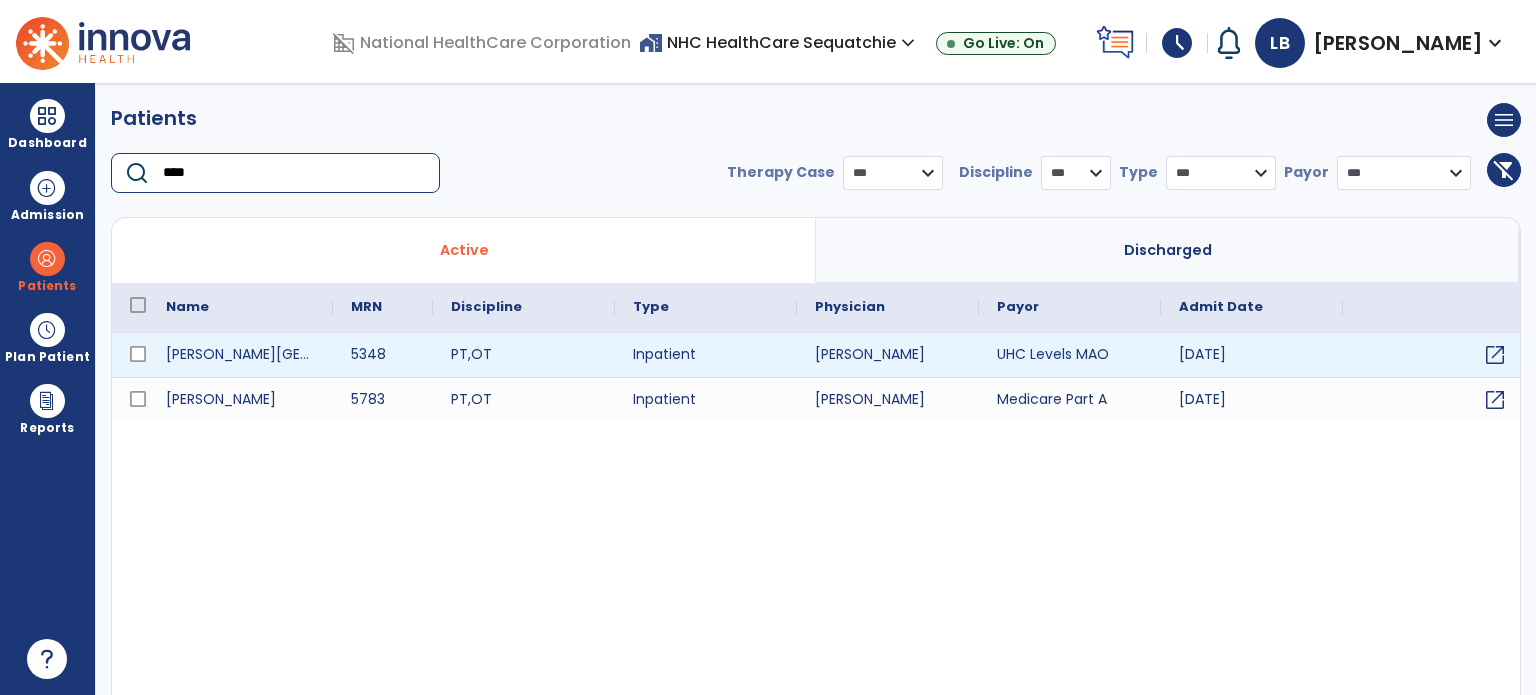 type on "****" 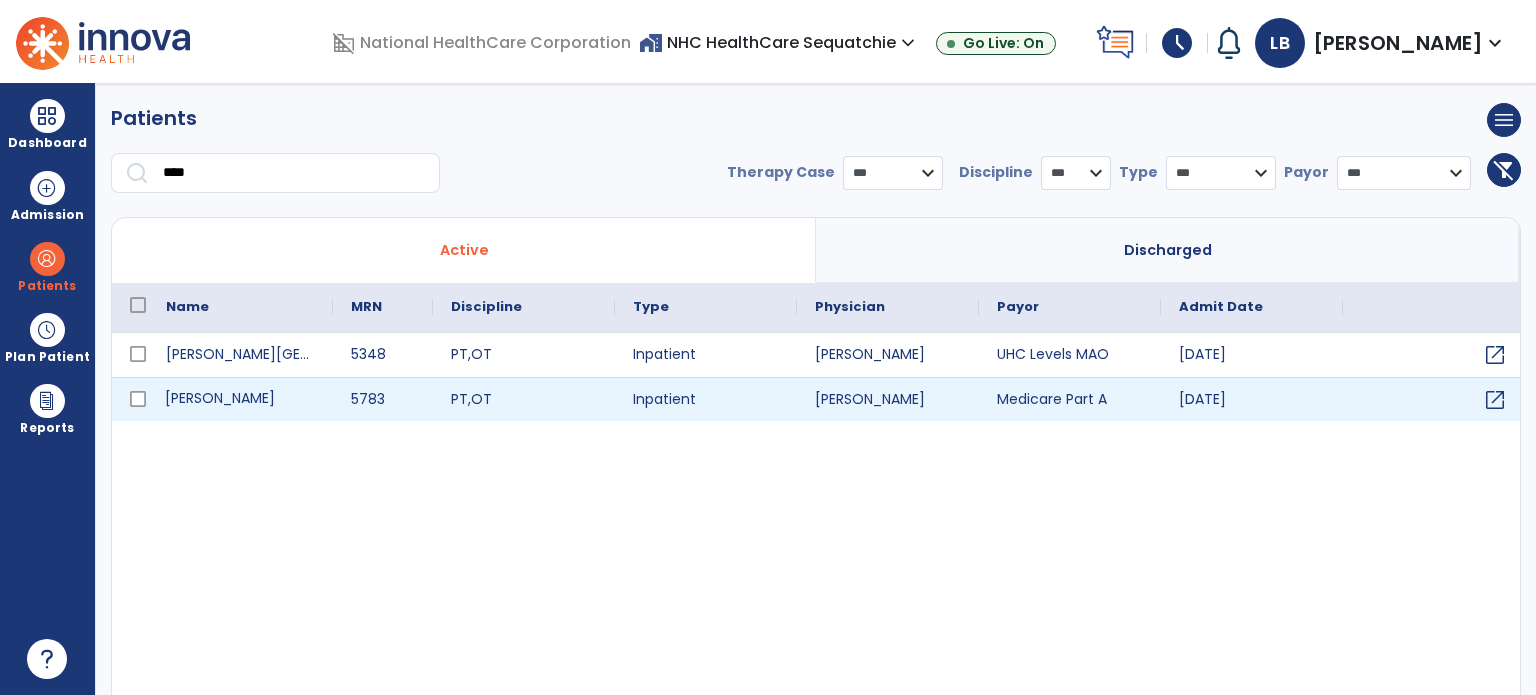 click on "[PERSON_NAME]" at bounding box center [240, 399] 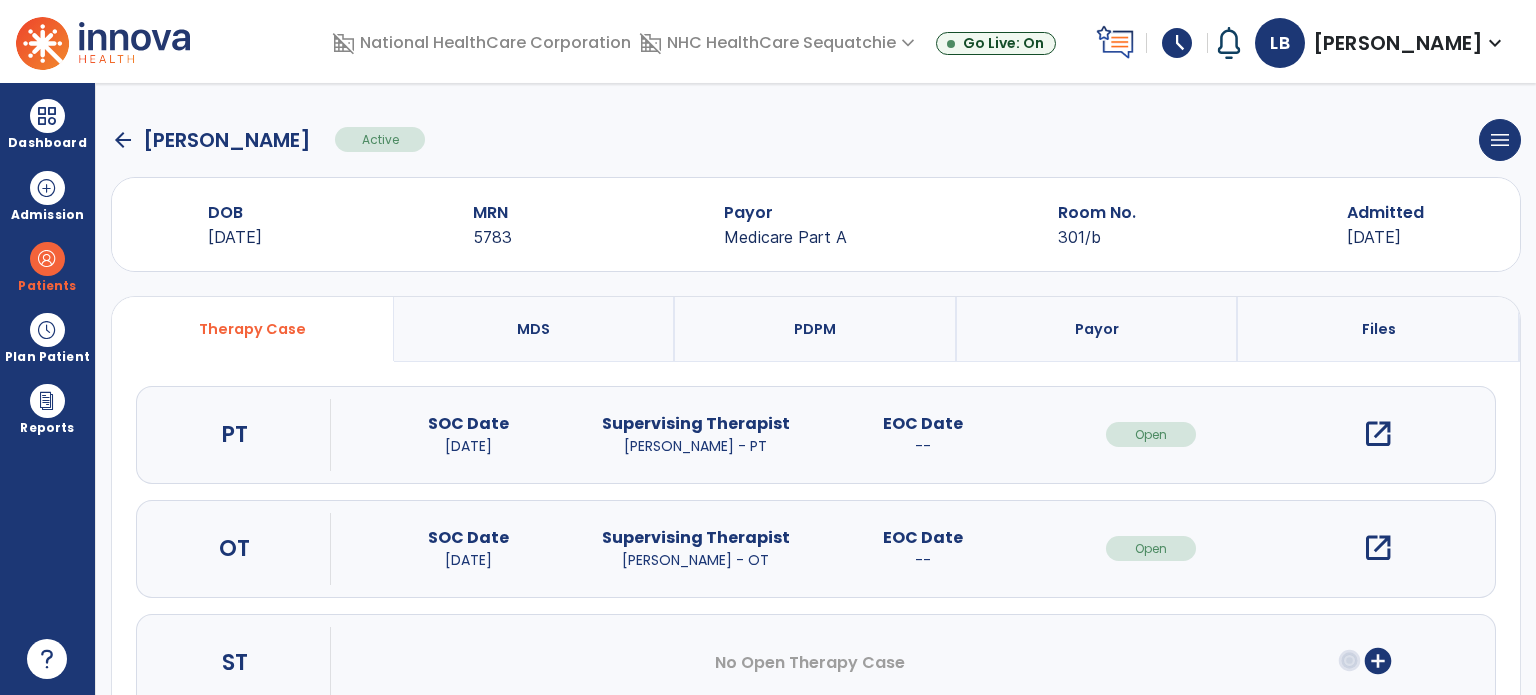 click on "open_in_new" at bounding box center (1378, 434) 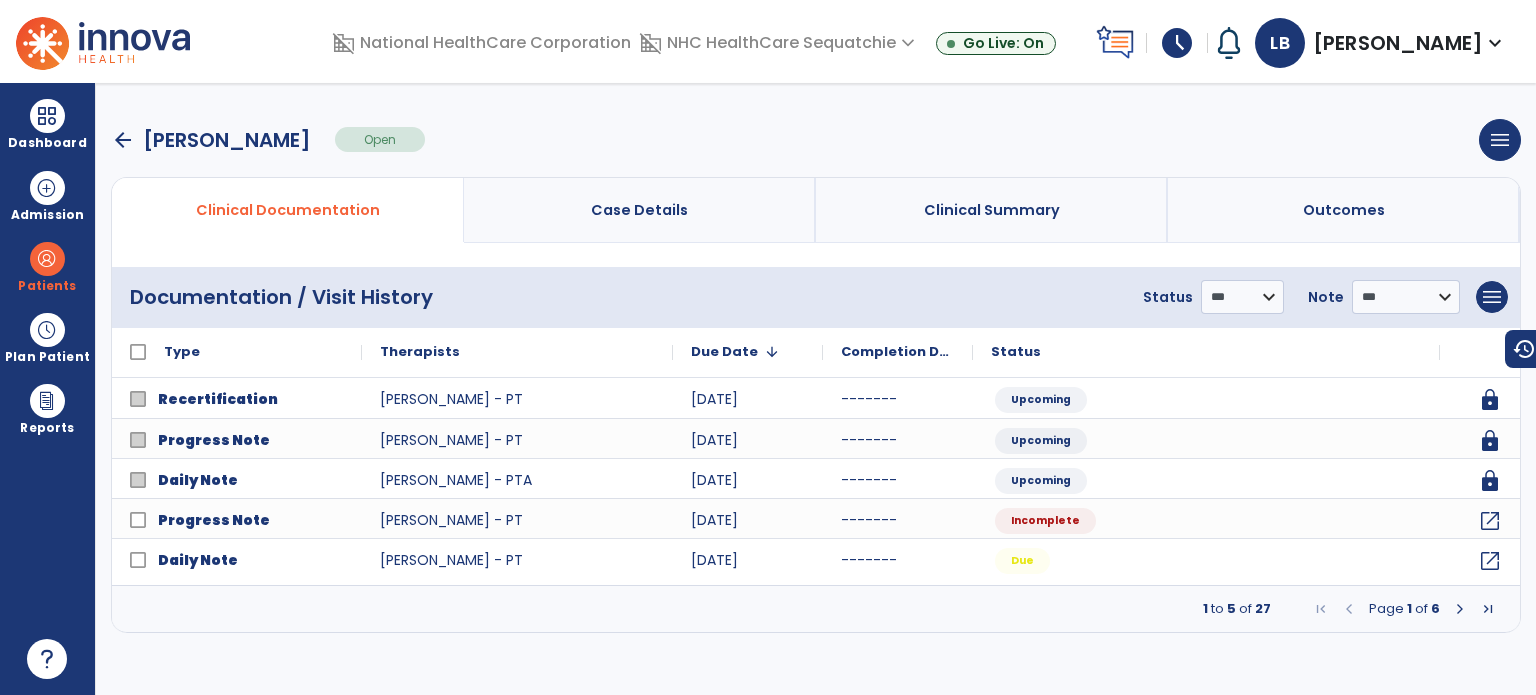 click at bounding box center [1488, 609] 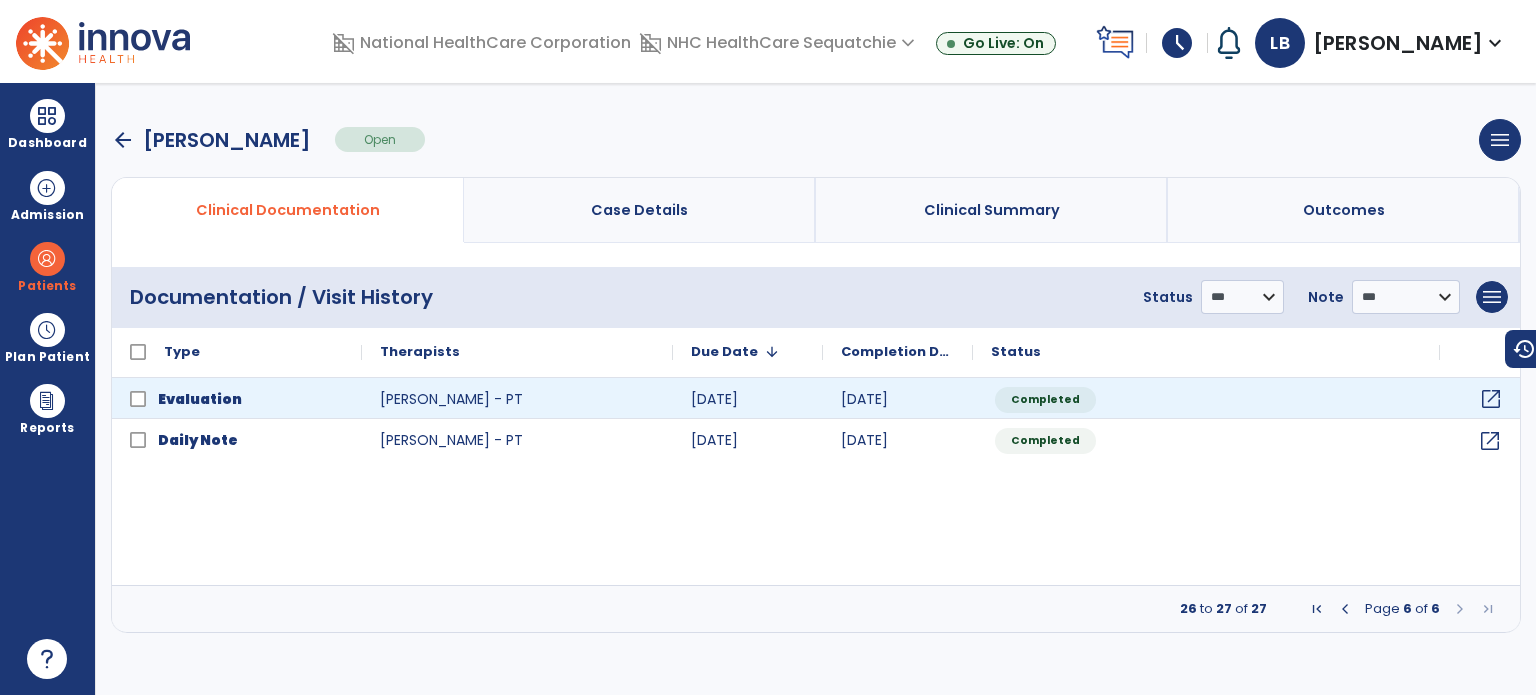 click on "open_in_new" 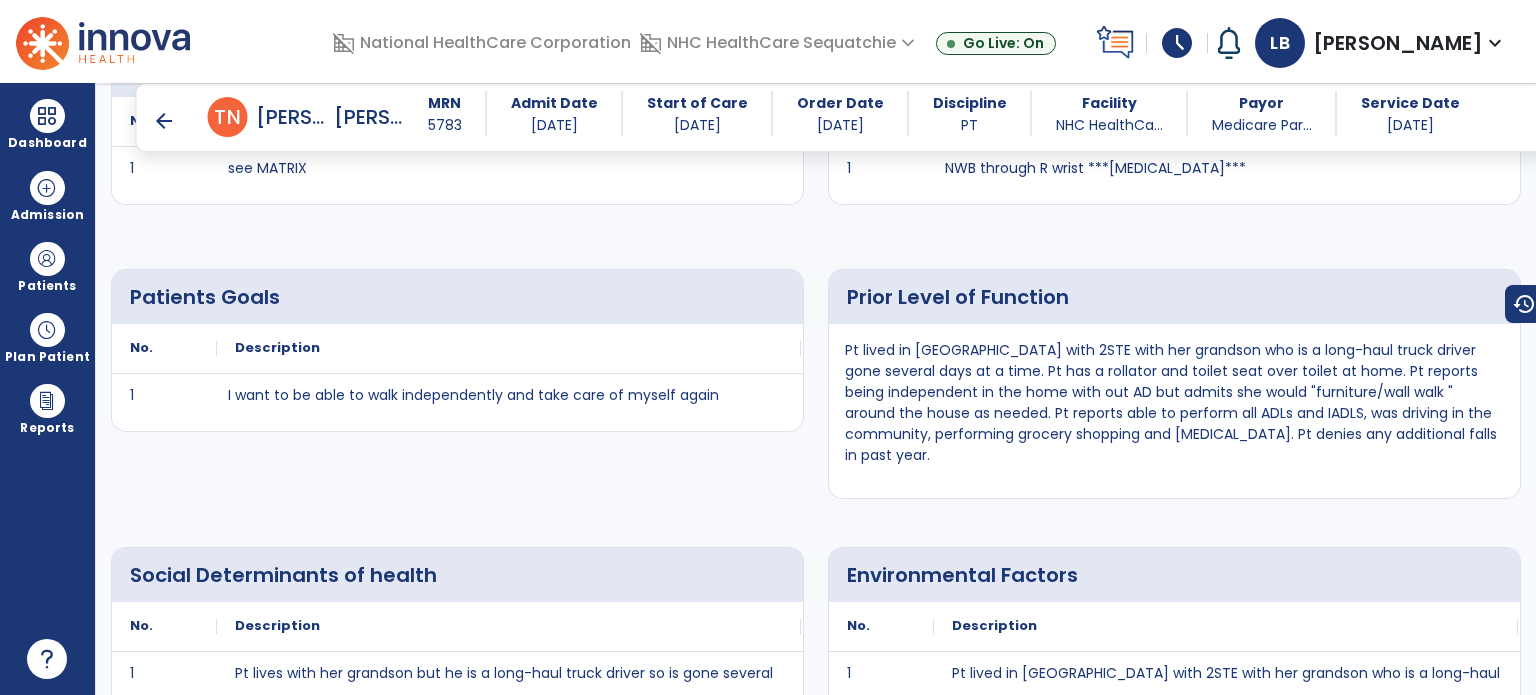 scroll, scrollTop: 1700, scrollLeft: 0, axis: vertical 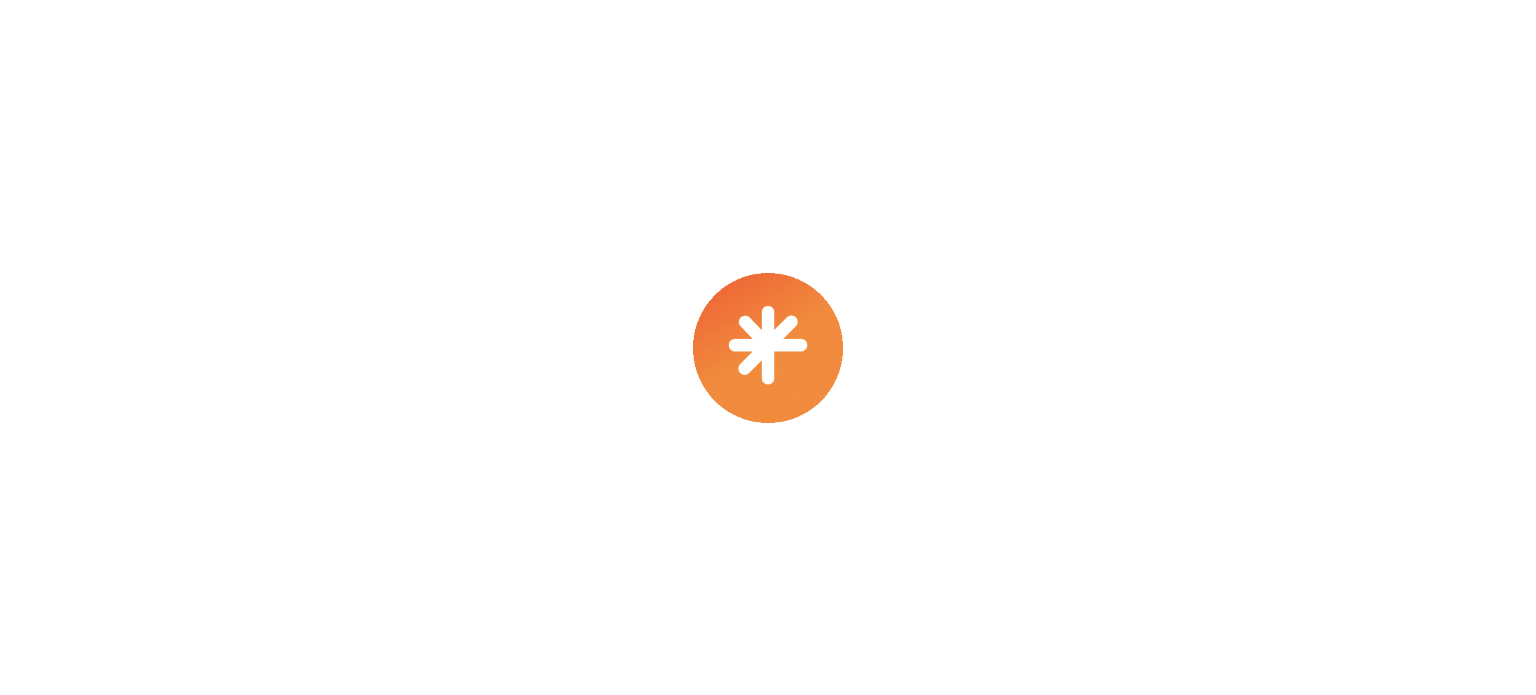 select on "****" 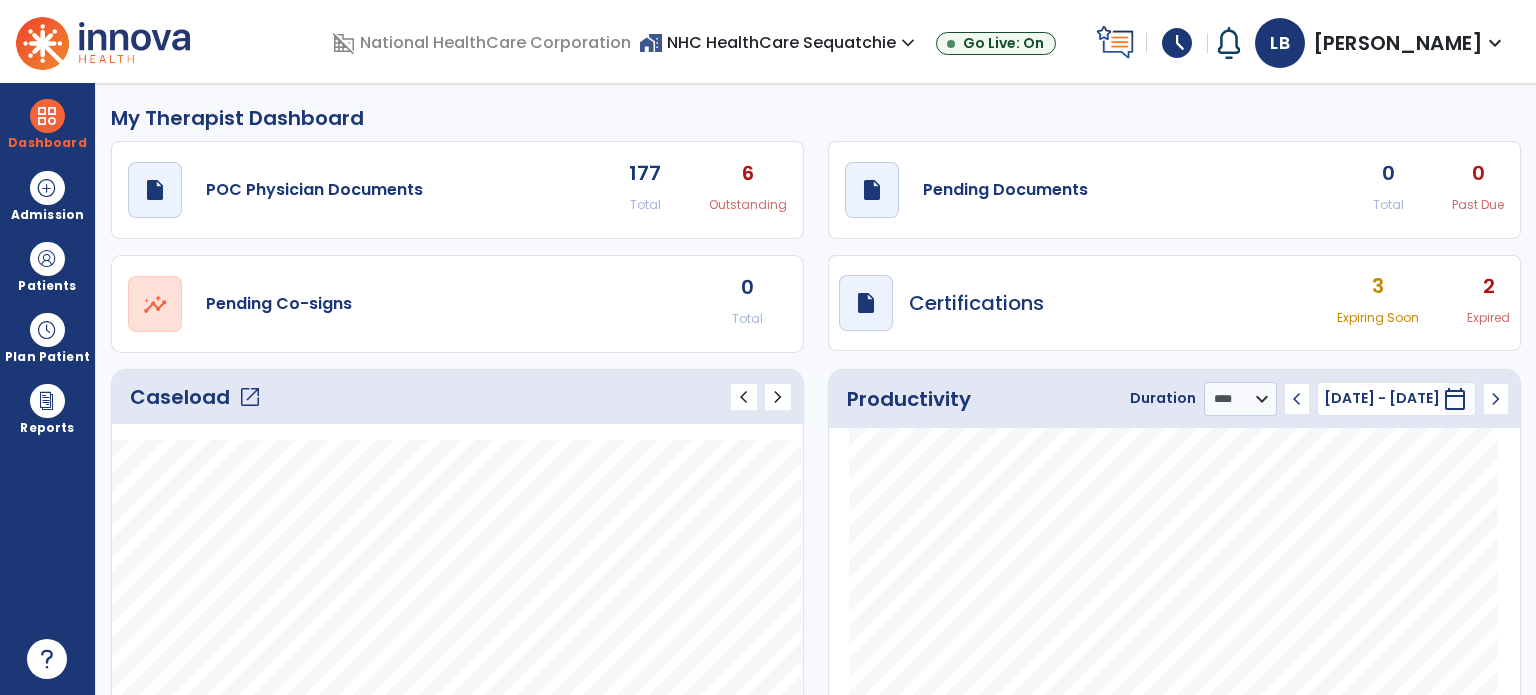 click at bounding box center [47, 259] 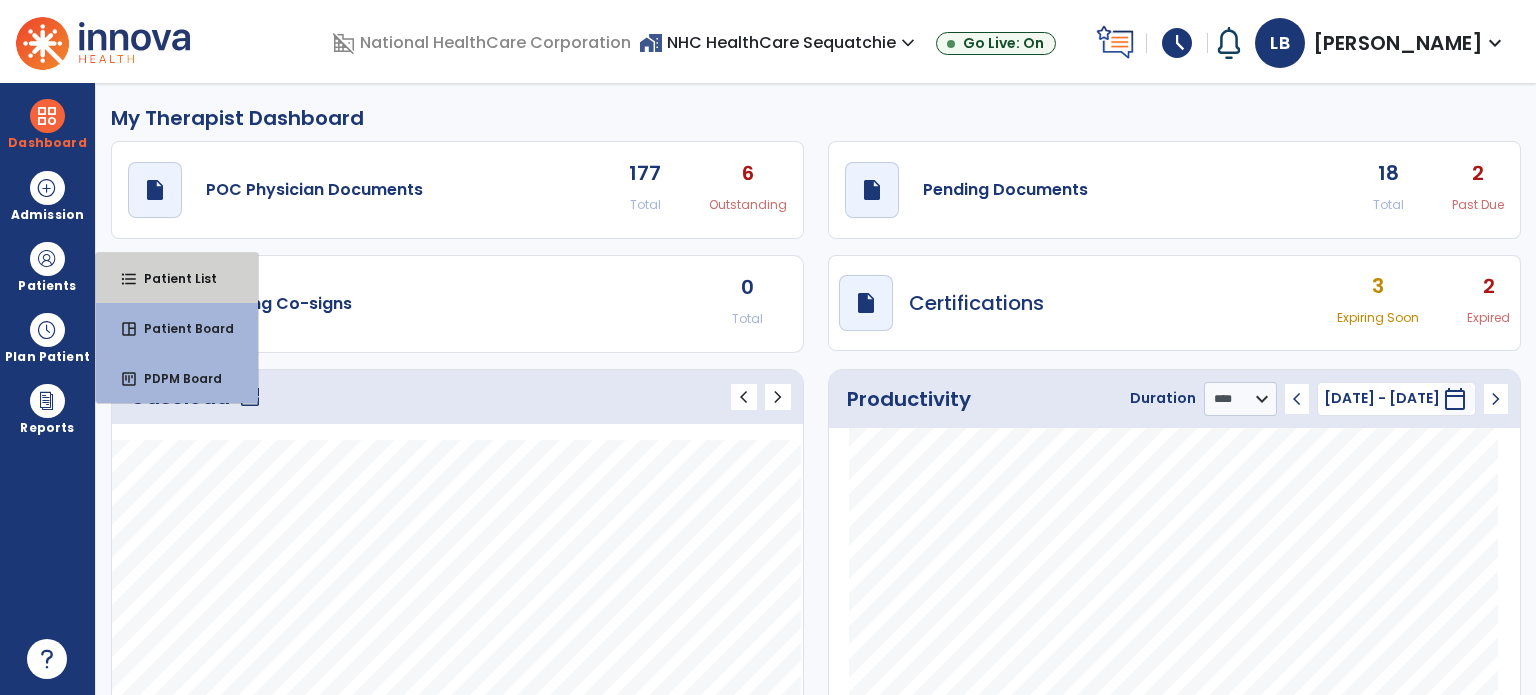 click on "format_list_bulleted" at bounding box center [129, 279] 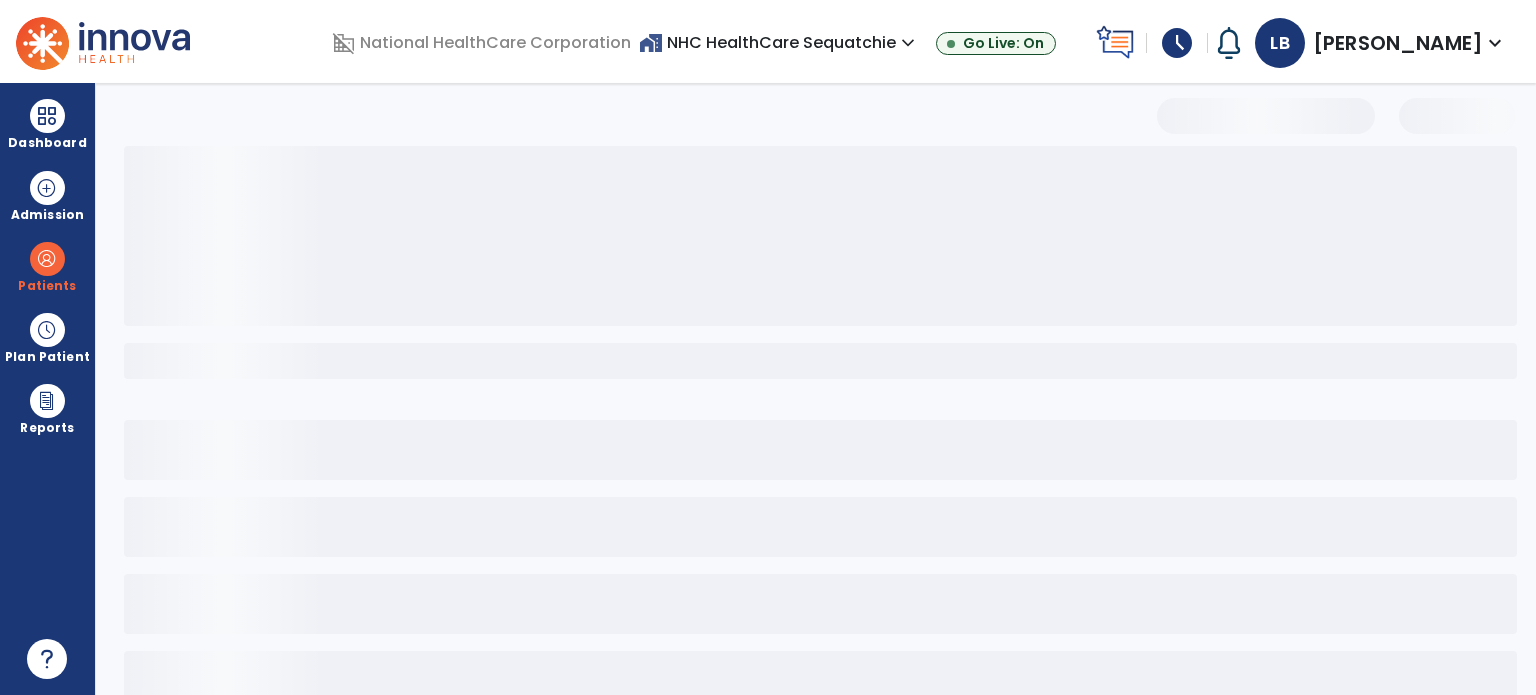 select on "***" 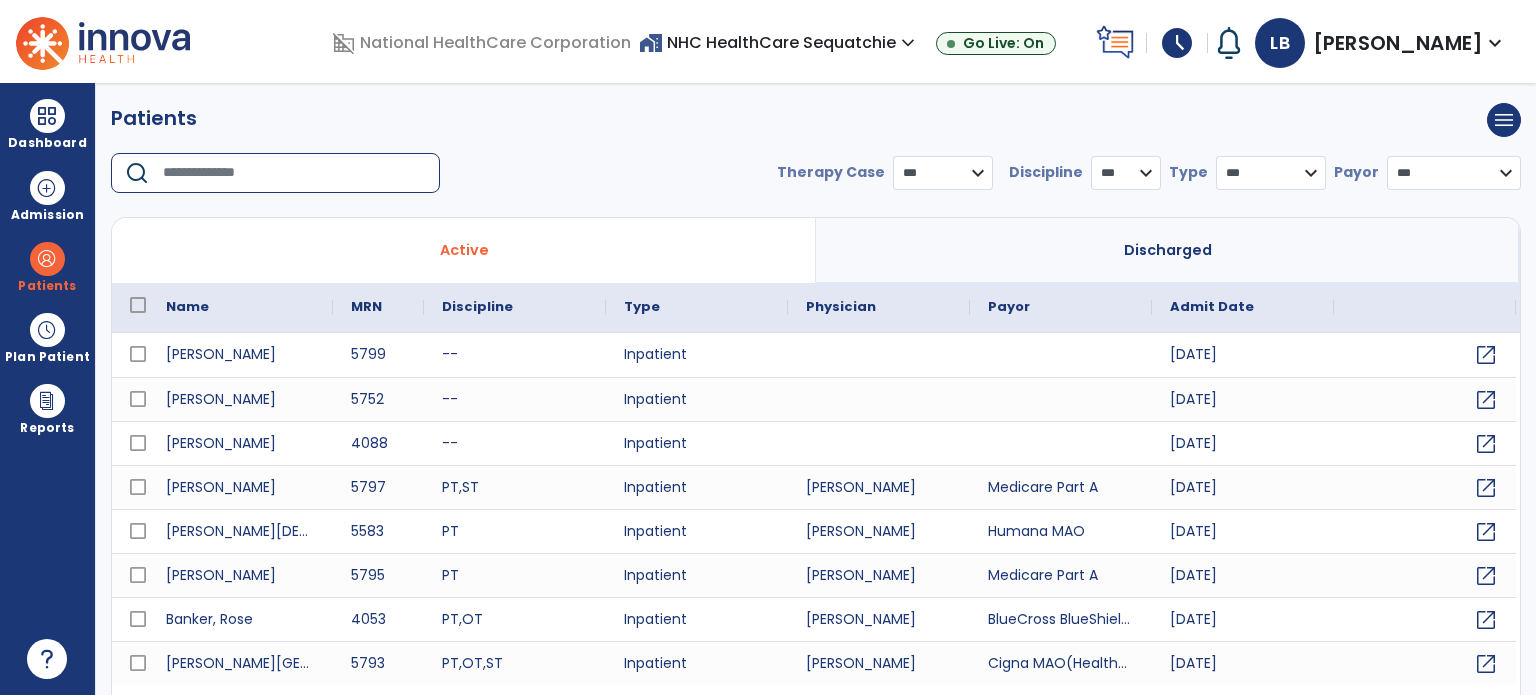 click at bounding box center (294, 173) 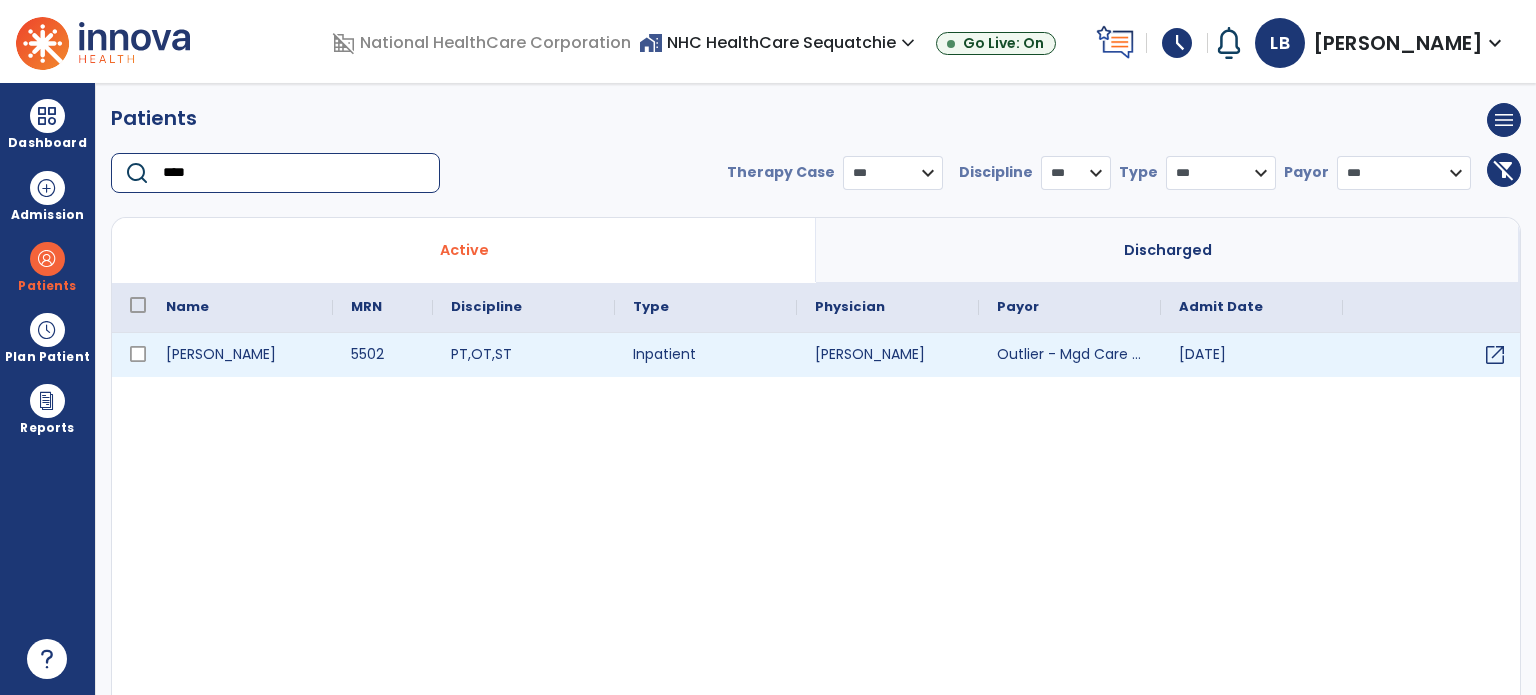 type on "****" 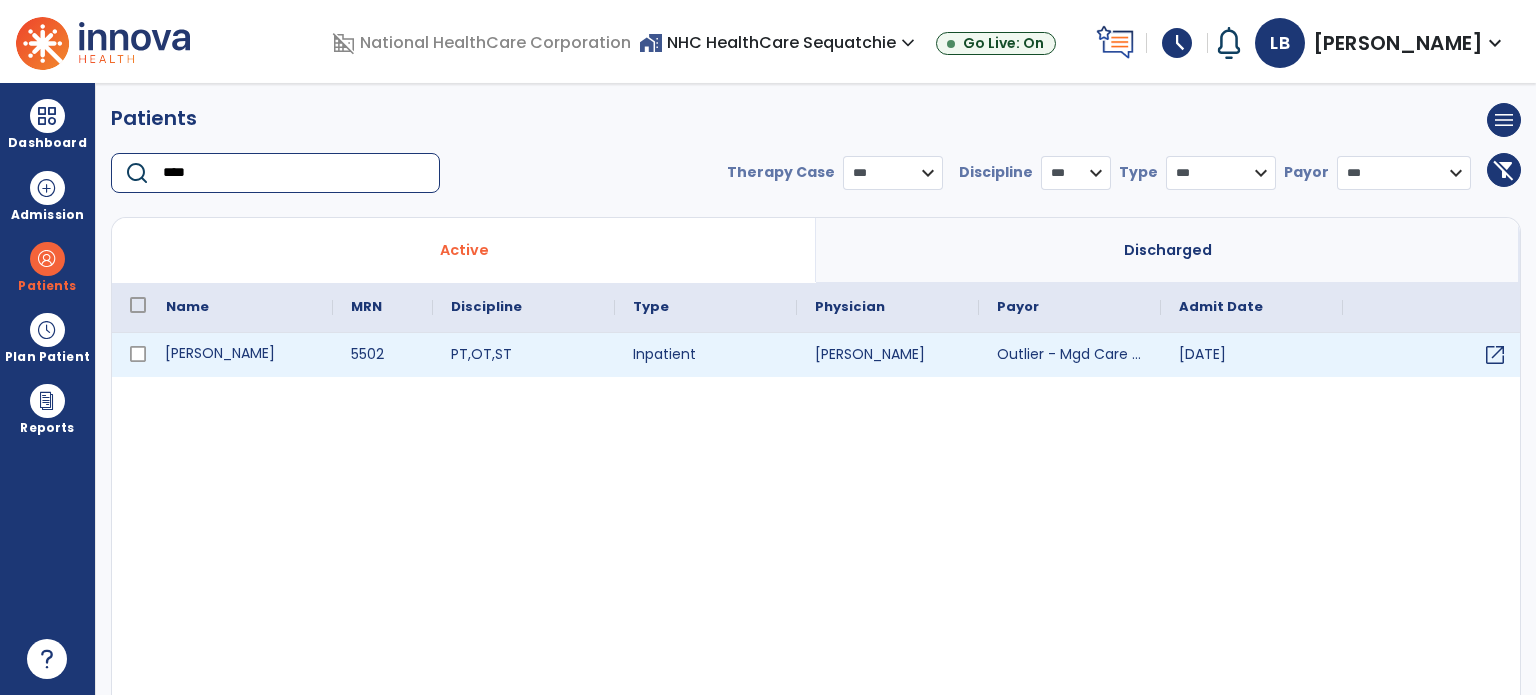 click on "[PERSON_NAME]" at bounding box center (240, 355) 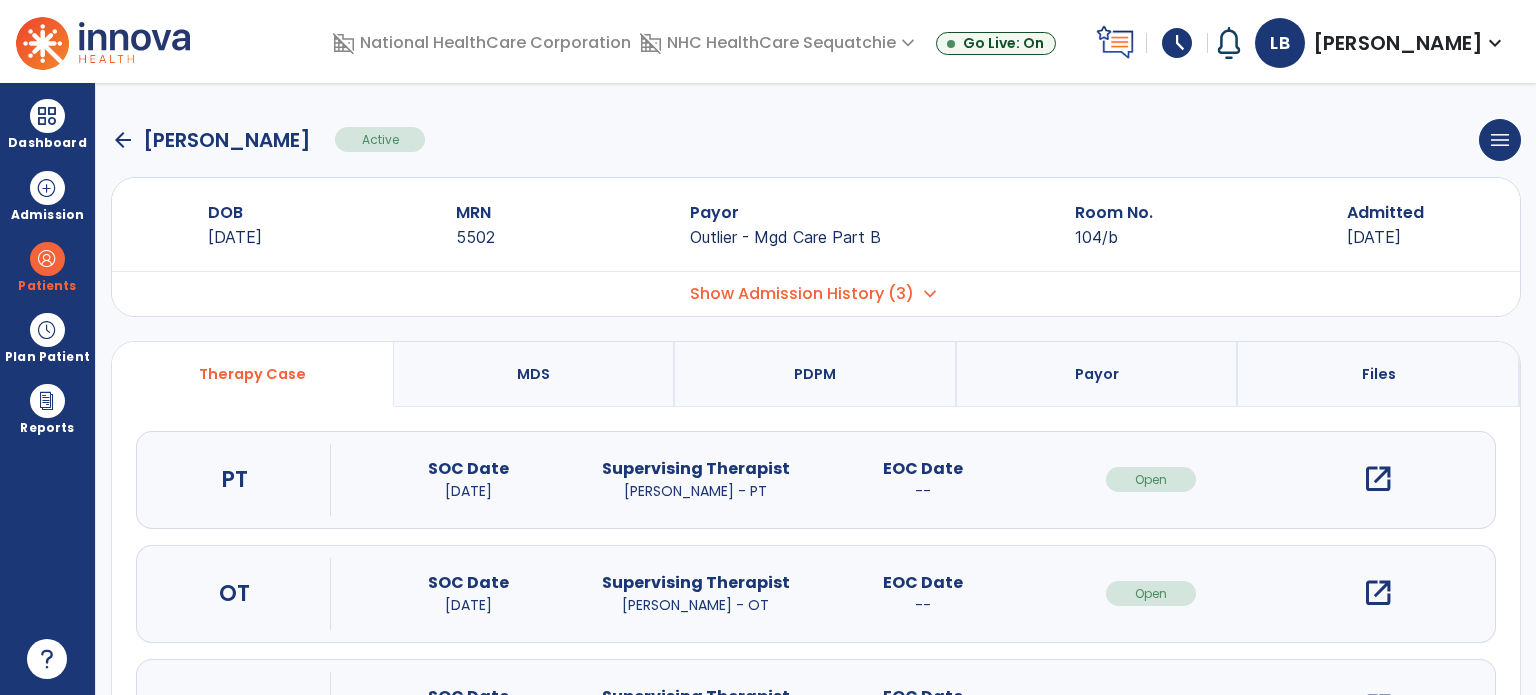 click on "expand_more" at bounding box center [930, 294] 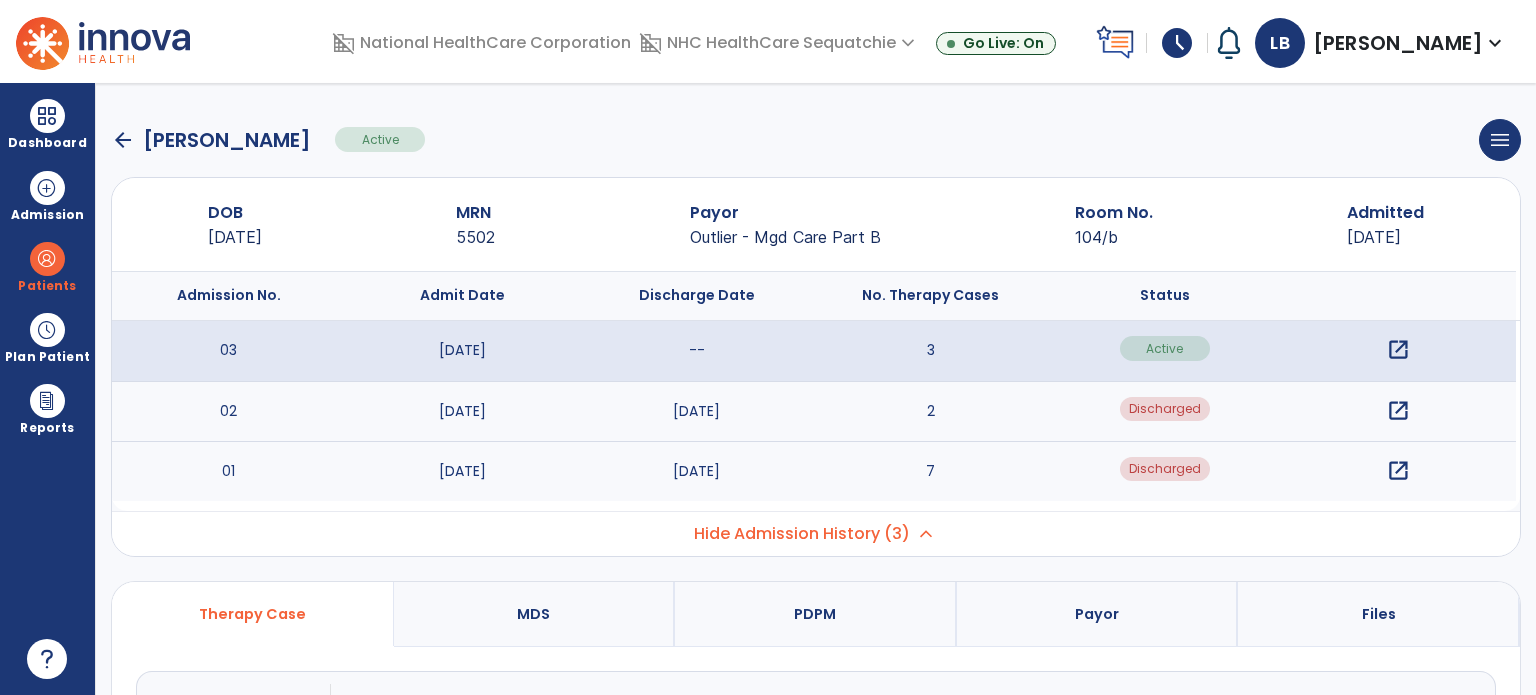 click on "open_in_new" at bounding box center [1398, 411] 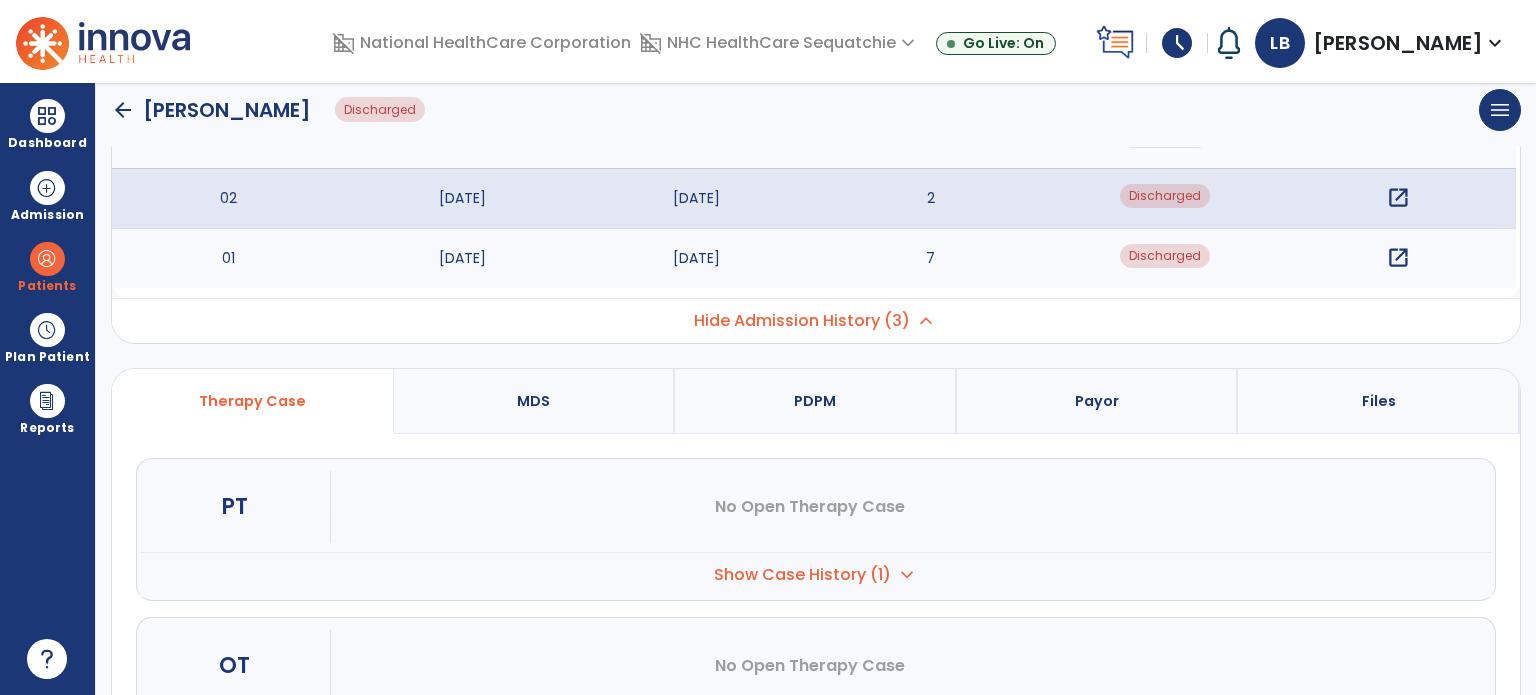 scroll, scrollTop: 300, scrollLeft: 0, axis: vertical 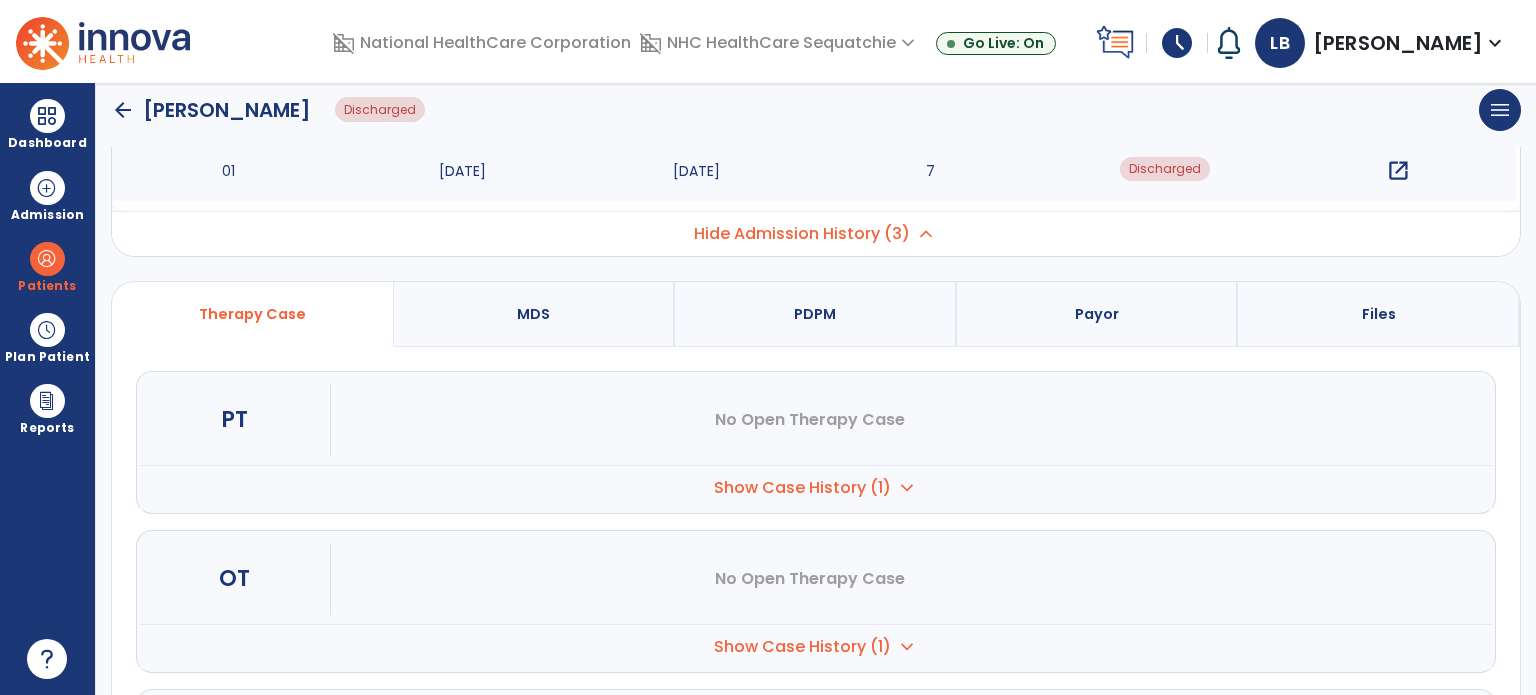 click on "Show Case History (1)" at bounding box center (802, 488) 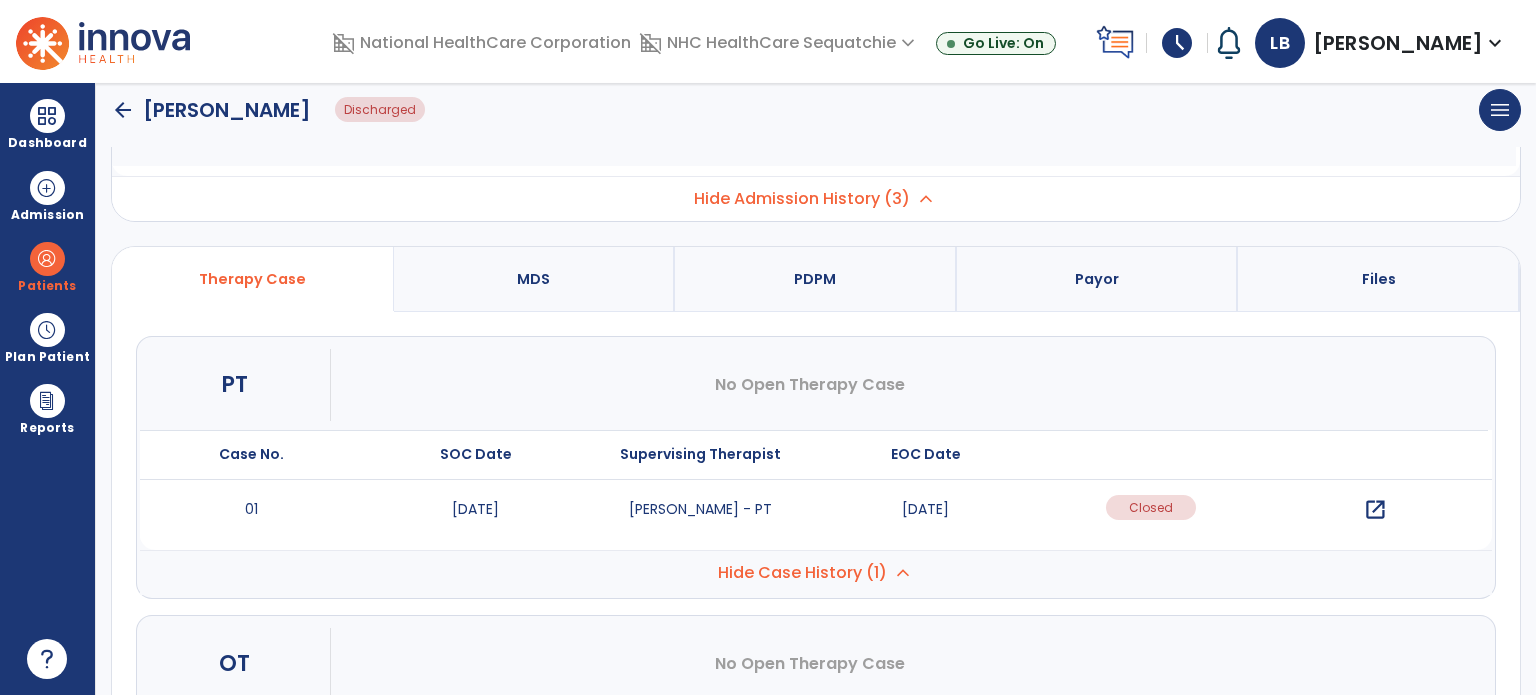 scroll, scrollTop: 400, scrollLeft: 0, axis: vertical 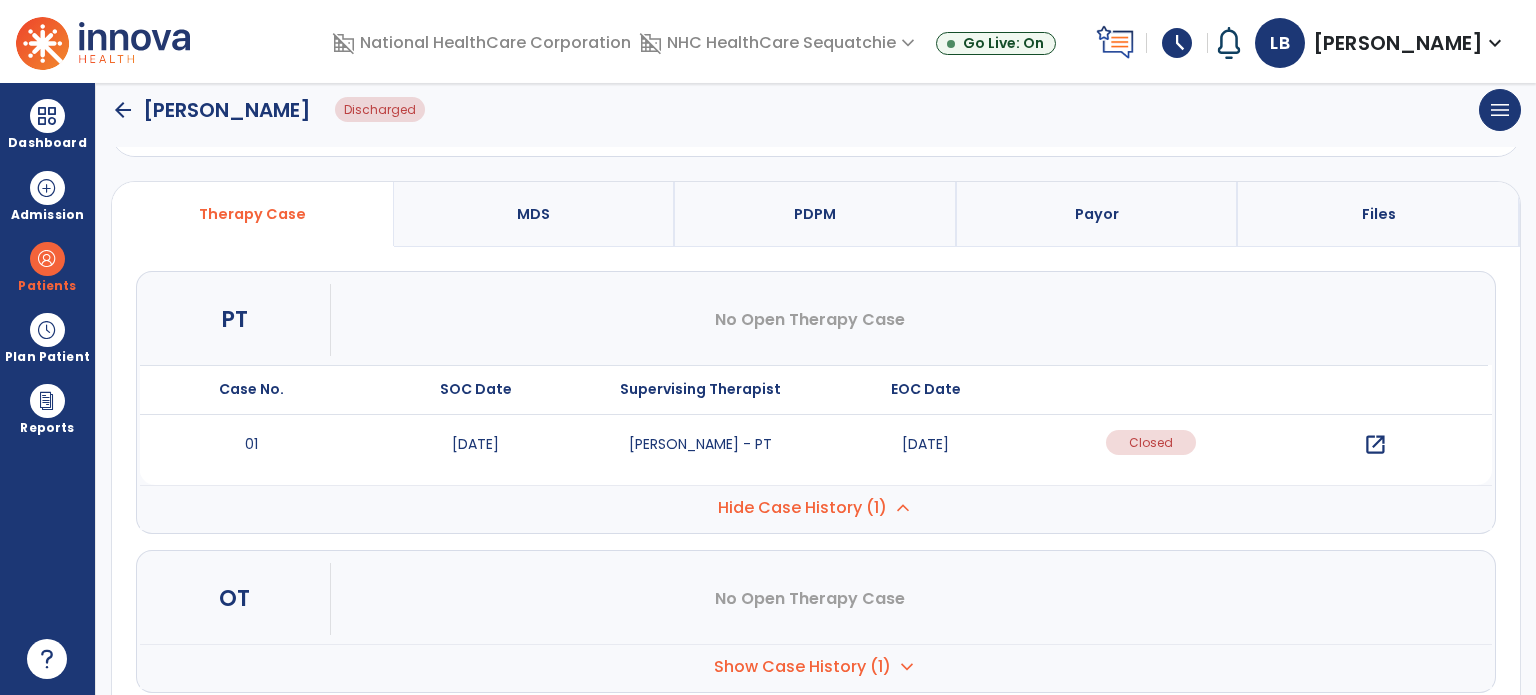 click on "open_in_new" at bounding box center [1375, 445] 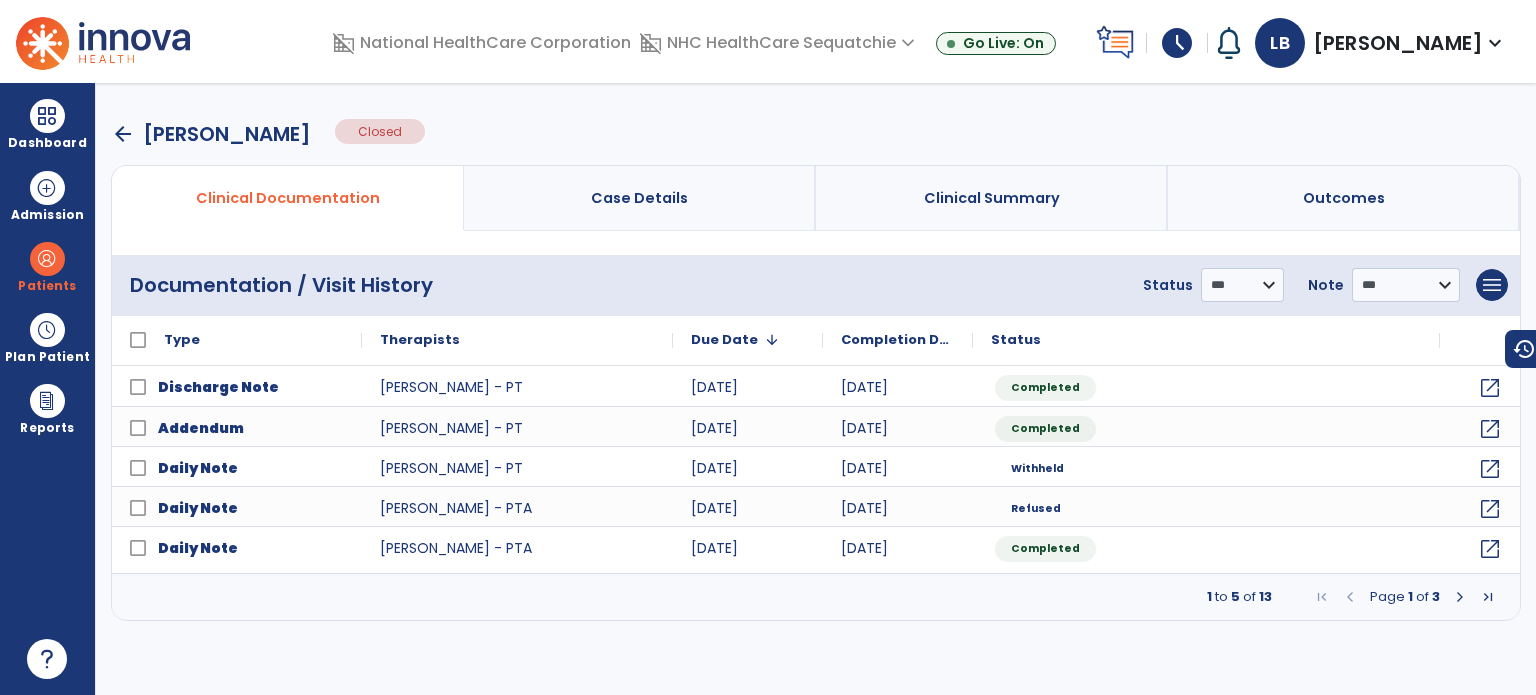 click at bounding box center (1488, 597) 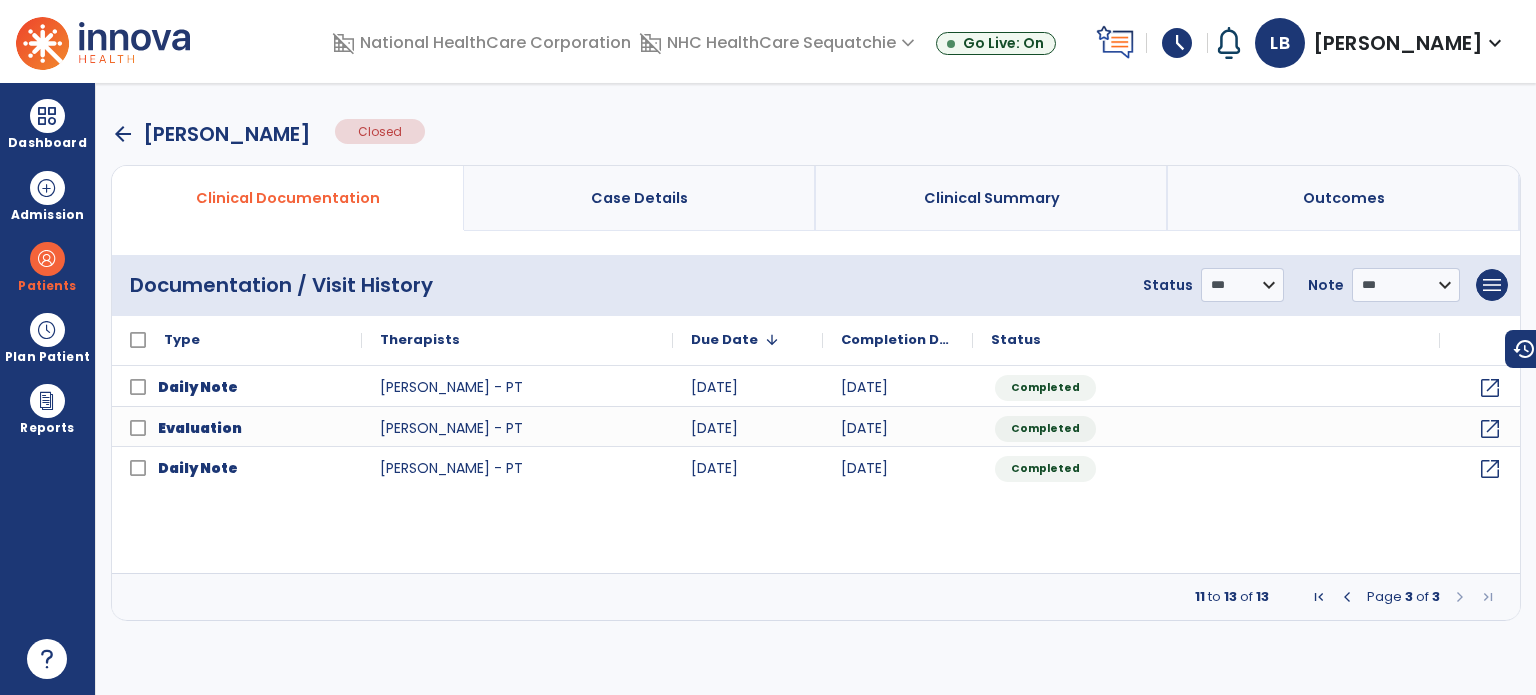click on "arrow_back   Scales, Patrick  Closed" at bounding box center (816, 134) 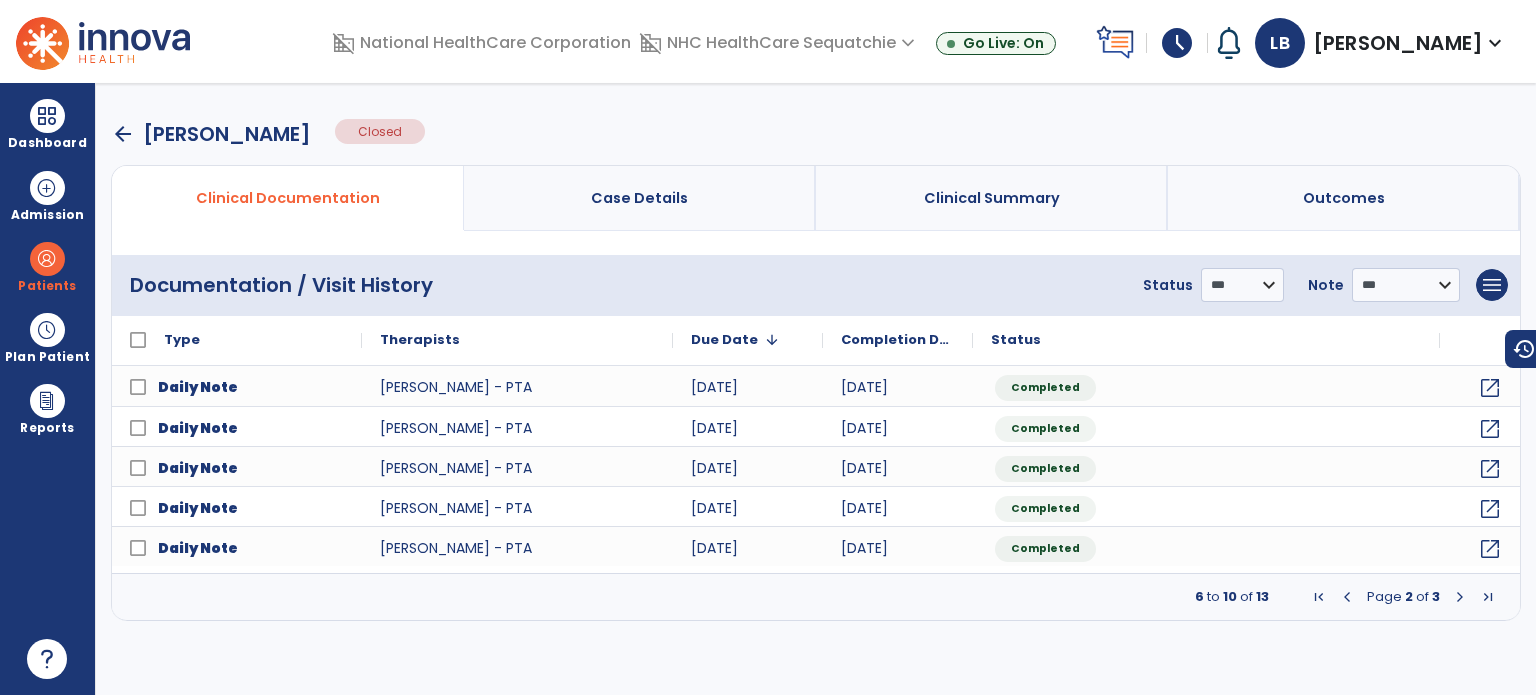 click at bounding box center [1347, 597] 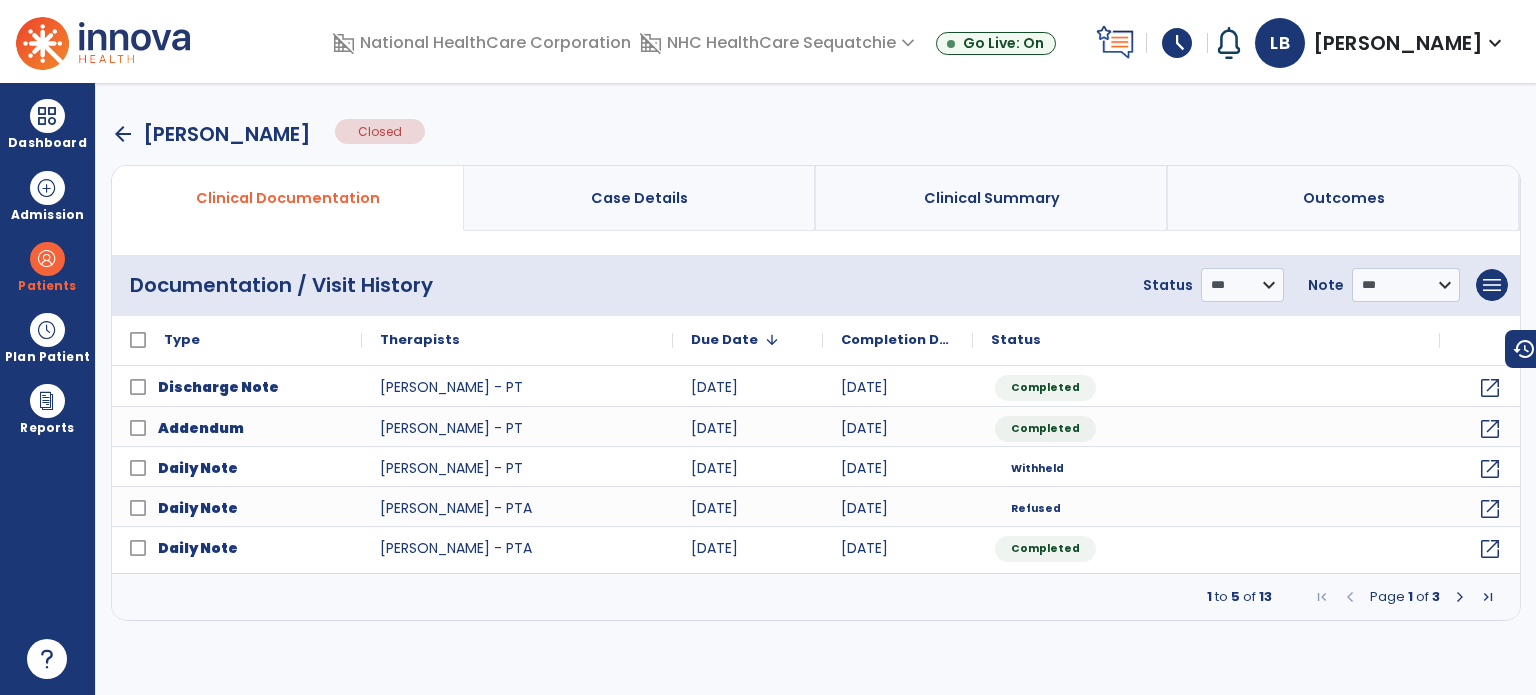 click at bounding box center [1350, 597] 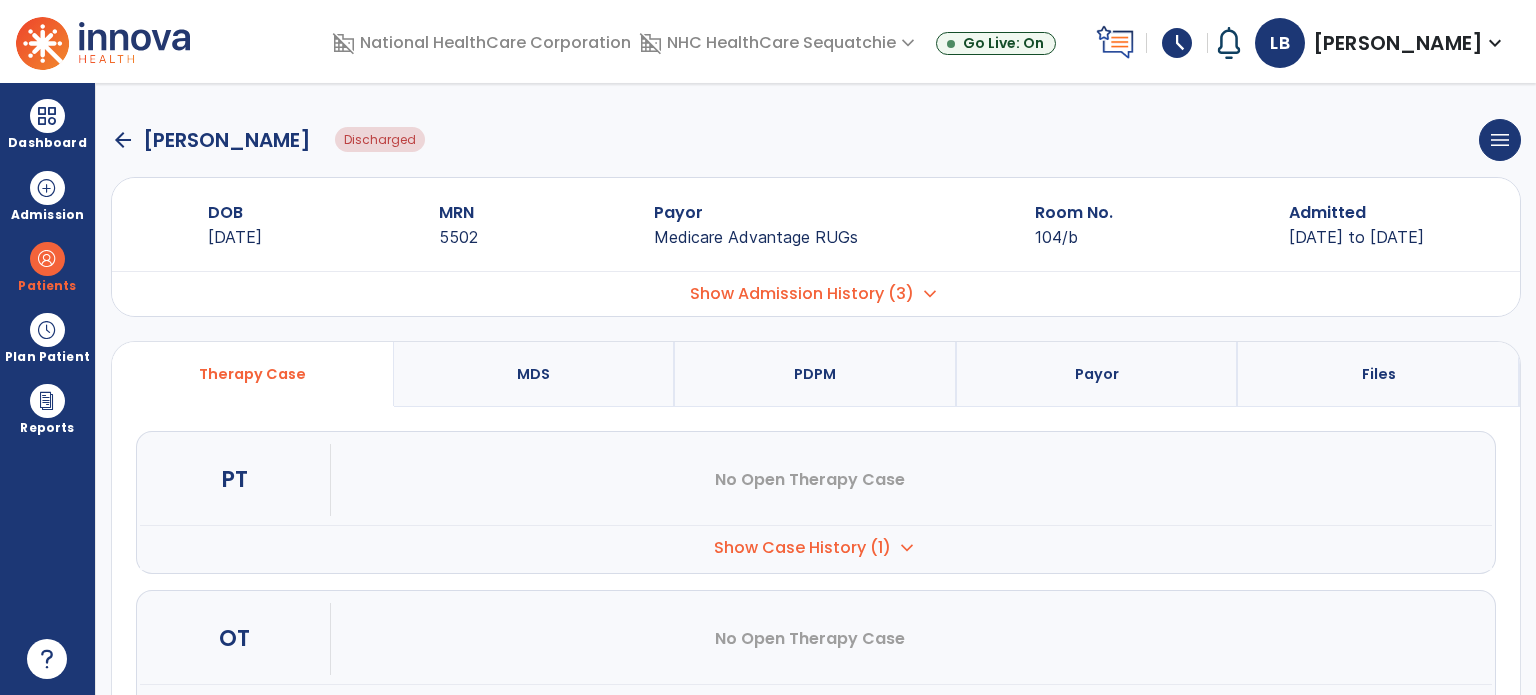 click on "expand_more" at bounding box center (907, 548) 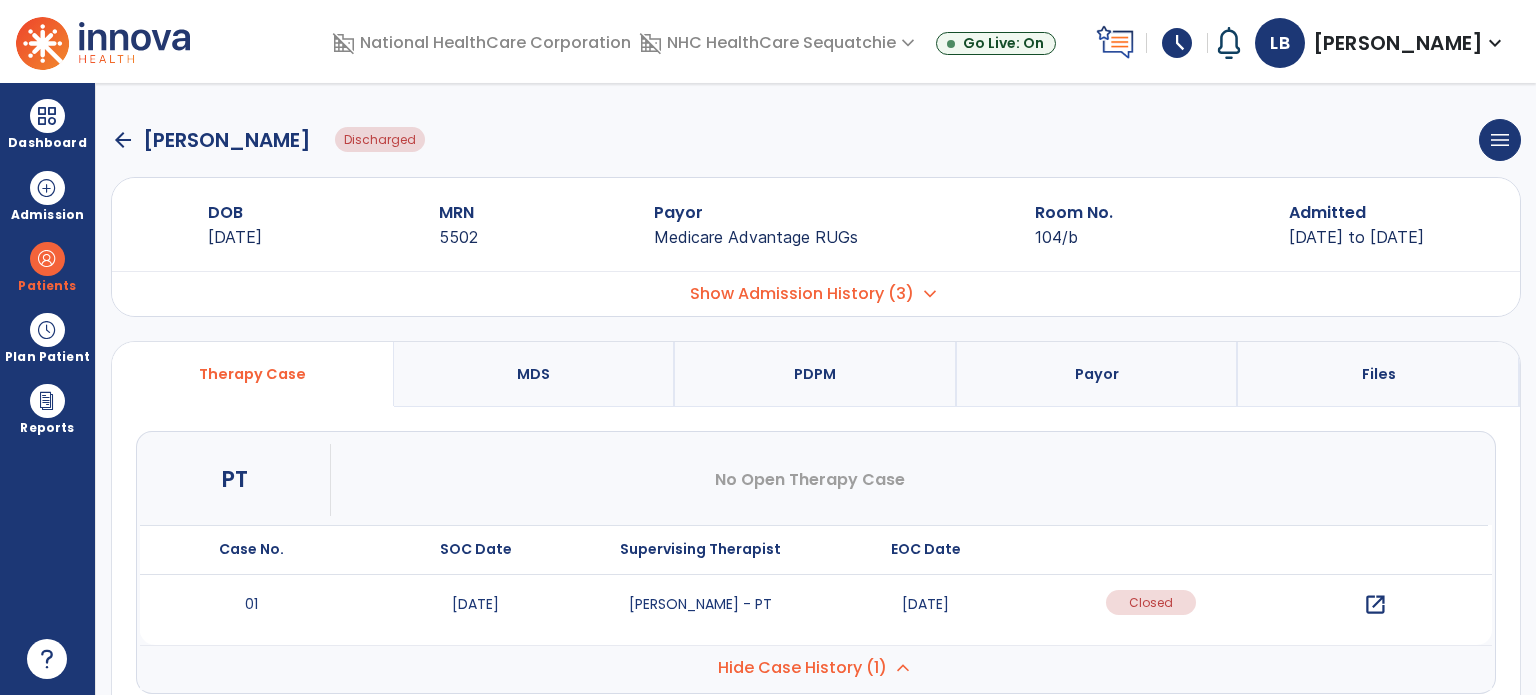 click on "arrow_back" 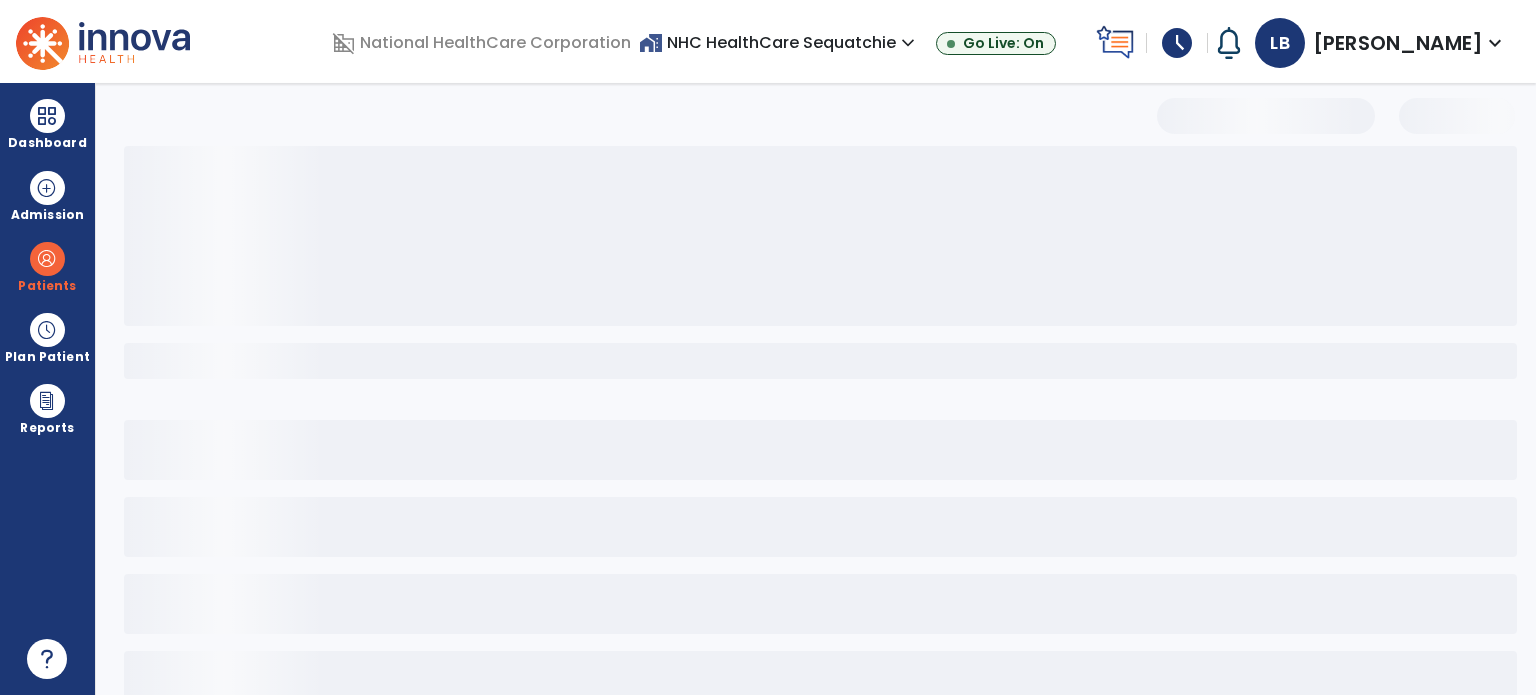 select on "***" 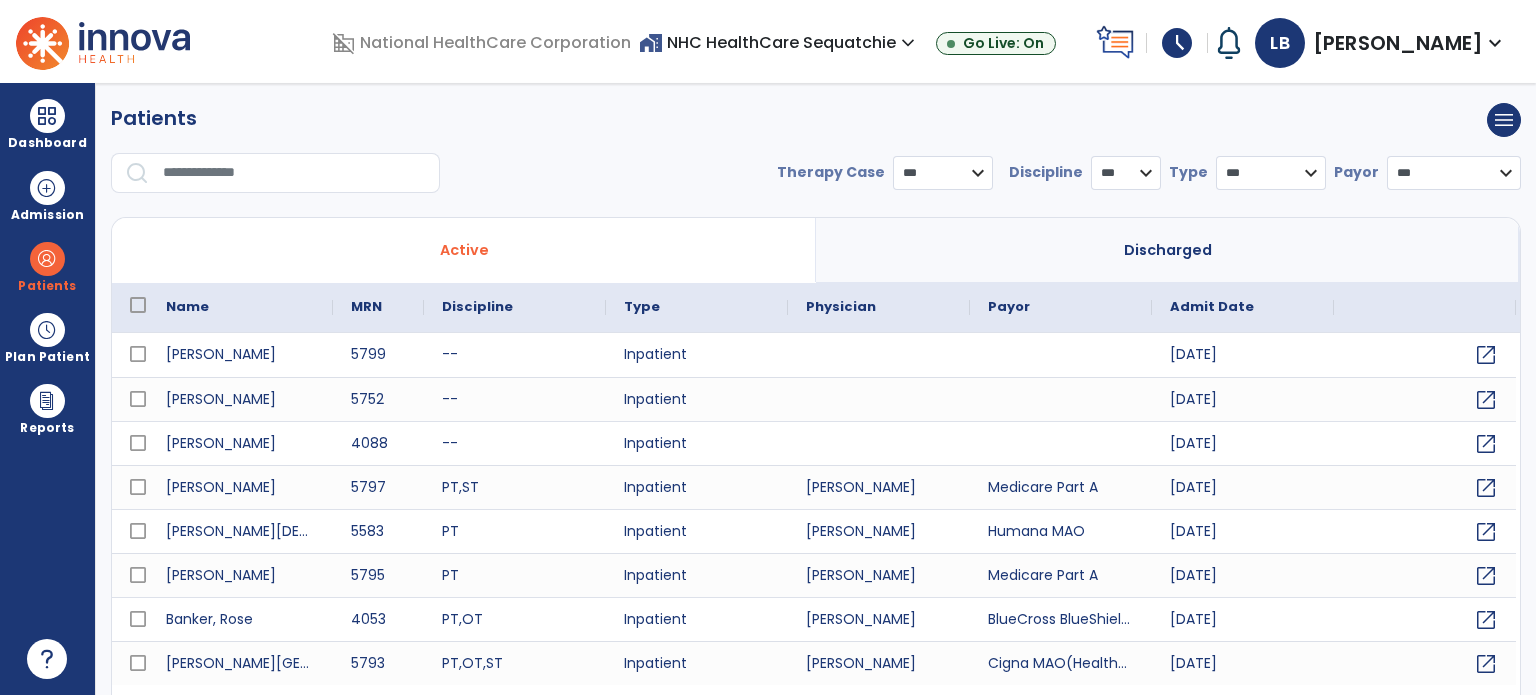 click at bounding box center [294, 173] 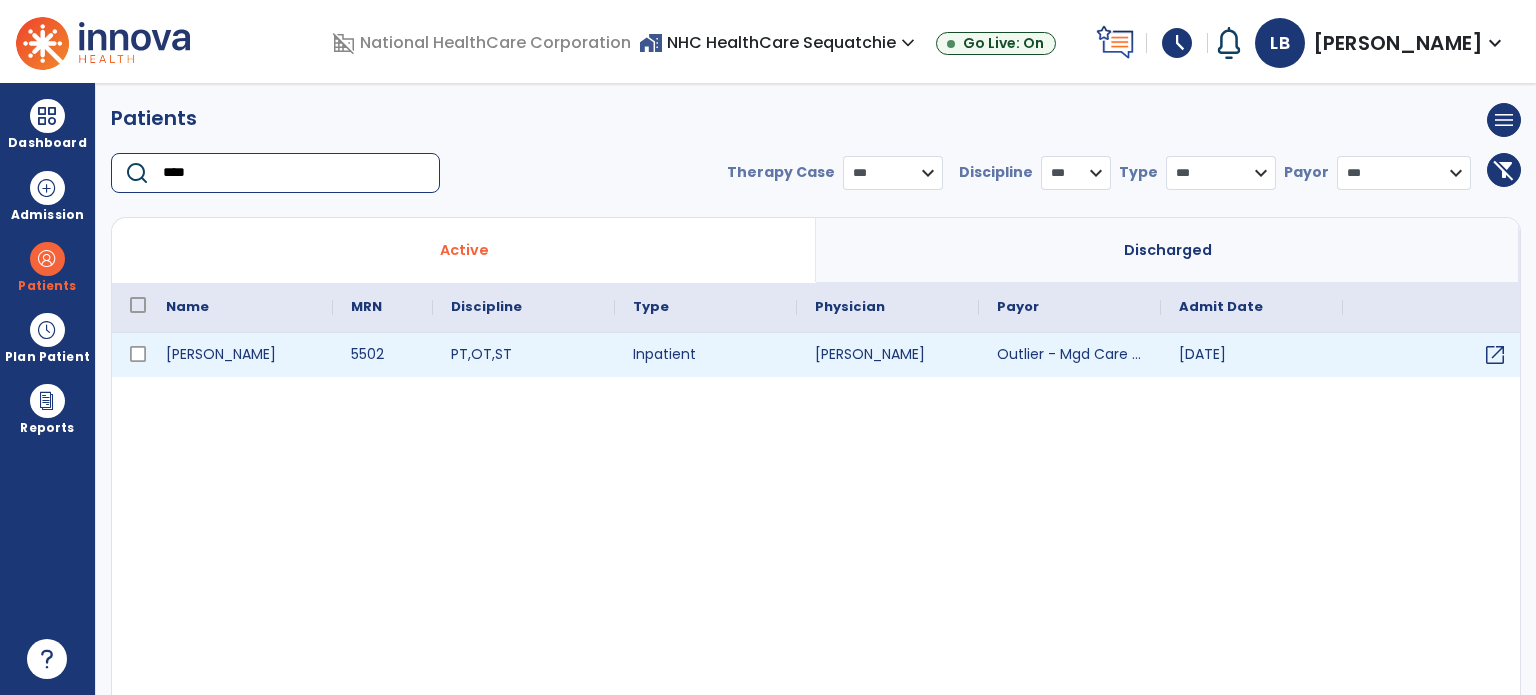 type on "****" 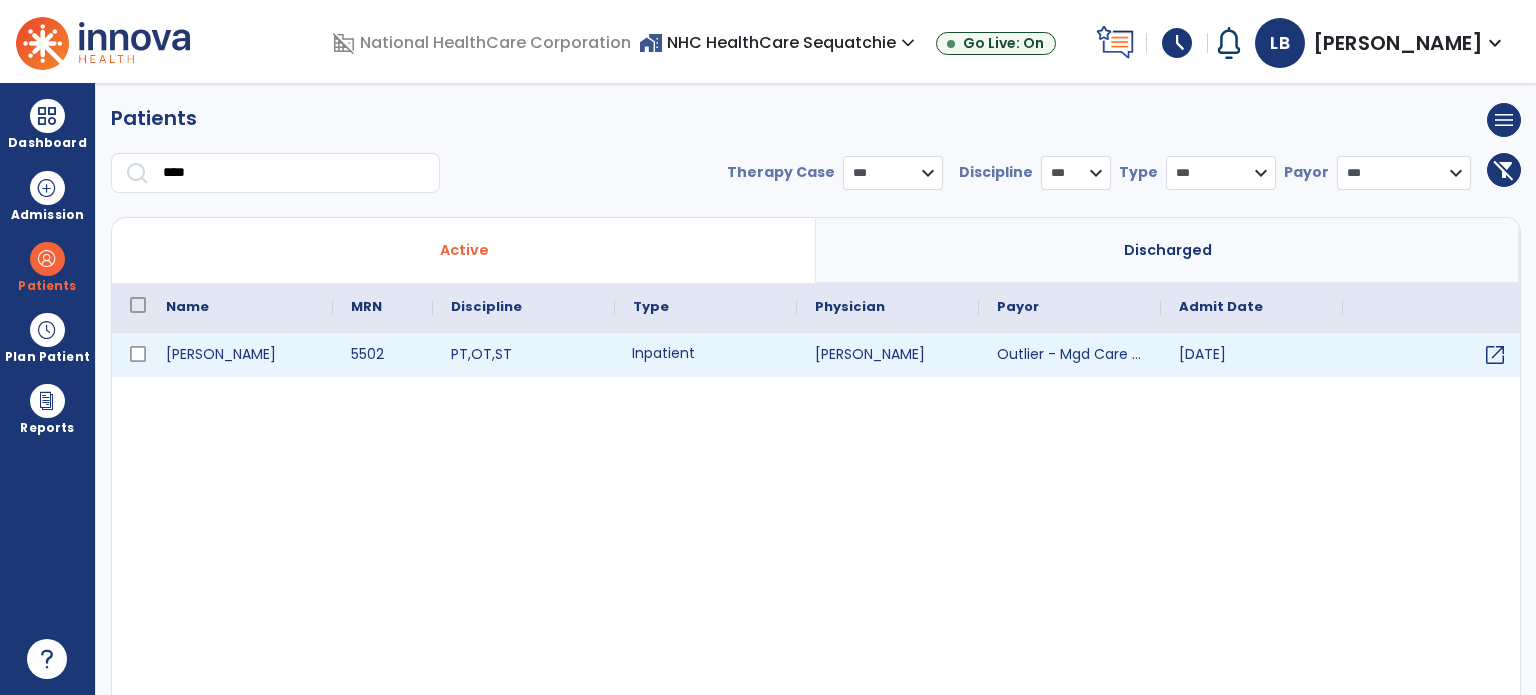 click on "Inpatient" at bounding box center (706, 355) 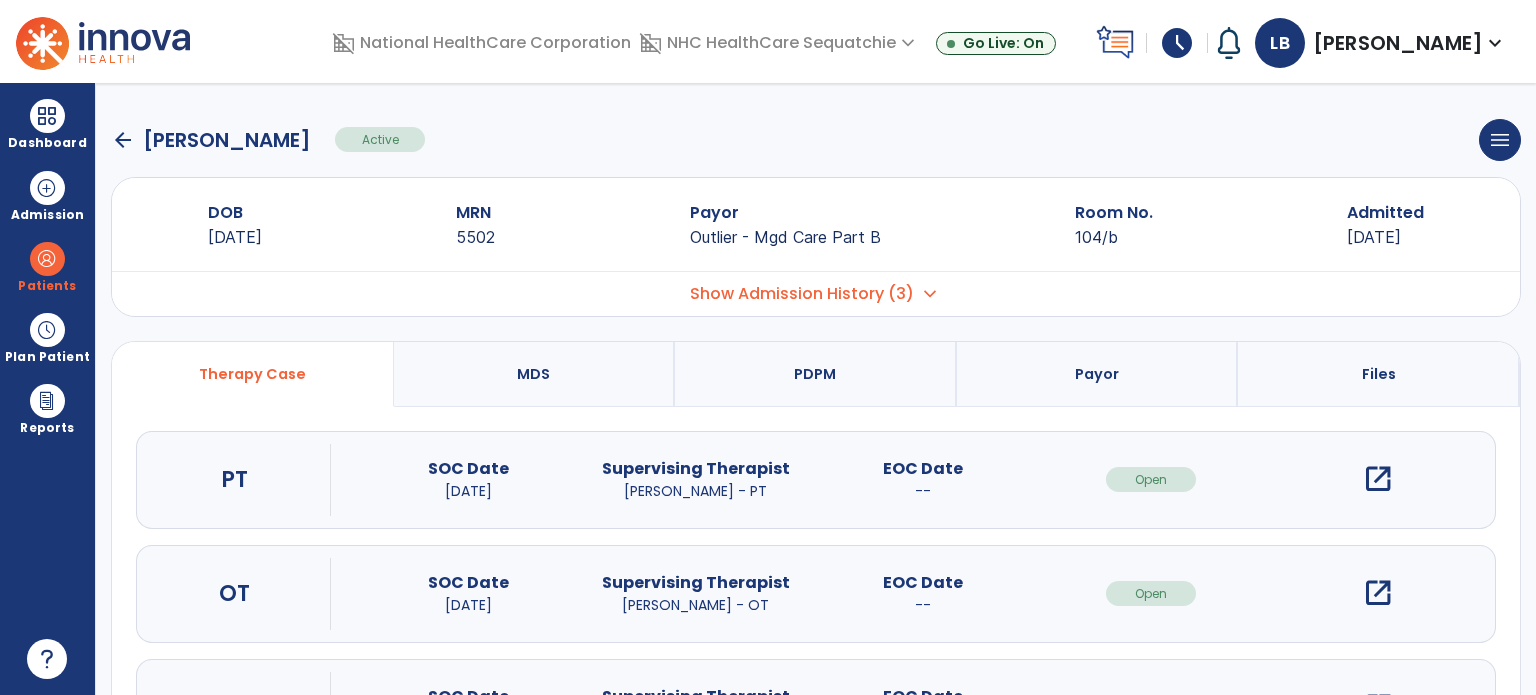 click on "expand_more" at bounding box center [930, 294] 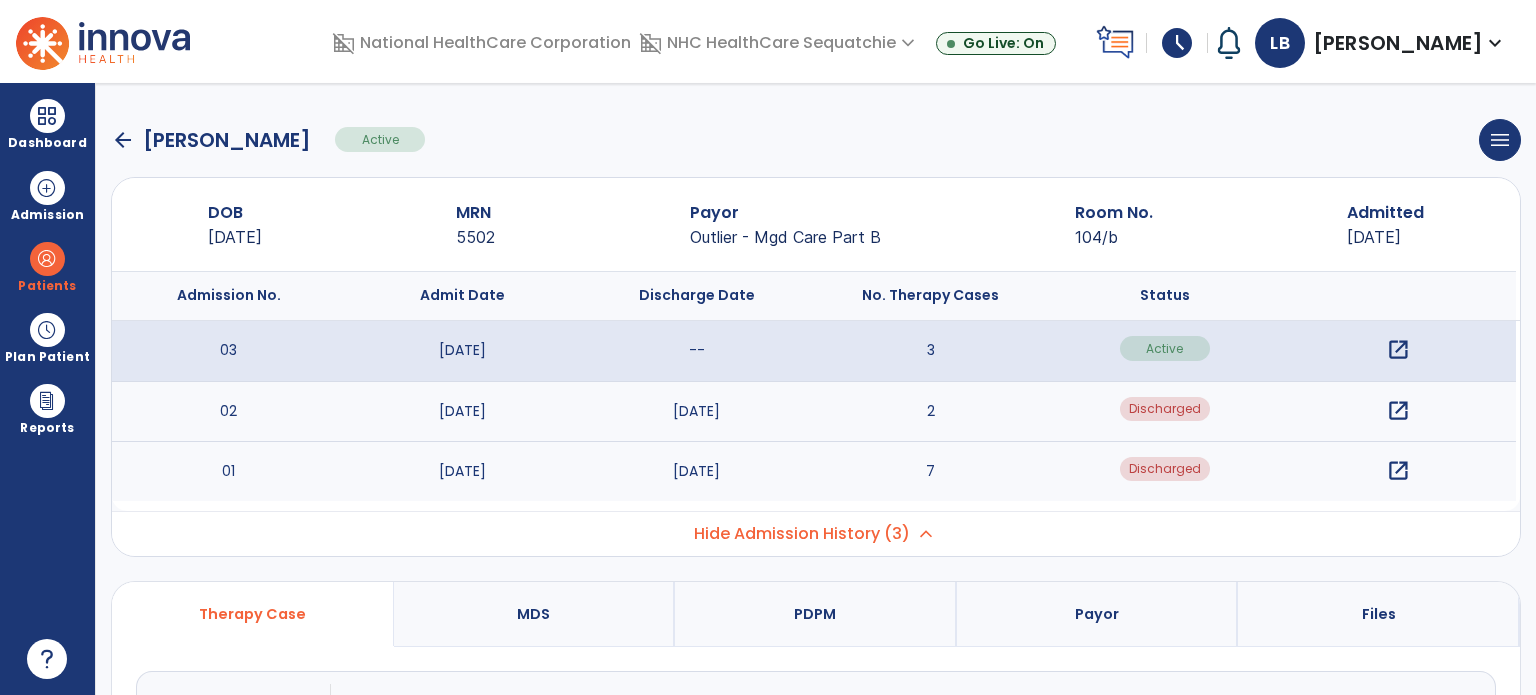 click on "Patients" at bounding box center [47, 266] 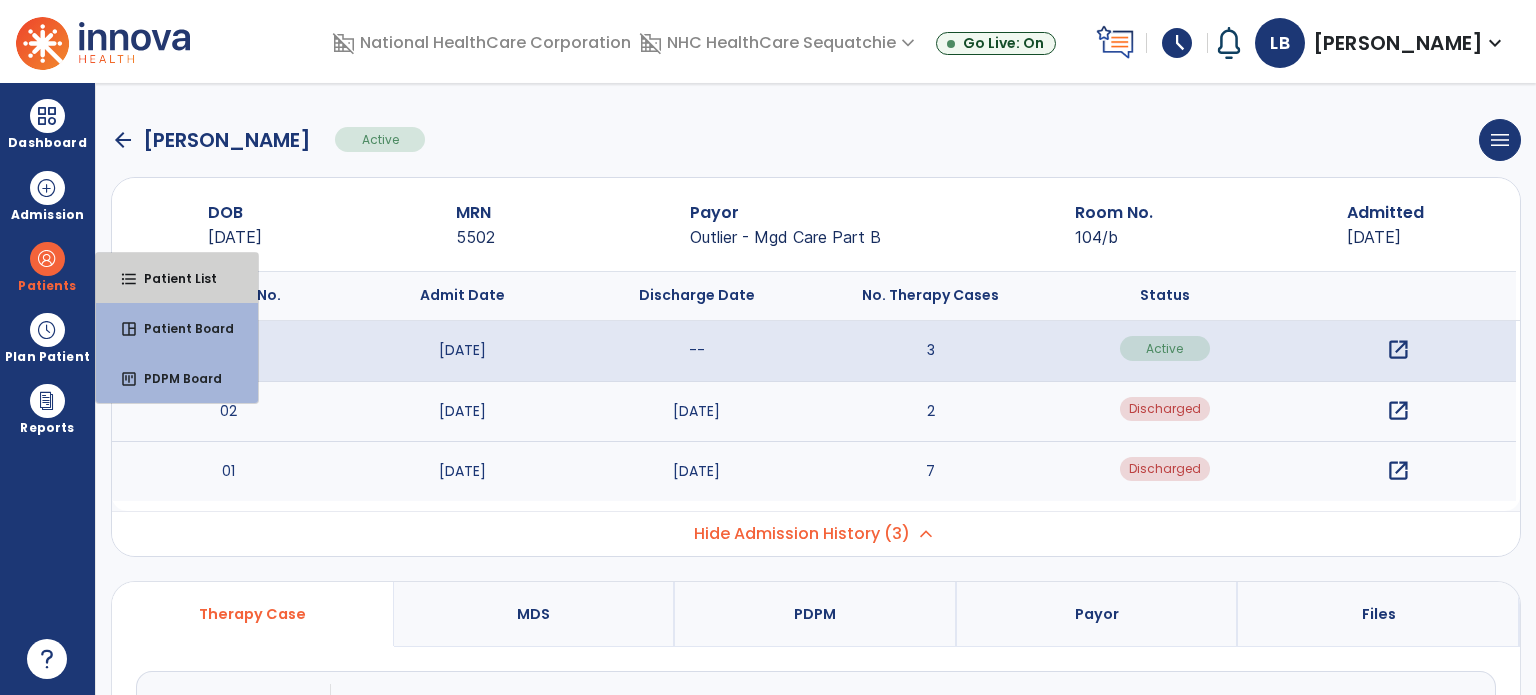 click on "format_list_bulleted  Patient List" at bounding box center (177, 278) 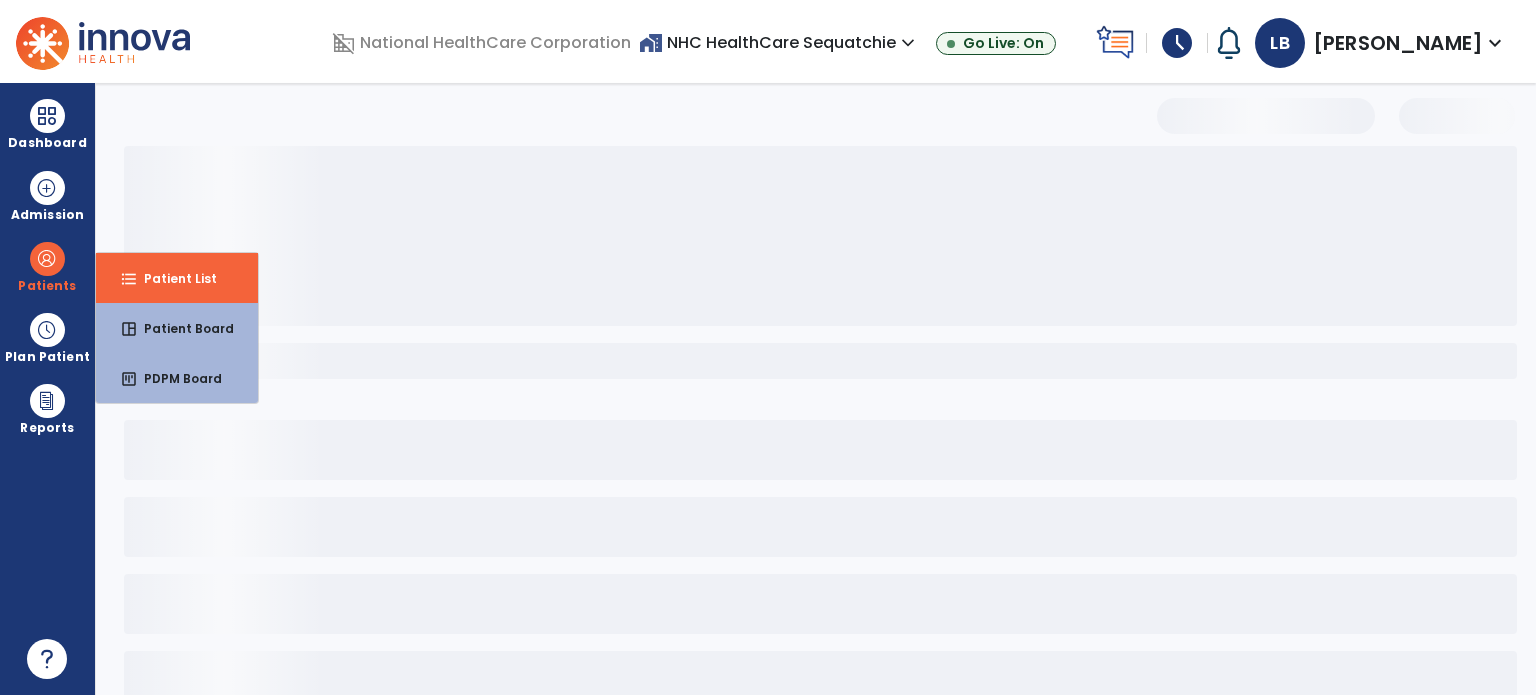 select on "***" 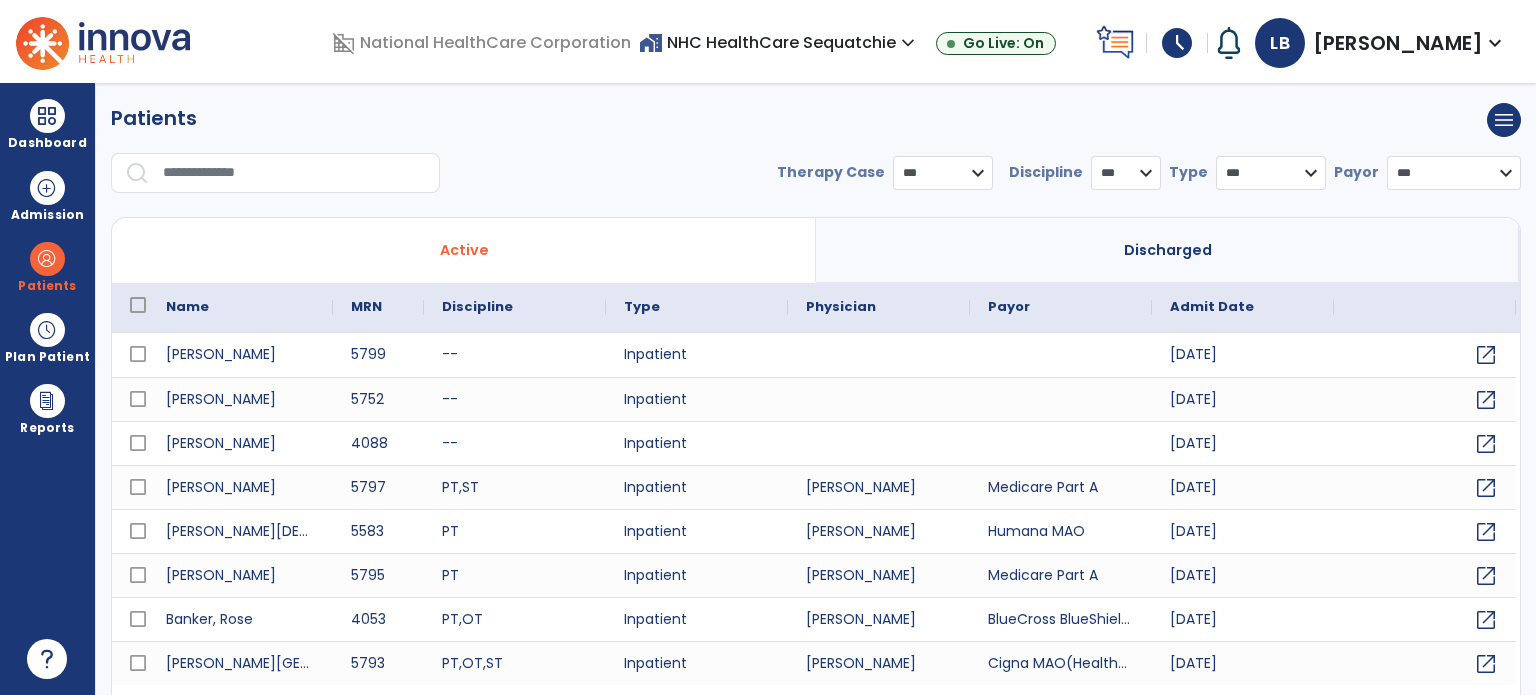 click at bounding box center (294, 173) 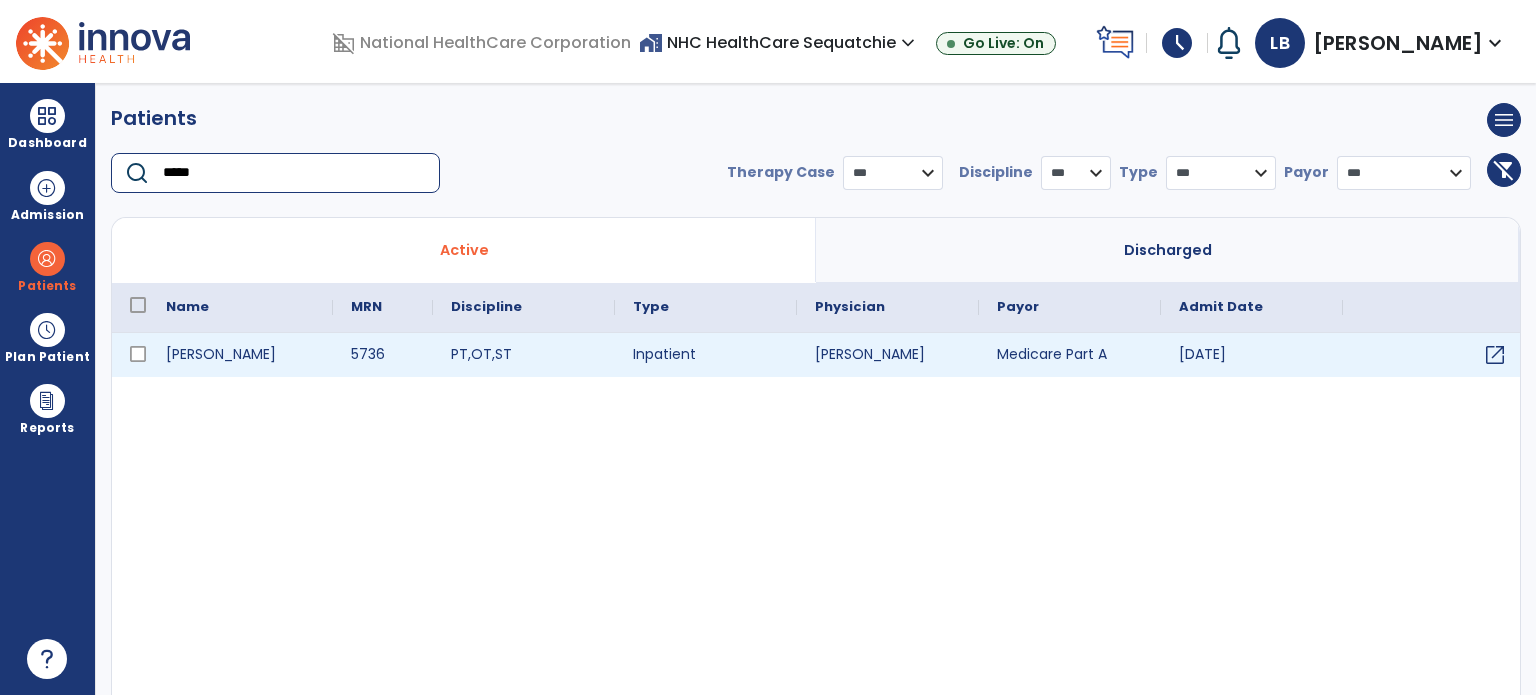 type on "*****" 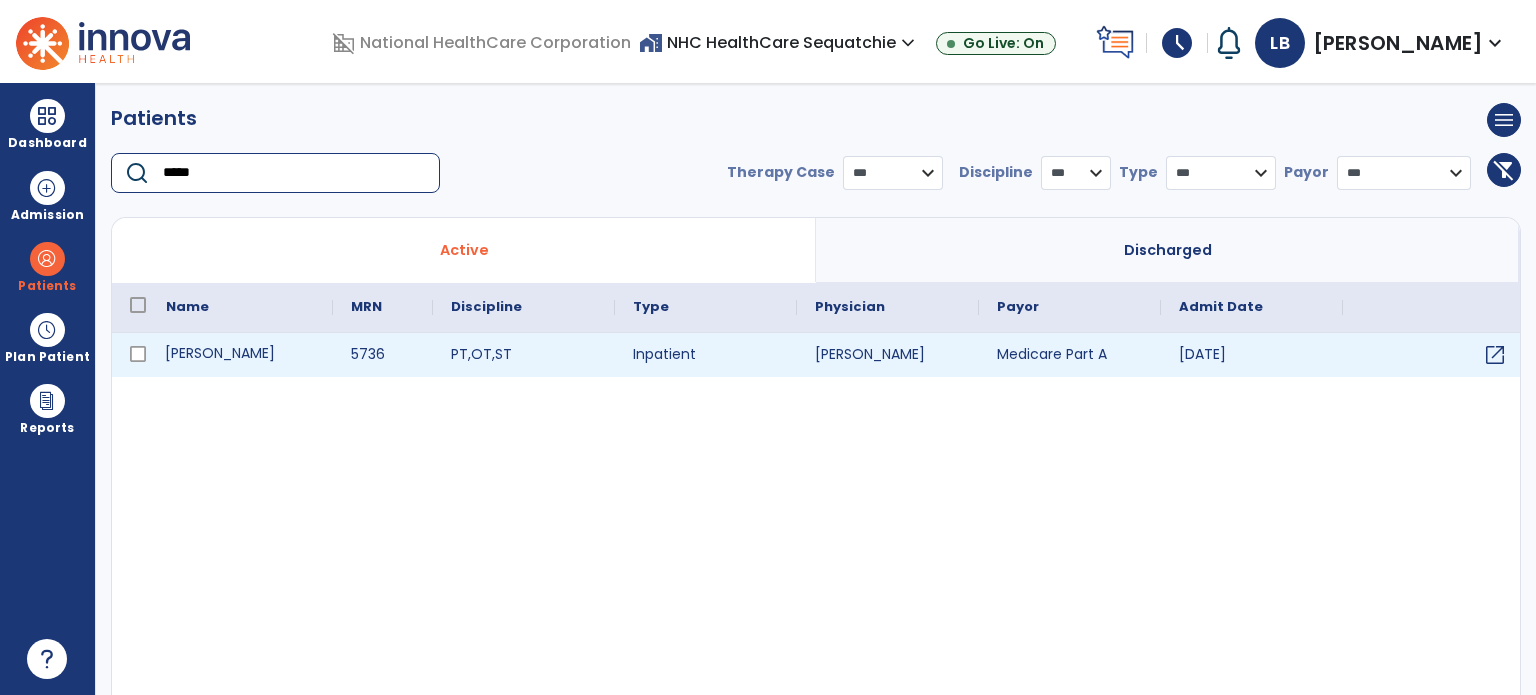 click on "[PERSON_NAME]" at bounding box center [240, 355] 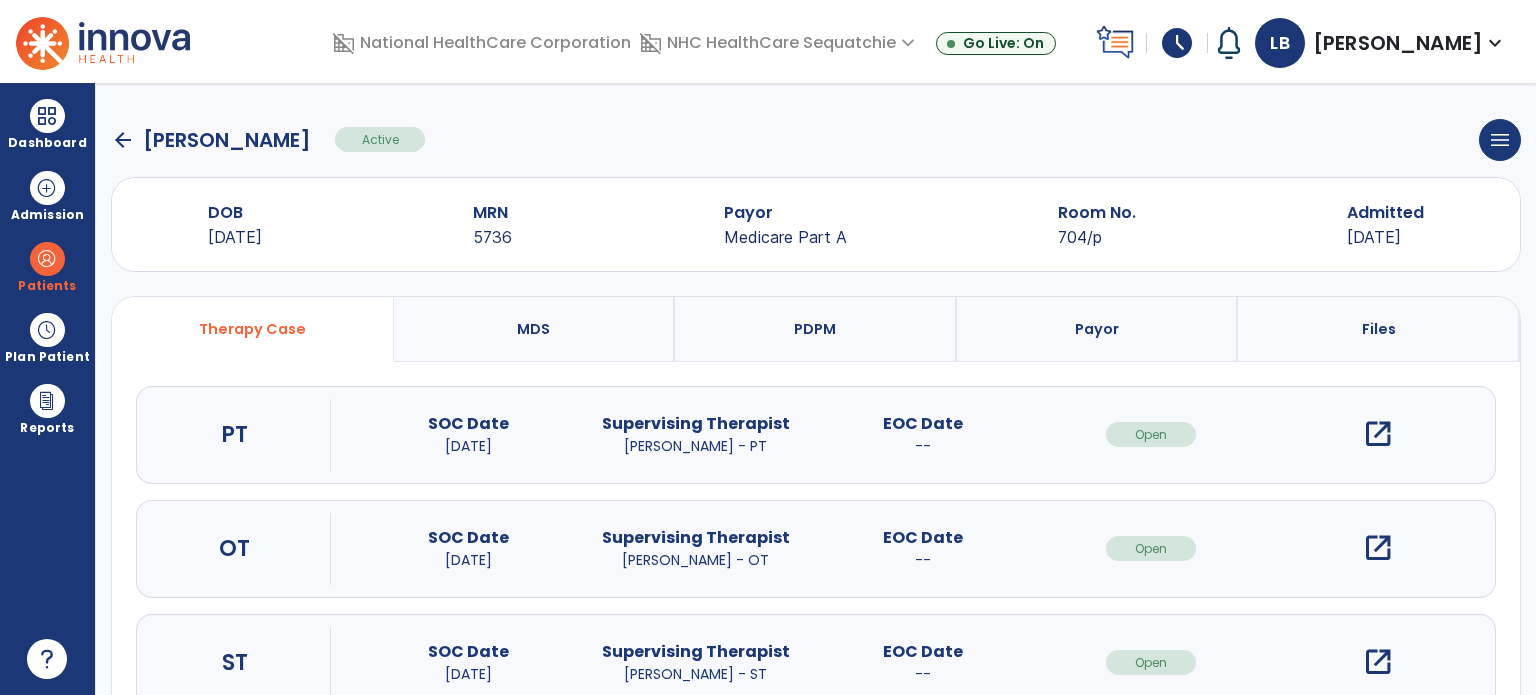 click on "open_in_new" at bounding box center (1378, 434) 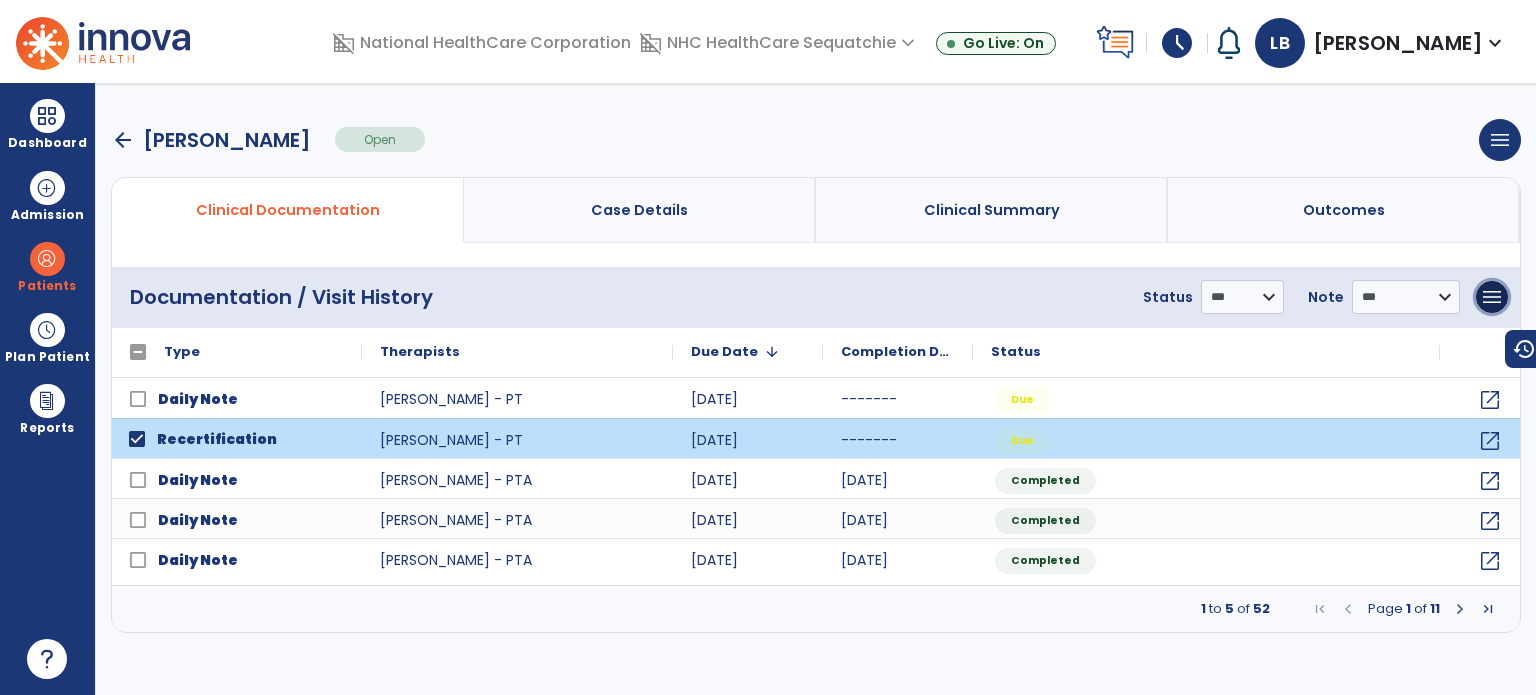 click on "menu" at bounding box center (1492, 297) 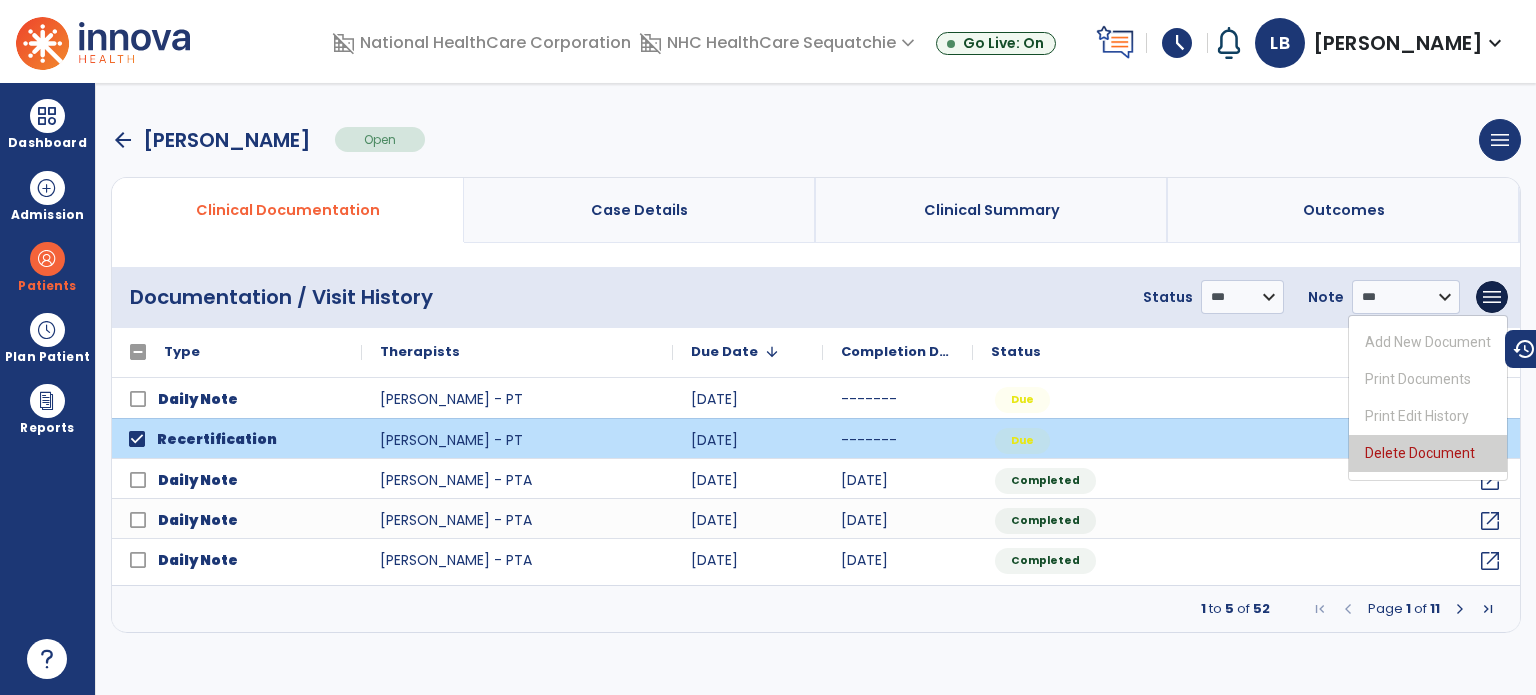 click on "Delete Document" at bounding box center [1428, 453] 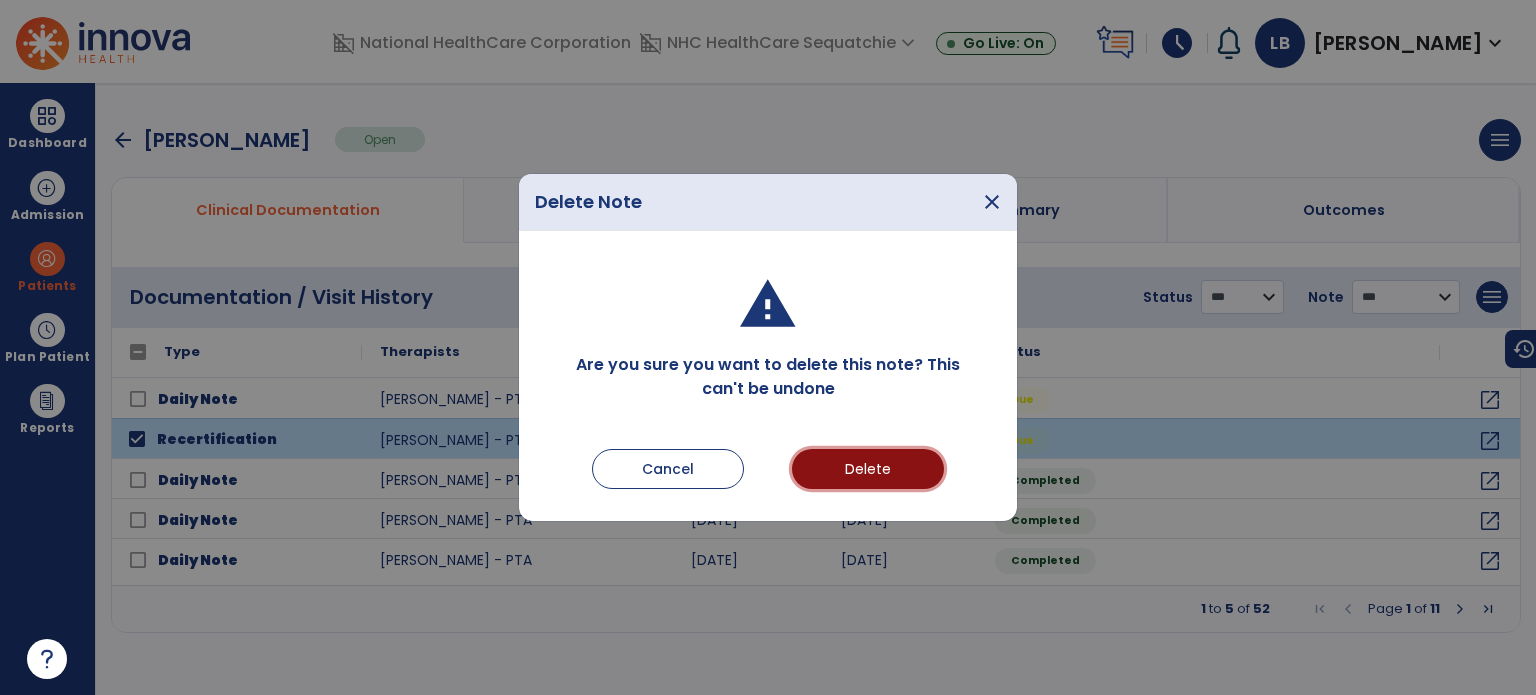 click on "Delete" at bounding box center [868, 469] 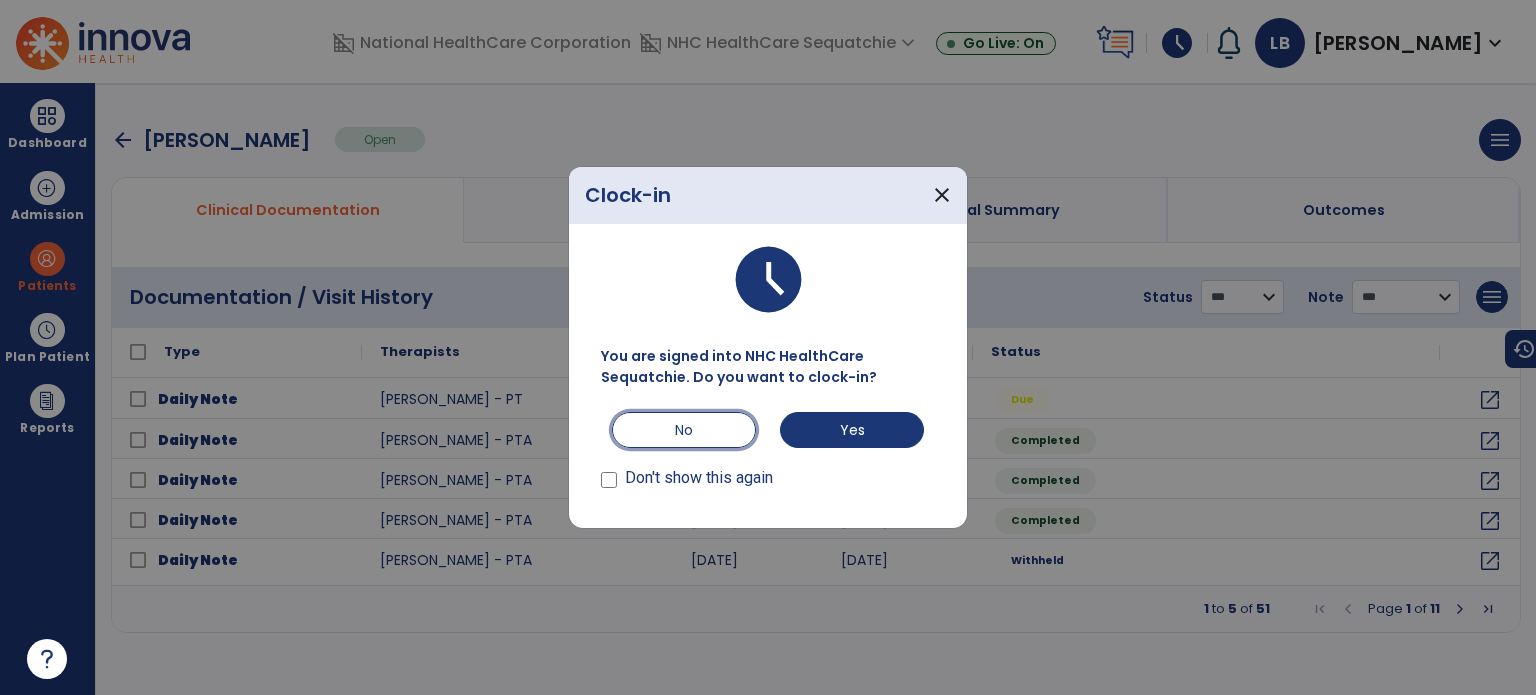 drag, startPoint x: 641, startPoint y: 436, endPoint x: 576, endPoint y: 270, distance: 178.27226 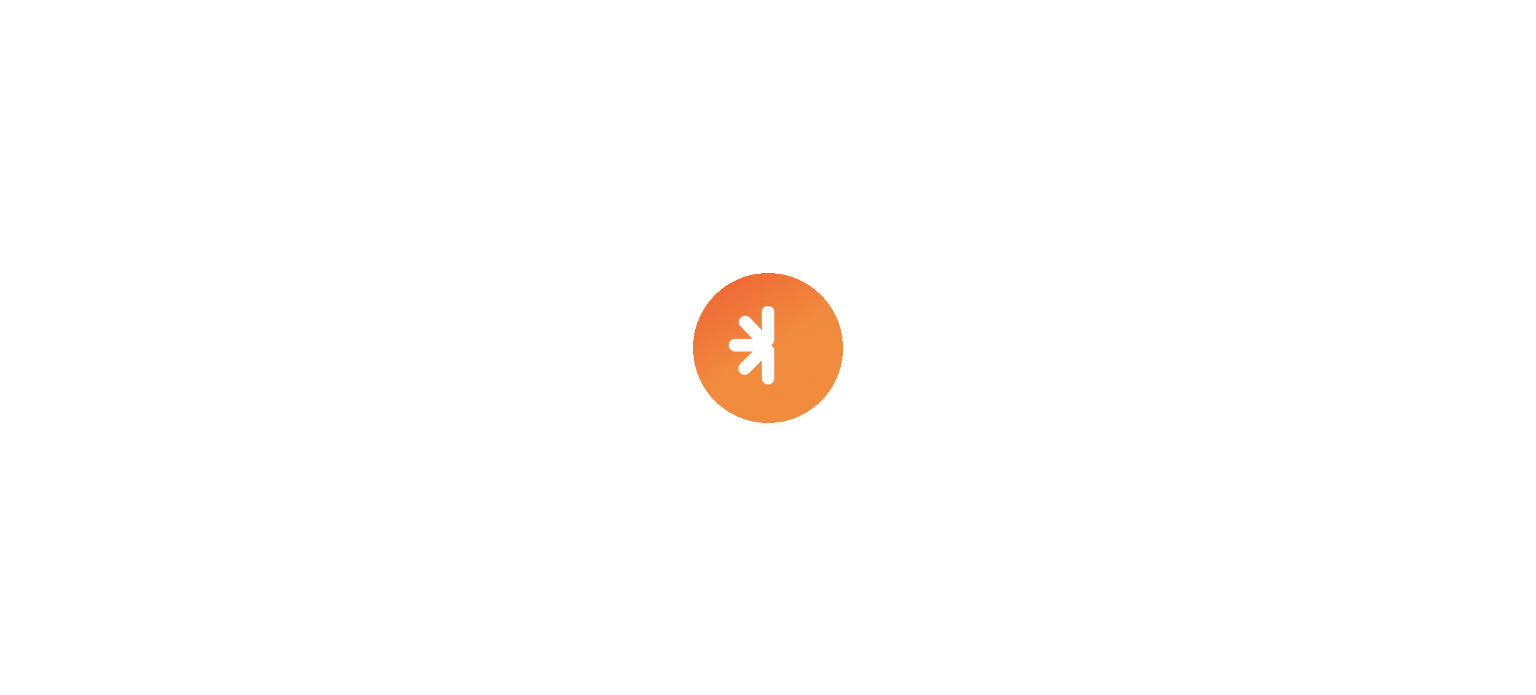 scroll, scrollTop: 0, scrollLeft: 0, axis: both 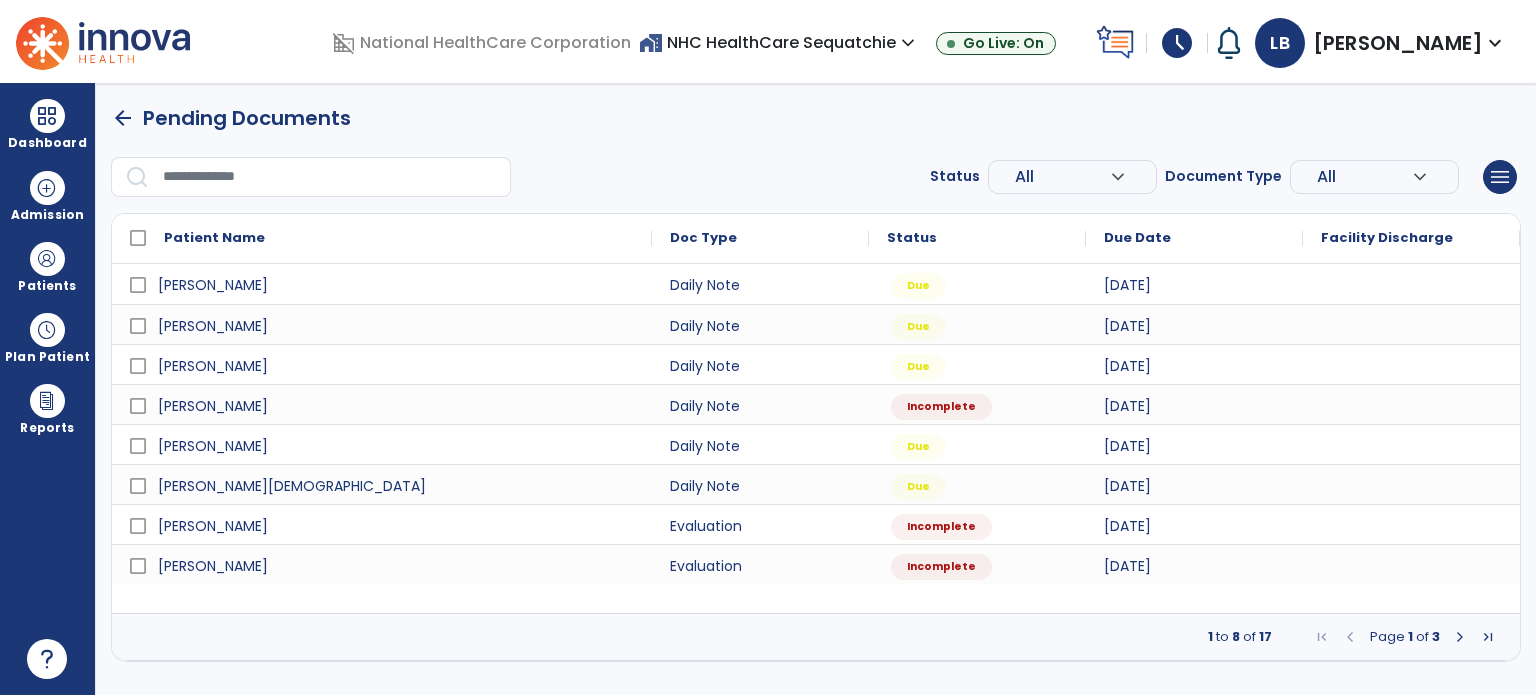 drag, startPoint x: 1320, startPoint y: 179, endPoint x: 1309, endPoint y: 181, distance: 11.18034 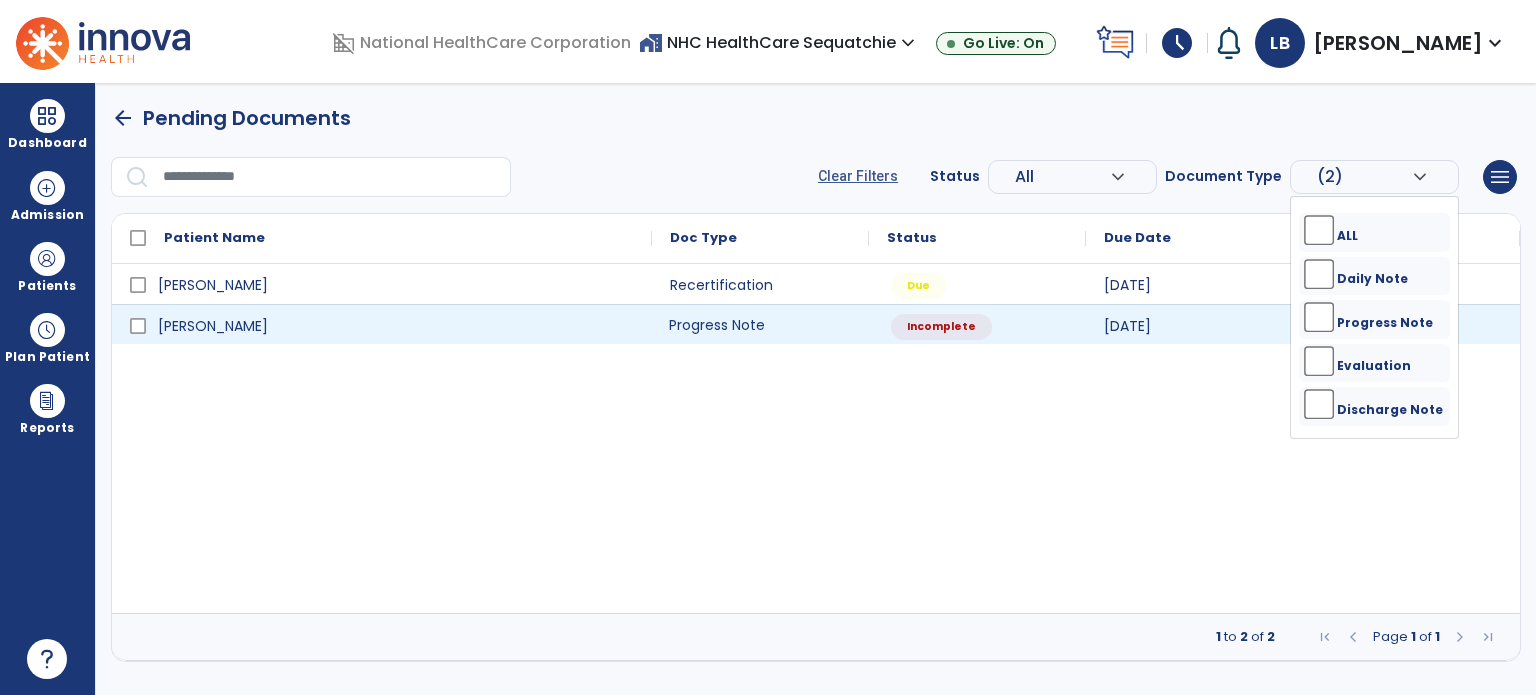 click on "Progress Note" at bounding box center (760, 324) 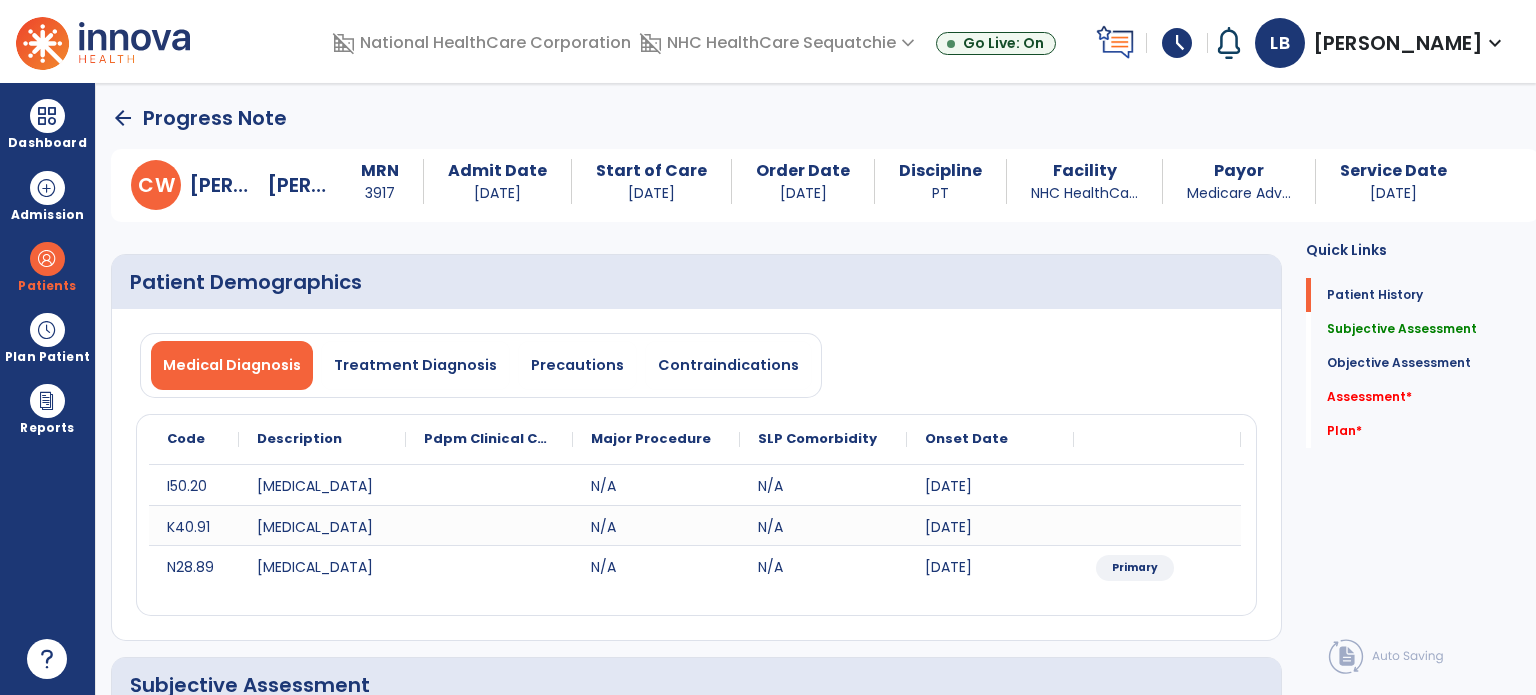 click on "Precautions" at bounding box center (577, 365) 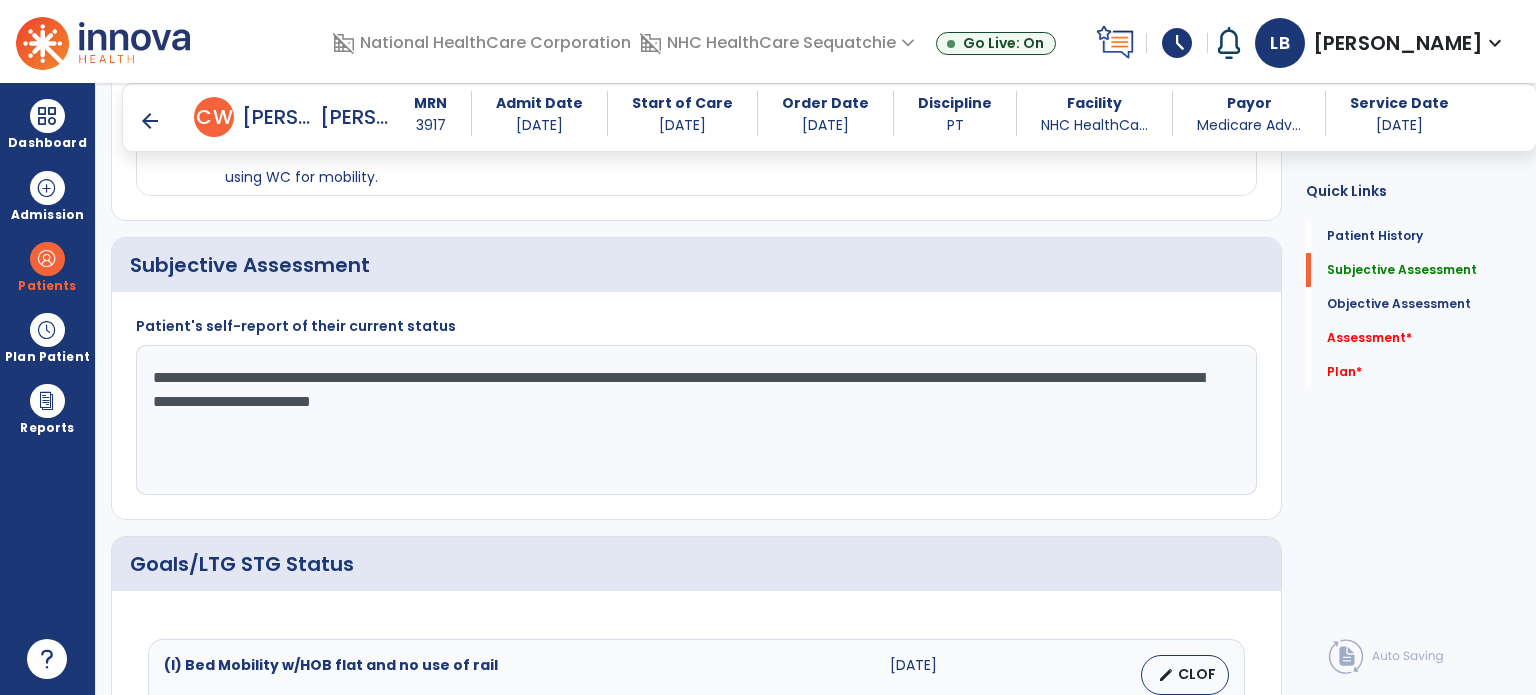 scroll, scrollTop: 600, scrollLeft: 0, axis: vertical 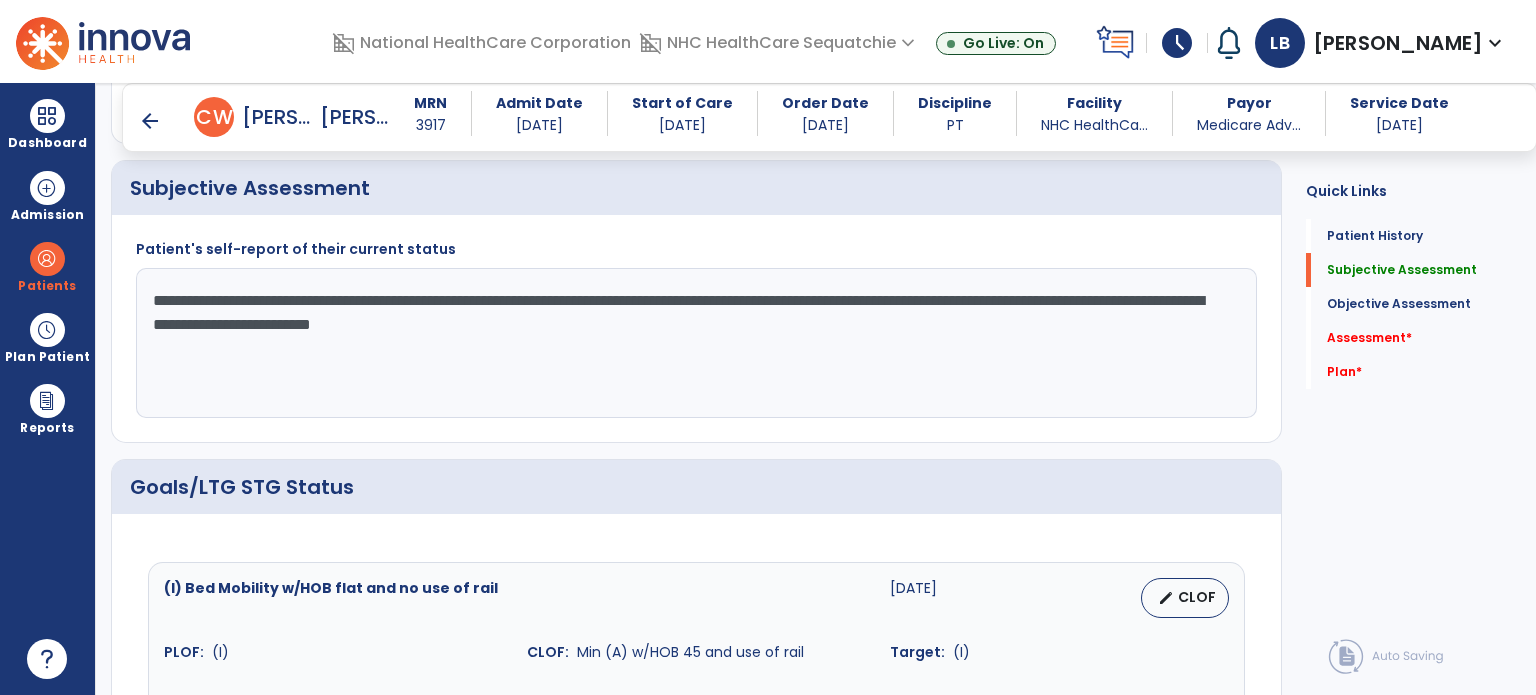 drag, startPoint x: 700, startPoint y: 324, endPoint x: 724, endPoint y: 319, distance: 24.5153 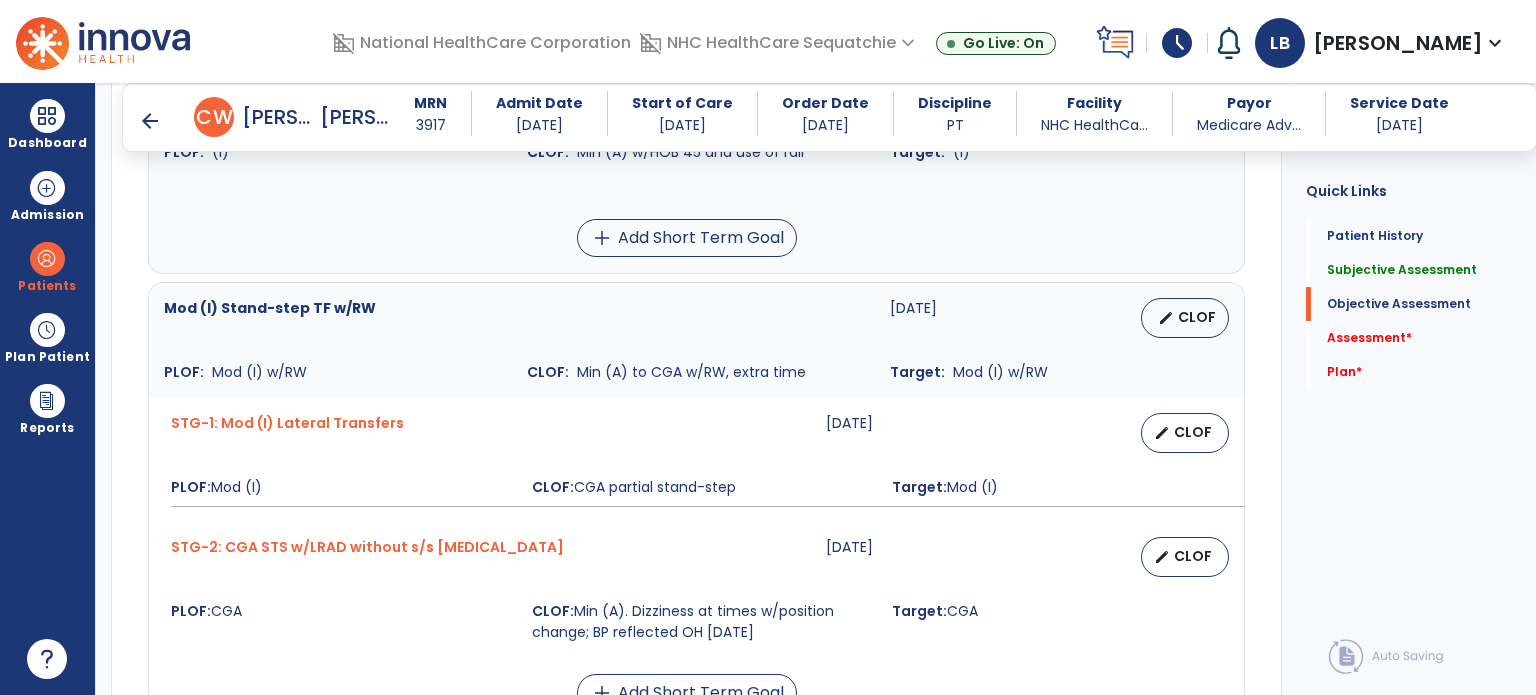scroll, scrollTop: 1200, scrollLeft: 0, axis: vertical 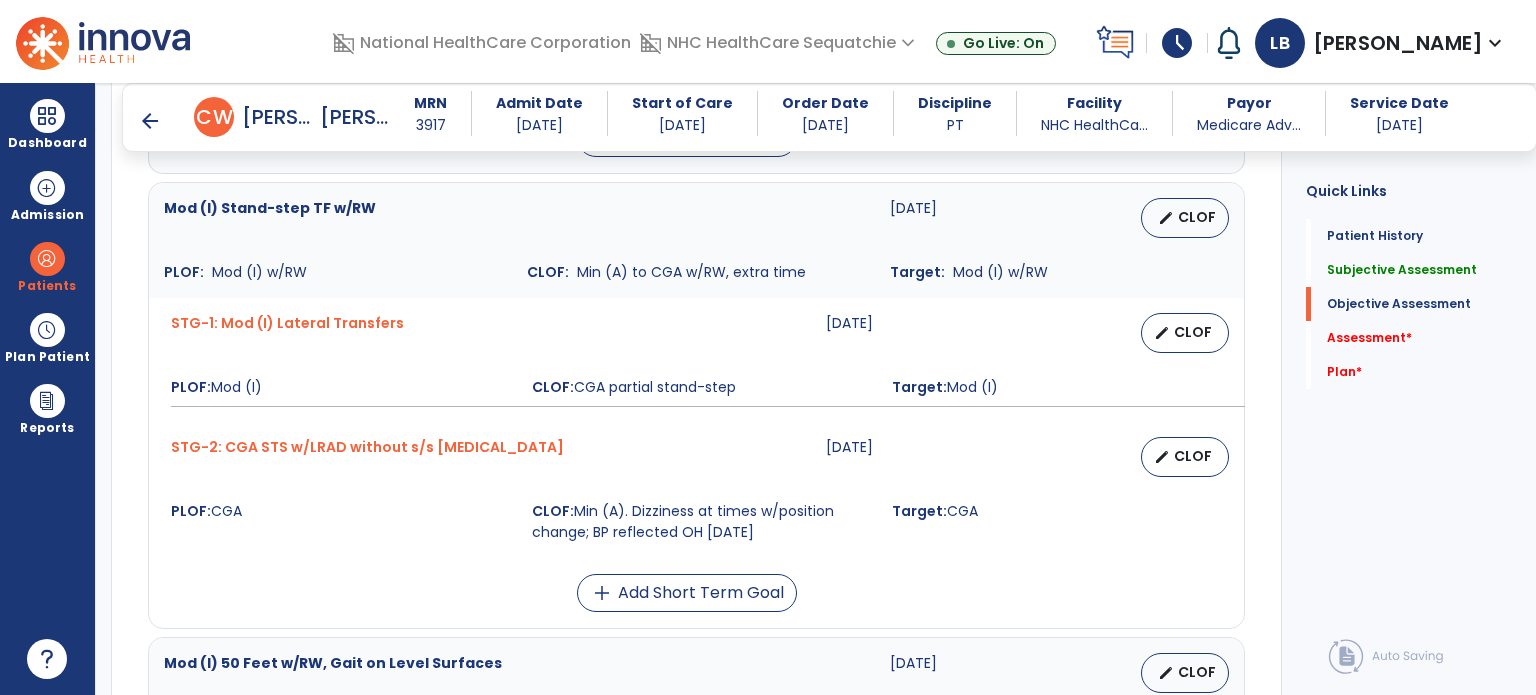 type on "**********" 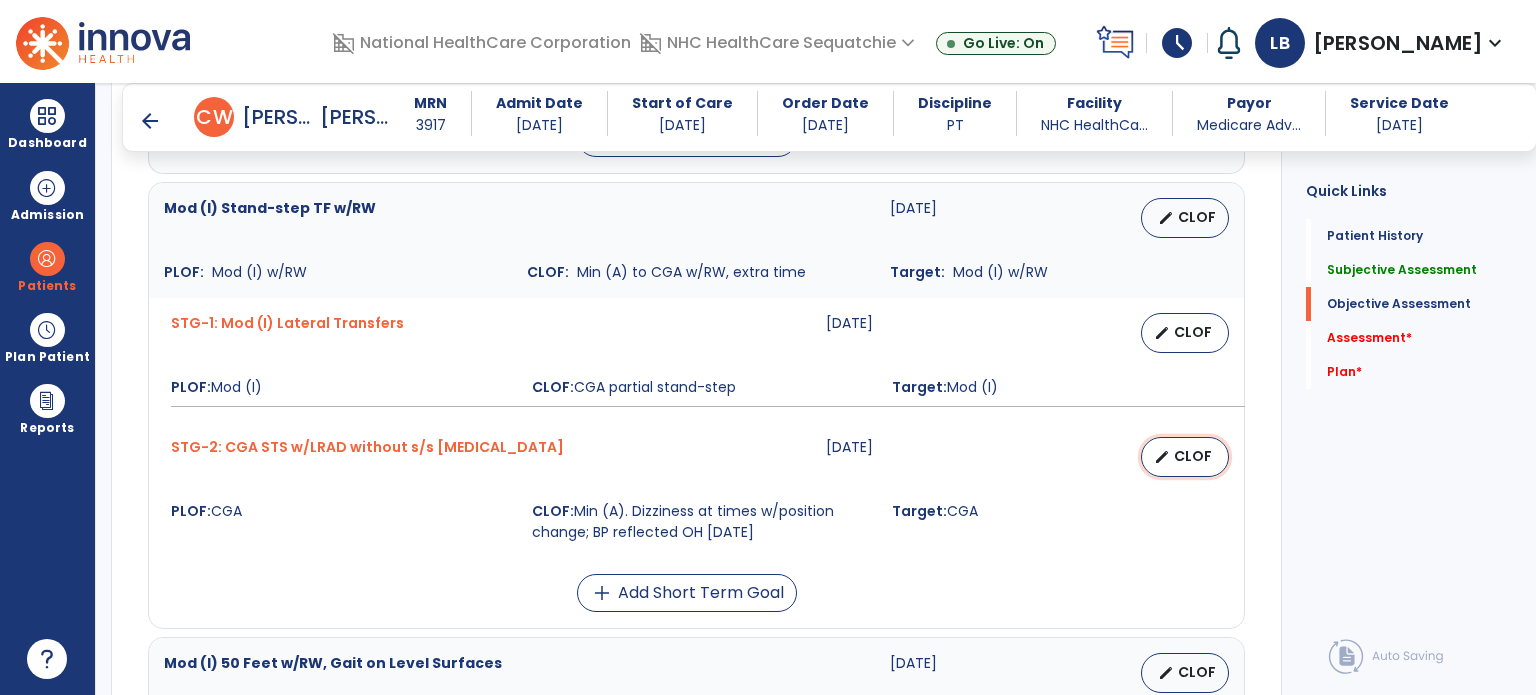 click on "edit   CLOF" at bounding box center [1185, 457] 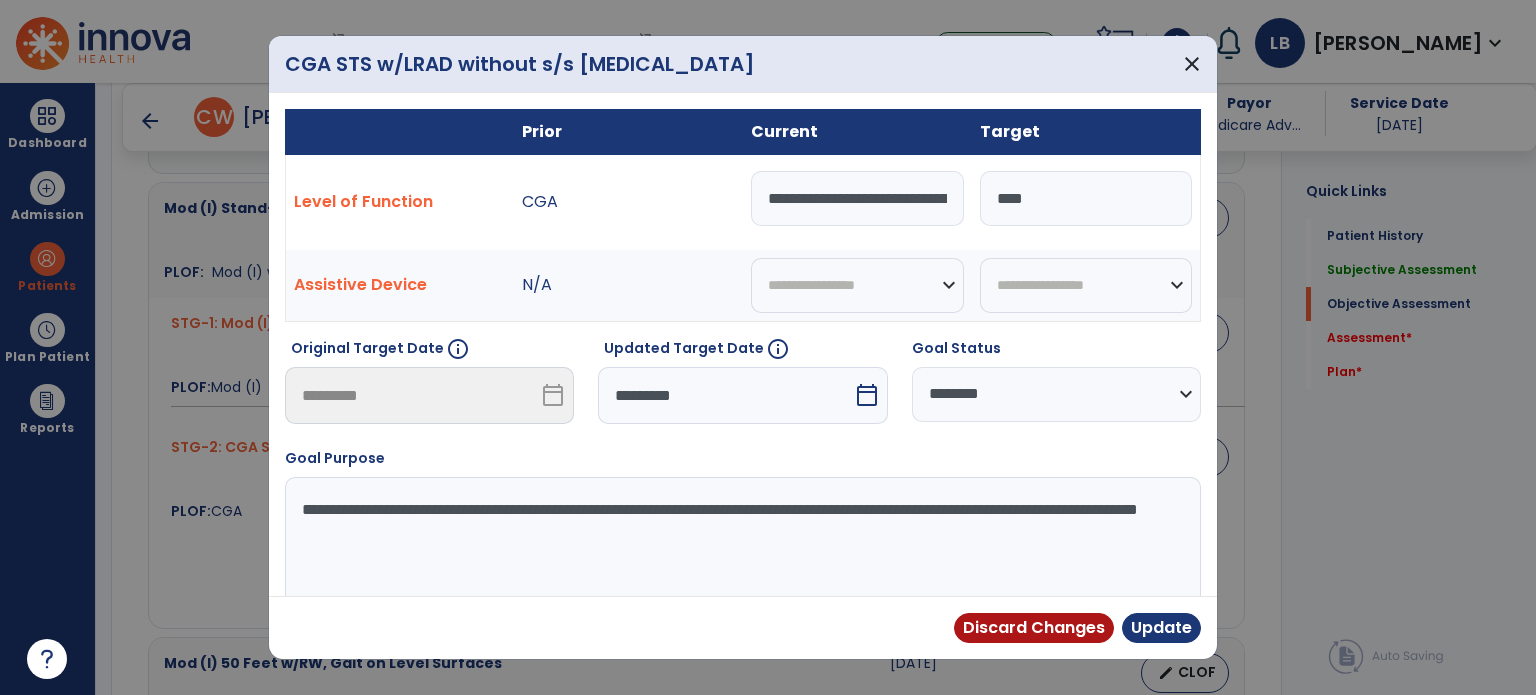 click on "**********" at bounding box center (857, 198) 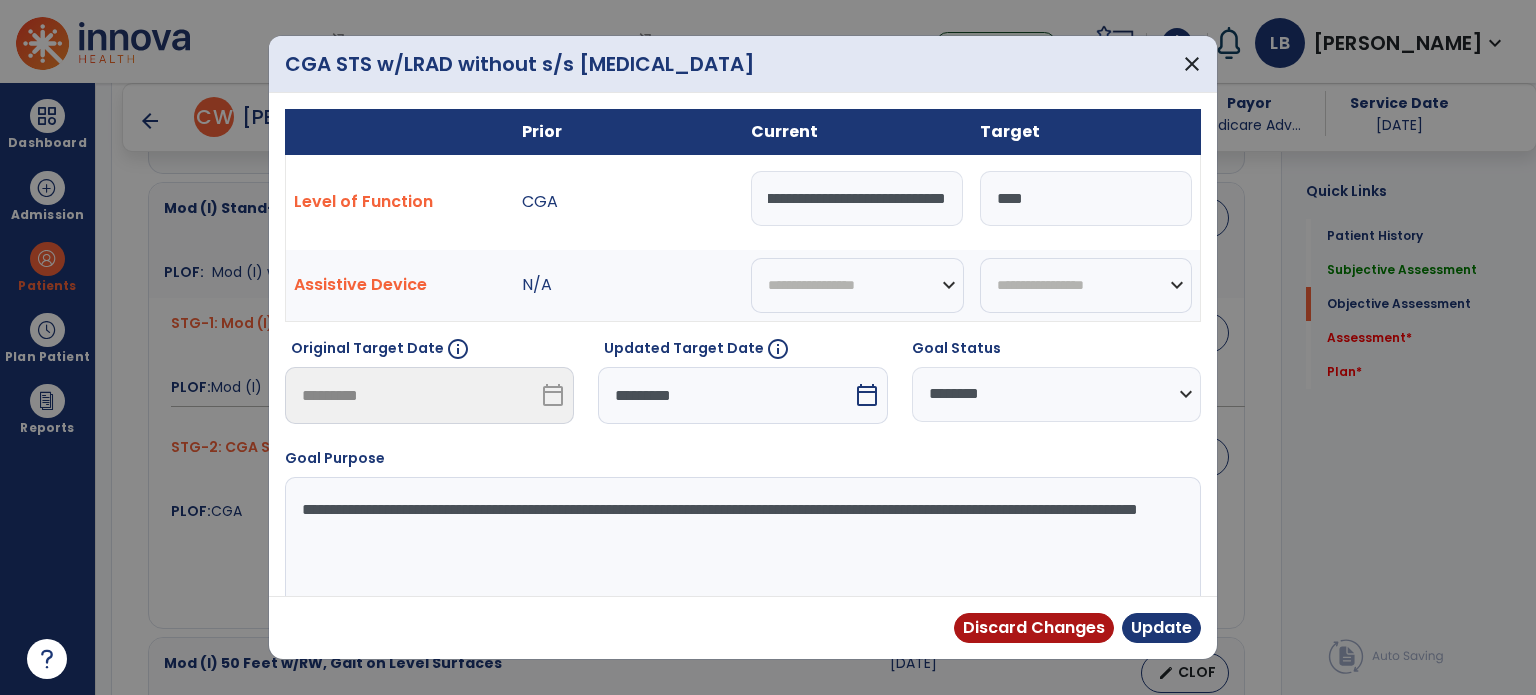 scroll, scrollTop: 0, scrollLeft: 391, axis: horizontal 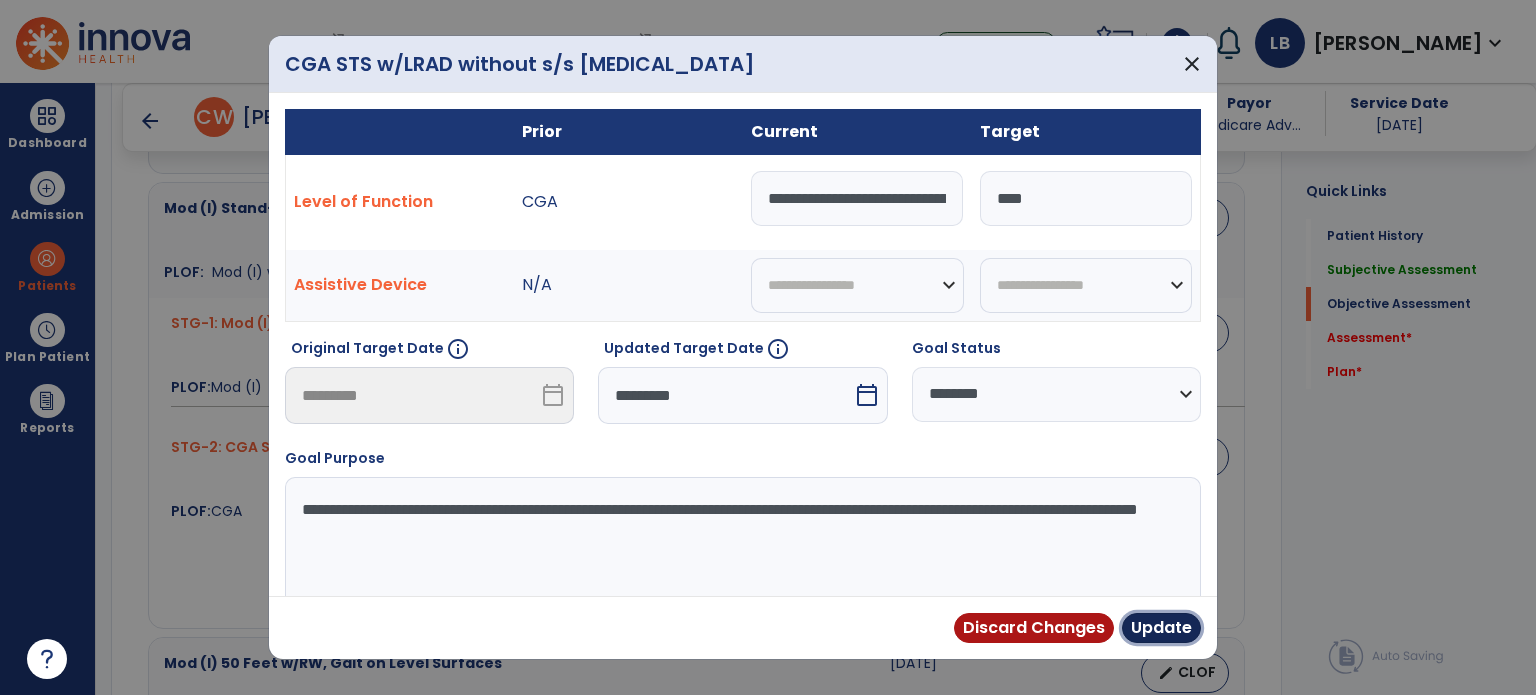 click on "Update" at bounding box center [1161, 628] 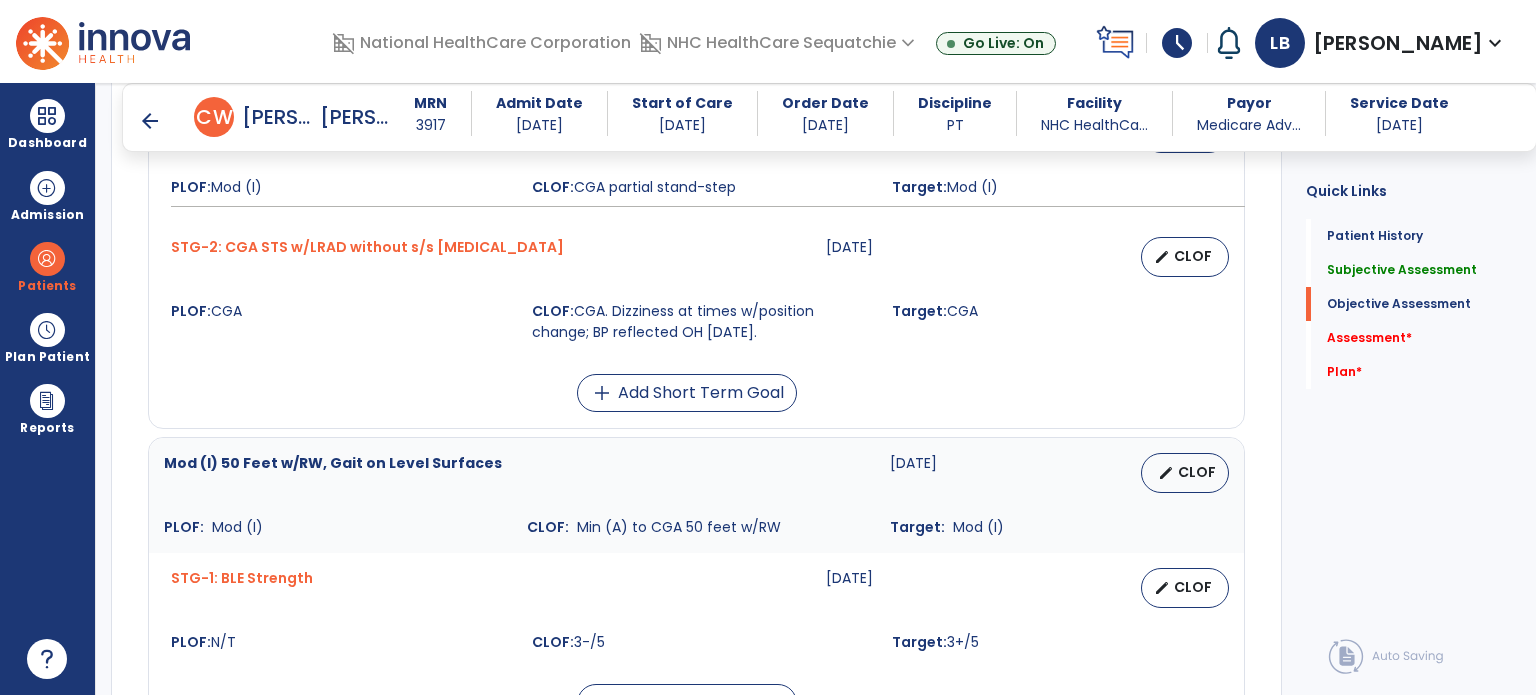 scroll, scrollTop: 1500, scrollLeft: 0, axis: vertical 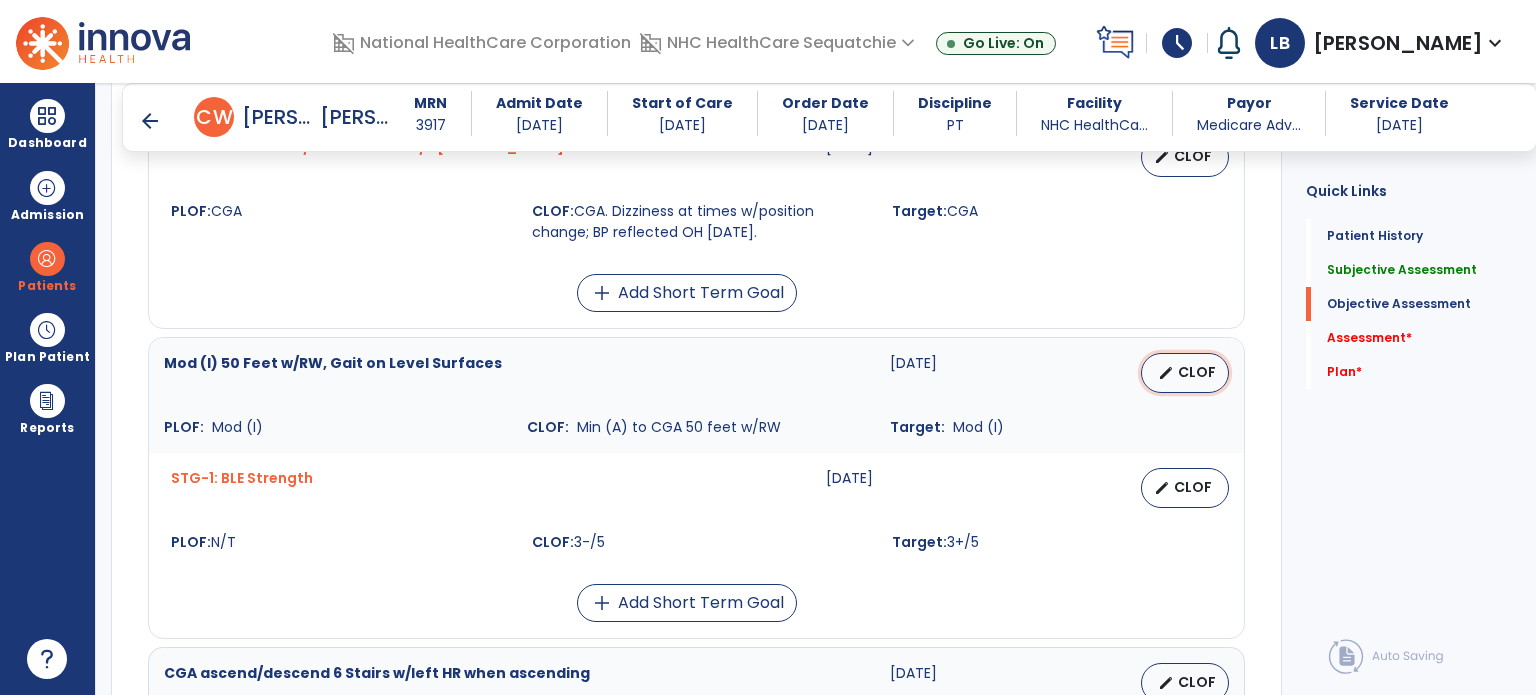 click on "edit   CLOF" at bounding box center (1185, 373) 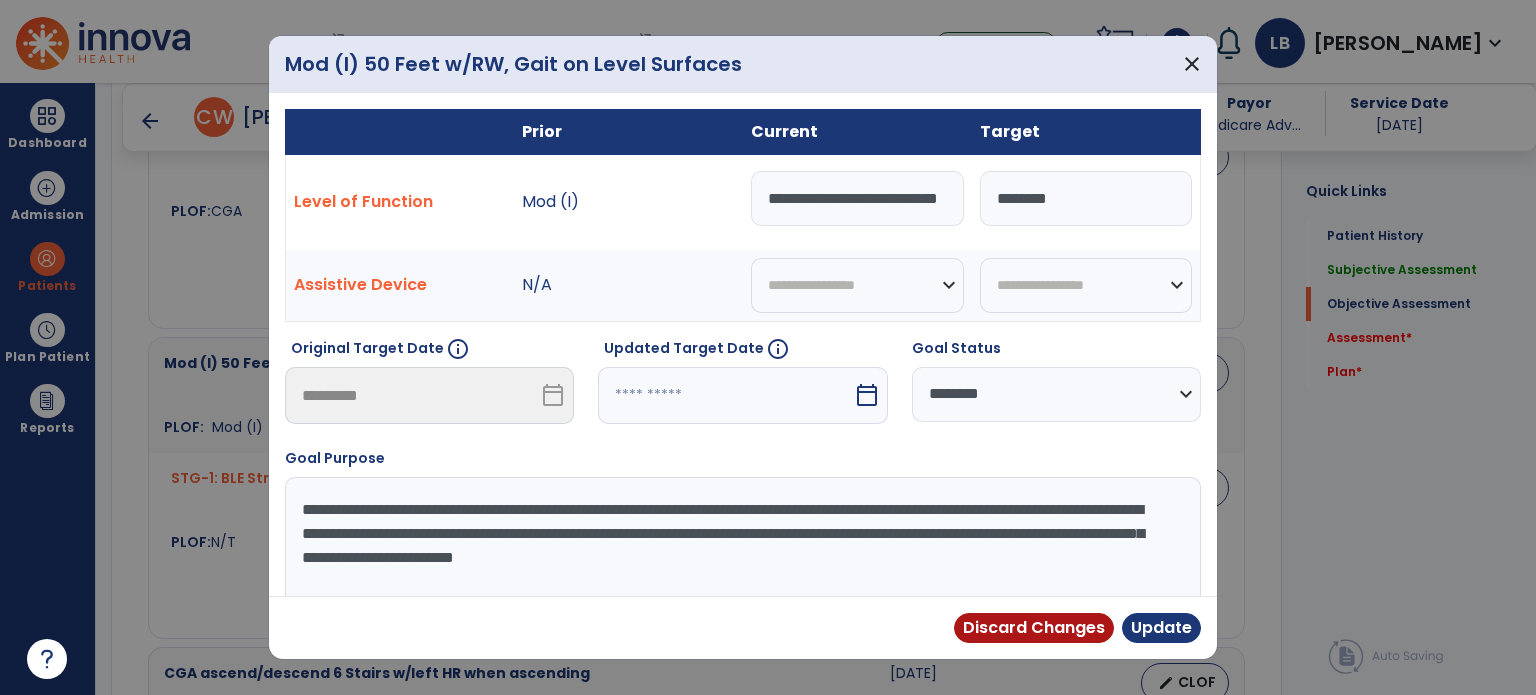 click on "**********" at bounding box center (857, 198) 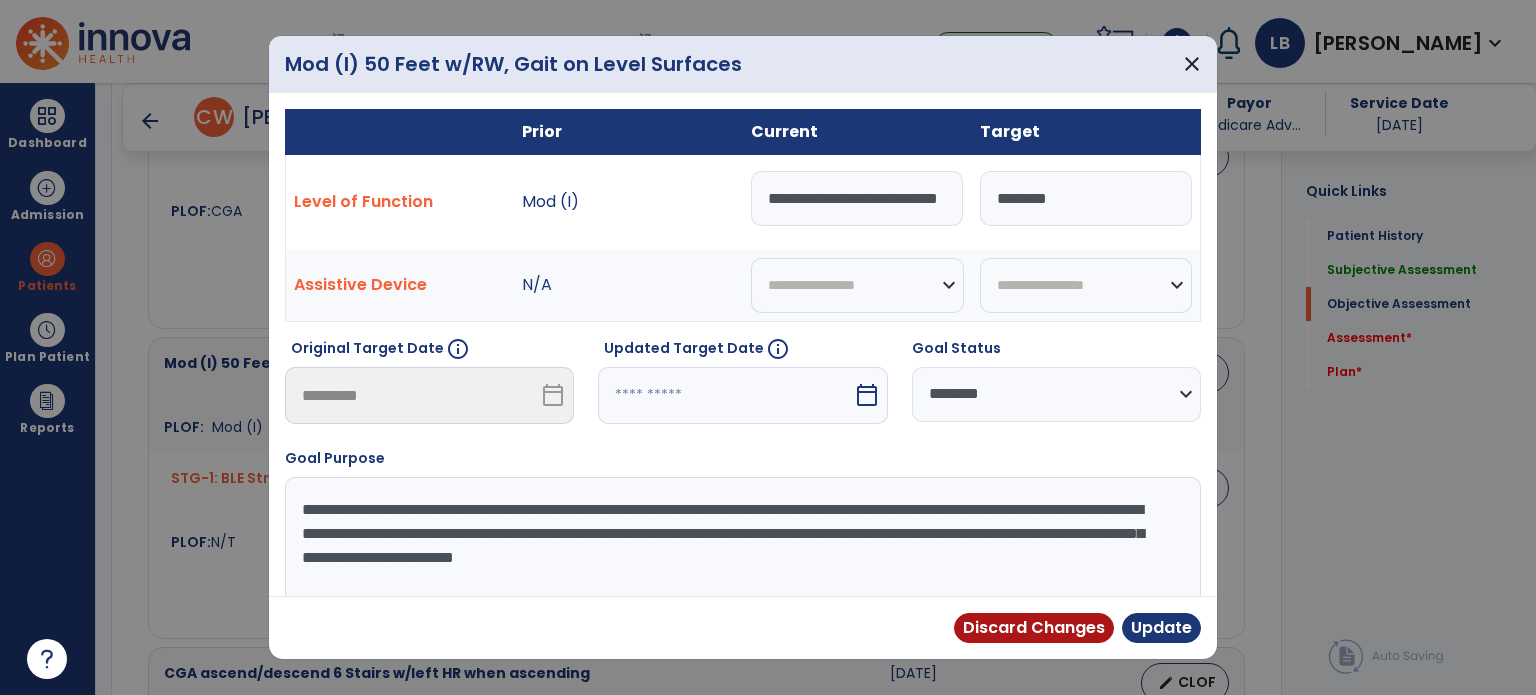 scroll, scrollTop: 0, scrollLeft: 0, axis: both 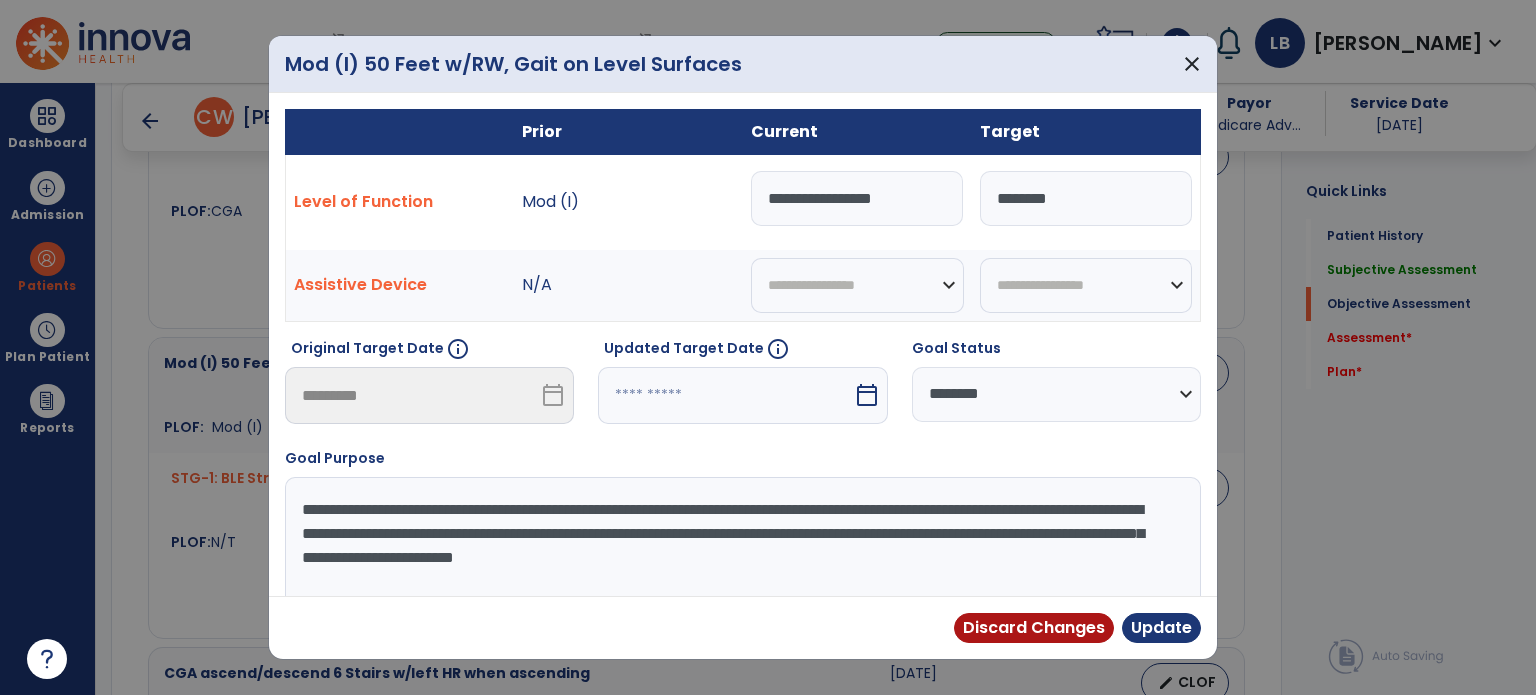 click on "**********" at bounding box center [857, 198] 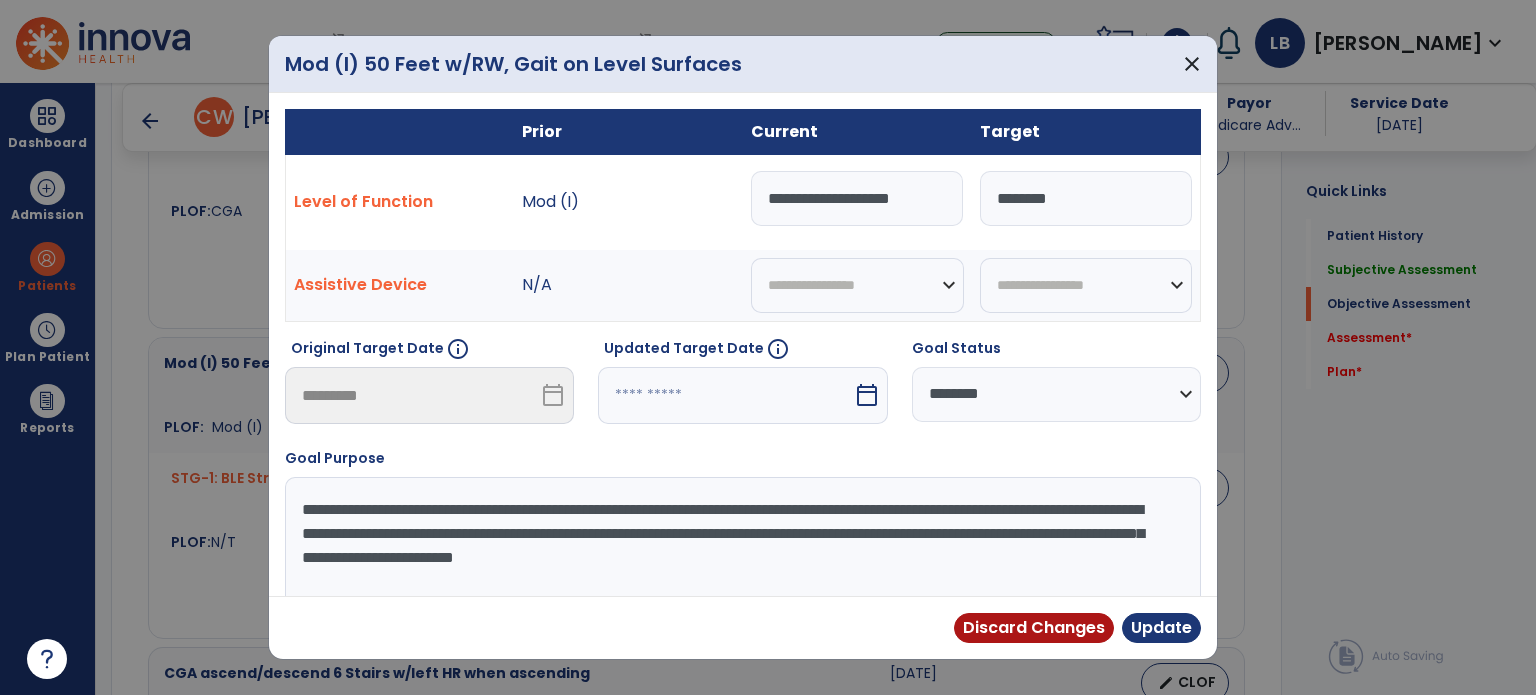 type on "**********" 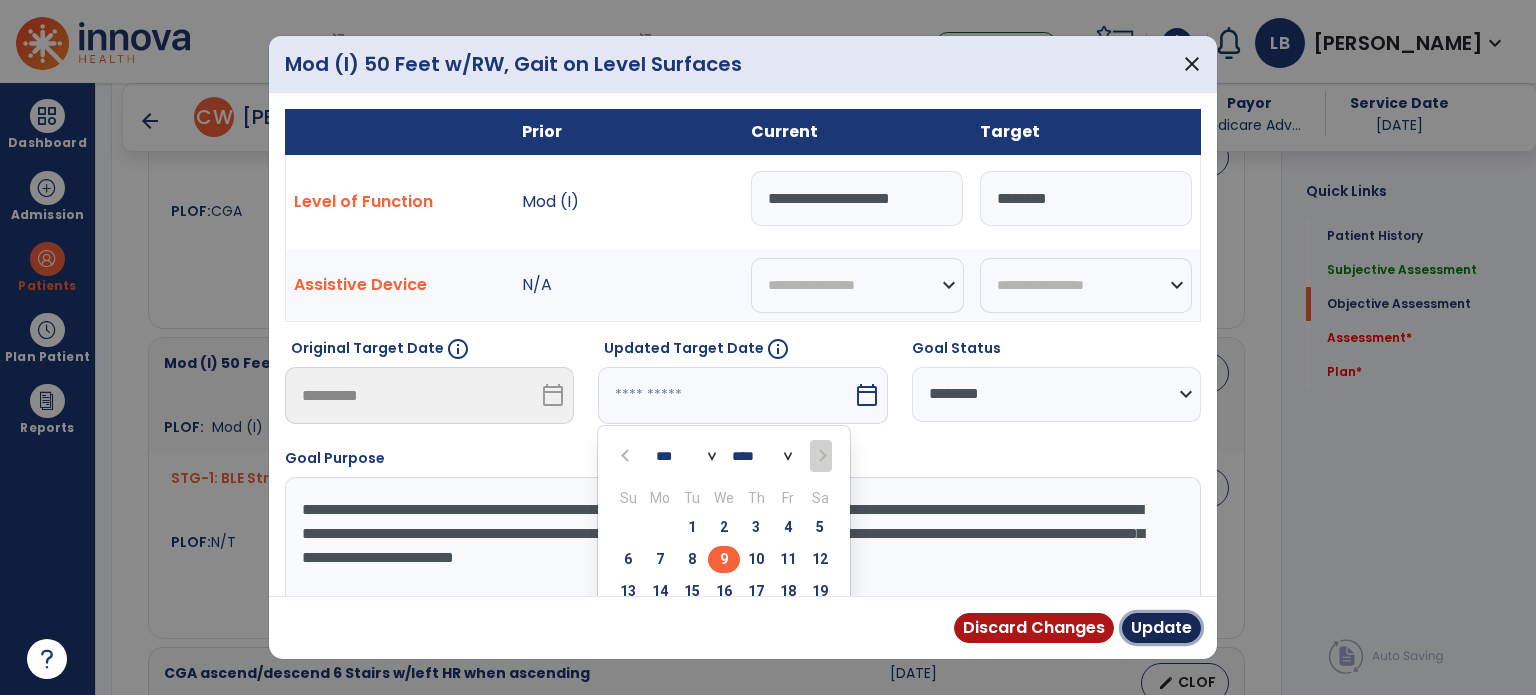 click on "Update" at bounding box center [1161, 628] 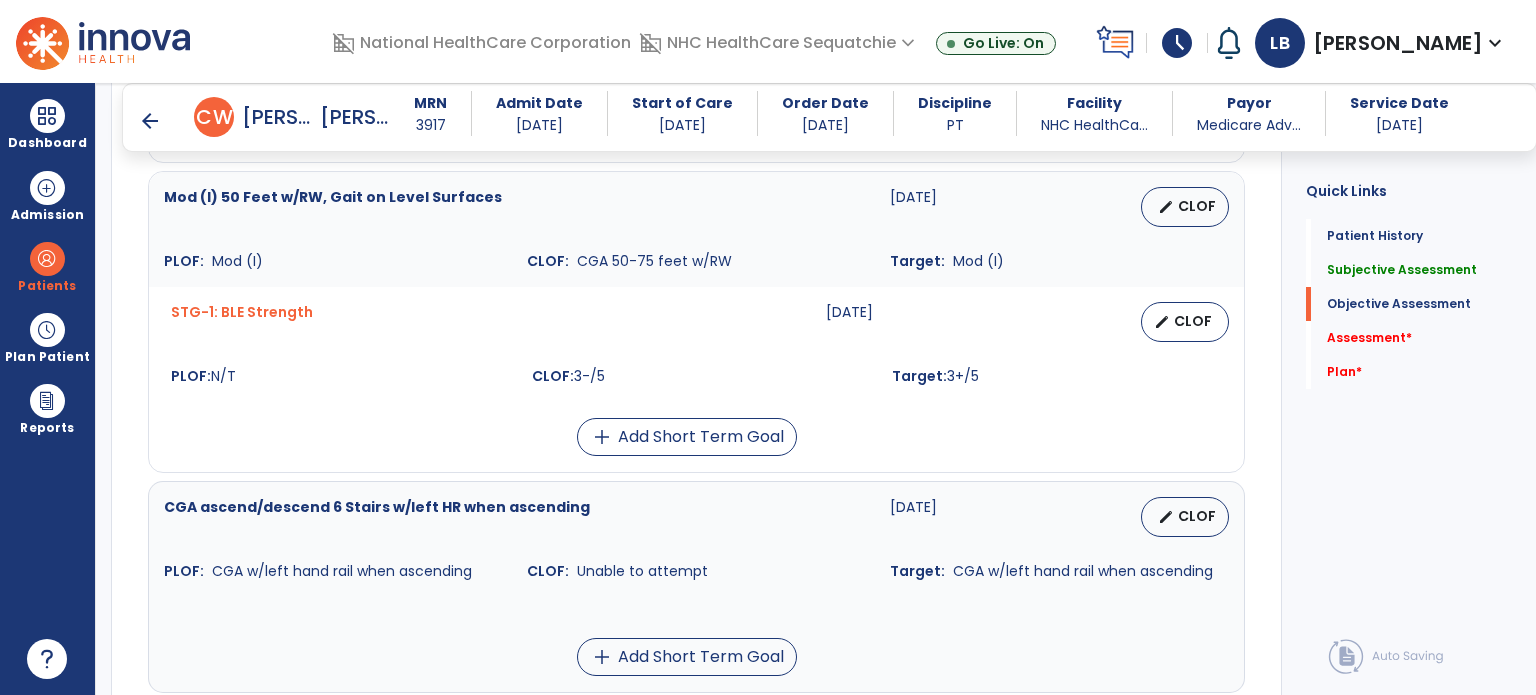 scroll, scrollTop: 1700, scrollLeft: 0, axis: vertical 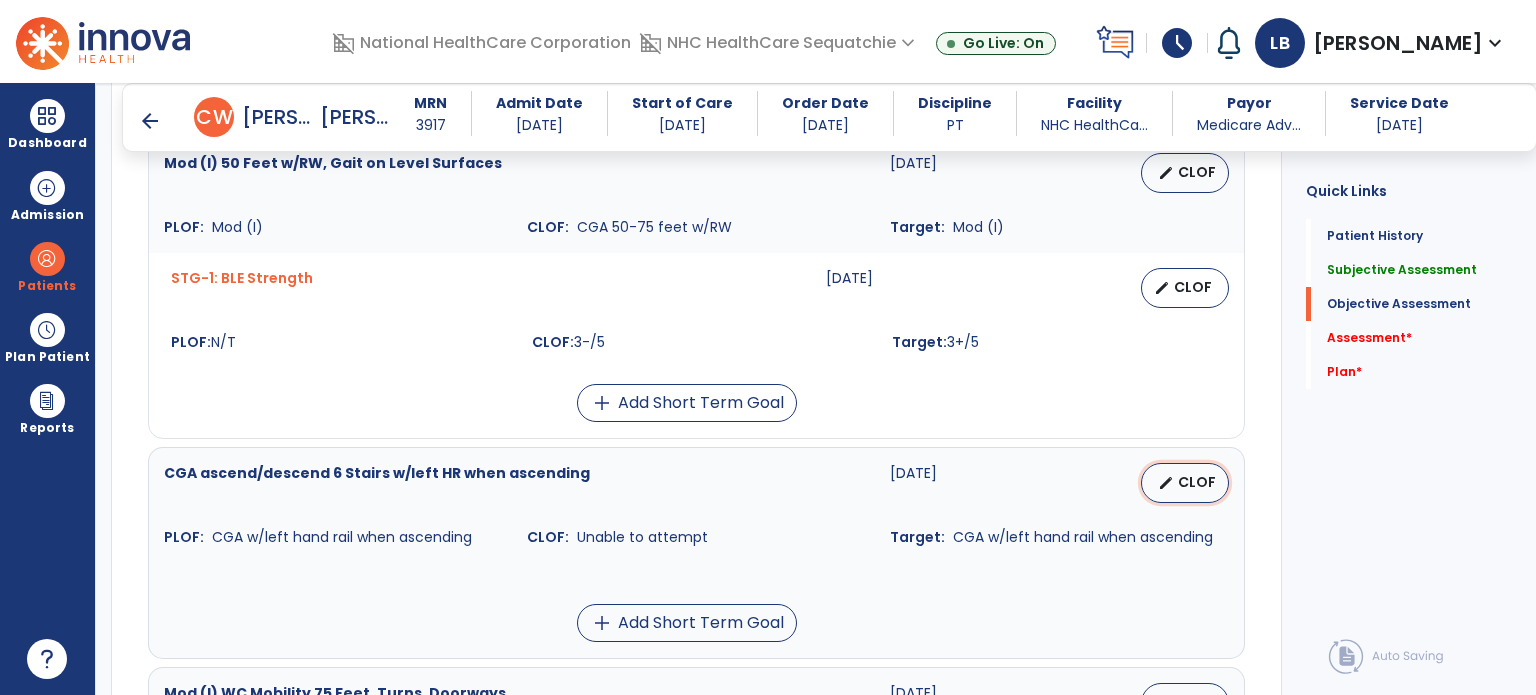 click on "edit   CLOF" at bounding box center [1185, 483] 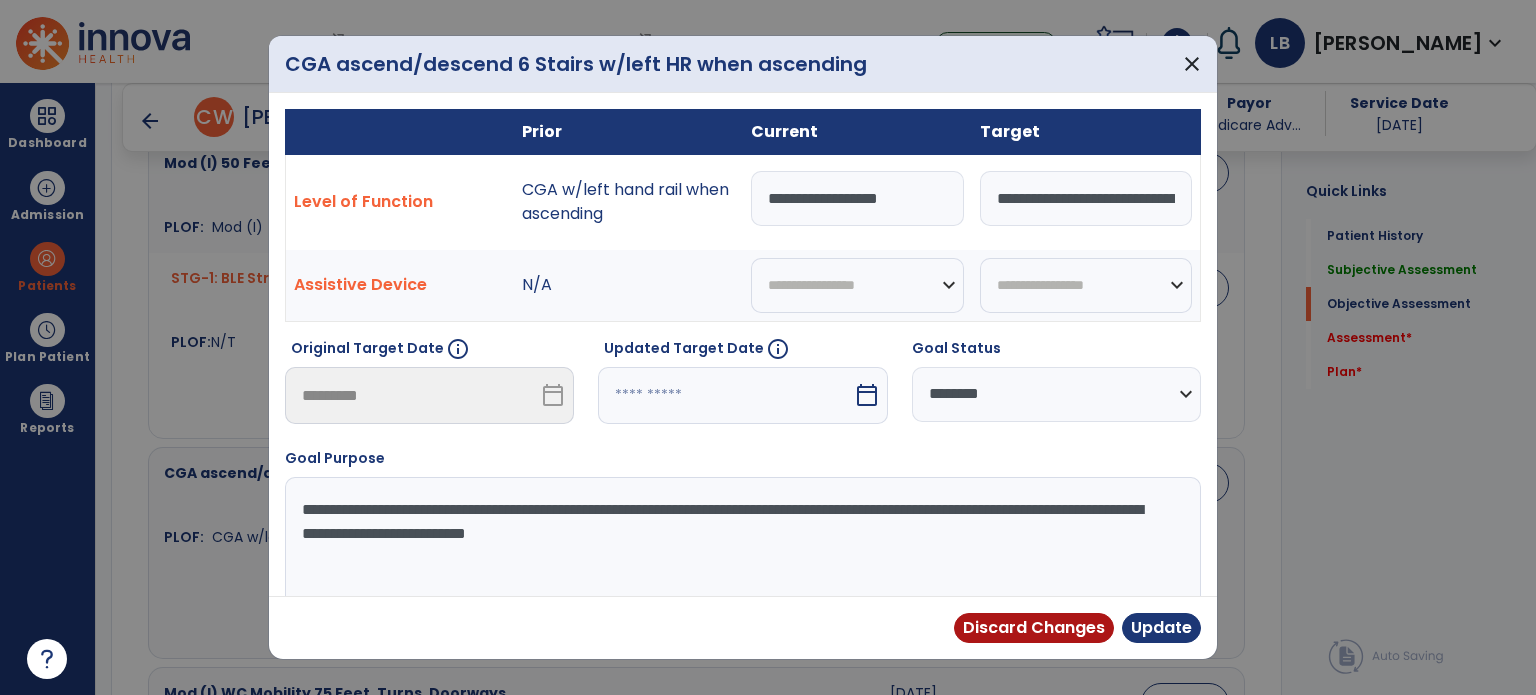 click on "**********" at bounding box center [857, 198] 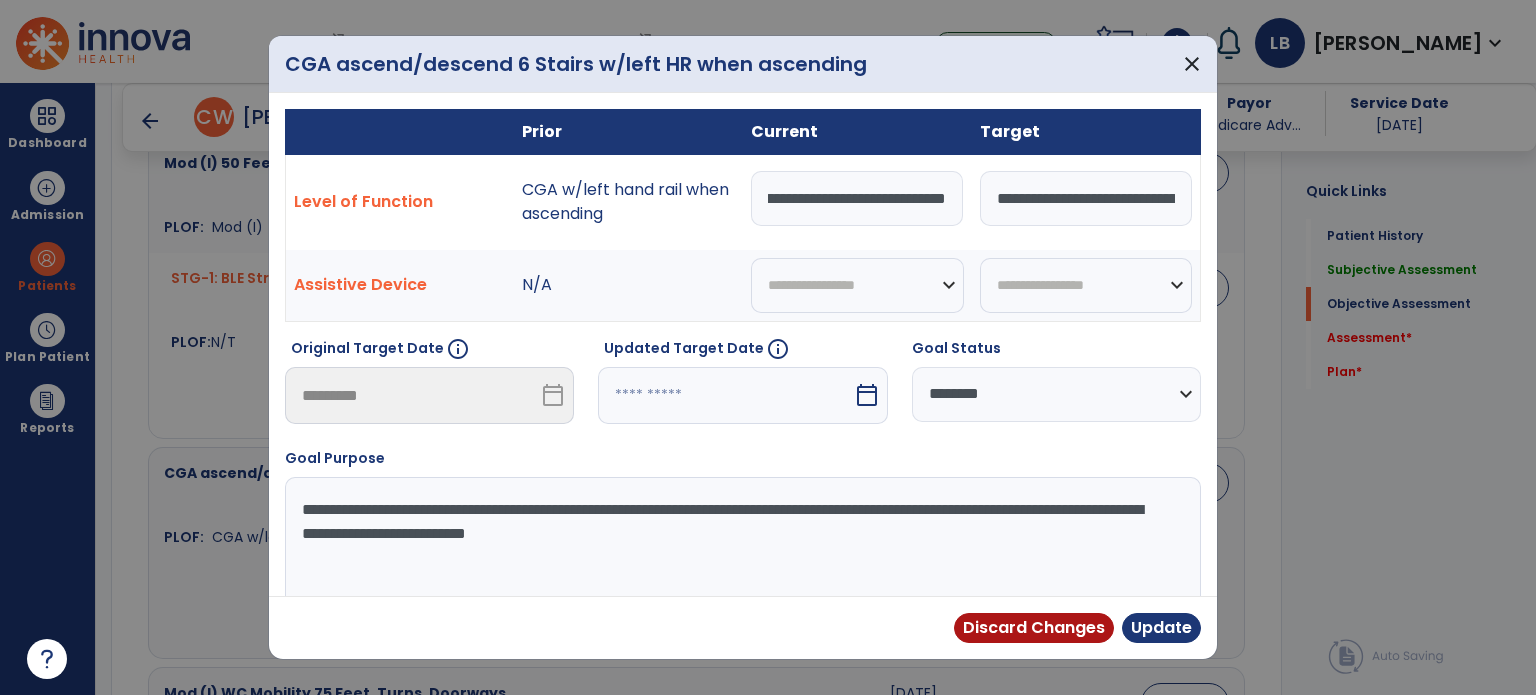 scroll, scrollTop: 0, scrollLeft: 77, axis: horizontal 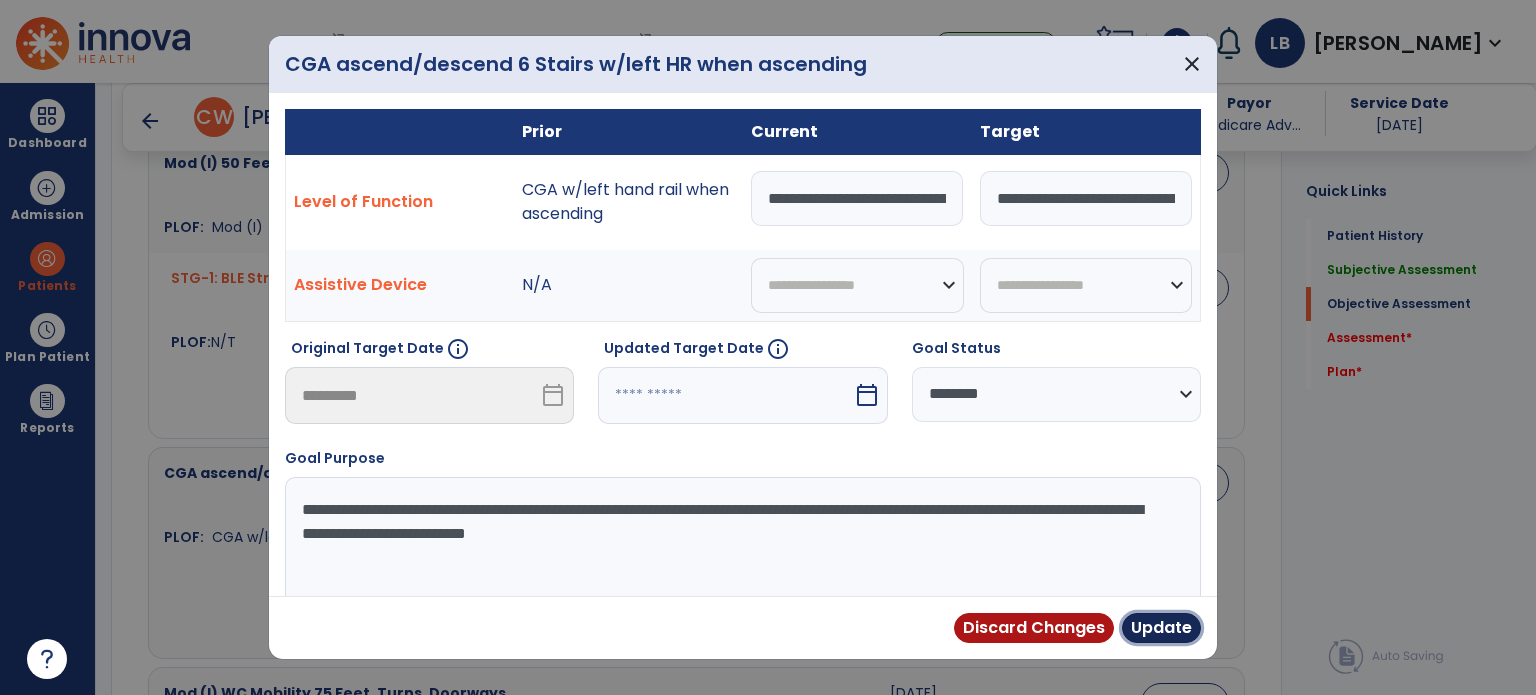 click on "Update" at bounding box center (1161, 628) 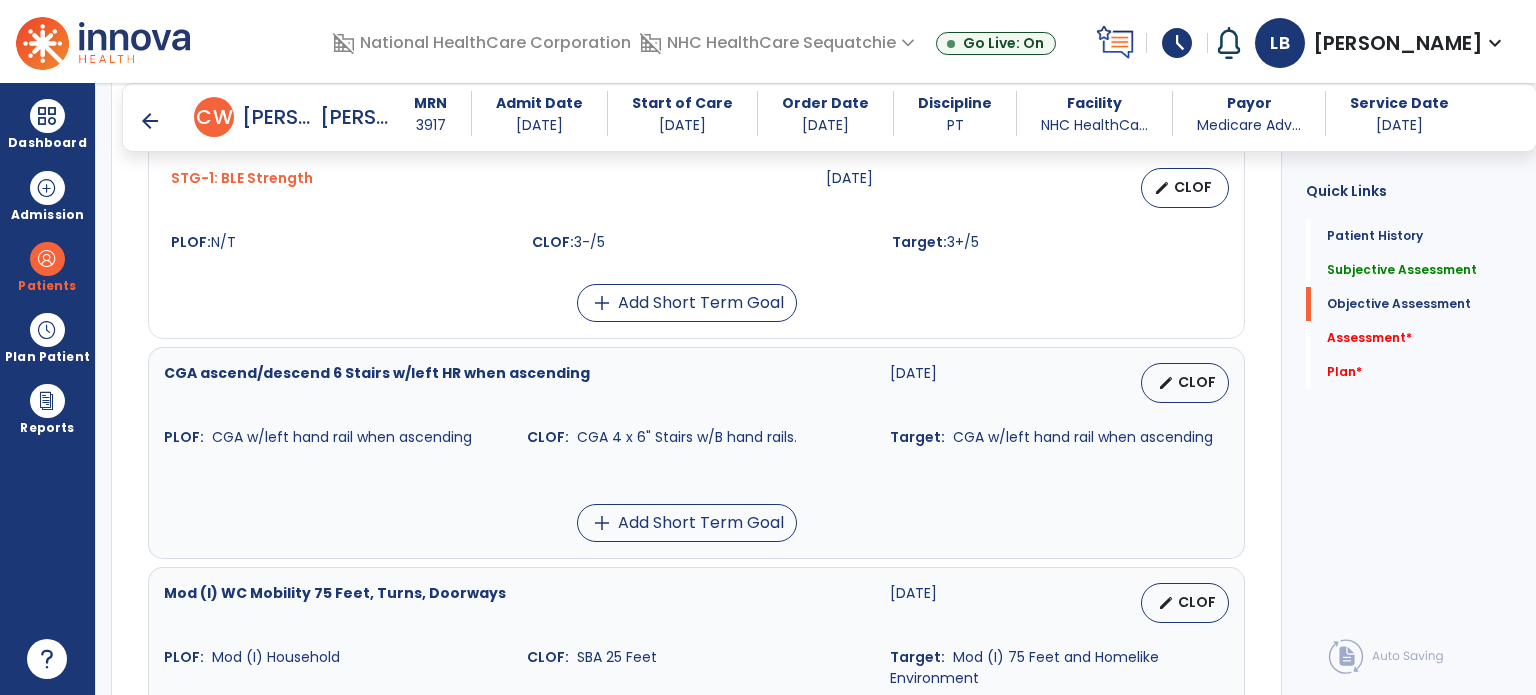 scroll, scrollTop: 1800, scrollLeft: 0, axis: vertical 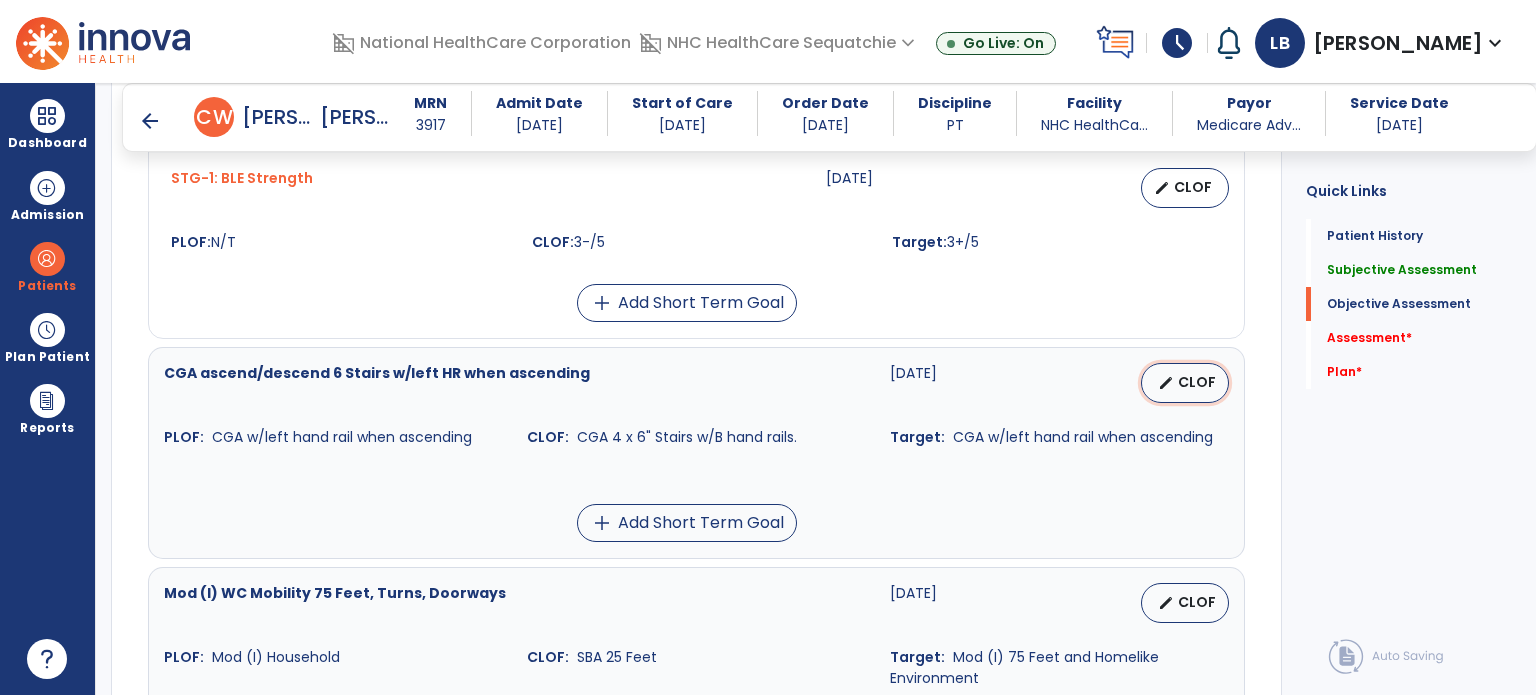 click on "CLOF" at bounding box center (1197, 382) 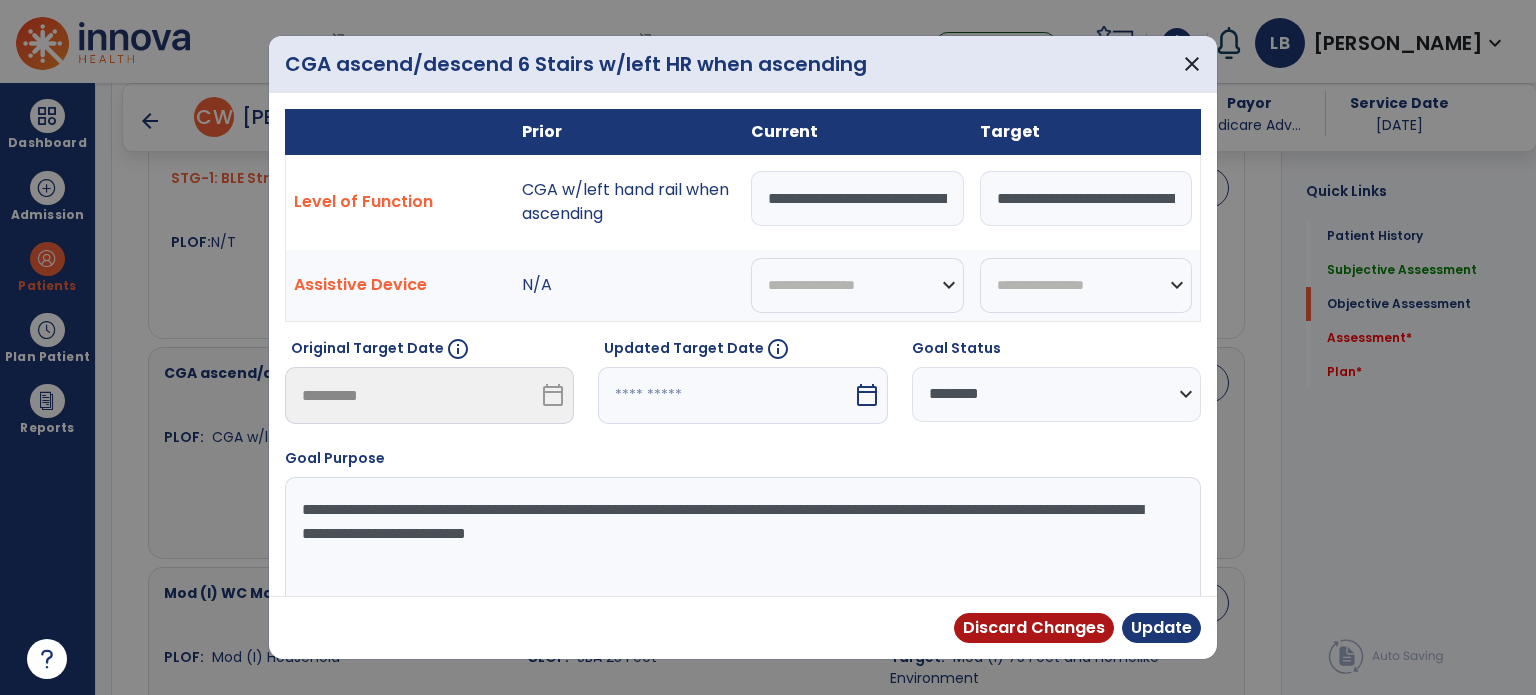 click on "**********" at bounding box center (857, 198) 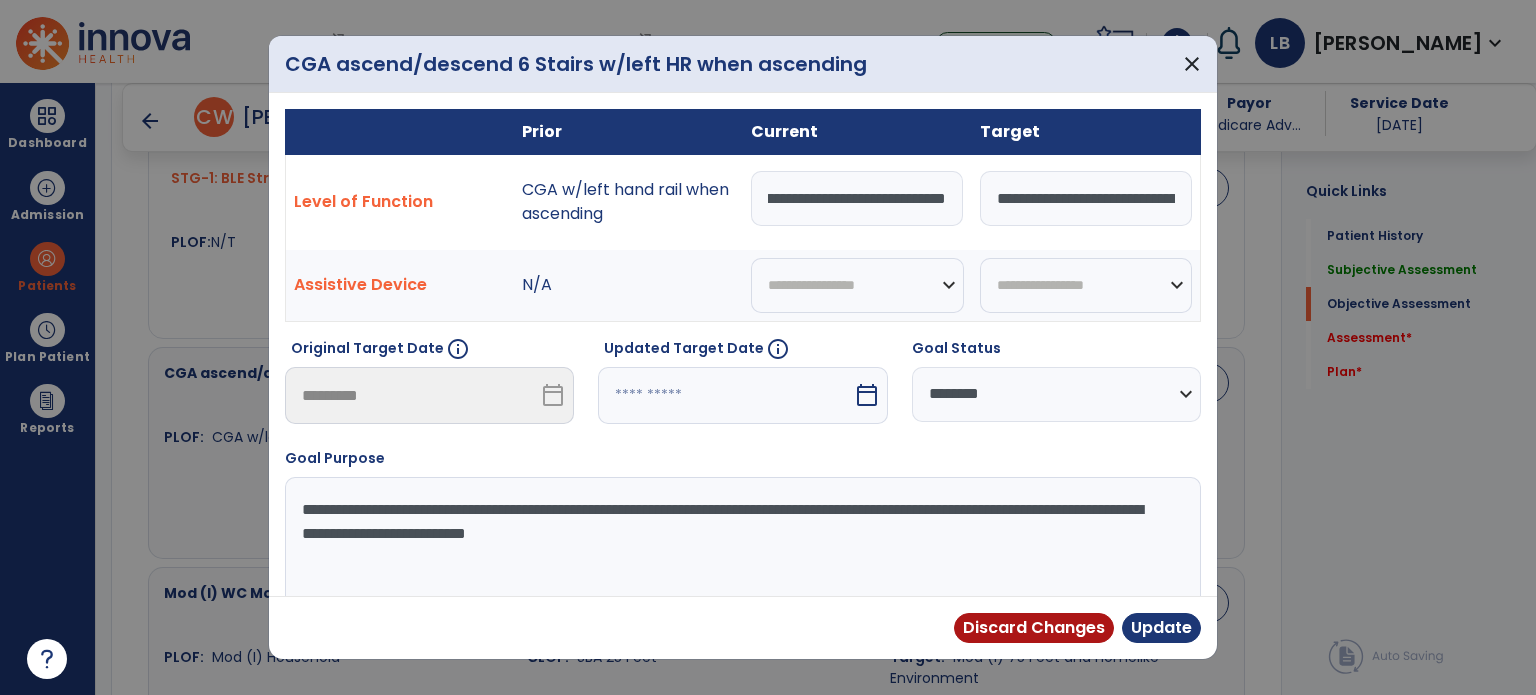 scroll, scrollTop: 0, scrollLeft: 440, axis: horizontal 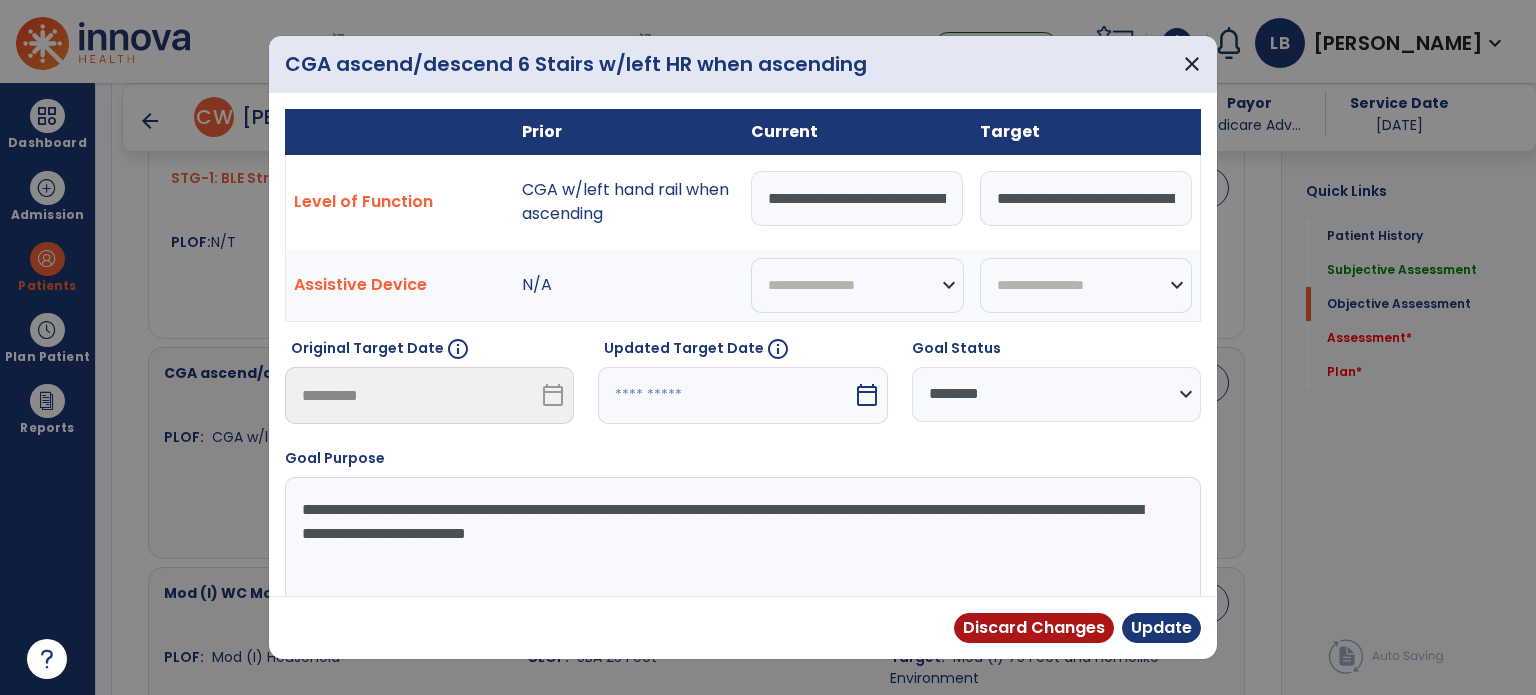 click on "**********" at bounding box center [1056, 394] 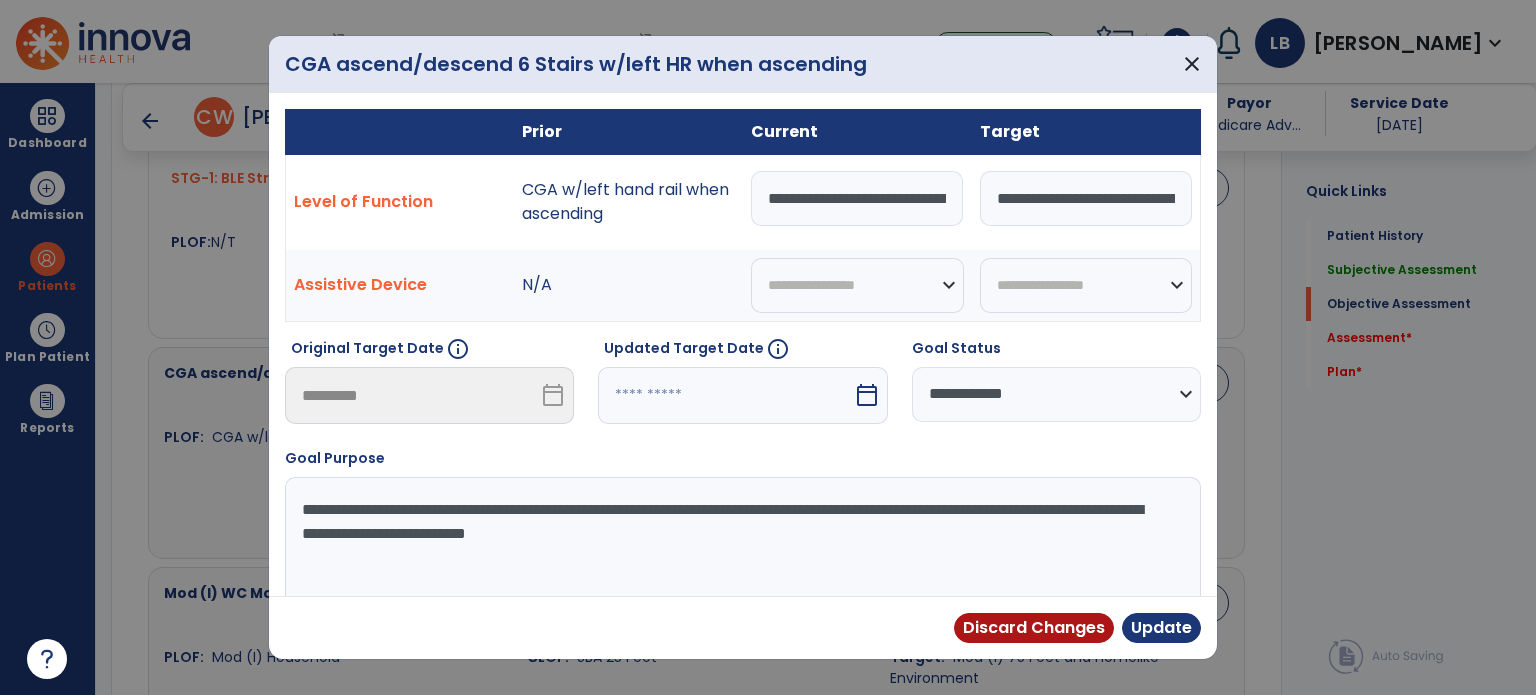 click on "**********" at bounding box center (1056, 394) 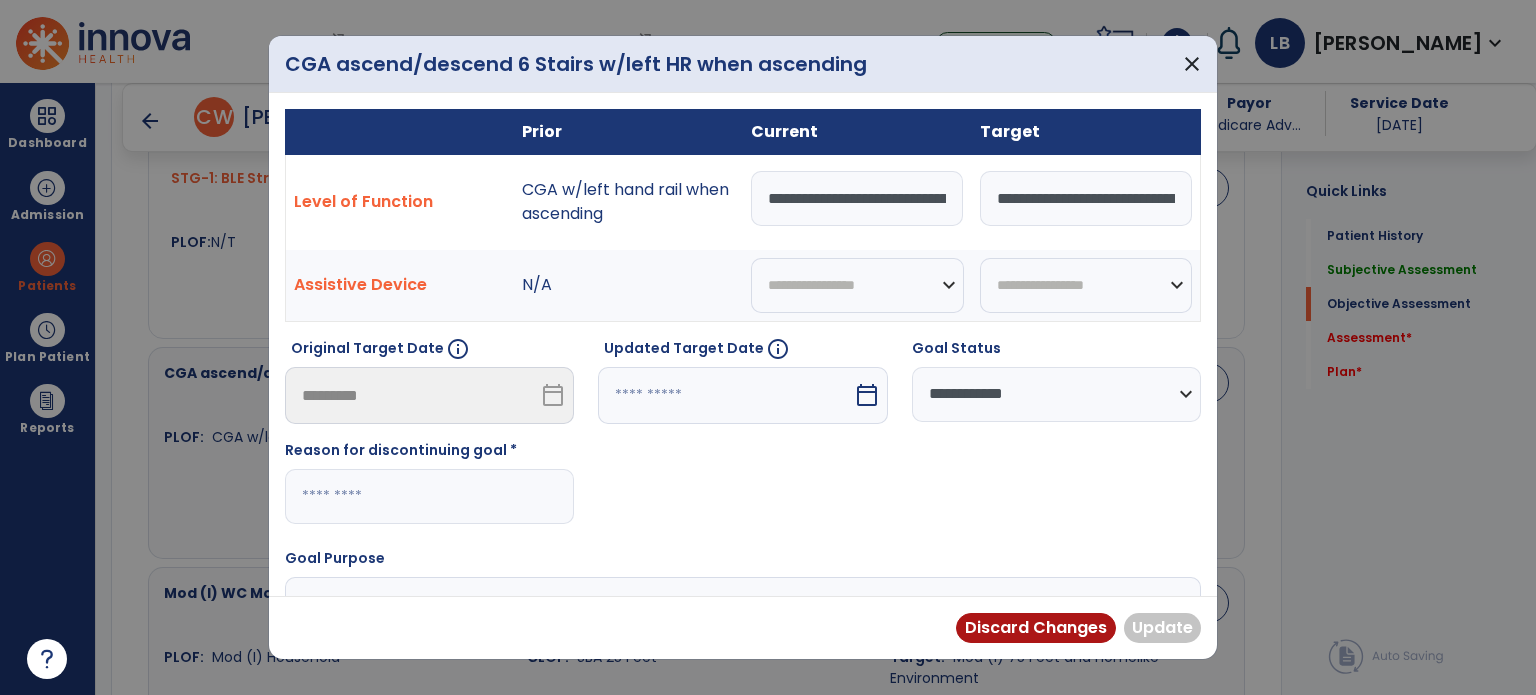 click at bounding box center [429, 496] 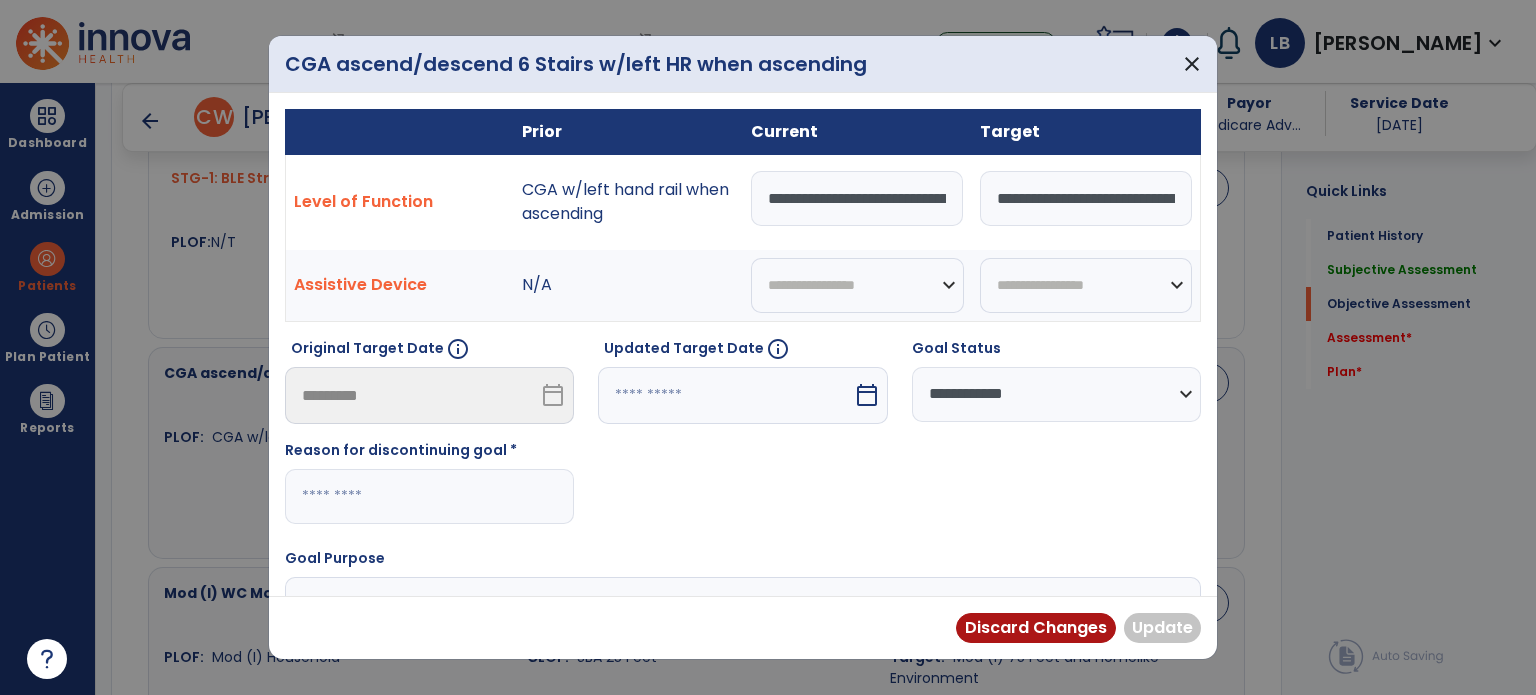 paste on "**********" 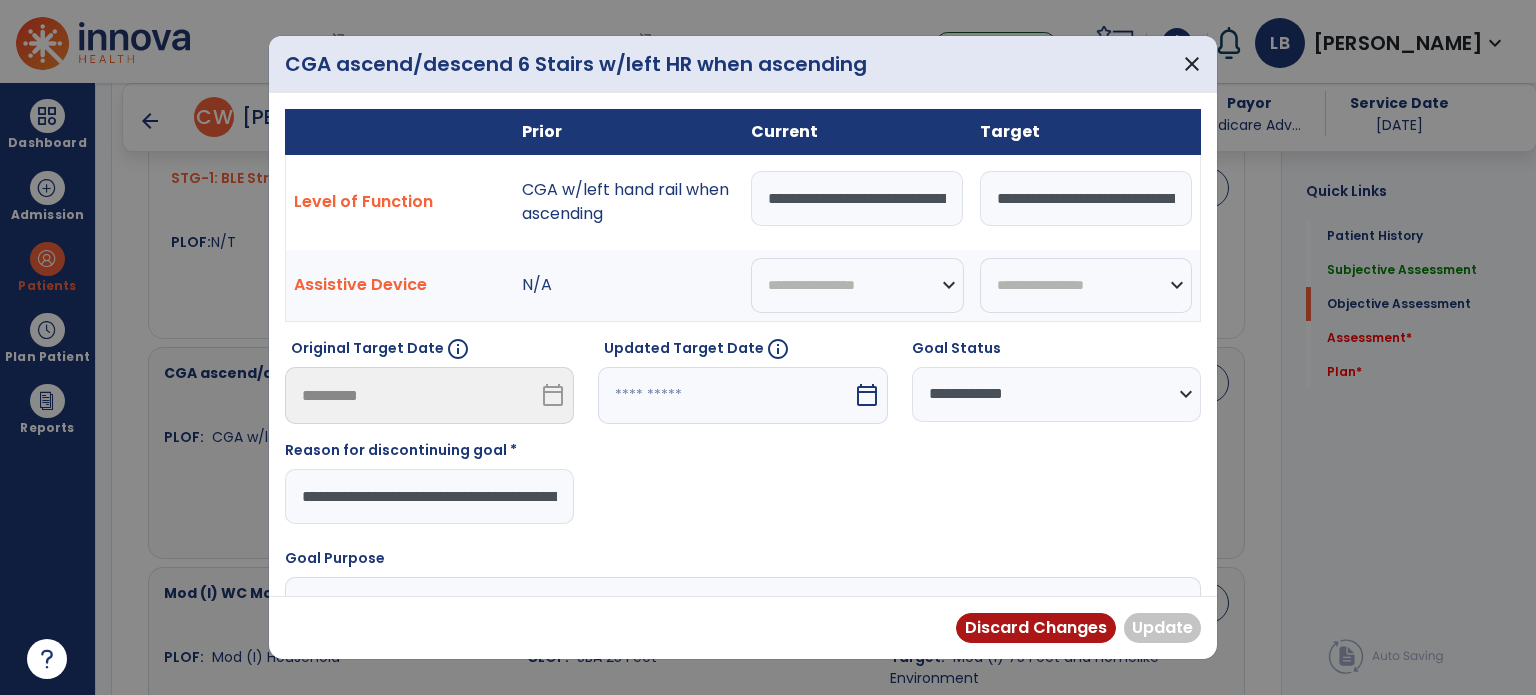 scroll, scrollTop: 0, scrollLeft: 364, axis: horizontal 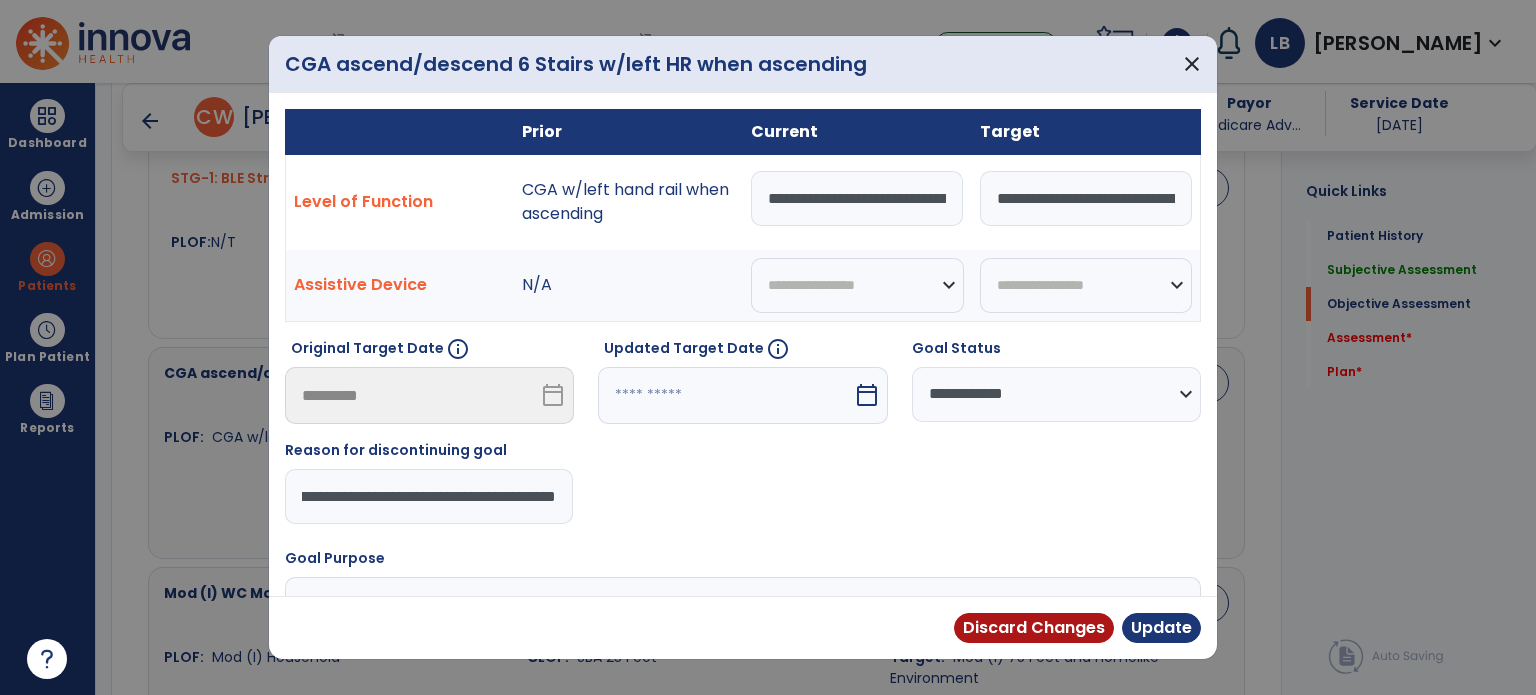 type on "**********" 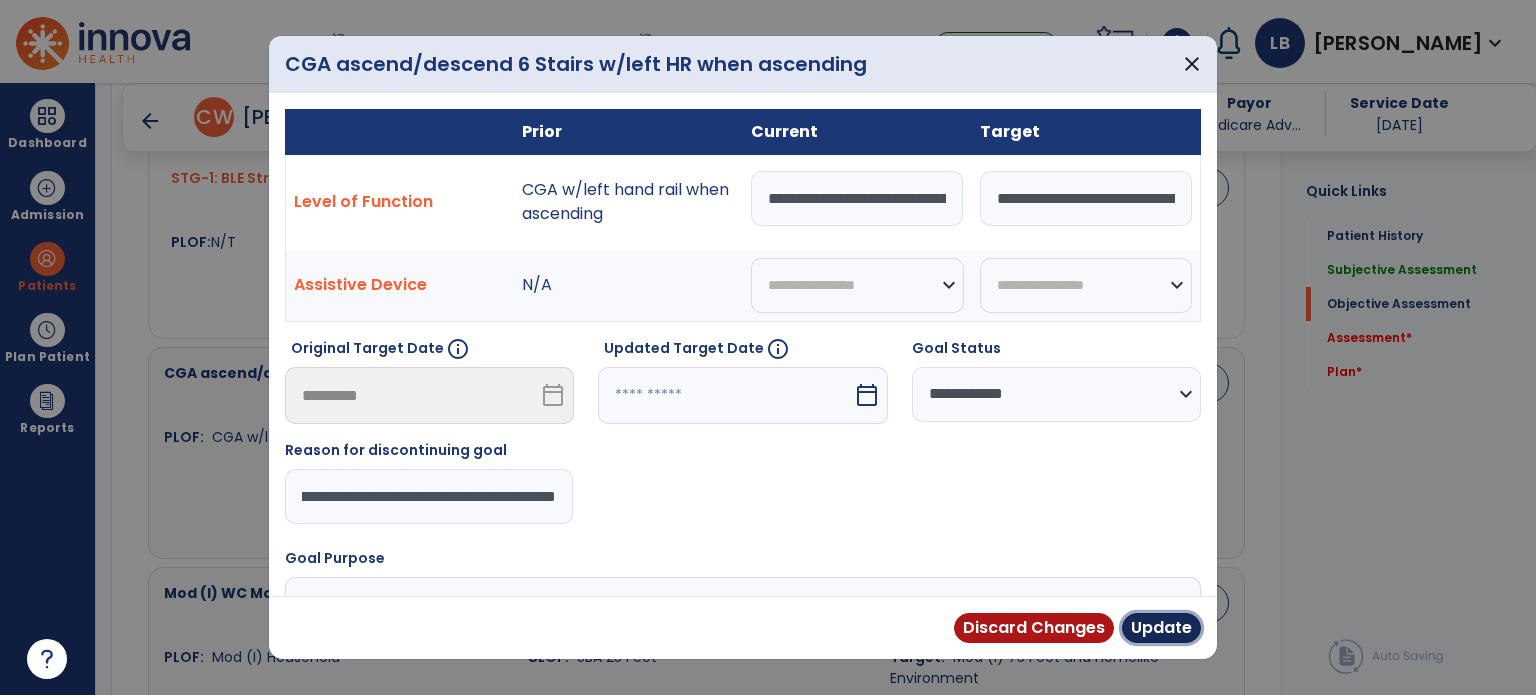 scroll, scrollTop: 0, scrollLeft: 0, axis: both 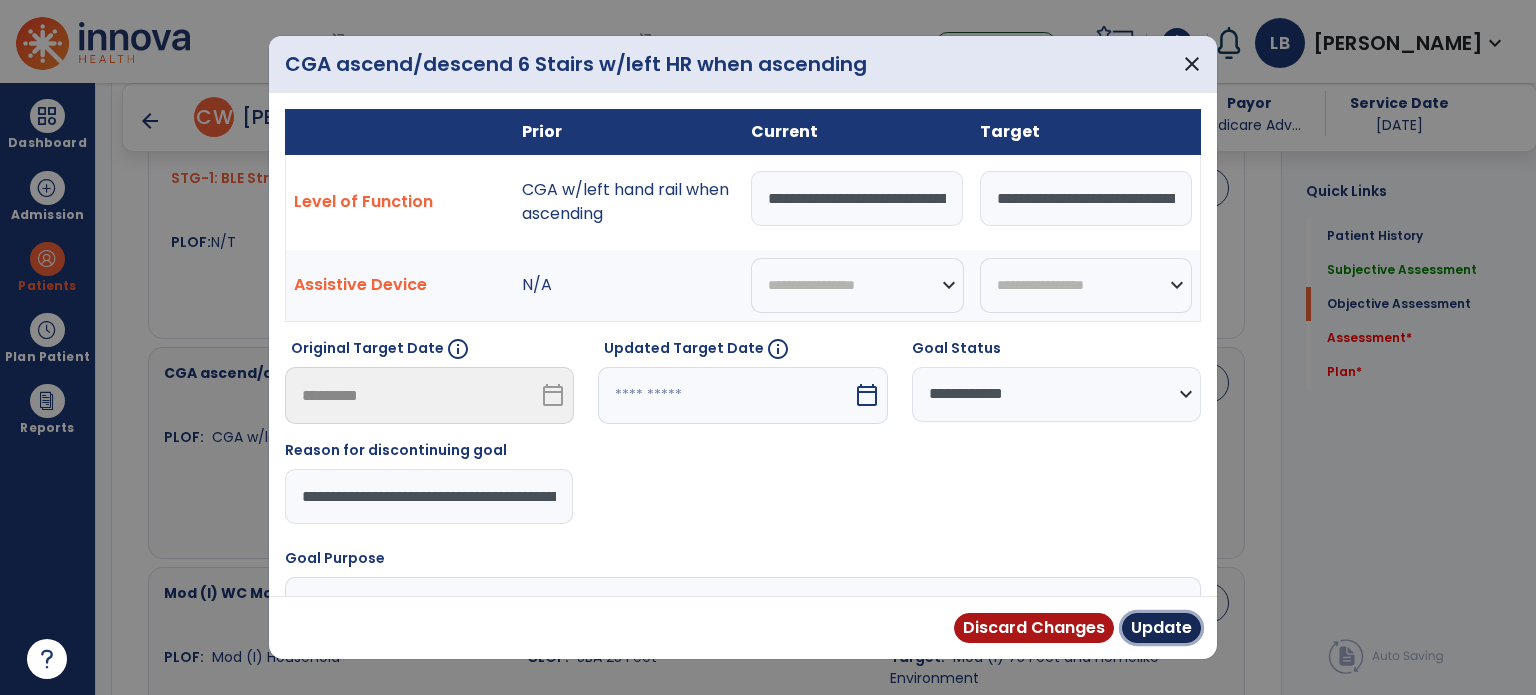click on "Update" at bounding box center [1161, 628] 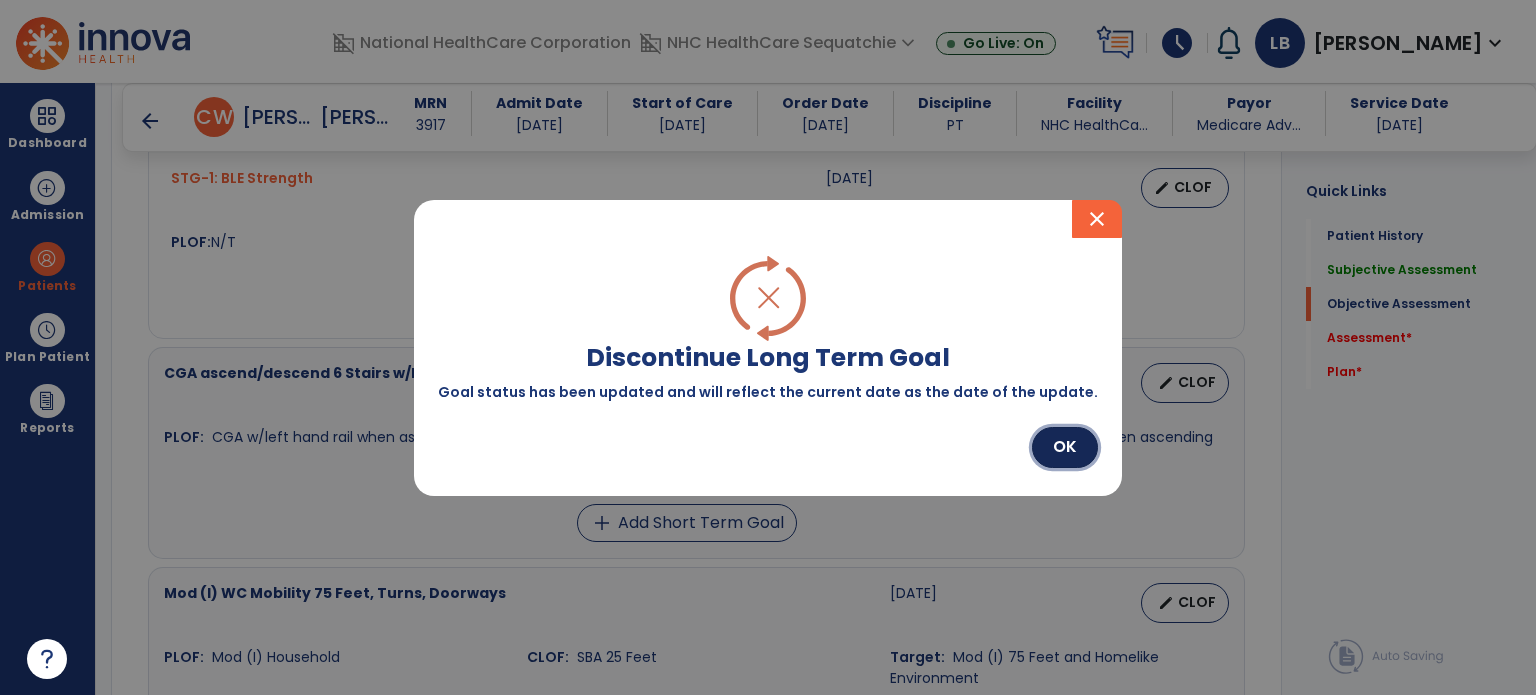 click on "OK" at bounding box center [1065, 447] 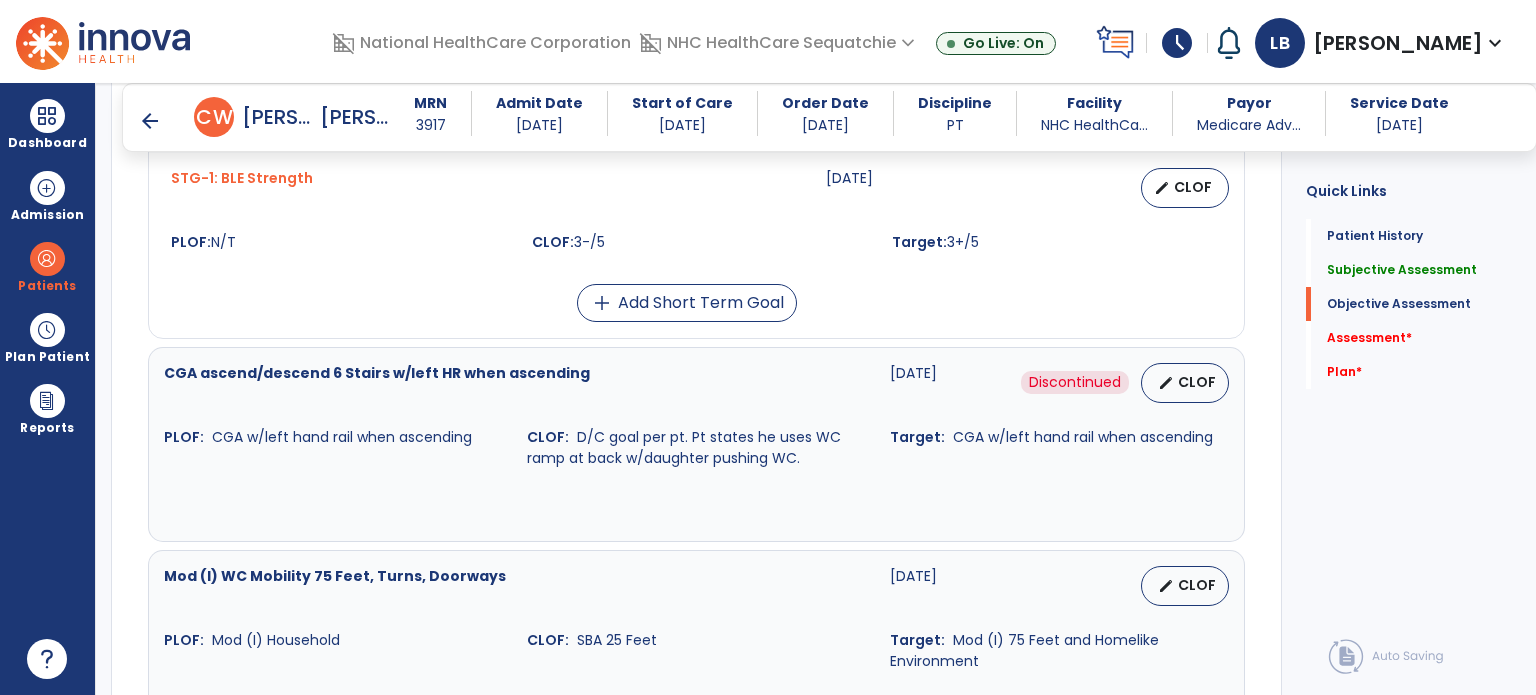 scroll, scrollTop: 1900, scrollLeft: 0, axis: vertical 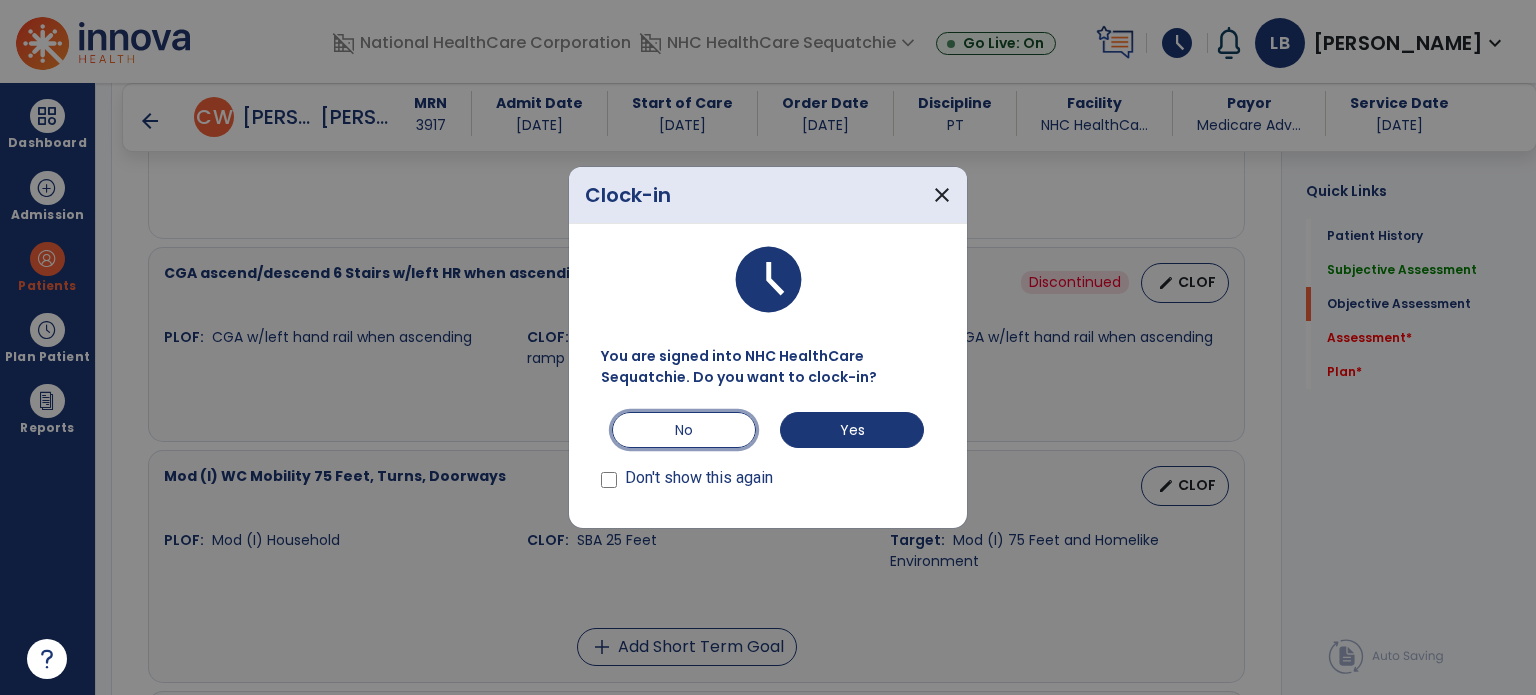 click on "No" at bounding box center (684, 430) 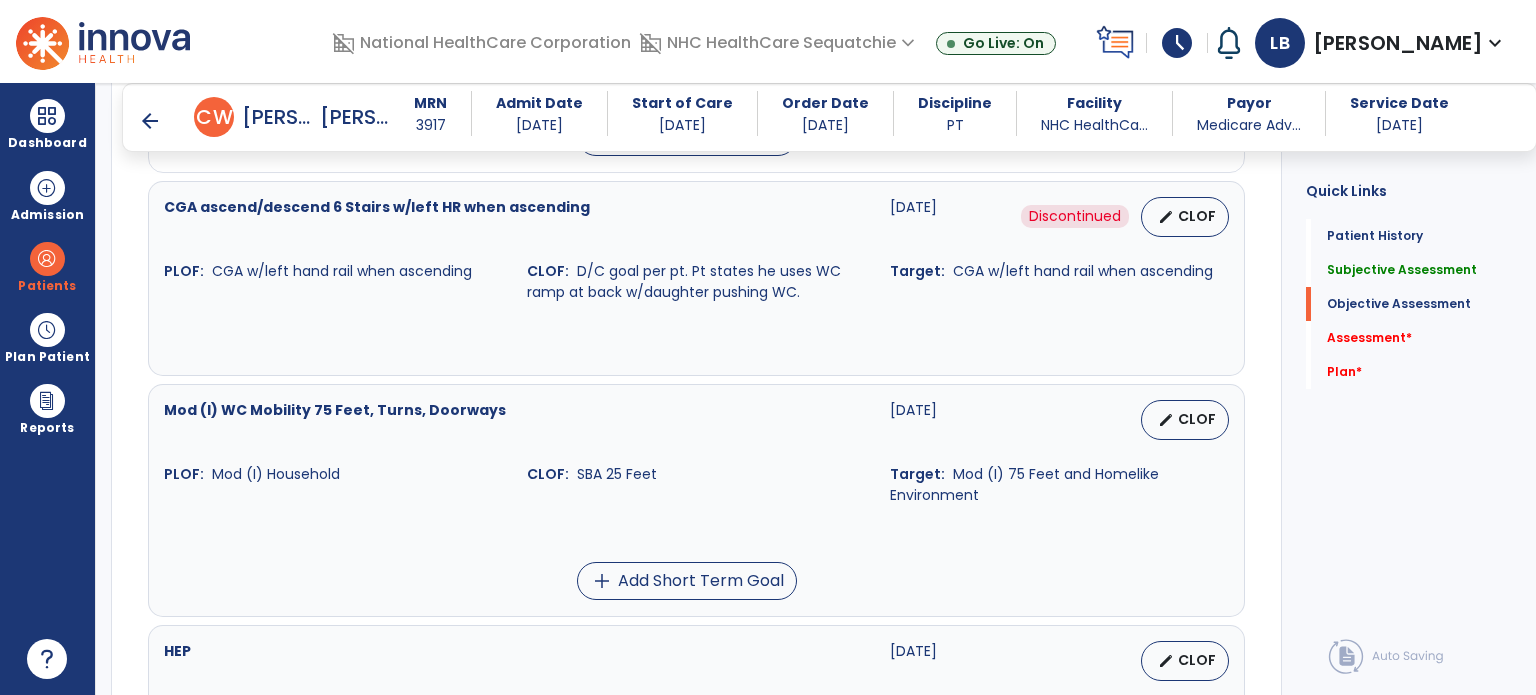 scroll, scrollTop: 2100, scrollLeft: 0, axis: vertical 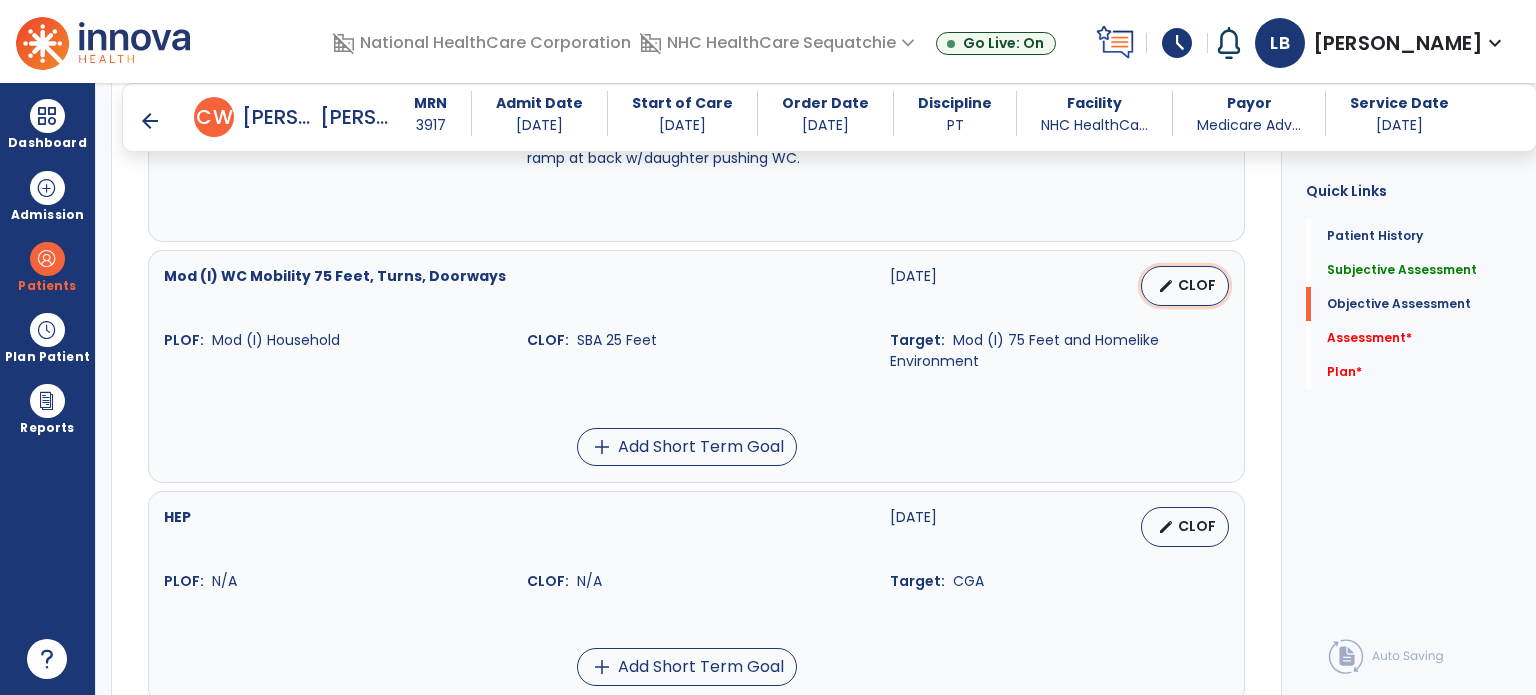 drag, startPoint x: 1176, startPoint y: 279, endPoint x: 1164, endPoint y: 279, distance: 12 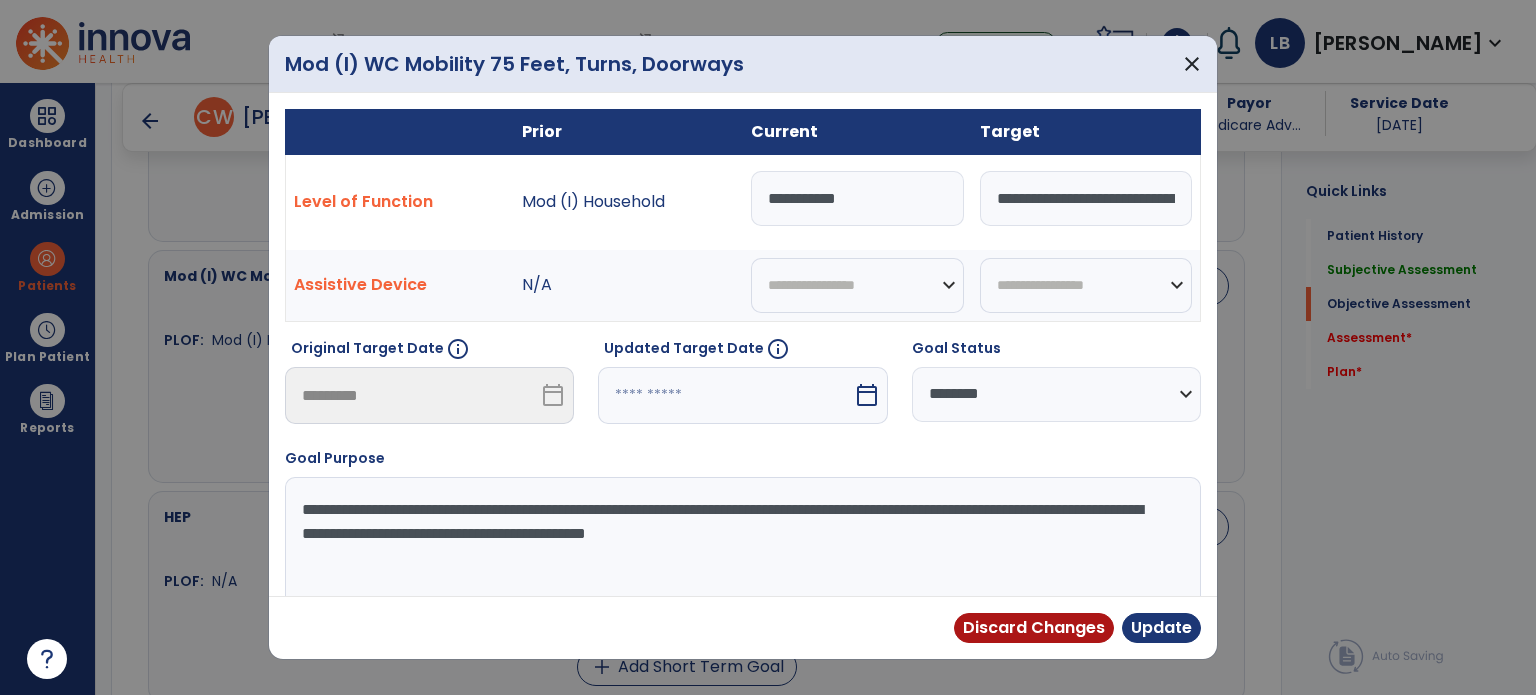 drag, startPoint x: 867, startPoint y: 188, endPoint x: 684, endPoint y: 178, distance: 183.27303 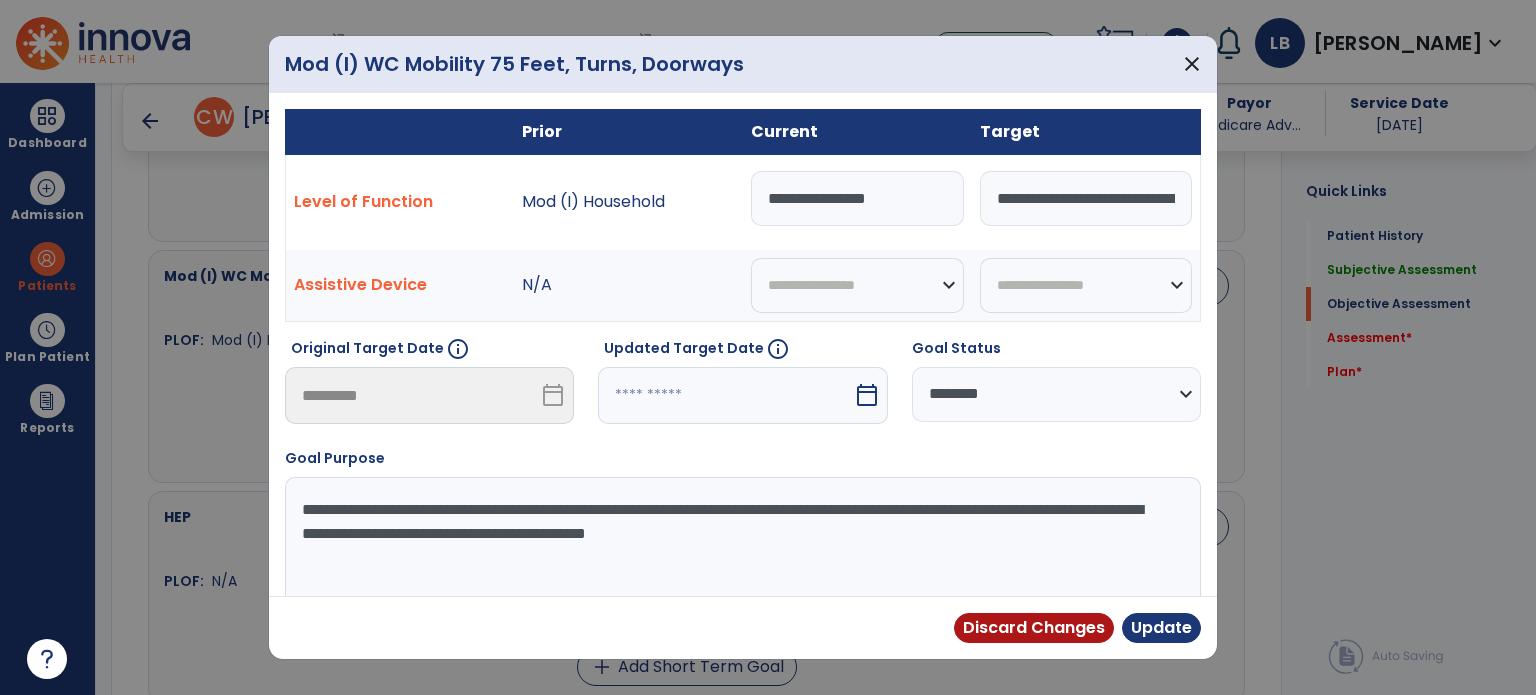 type on "**********" 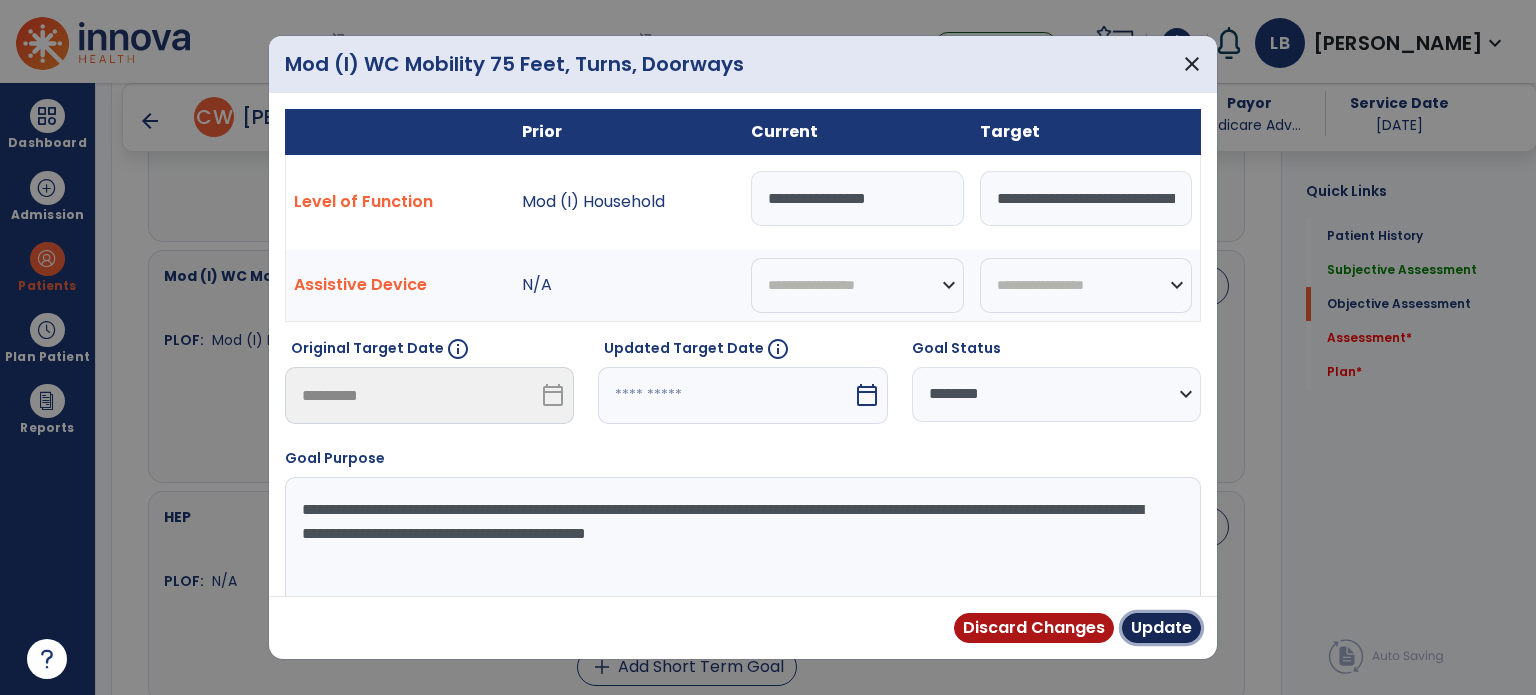 click on "Update" at bounding box center [1161, 628] 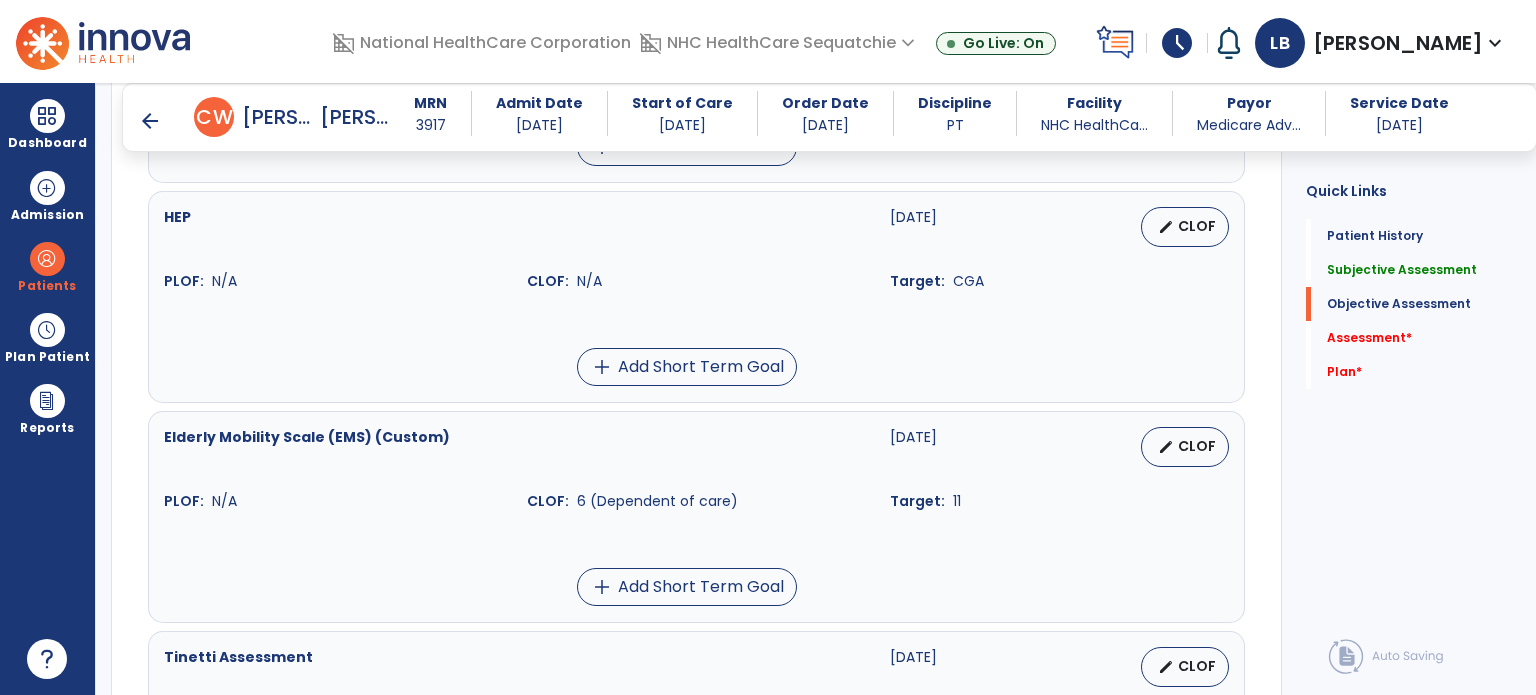 scroll, scrollTop: 2401, scrollLeft: 0, axis: vertical 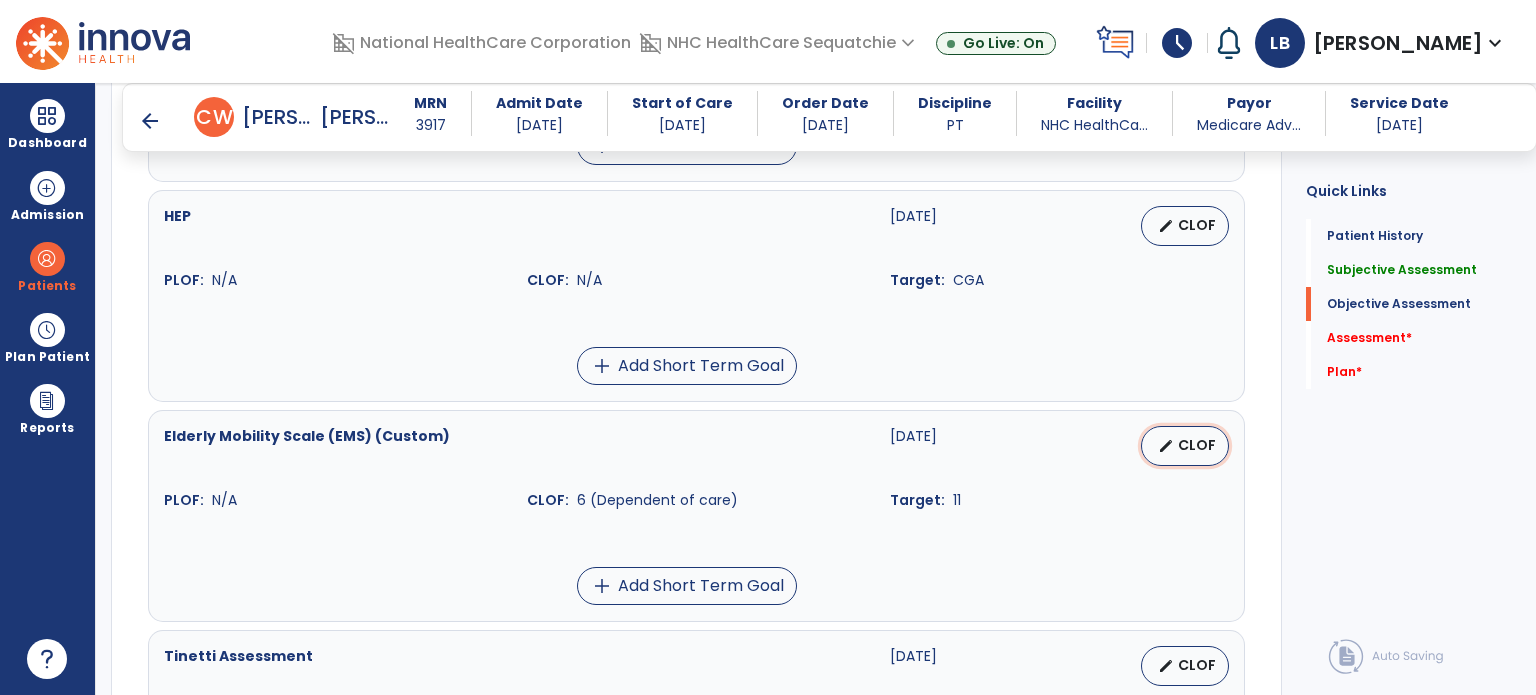 click on "edit   CLOF" at bounding box center [1185, 446] 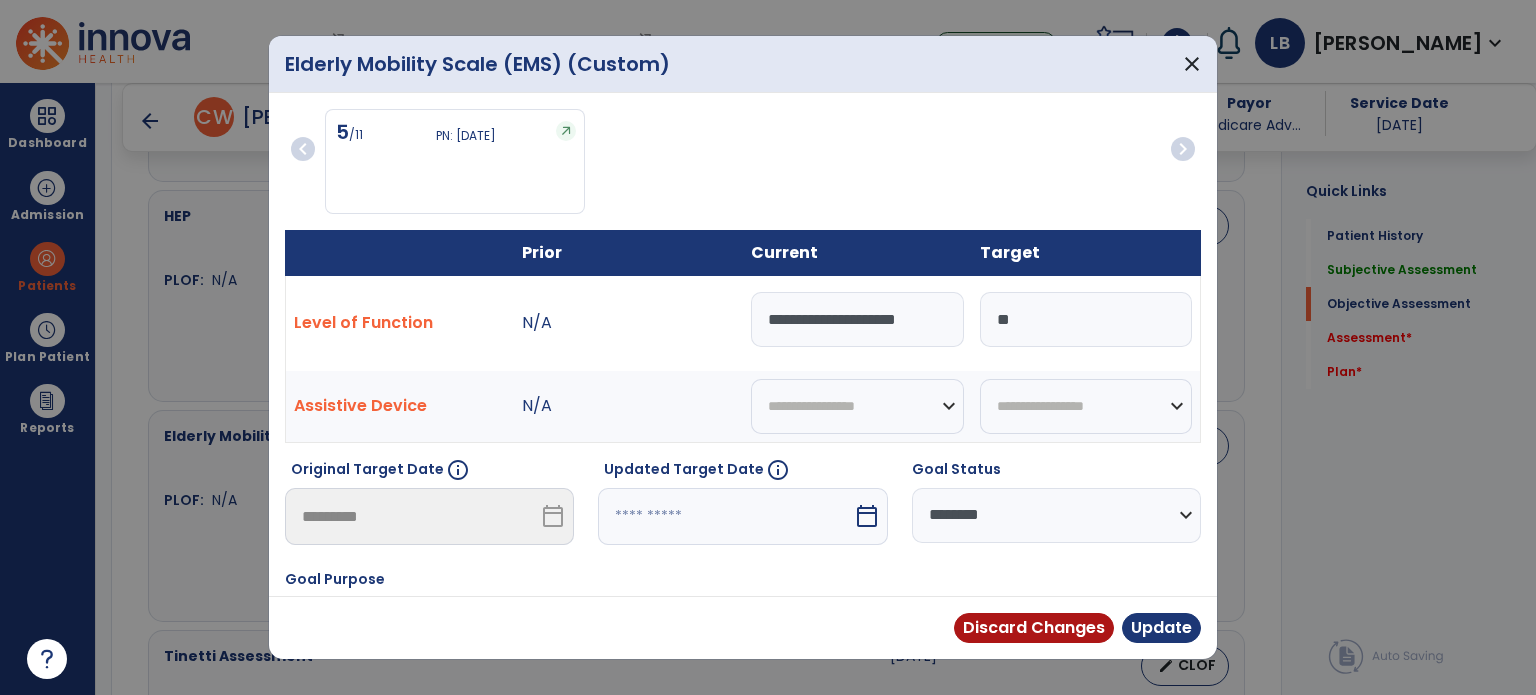 click on "**********" at bounding box center (857, 319) 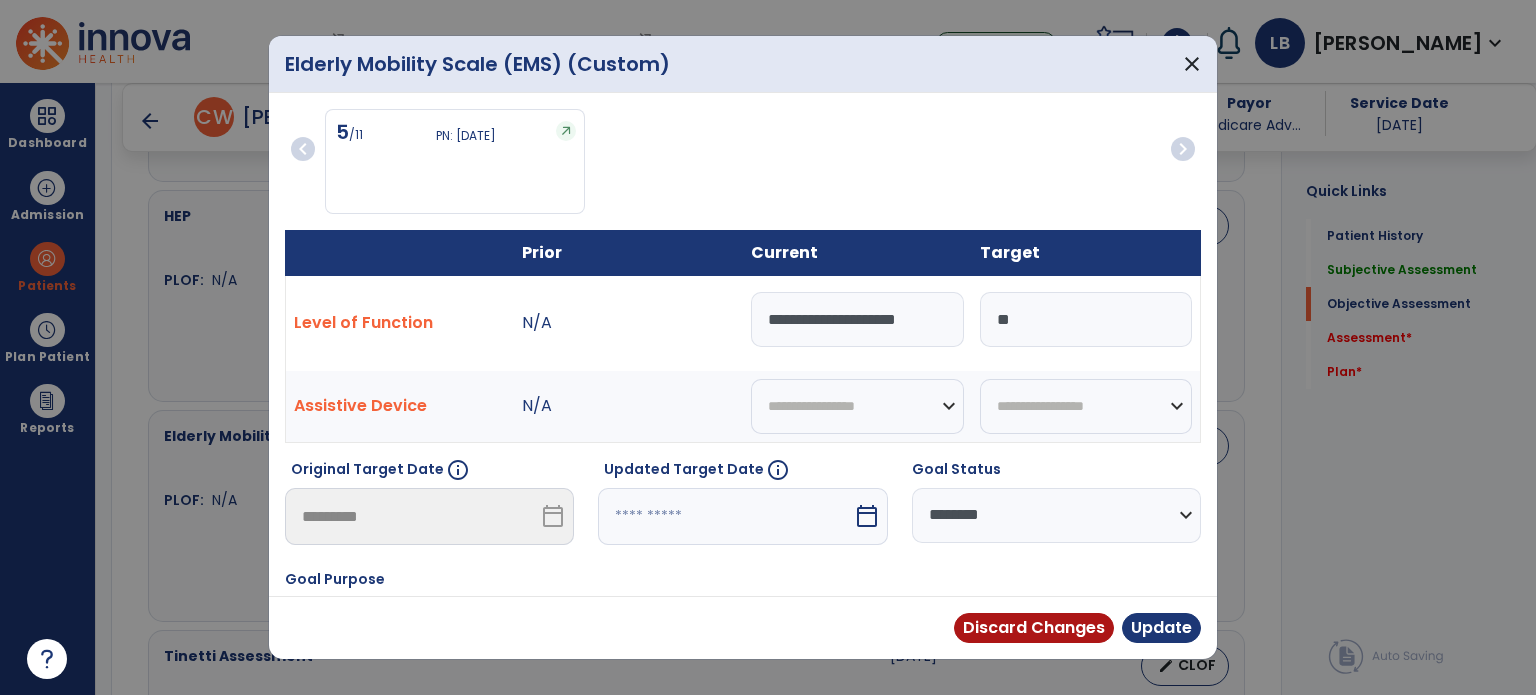 paste 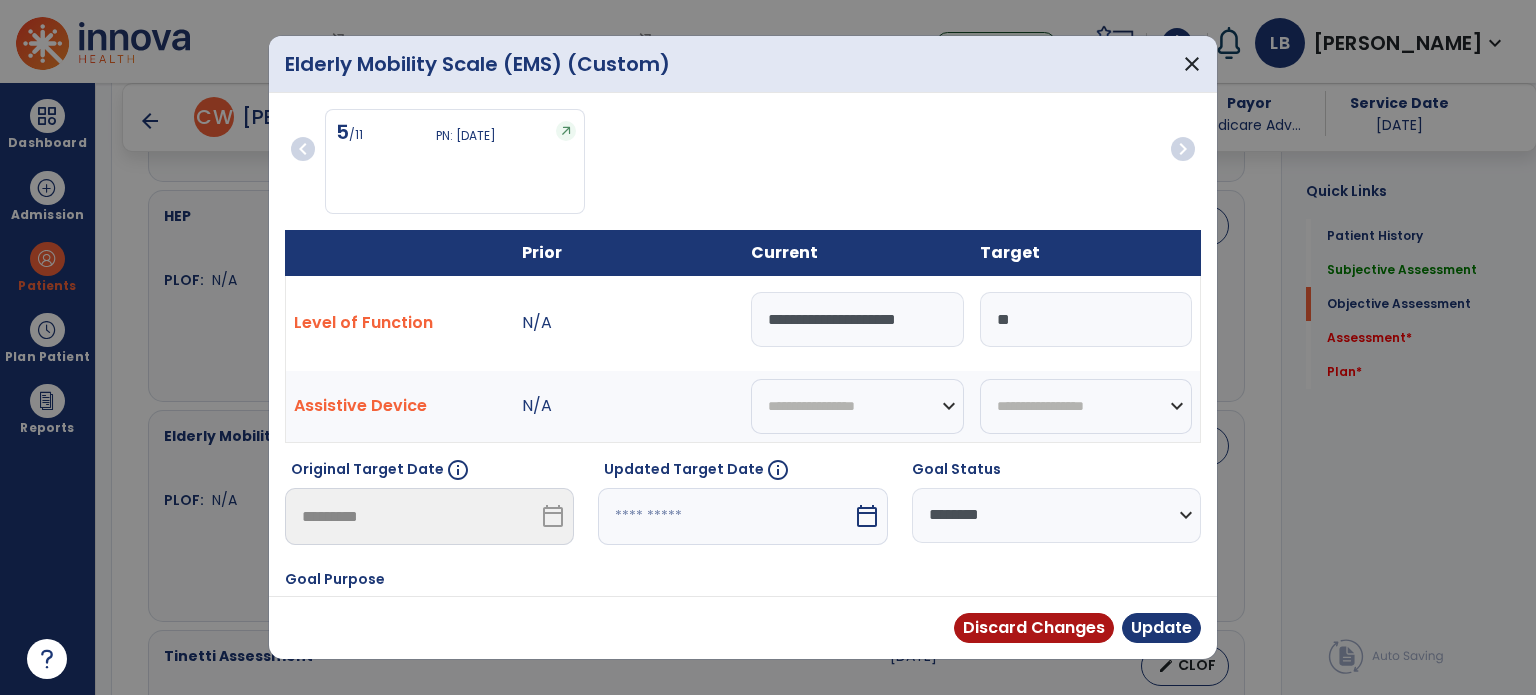 type on "**********" 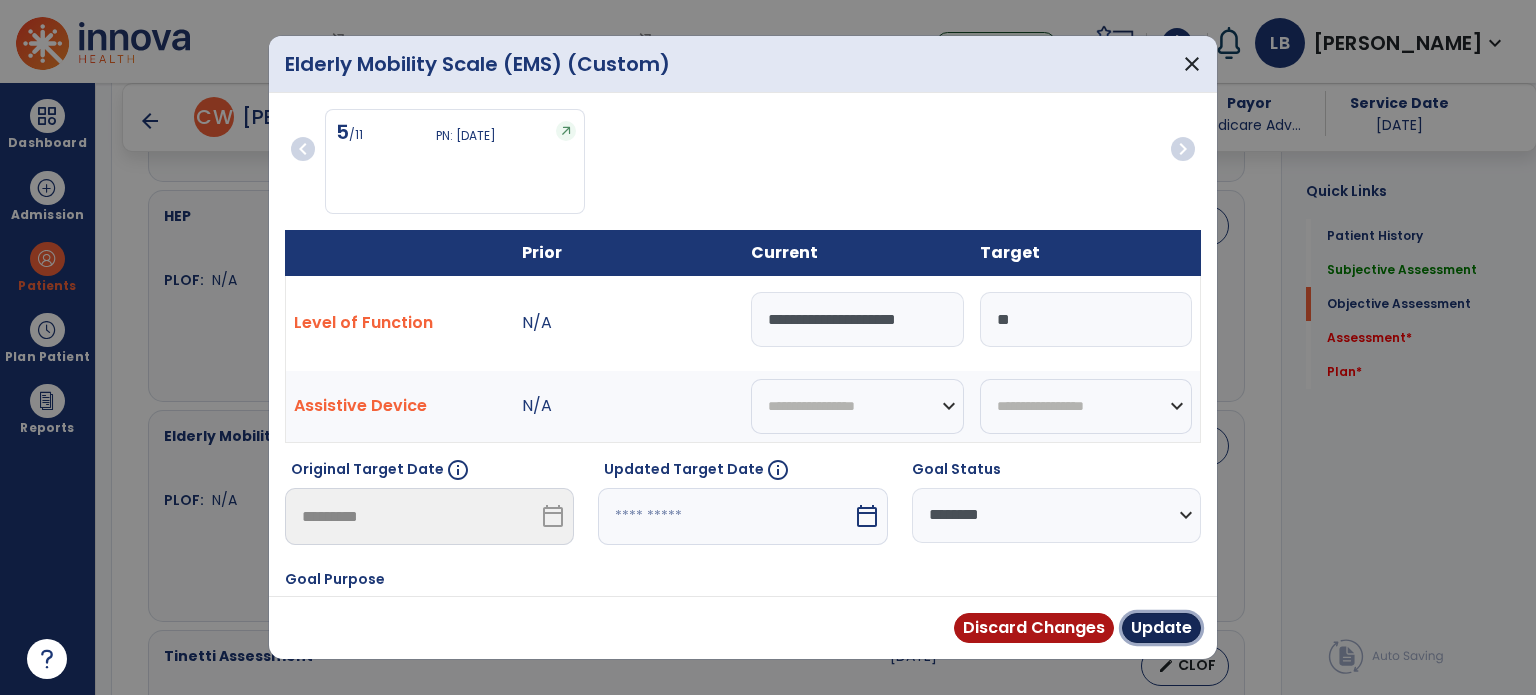 click on "Update" at bounding box center [1161, 628] 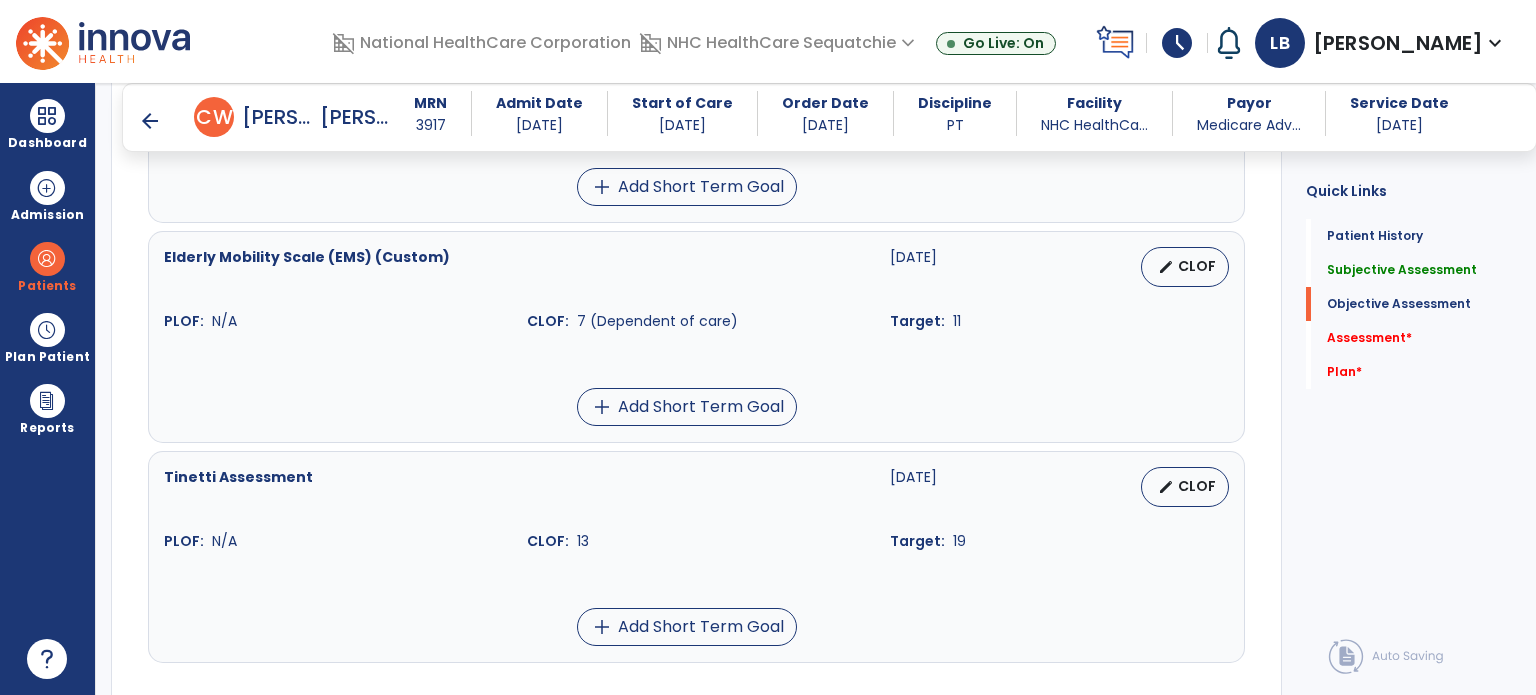 scroll, scrollTop: 2602, scrollLeft: 0, axis: vertical 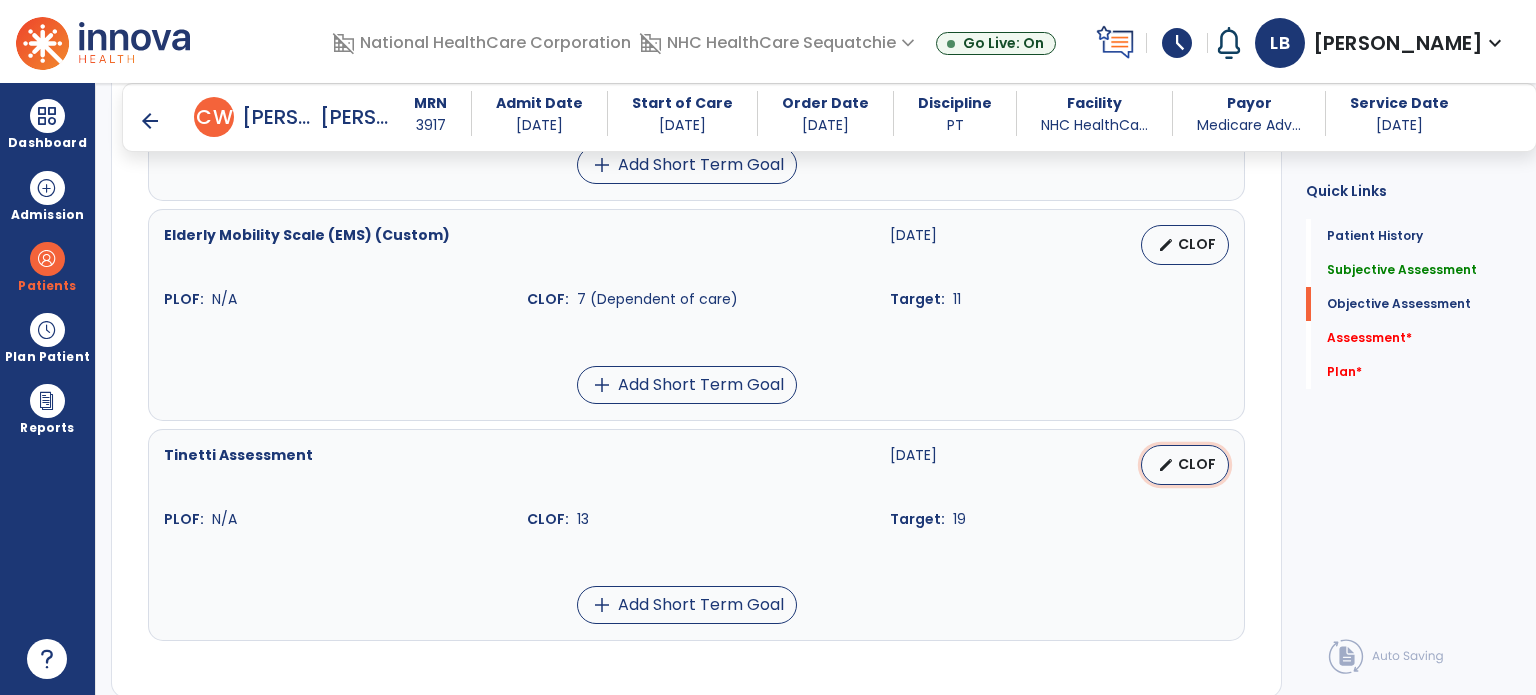 click on "edit" at bounding box center (1166, 465) 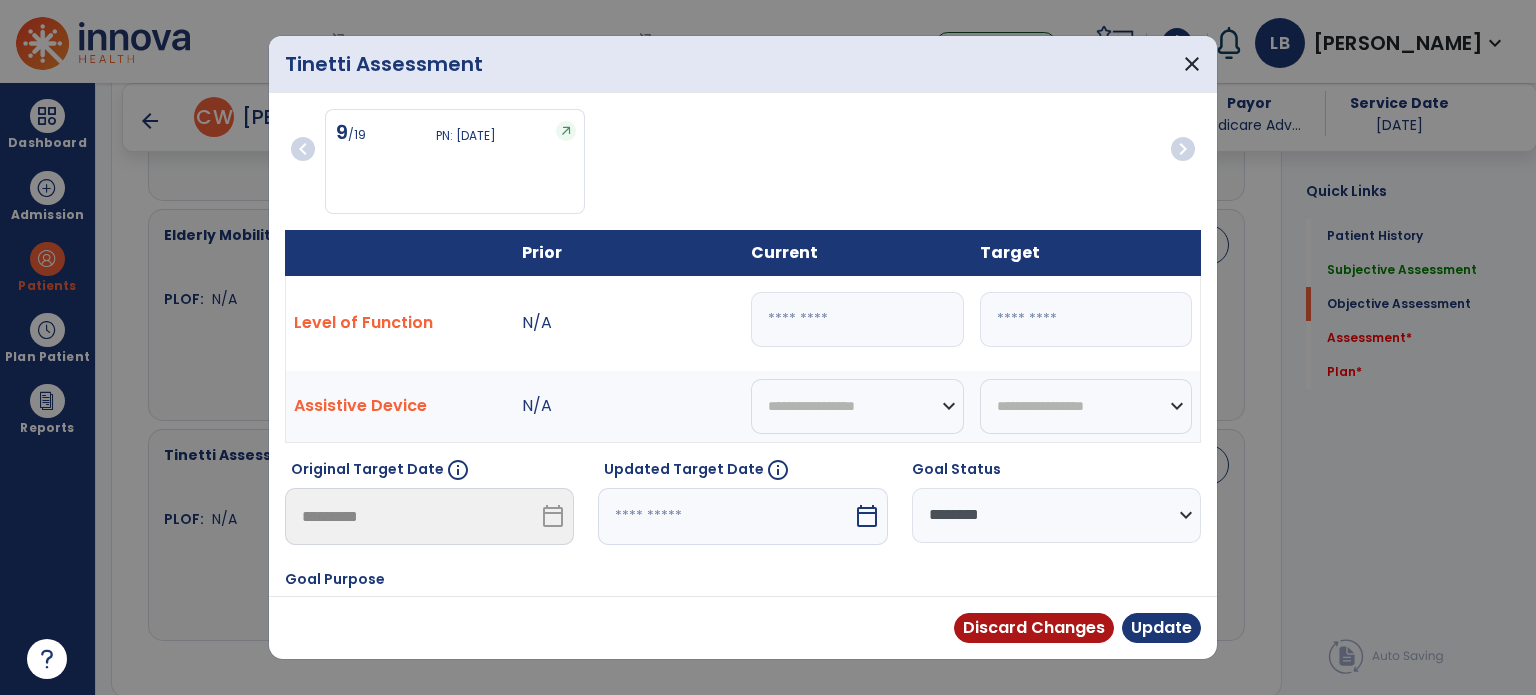 drag, startPoint x: 755, startPoint y: 301, endPoint x: 689, endPoint y: 294, distance: 66.37017 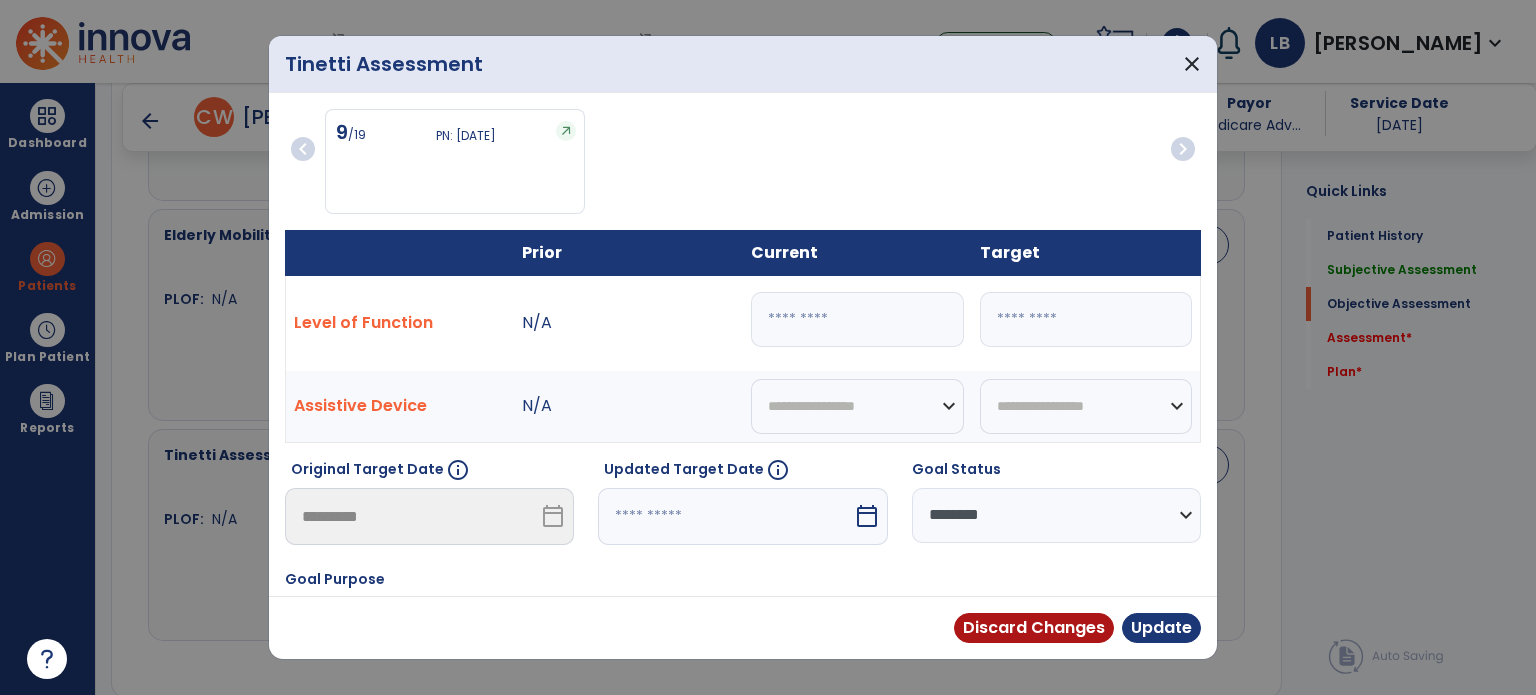 click on "Level of Function  N/A    **   **" at bounding box center (743, 323) 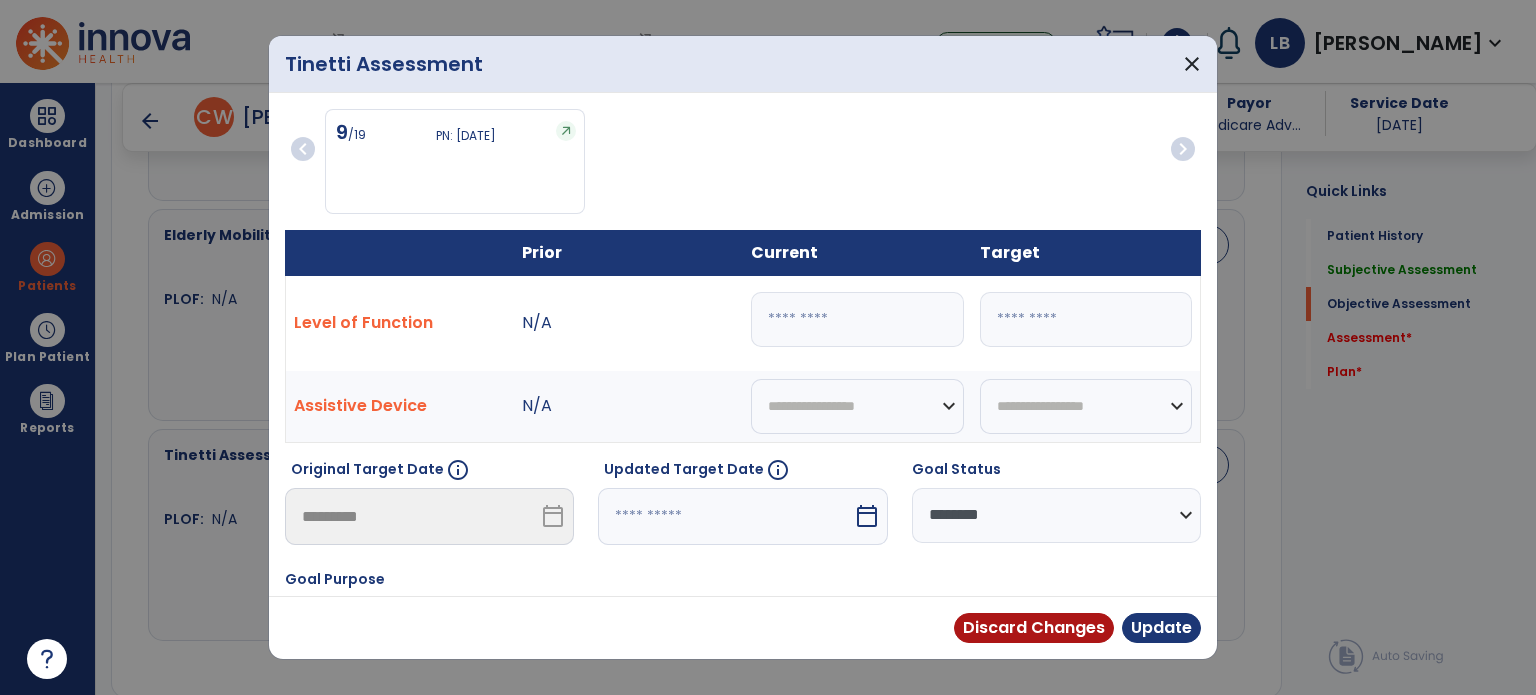 drag, startPoint x: 1028, startPoint y: 522, endPoint x: 1029, endPoint y: 536, distance: 14.035668 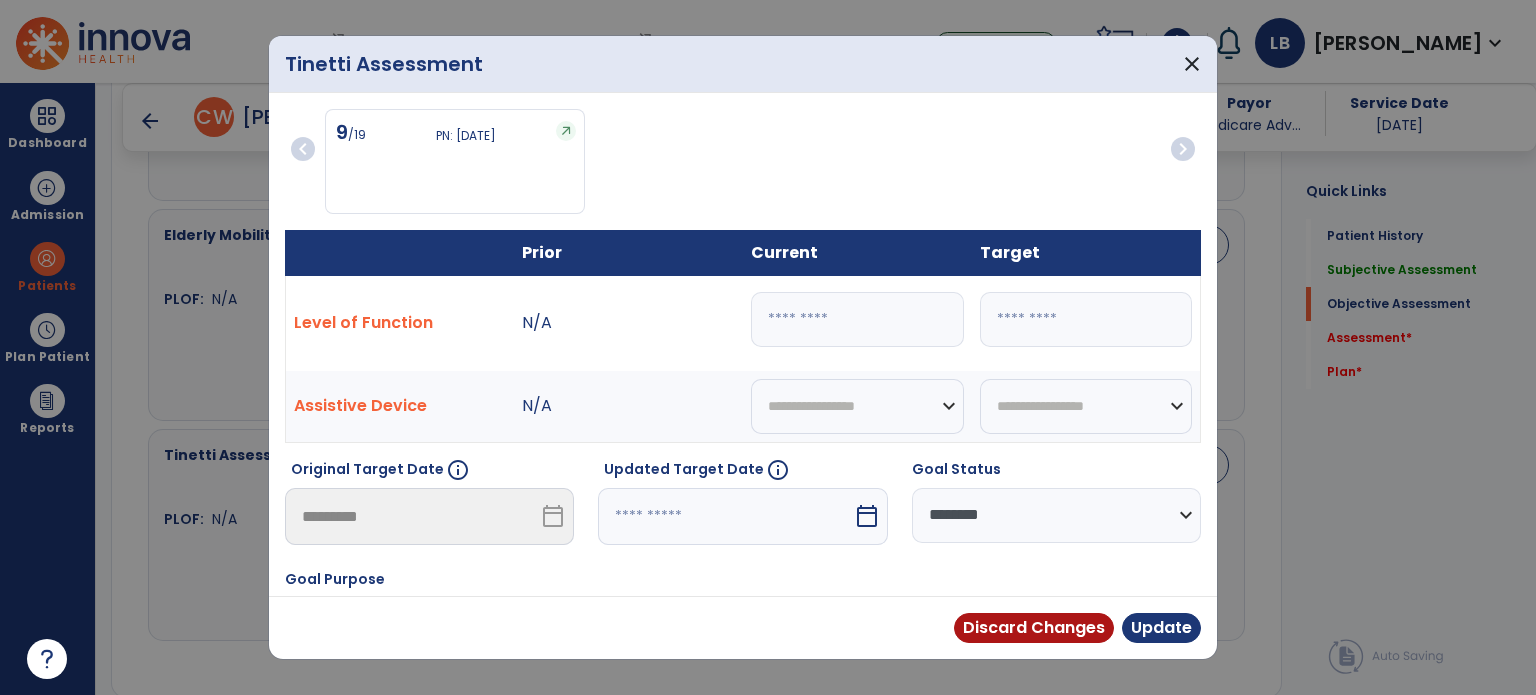click on "**********" at bounding box center [1056, 515] 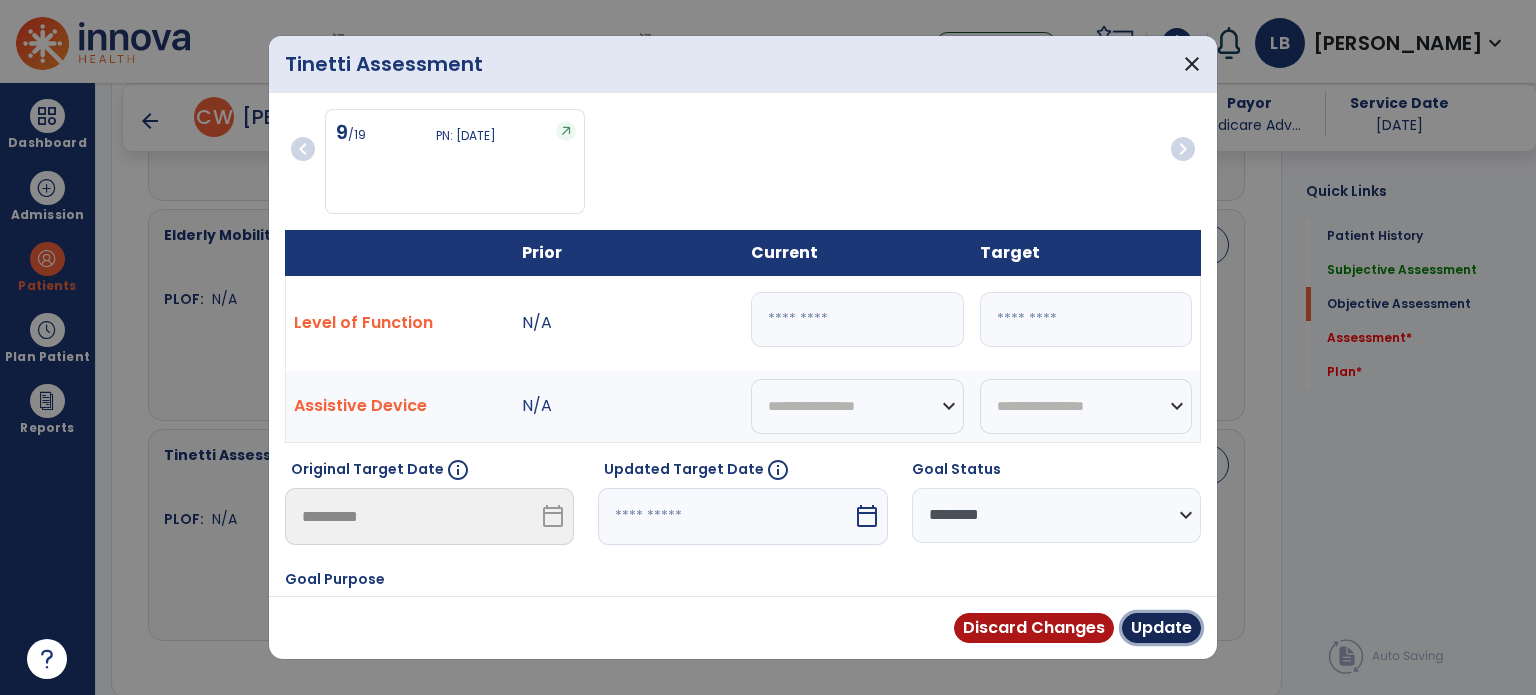 click on "Update" at bounding box center [1161, 628] 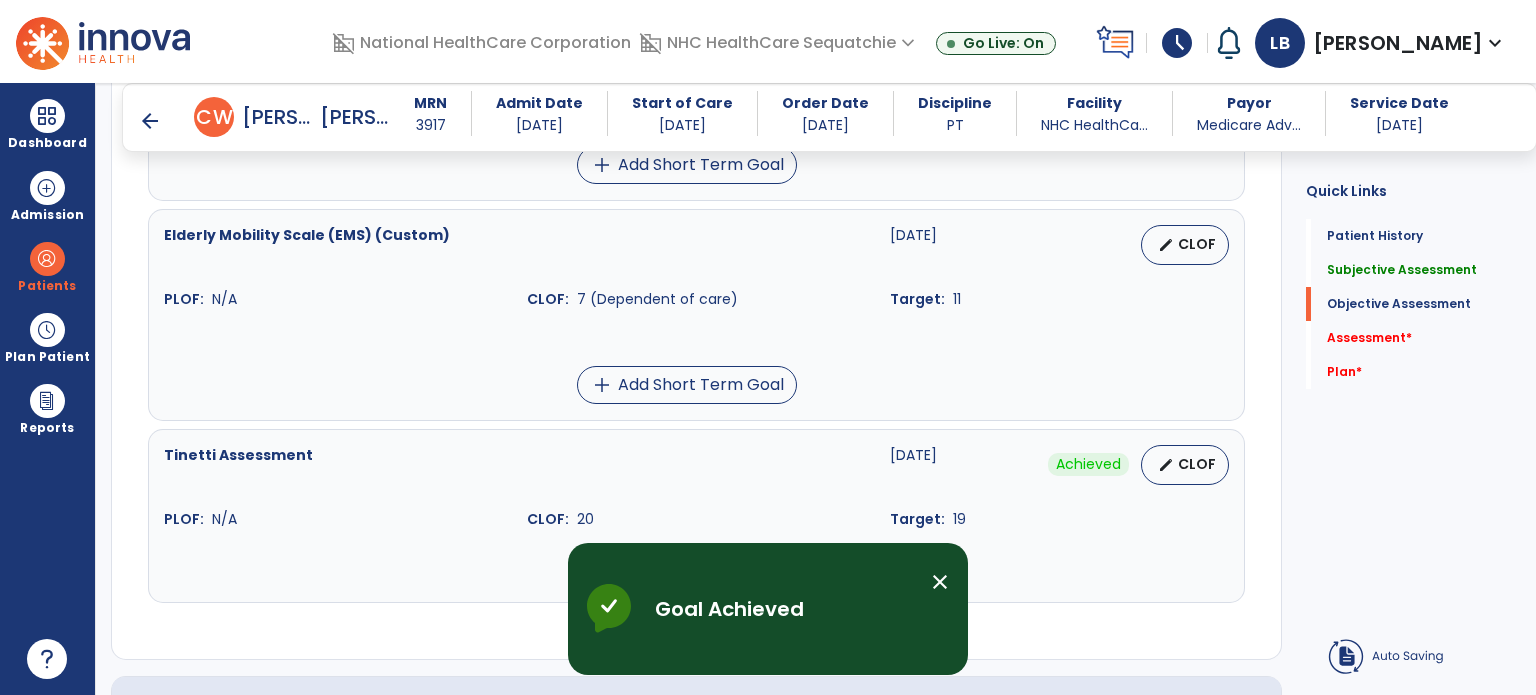 click on "(I) Bed Mobility w/HOB flat and no use of rail  07-23-2025   edit   CLOF PLOF:    (I) CLOF:    Min (A) w/HOB 45 and use of rail Target:    (I)  add  Add Short Term Goal  Mod (I) Stand-step TF w/RW   07-23-2025   edit   CLOF PLOF:    Mod (I) w/RW  CLOF:    Min (A) to CGA w/RW, extra time Target:    Mod (I) w/RW  STG-1: Mod (I) Lateral Transfers  07-23-2025   edit   CLOF PLOF:  Mod (I)   CLOF:  CGA partial stand-step  Target:  Mod (I)   STG-2: CGA STS w/LRAD without s/s Orthostatic Hypotension
07-23-2025   edit   CLOF PLOF:  CGA   CLOF:  CGA. Dizziness at times w/position change; BP reflected OH 07/09/2025.  Target:  CGA   add  Add Short Term Goal  Mod (I) 50 Feet w/RW, Gait on Level Surfaces  07-31-2025   edit   CLOF PLOF:    Mod (I)  CLOF:    CGA 50-75 feet w/RW  Target:    Mod (I)  STG-1: BLE Strength   07-10-2025   edit   CLOF PLOF:  N/T   CLOF:  3-/5  Target:  3+/5  add  Add Short Term Goal  CGA ascend/descend 6 Stairs w/left HR when ascending   07-31-2025  Discontinued add" 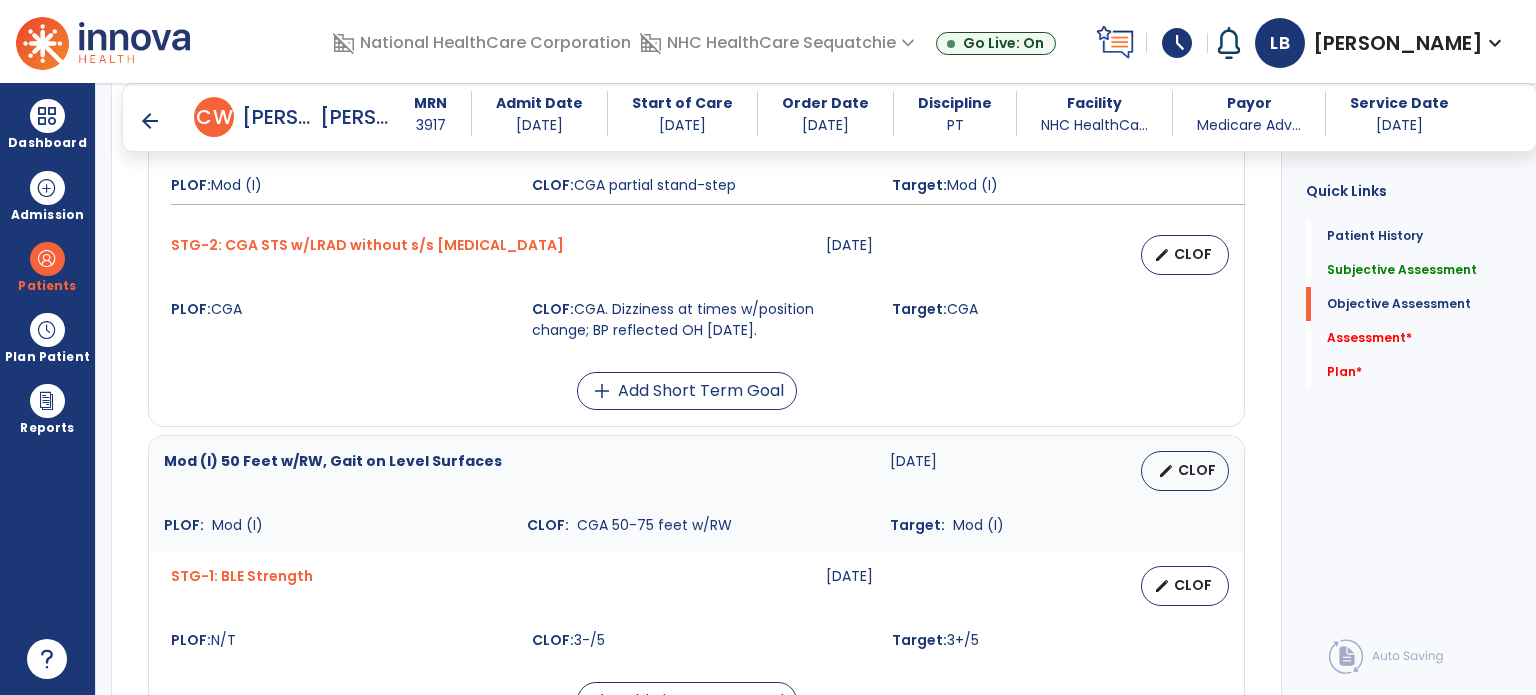 scroll, scrollTop: 1602, scrollLeft: 0, axis: vertical 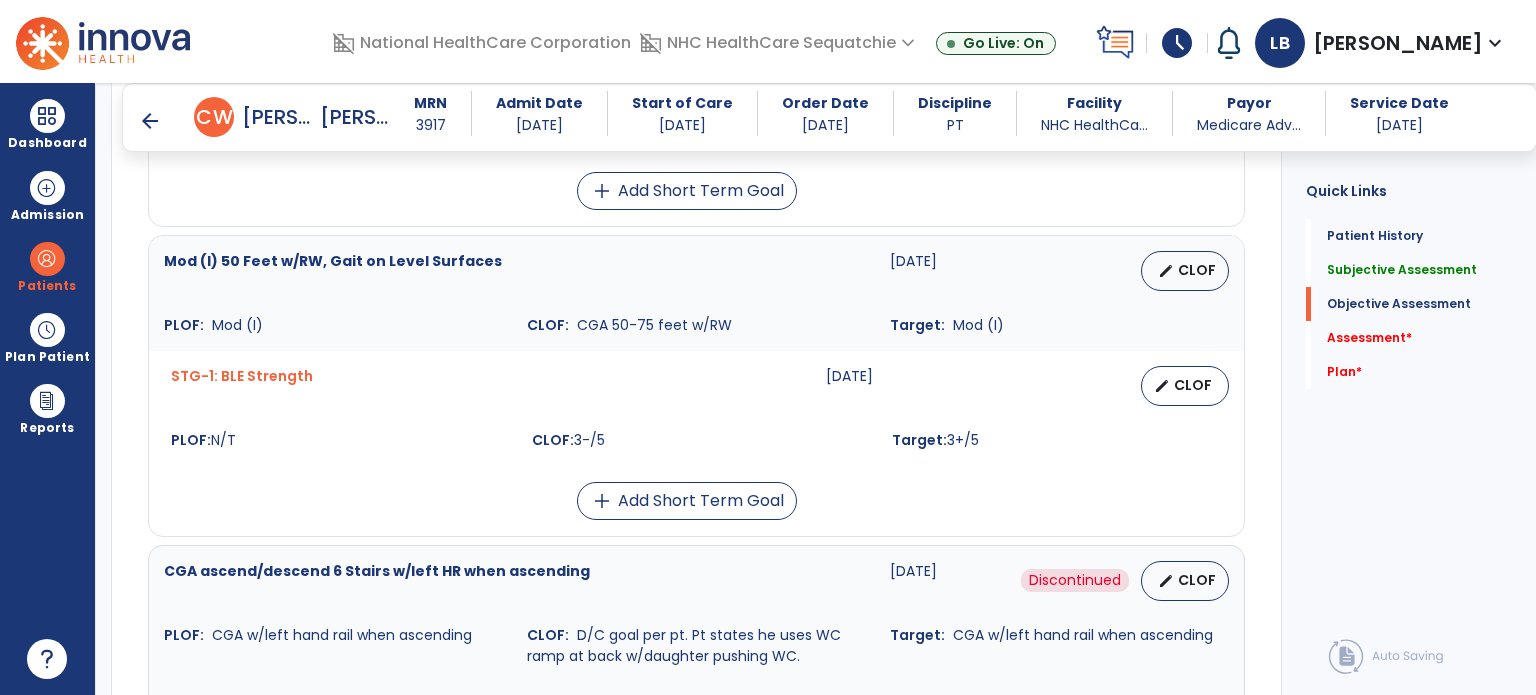 click on "Assessment   *" 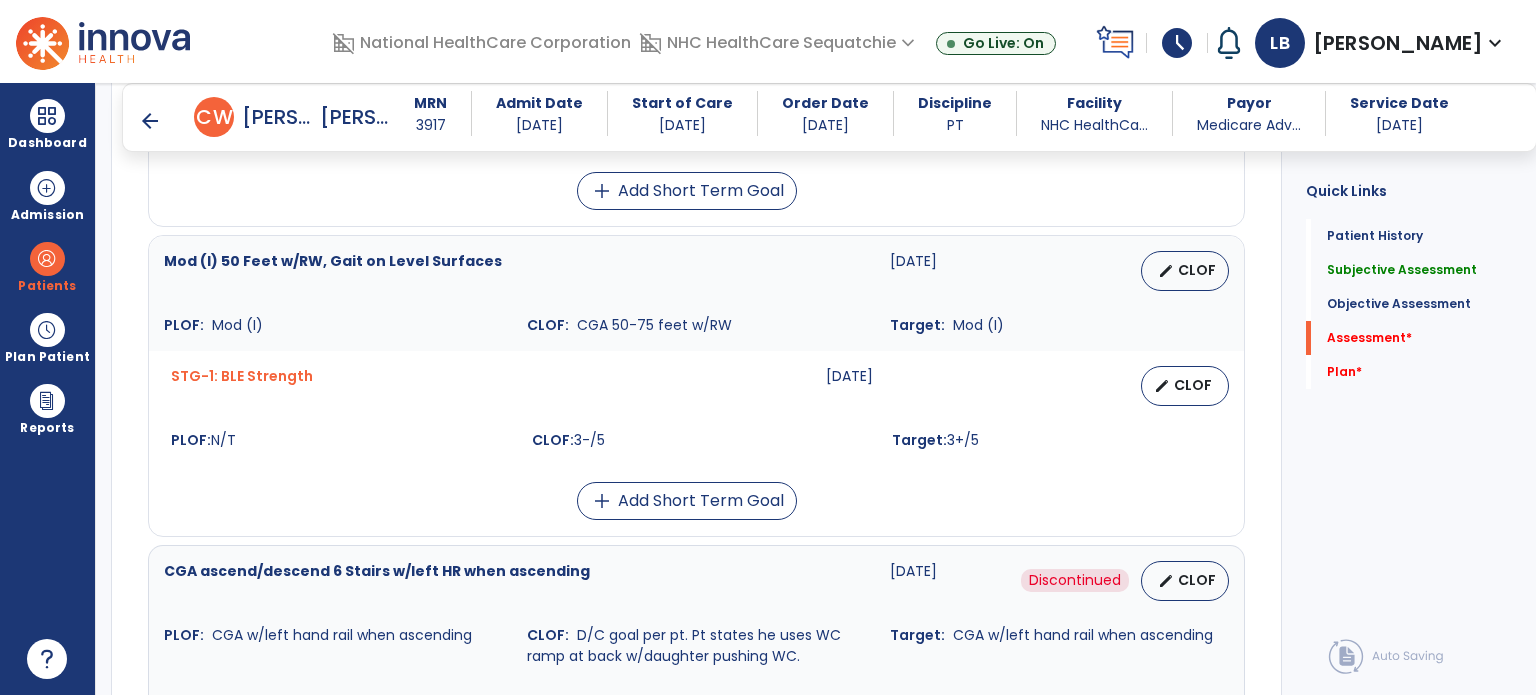 scroll, scrollTop: 40, scrollLeft: 0, axis: vertical 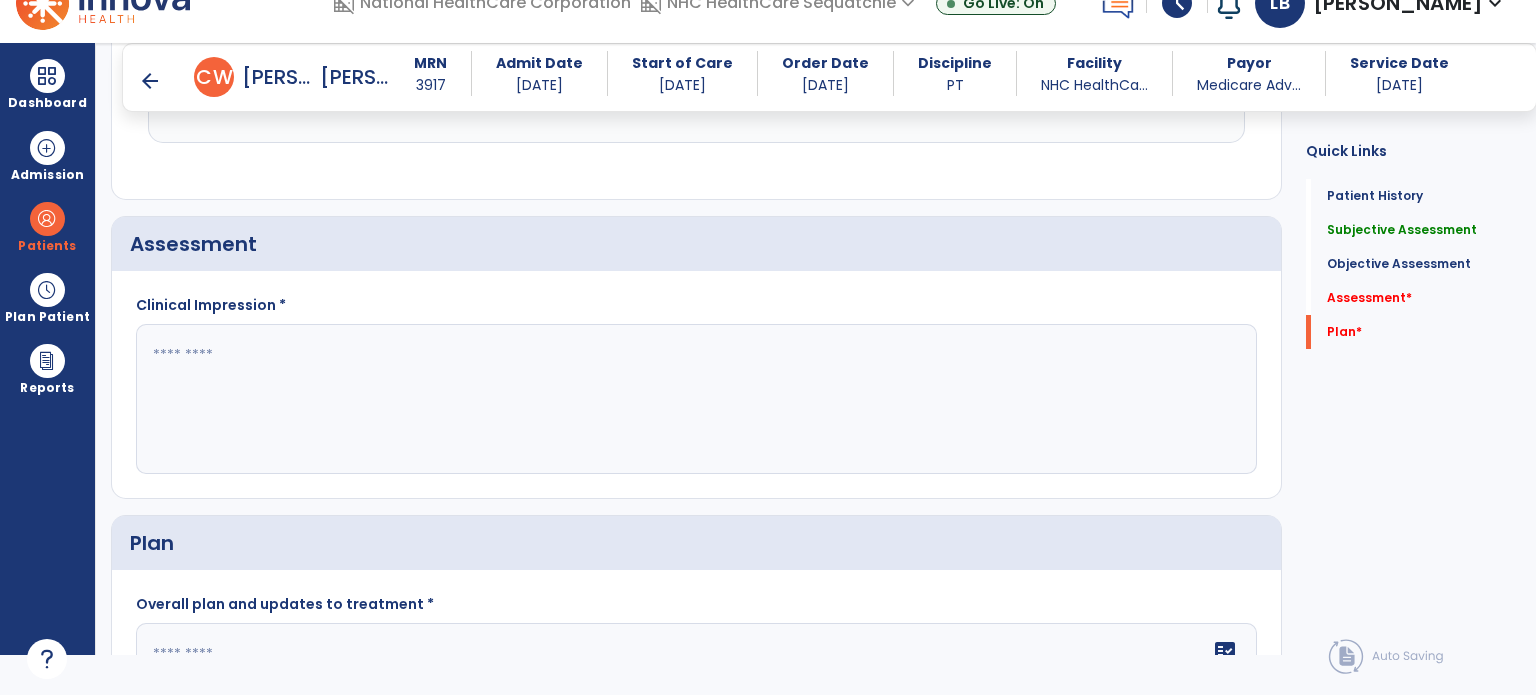 click 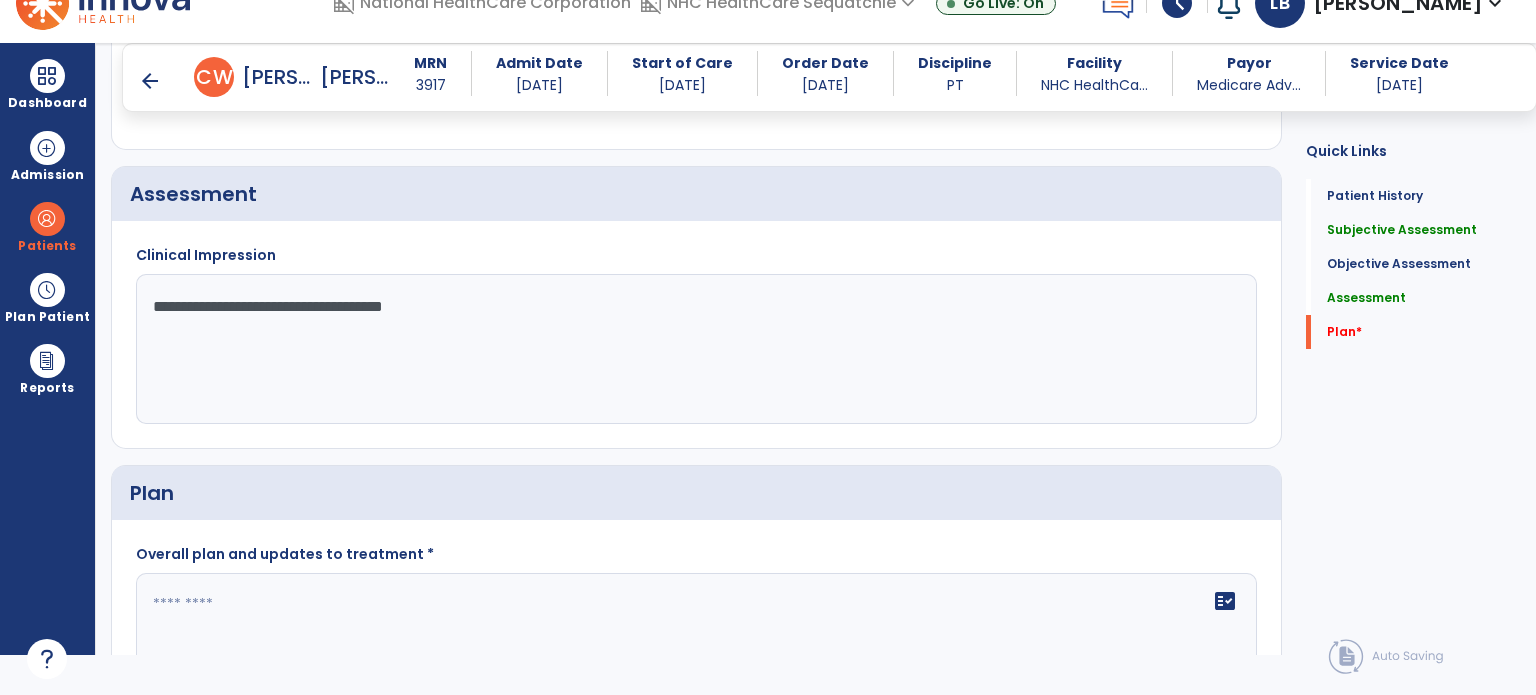 scroll, scrollTop: 3022, scrollLeft: 0, axis: vertical 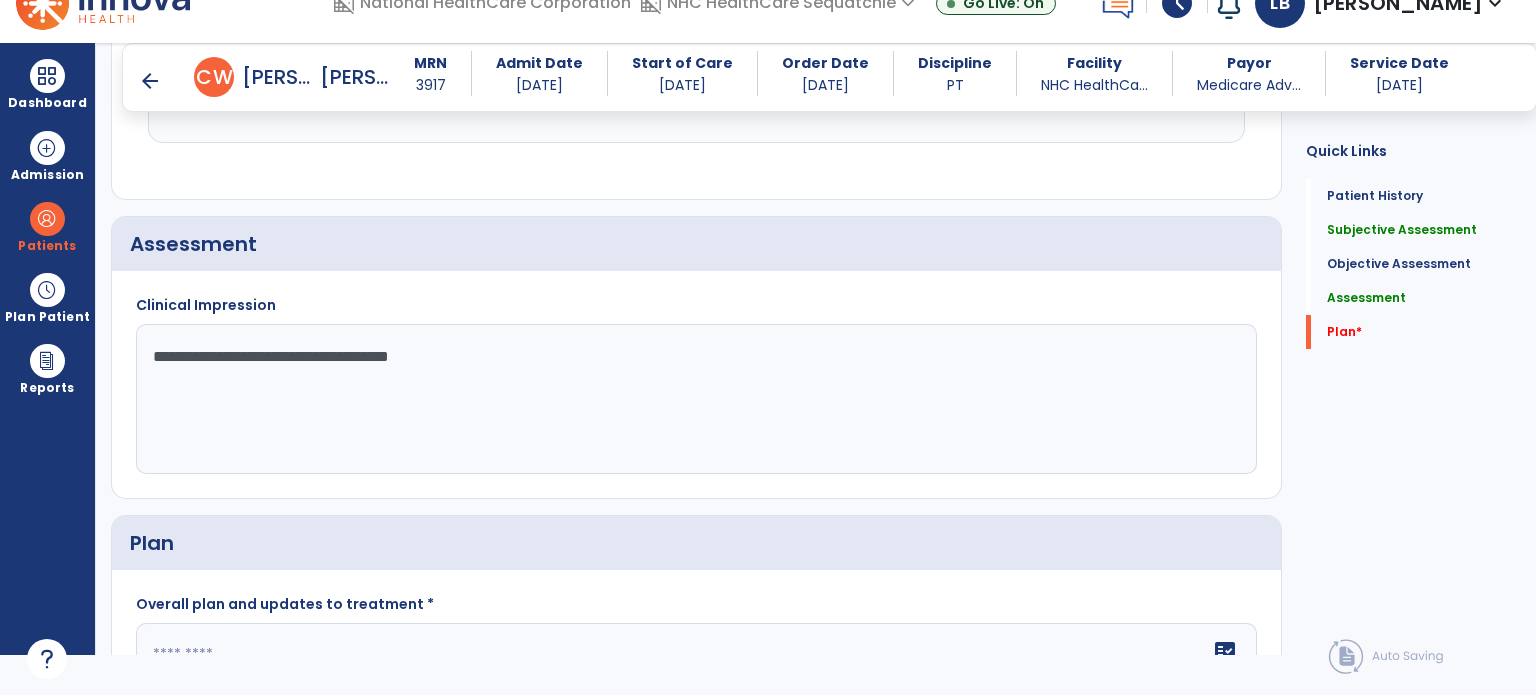 click on "**********" 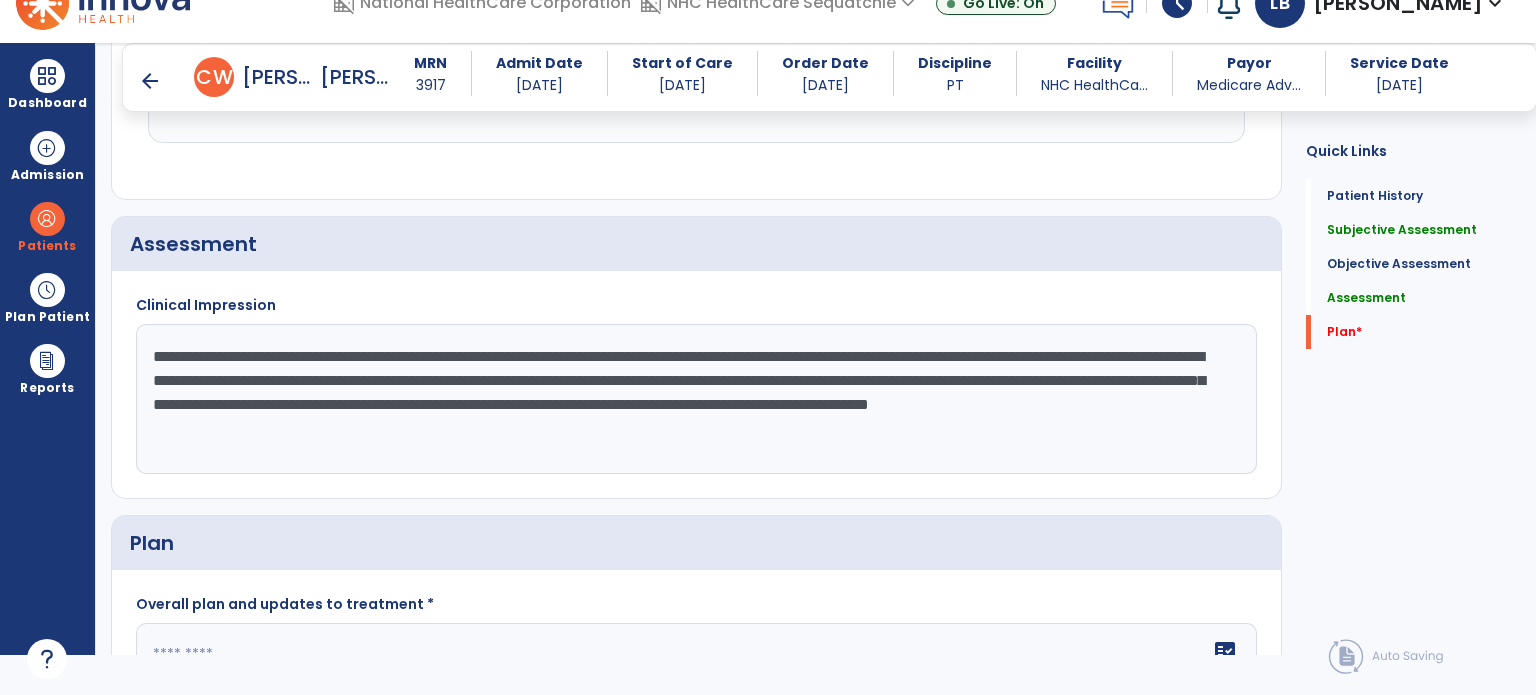 scroll, scrollTop: 3220, scrollLeft: 0, axis: vertical 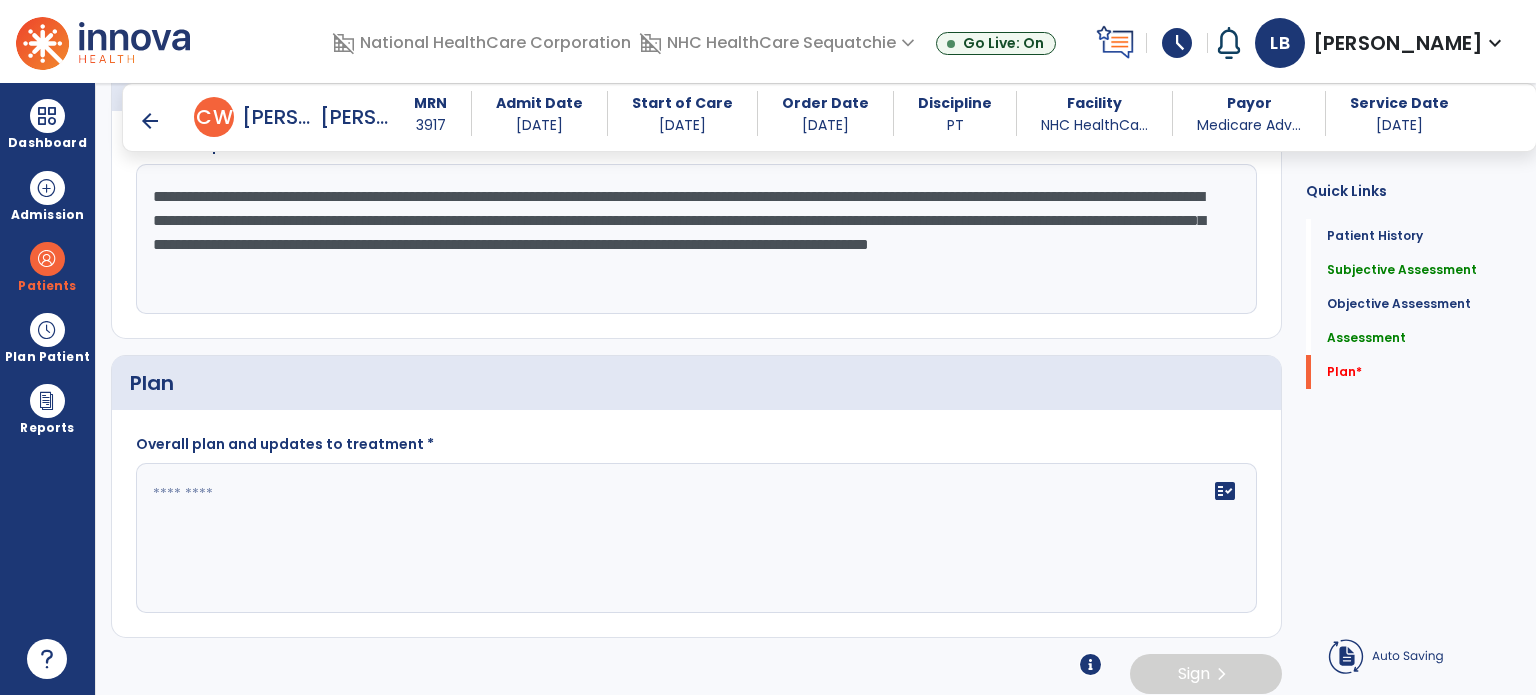 type on "**********" 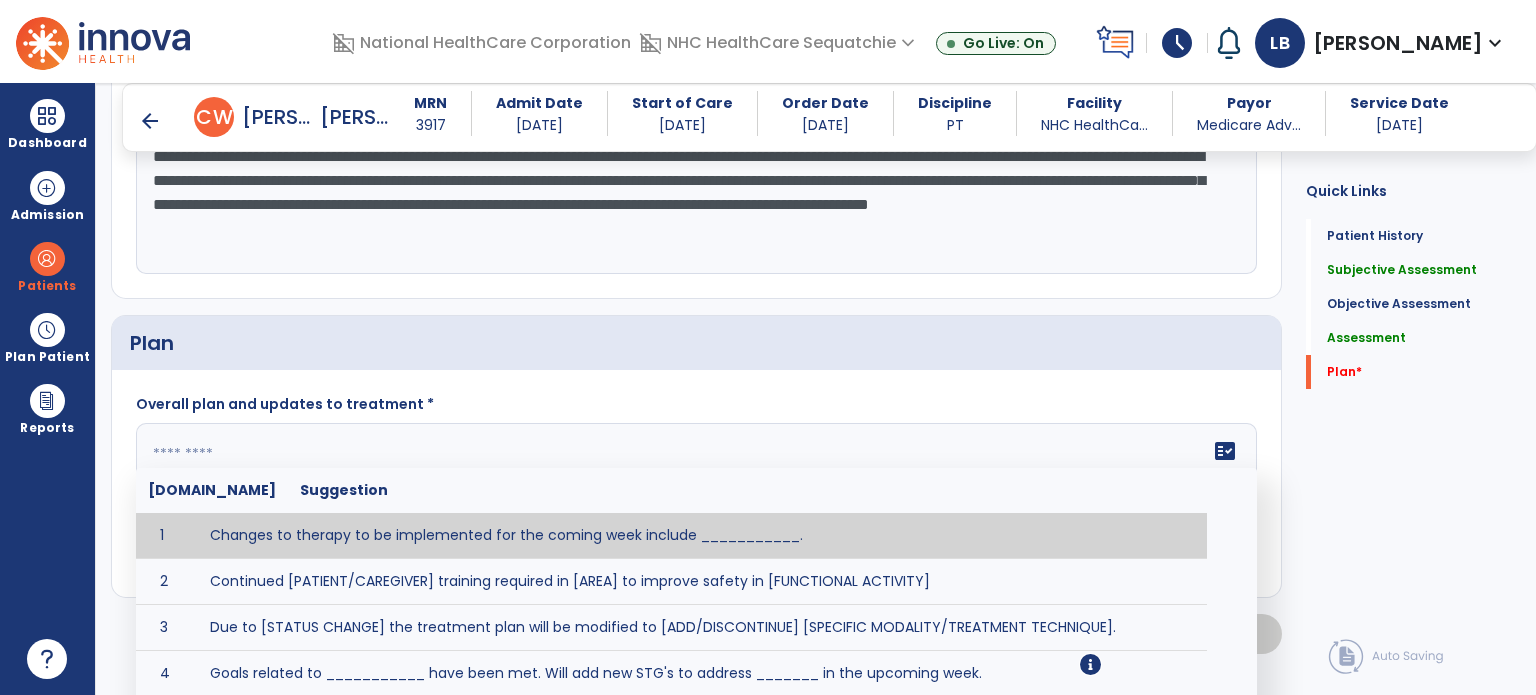 scroll, scrollTop: 3222, scrollLeft: 0, axis: vertical 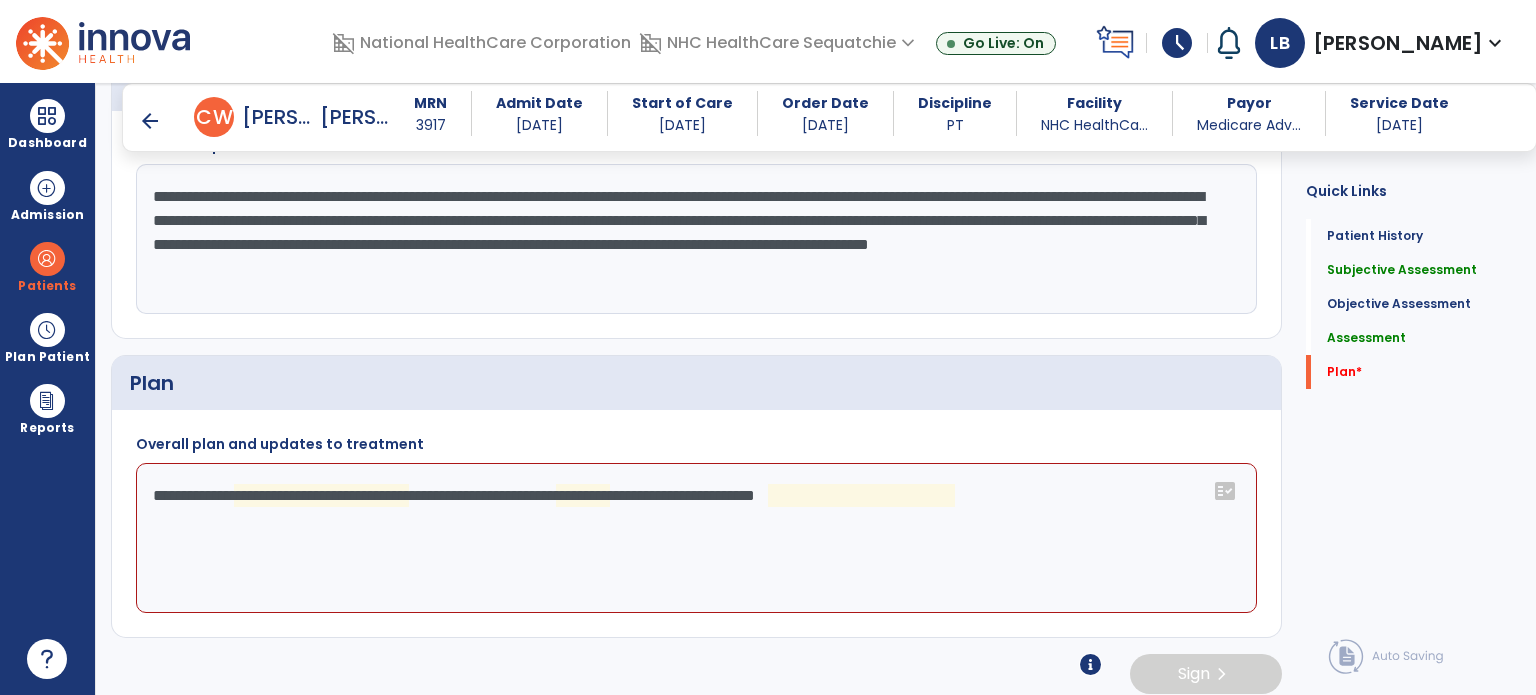 click on "**********" 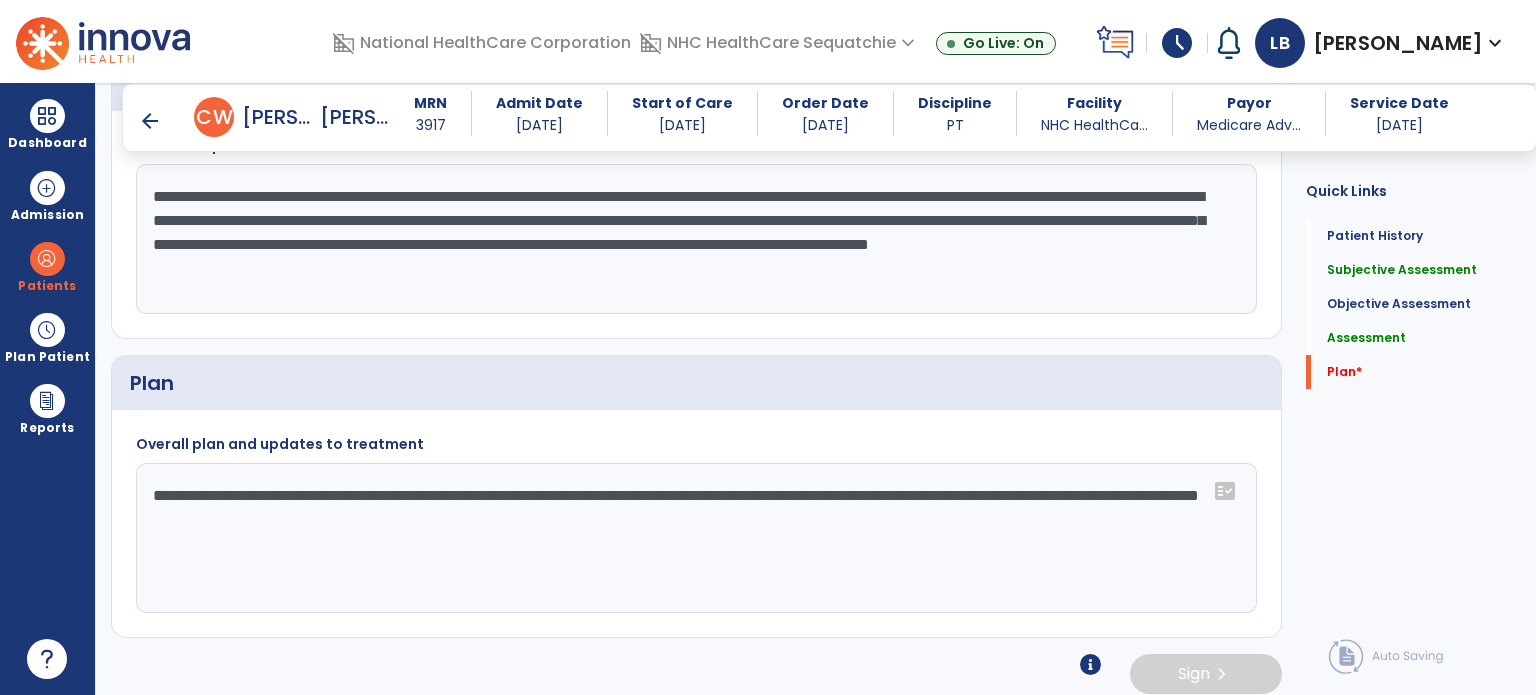 type on "**********" 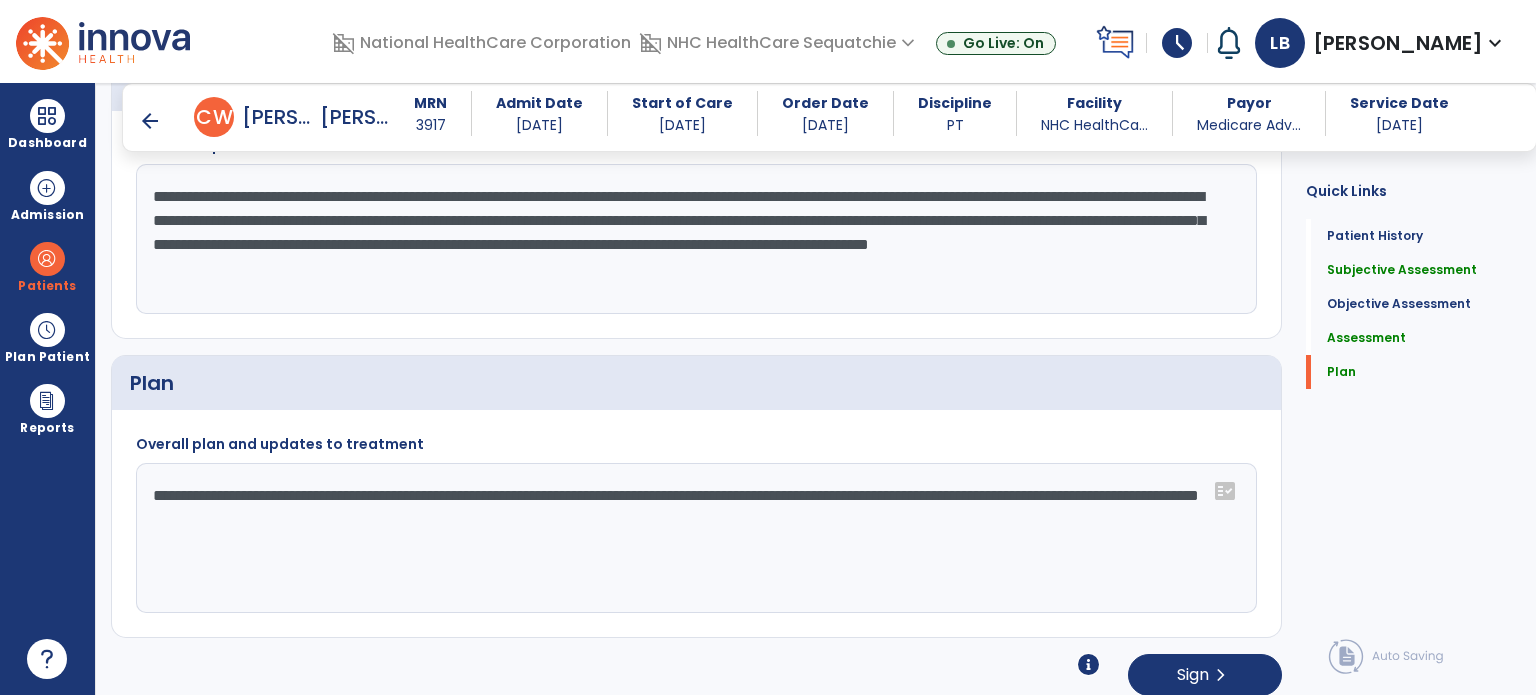 click on "Subjective Assessment" 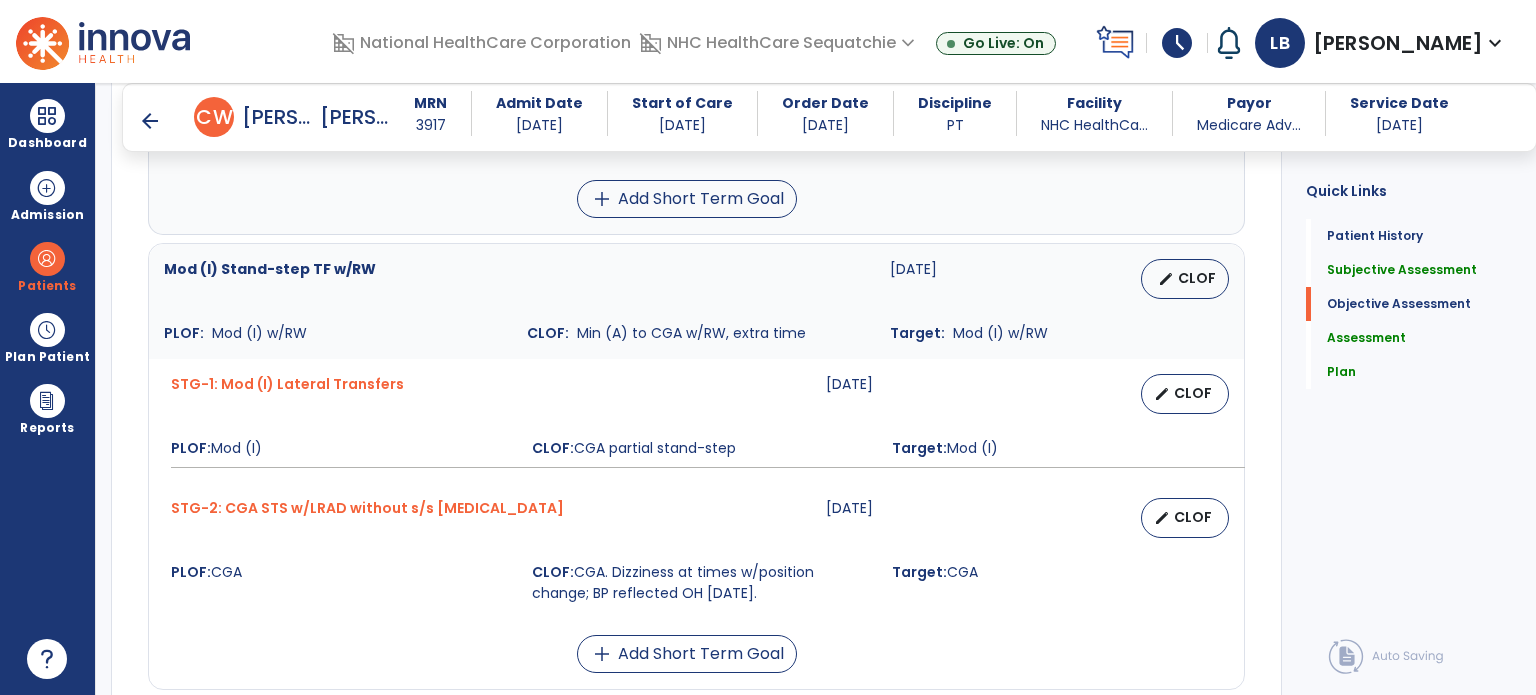 scroll, scrollTop: 511, scrollLeft: 0, axis: vertical 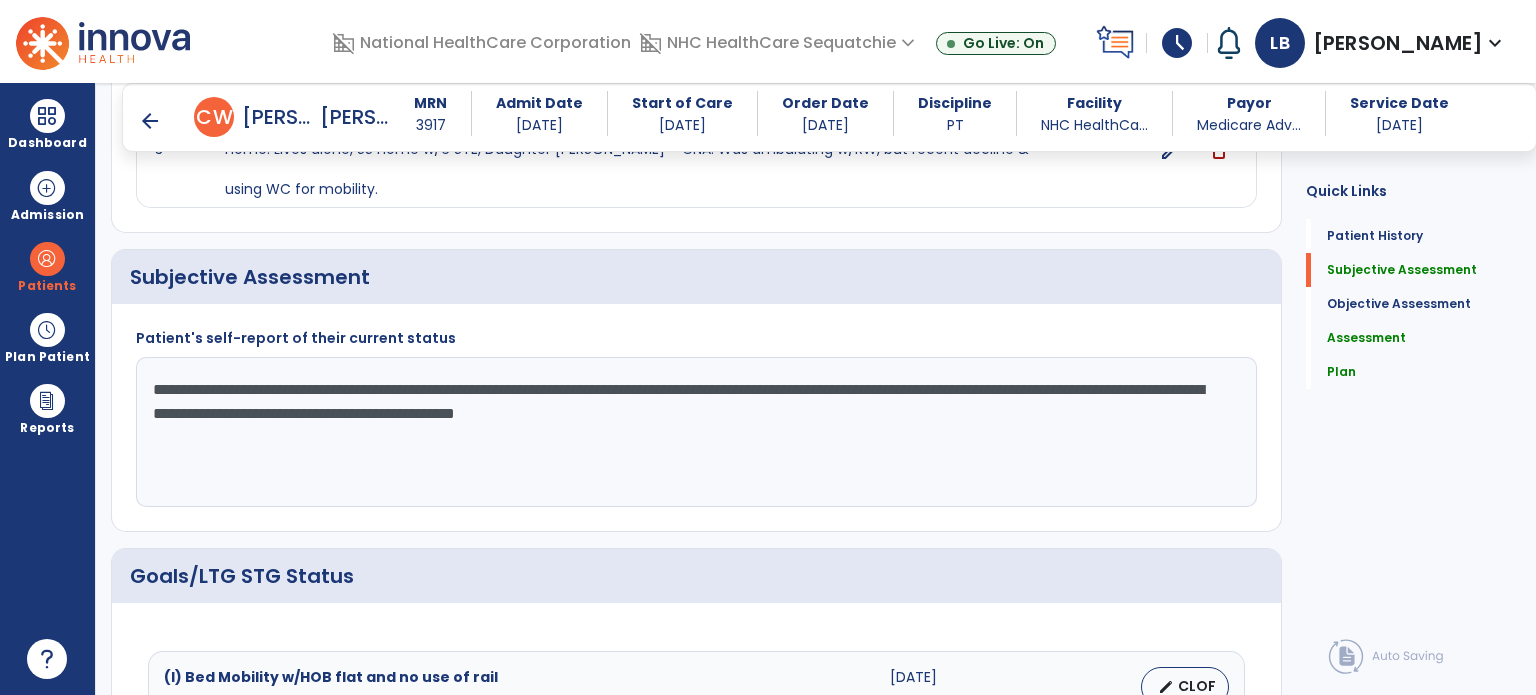 click on "**********" 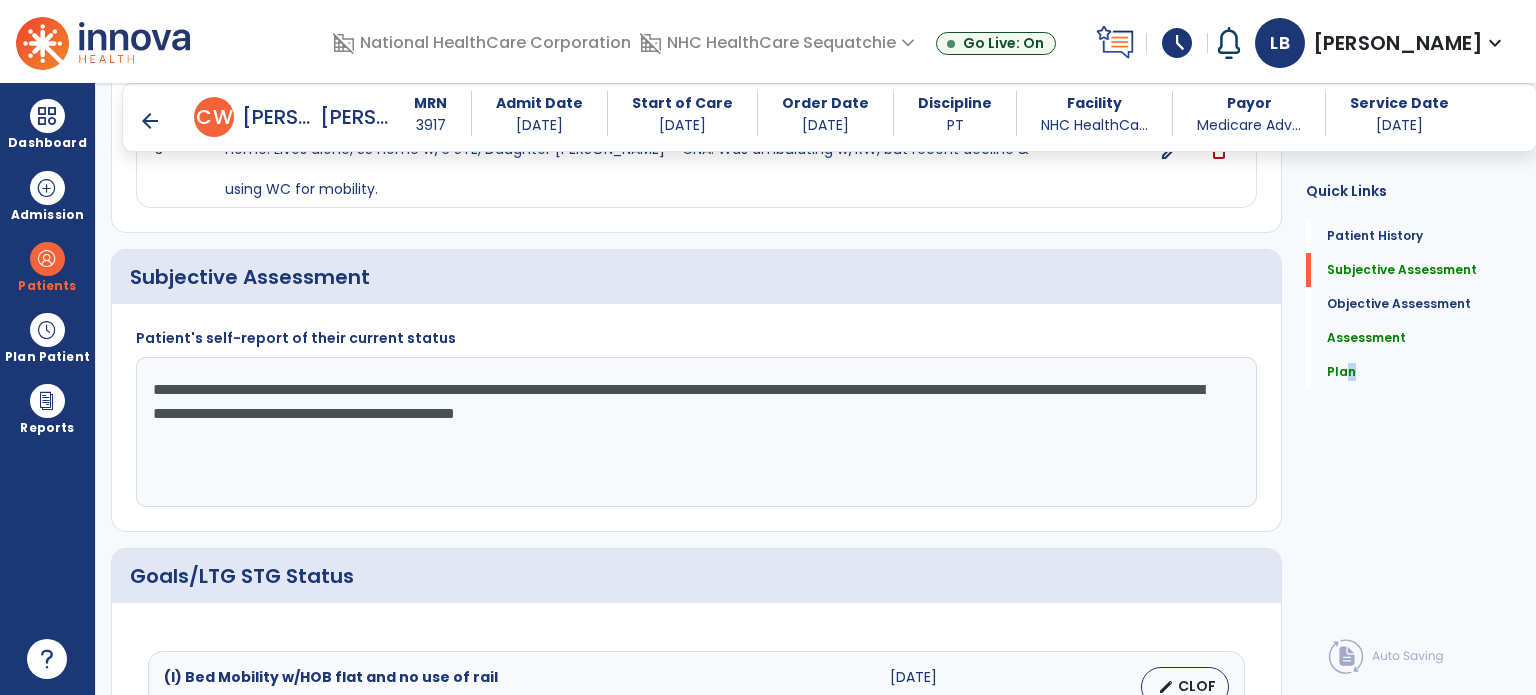 click on "Plan" 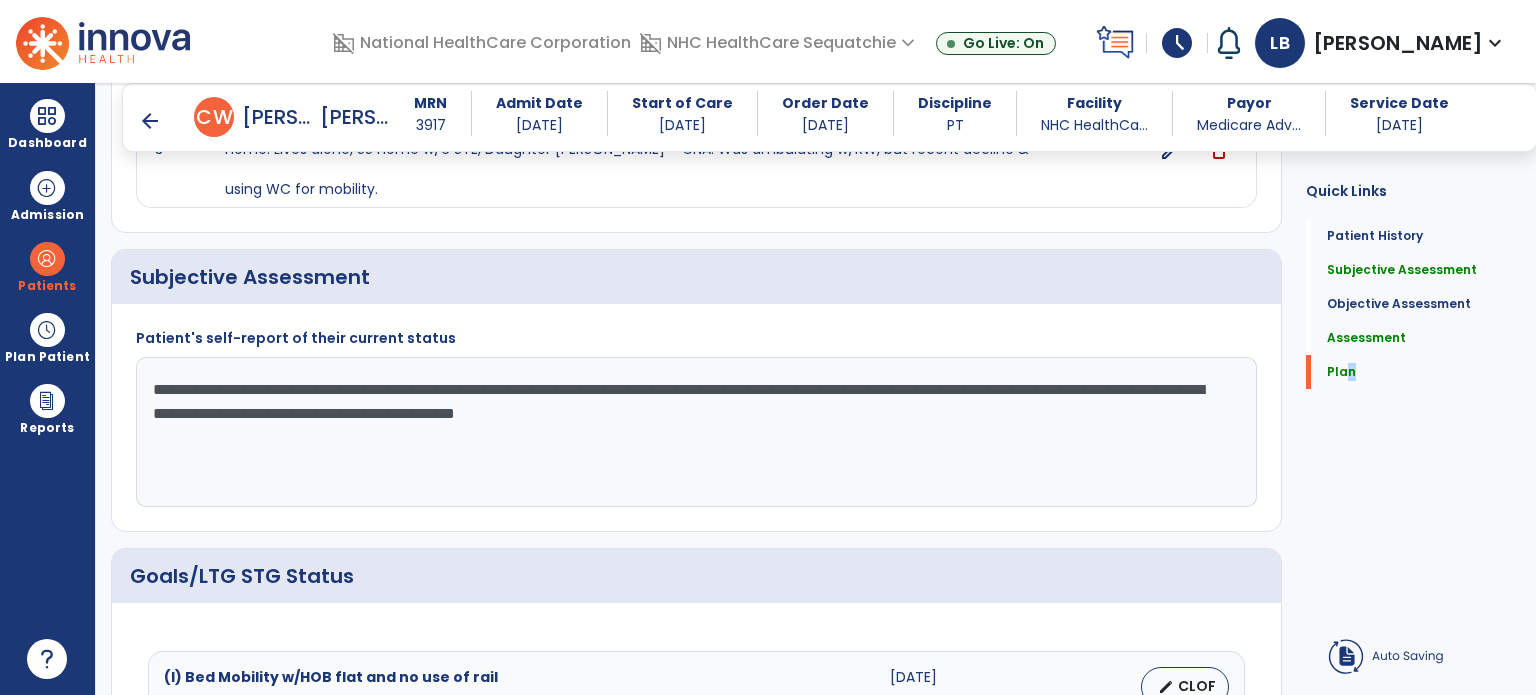 scroll, scrollTop: 76, scrollLeft: 0, axis: vertical 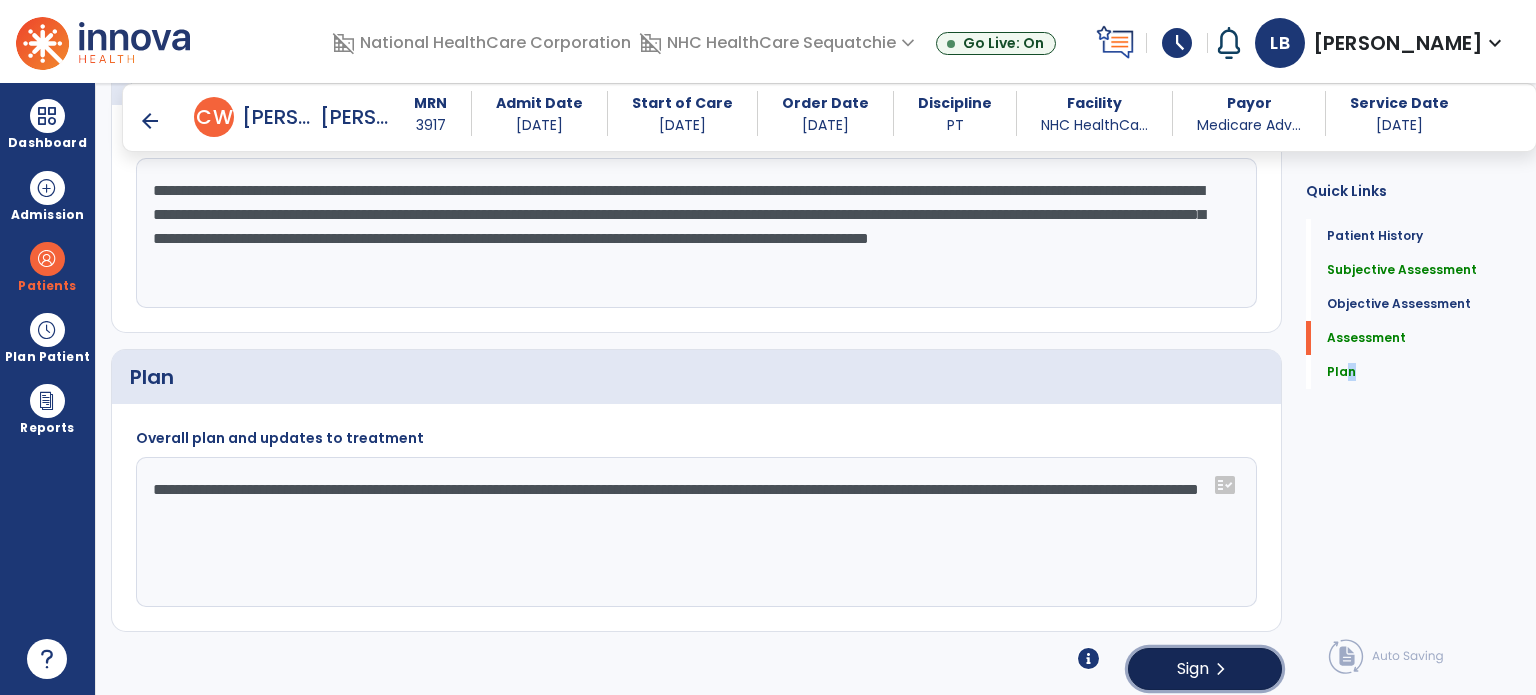 click on "Sign" 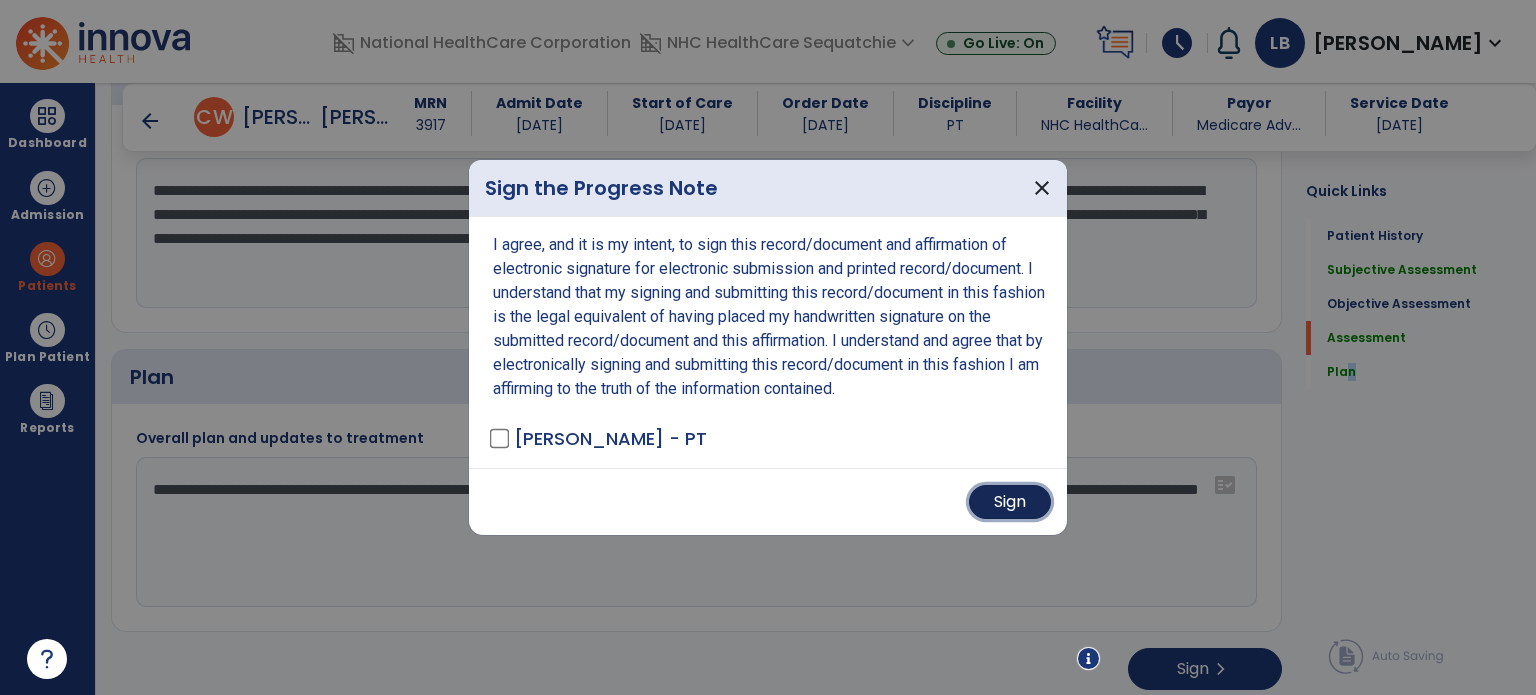 click on "Sign" at bounding box center [1010, 502] 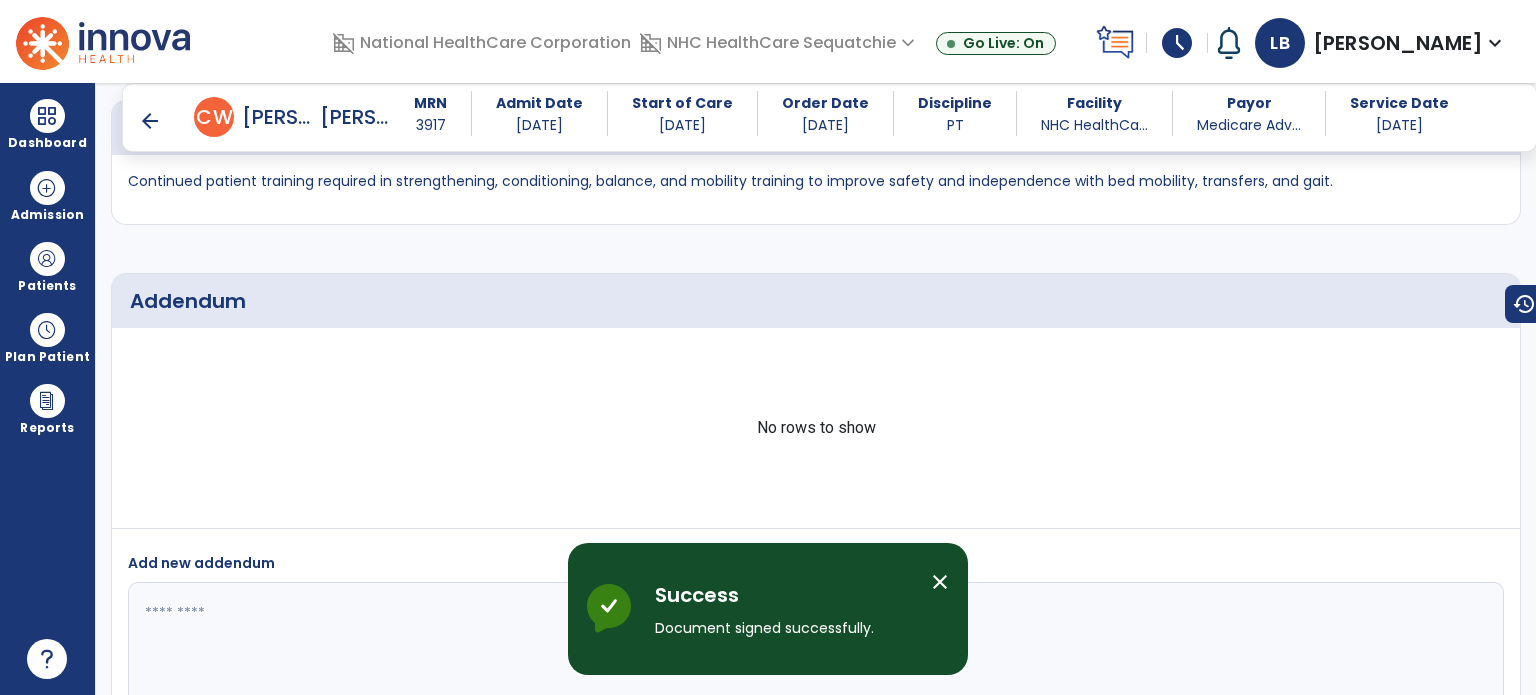 scroll, scrollTop: 4420, scrollLeft: 0, axis: vertical 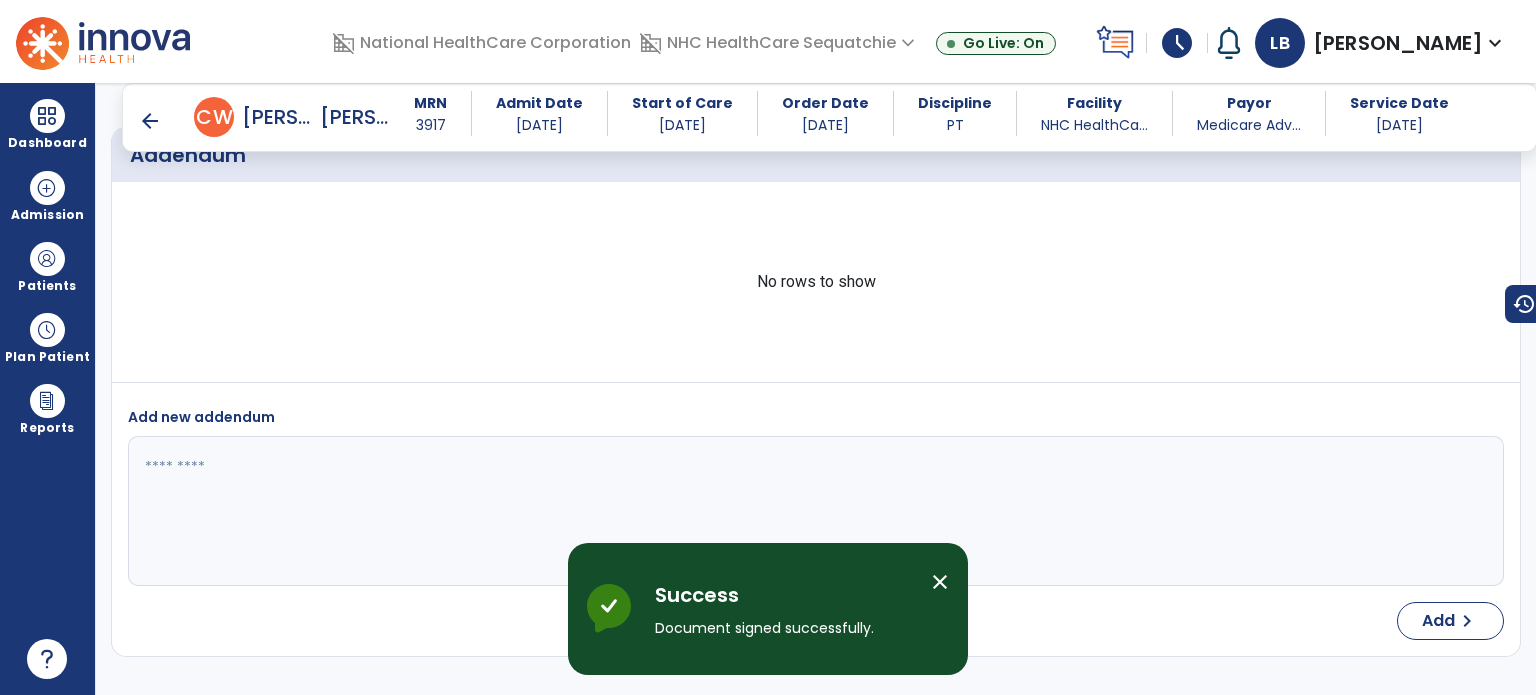 click at bounding box center [47, 116] 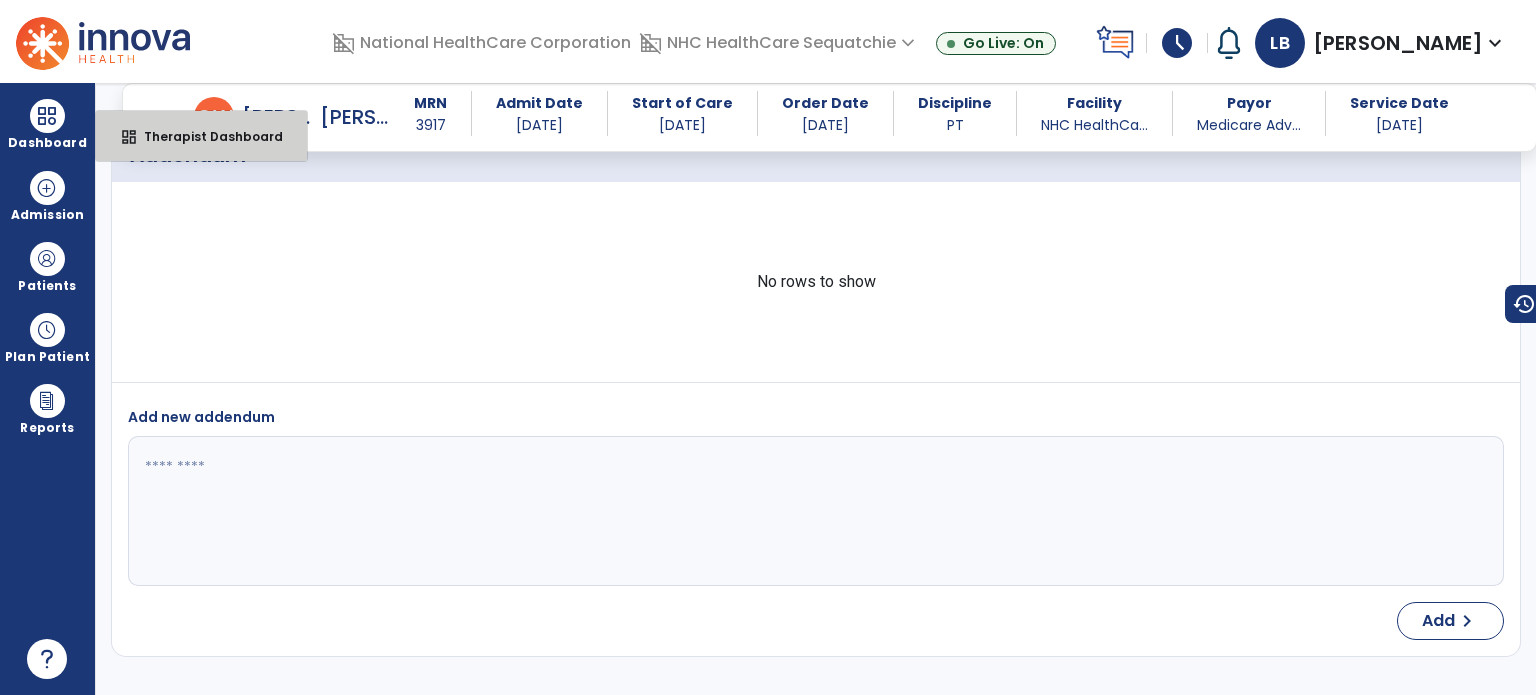 drag, startPoint x: 215, startPoint y: 127, endPoint x: 270, endPoint y: 128, distance: 55.00909 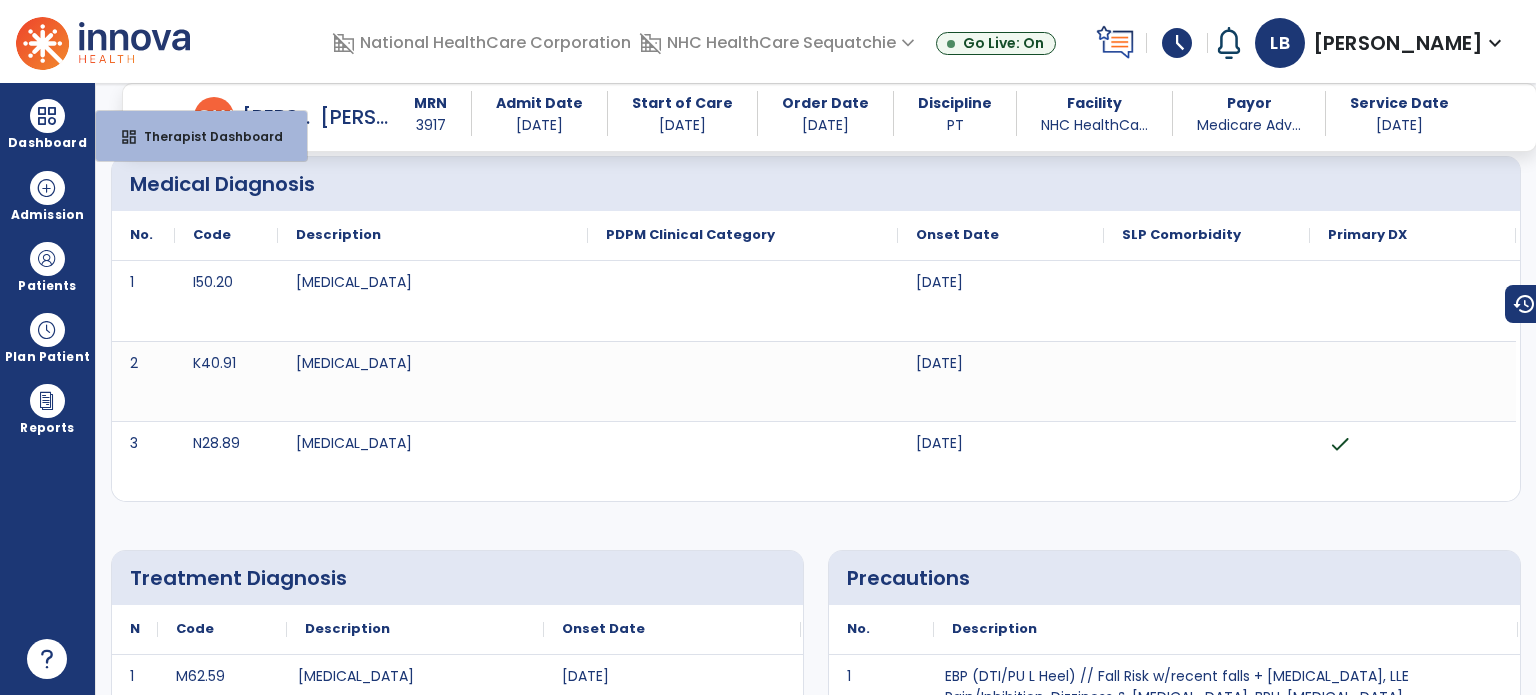 select on "****" 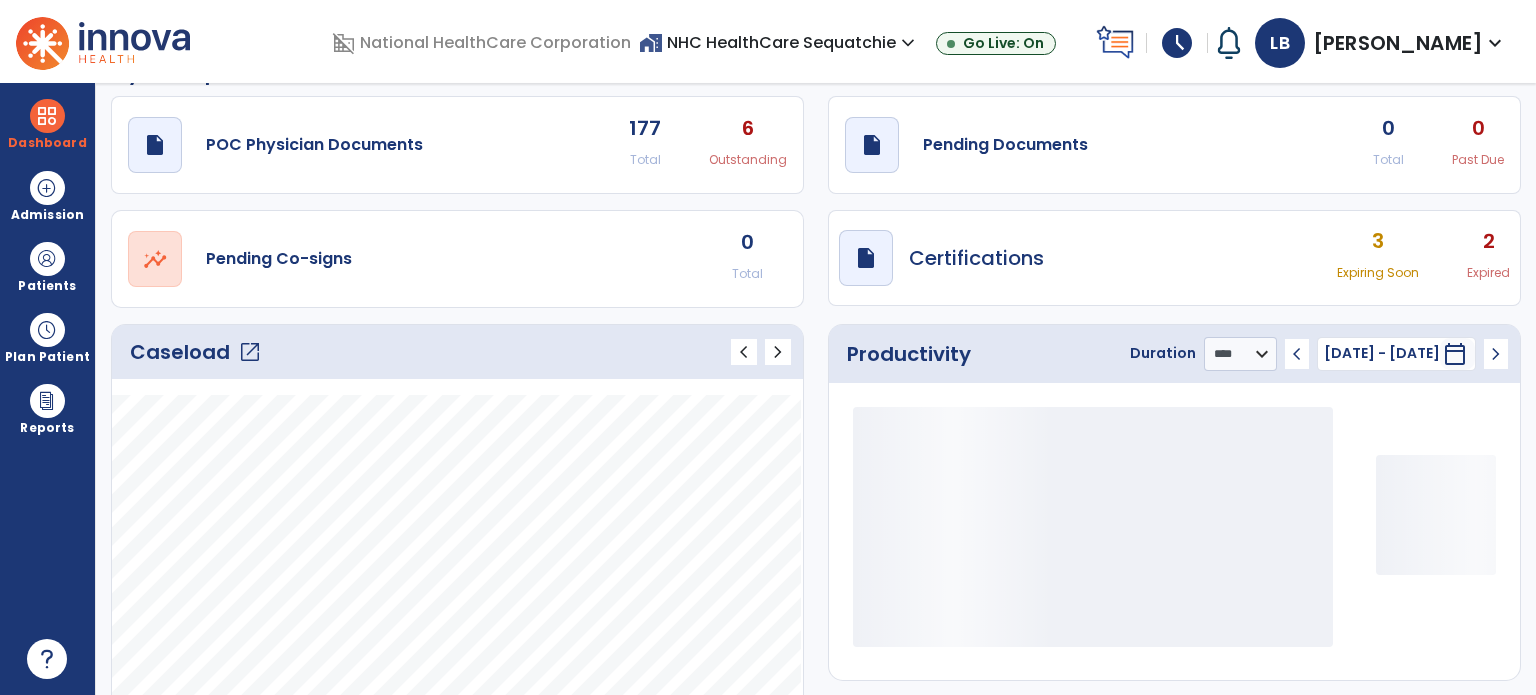 scroll, scrollTop: 12, scrollLeft: 0, axis: vertical 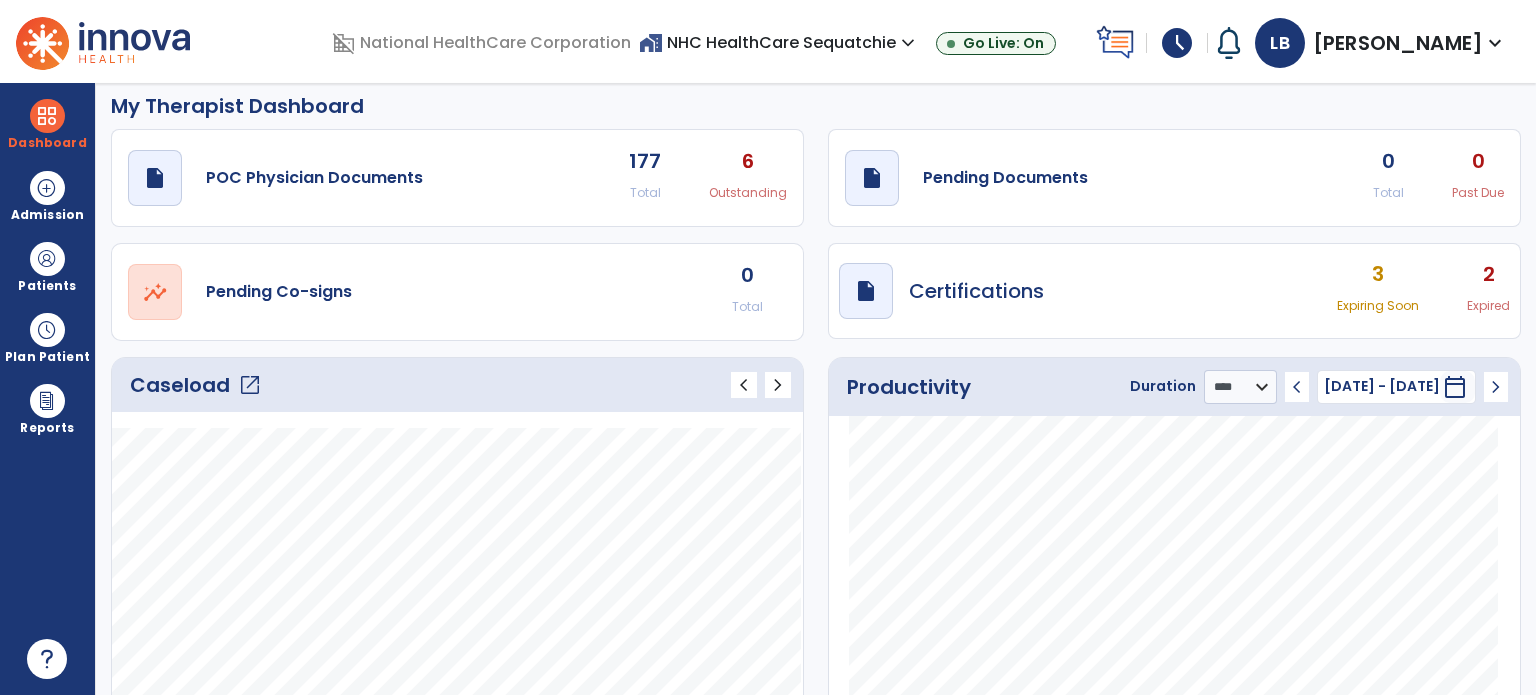 click on "Pending Documents" 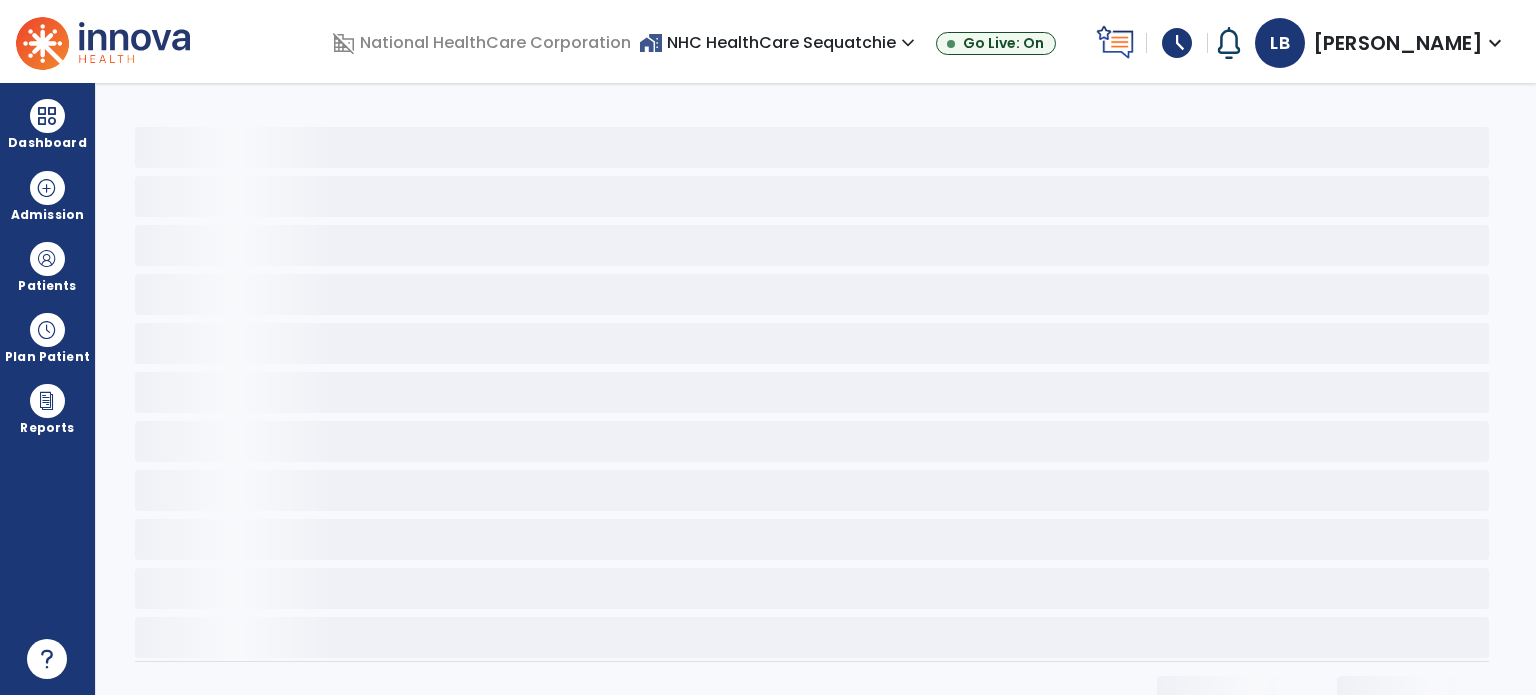 scroll, scrollTop: 0, scrollLeft: 0, axis: both 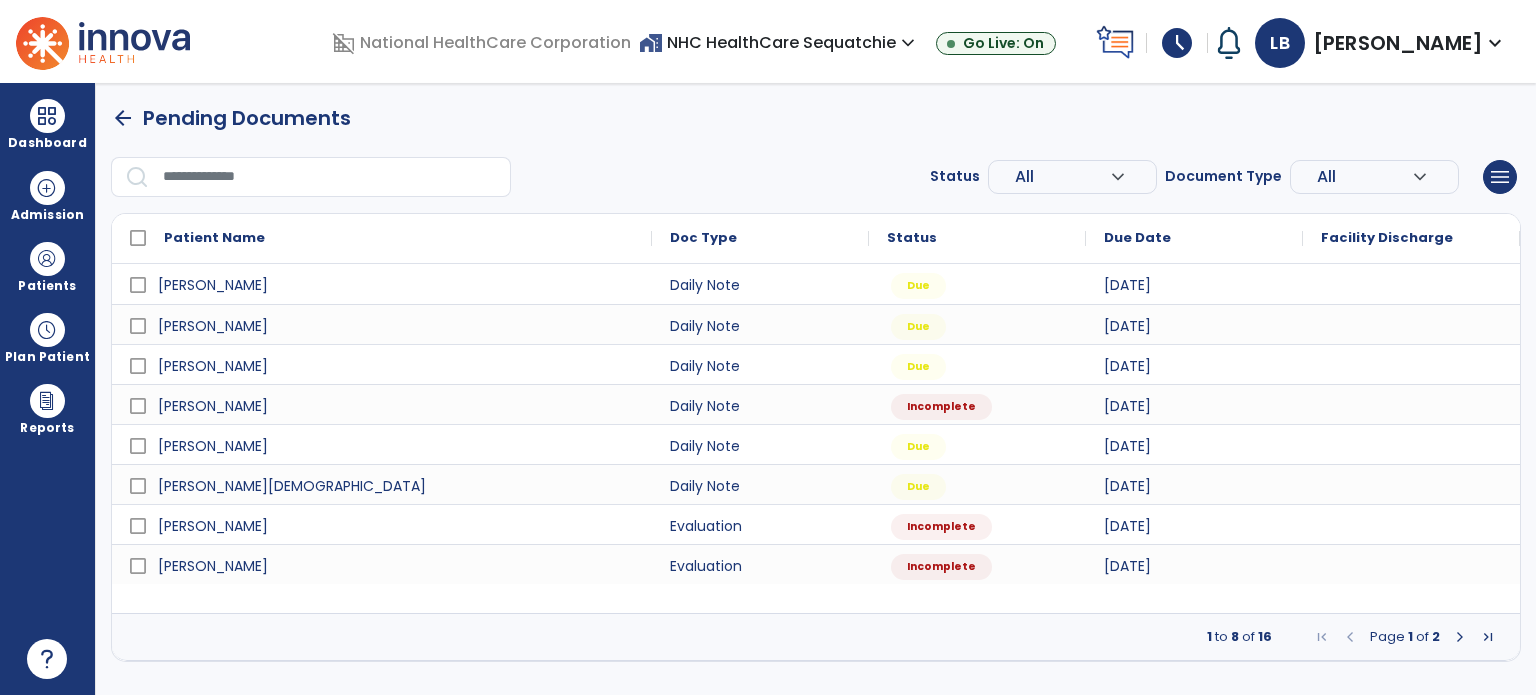 click at bounding box center (1460, 637) 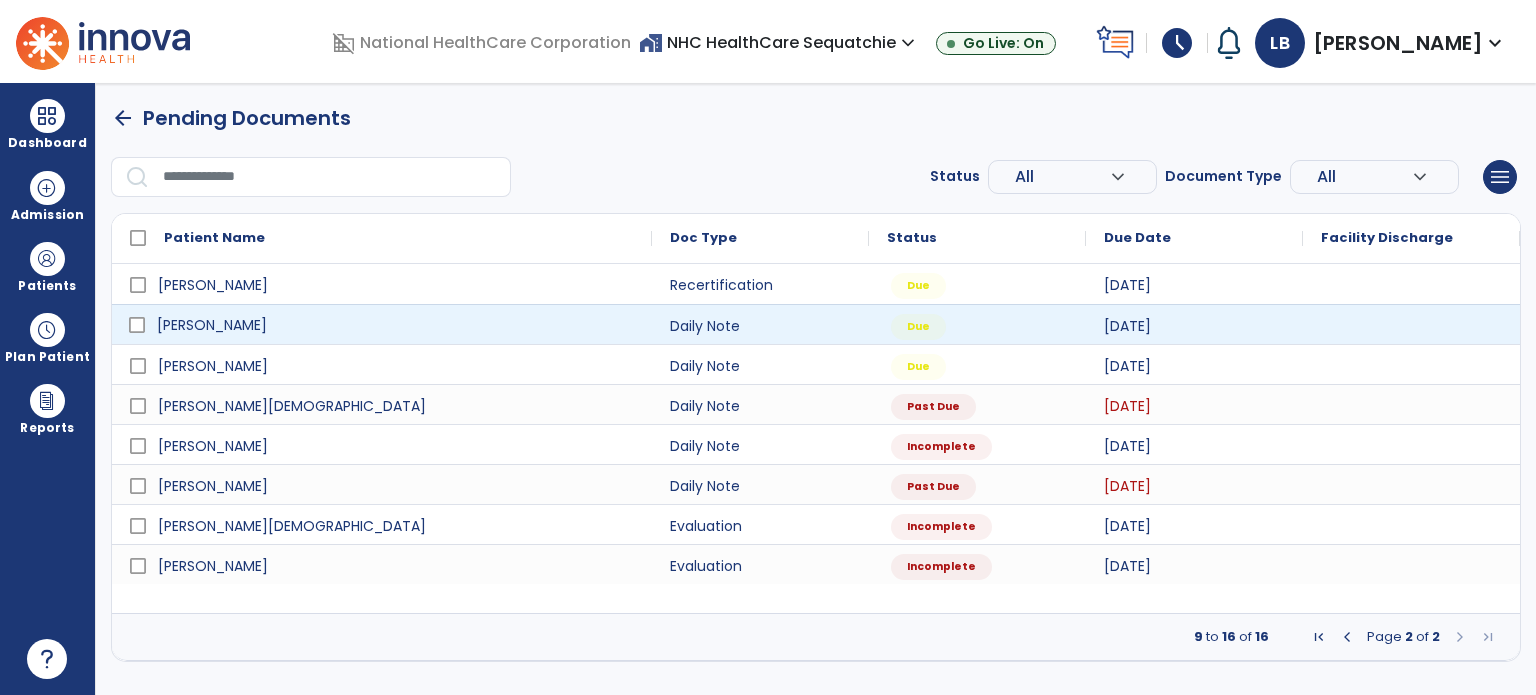 click on "Cartwright, William" at bounding box center (212, 325) 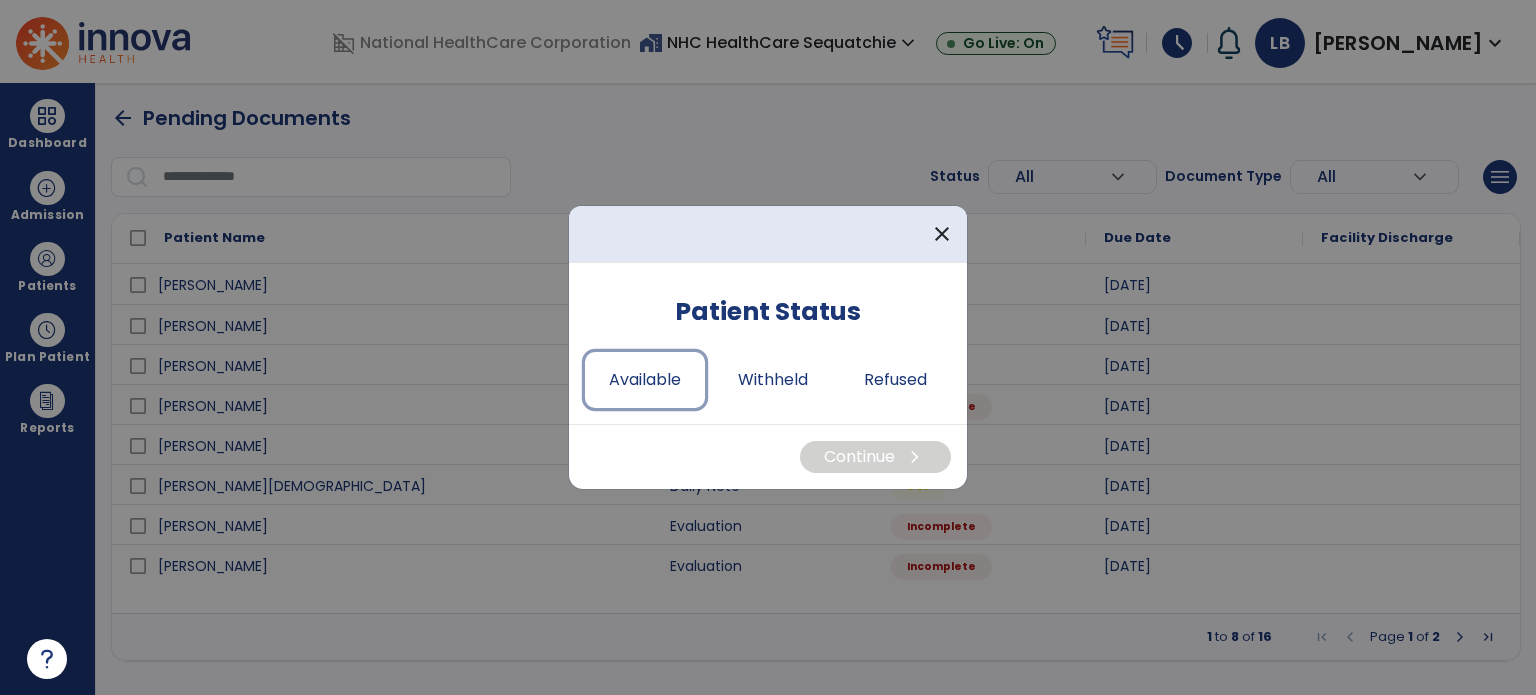 drag, startPoint x: 672, startPoint y: 375, endPoint x: 802, endPoint y: 412, distance: 135.16287 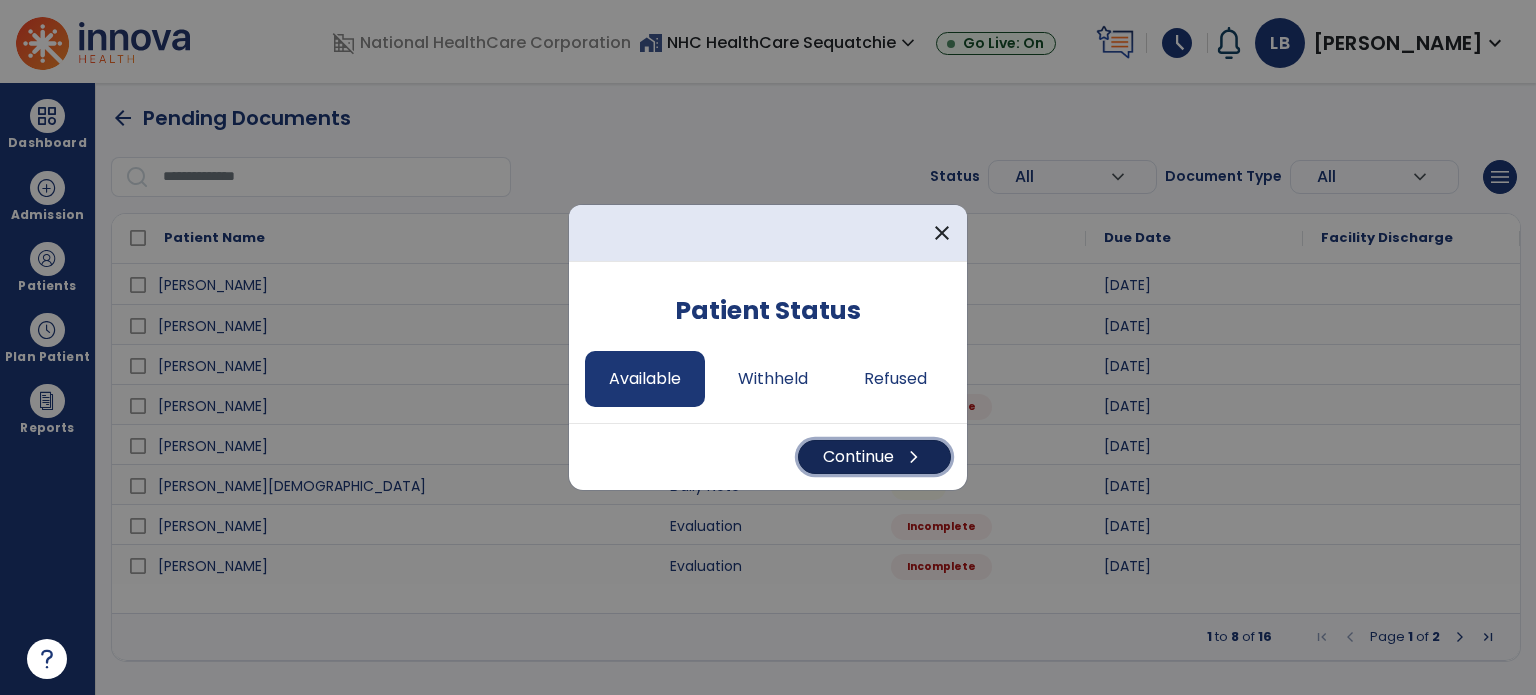 click on "Continue   chevron_right" at bounding box center [874, 457] 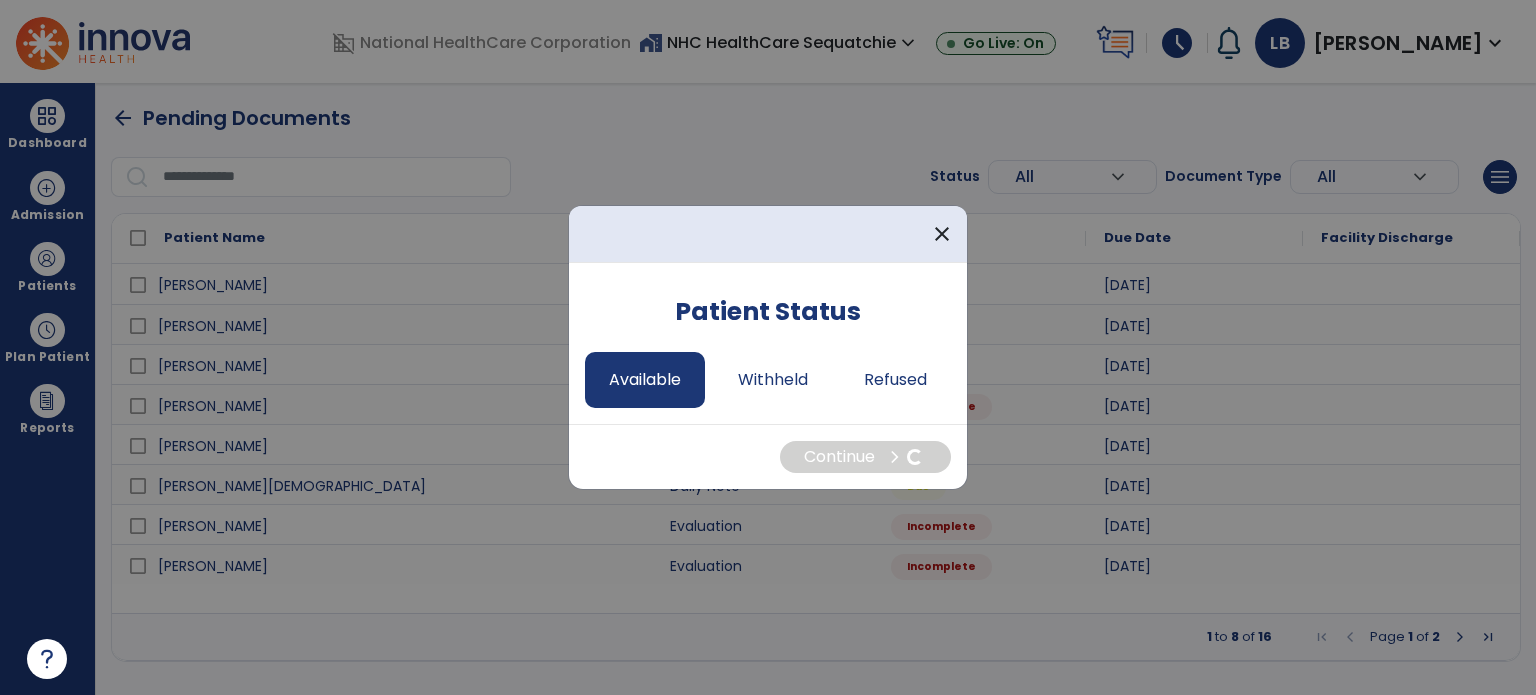 select on "*" 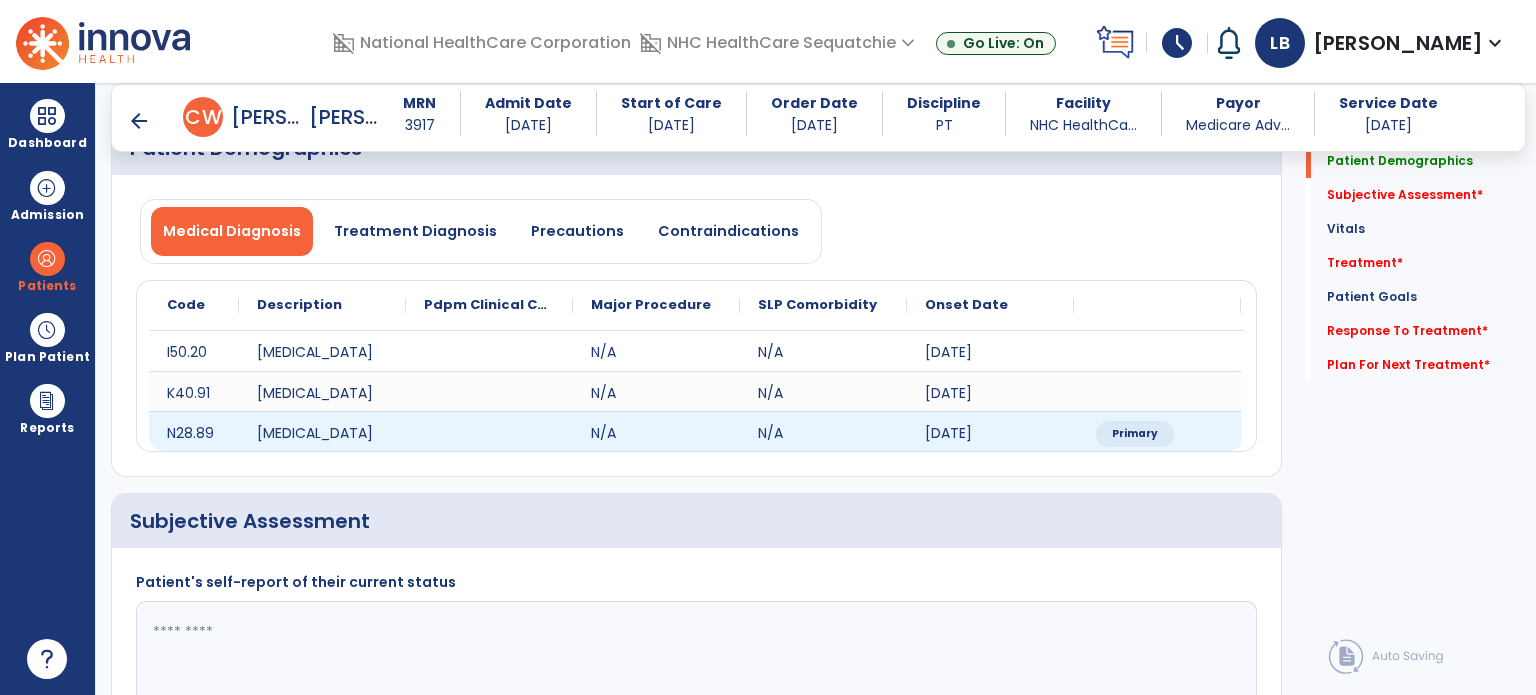 scroll, scrollTop: 200, scrollLeft: 0, axis: vertical 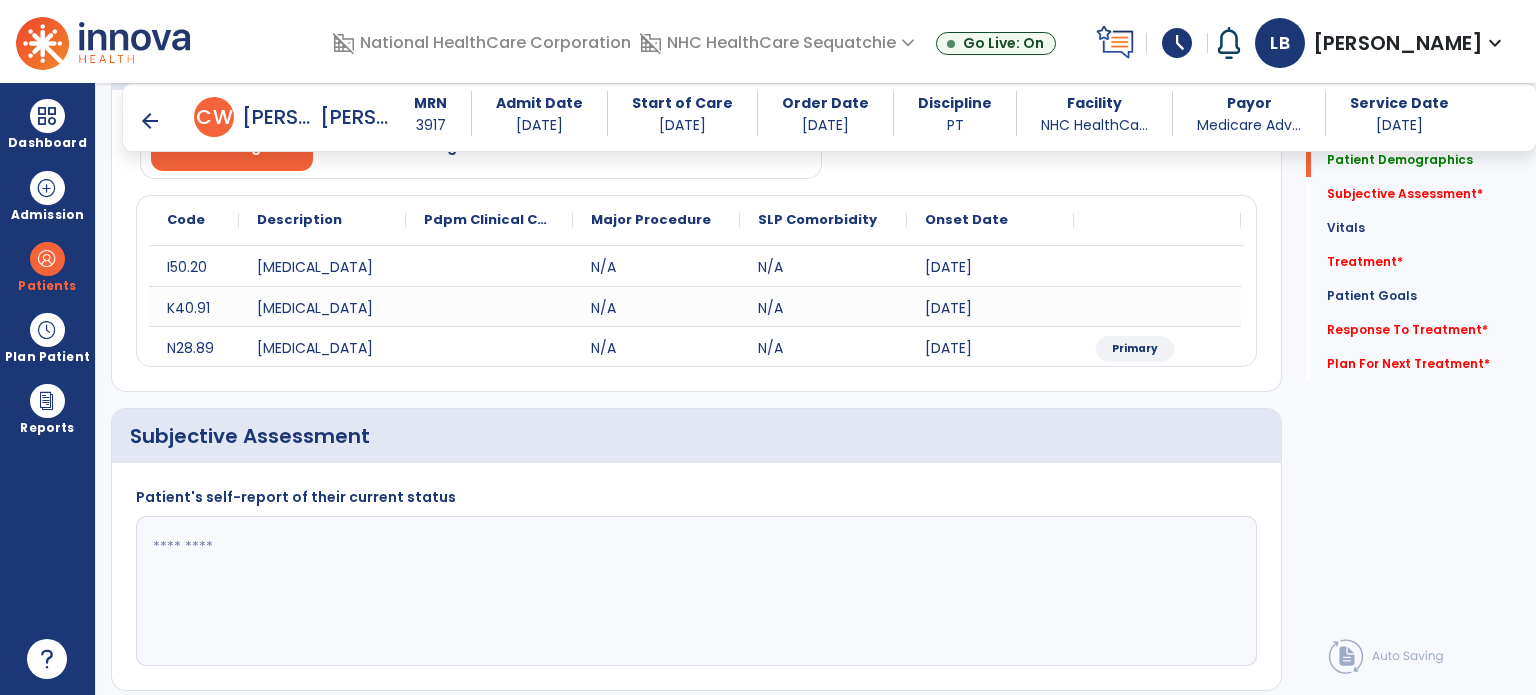 click 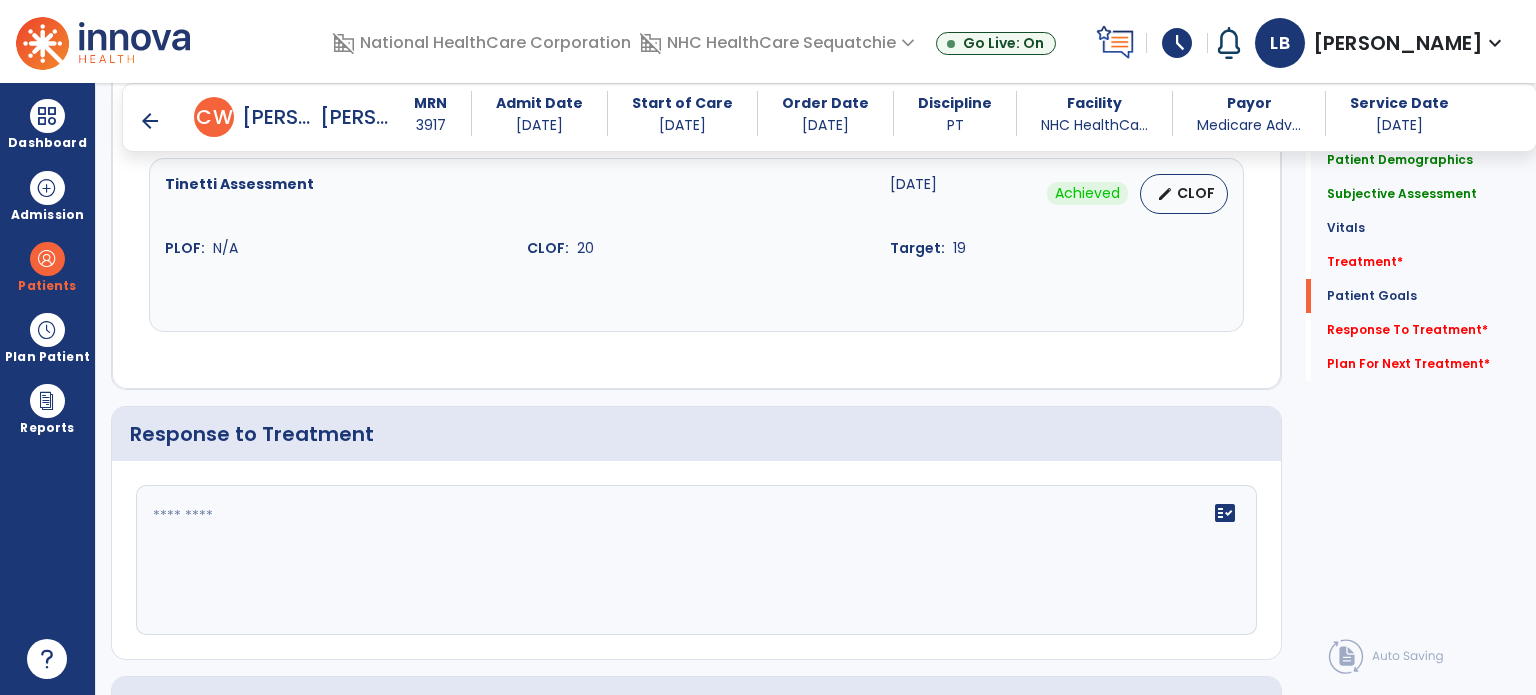 scroll, scrollTop: 3200, scrollLeft: 0, axis: vertical 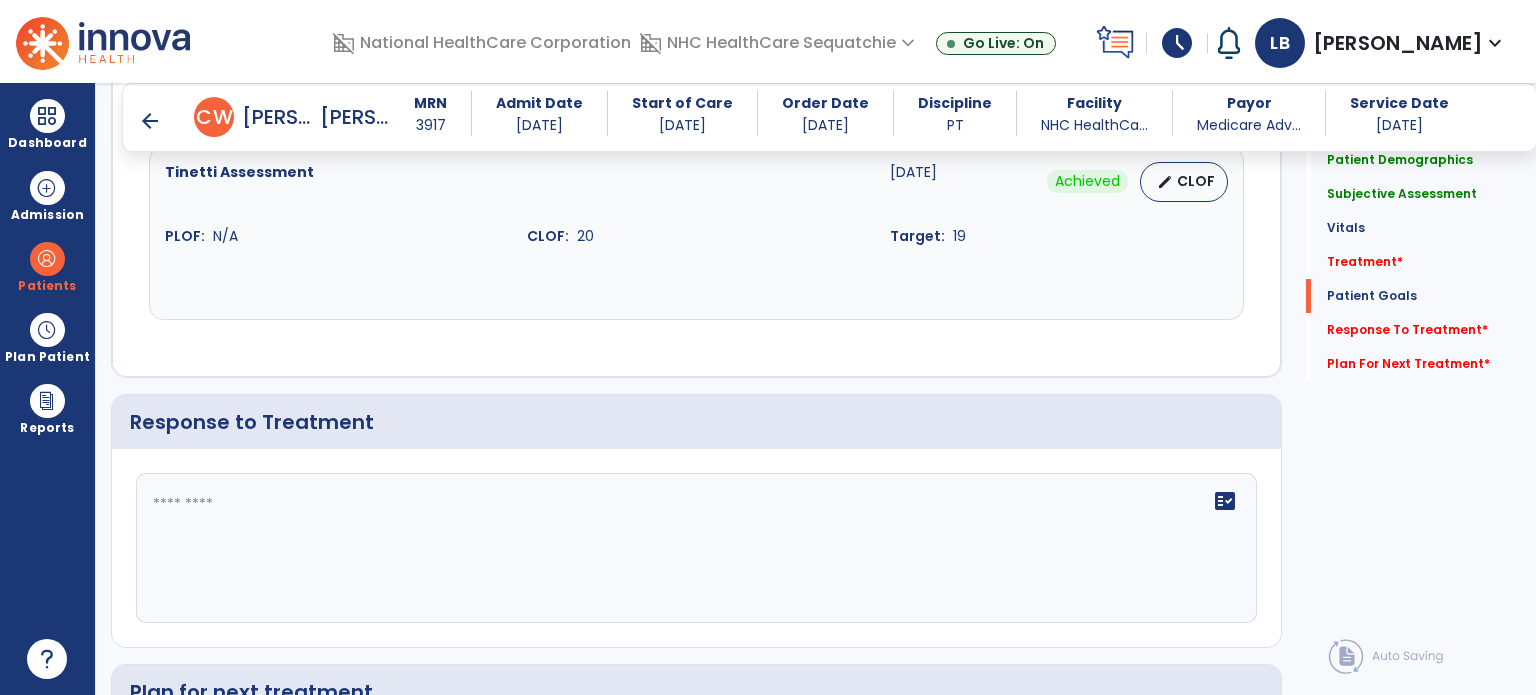 type on "**********" 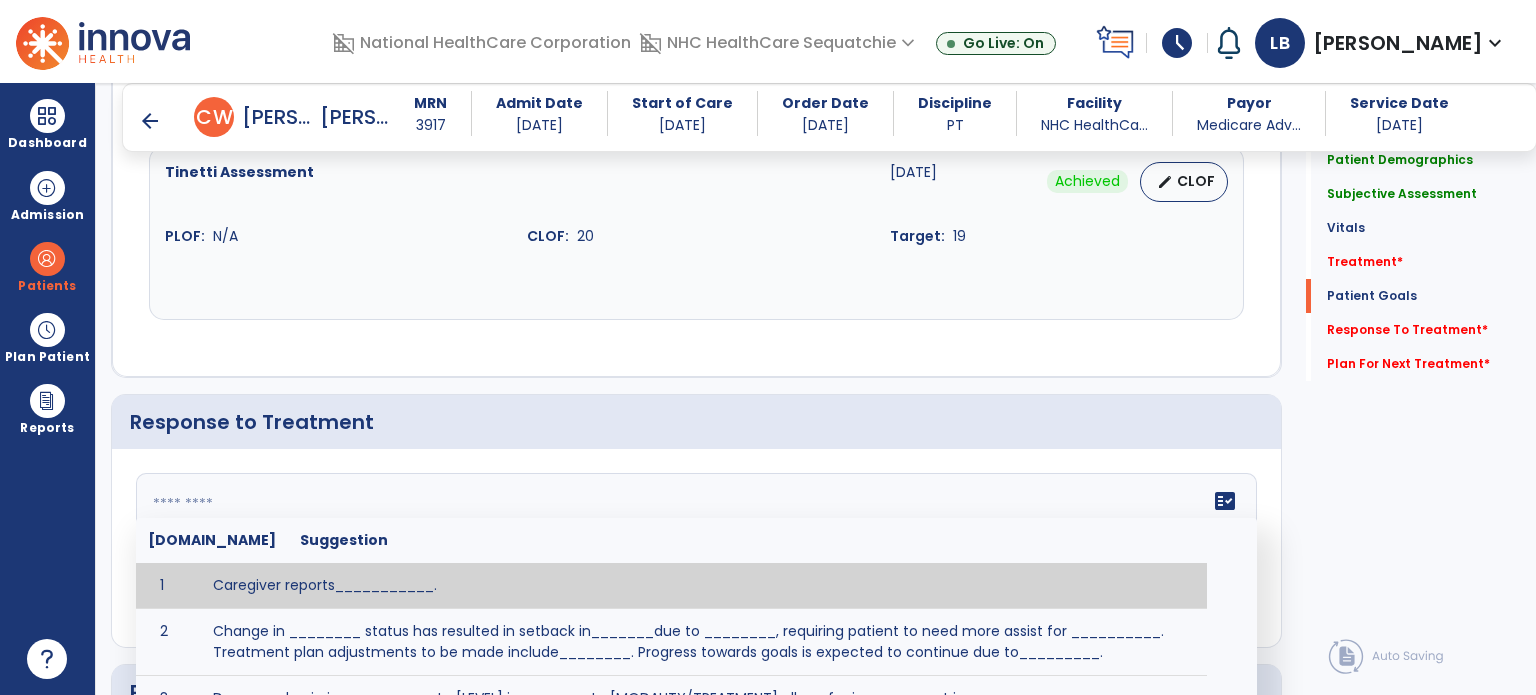 drag, startPoint x: 504, startPoint y: 531, endPoint x: 472, endPoint y: 539, distance: 32.984844 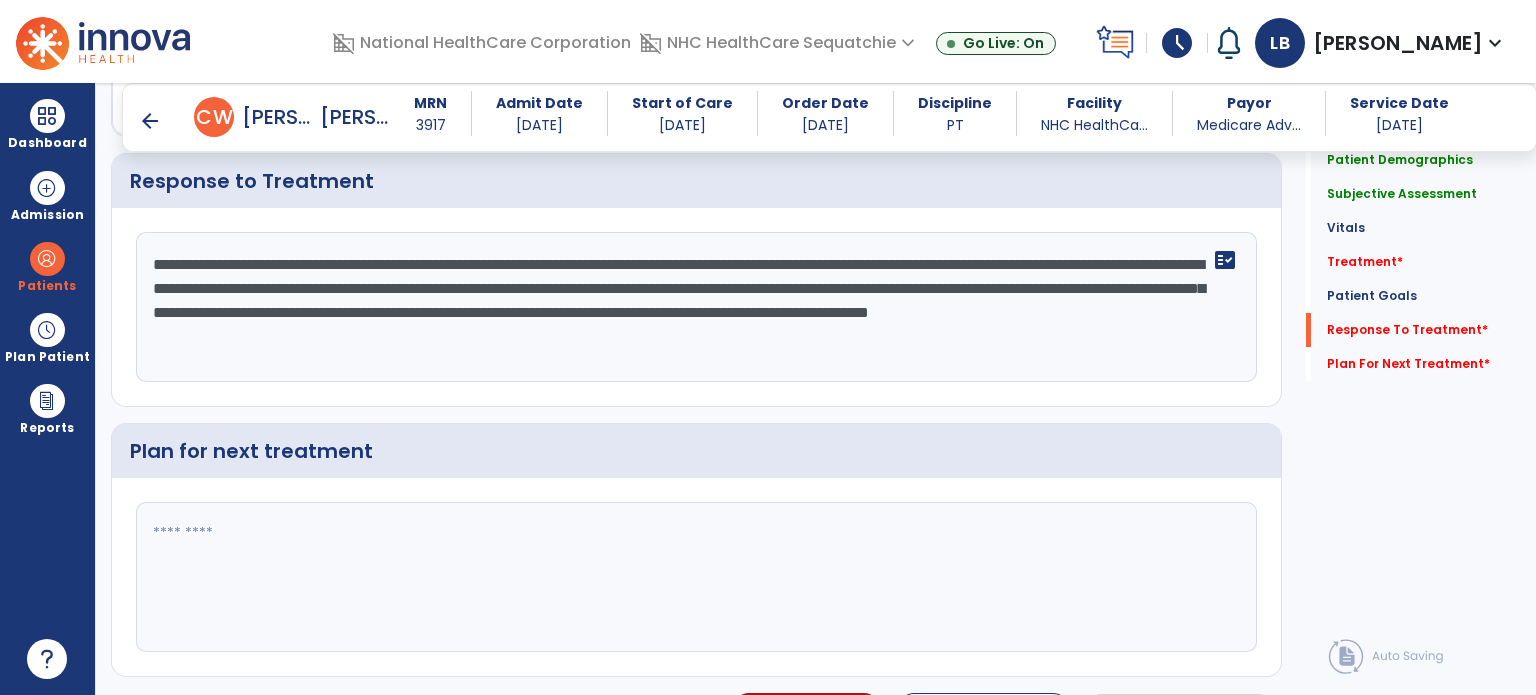 scroll, scrollTop: 3480, scrollLeft: 0, axis: vertical 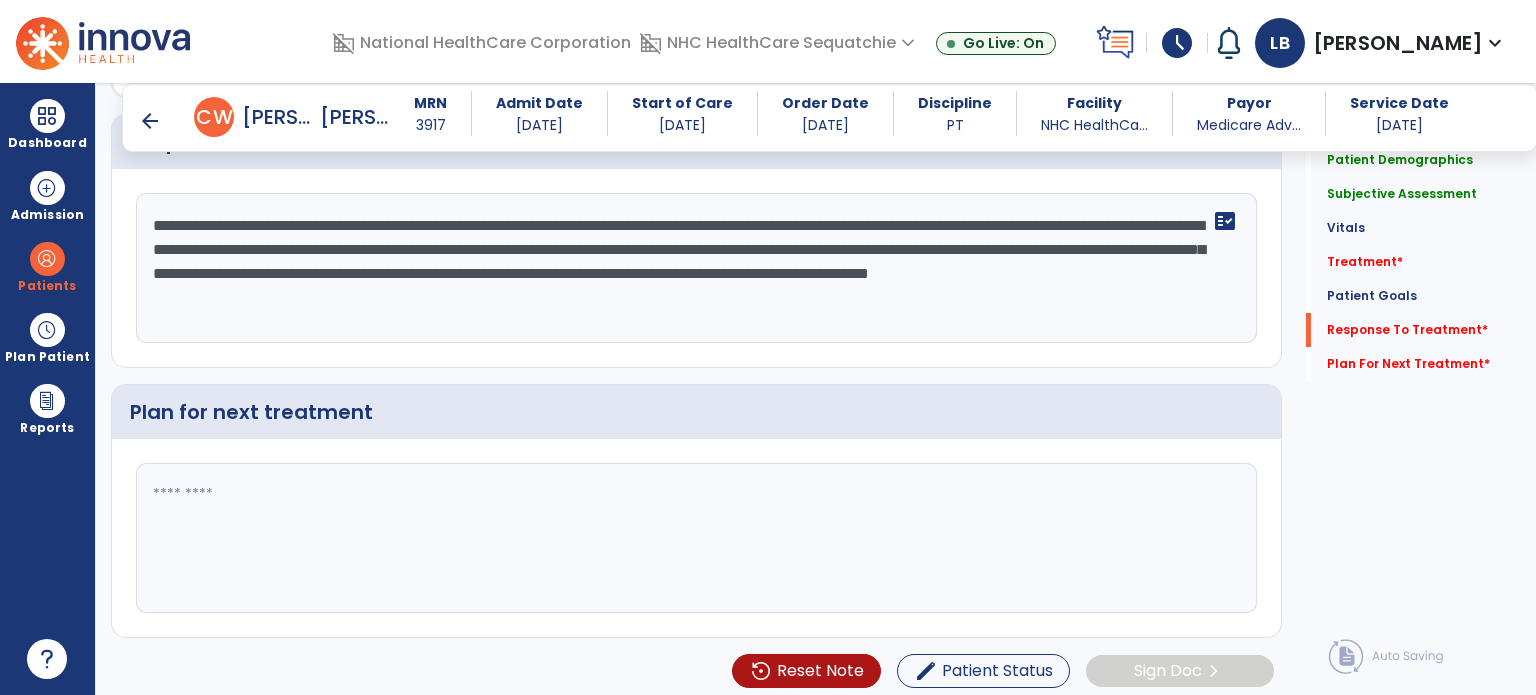 type on "**********" 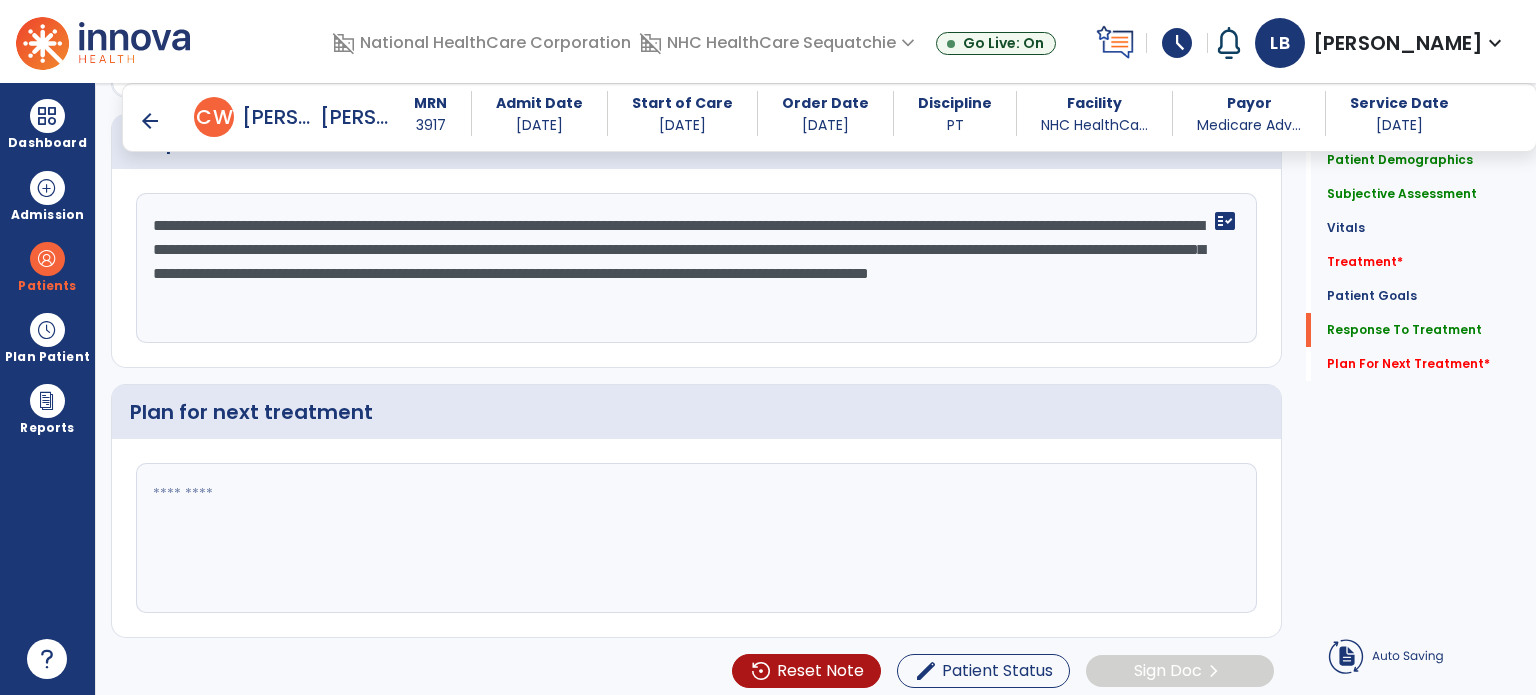 paste on "**********" 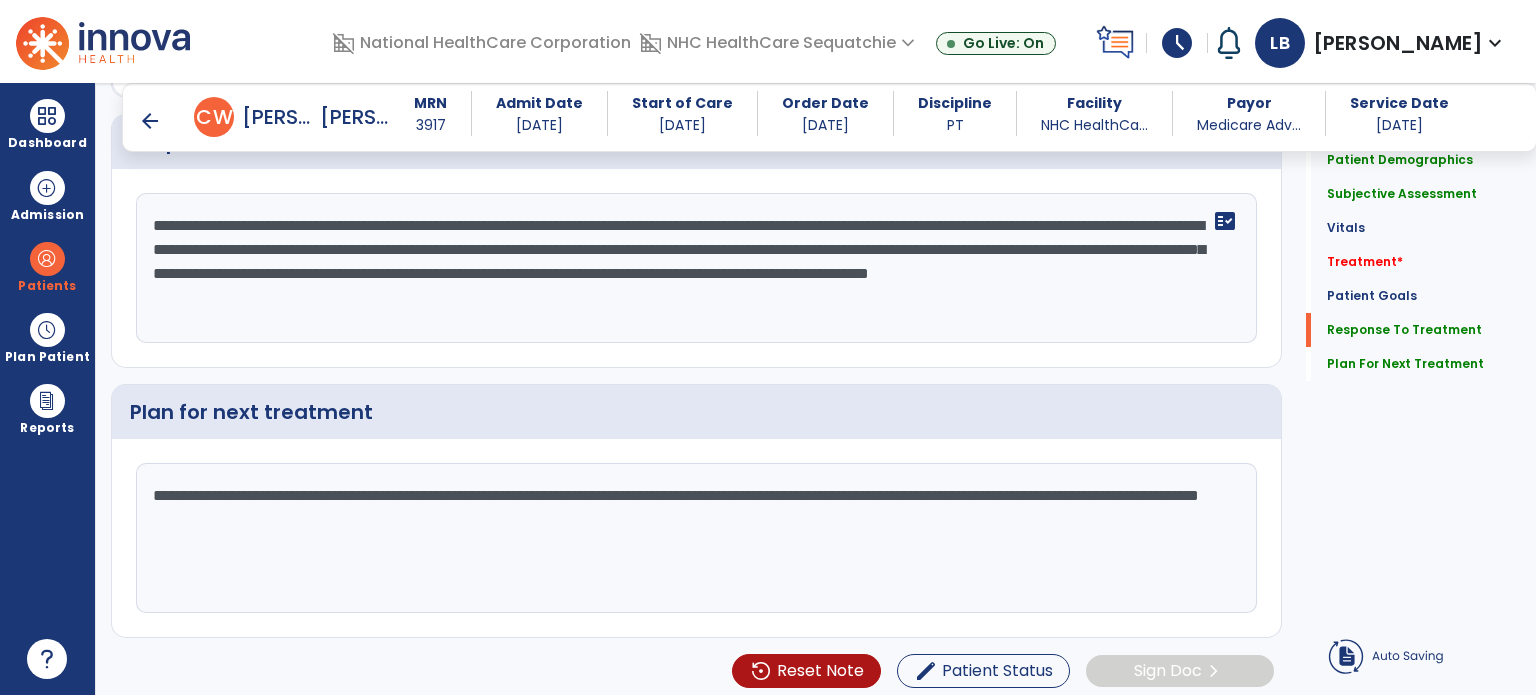 type on "**********" 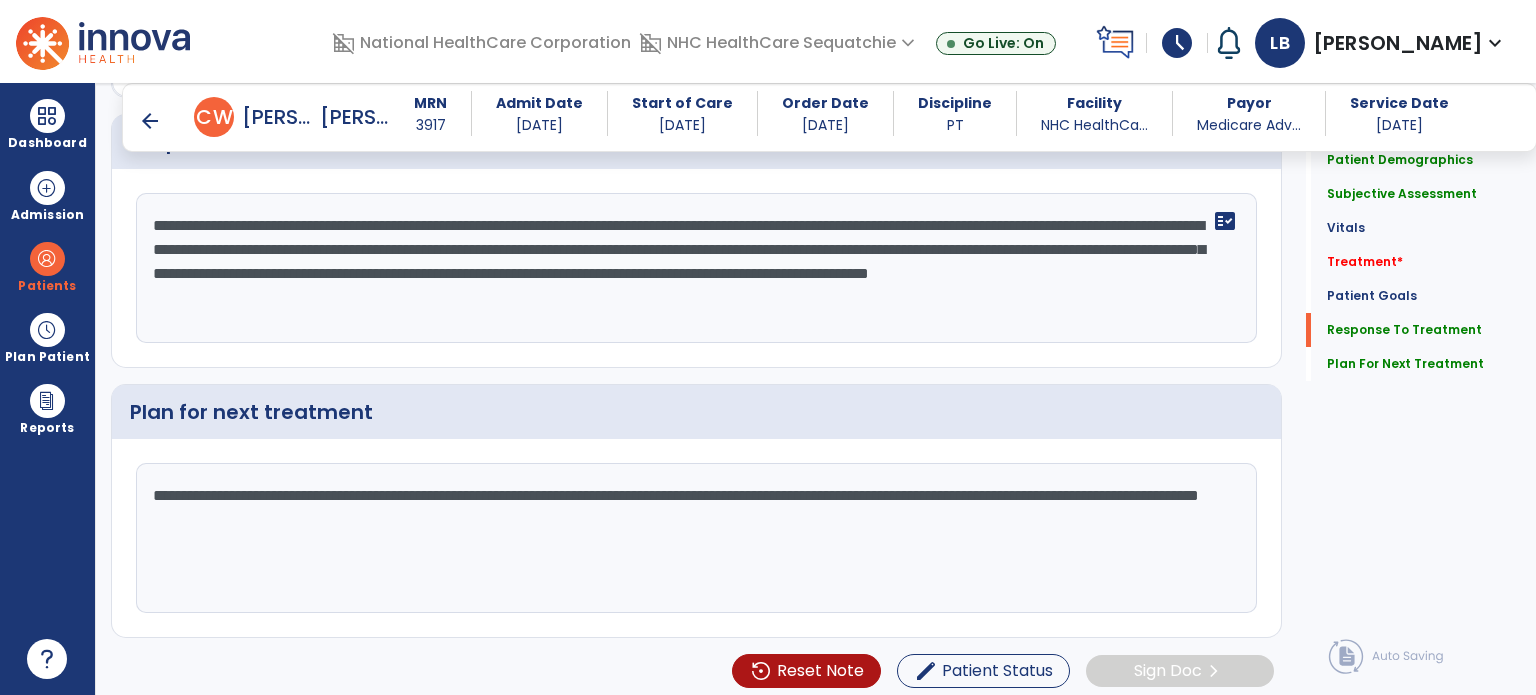 click on "arrow_back" at bounding box center [150, 121] 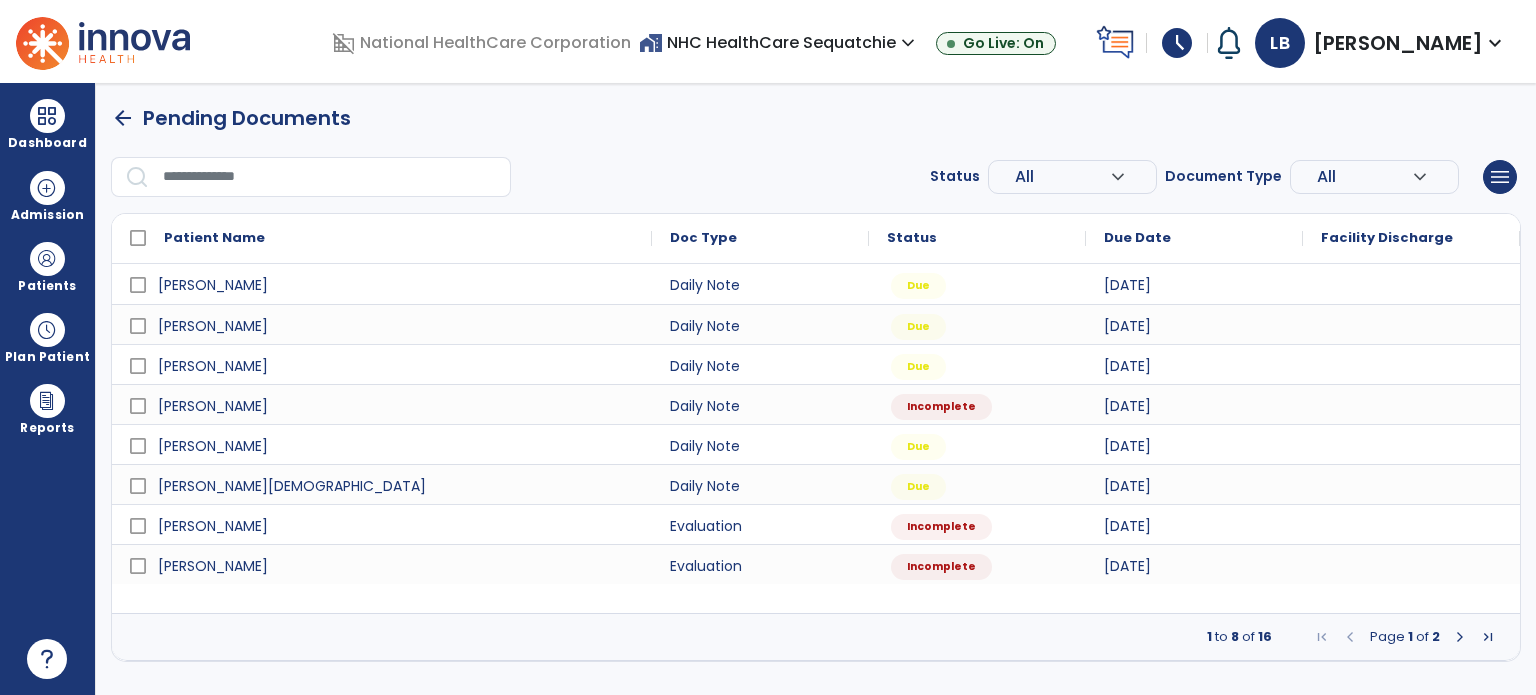 scroll, scrollTop: 0, scrollLeft: 0, axis: both 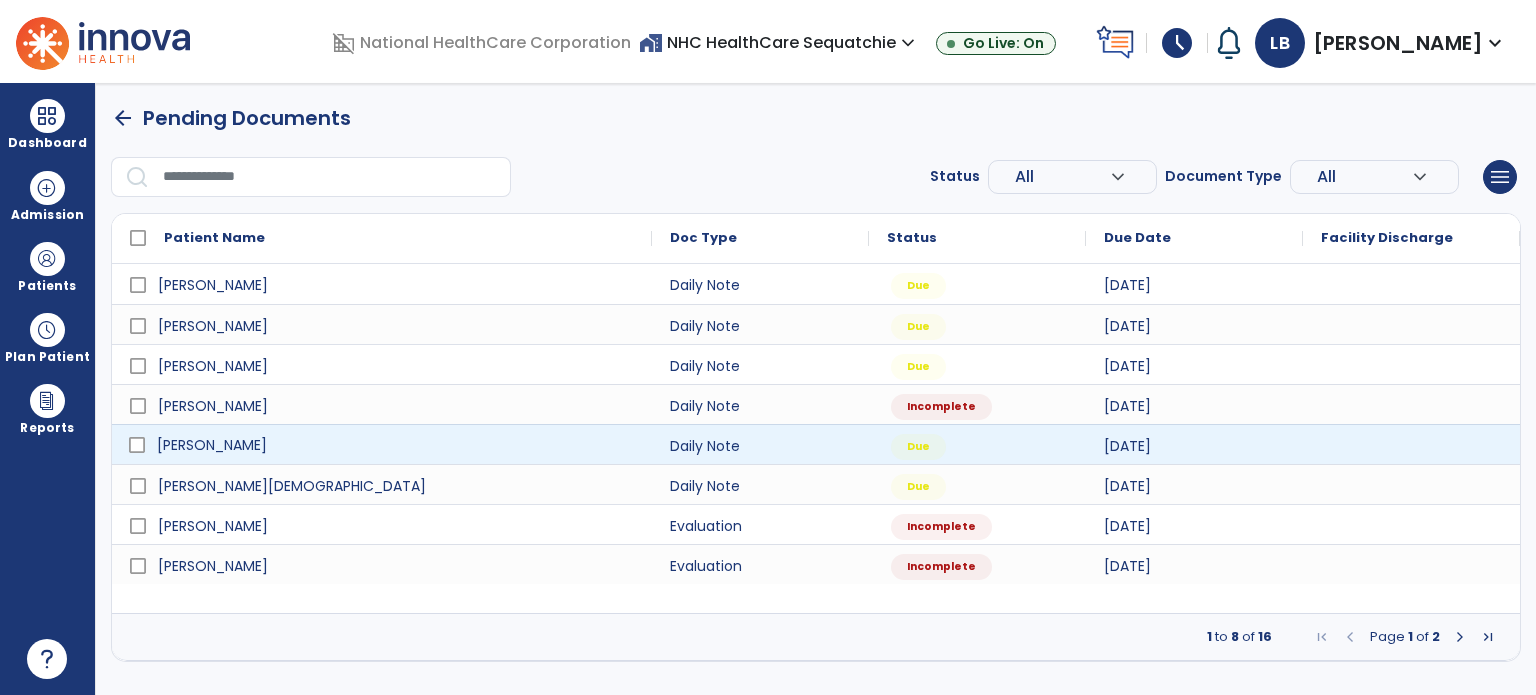click on "[PERSON_NAME]" at bounding box center (382, 444) 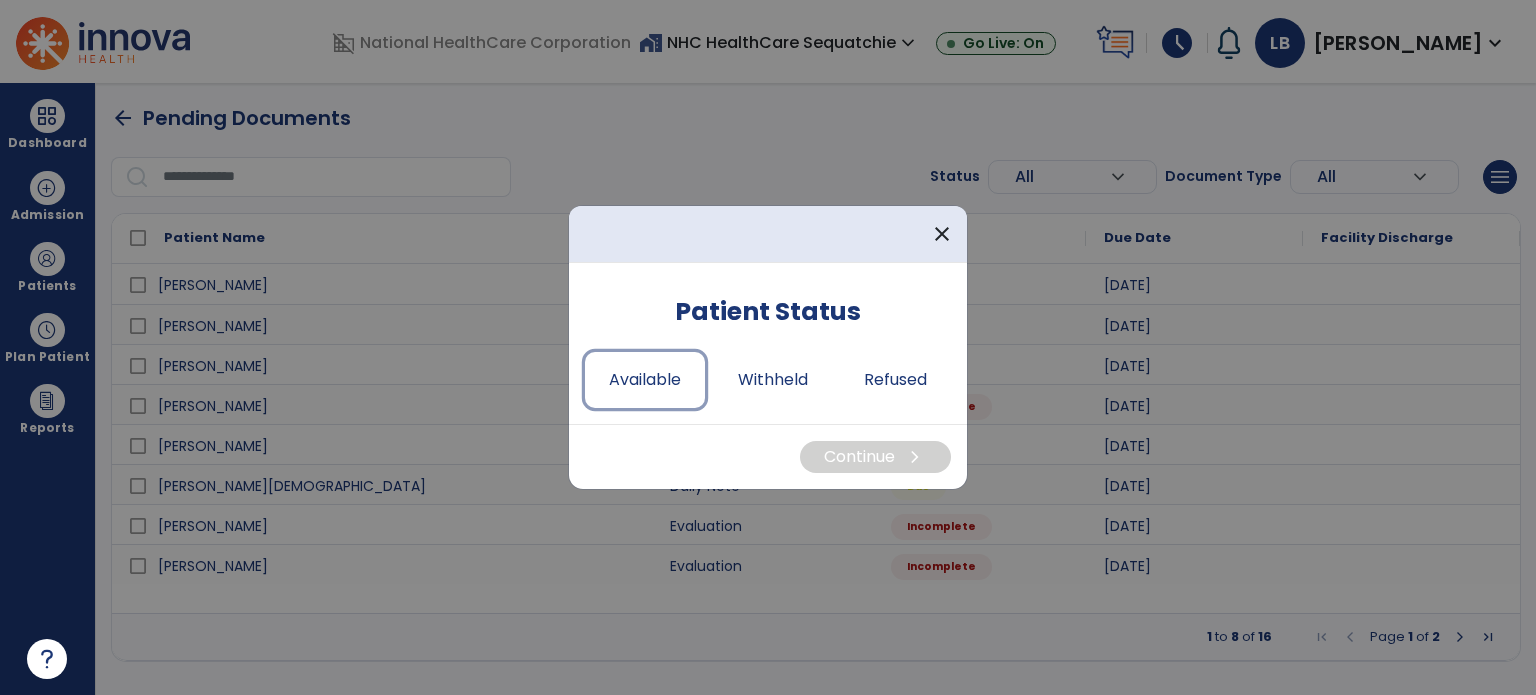 drag, startPoint x: 616, startPoint y: 355, endPoint x: 658, endPoint y: 389, distance: 54.037025 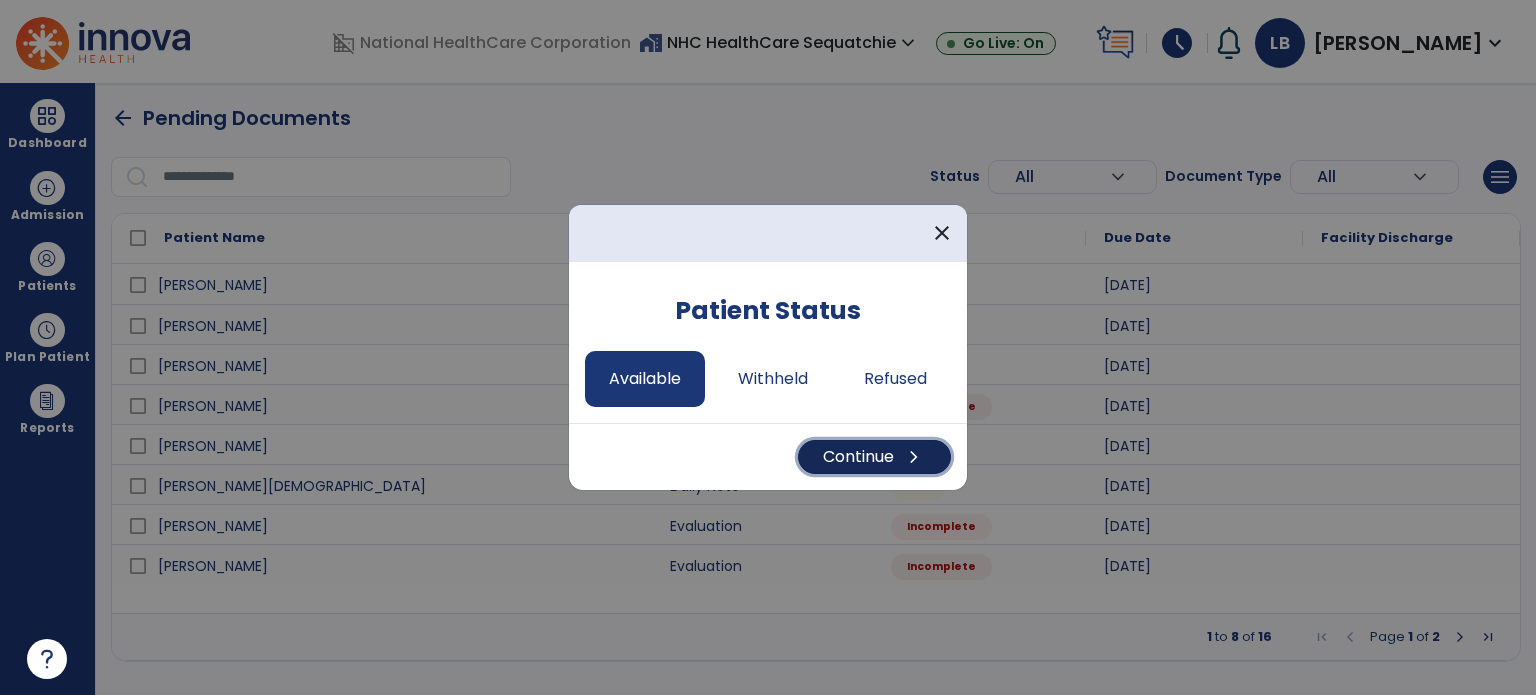 click on "Continue   chevron_right" at bounding box center (874, 457) 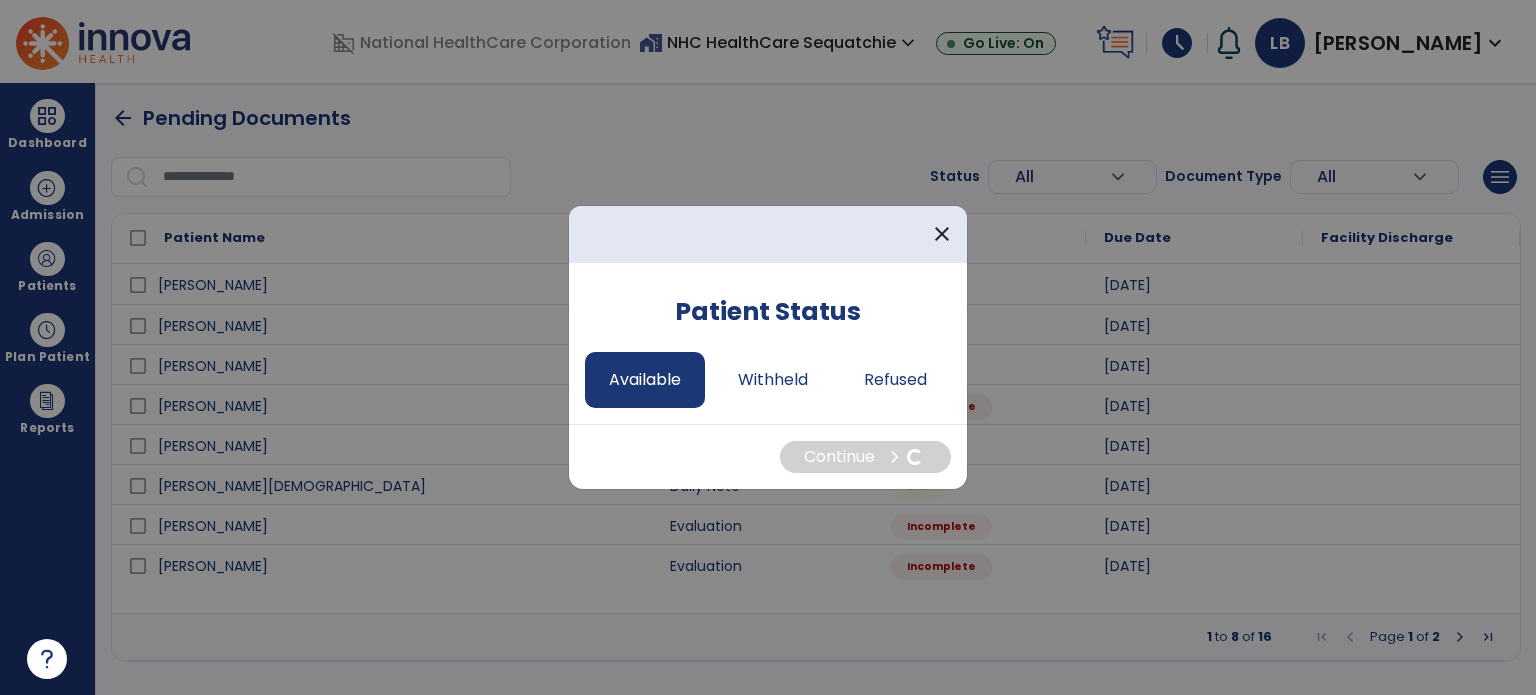 select on "*" 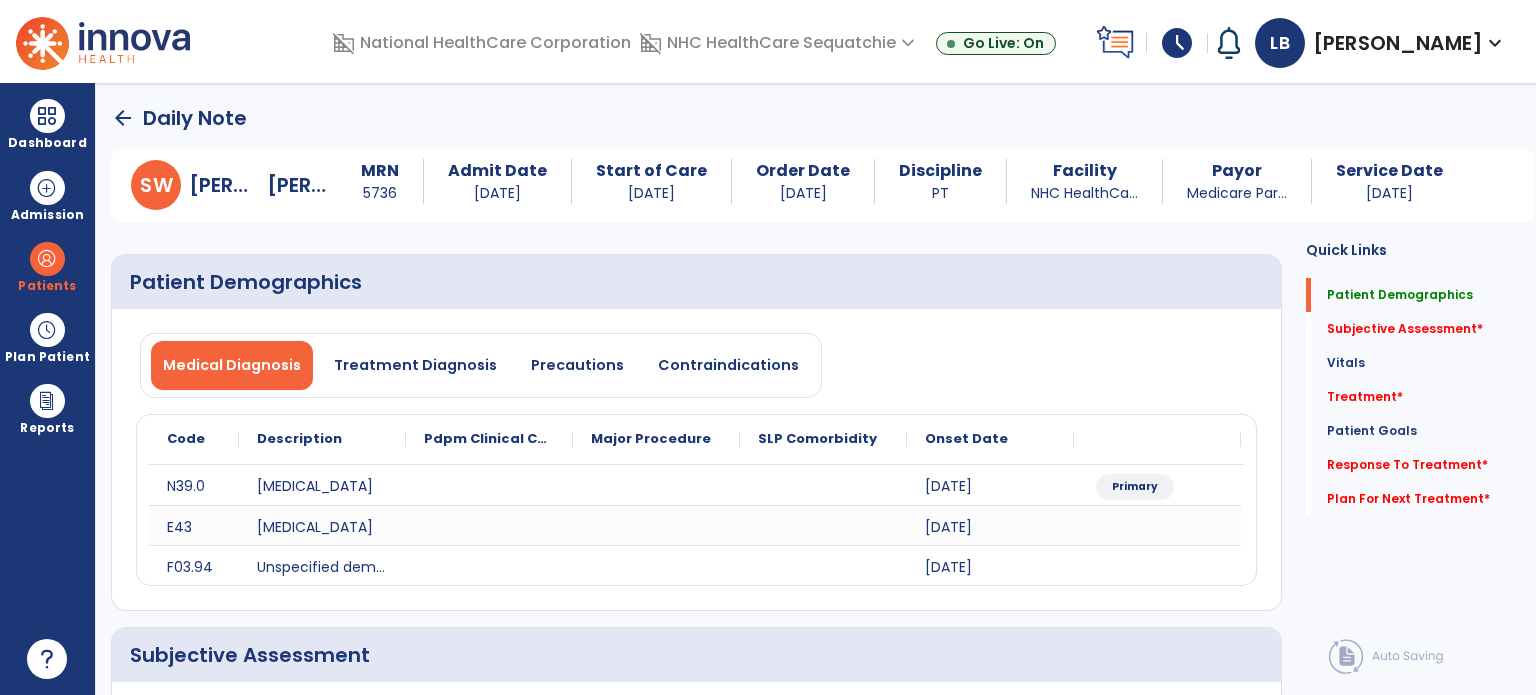 click on "Precautions" at bounding box center (577, 365) 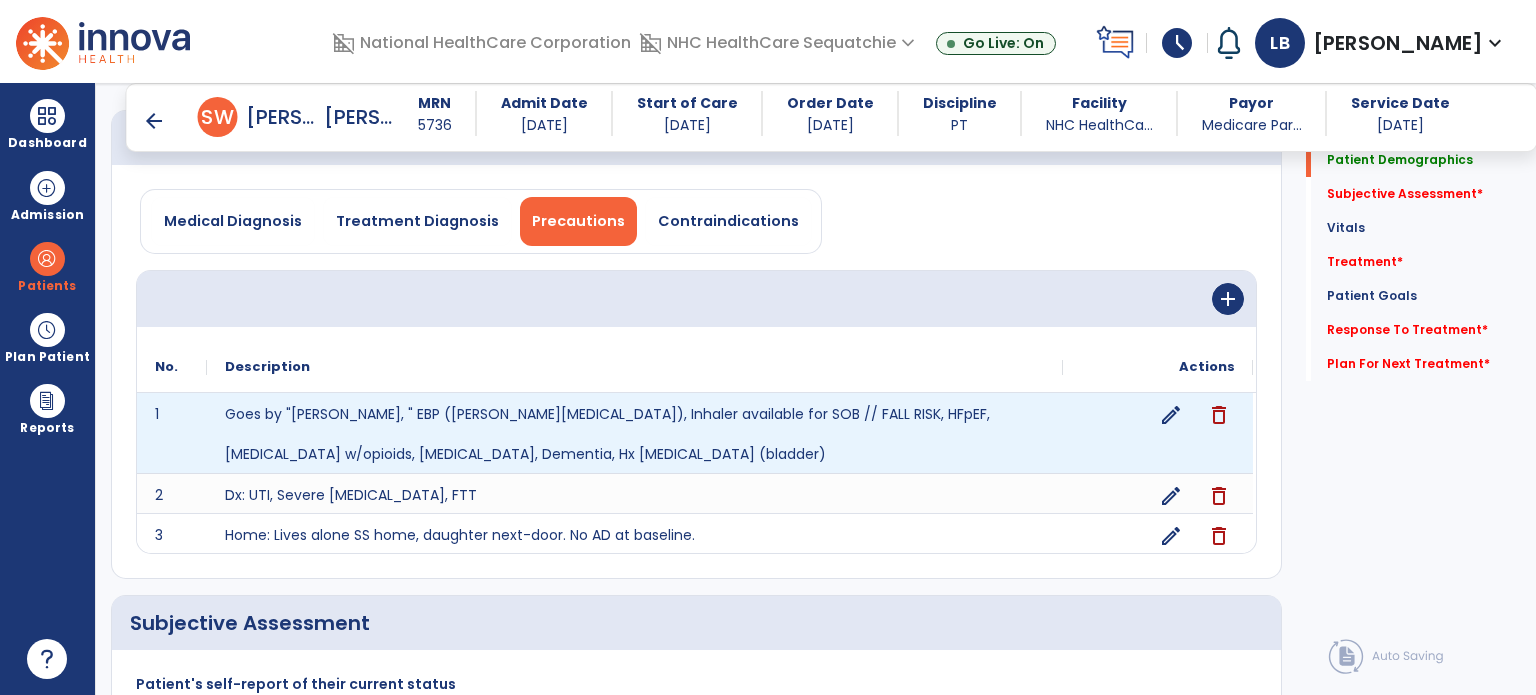scroll, scrollTop: 100, scrollLeft: 0, axis: vertical 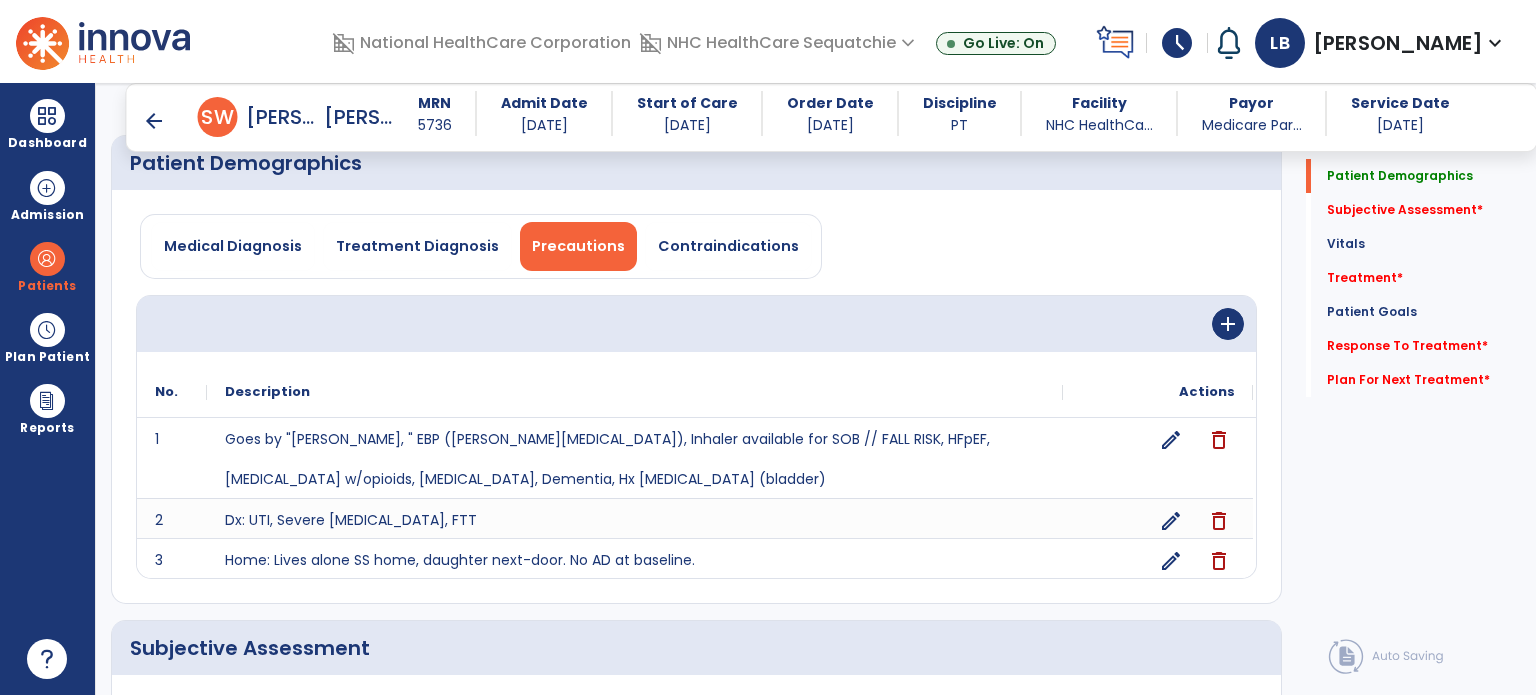 click on "Contraindications" at bounding box center [728, 246] 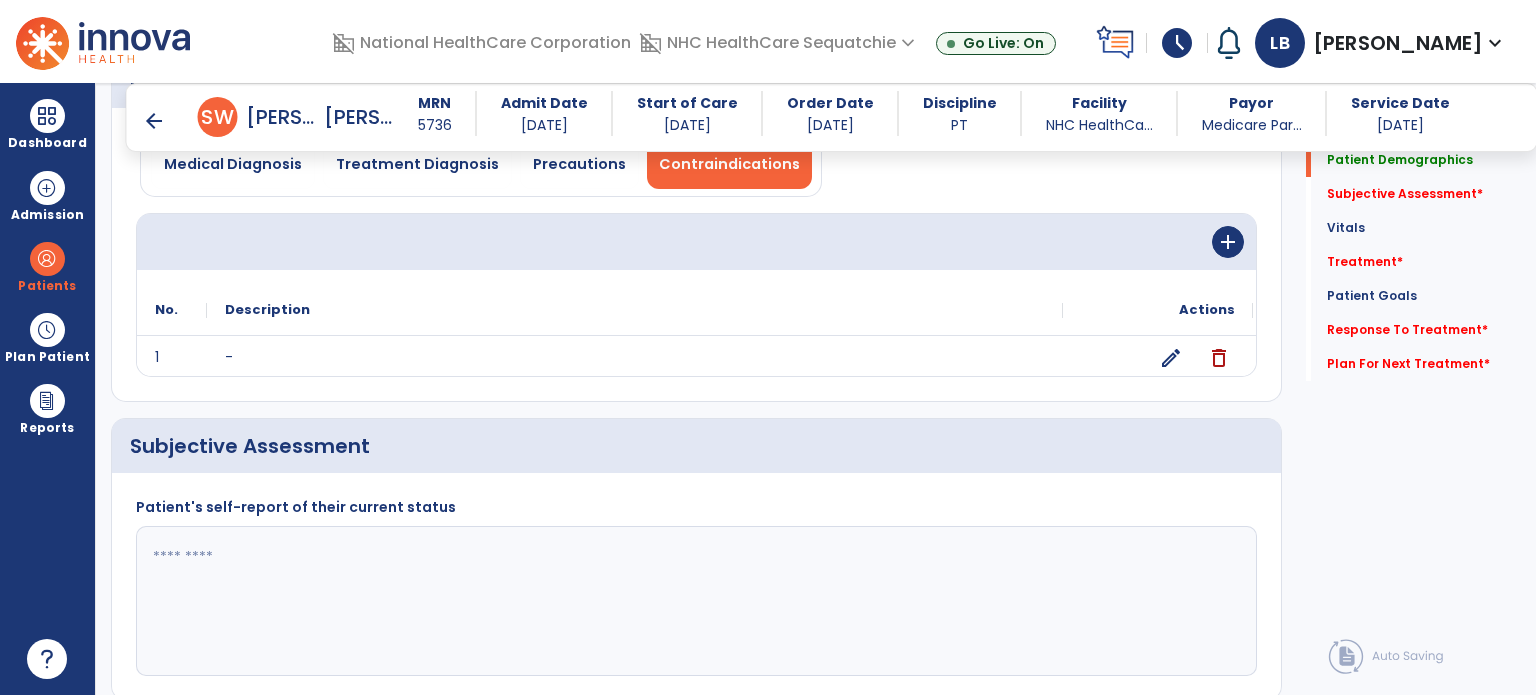 scroll, scrollTop: 200, scrollLeft: 0, axis: vertical 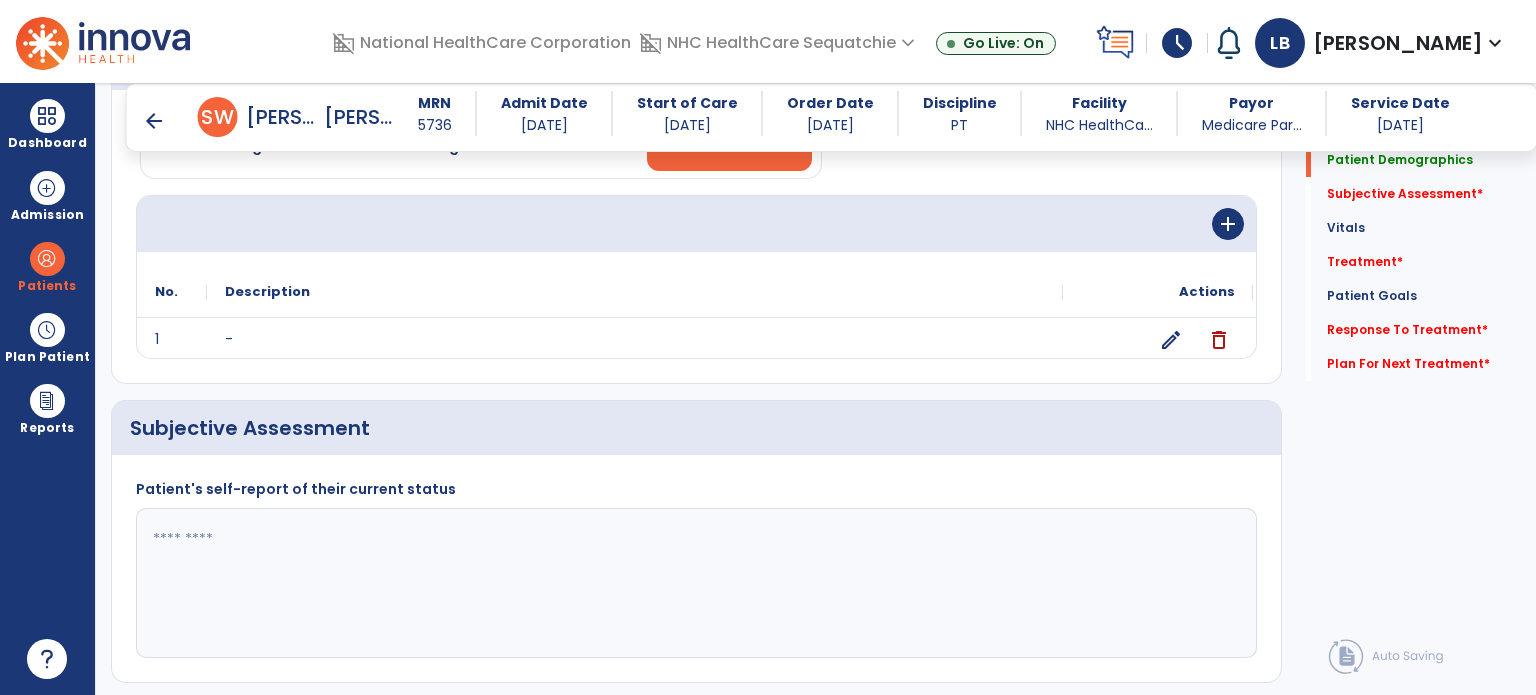 click 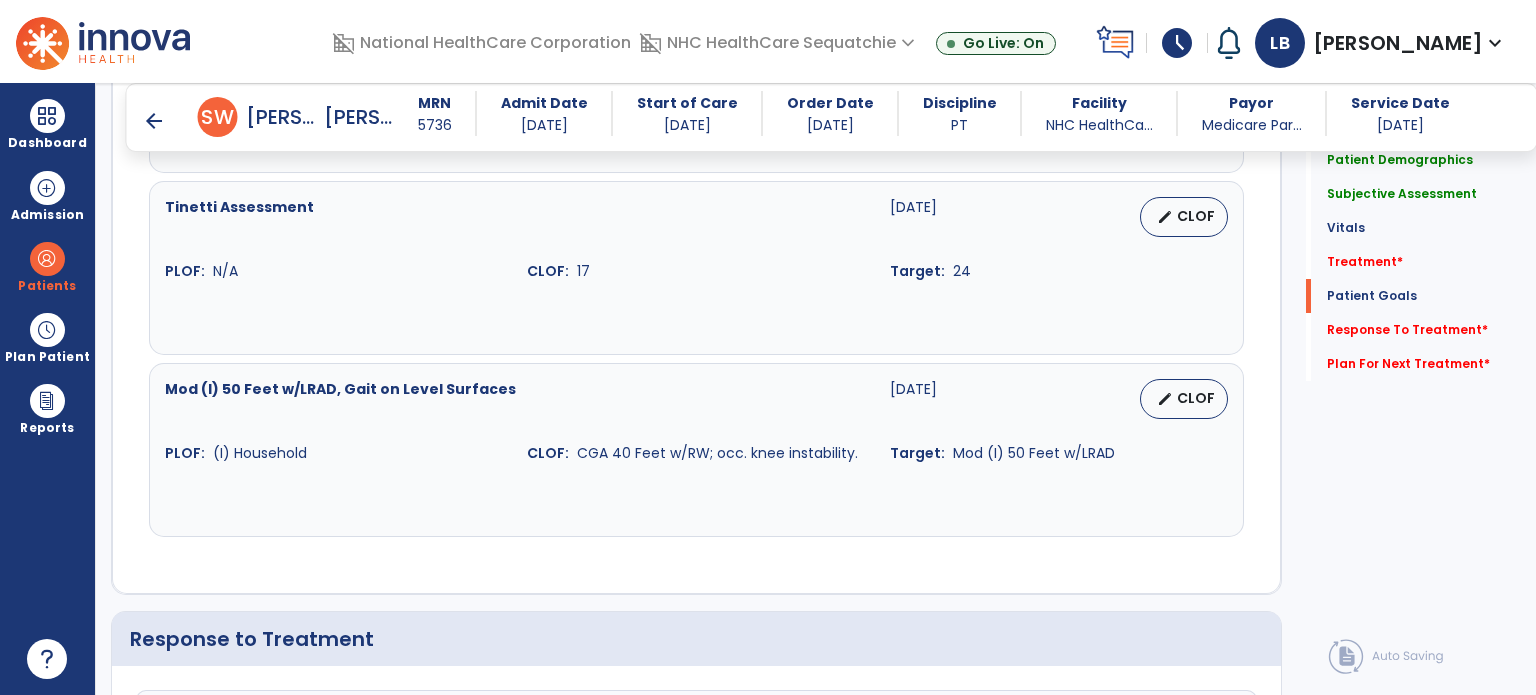 scroll, scrollTop: 2900, scrollLeft: 0, axis: vertical 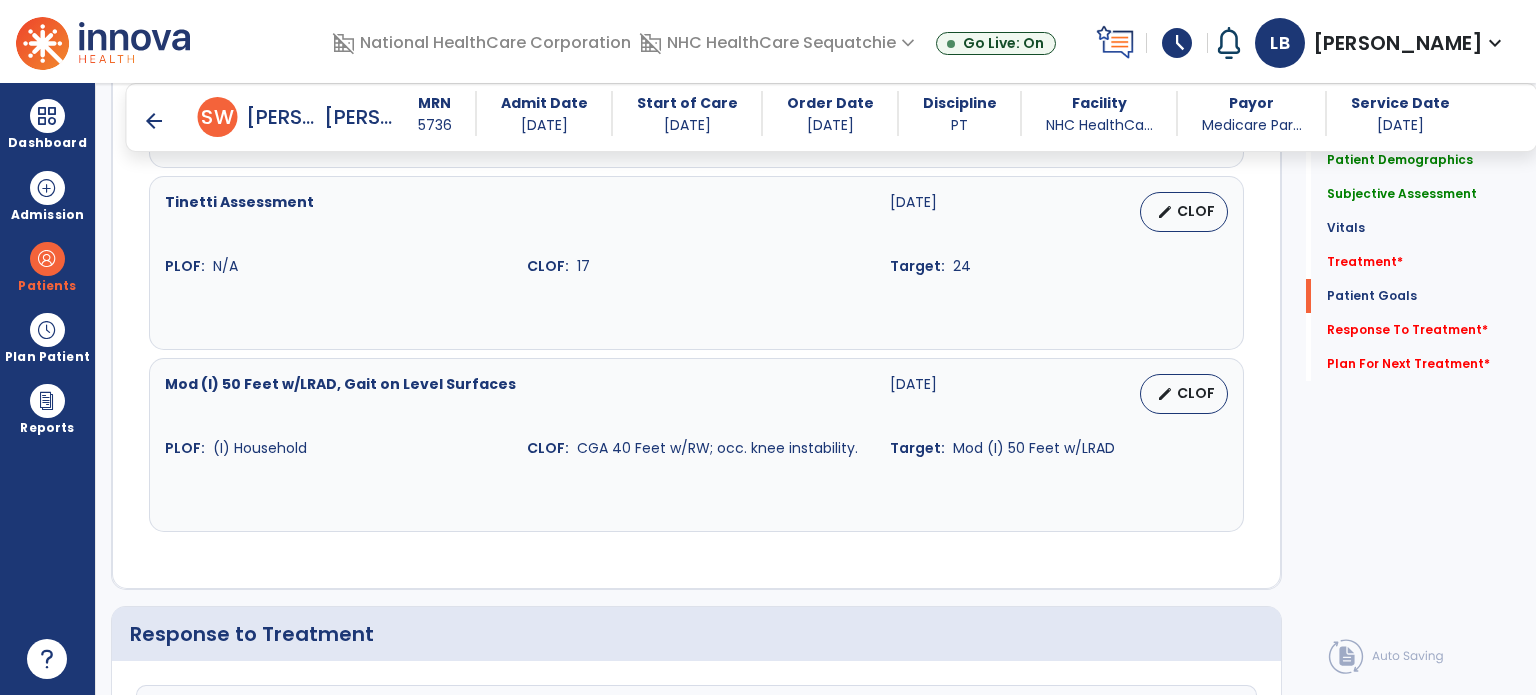 click on "Subjective Assessment" 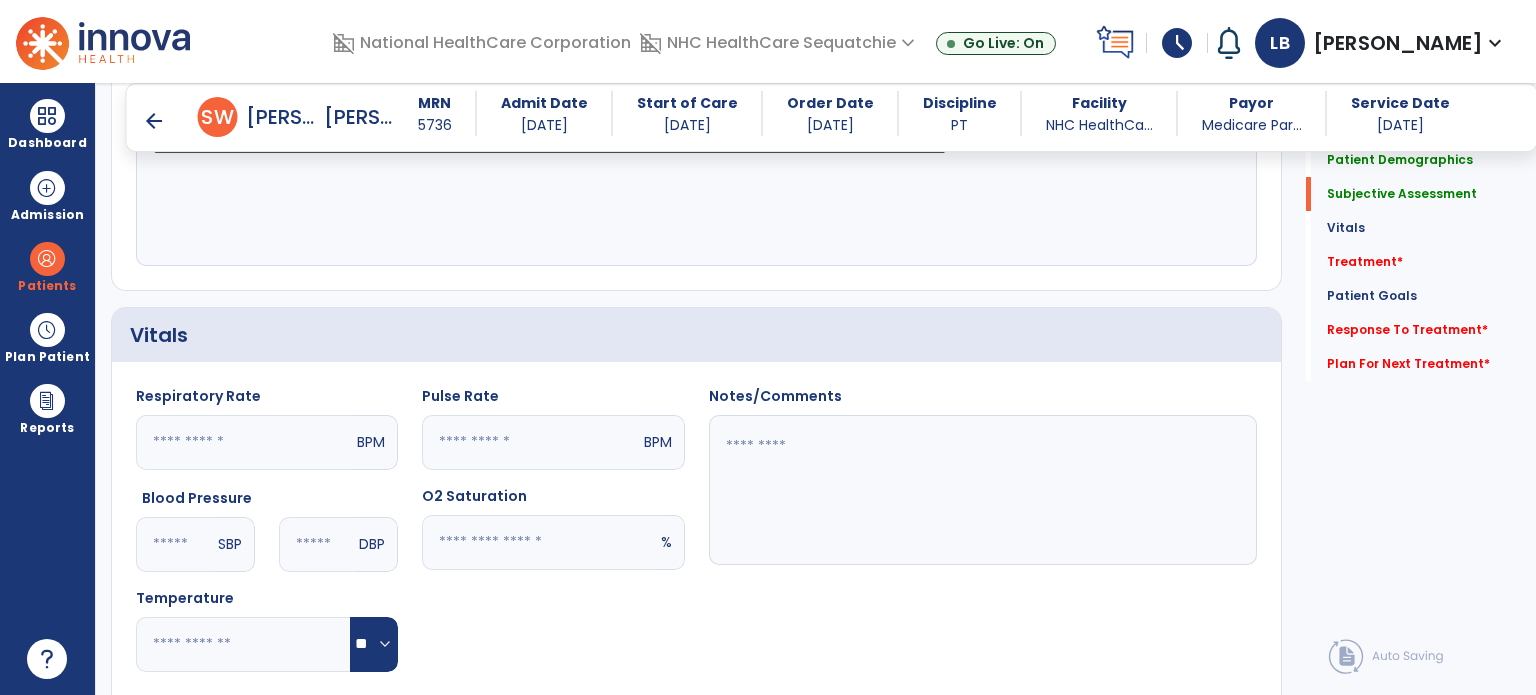 scroll, scrollTop: 351, scrollLeft: 0, axis: vertical 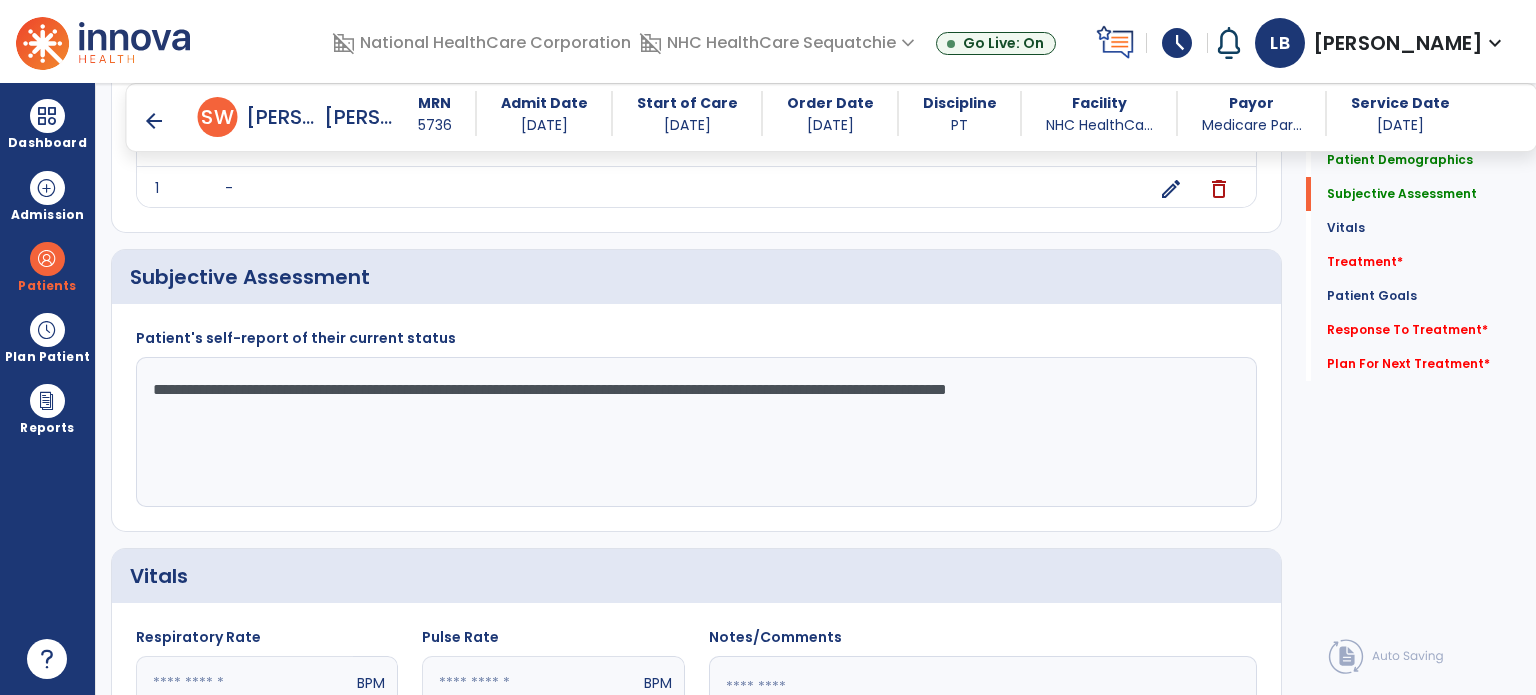 click on "**********" 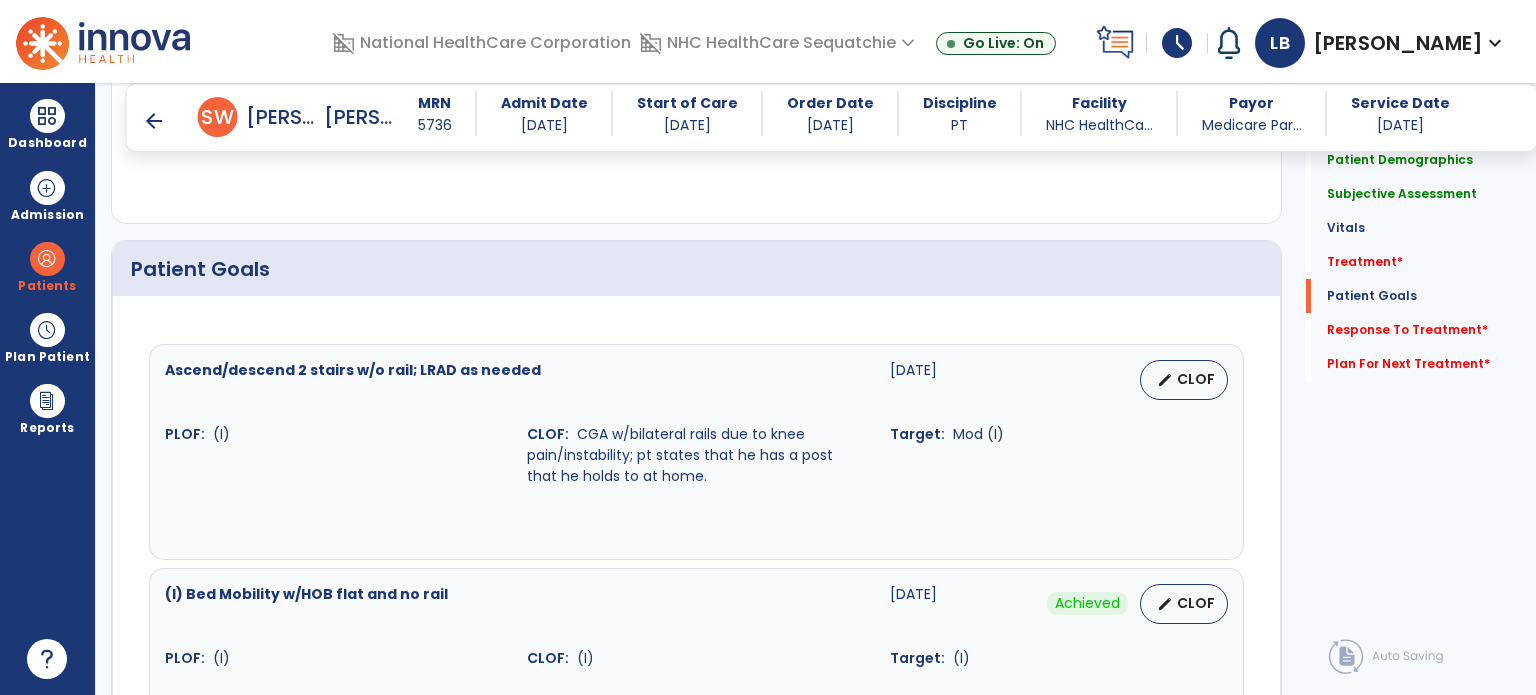 scroll, scrollTop: 1451, scrollLeft: 0, axis: vertical 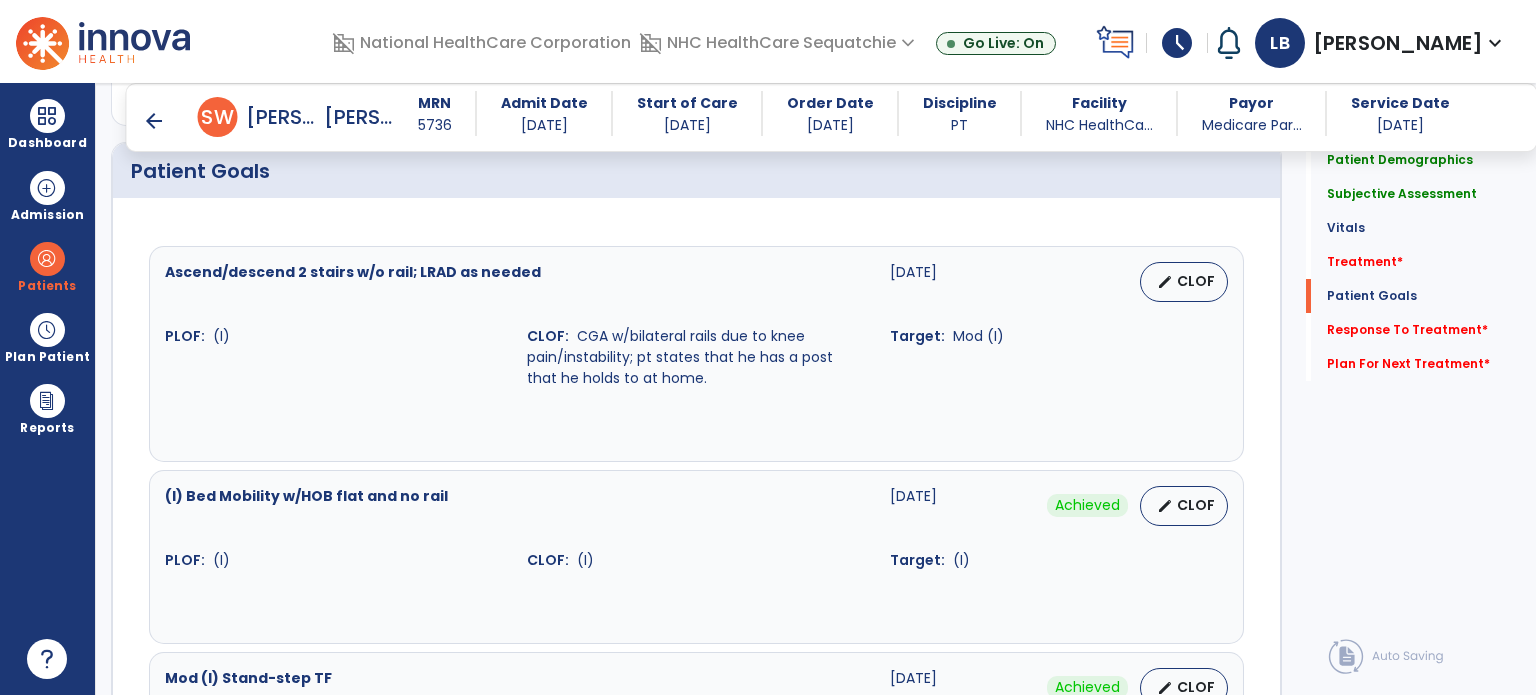 type on "**********" 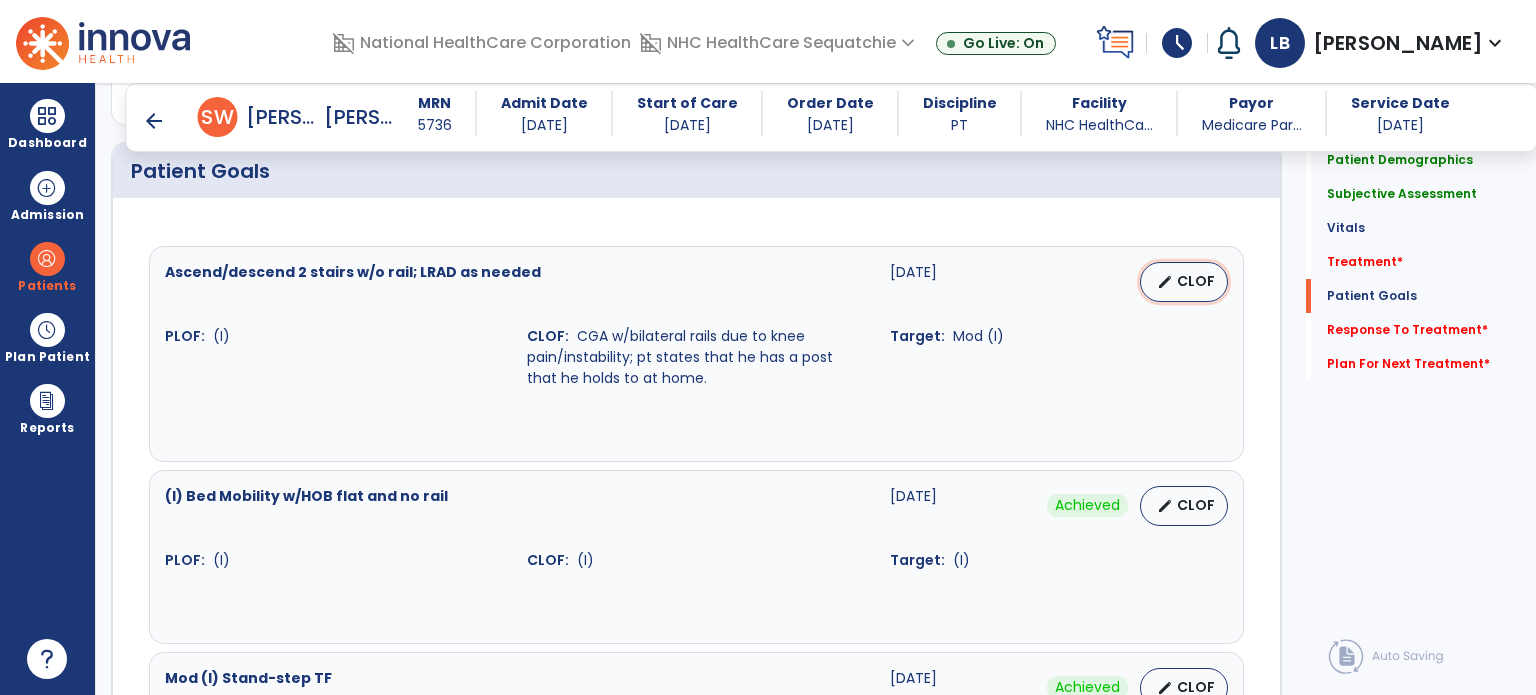 click on "CLOF" at bounding box center [1196, 281] 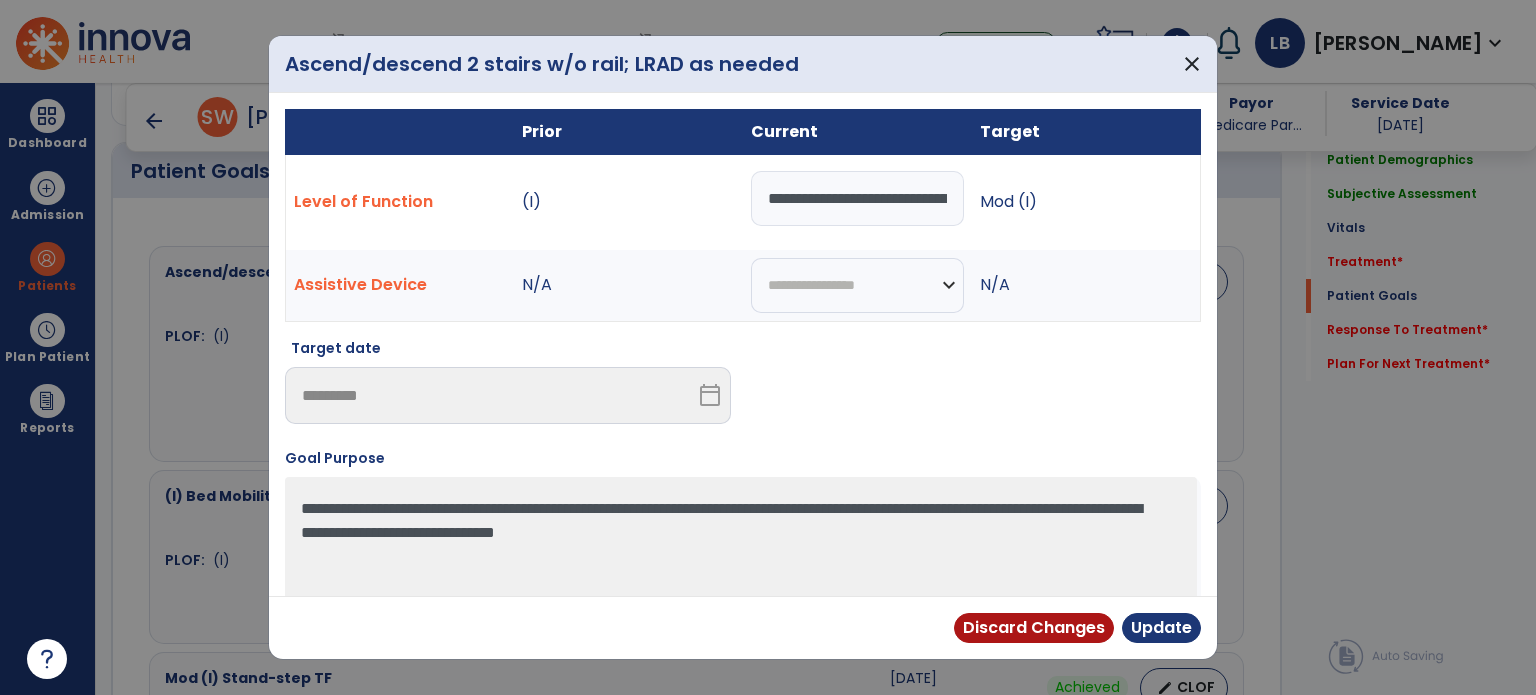 click on "**********" at bounding box center [857, 198] 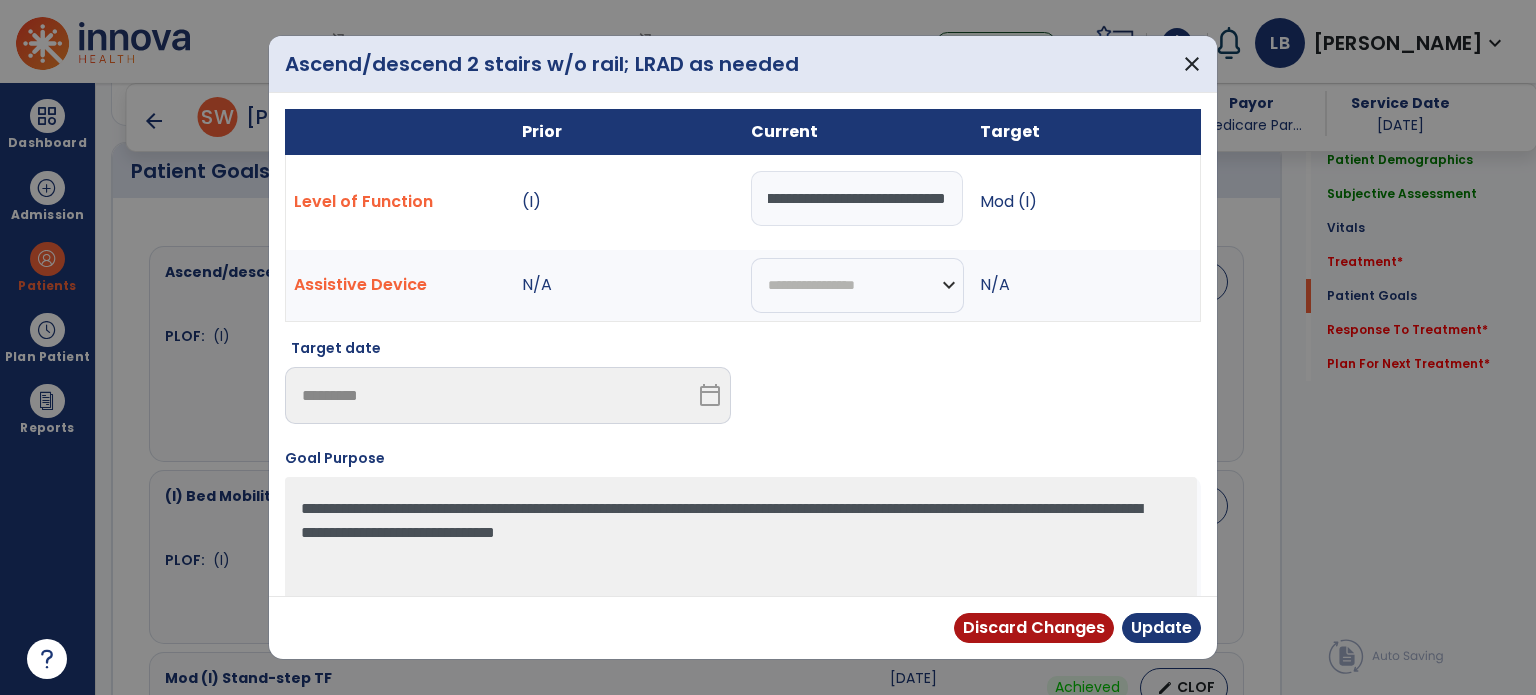 scroll, scrollTop: 0, scrollLeft: 790, axis: horizontal 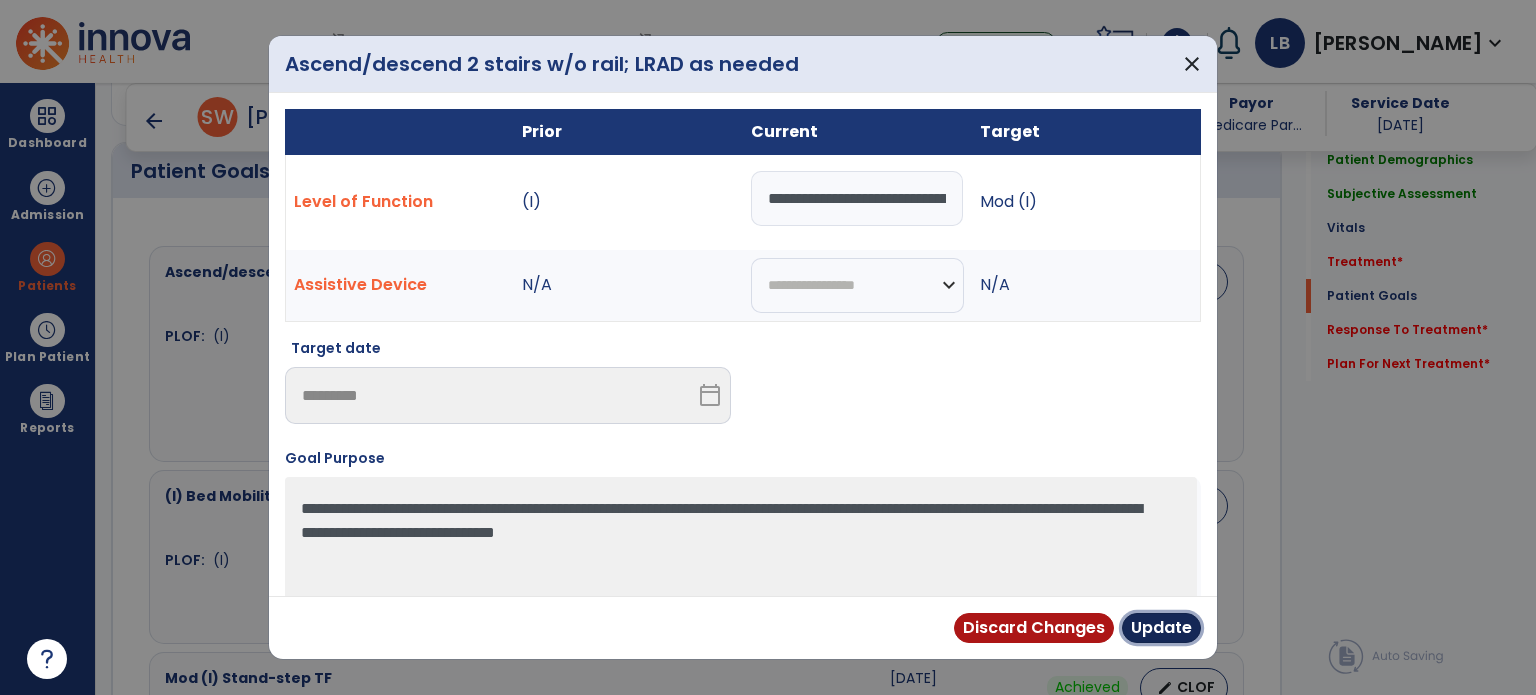 click on "Update" at bounding box center (1161, 628) 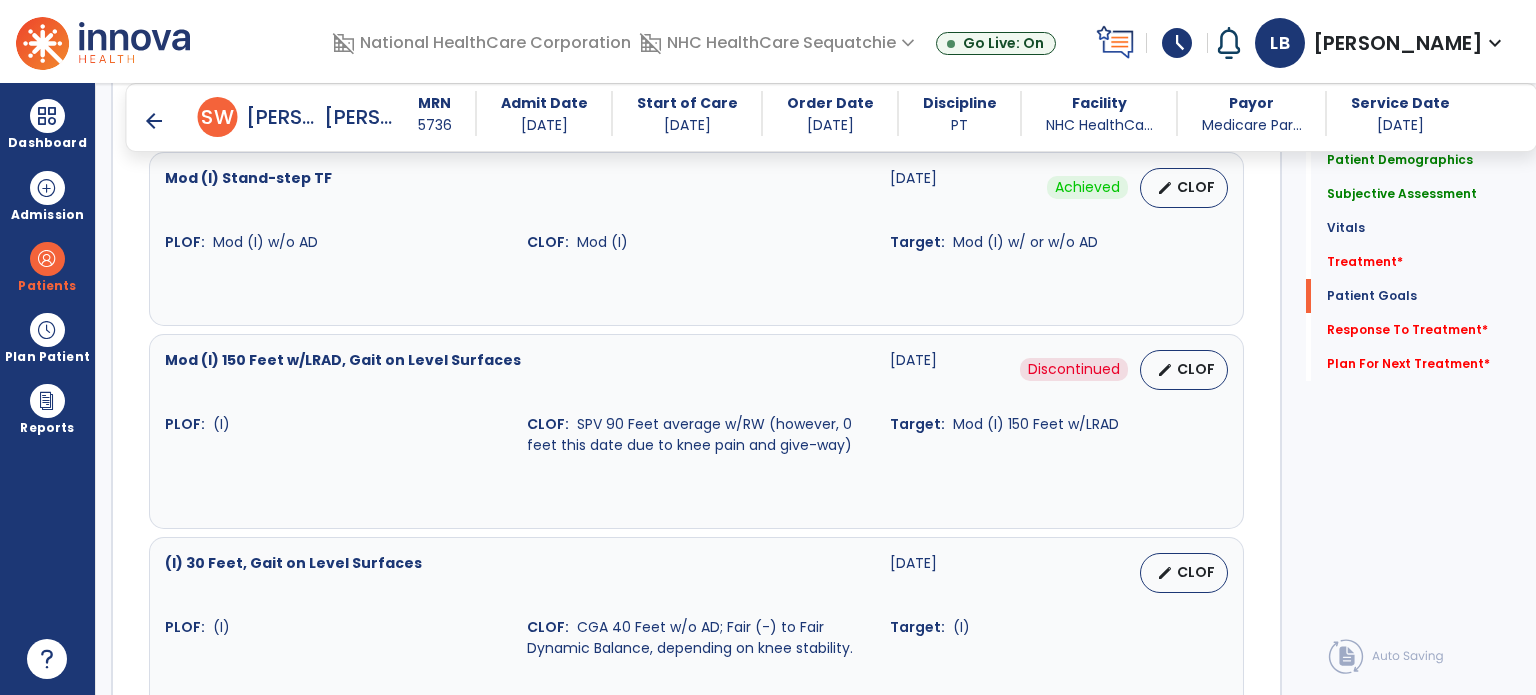 scroll, scrollTop: 2051, scrollLeft: 0, axis: vertical 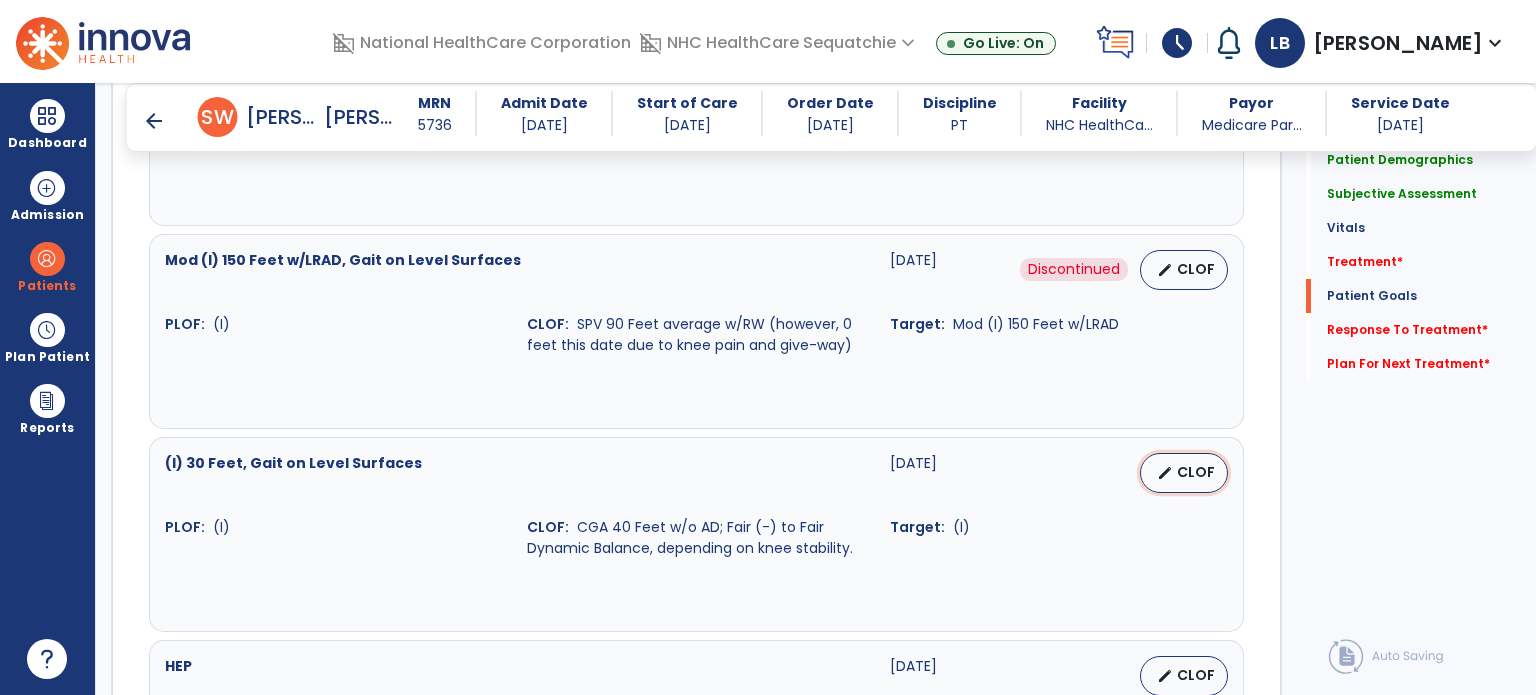 click on "CLOF" at bounding box center (1196, 472) 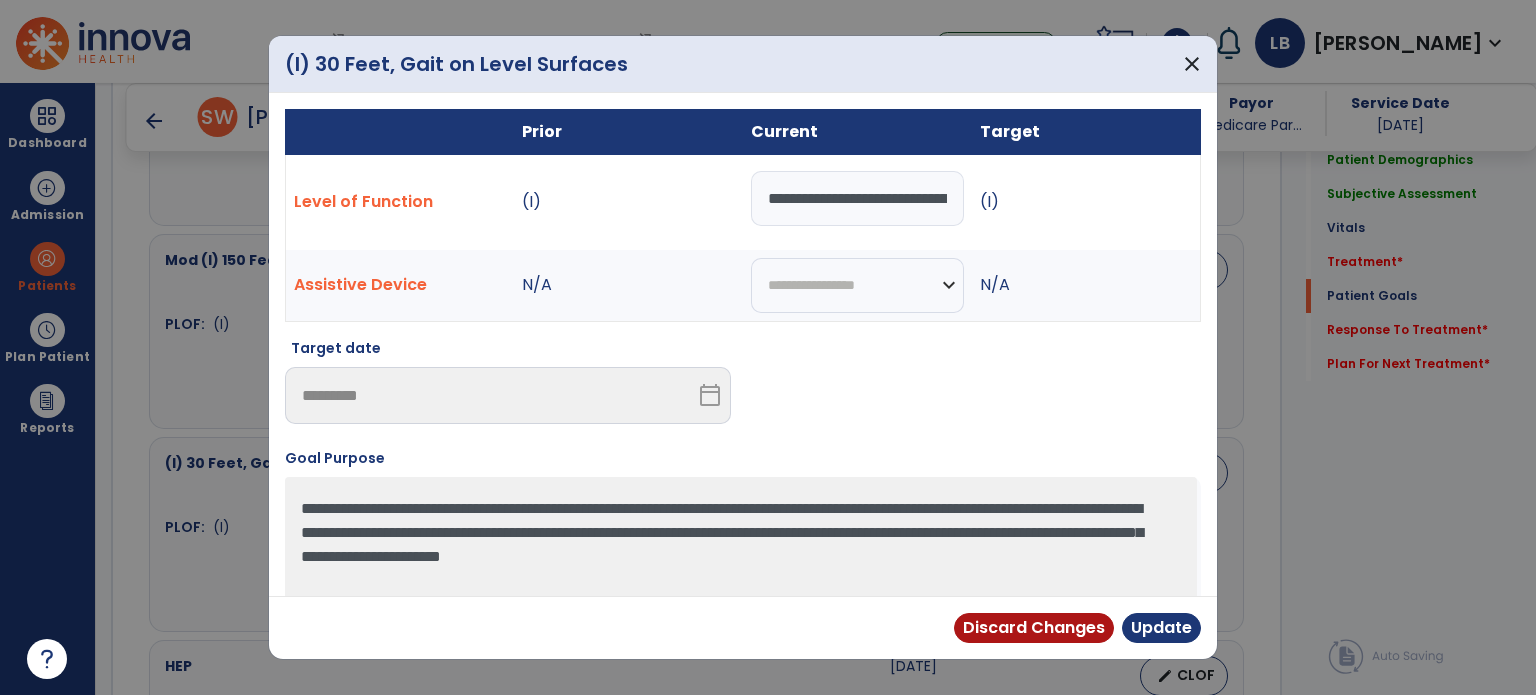 scroll, scrollTop: 0, scrollLeft: 481, axis: horizontal 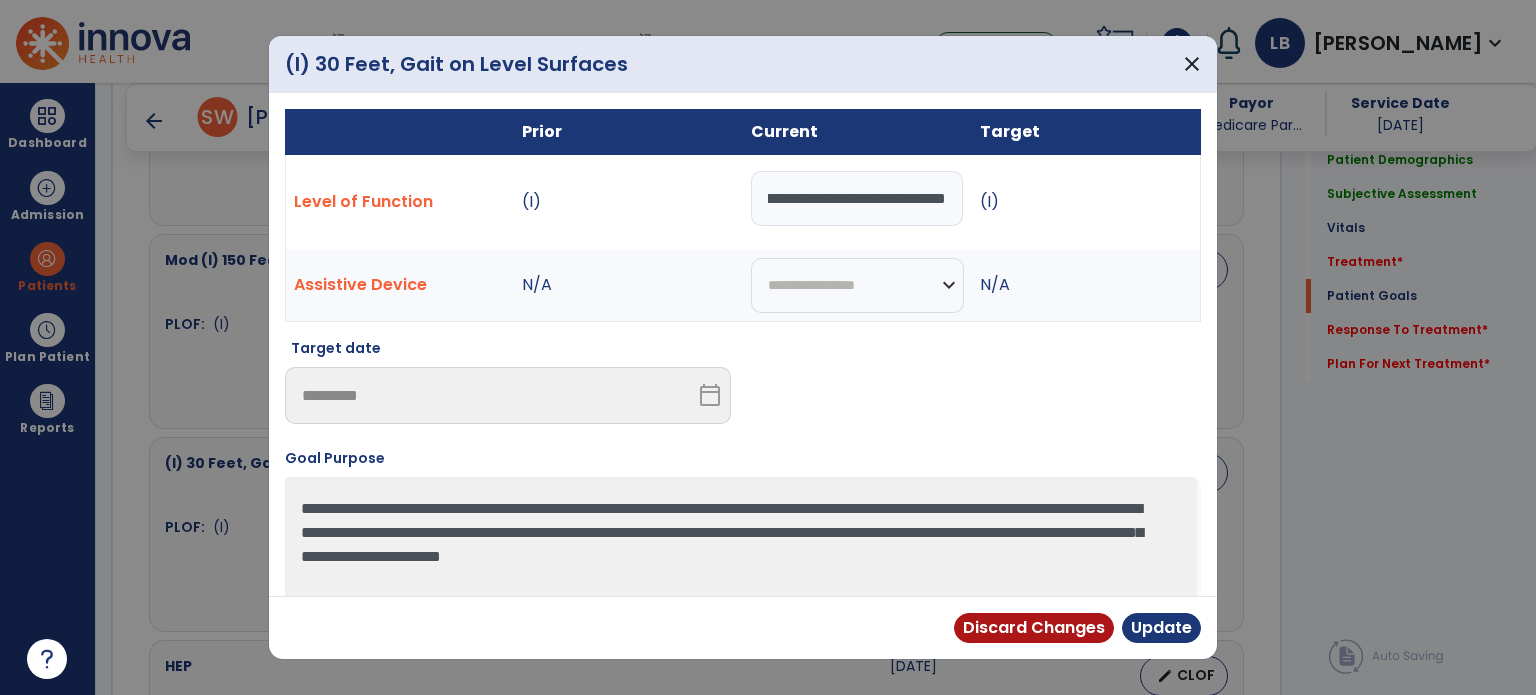 drag, startPoint x: 760, startPoint y: 195, endPoint x: 1150, endPoint y: 164, distance: 391.2301 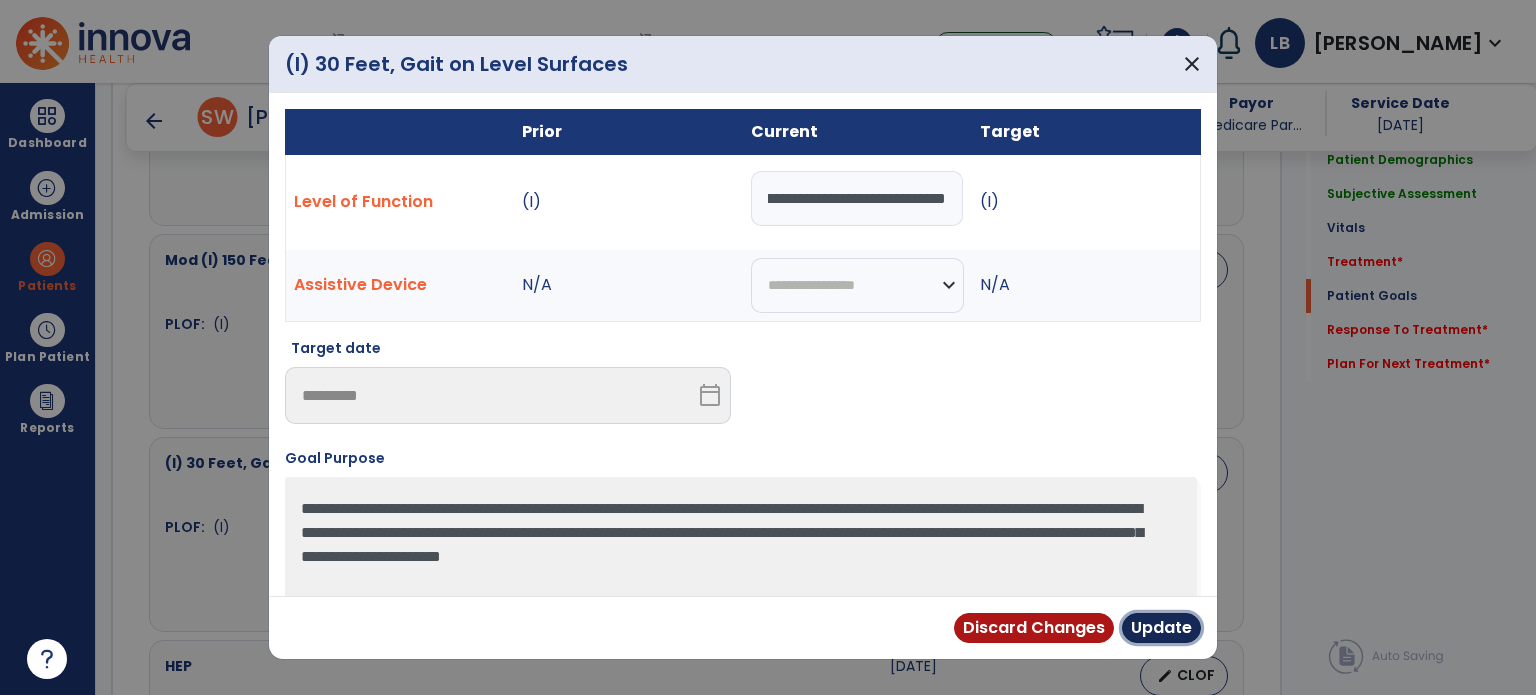 scroll, scrollTop: 0, scrollLeft: 0, axis: both 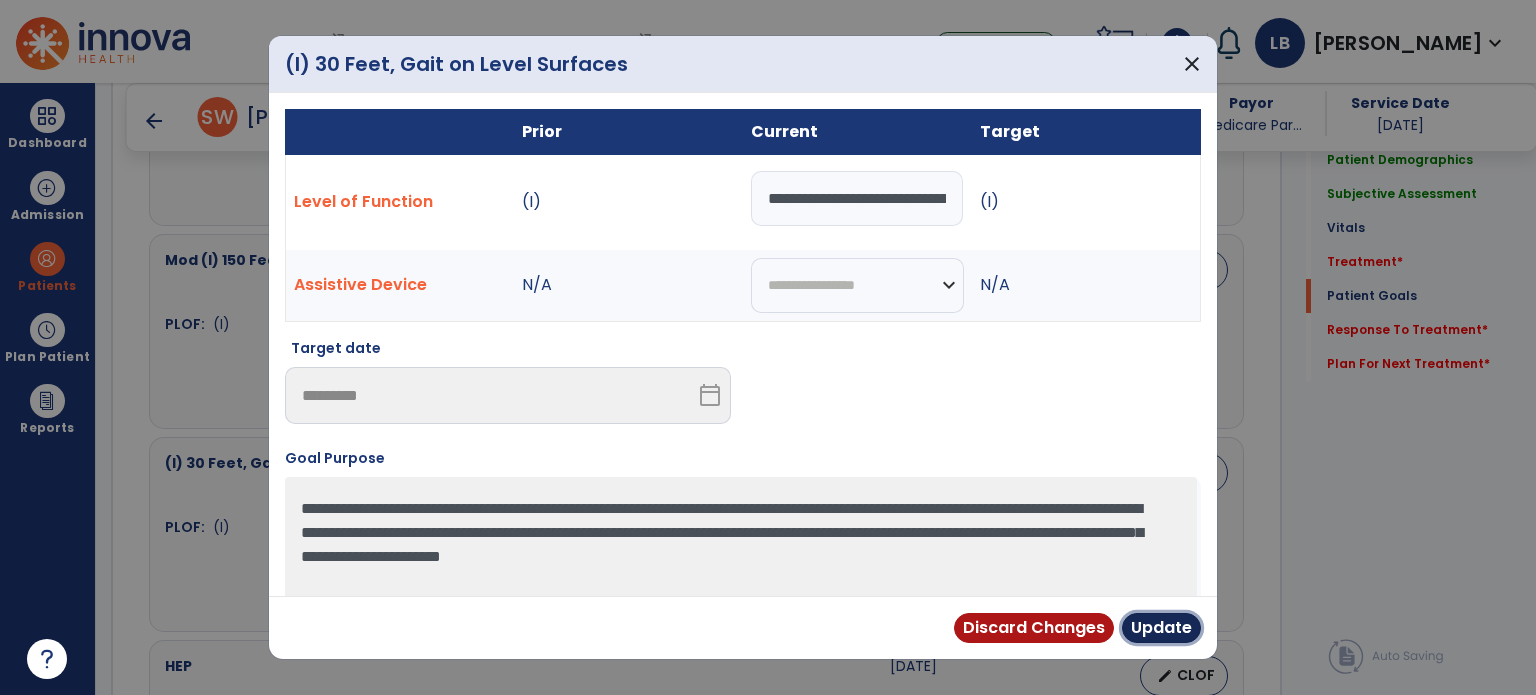 click on "Update" at bounding box center [1161, 628] 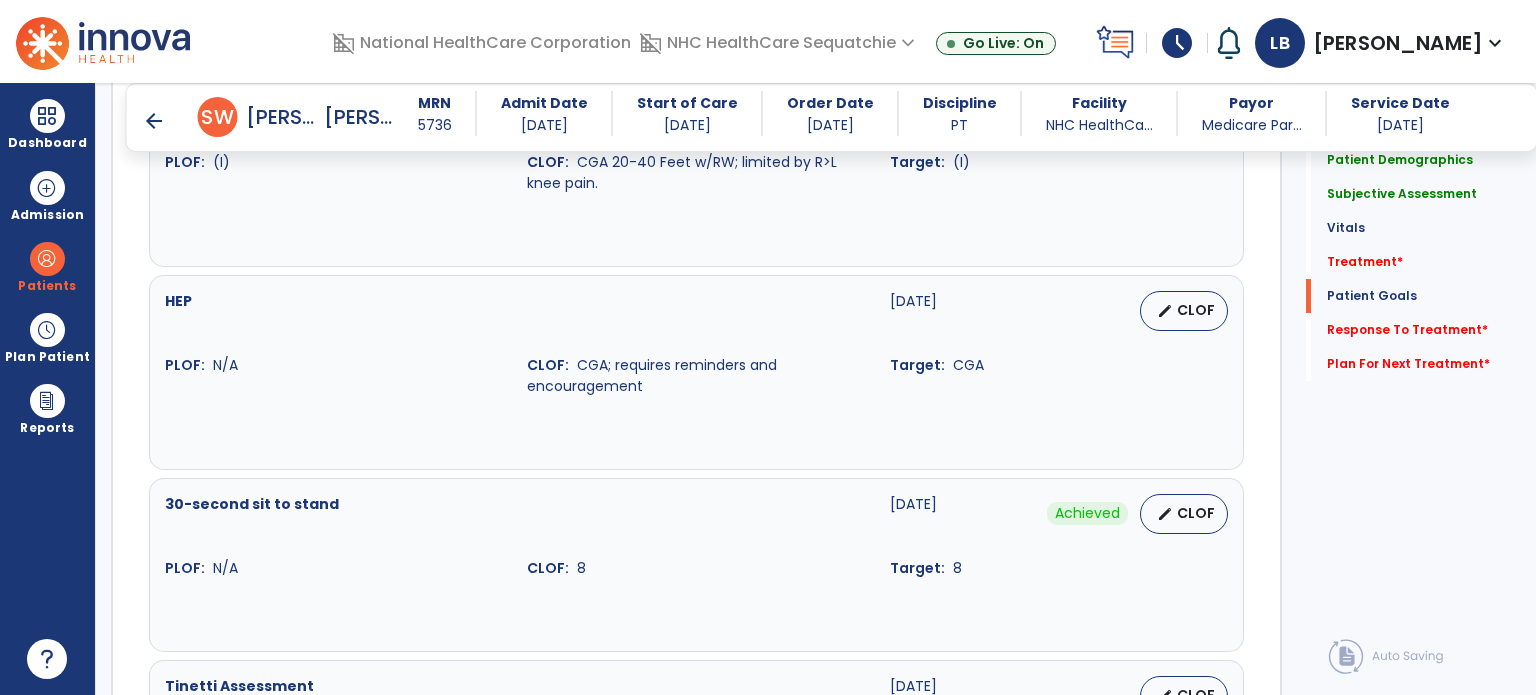 scroll, scrollTop: 2451, scrollLeft: 0, axis: vertical 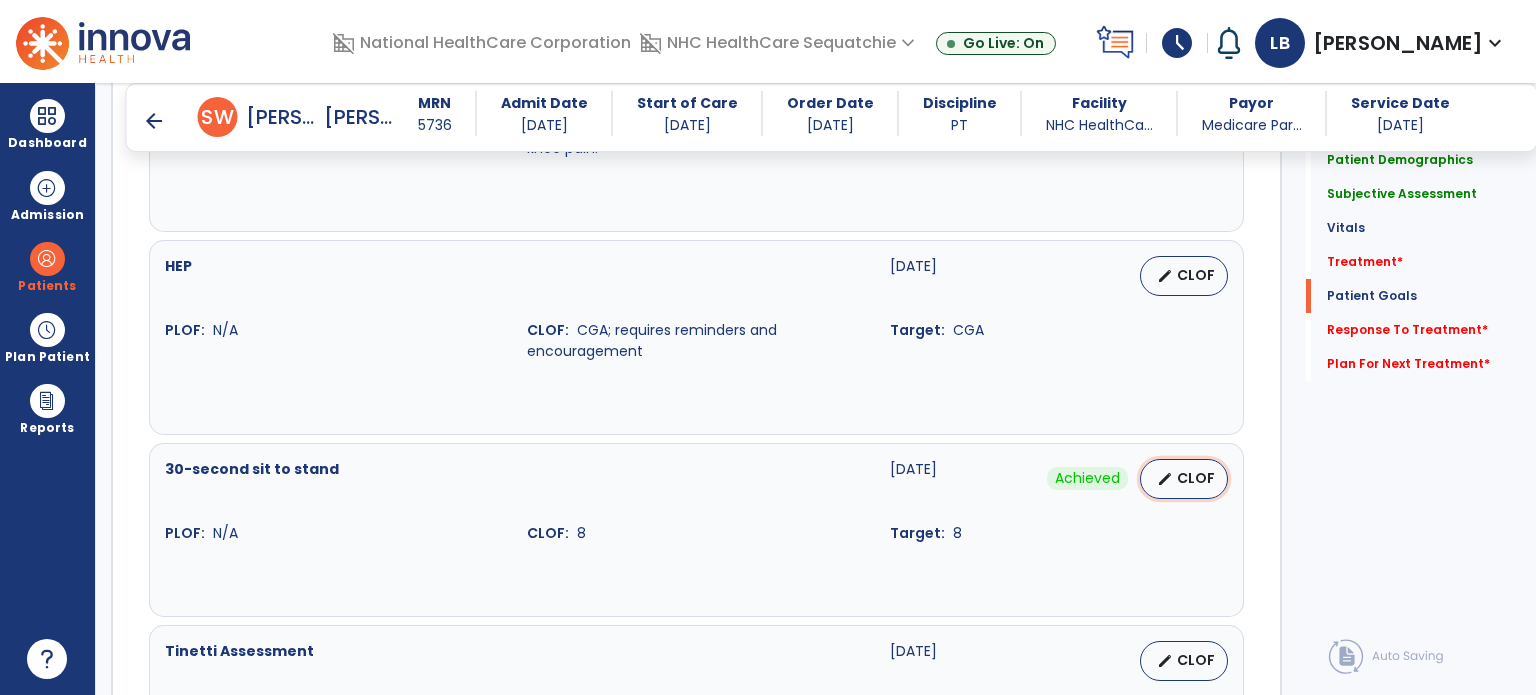 click on "edit" at bounding box center (1165, 479) 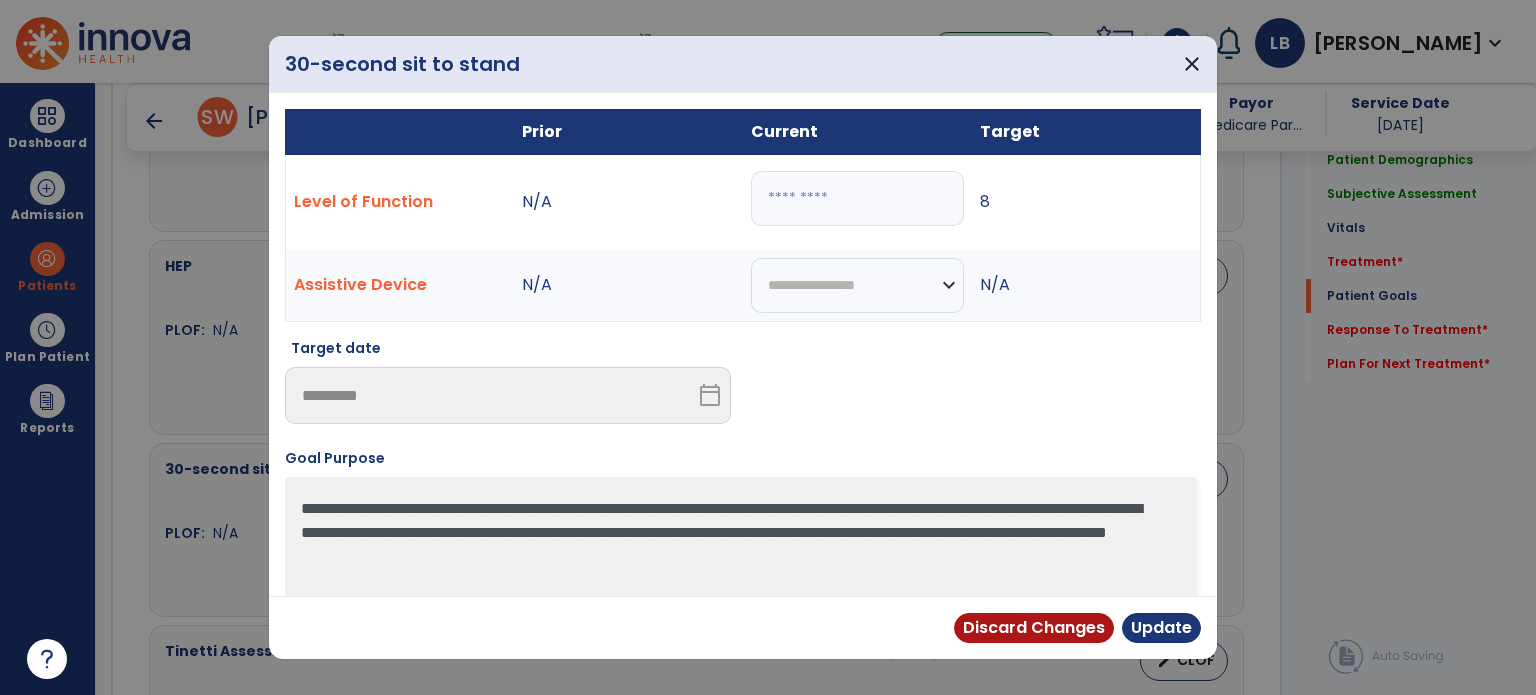 click on "N/A" at bounding box center (628, 202) 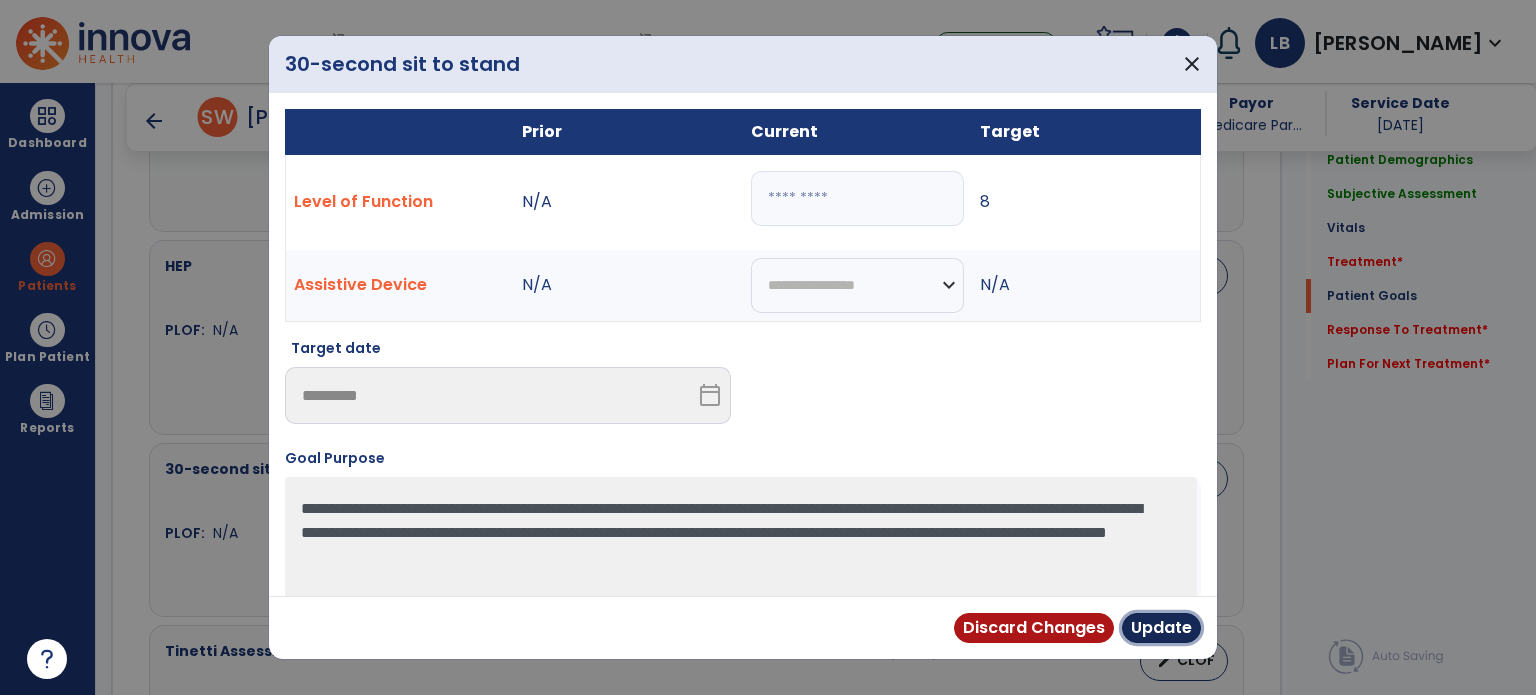 click on "Update" at bounding box center (1161, 628) 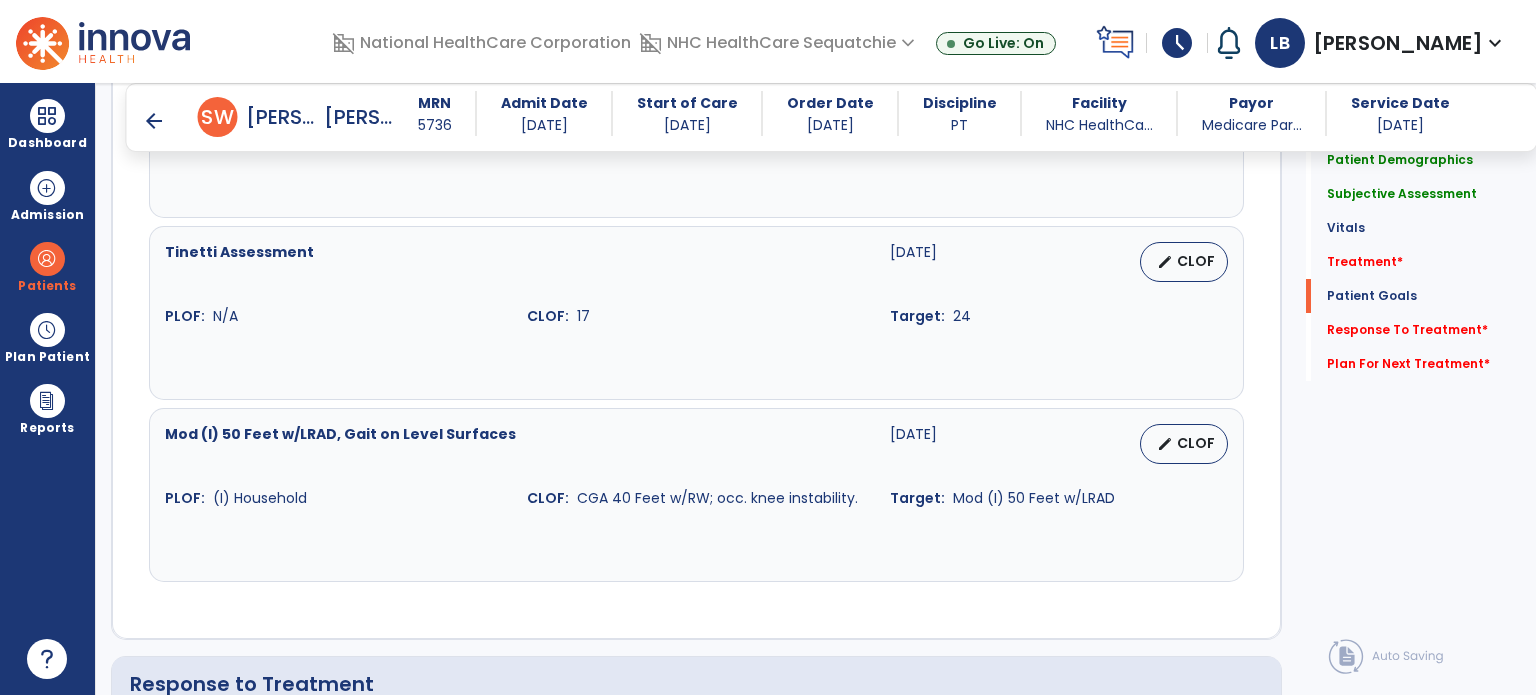scroll, scrollTop: 2851, scrollLeft: 0, axis: vertical 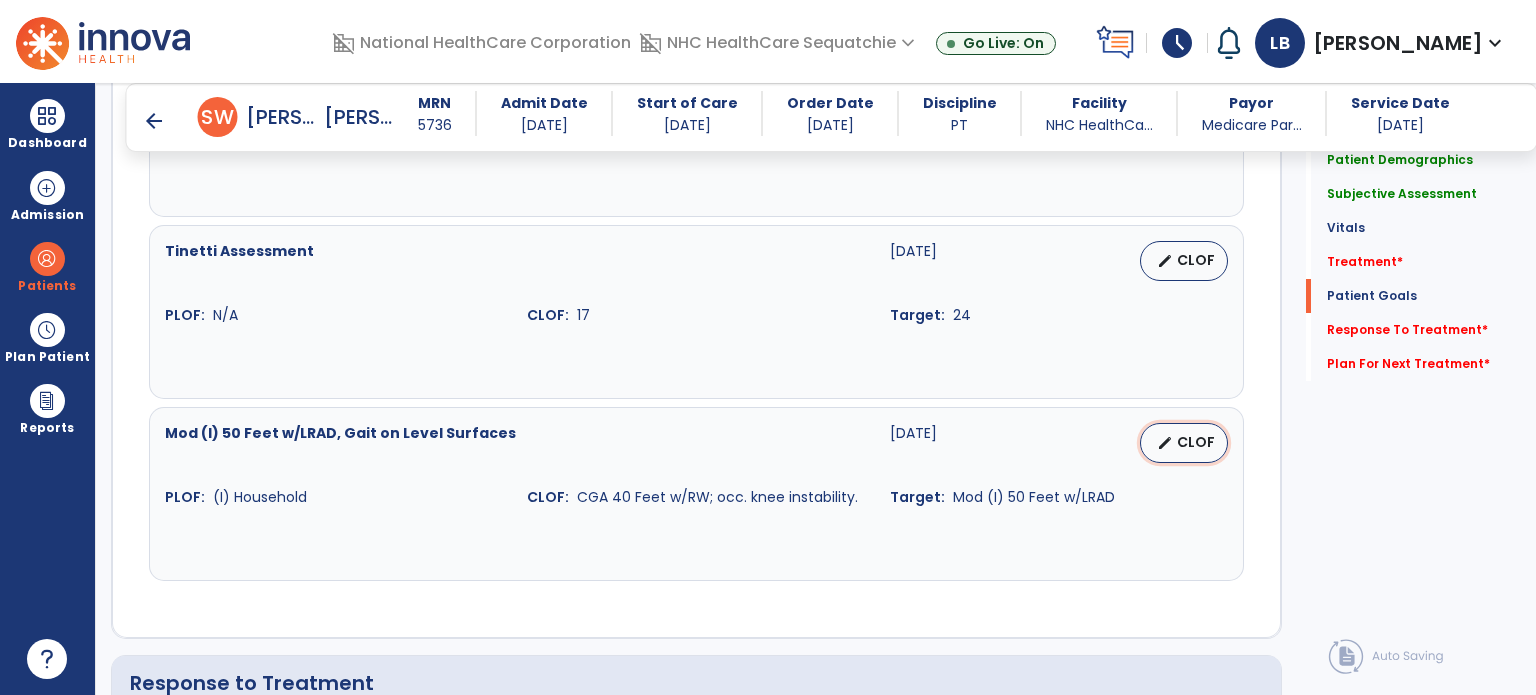 click on "CLOF" at bounding box center [1196, 442] 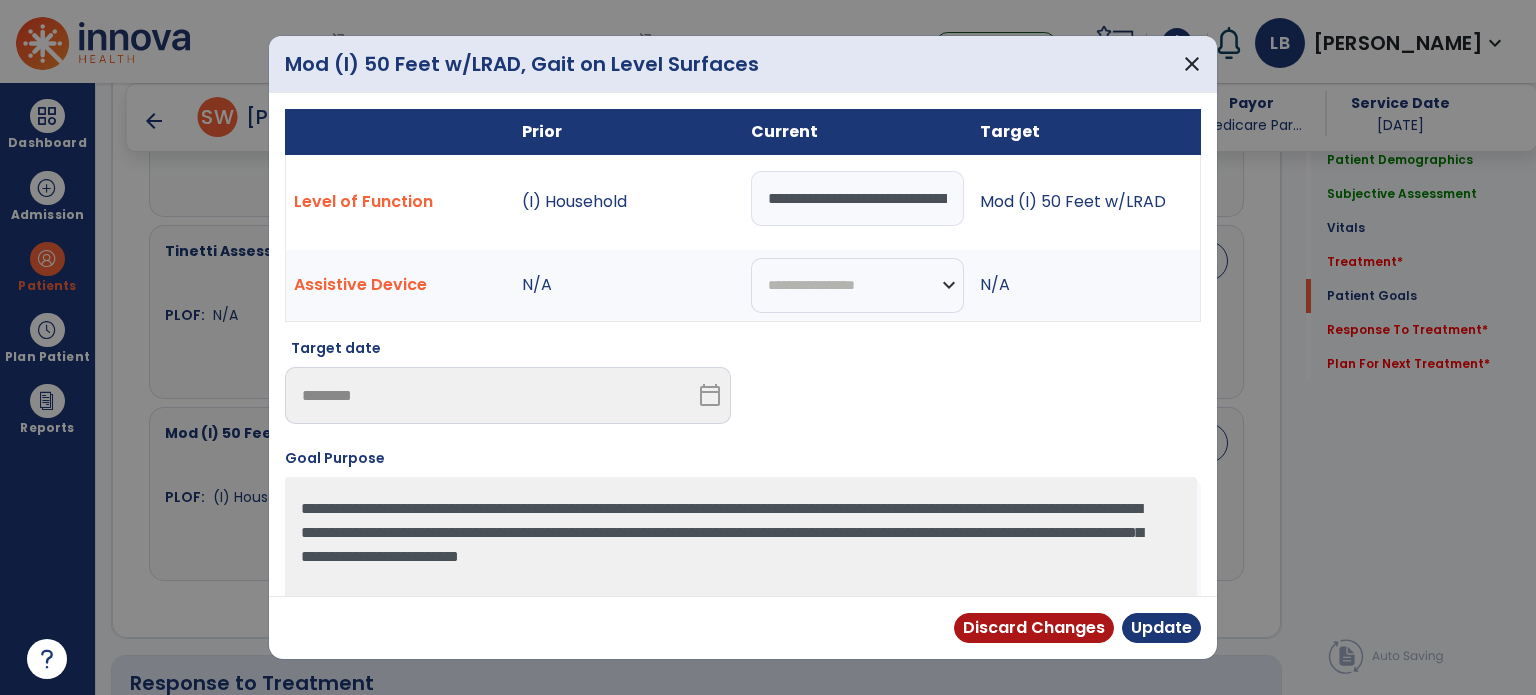 click on "**********" at bounding box center [857, 198] 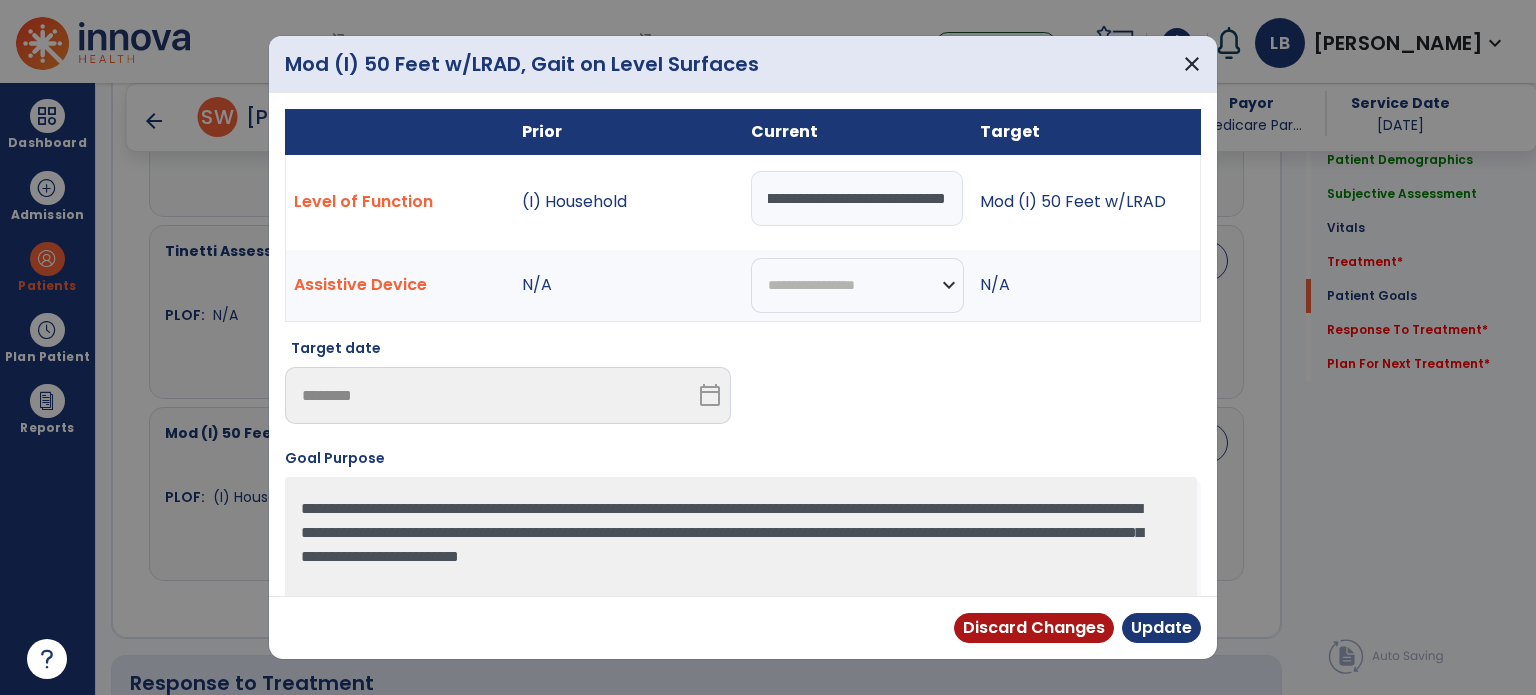 type on "**********" 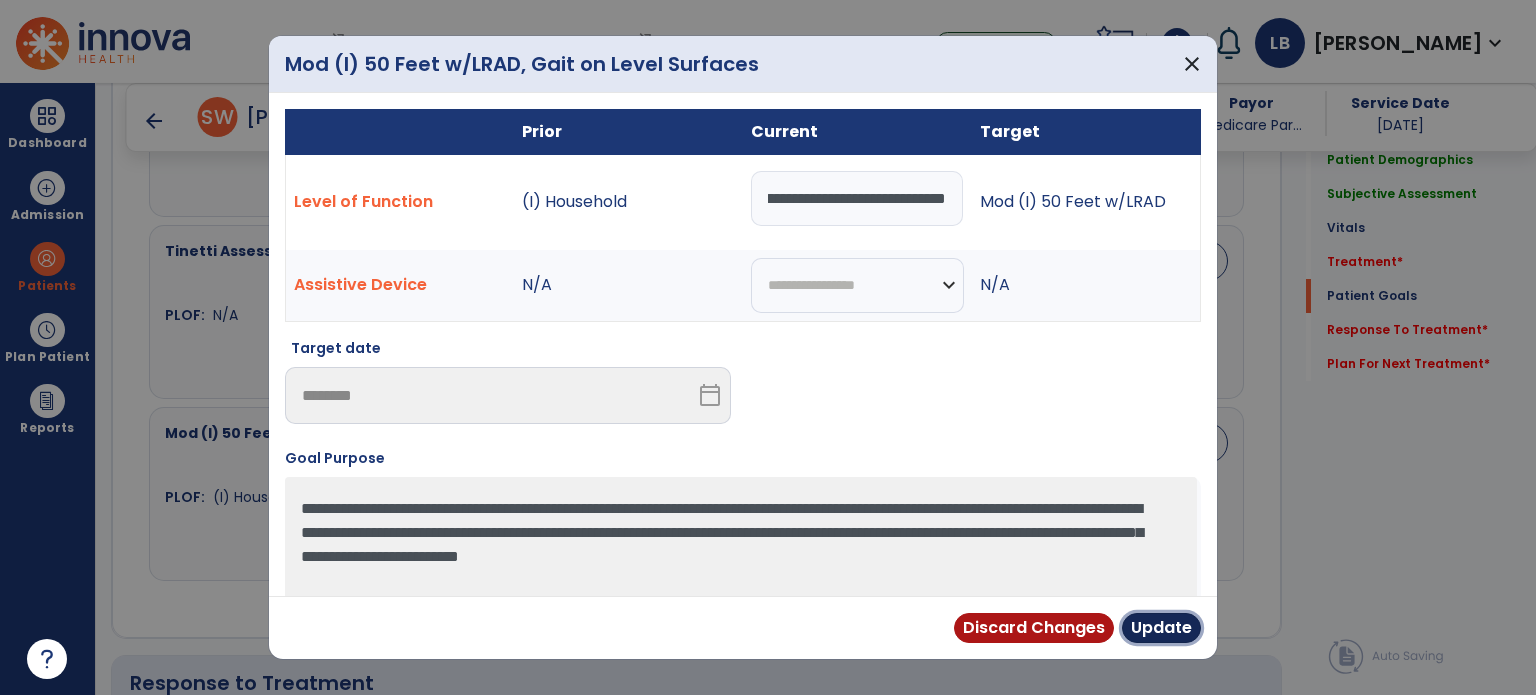 click on "Update" at bounding box center (1161, 628) 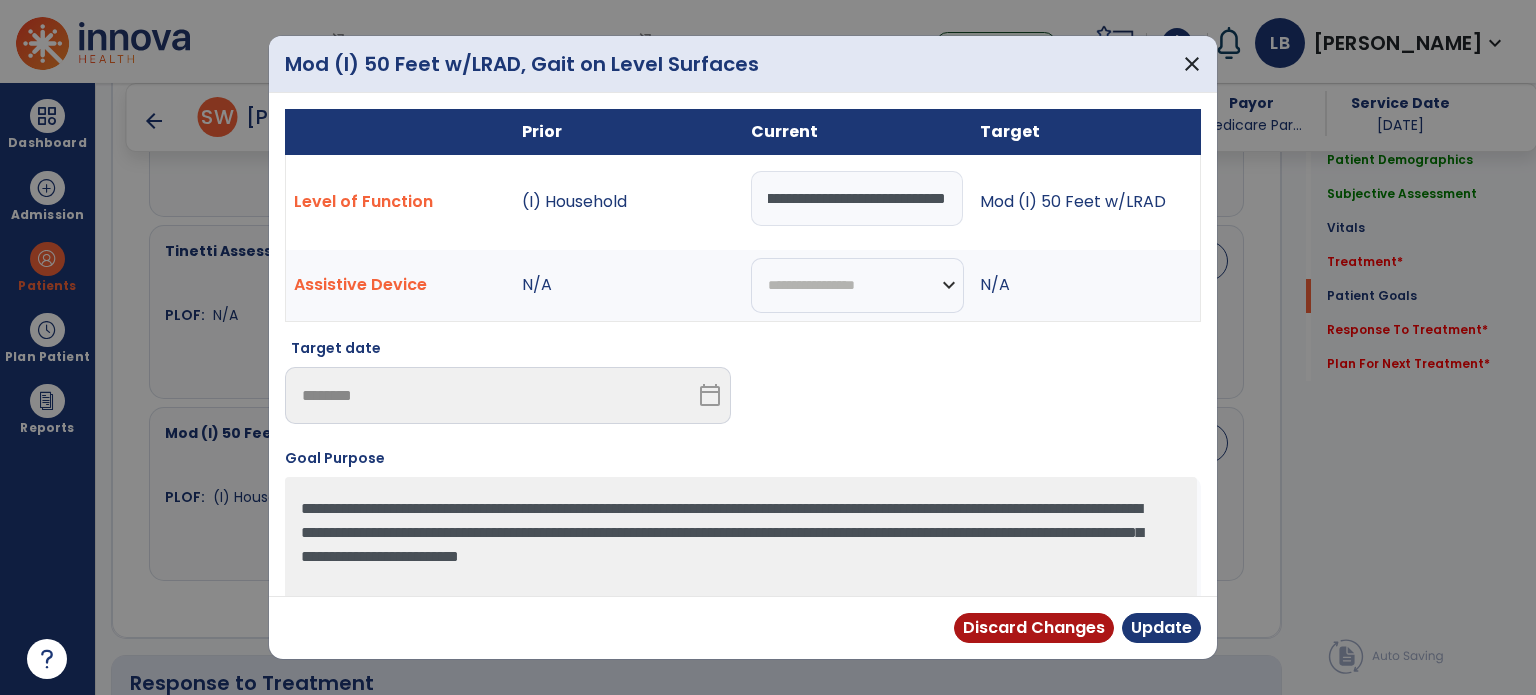 scroll, scrollTop: 0, scrollLeft: 0, axis: both 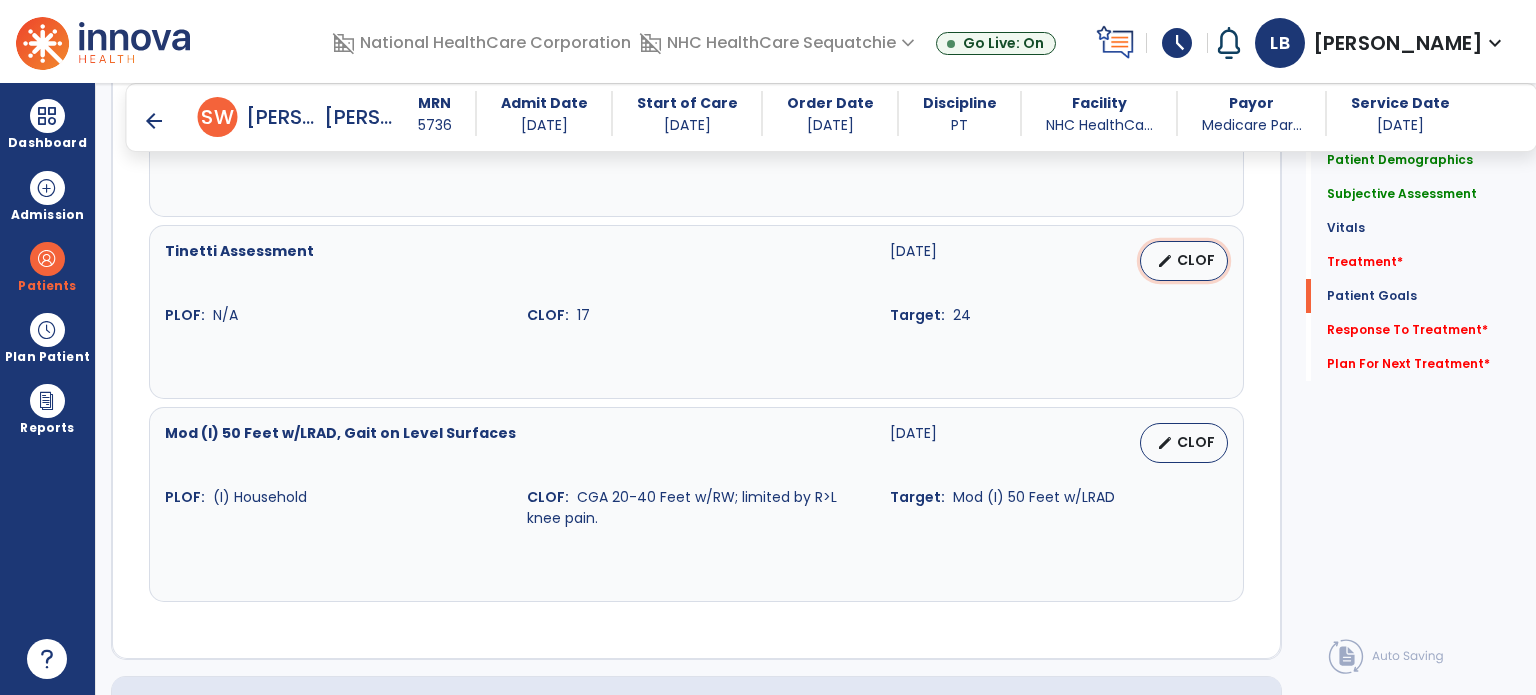 click on "CLOF" at bounding box center [1196, 260] 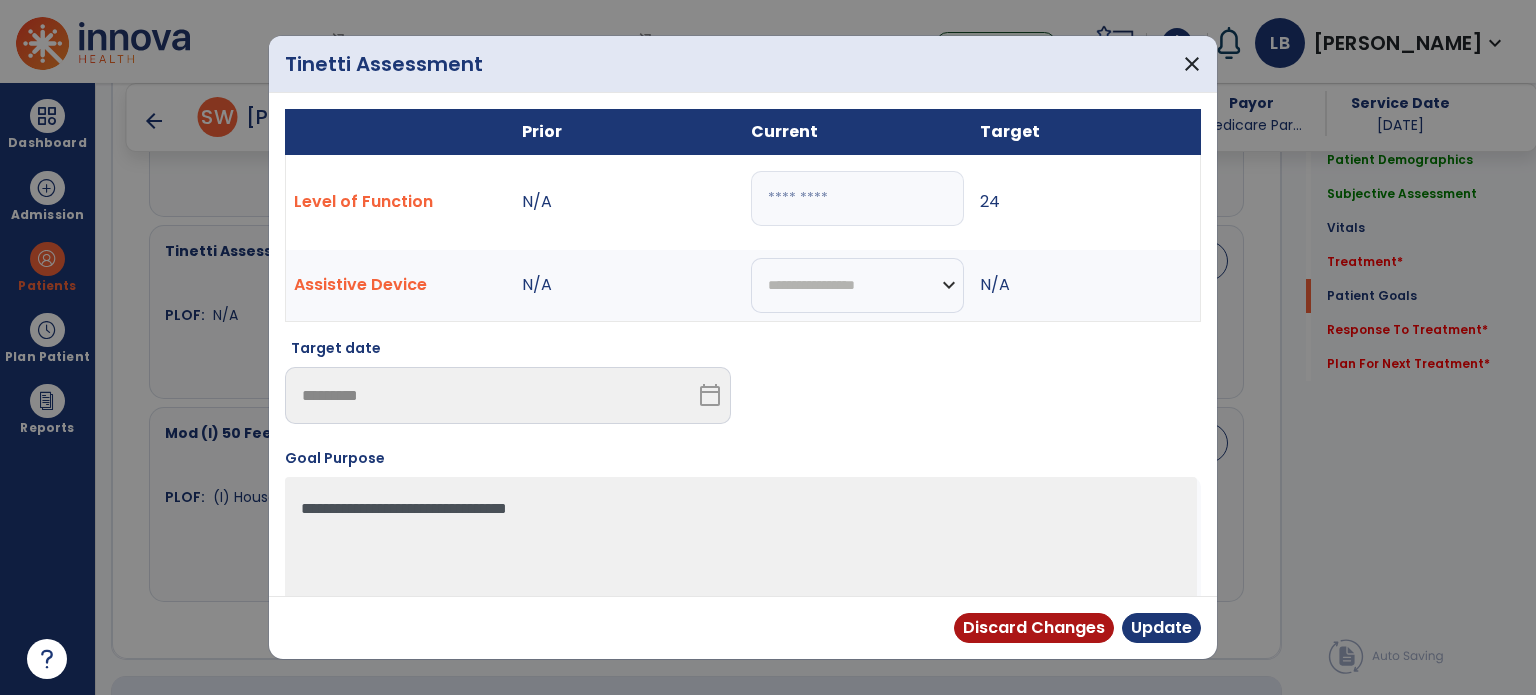 drag, startPoint x: 731, startPoint y: 199, endPoint x: 691, endPoint y: 194, distance: 40.311287 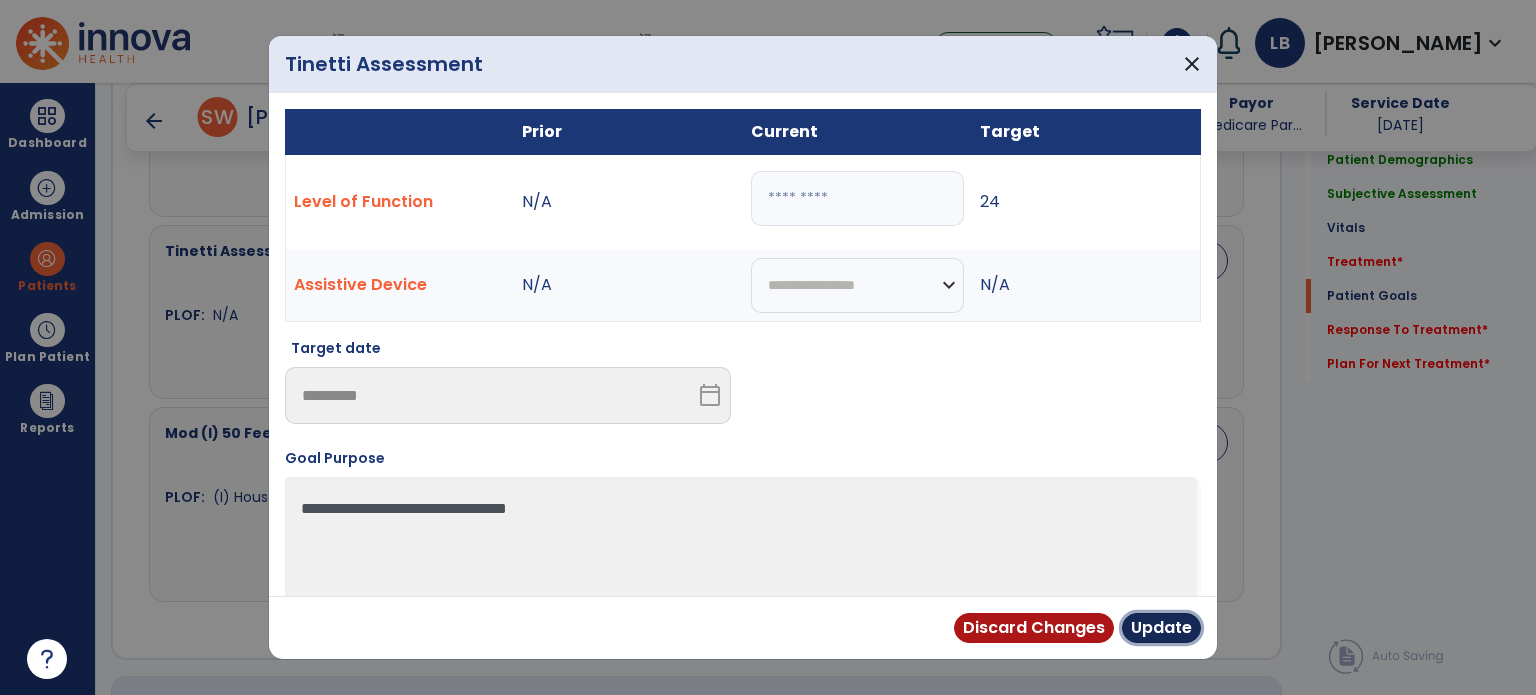 click on "Update" at bounding box center [1161, 628] 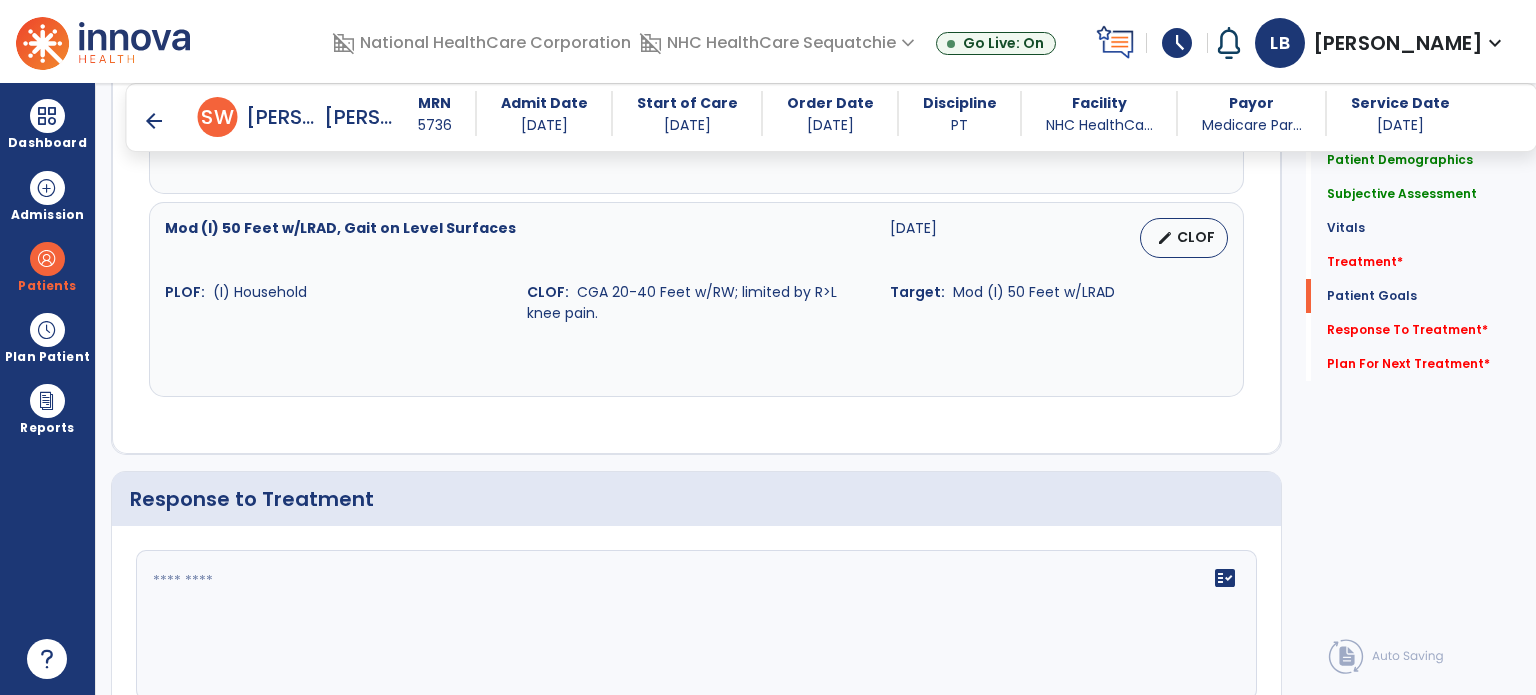 scroll, scrollTop: 3151, scrollLeft: 0, axis: vertical 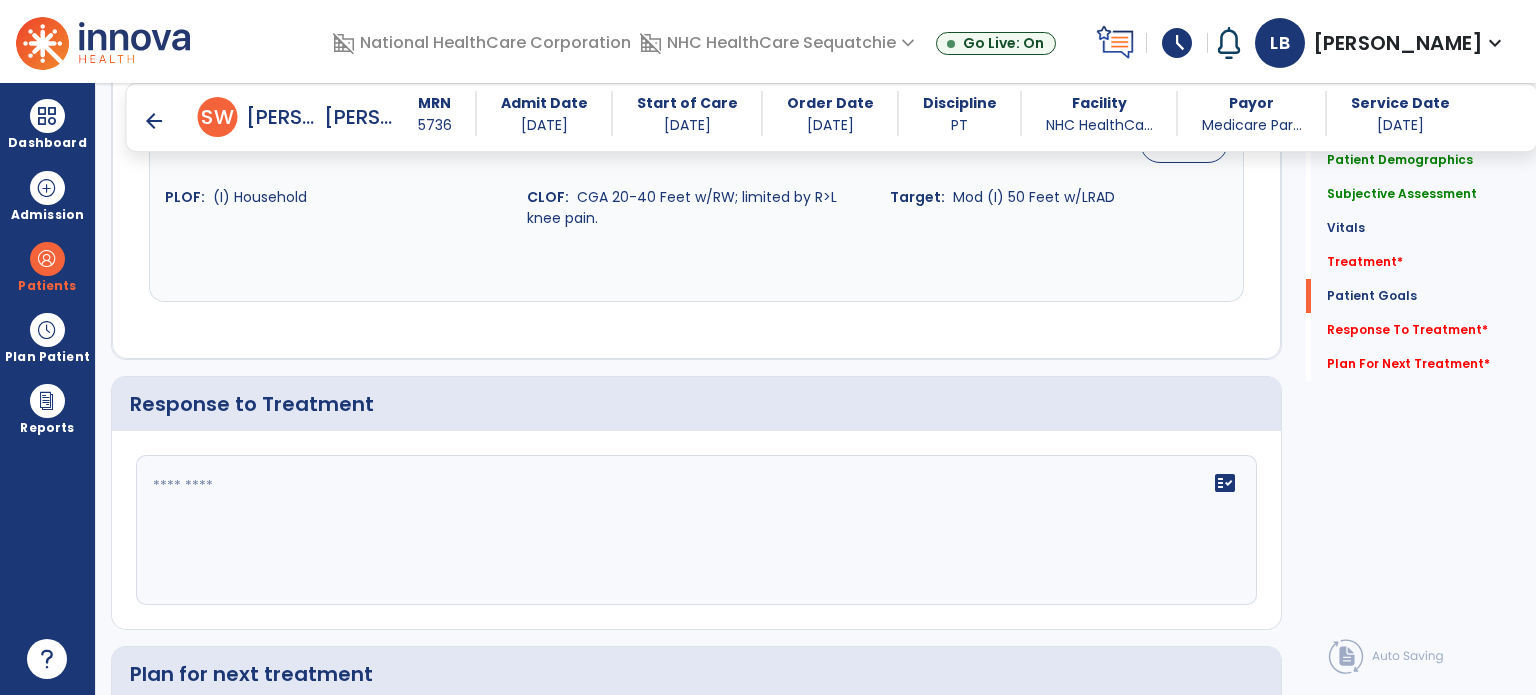 click on "Treatment   *" 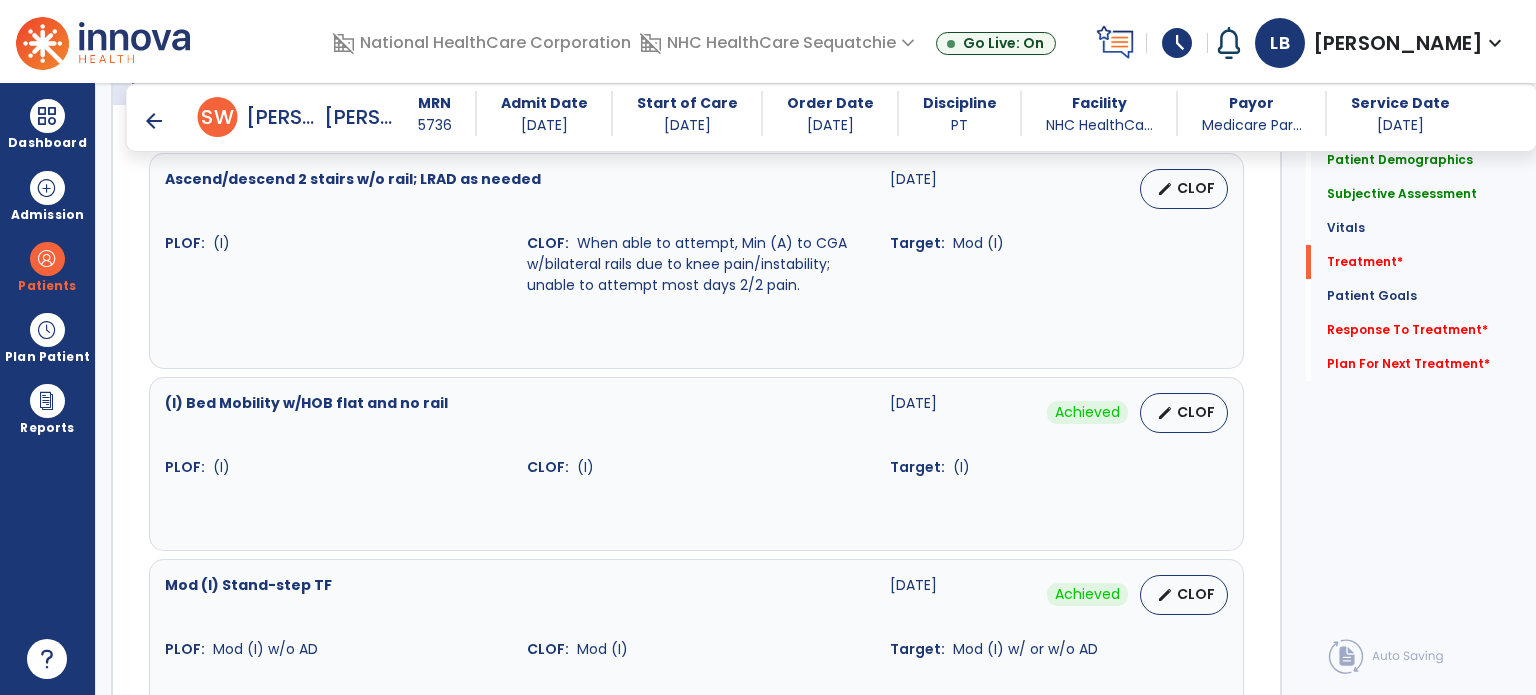 scroll, scrollTop: 1059, scrollLeft: 0, axis: vertical 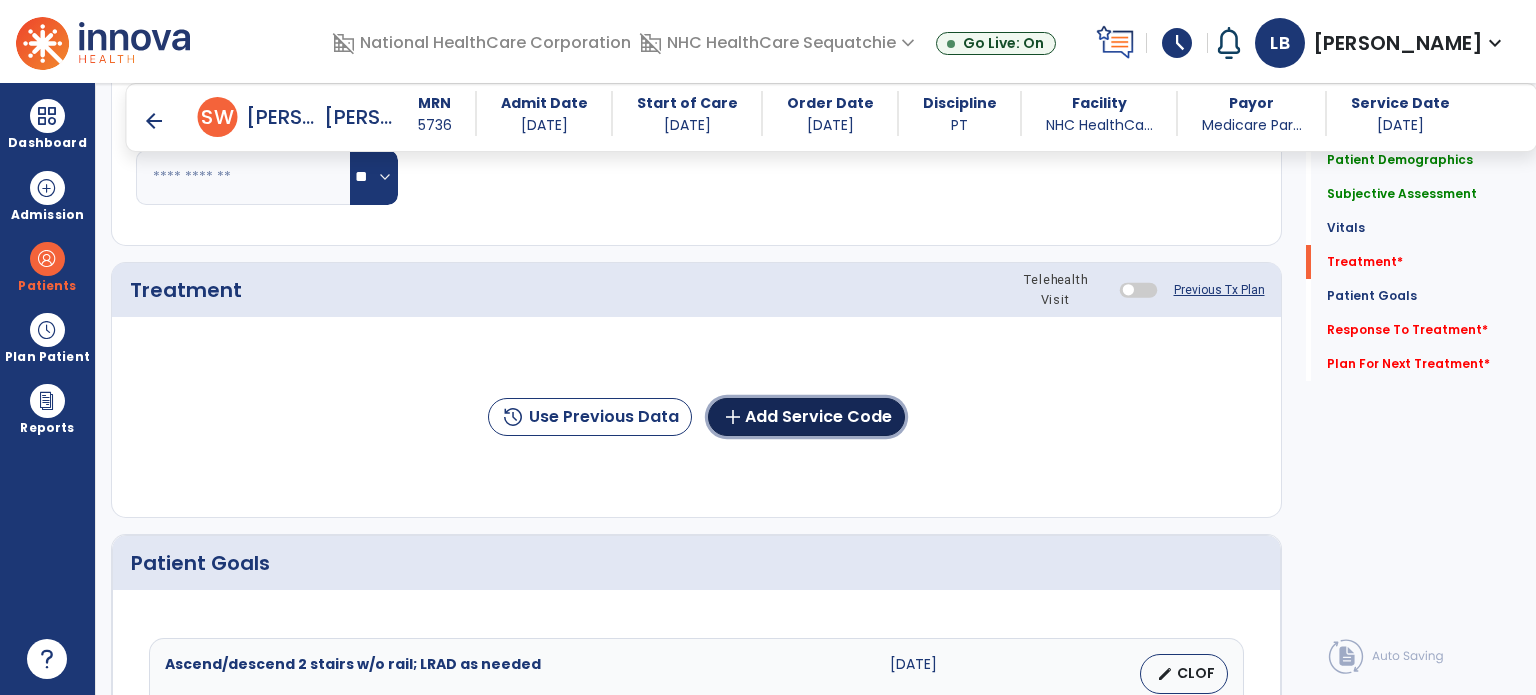 click on "add  Add Service Code" 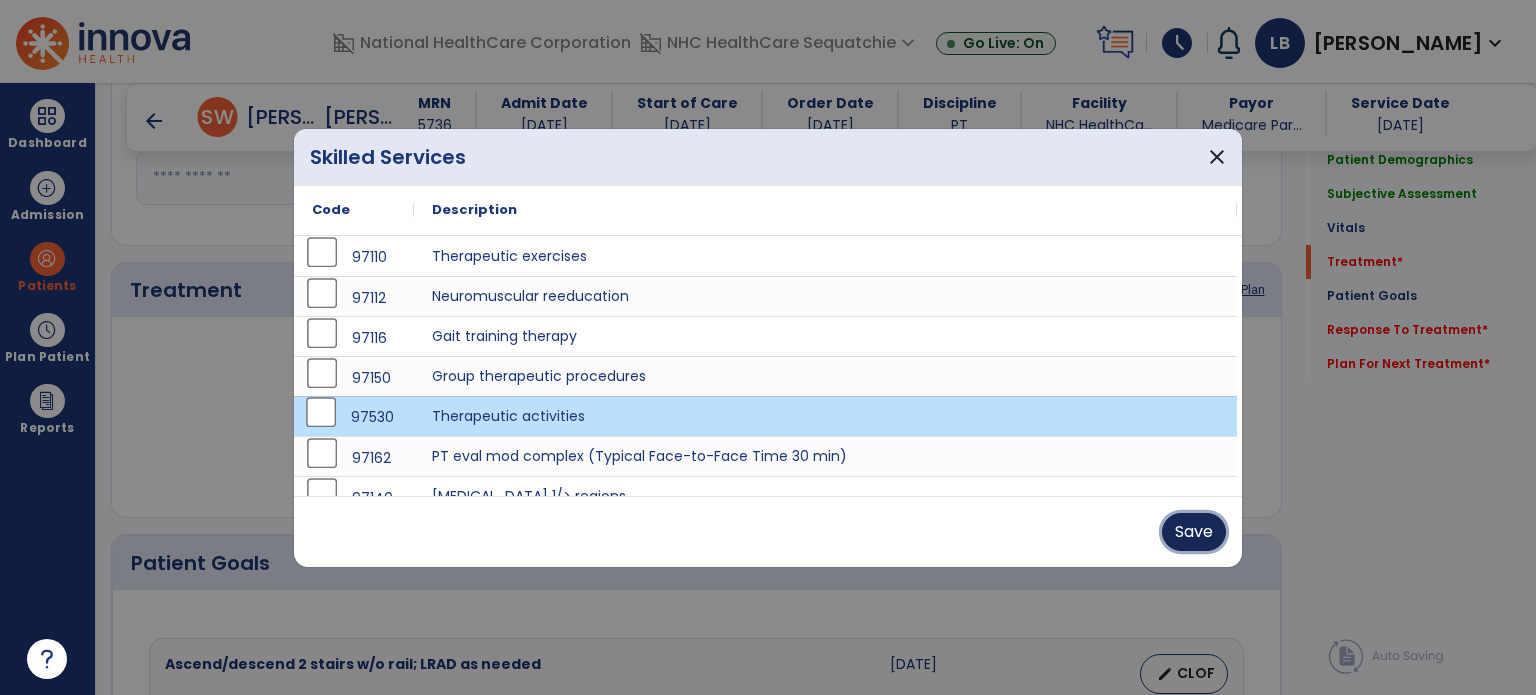click on "Save" at bounding box center (1194, 532) 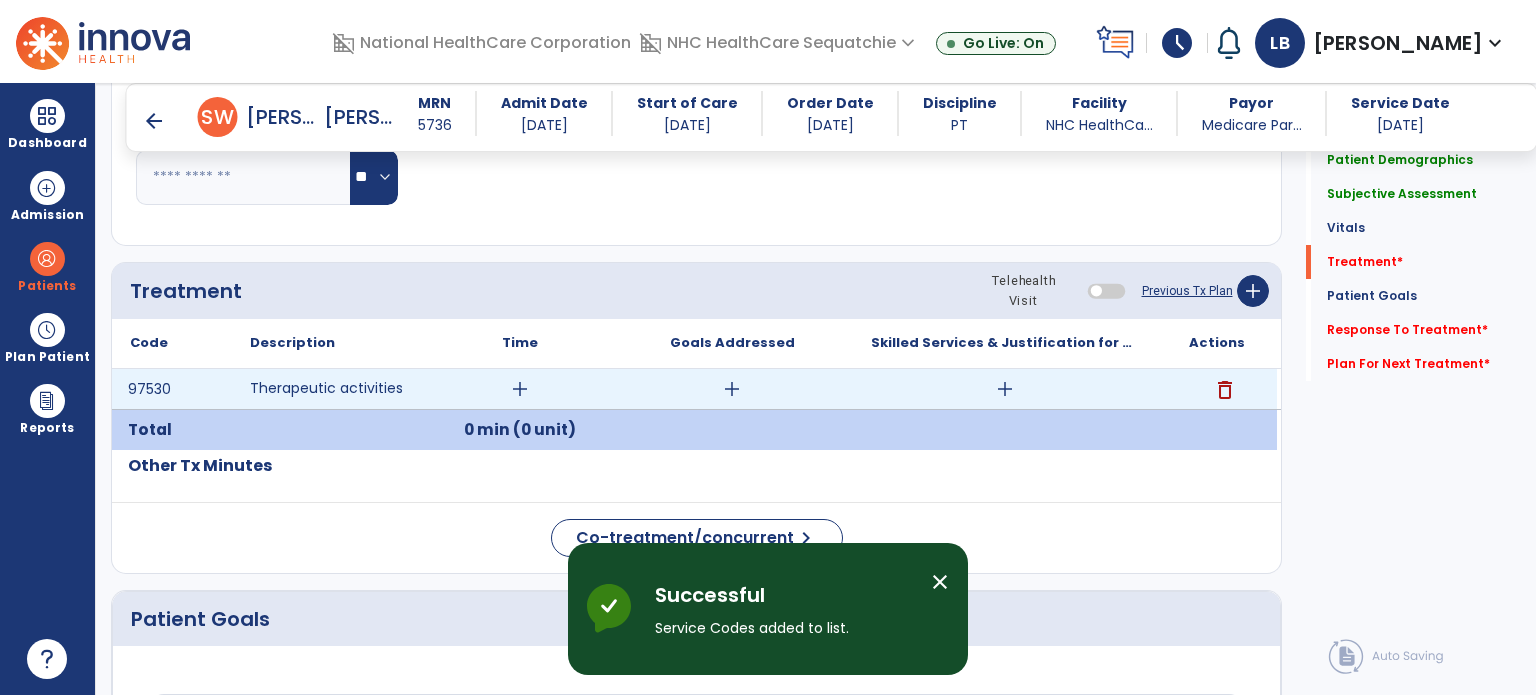 click on "add" at bounding box center [520, 389] 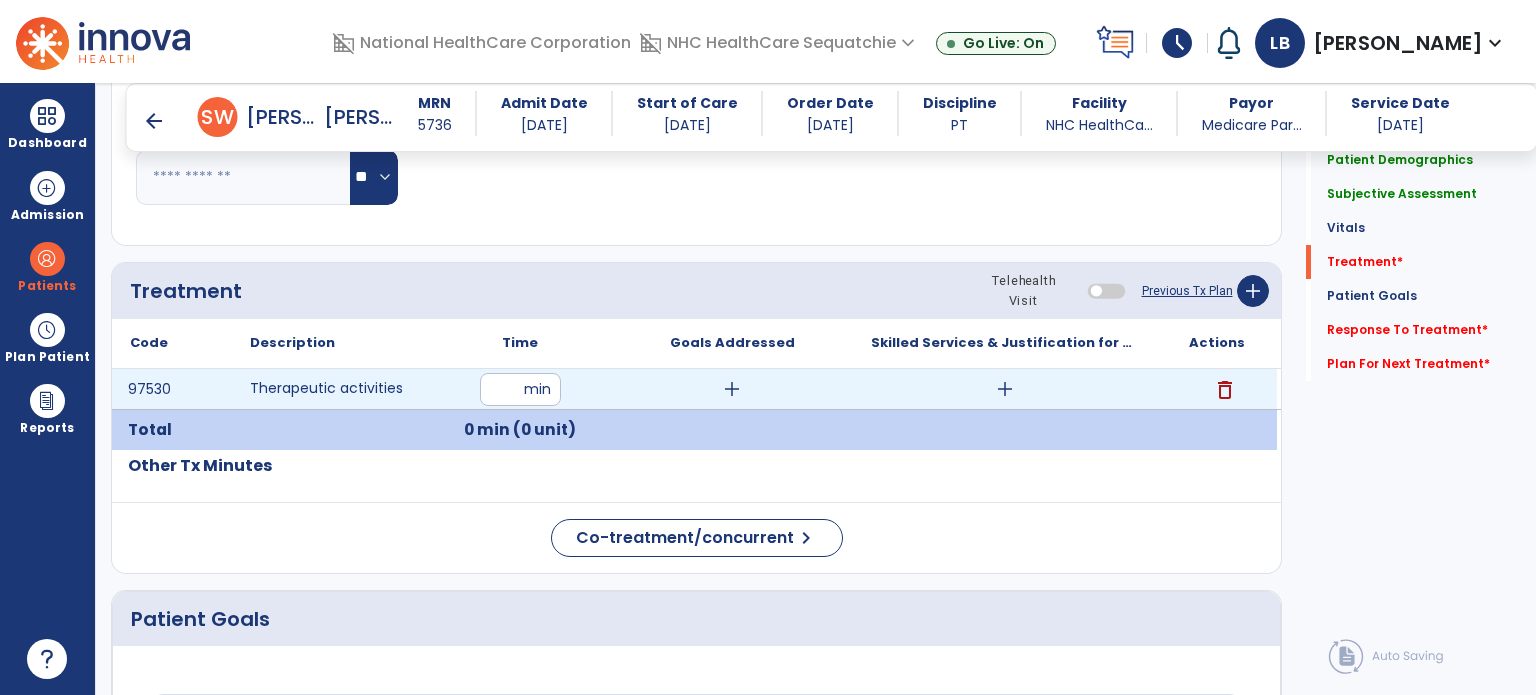type on "**" 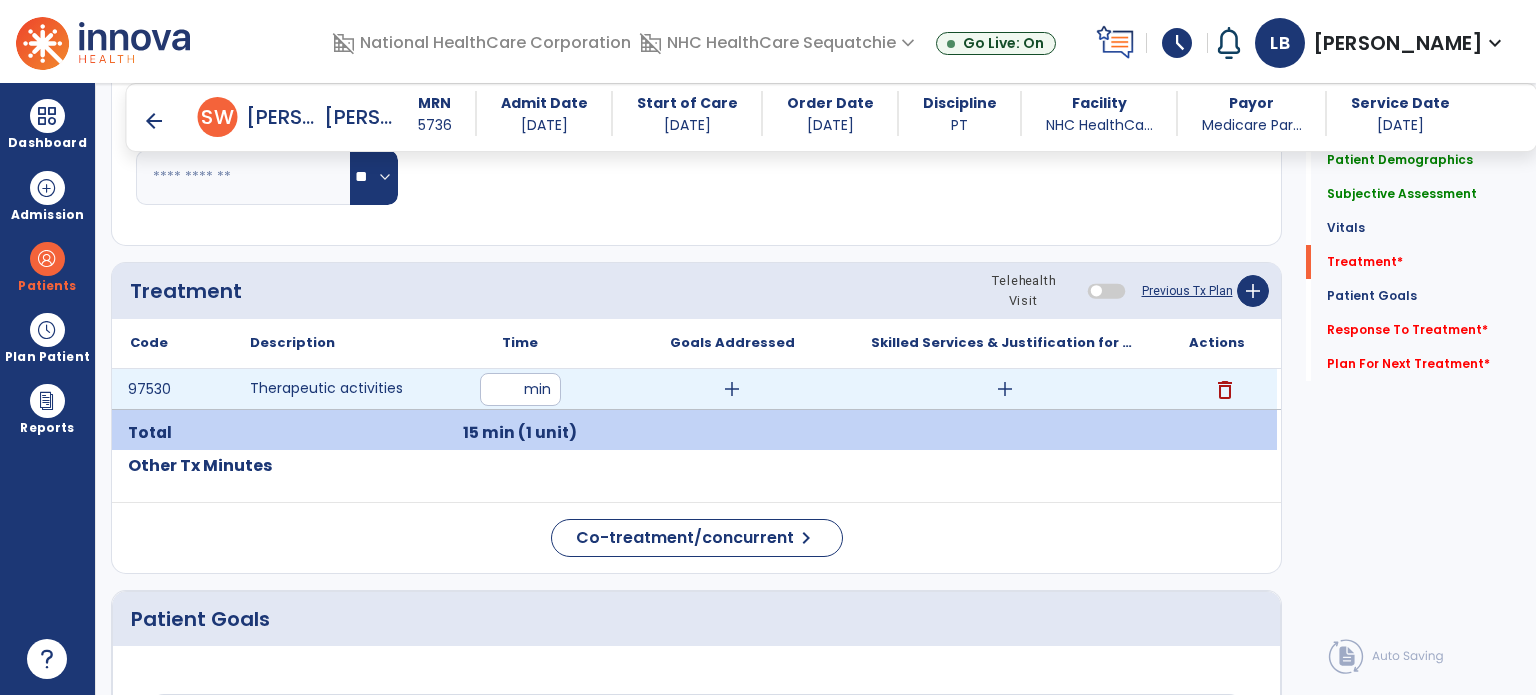 click on "add" at bounding box center (732, 389) 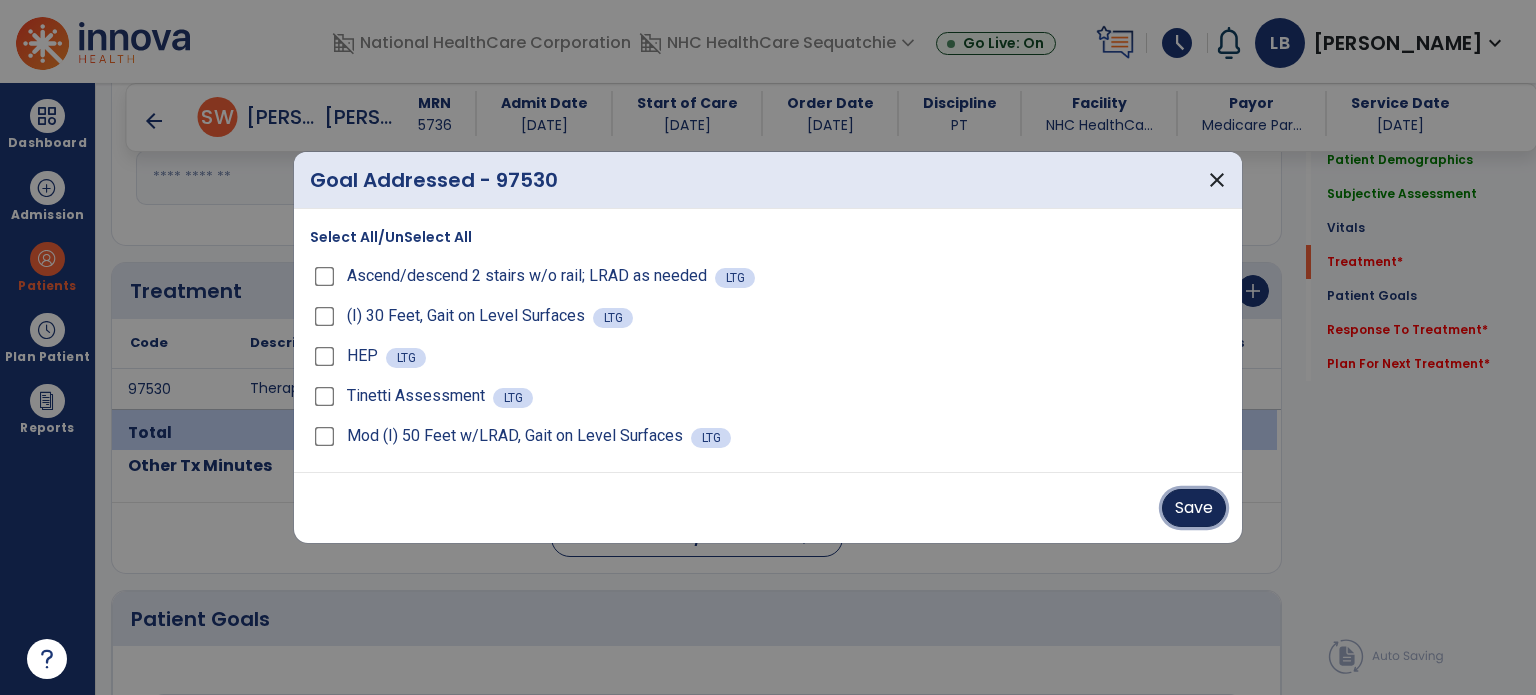 click on "Save" at bounding box center [1194, 508] 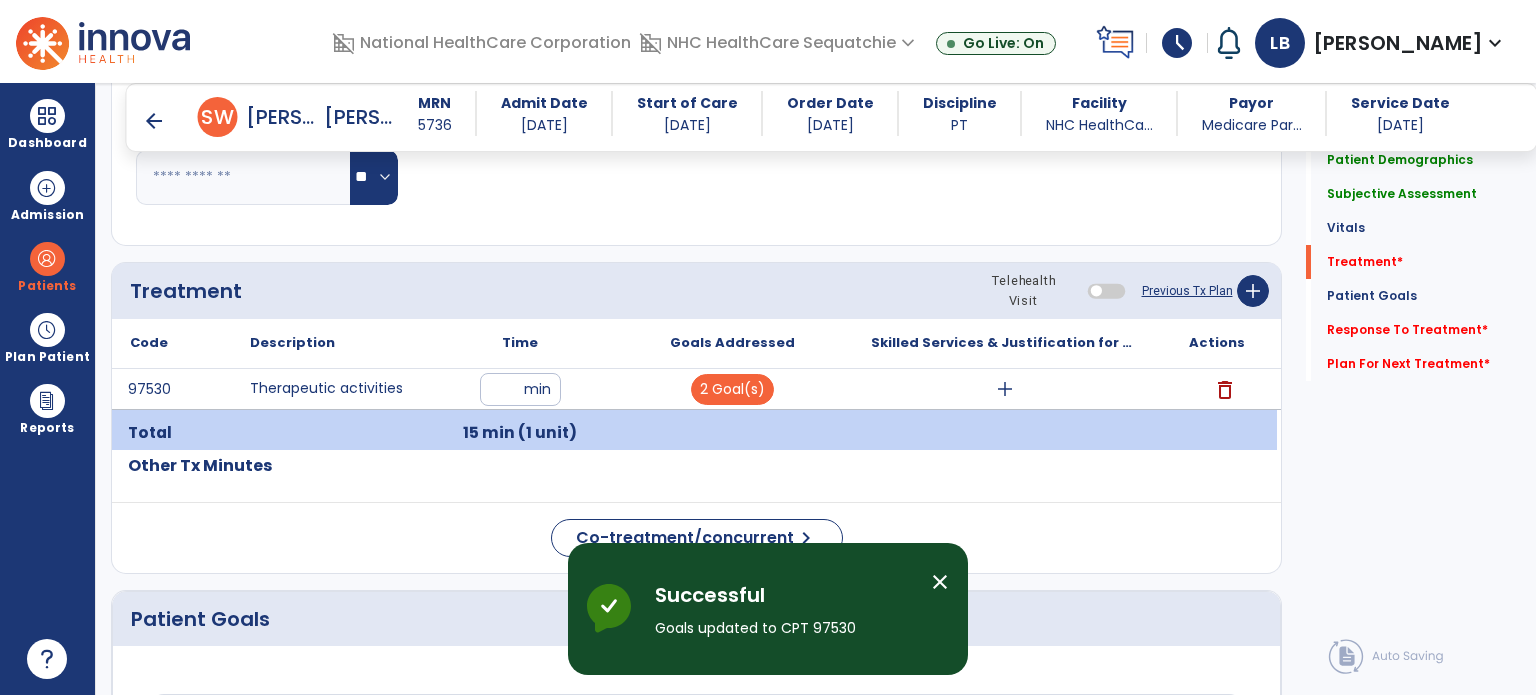click on "Previous Tx Plan" 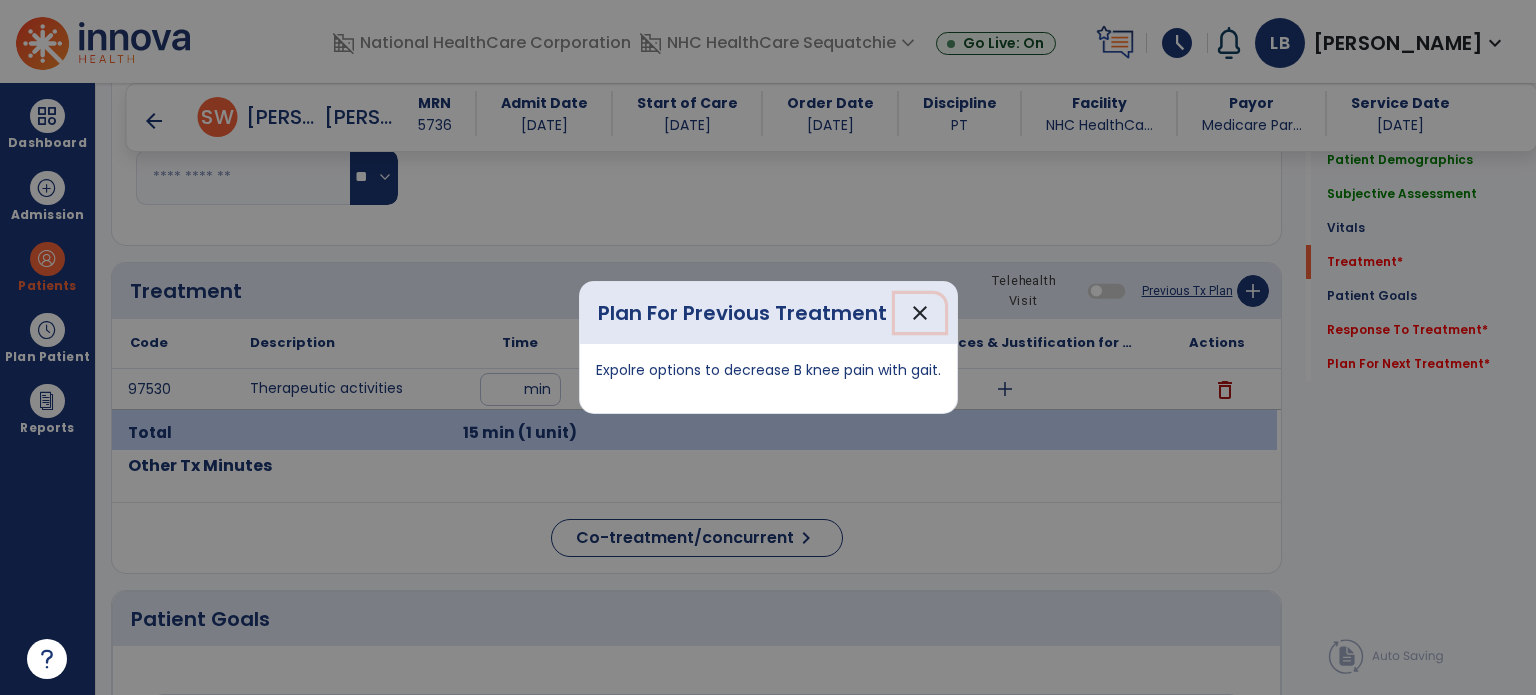 click on "close" at bounding box center (920, 313) 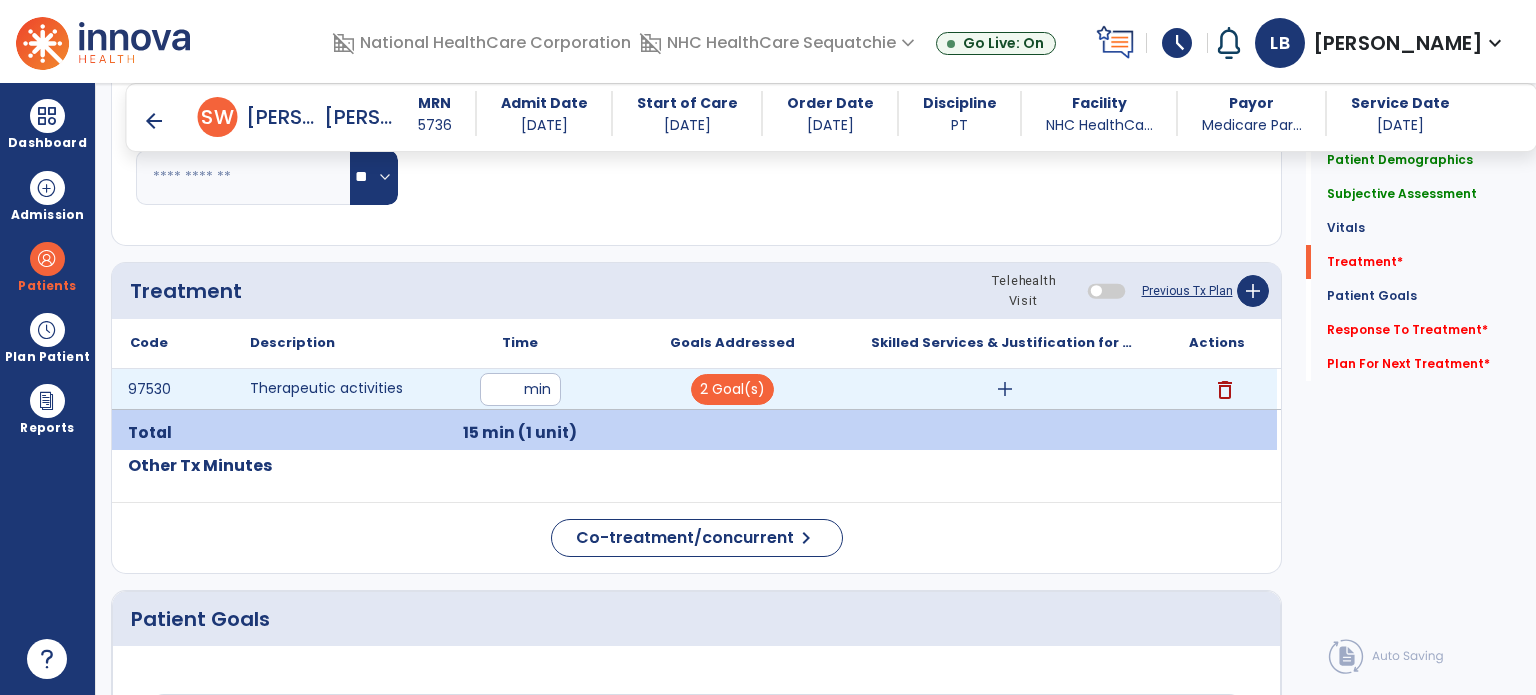 click on "add" at bounding box center (1005, 389) 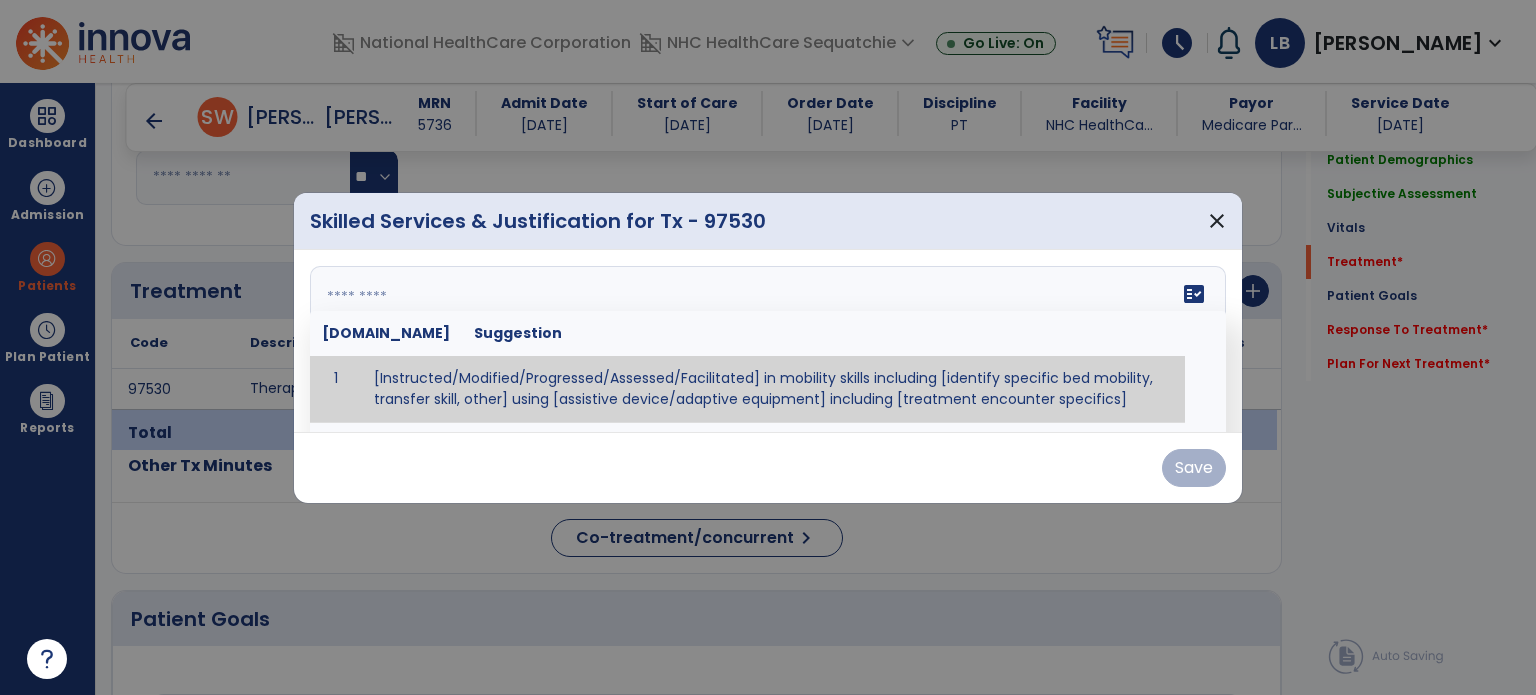 click on "fact_check  Sr.No Suggestion 1 [Instructed/Modified/Progressed/Assessed/Facilitated] in mobility skills including [identify specific bed mobility, transfer skill, other] using [assistive device/adaptive equipment] including [treatment encounter specifics]" at bounding box center (768, 341) 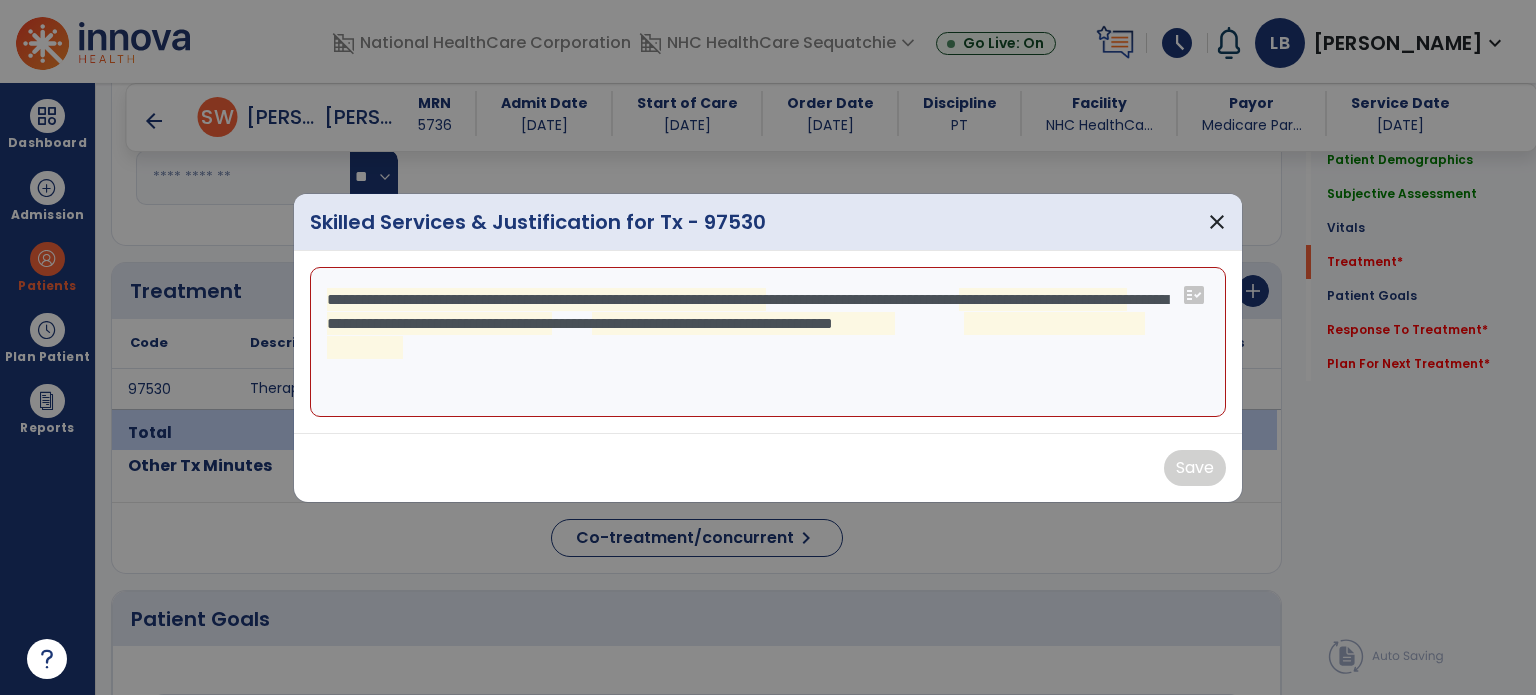 click on "**********" at bounding box center [768, 342] 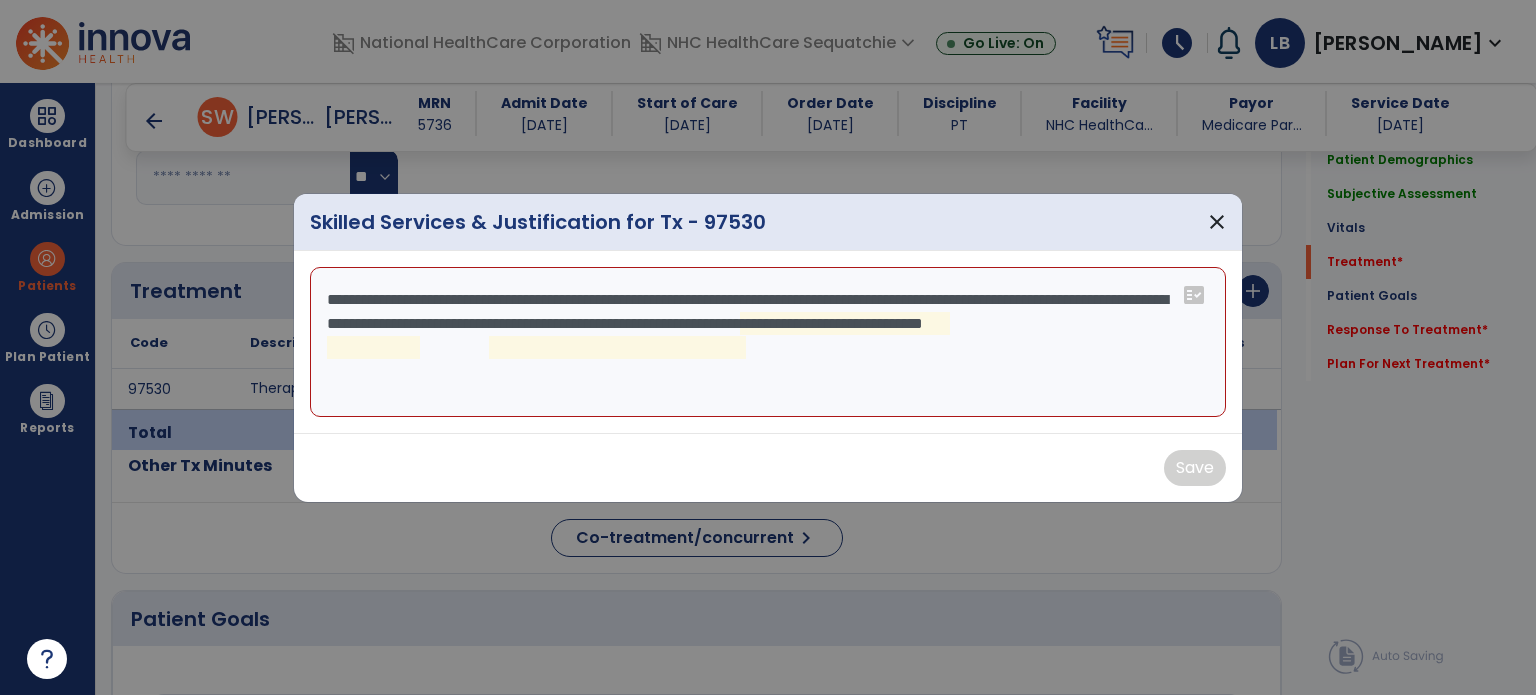 click on "**********" at bounding box center (768, 342) 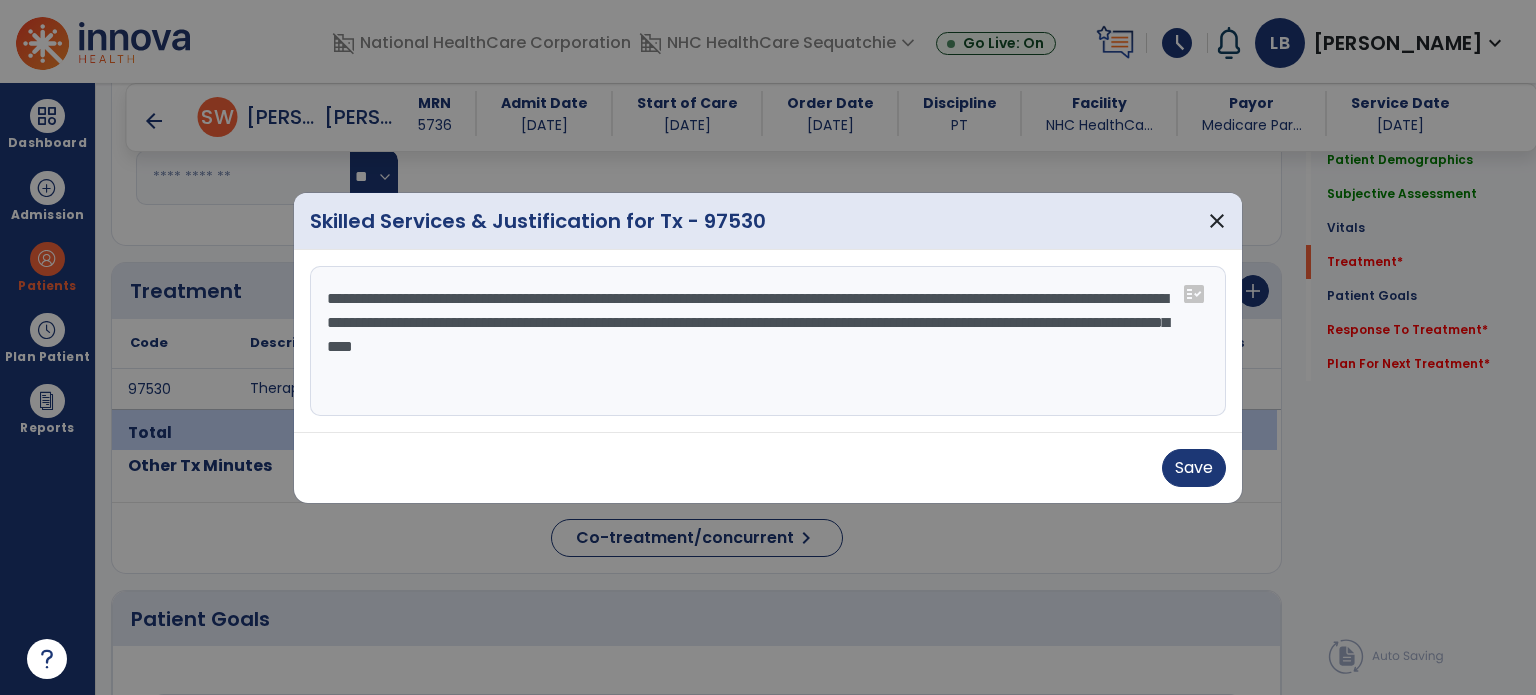 type on "**********" 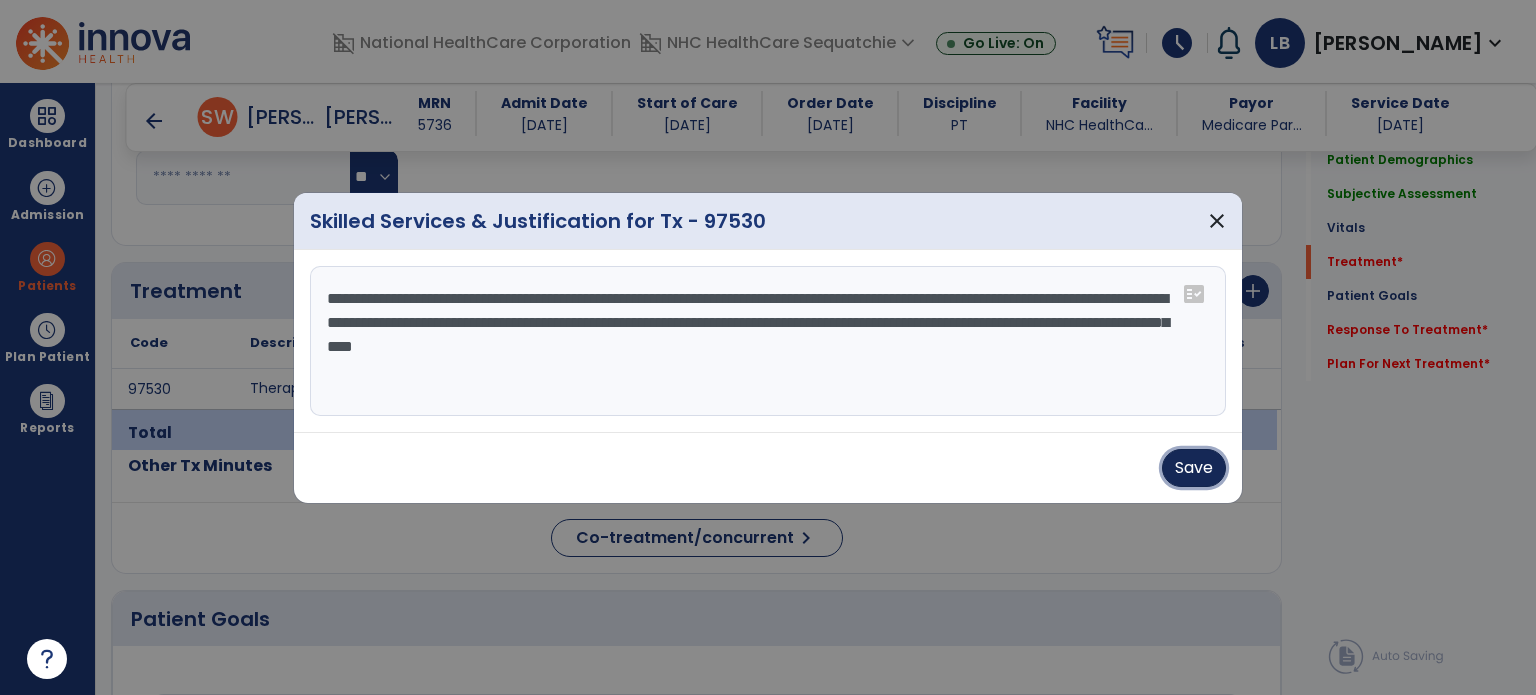 click on "Save" at bounding box center (1194, 468) 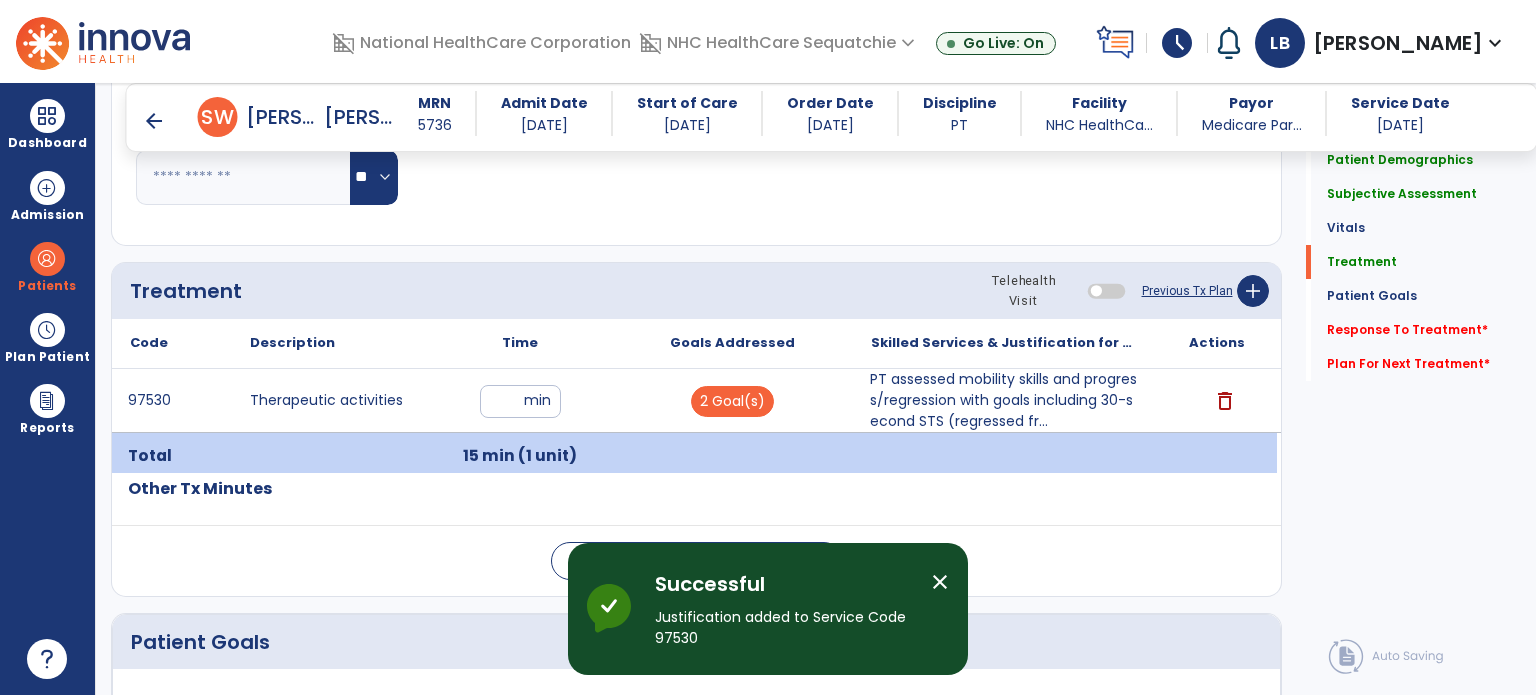 click on "Response To Treatment   *" 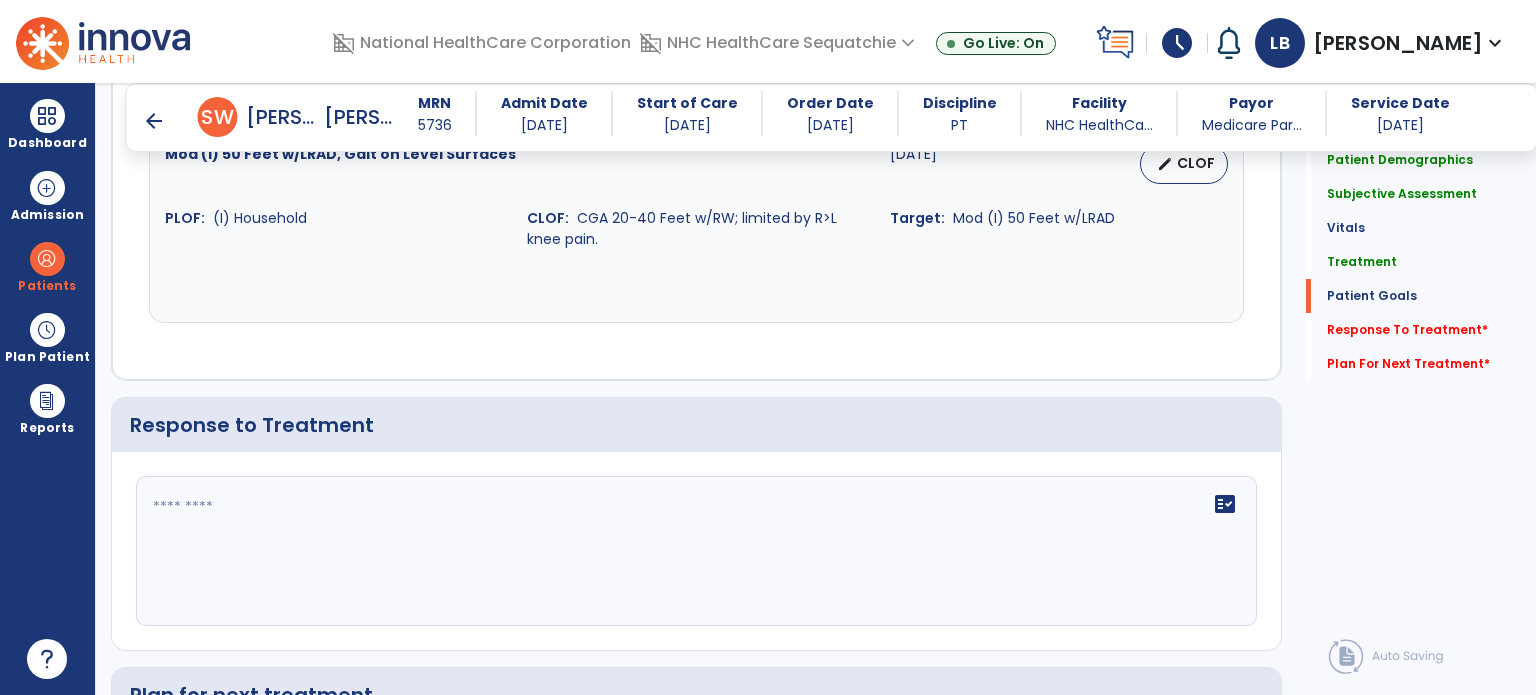 scroll, scrollTop: 3337, scrollLeft: 0, axis: vertical 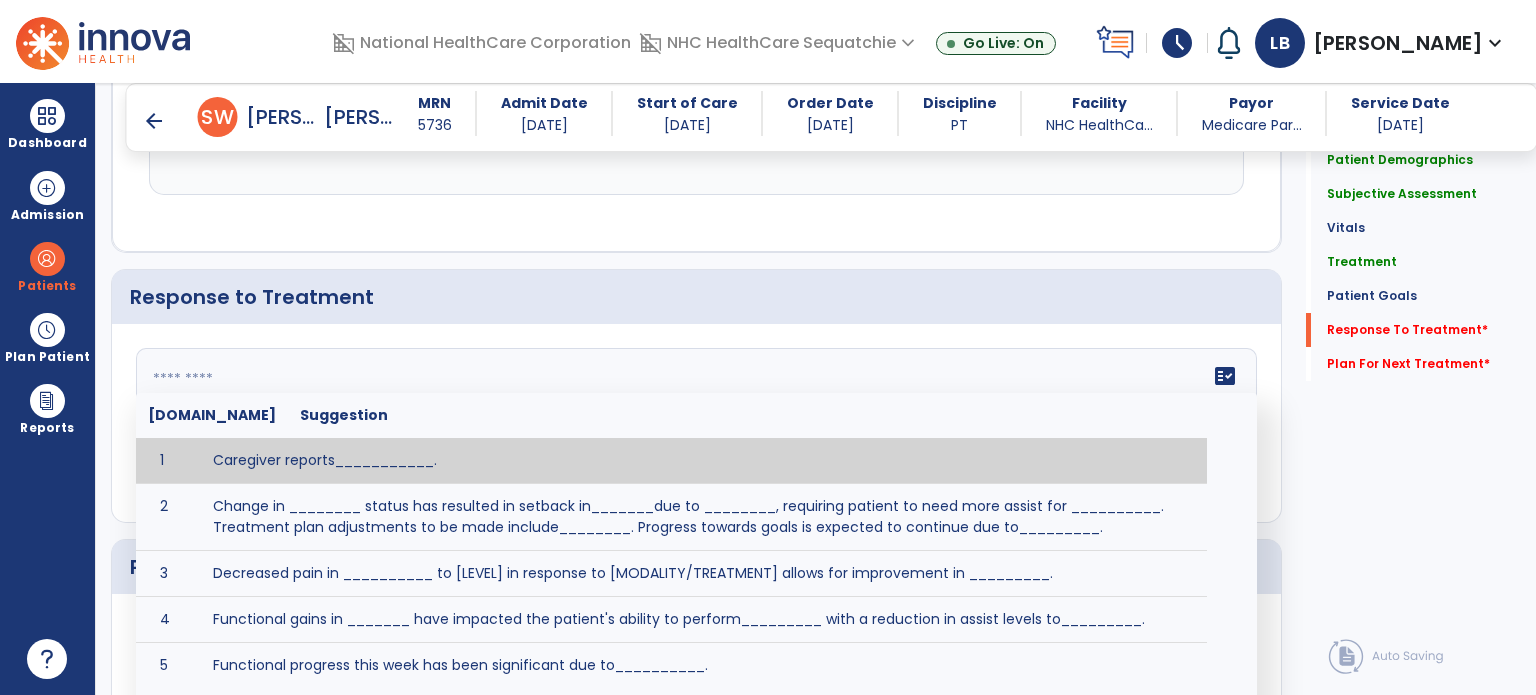click on "fact_check  Sr.No Suggestion 1 Caregiver reports___________. 2 Change in ________ status has resulted in setback in_______due to ________, requiring patient to need more assist for __________.   Treatment plan adjustments to be made include________.  Progress towards goals is expected to continue due to_________. 3 Decreased pain in __________ to [LEVEL] in response to [MODALITY/TREATMENT] allows for improvement in _________. 4 Functional gains in _______ have impacted the patient's ability to perform_________ with a reduction in assist levels to_________. 5 Functional progress this week has been significant due to__________. 6 Gains in ________ have improved the patient's ability to perform ______with decreased levels of assist to___________. 7 Improvement in ________allows patient to tolerate higher levels of challenges in_________. 8 Pain in [AREA] has decreased to [LEVEL] in response to [TREATMENT/MODALITY], allowing fore ease in completing__________. 9 10 11 12 13 14 15 16 17 18 19 20 21" 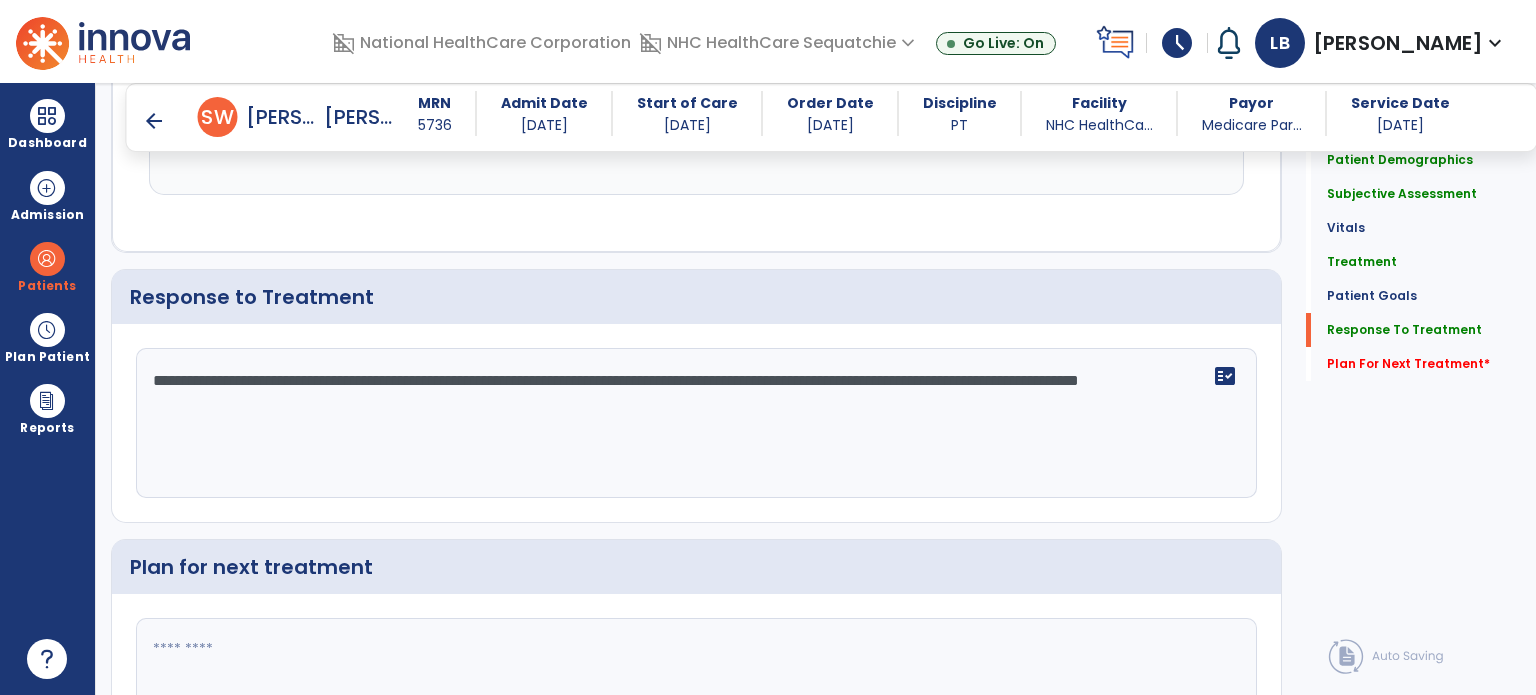 scroll, scrollTop: 3337, scrollLeft: 0, axis: vertical 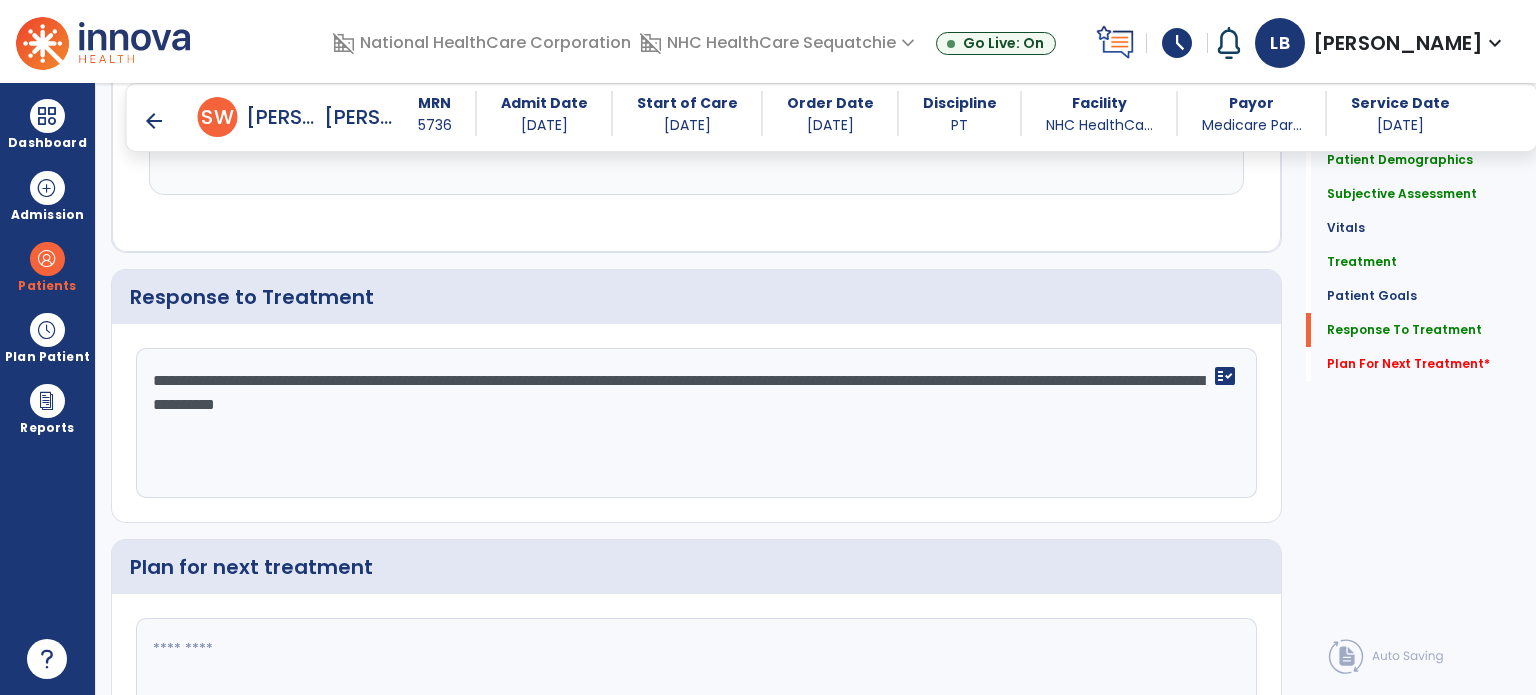 click on "**********" 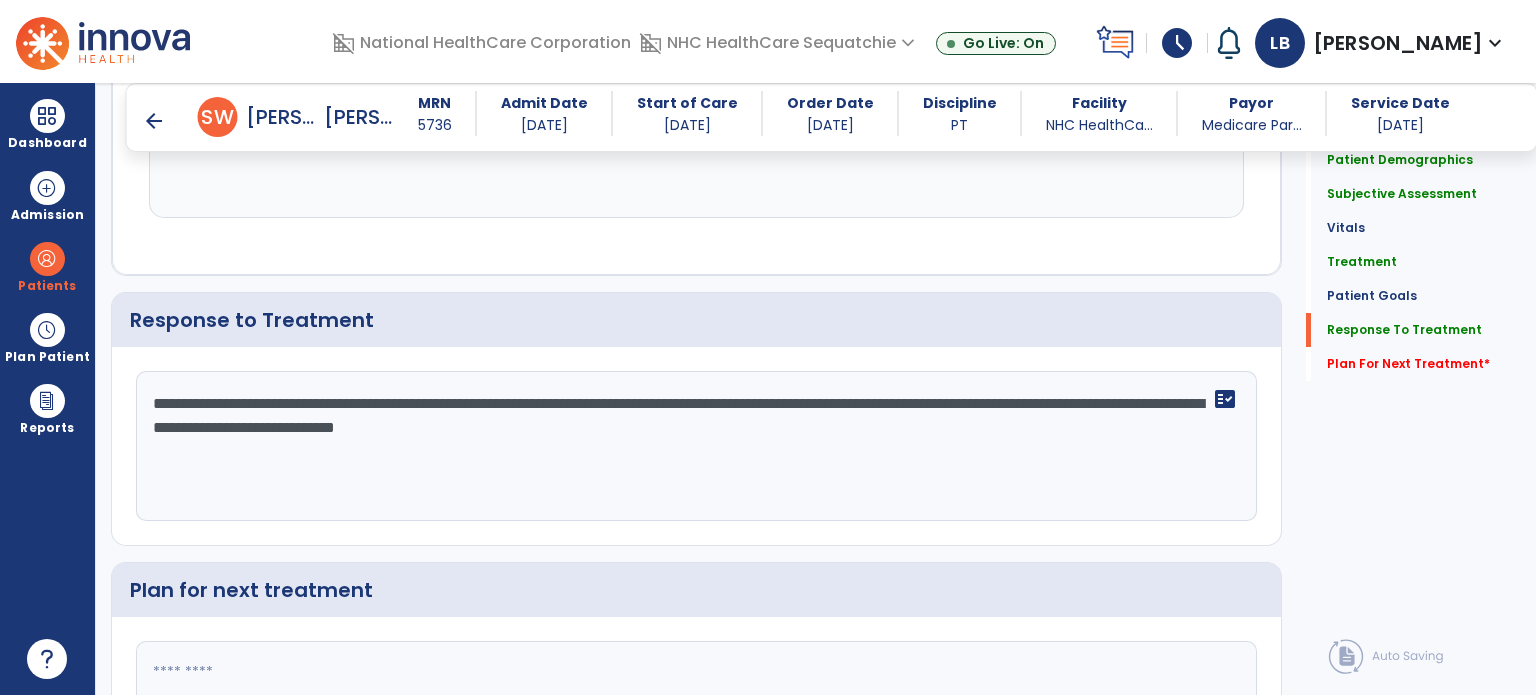 scroll, scrollTop: 3337, scrollLeft: 0, axis: vertical 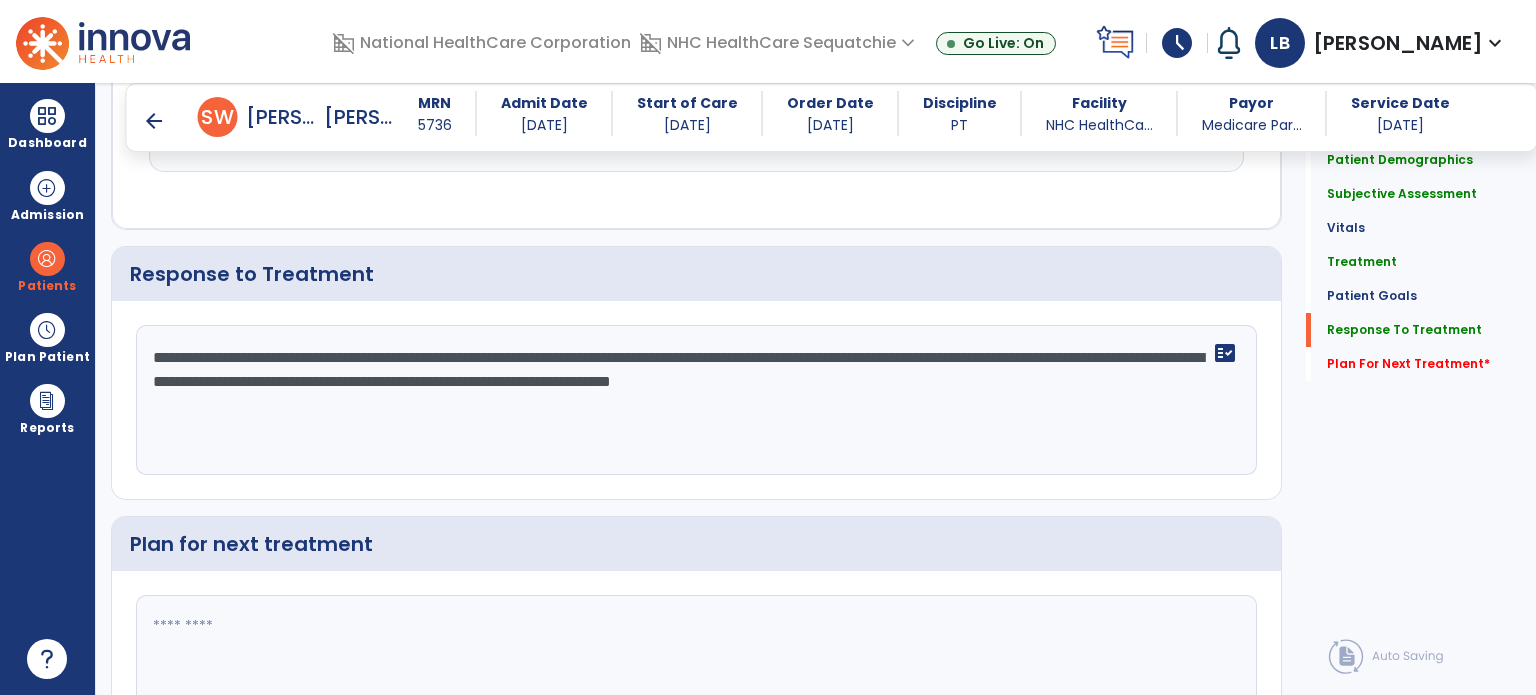 click on "**********" 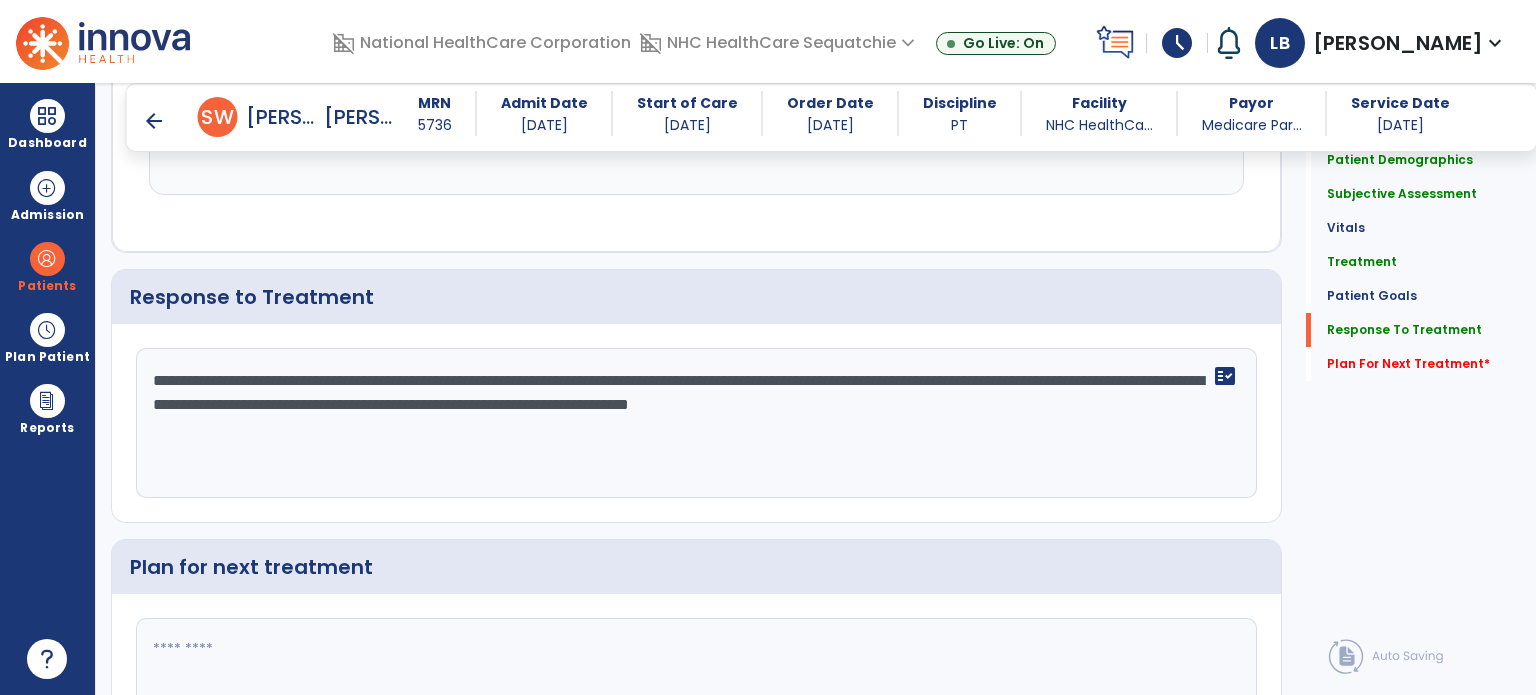 click on "**********" 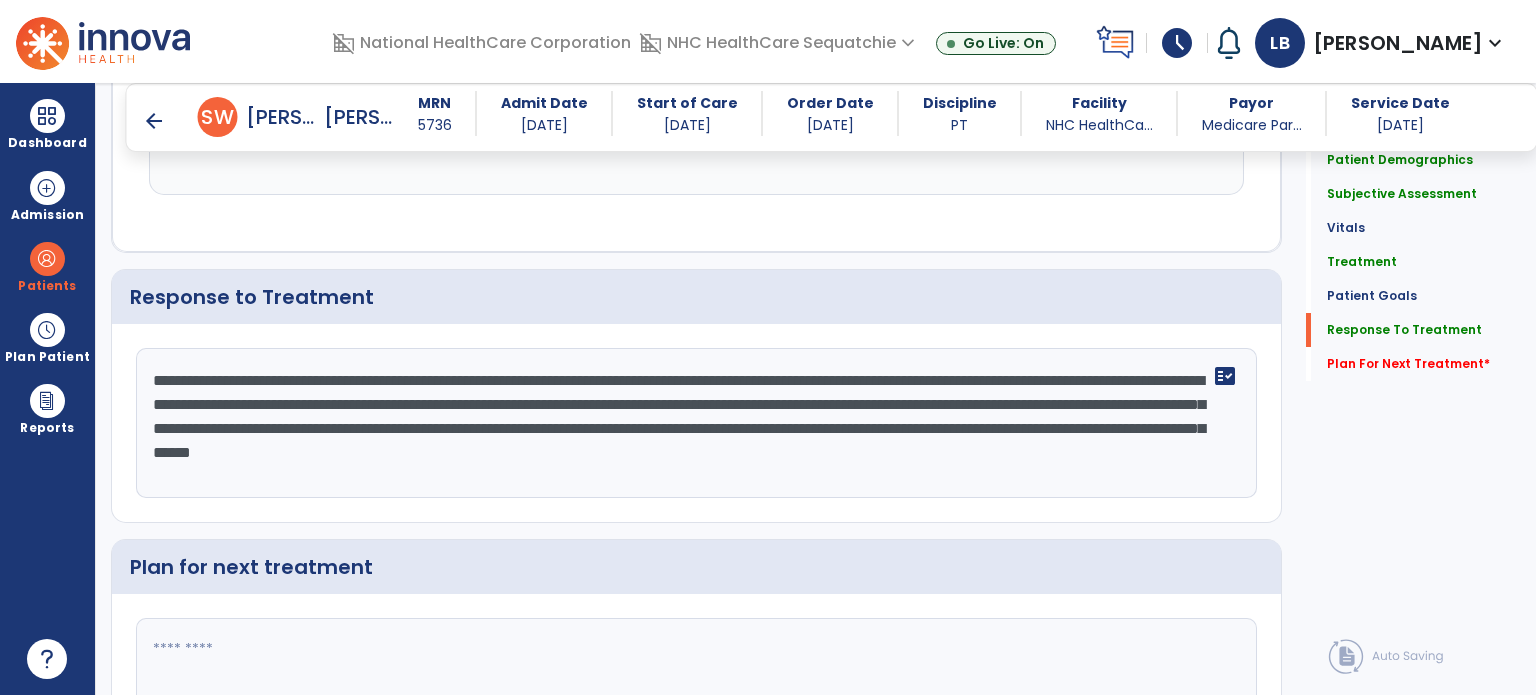 scroll, scrollTop: 3437, scrollLeft: 0, axis: vertical 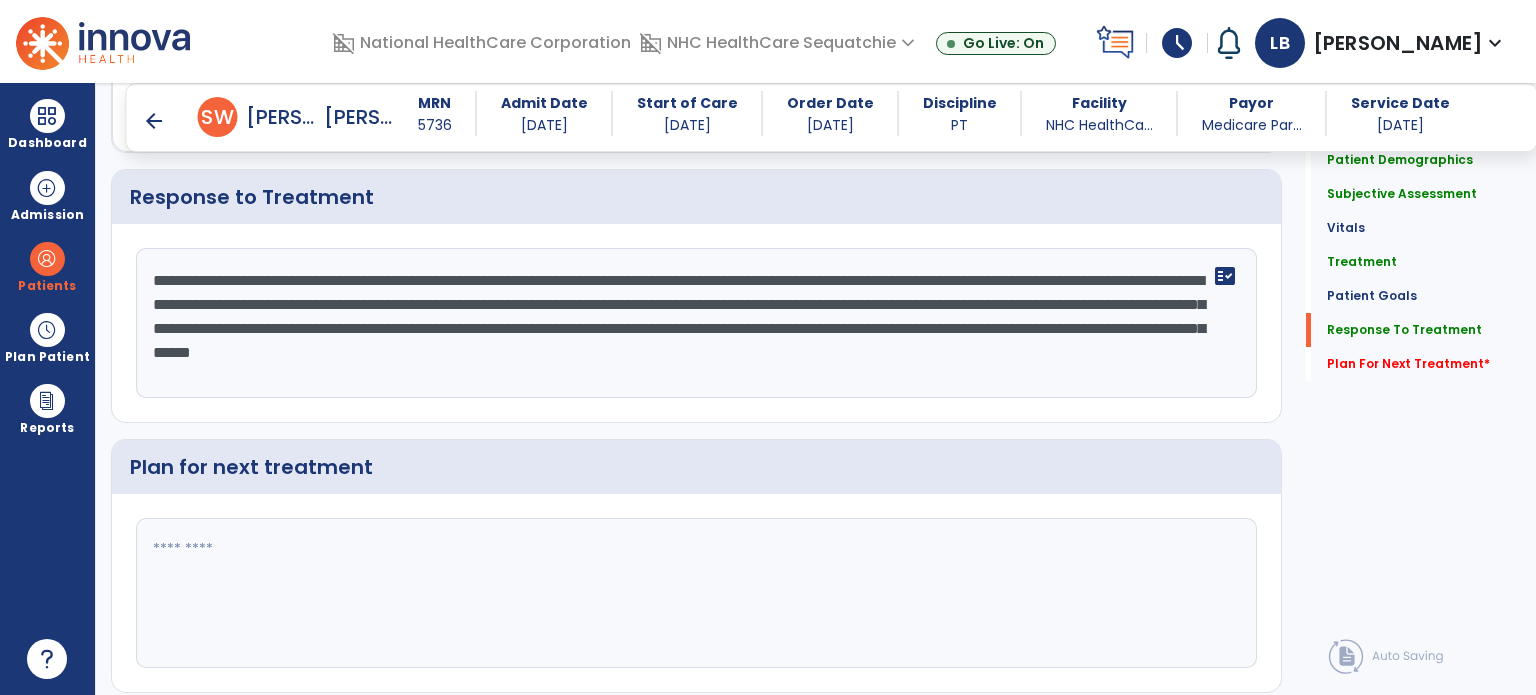 click on "**********" 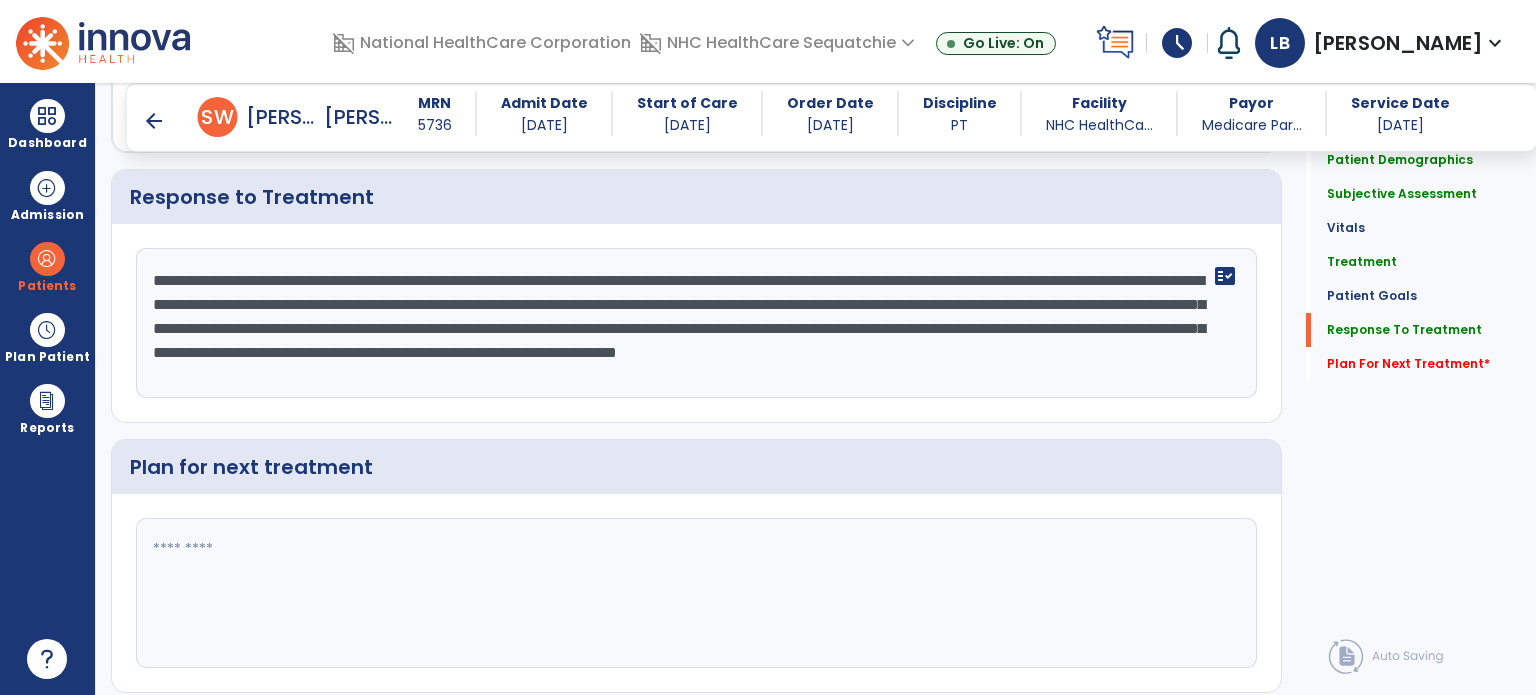 scroll, scrollTop: 3437, scrollLeft: 0, axis: vertical 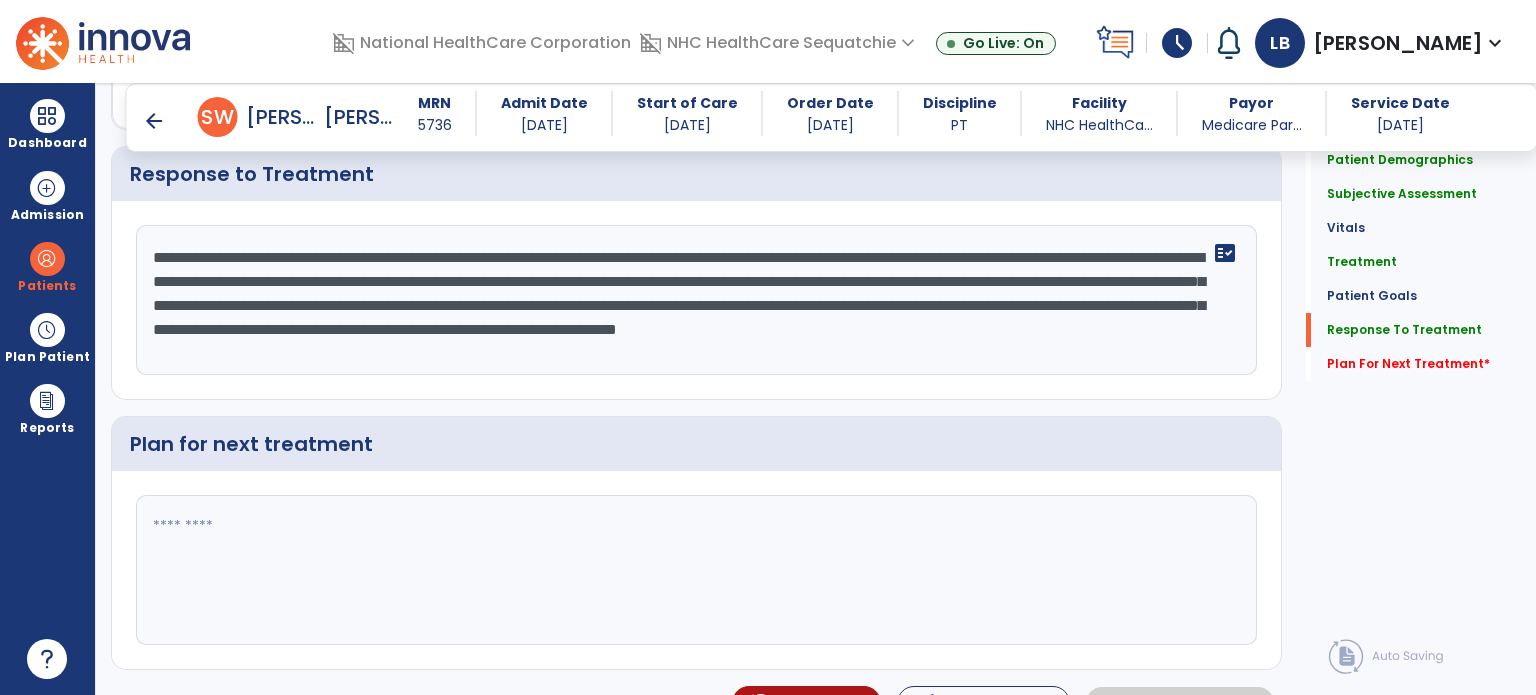 type on "**********" 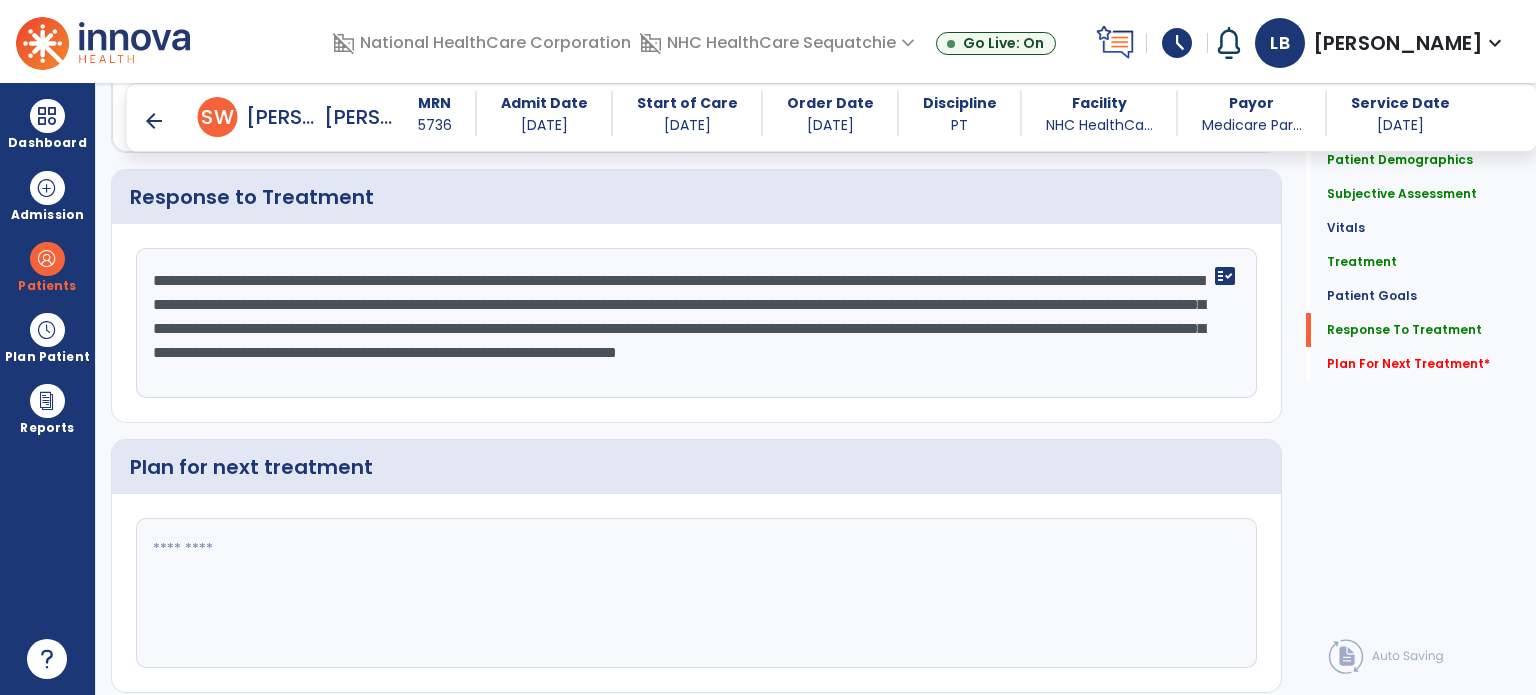 click 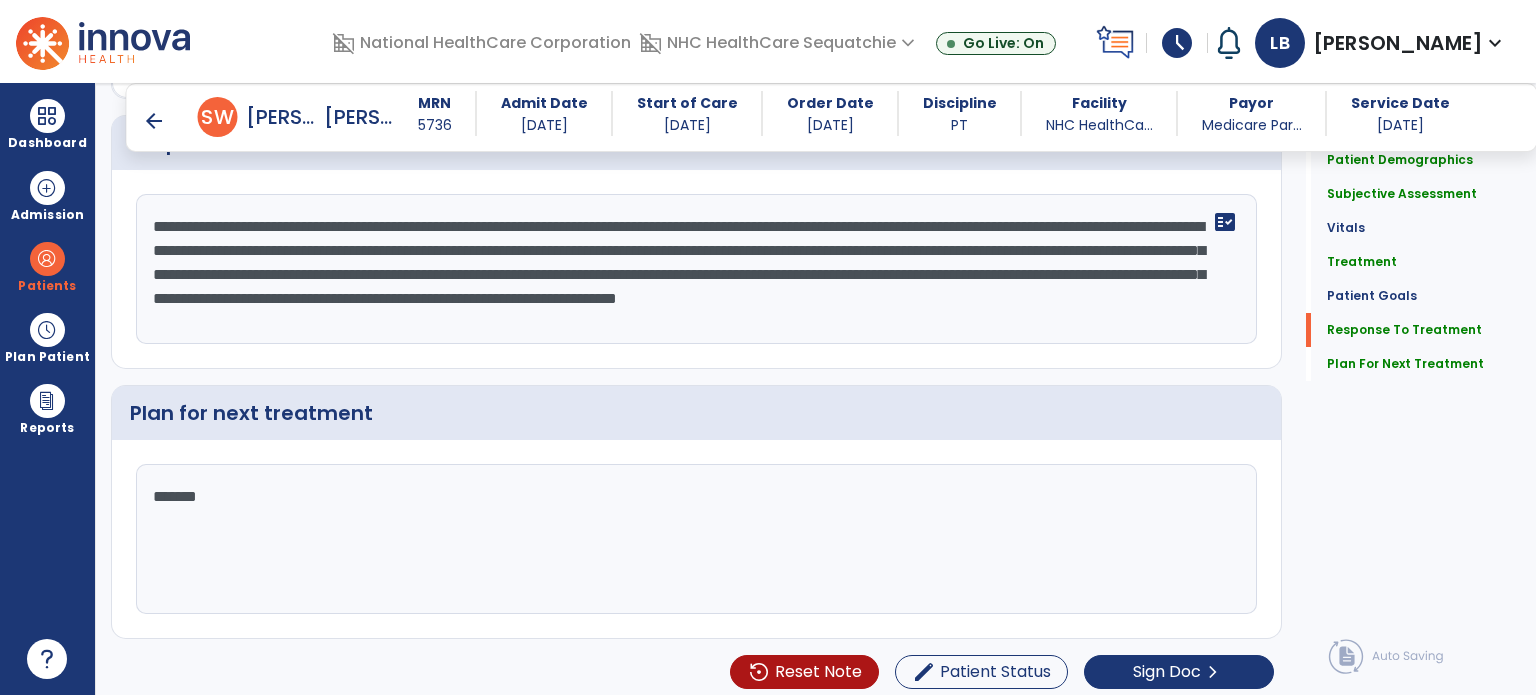 scroll, scrollTop: 3492, scrollLeft: 0, axis: vertical 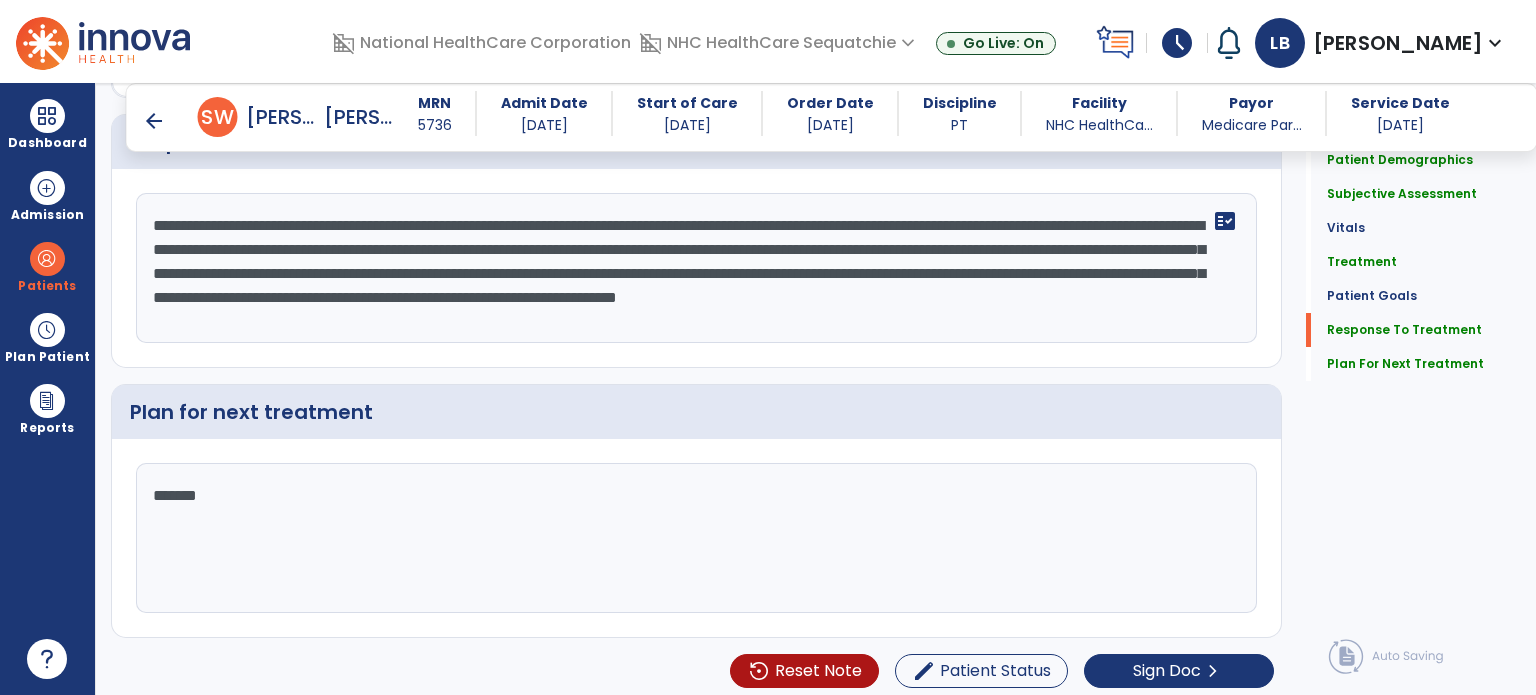 type on "*******" 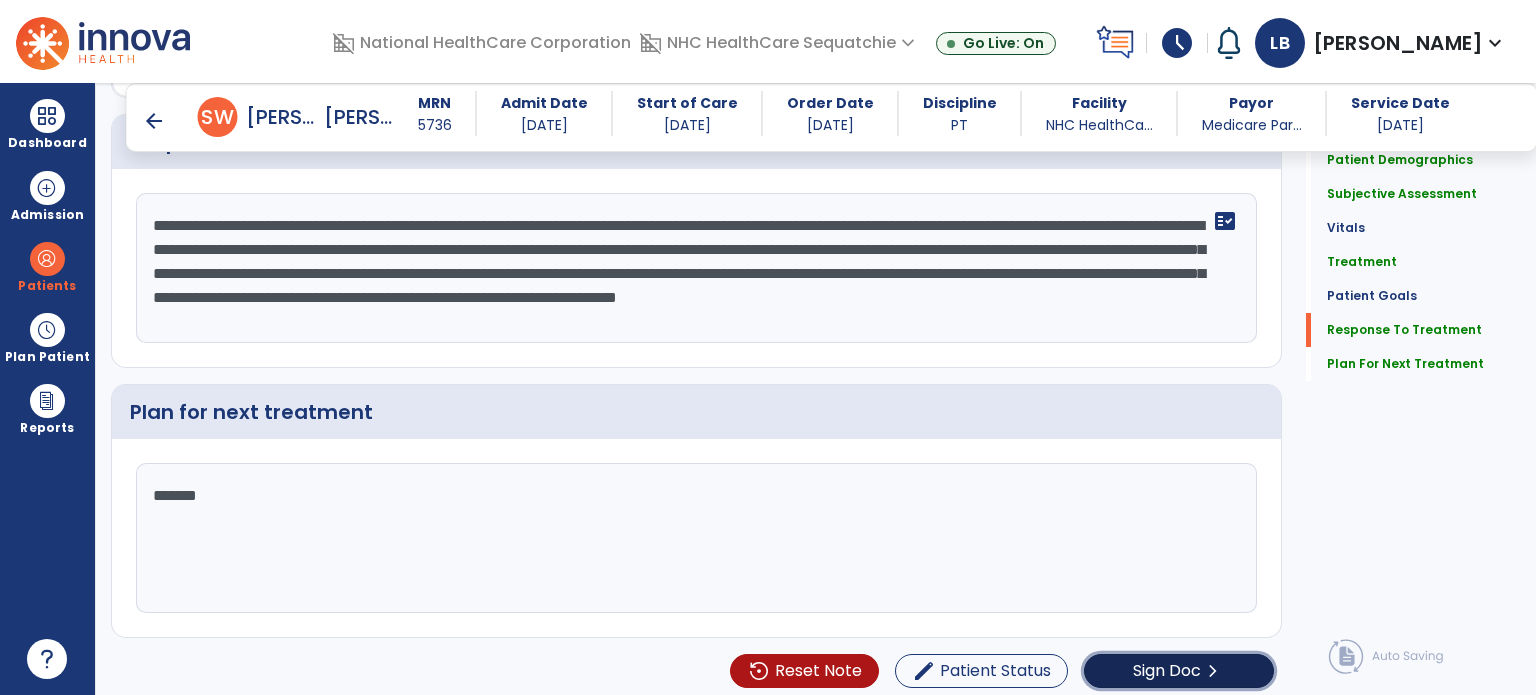 click on "chevron_right" 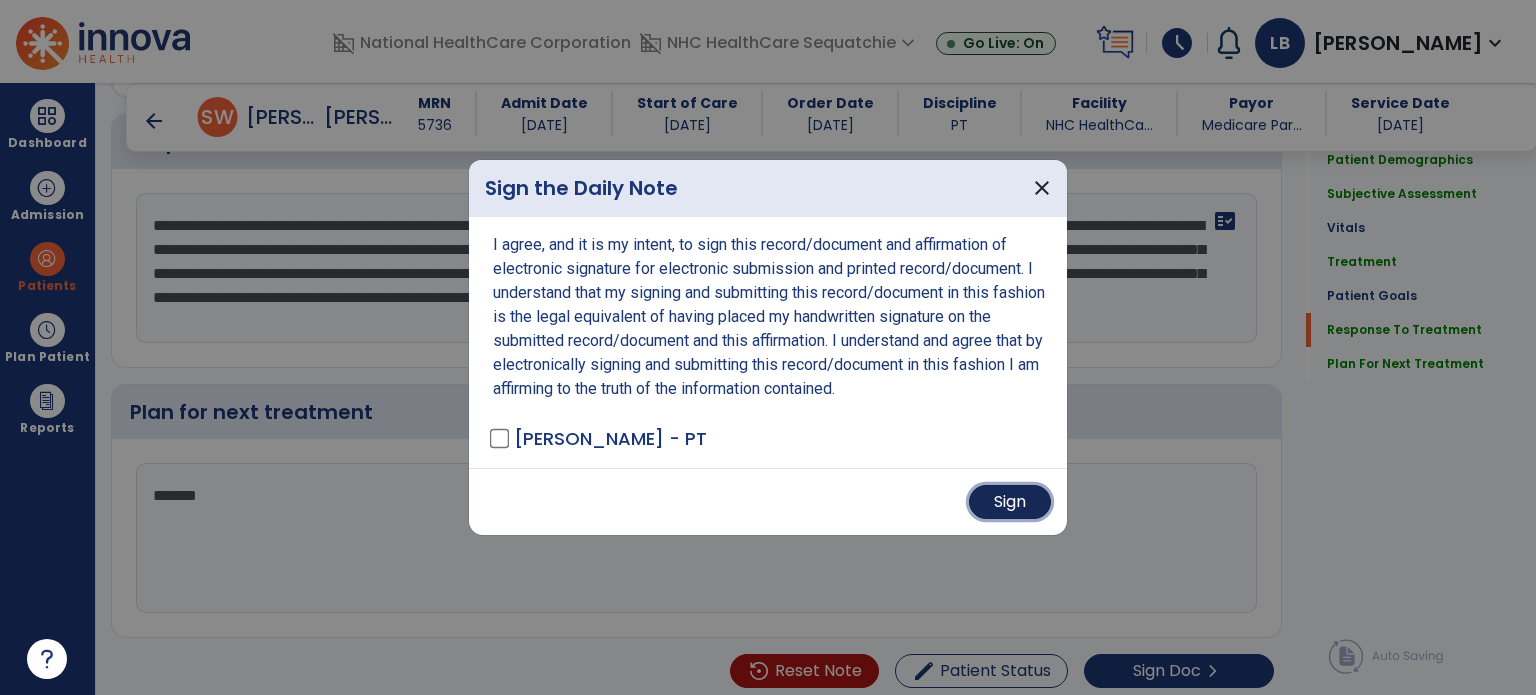 click on "Sign" at bounding box center (1010, 502) 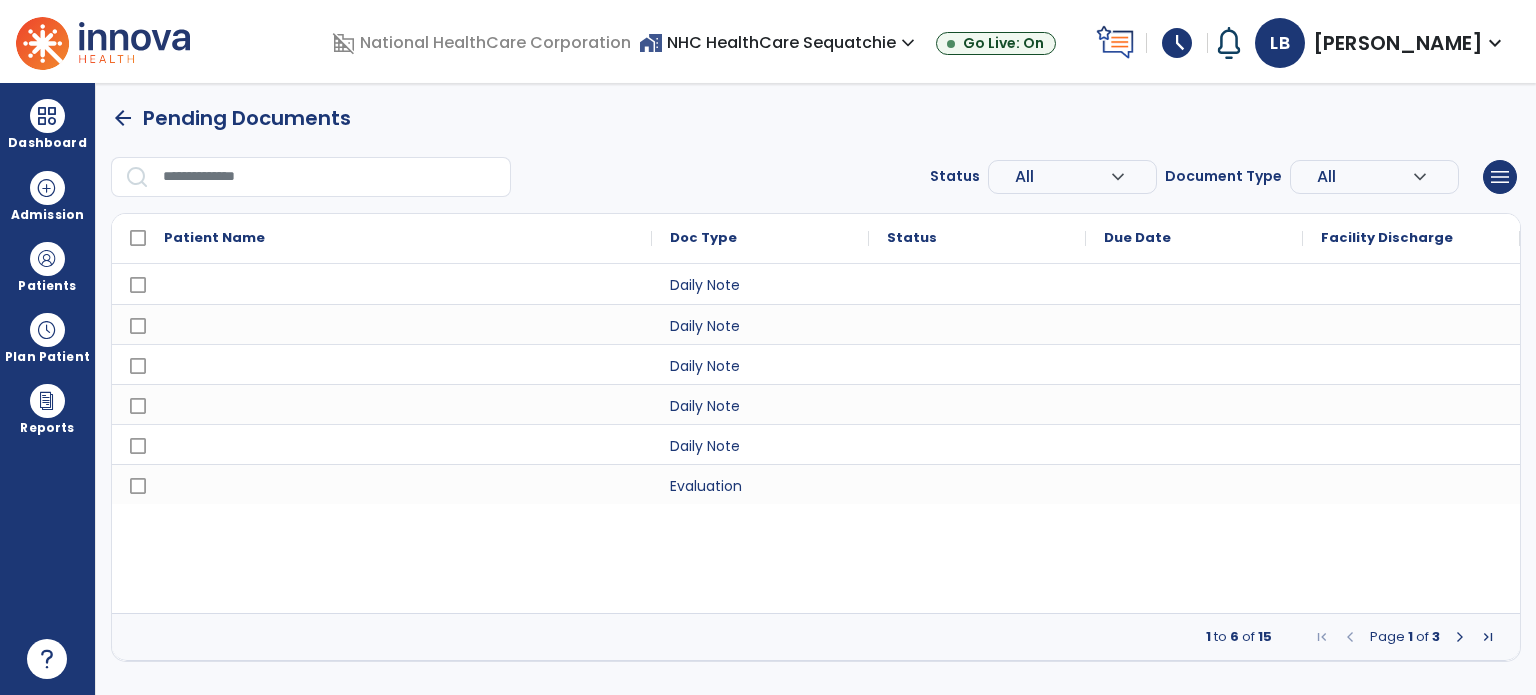 scroll, scrollTop: 0, scrollLeft: 0, axis: both 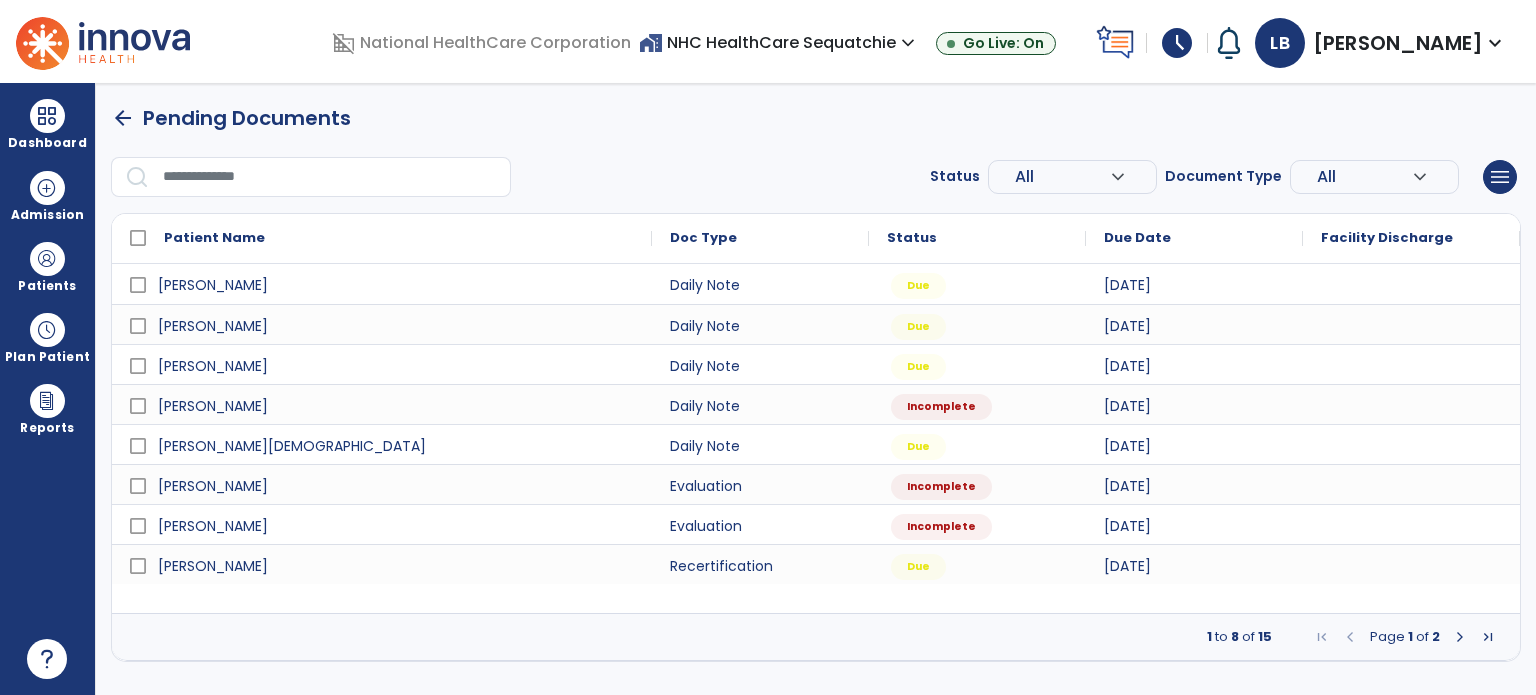 click on "Dashboard" at bounding box center [47, 124] 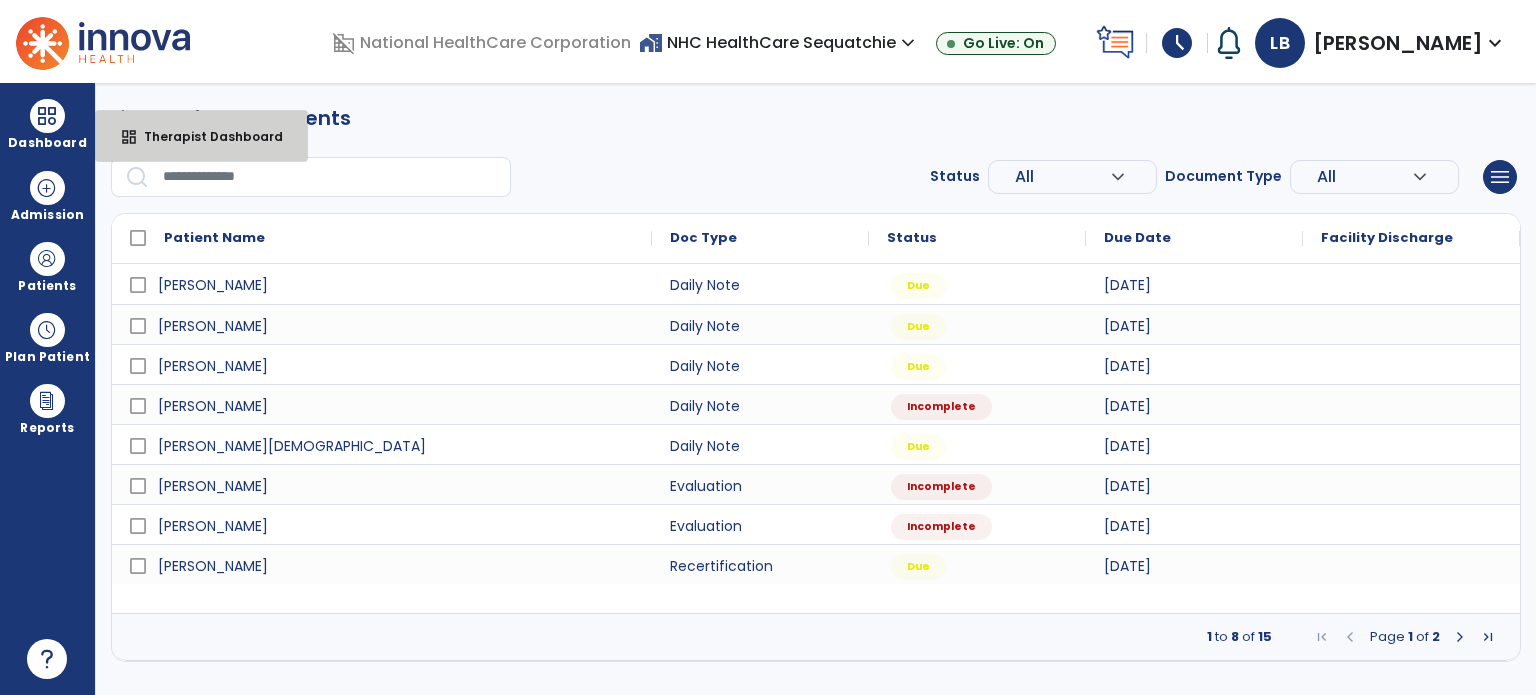 click on "Therapist Dashboard" at bounding box center (205, 136) 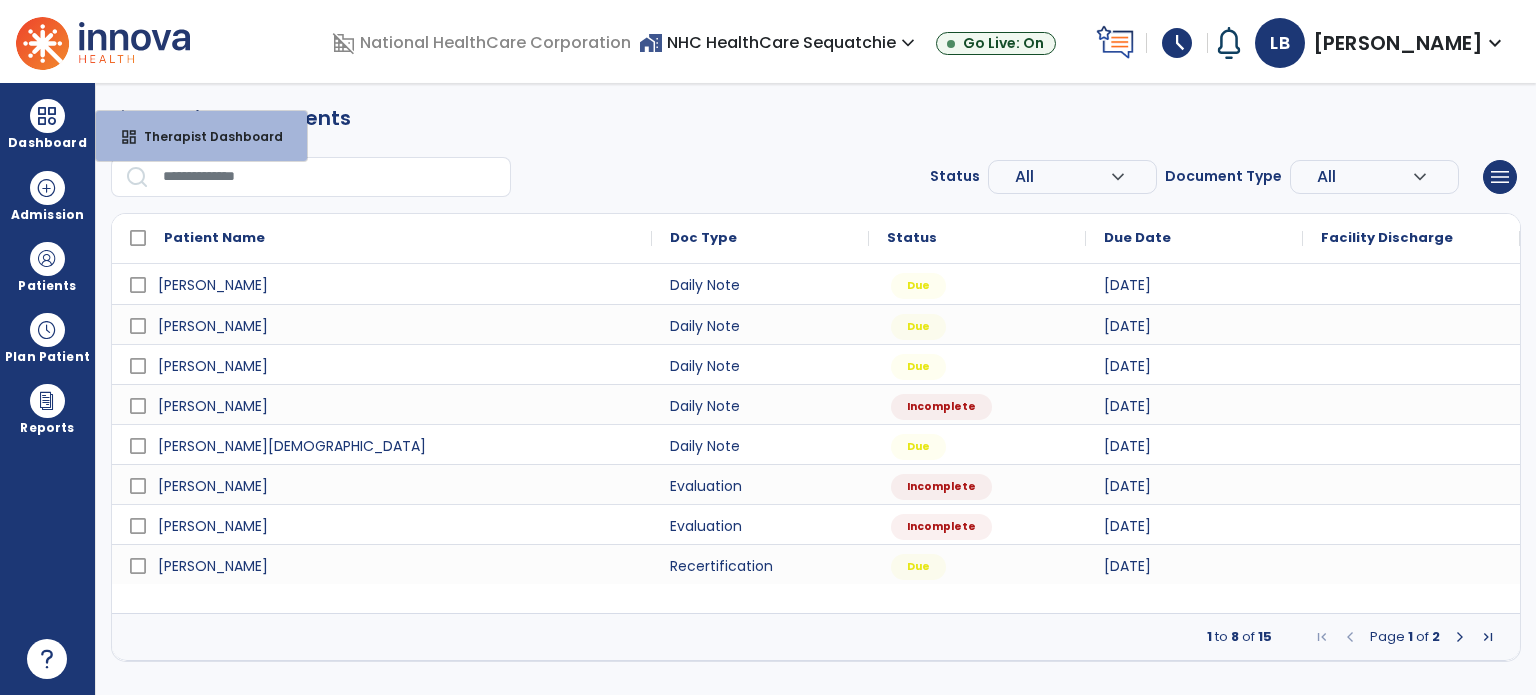select on "****" 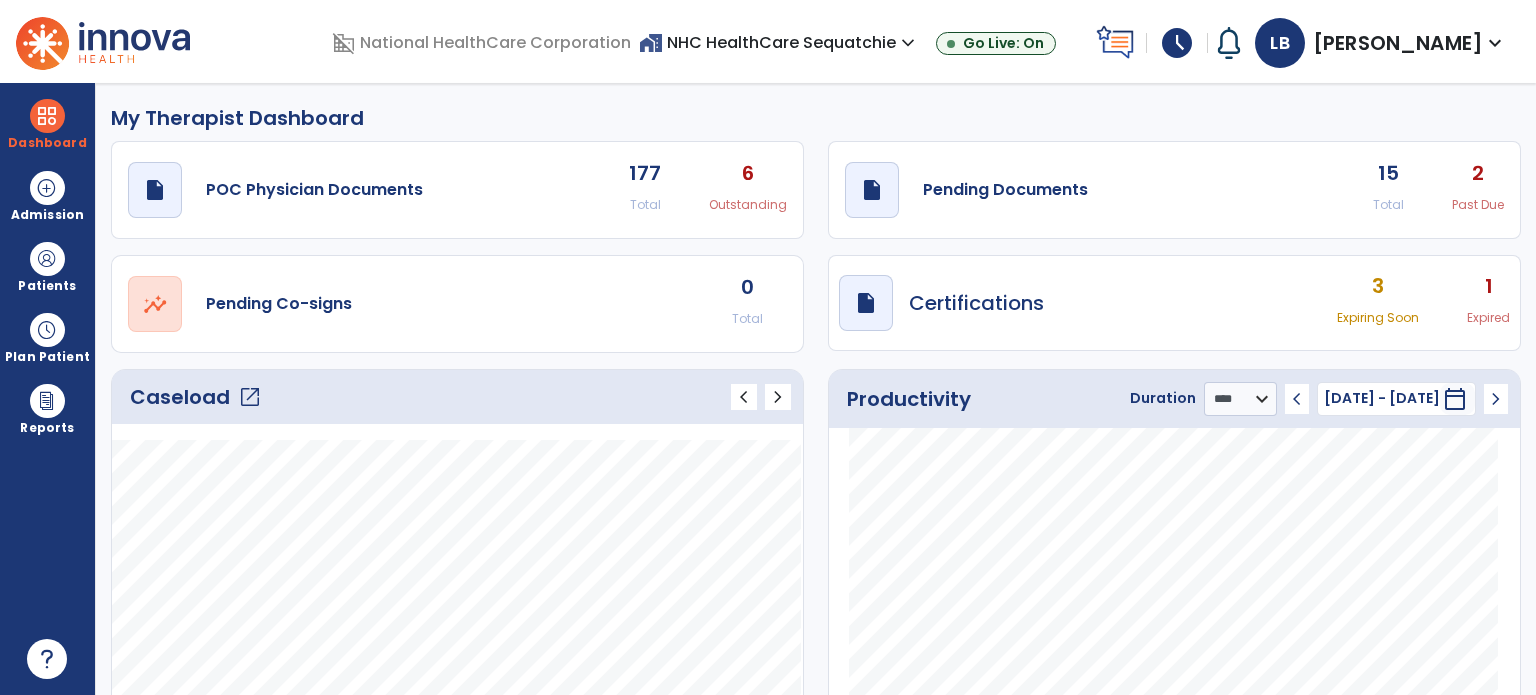 click on "Certifications" at bounding box center (976, 303) 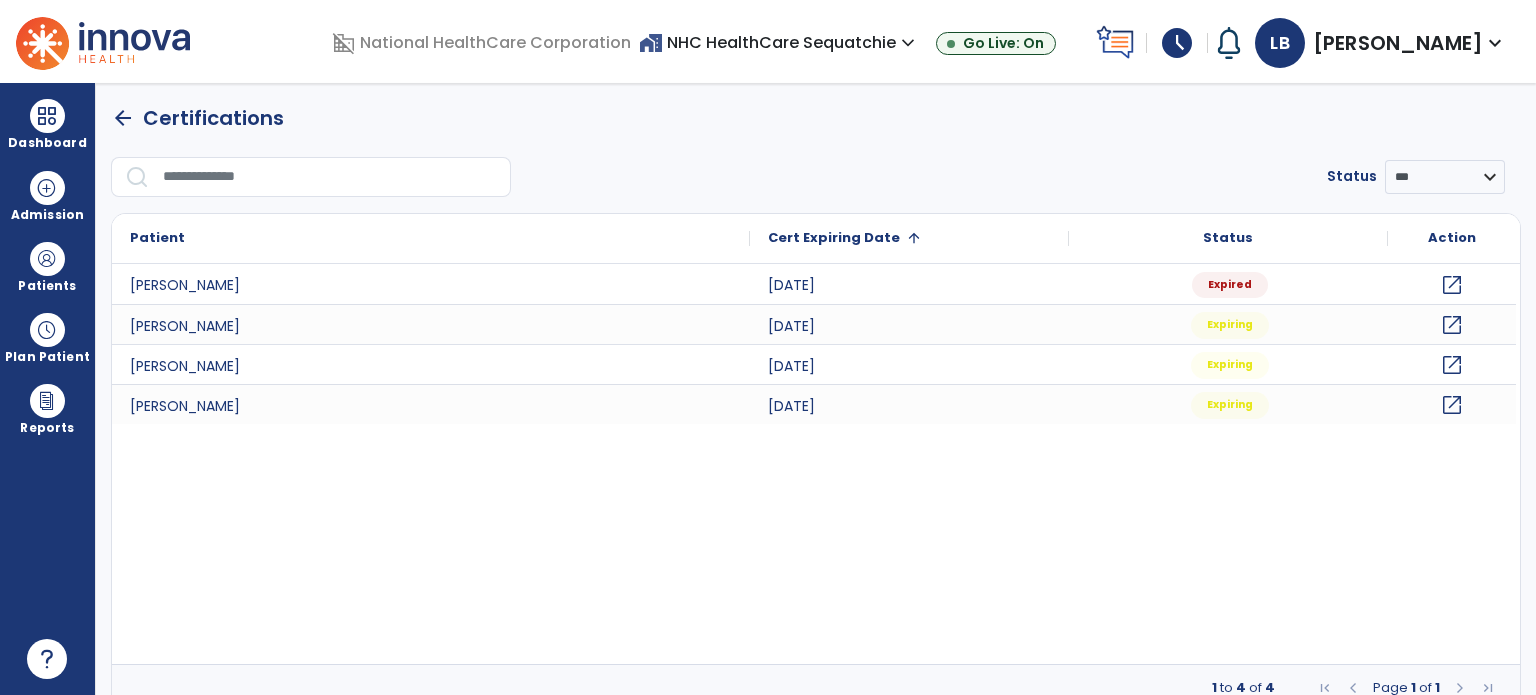 click at bounding box center [47, 116] 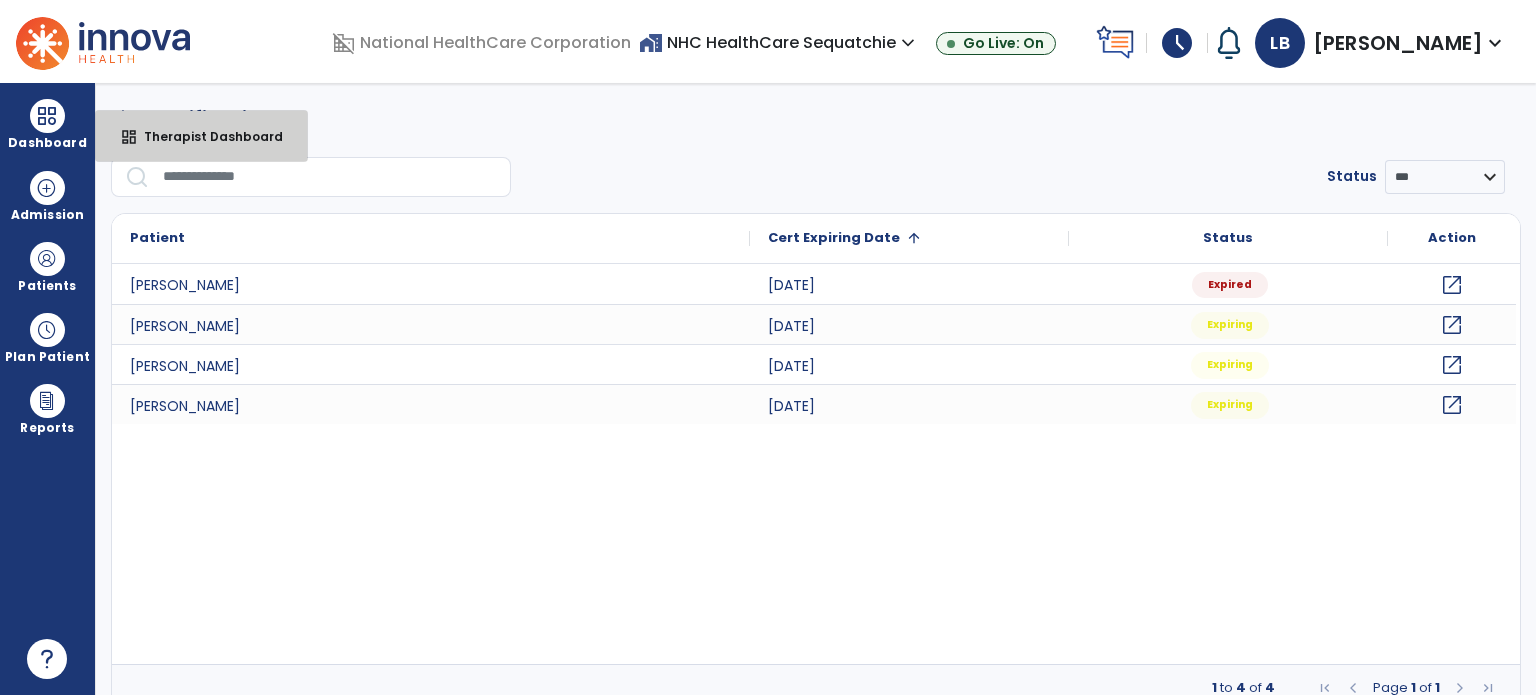 click on "dashboard  Therapist Dashboard" at bounding box center [201, 136] 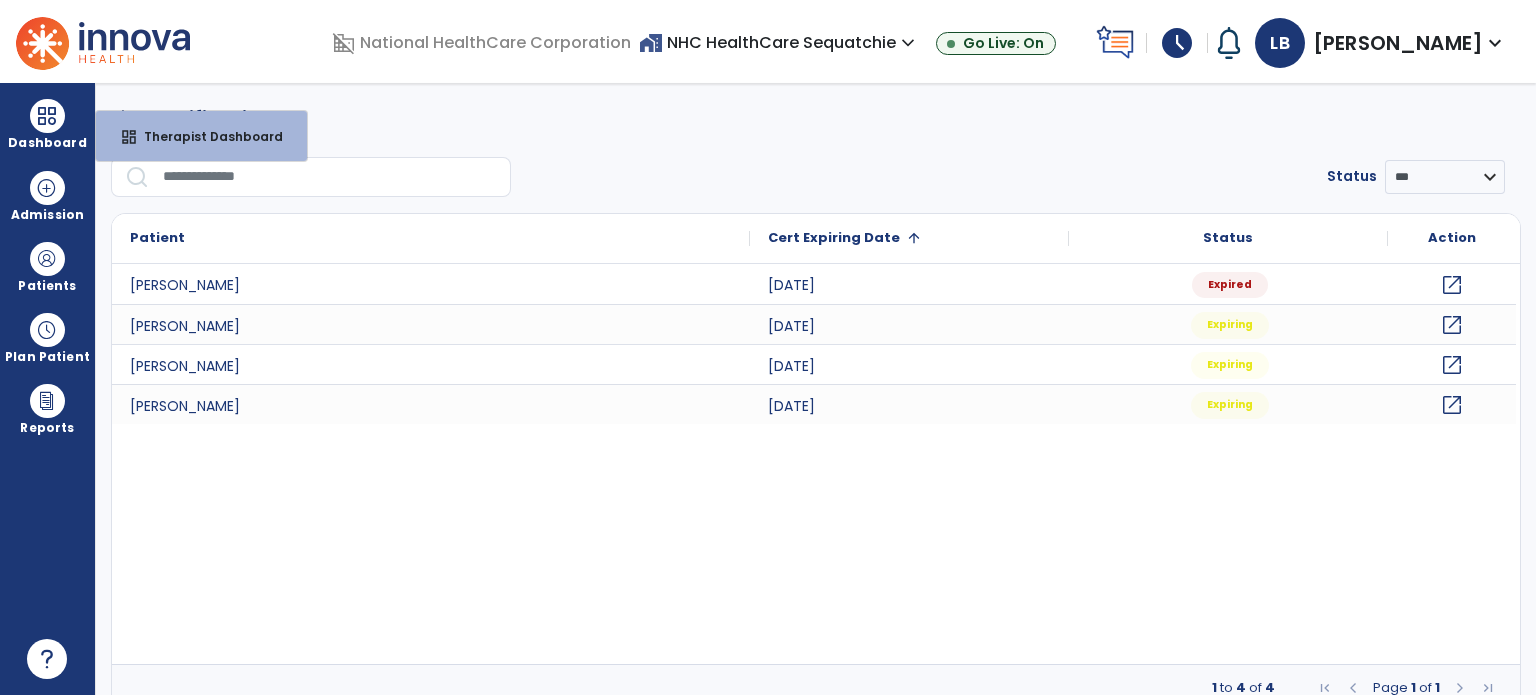 select on "****" 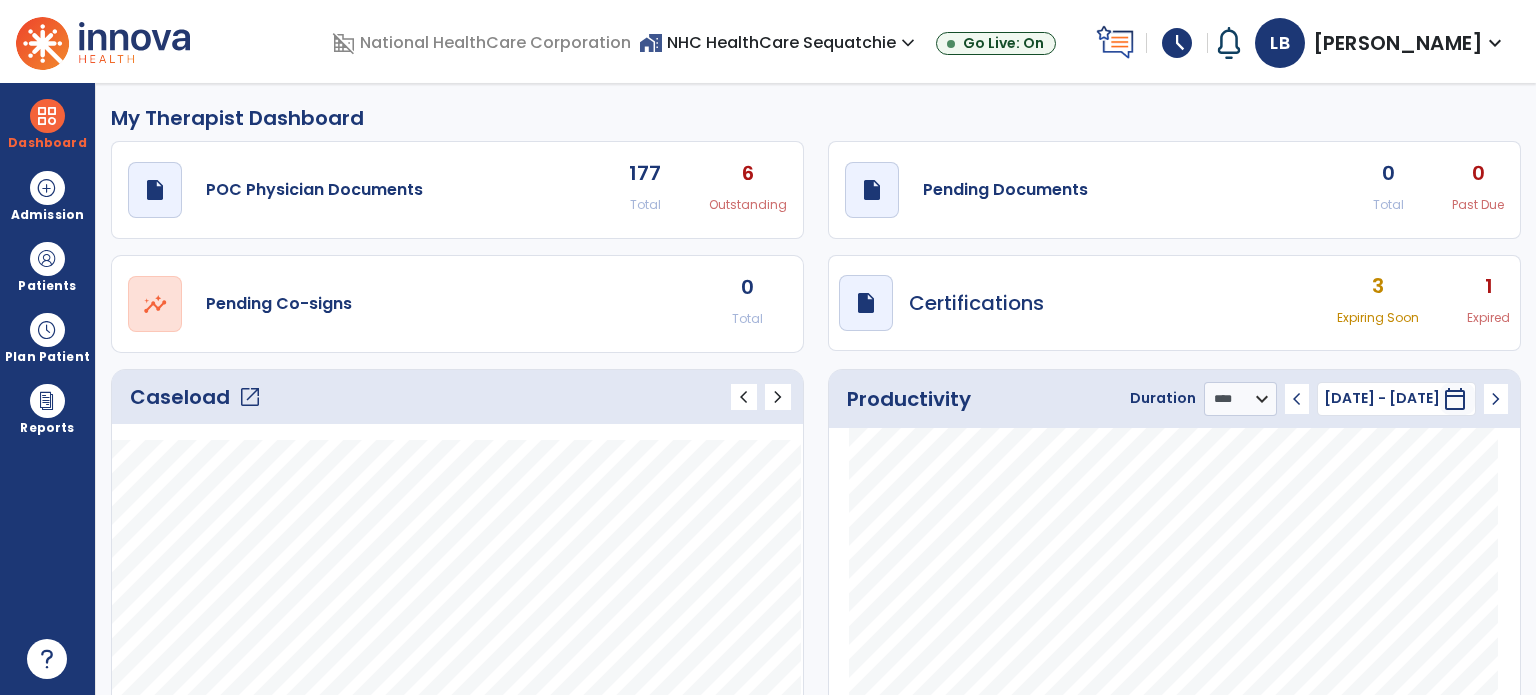click on "Pending Documents" 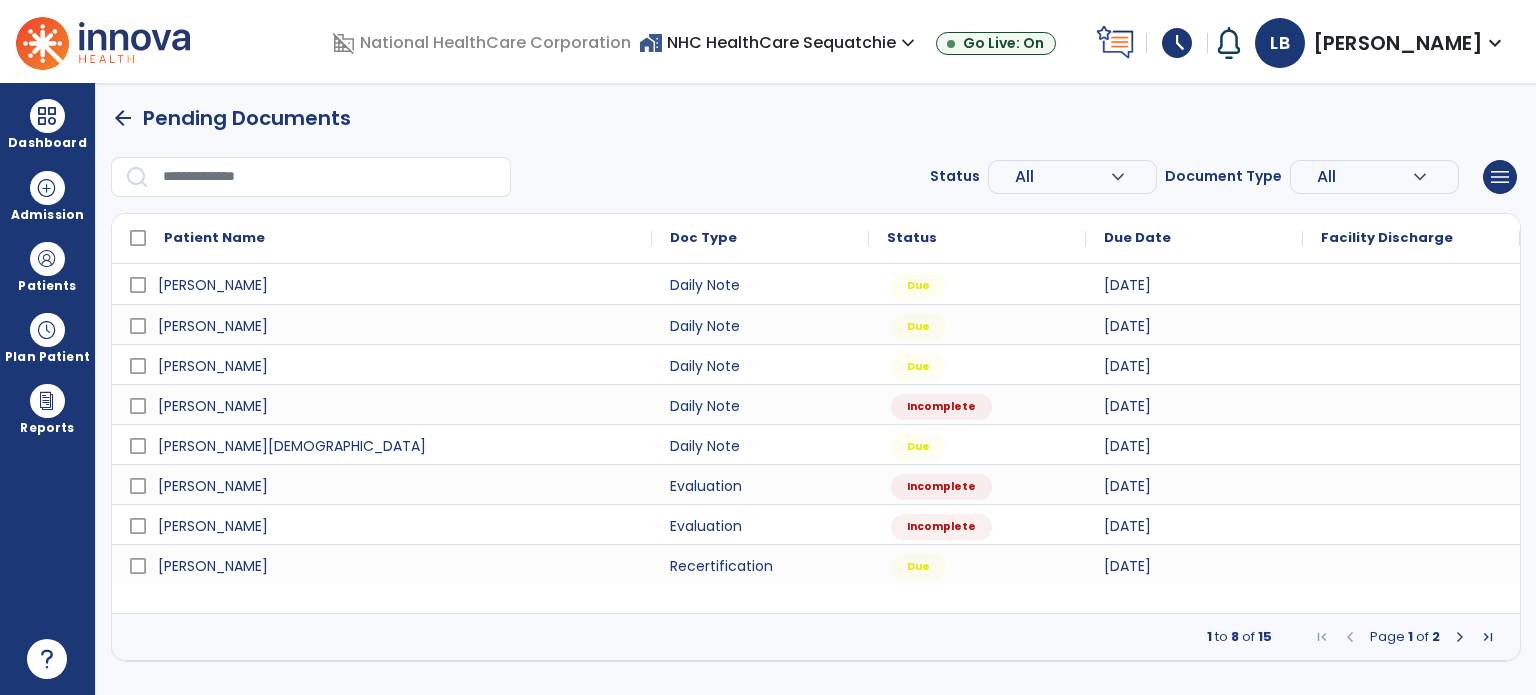 click on "All" at bounding box center [1024, 176] 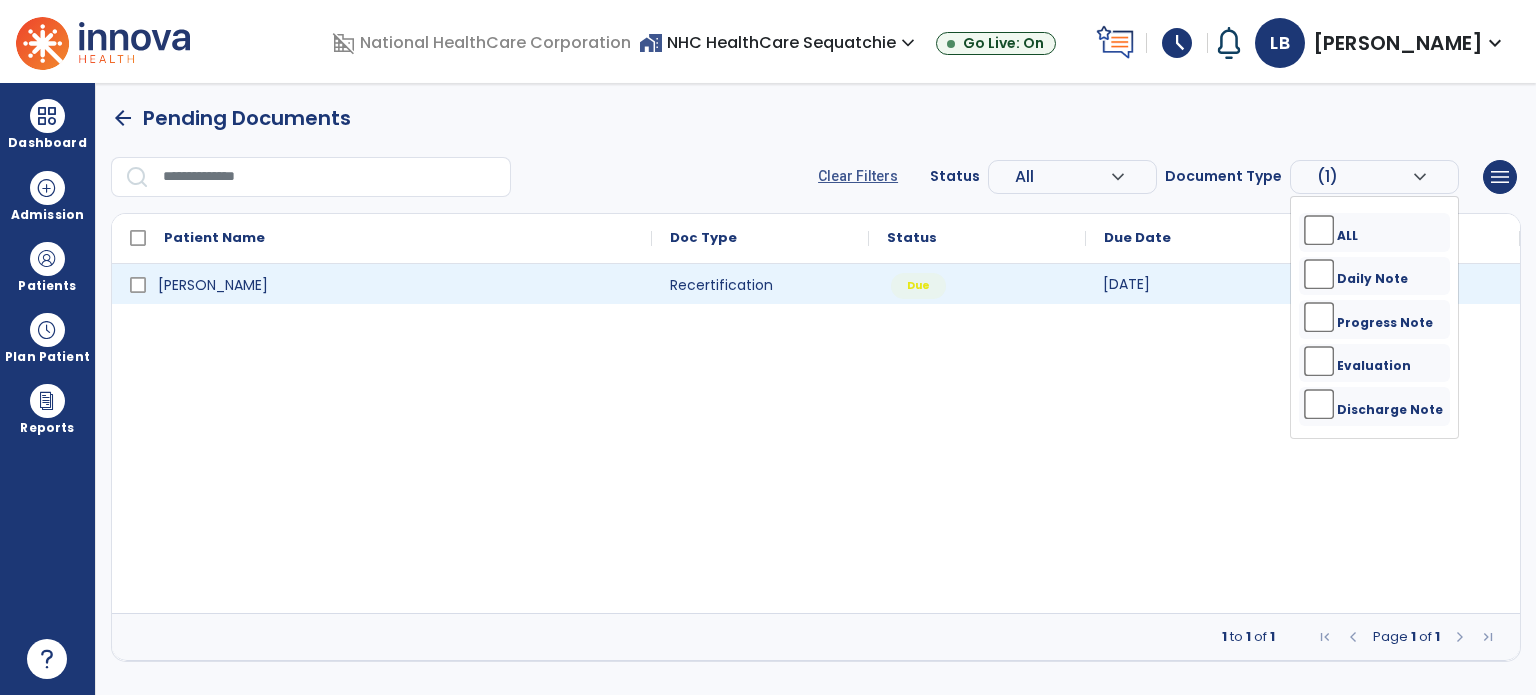 click on "[DATE]" at bounding box center (1194, 284) 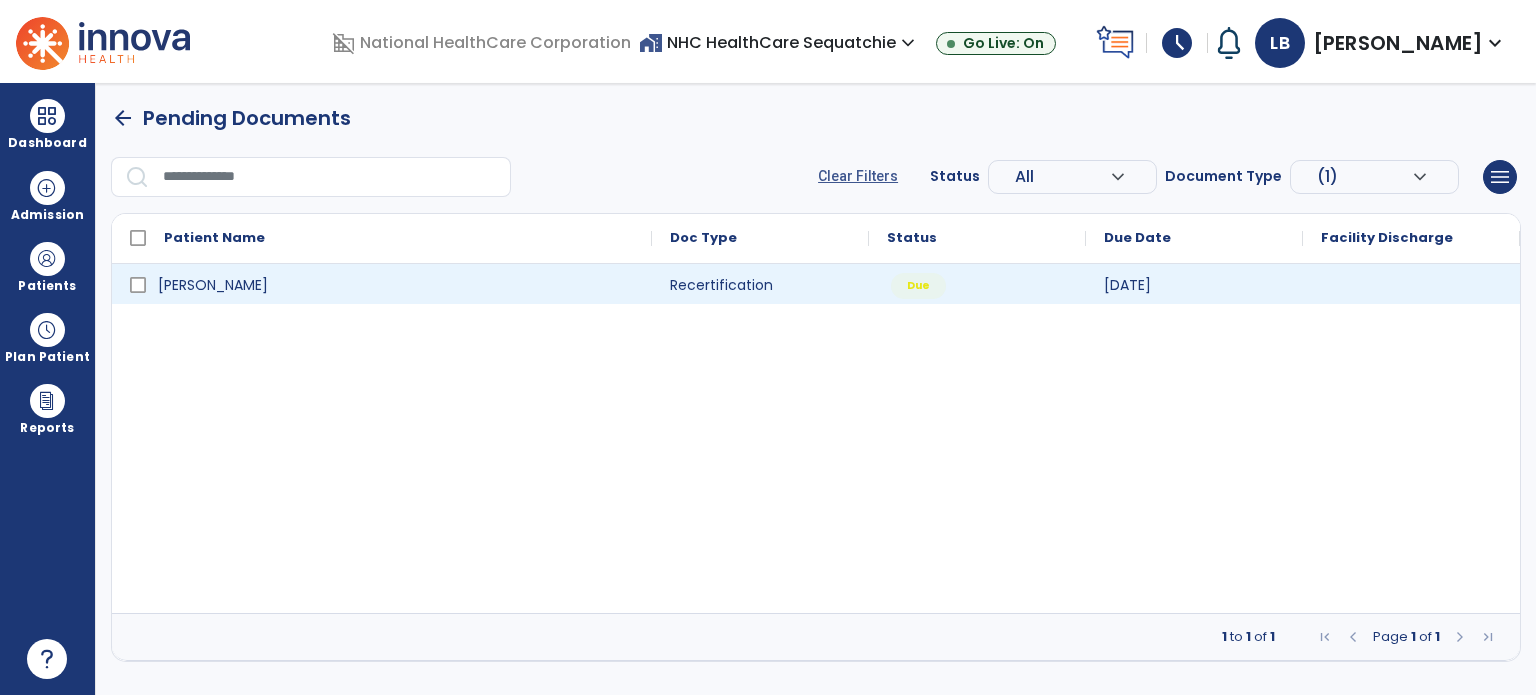 select on "**" 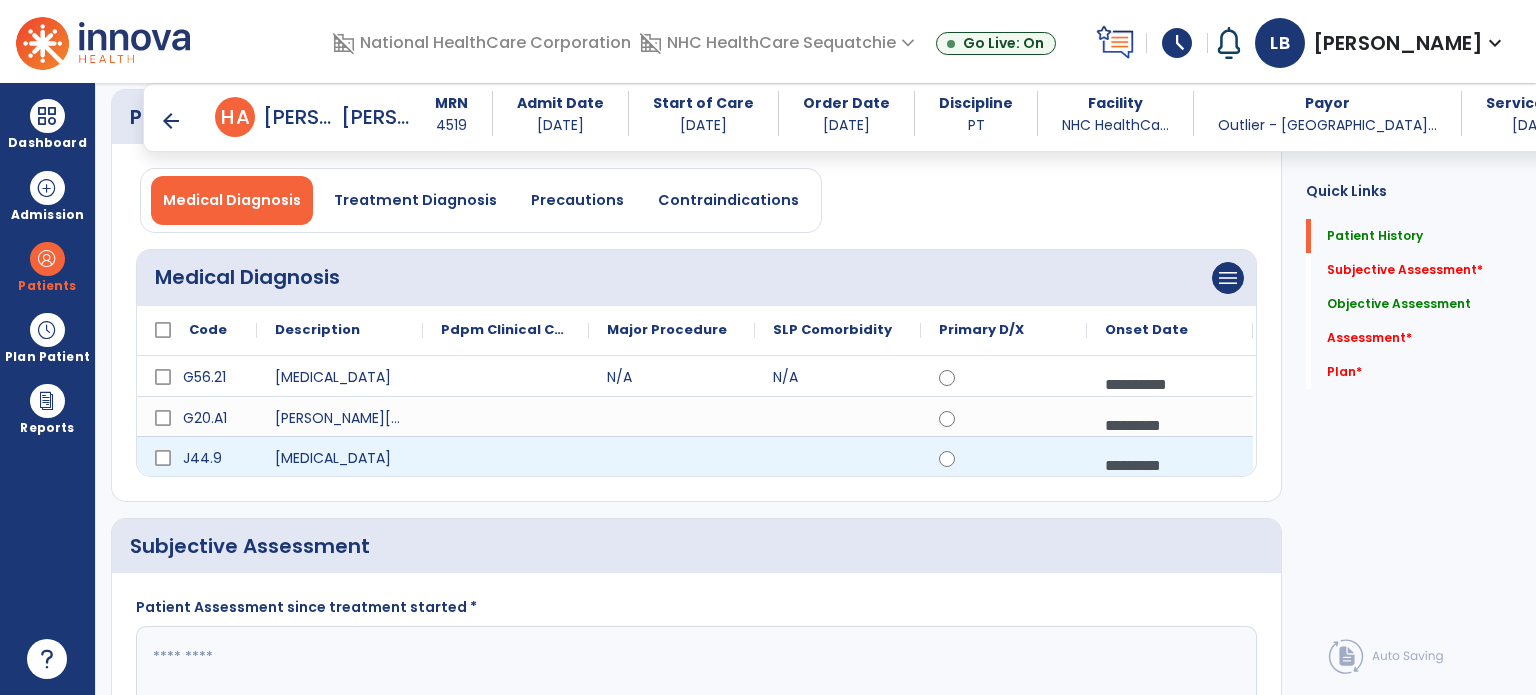 scroll, scrollTop: 400, scrollLeft: 0, axis: vertical 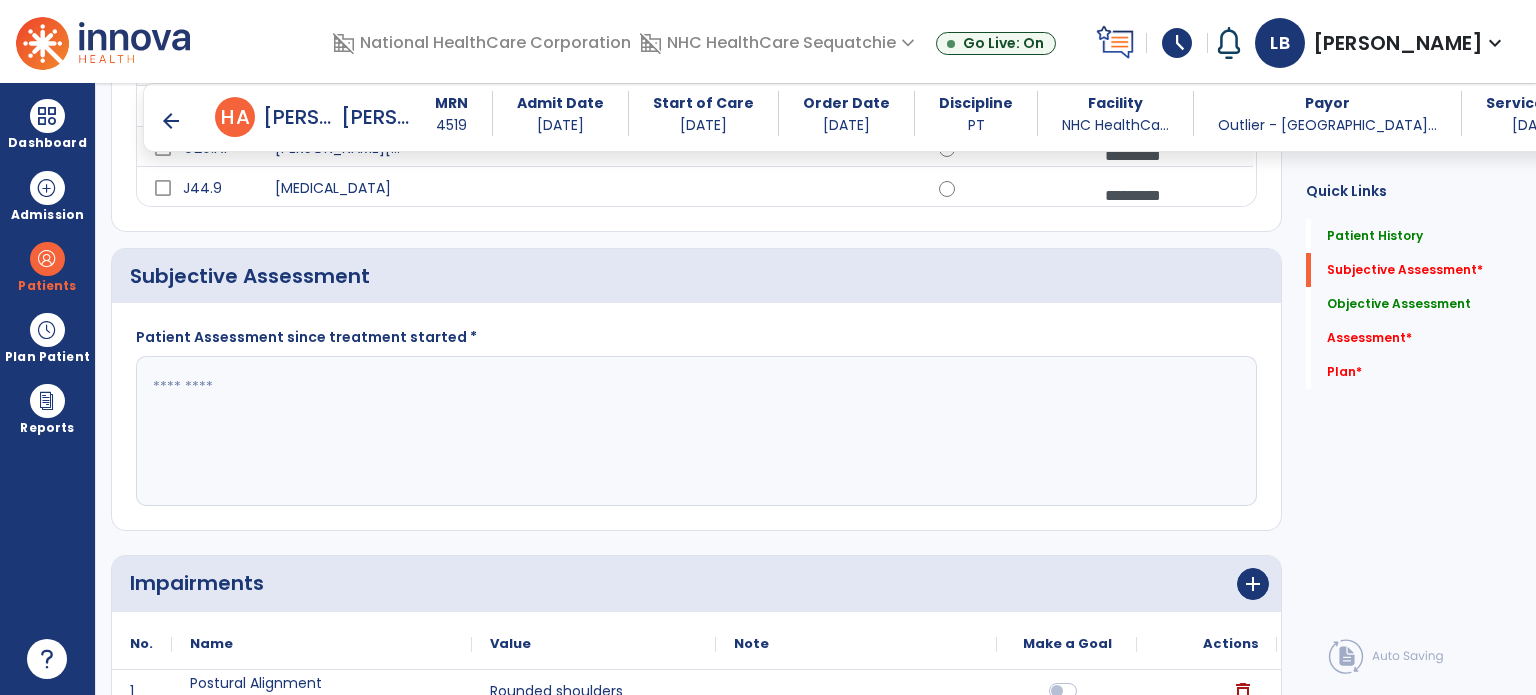 click 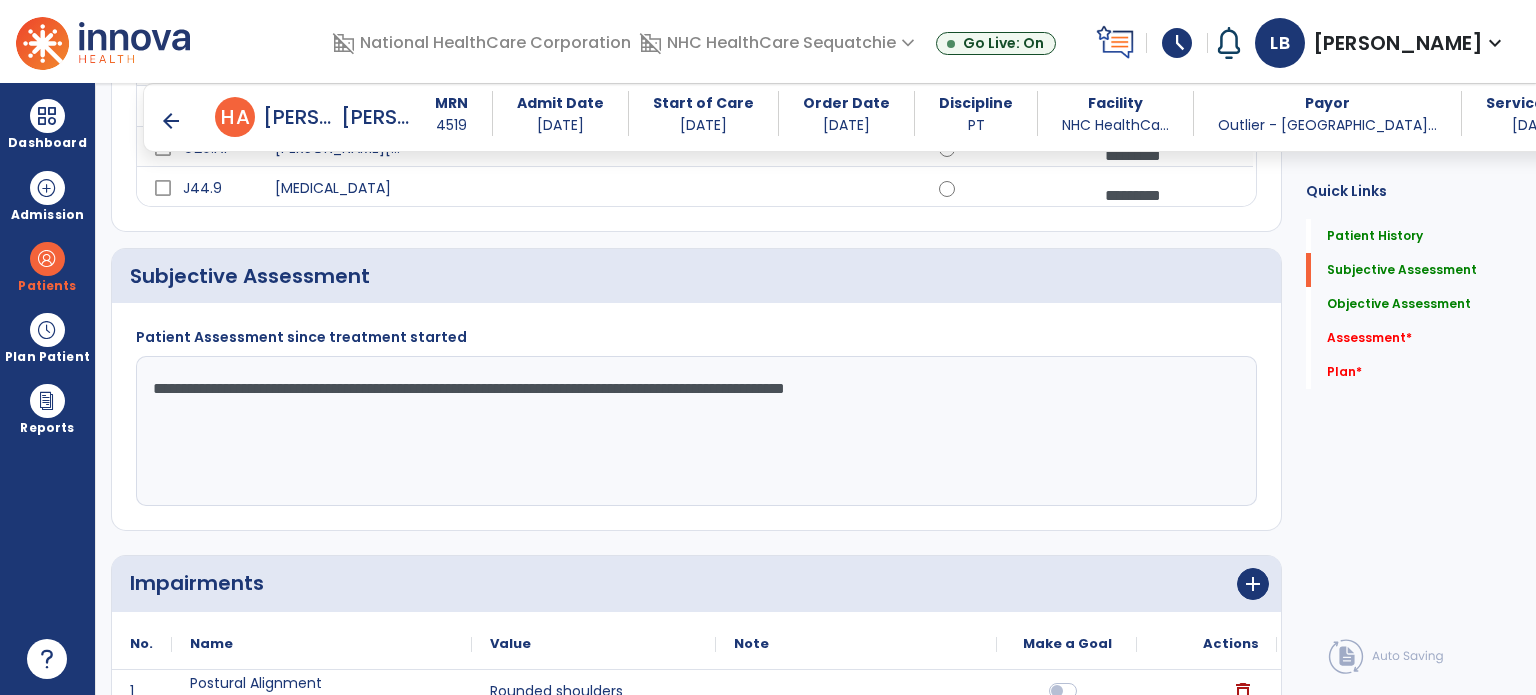 type on "**********" 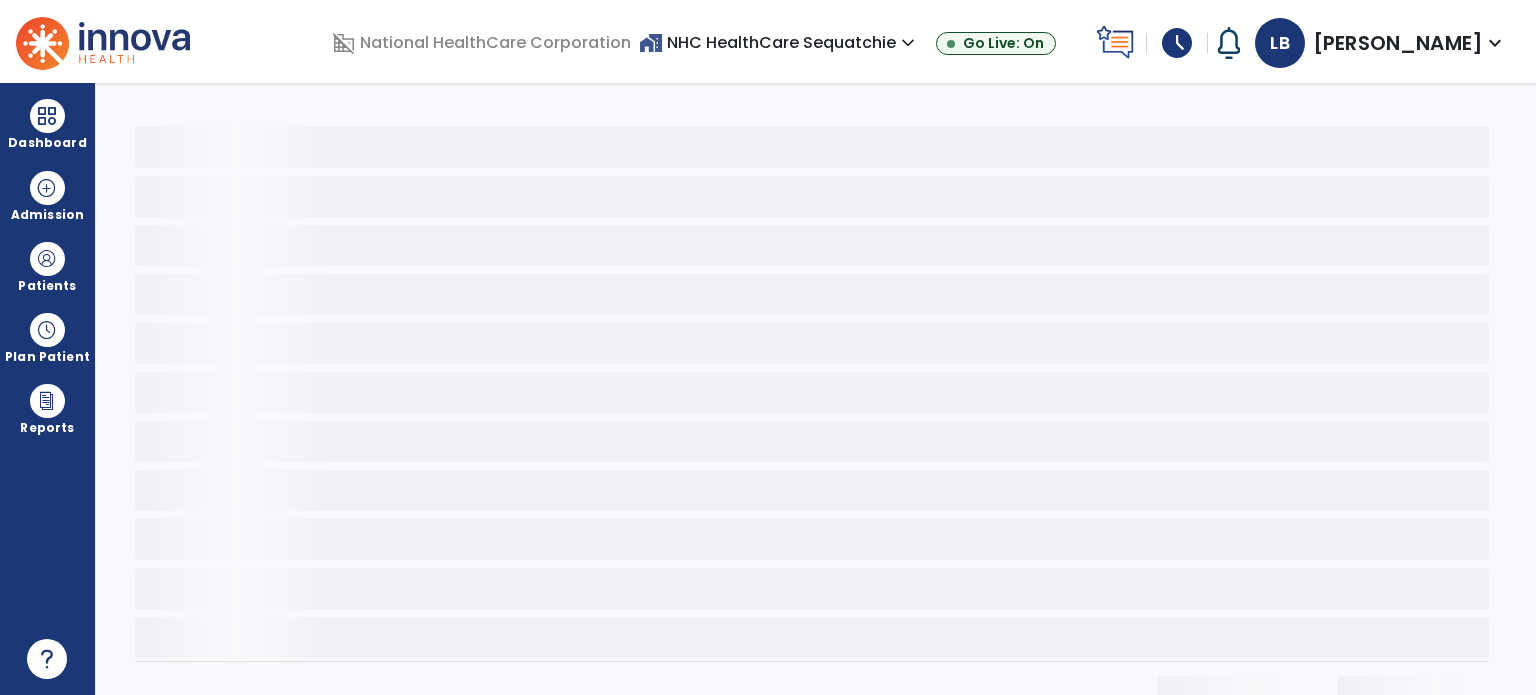 scroll, scrollTop: 0, scrollLeft: 0, axis: both 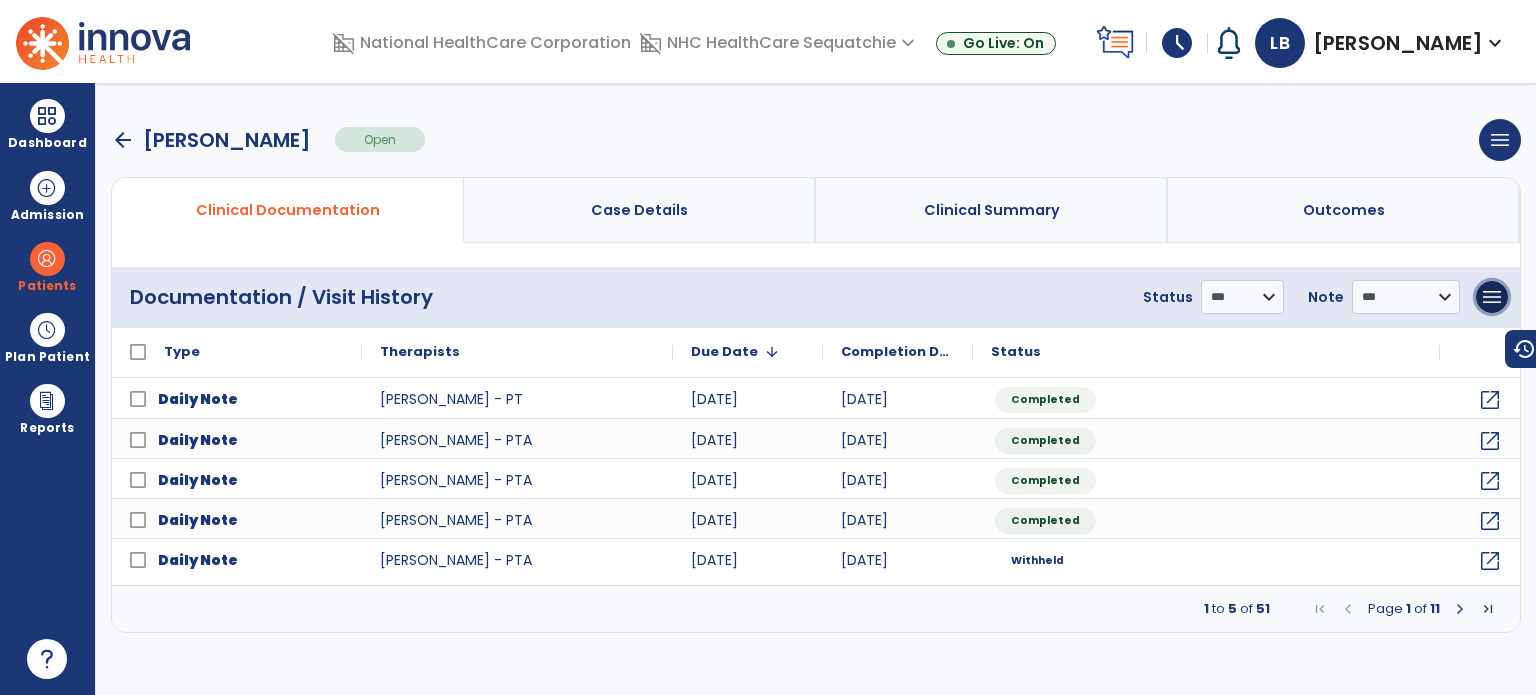drag, startPoint x: 1490, startPoint y: 294, endPoint x: 1481, endPoint y: 302, distance: 12.0415945 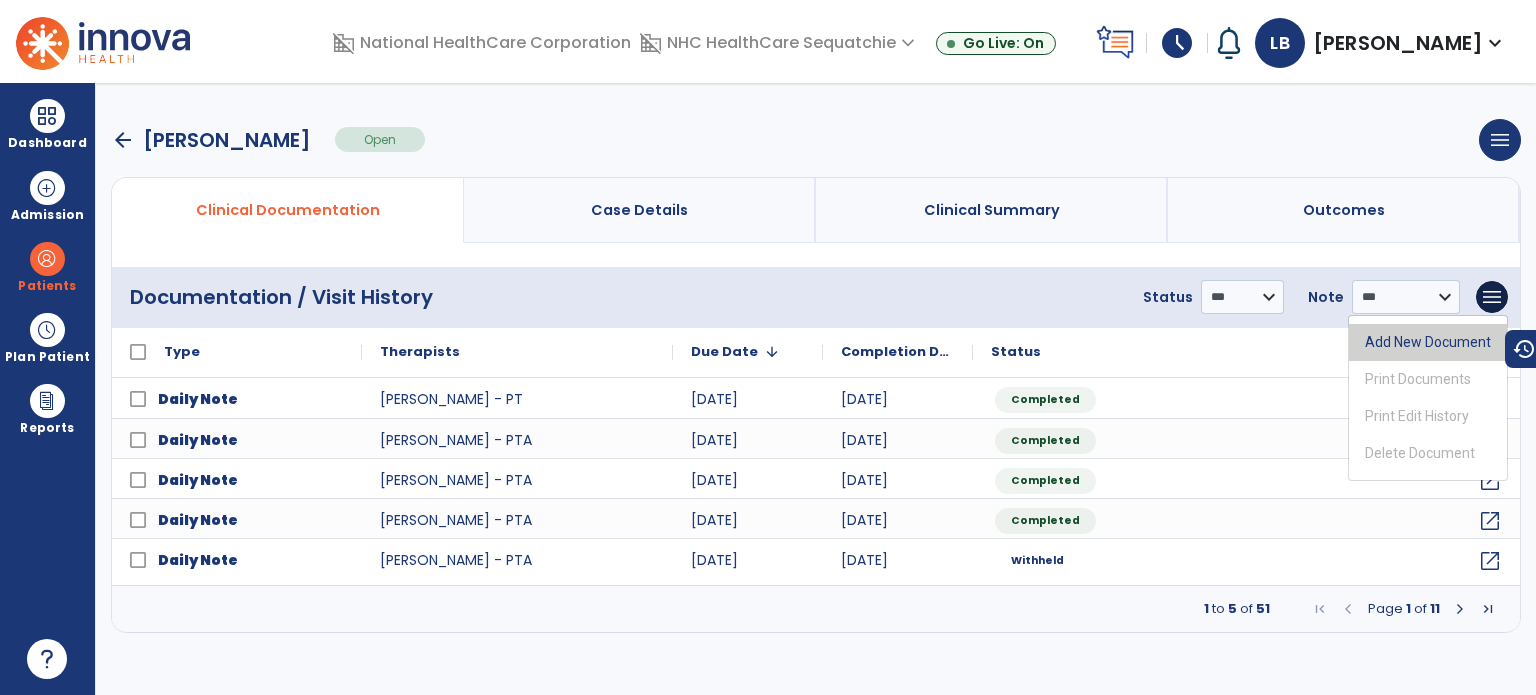 click on "Add New Document" at bounding box center [1428, 342] 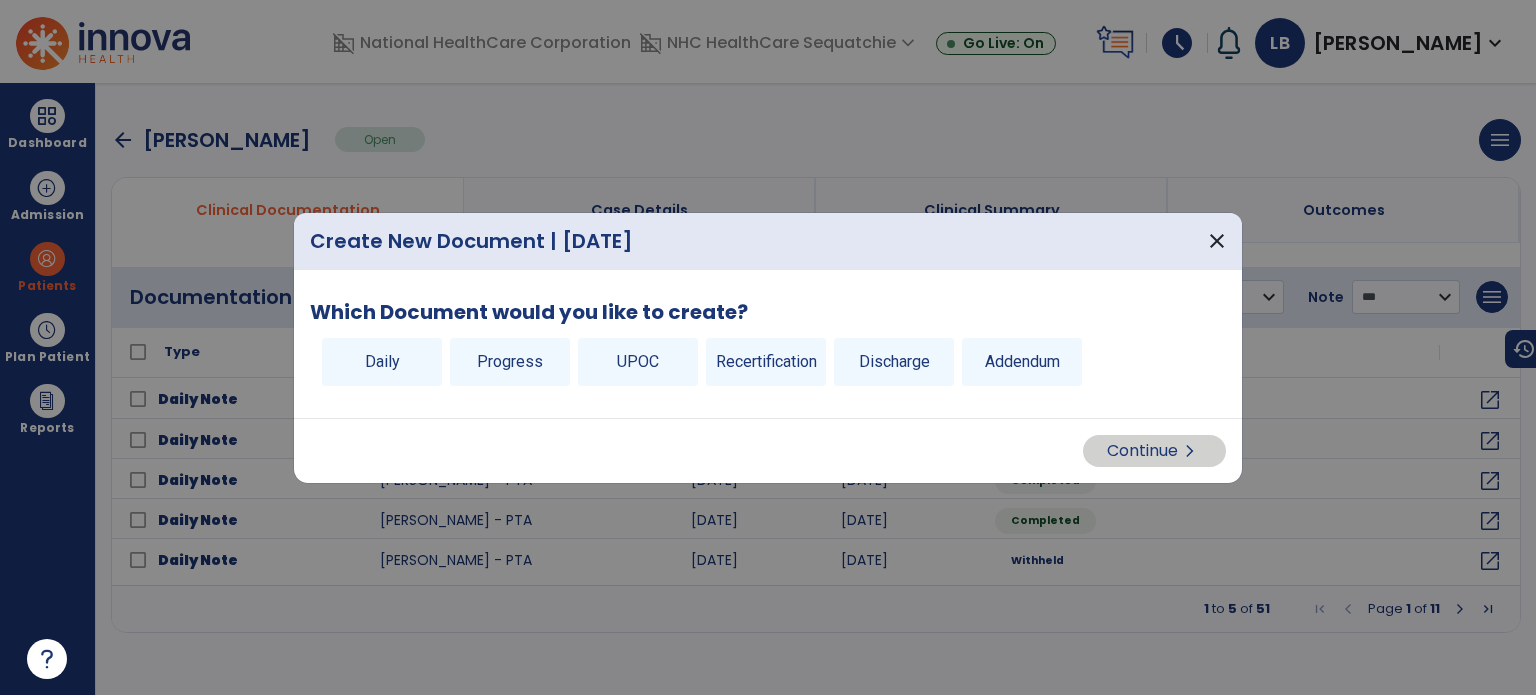 click on "Discharge" at bounding box center [894, 362] 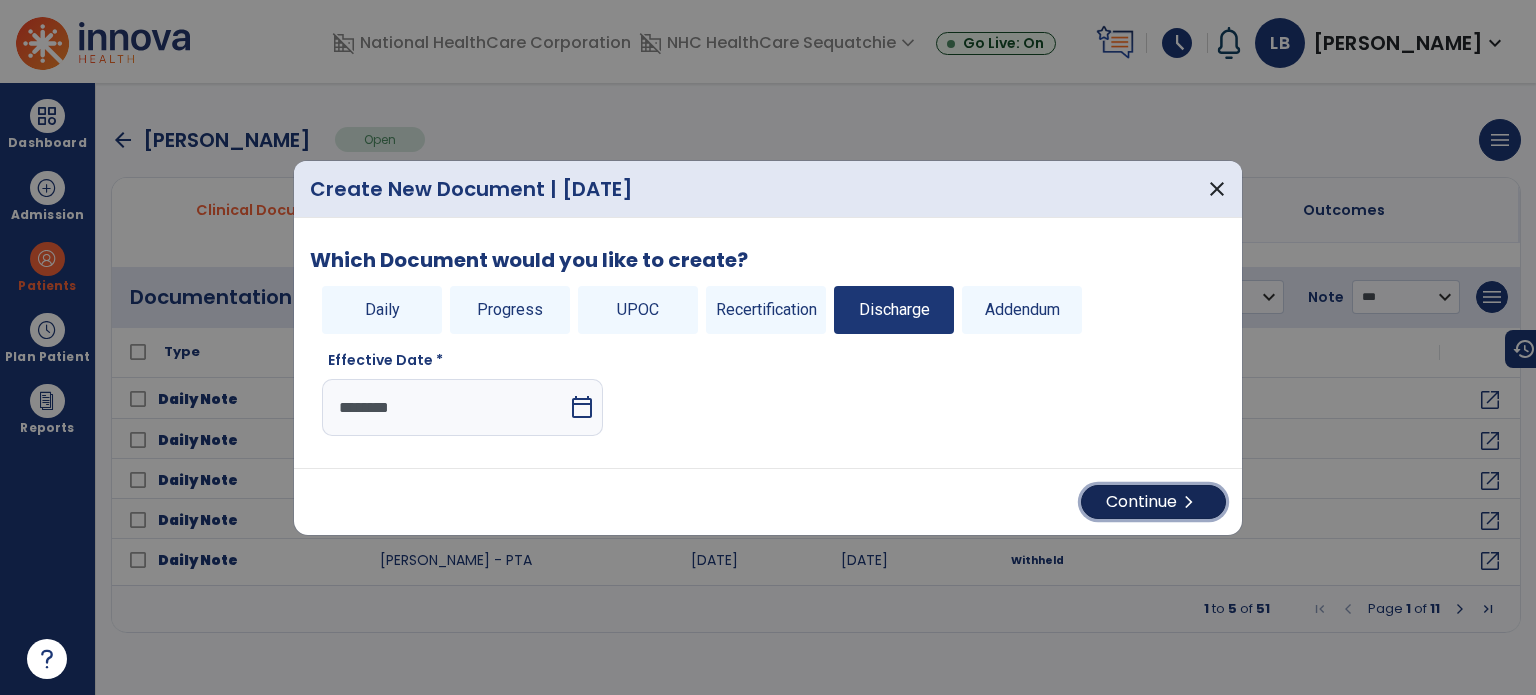 click on "Continue   chevron_right" at bounding box center (1153, 502) 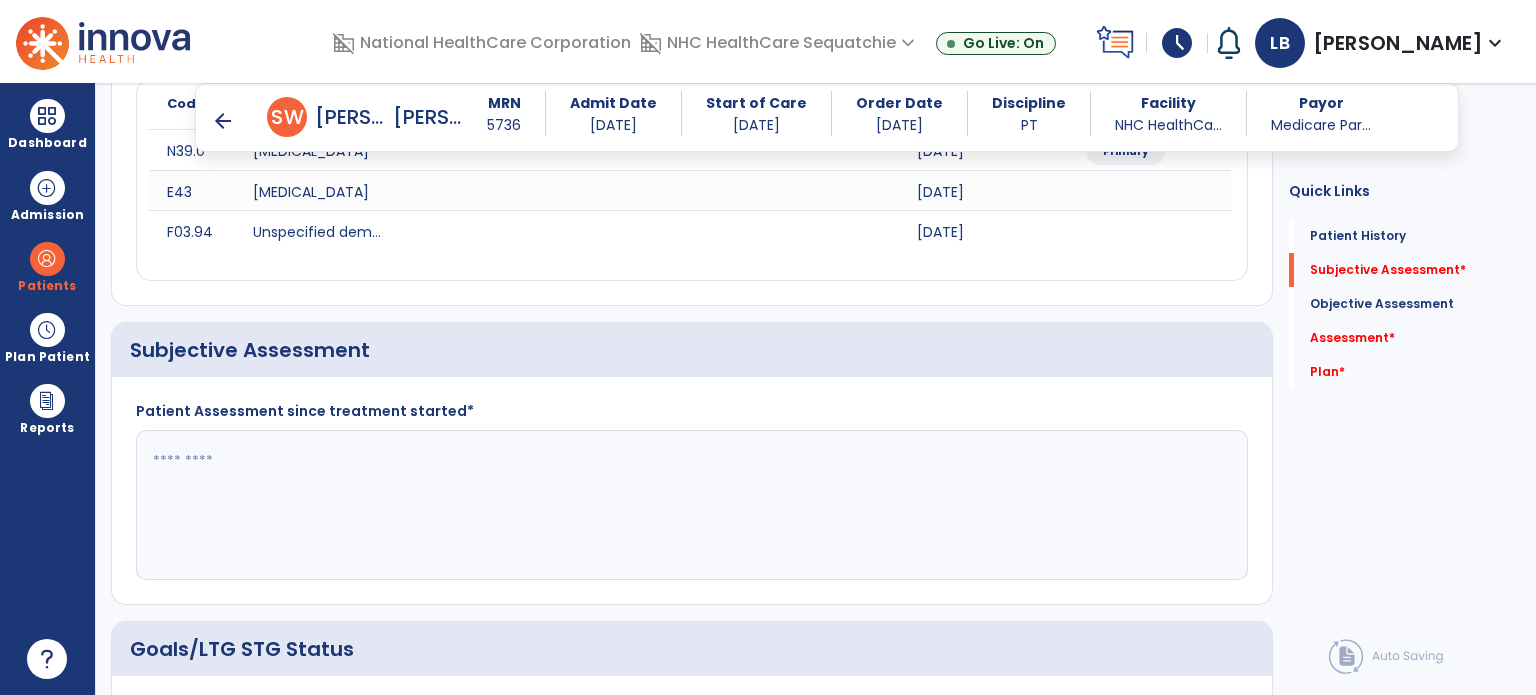 scroll, scrollTop: 400, scrollLeft: 0, axis: vertical 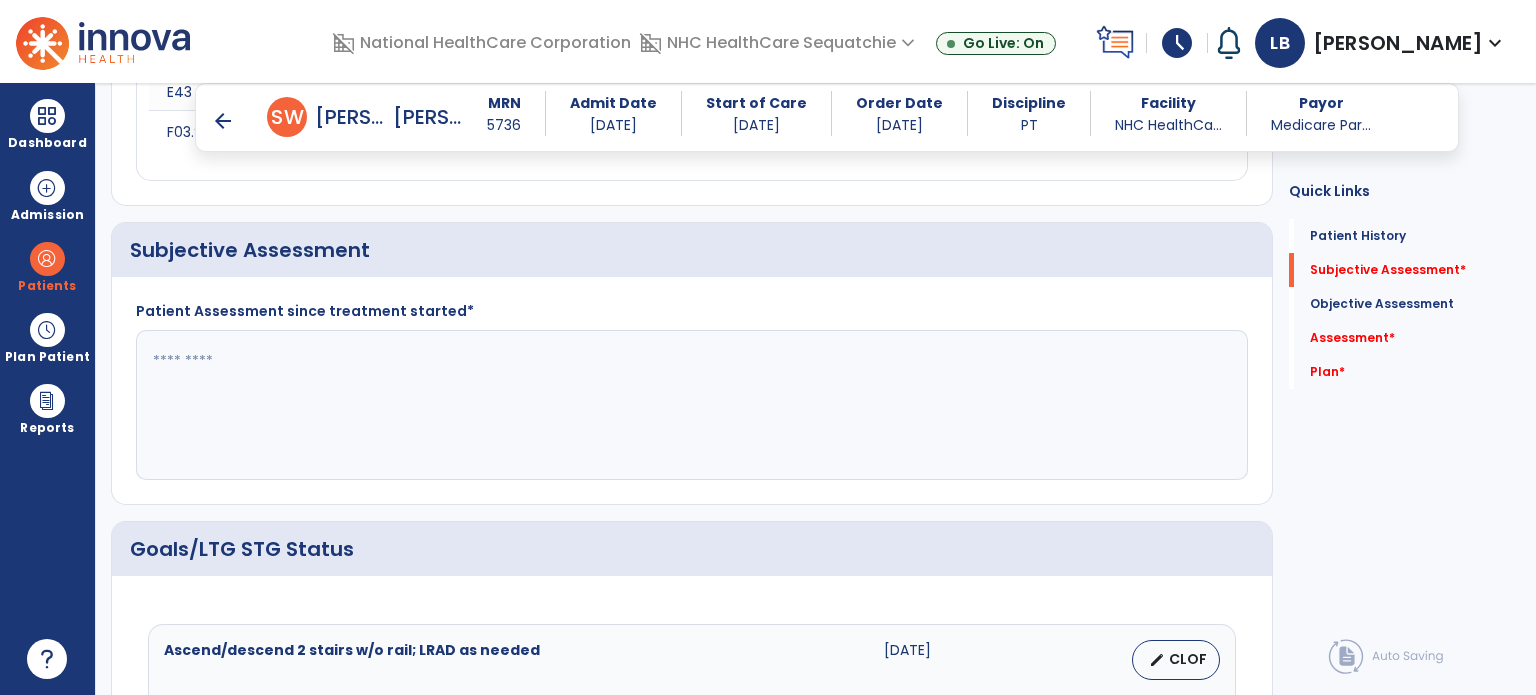 click 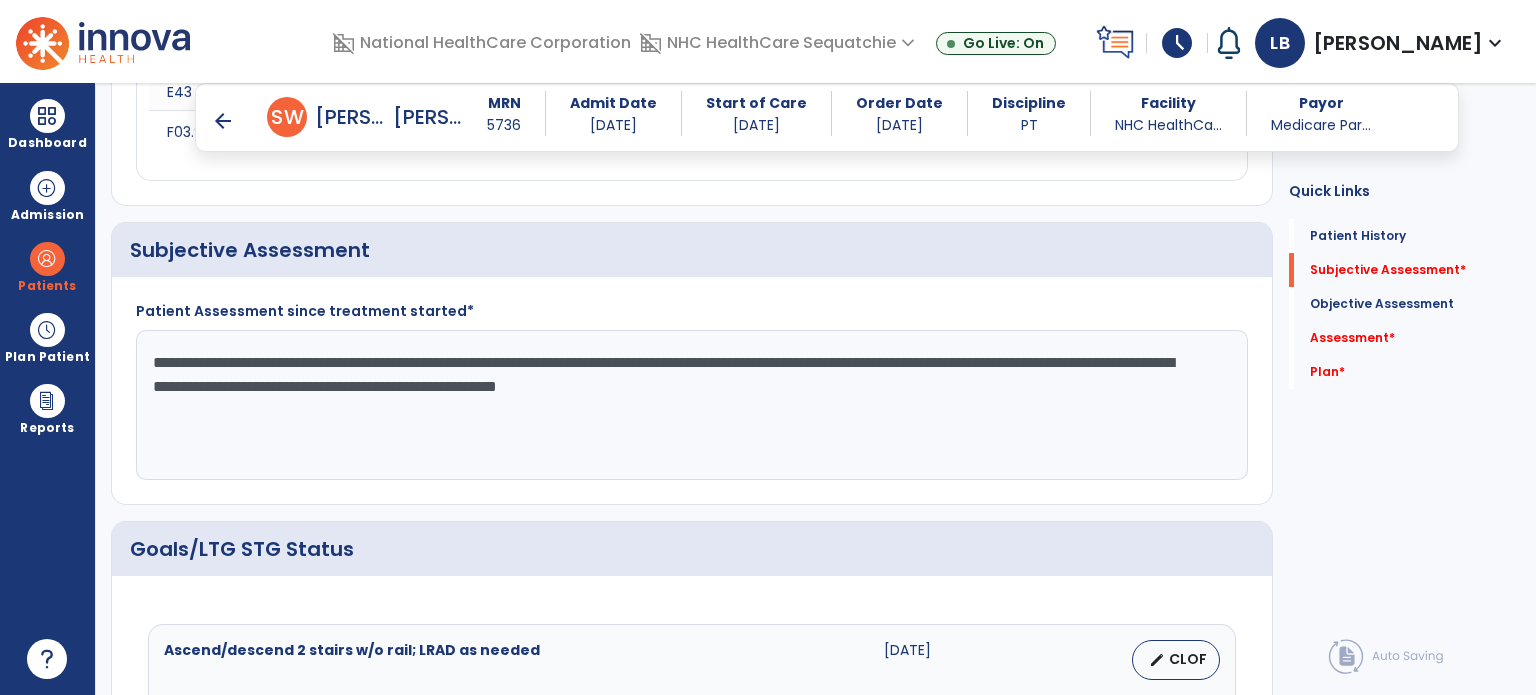 type on "**********" 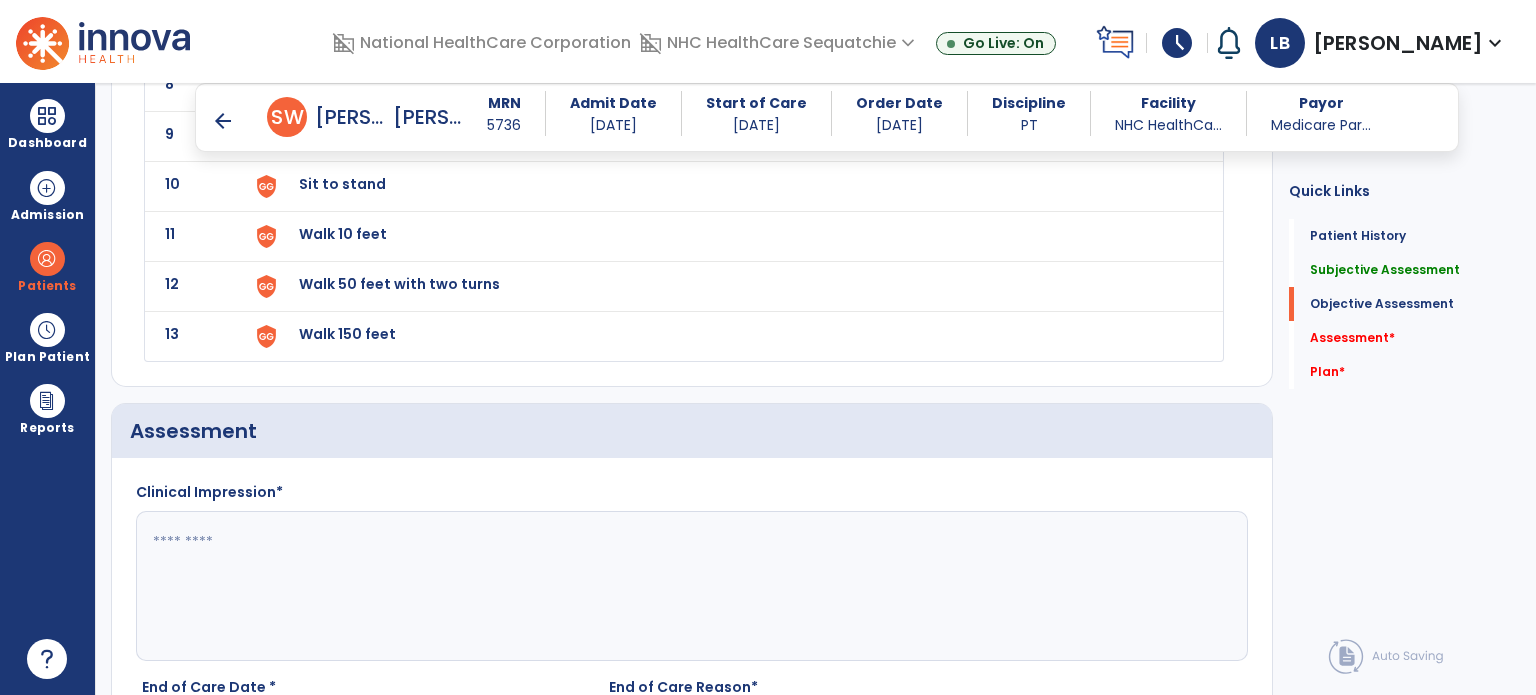 scroll, scrollTop: 3400, scrollLeft: 0, axis: vertical 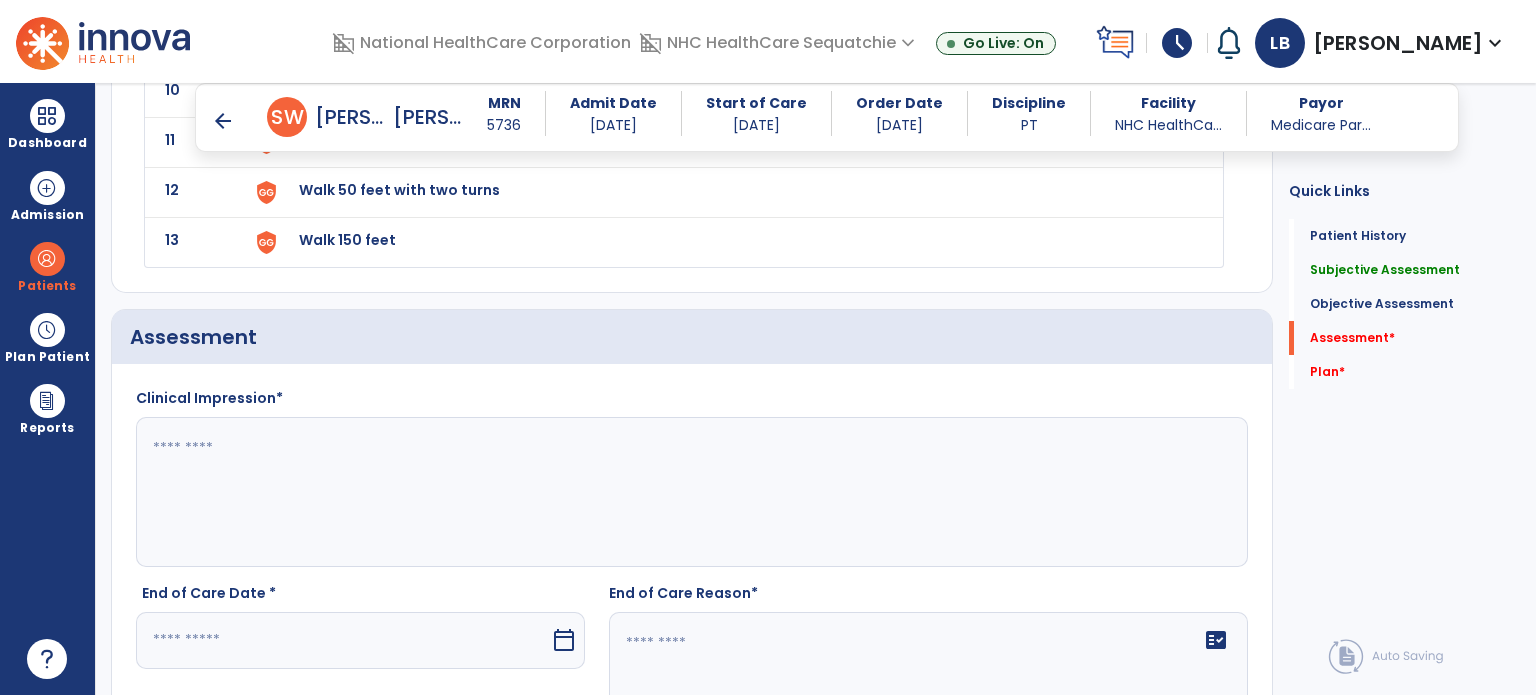 click 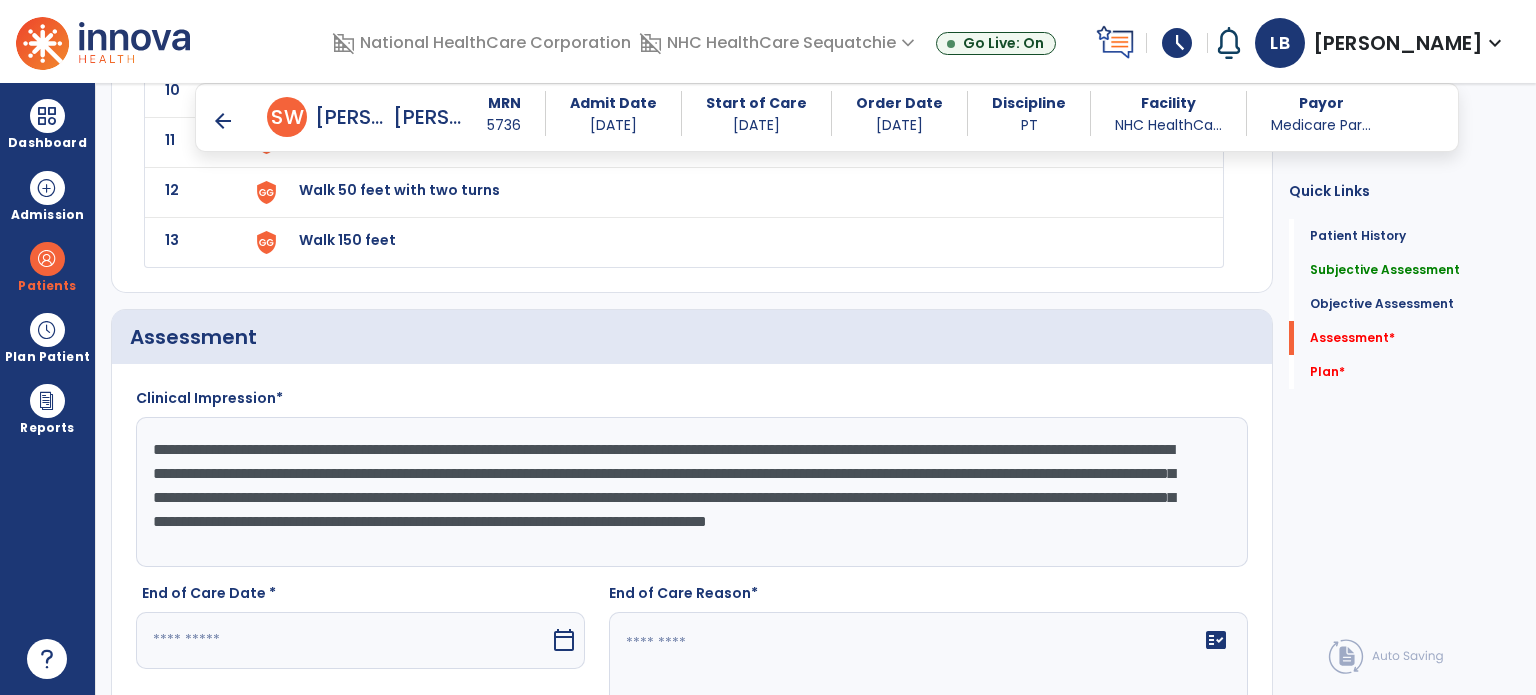 scroll, scrollTop: 3600, scrollLeft: 0, axis: vertical 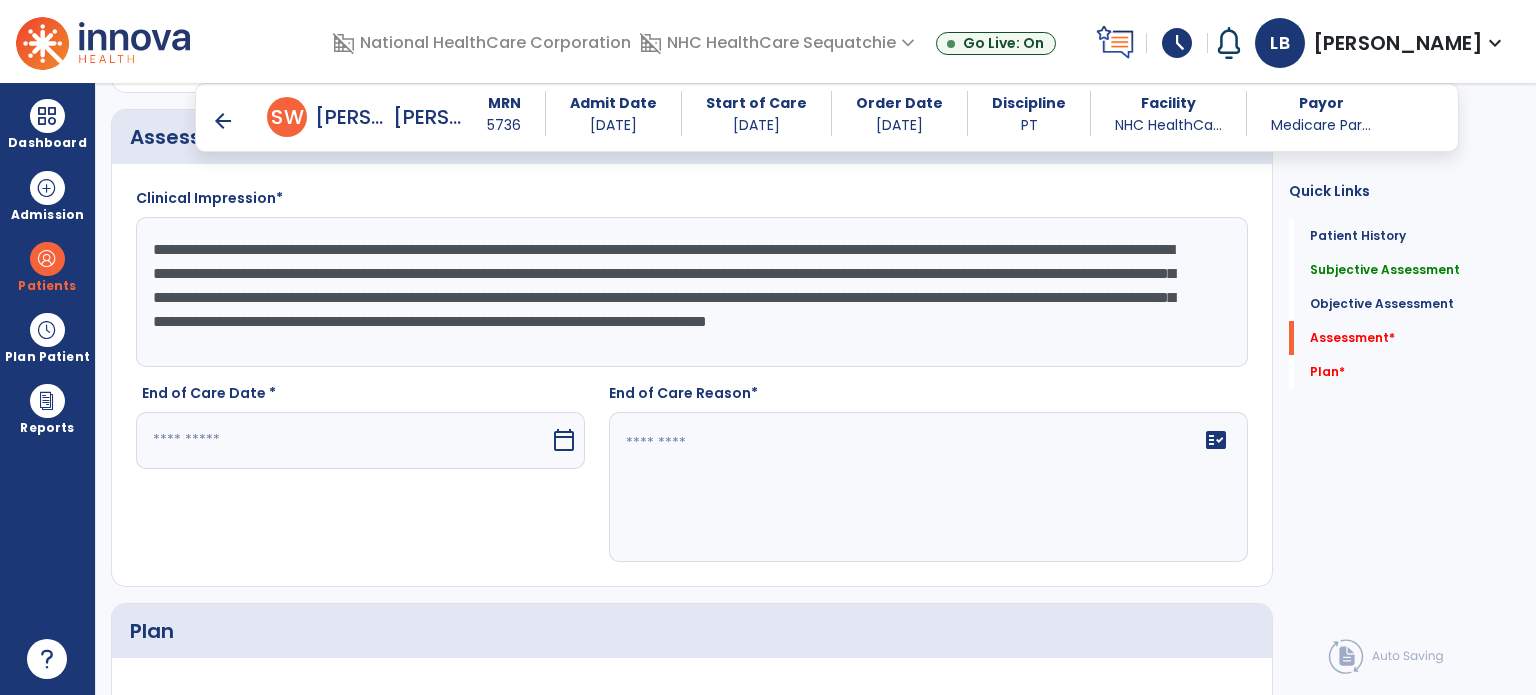 type on "**********" 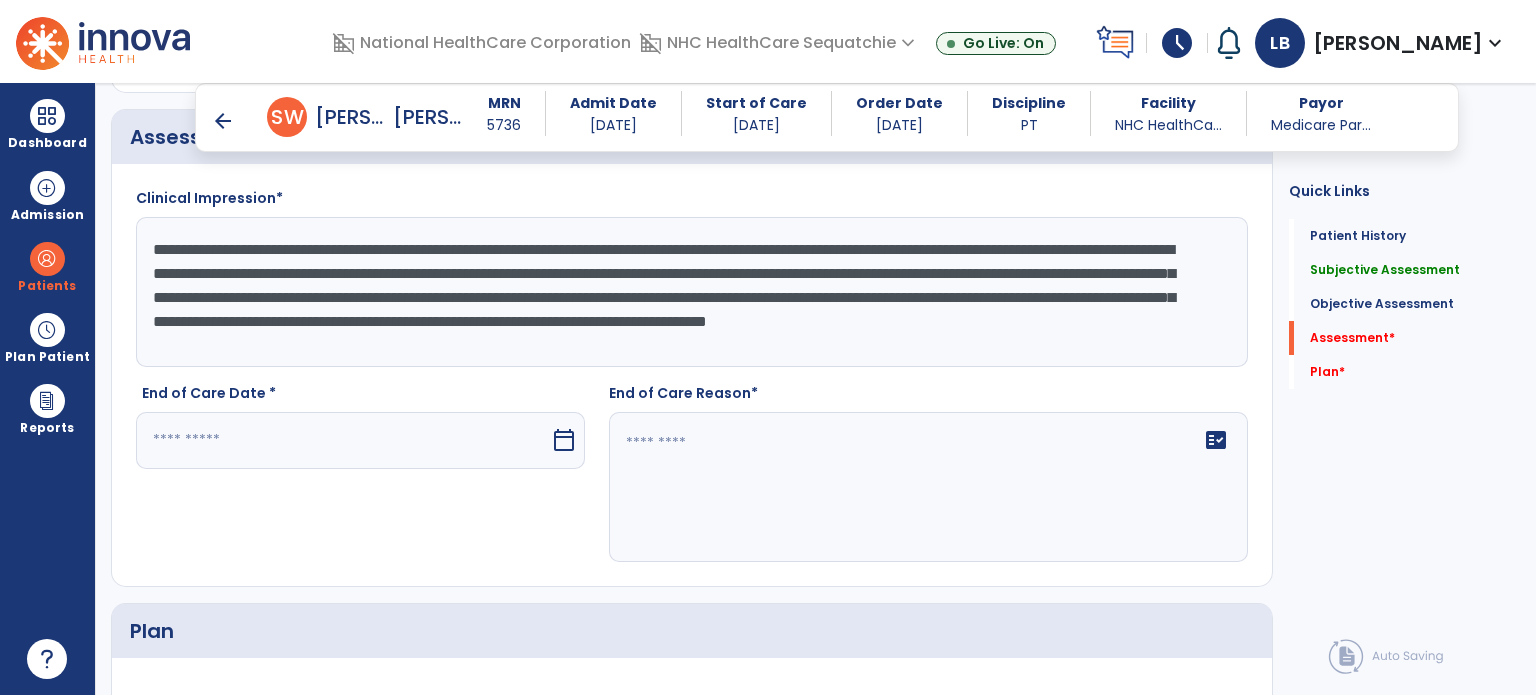 click at bounding box center [343, 440] 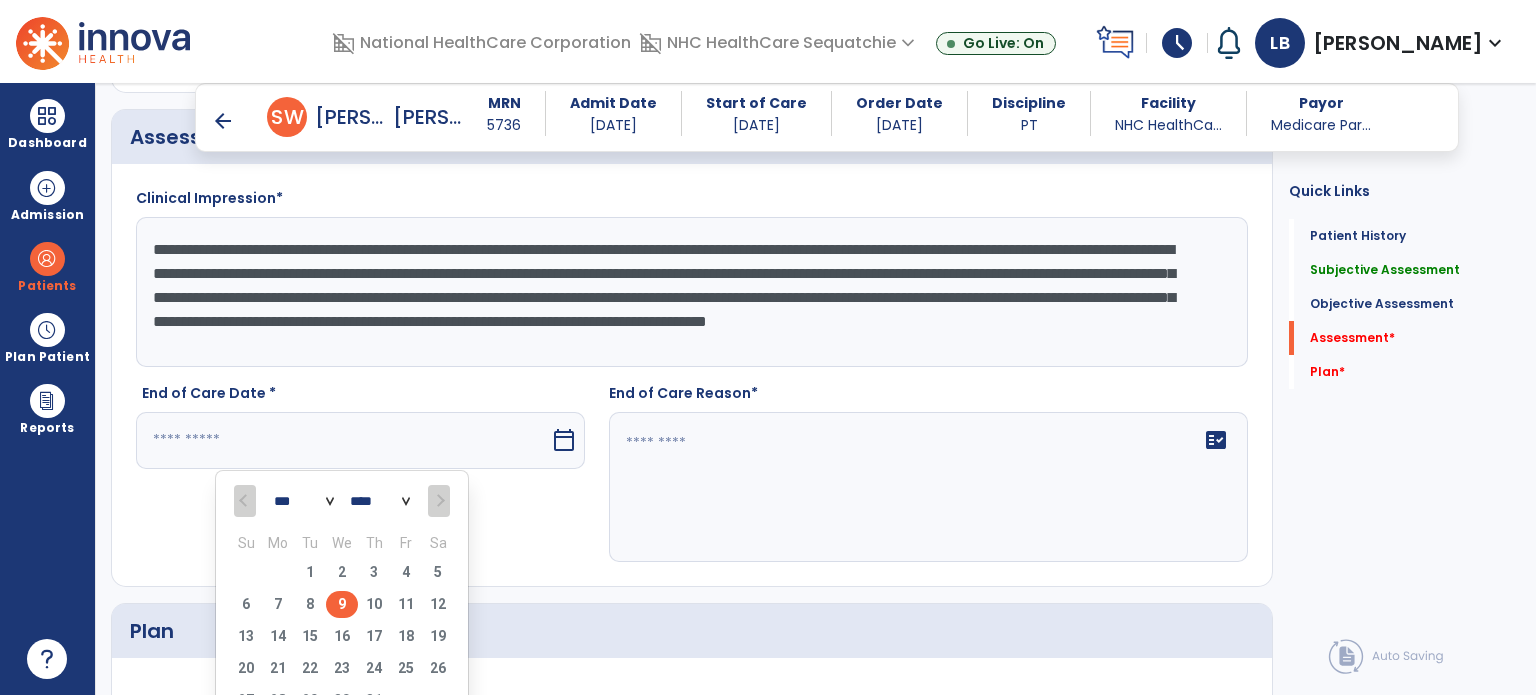 click on "9" at bounding box center [342, 604] 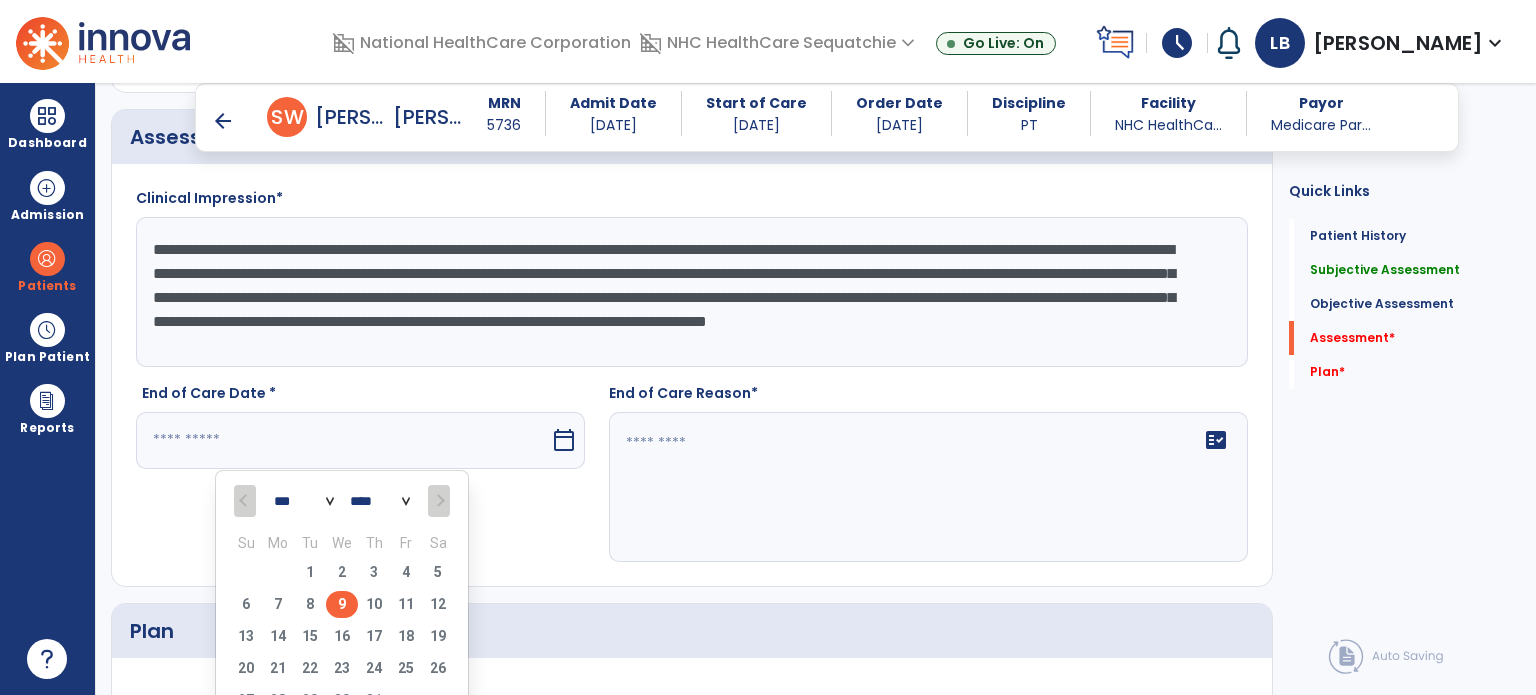 type on "********" 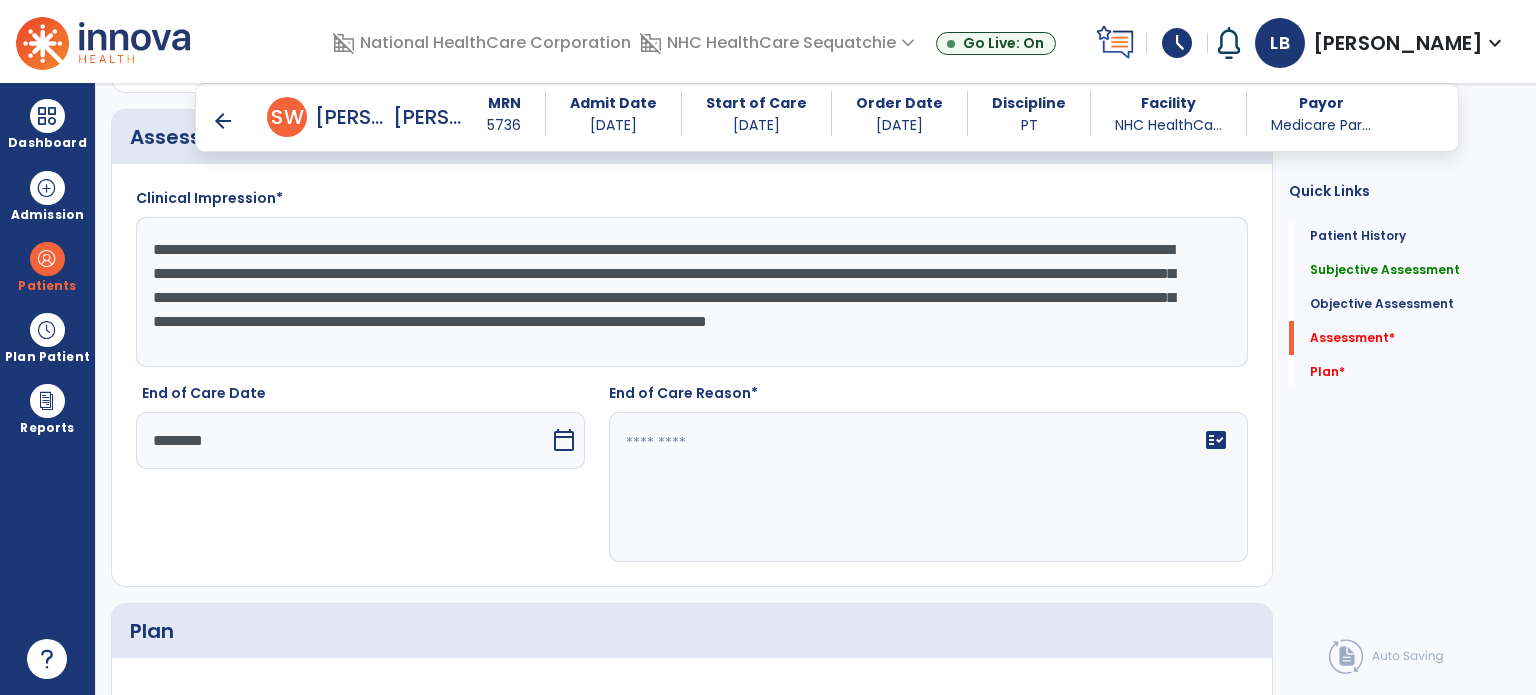 click on "Objective Assessment" 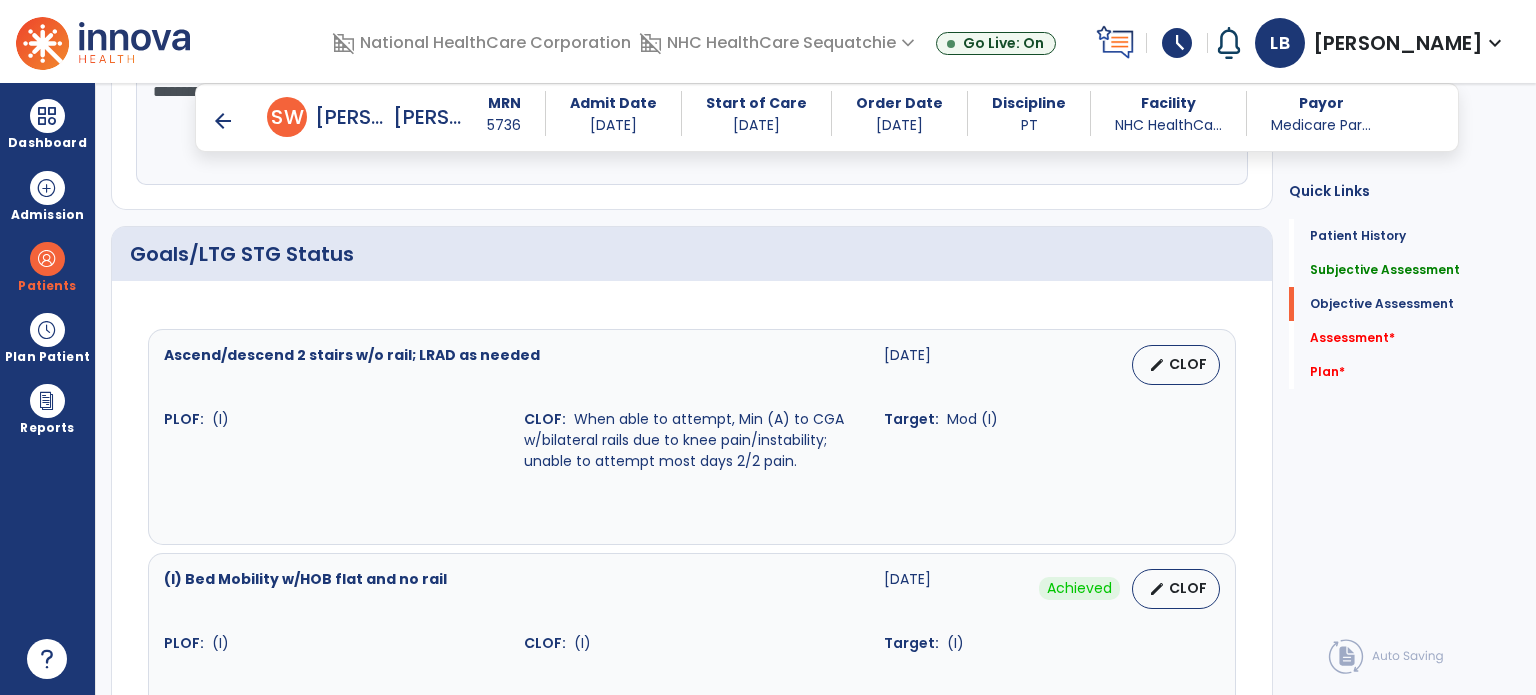 scroll, scrollTop: 676, scrollLeft: 0, axis: vertical 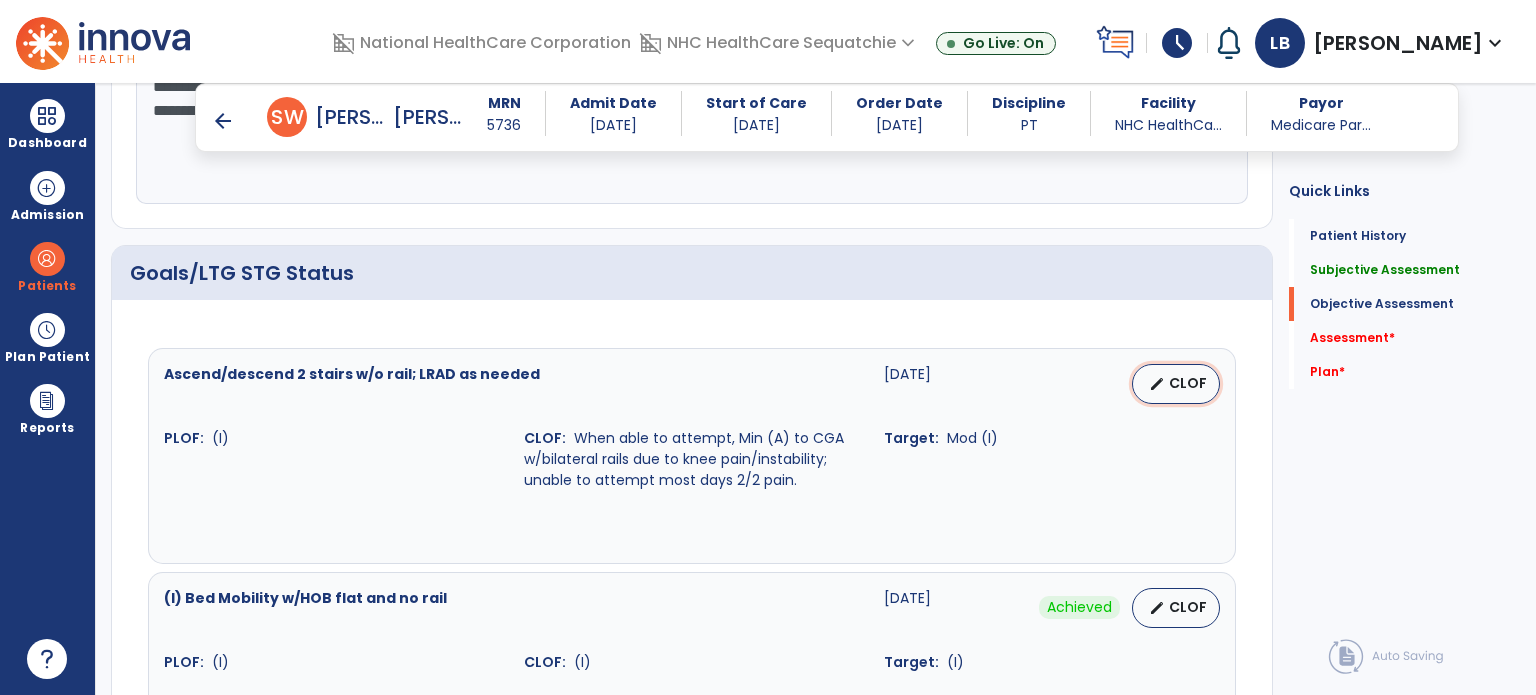 click on "CLOF" at bounding box center (1188, 383) 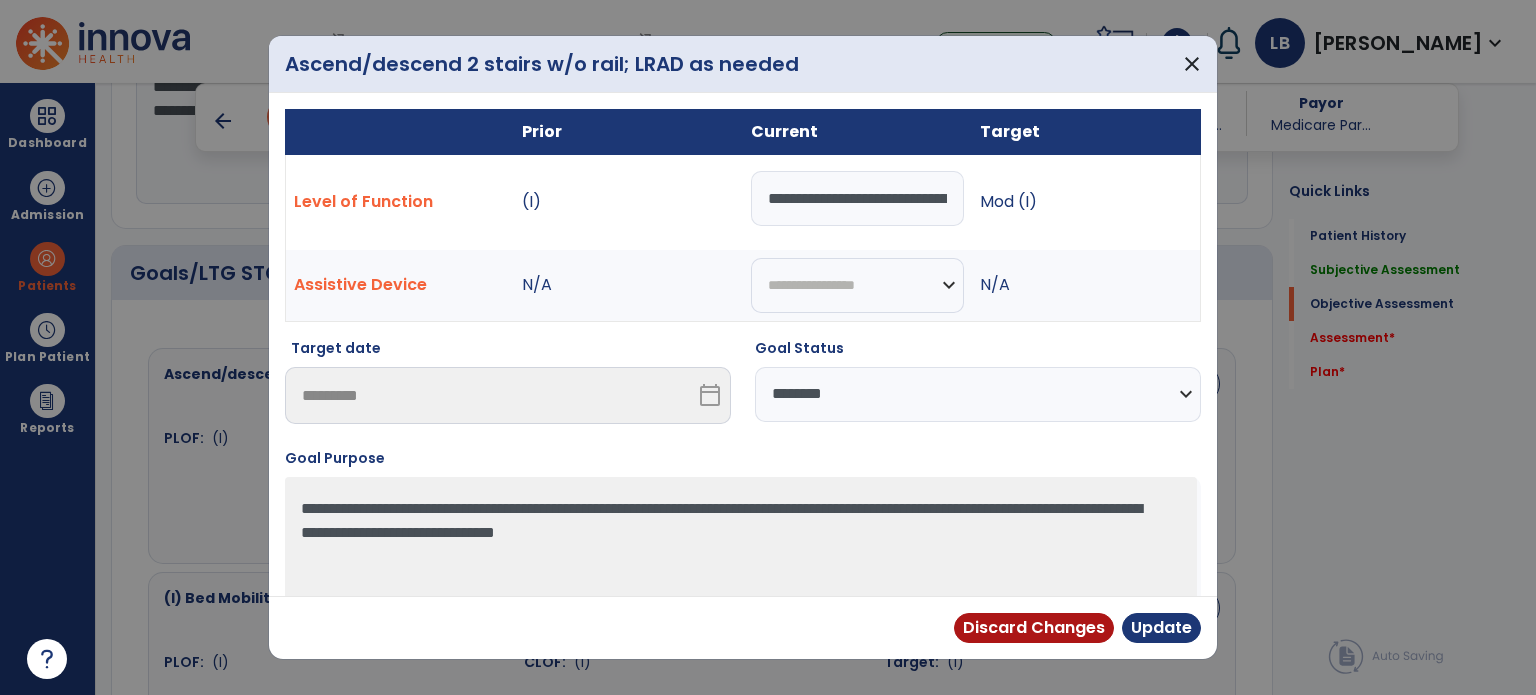 click on "**********" at bounding box center [978, 394] 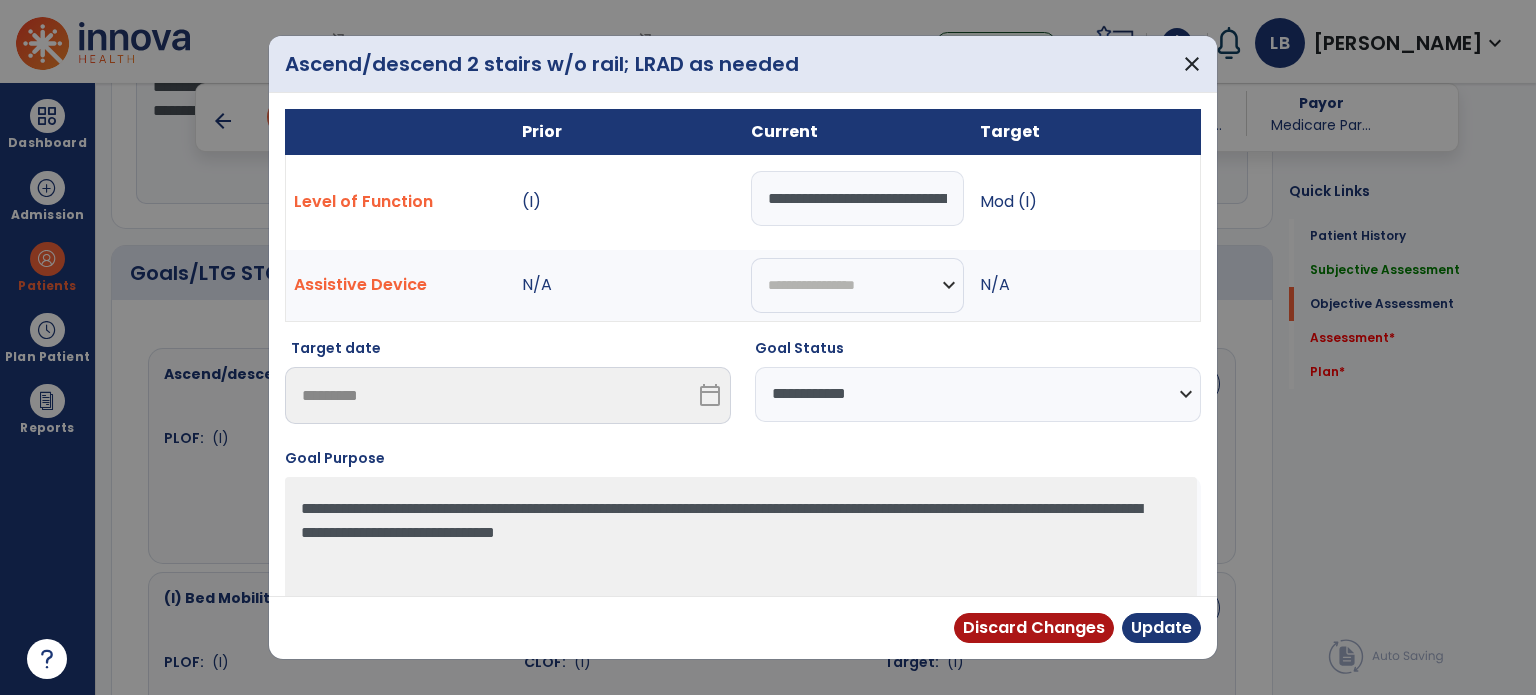 click on "**********" at bounding box center [978, 394] 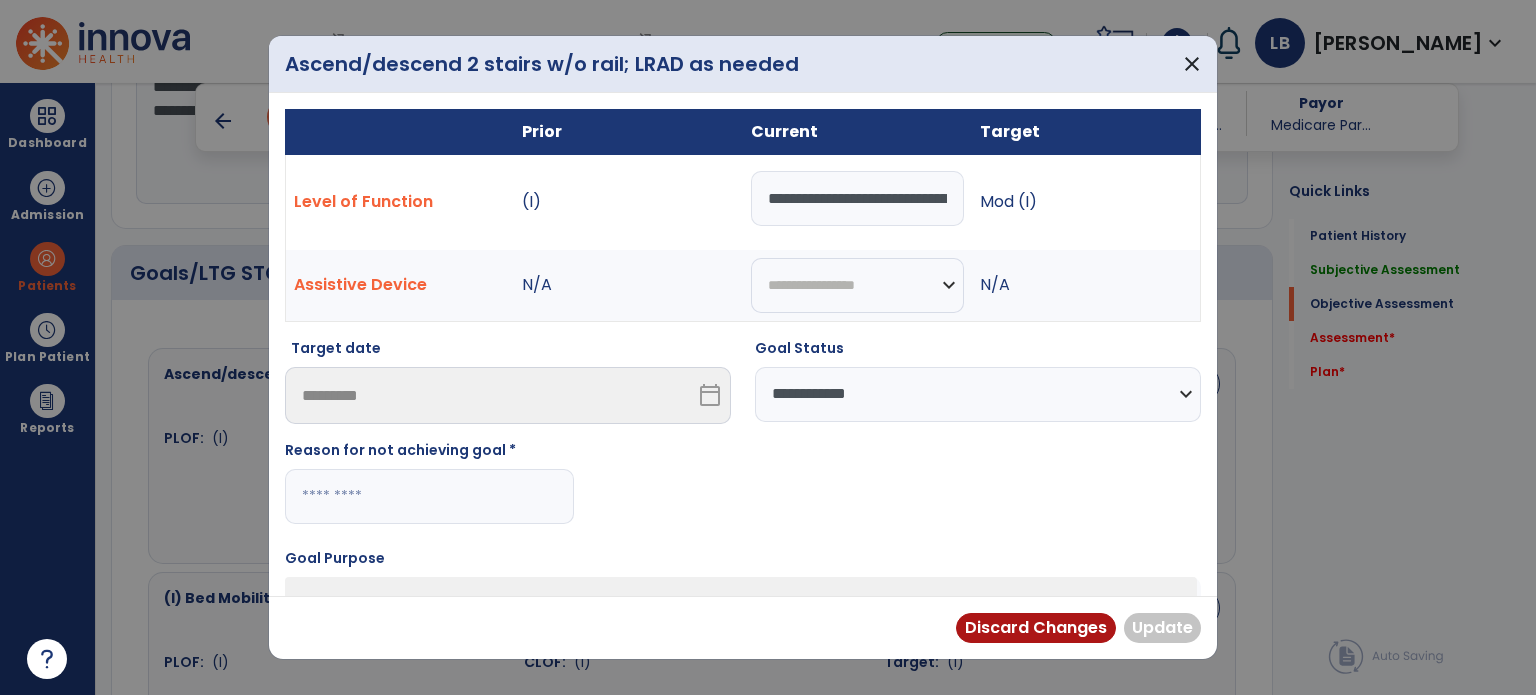 click at bounding box center [429, 496] 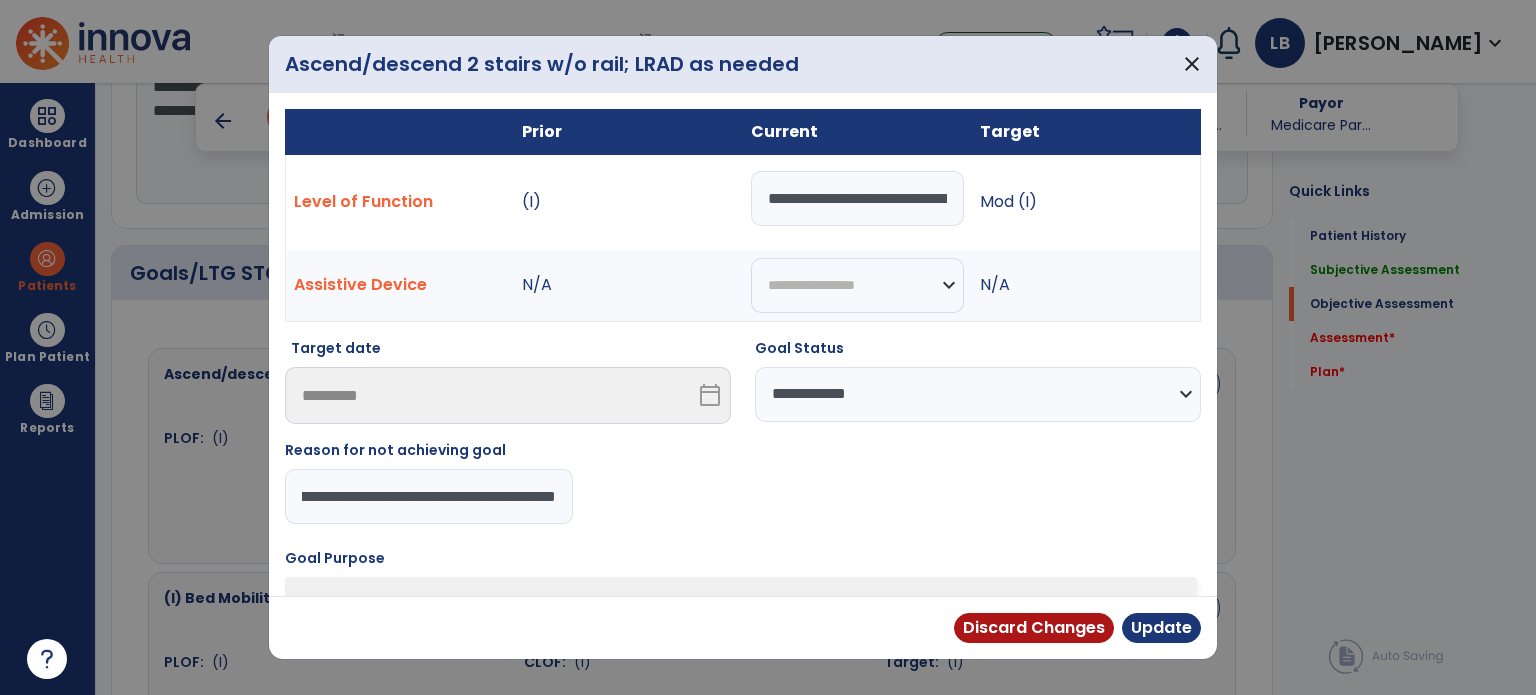 scroll, scrollTop: 0, scrollLeft: 135, axis: horizontal 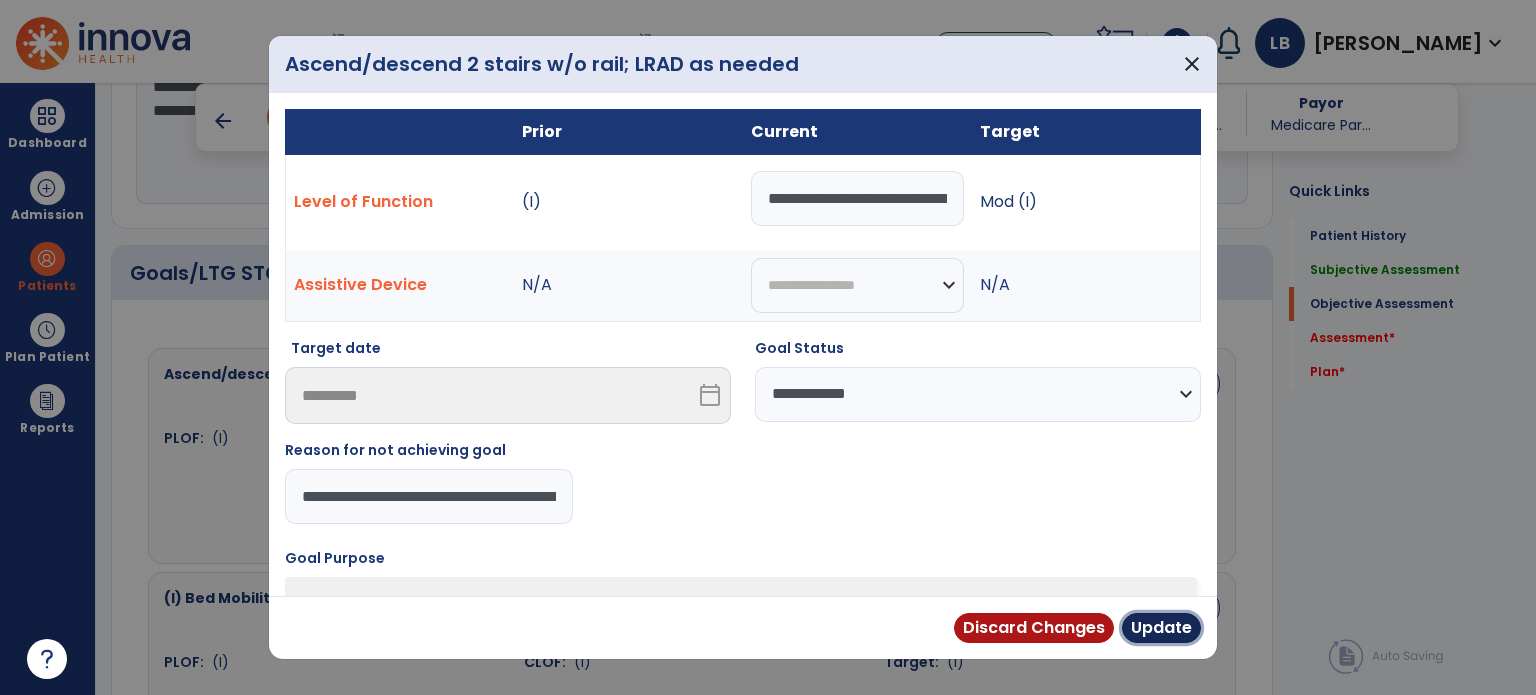 click on "Update" at bounding box center (1161, 628) 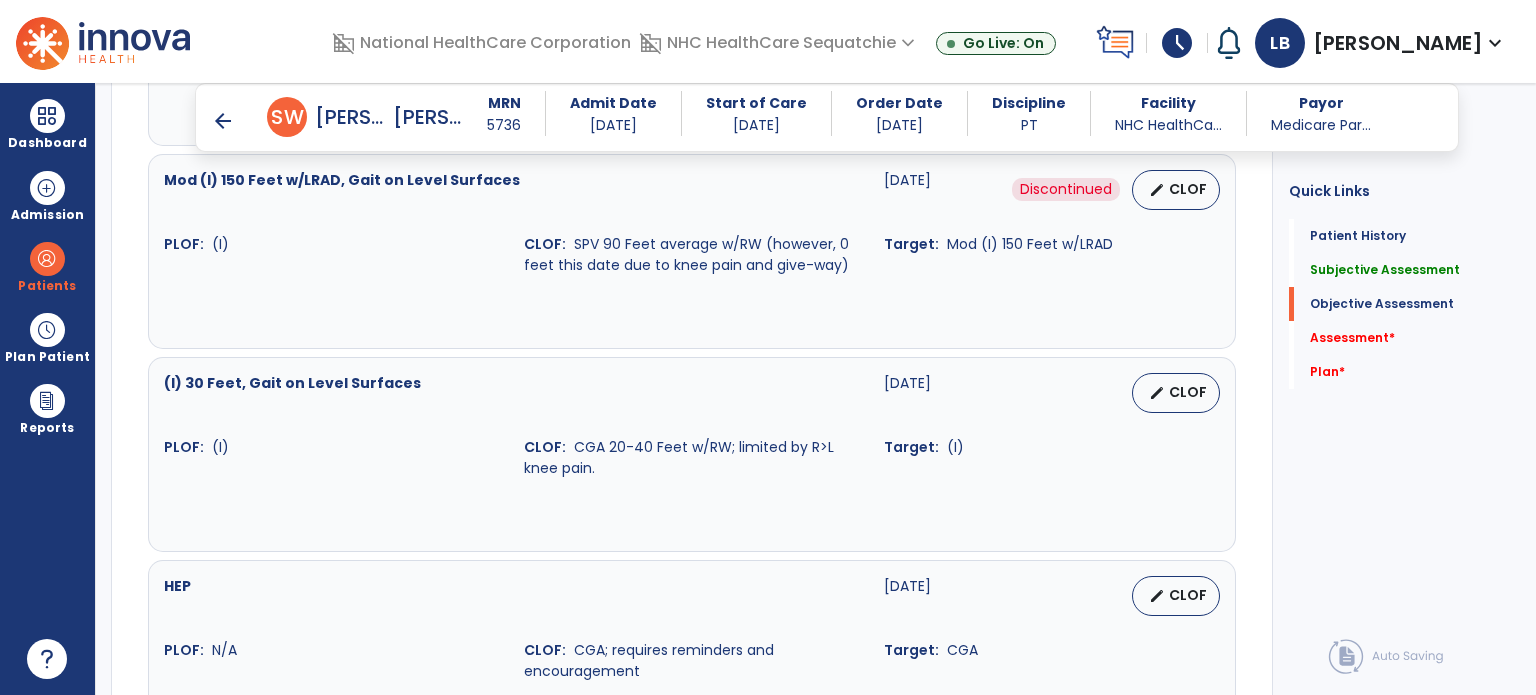 scroll, scrollTop: 1476, scrollLeft: 0, axis: vertical 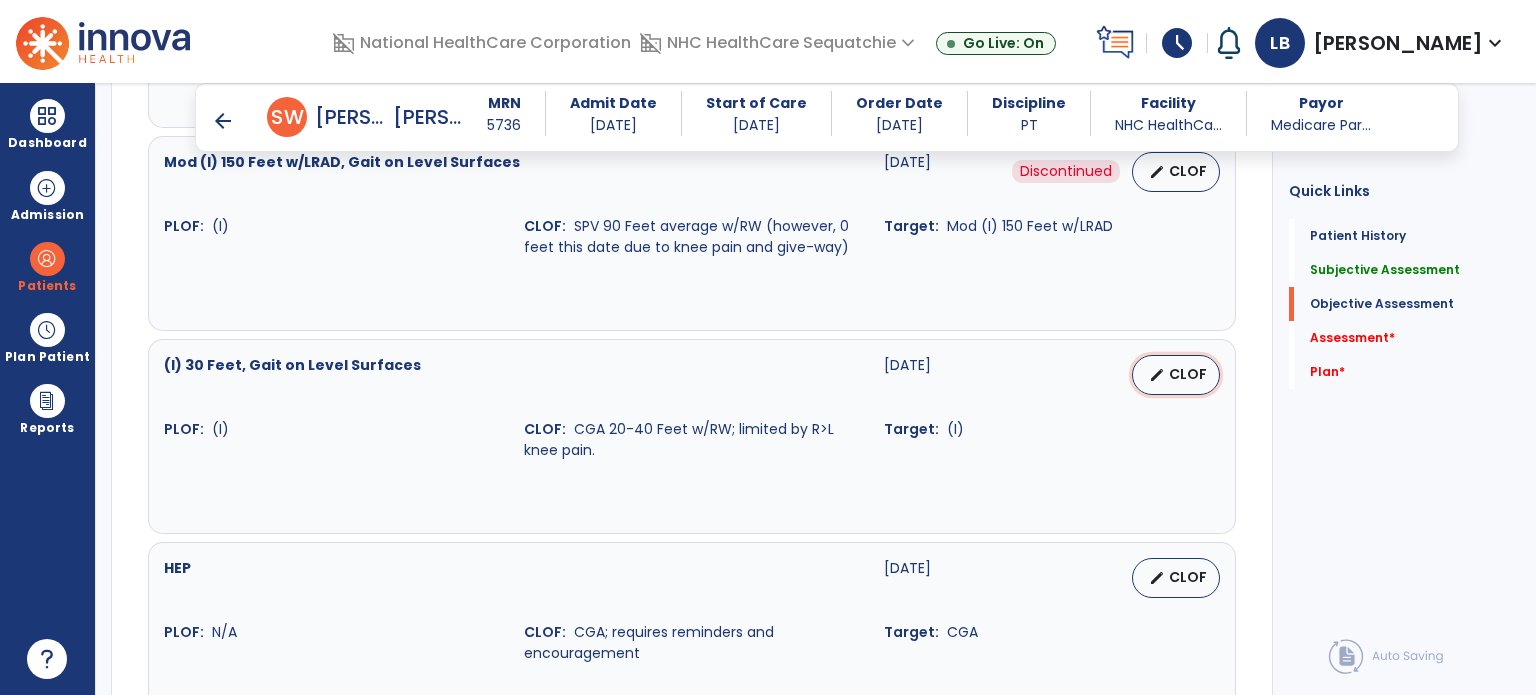 click on "CLOF" at bounding box center [1188, 374] 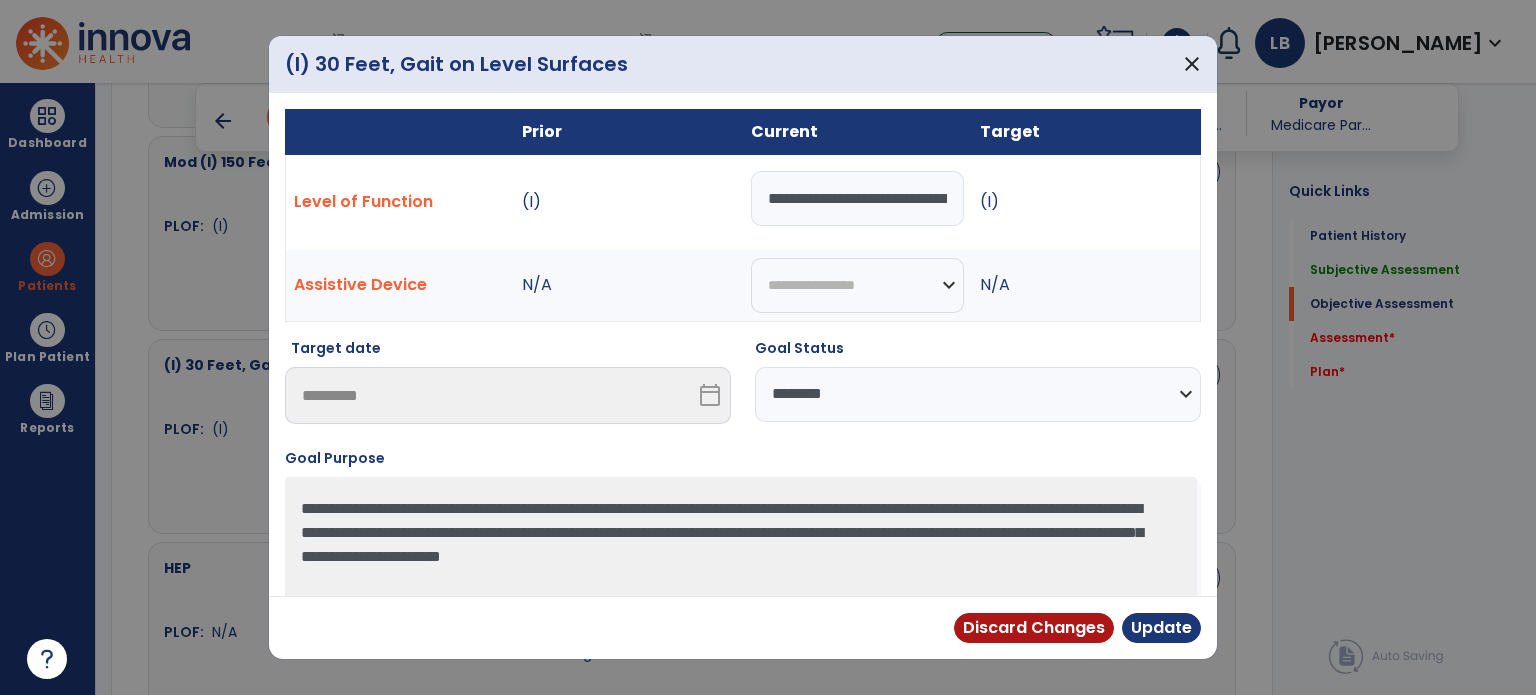 drag, startPoint x: 875, startPoint y: 405, endPoint x: 867, endPoint y: 415, distance: 12.806249 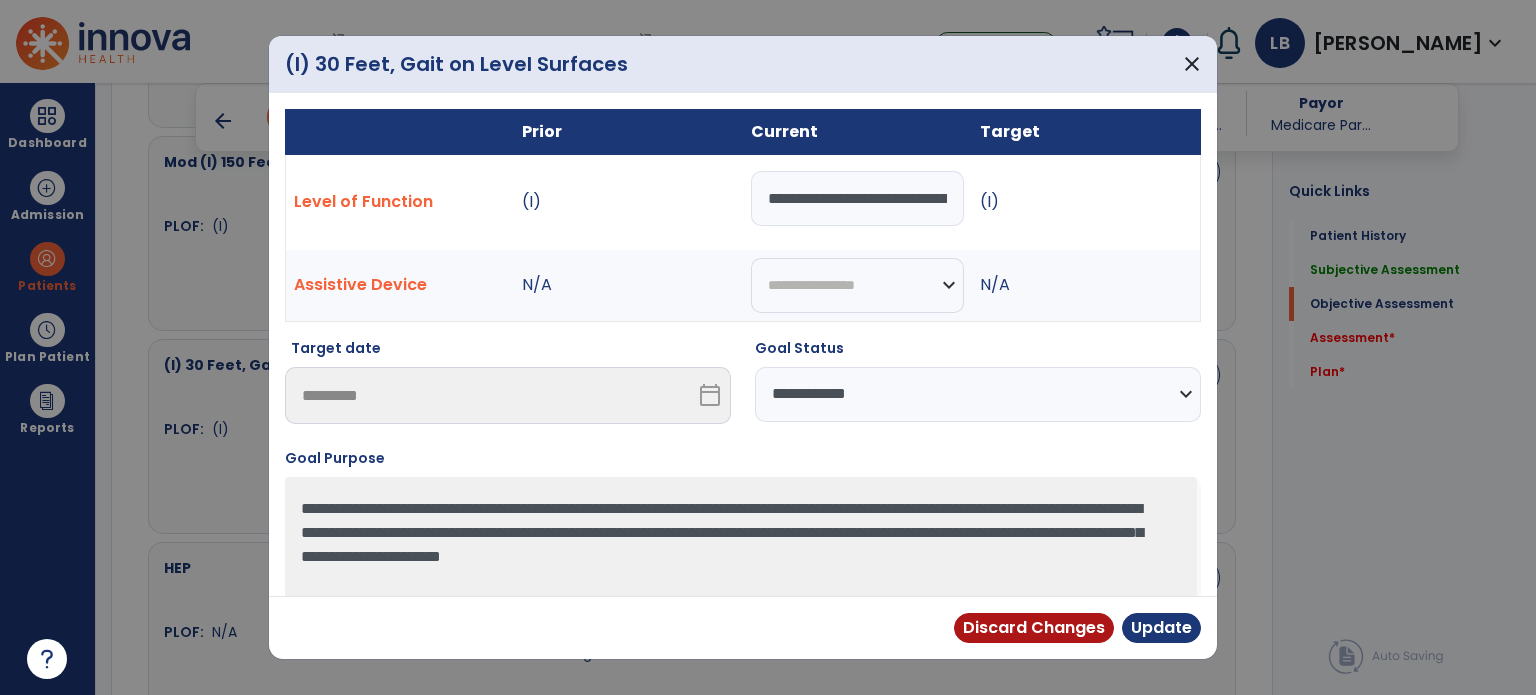 click on "**********" at bounding box center [978, 394] 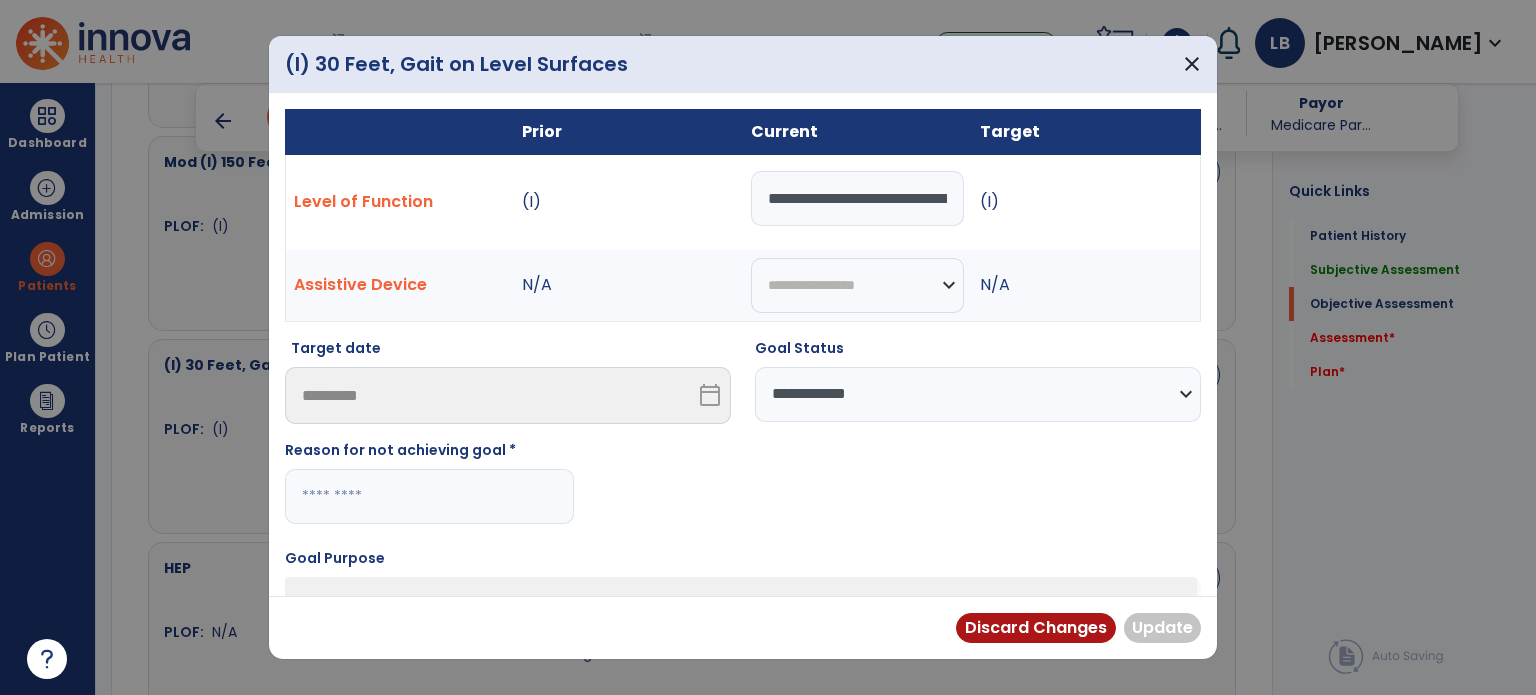 click at bounding box center [429, 496] 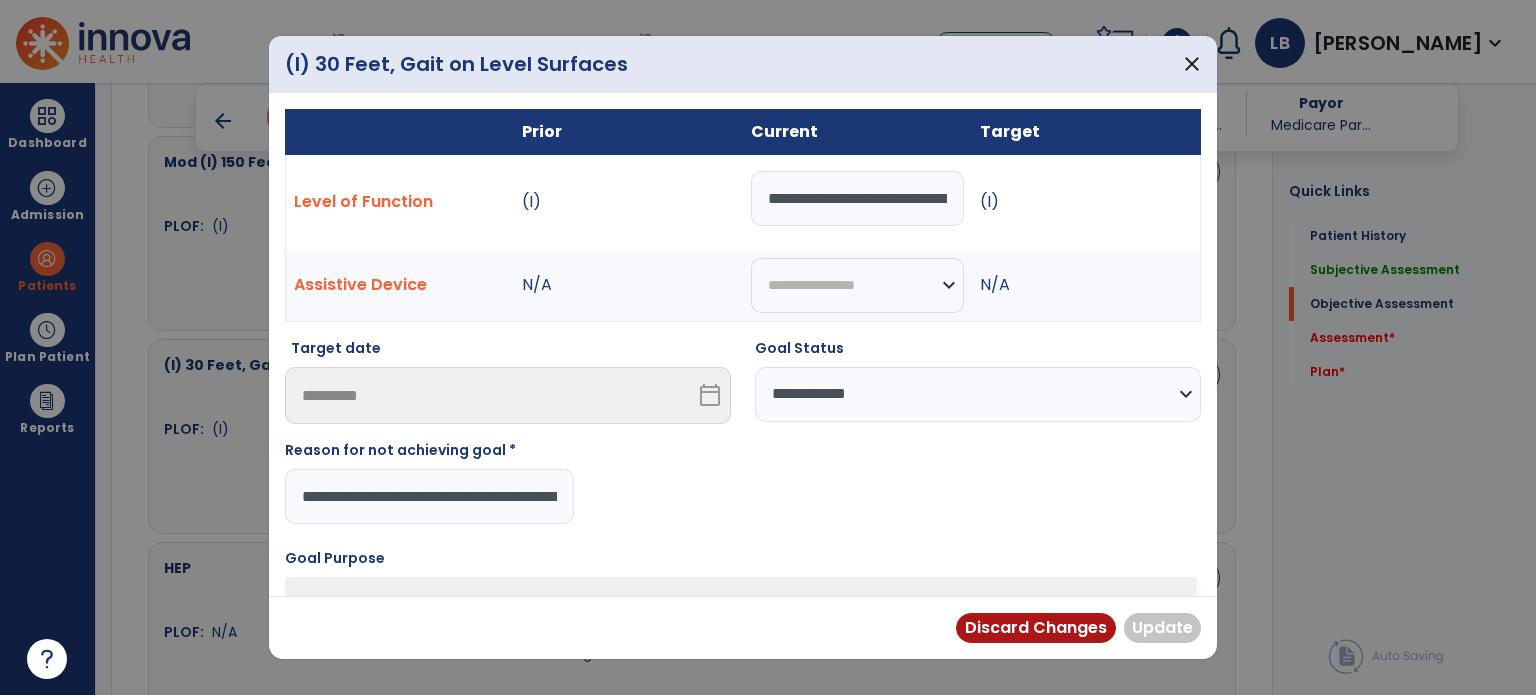 scroll, scrollTop: 0, scrollLeft: 135, axis: horizontal 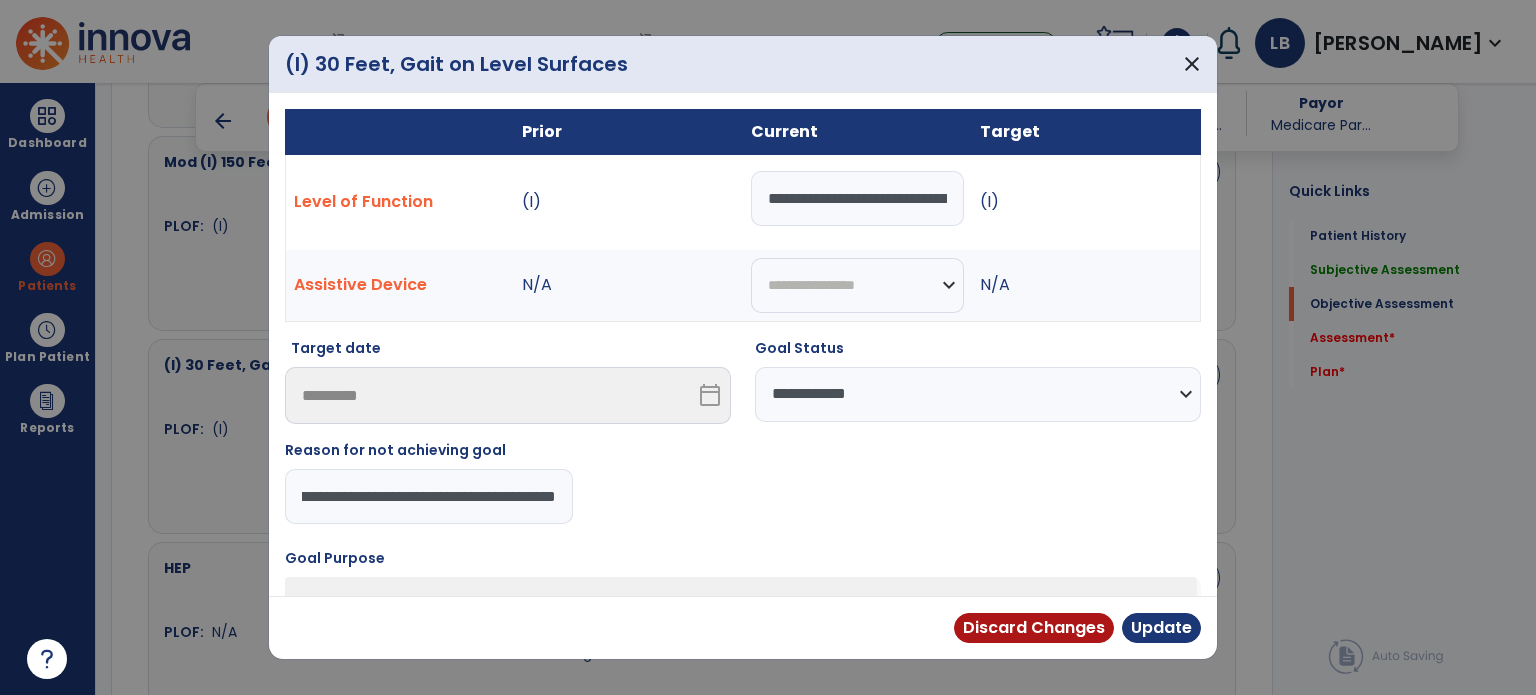 type on "**********" 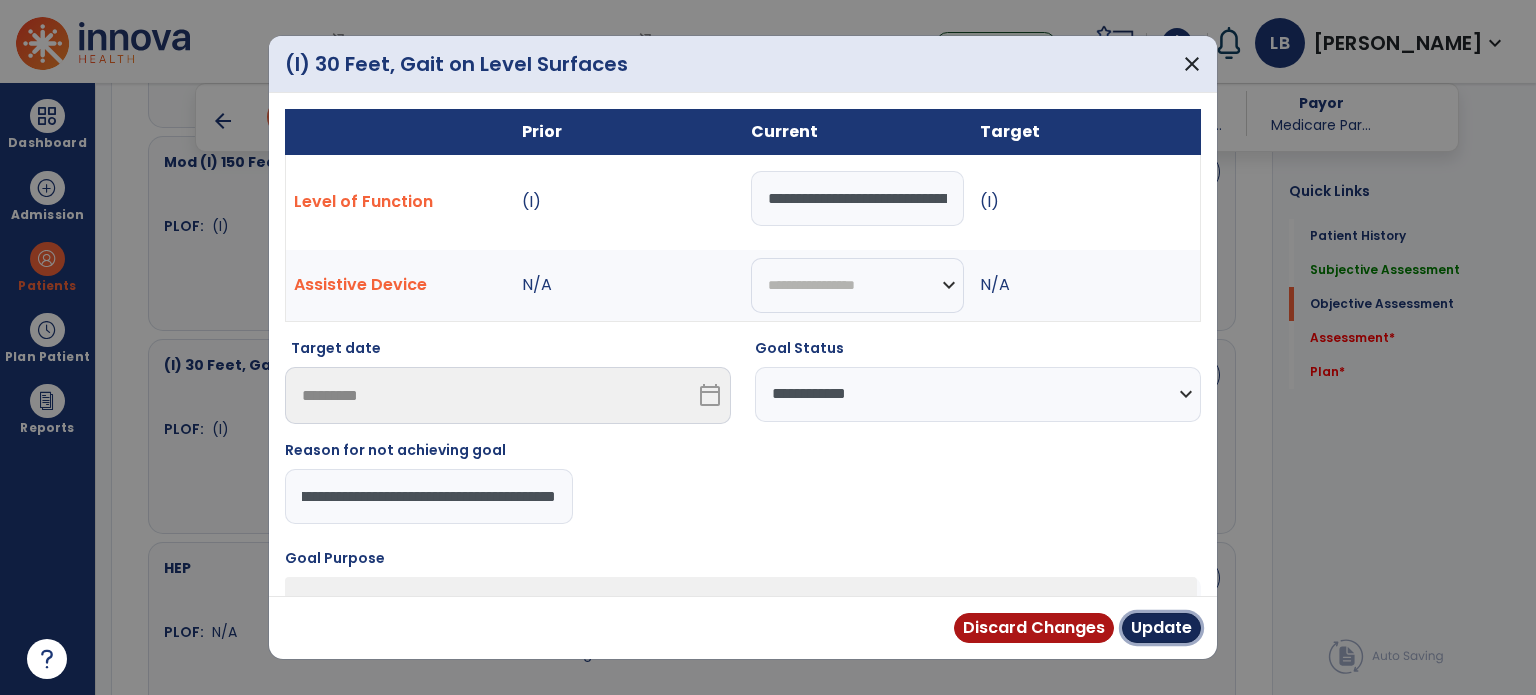 click on "Update" at bounding box center [1161, 628] 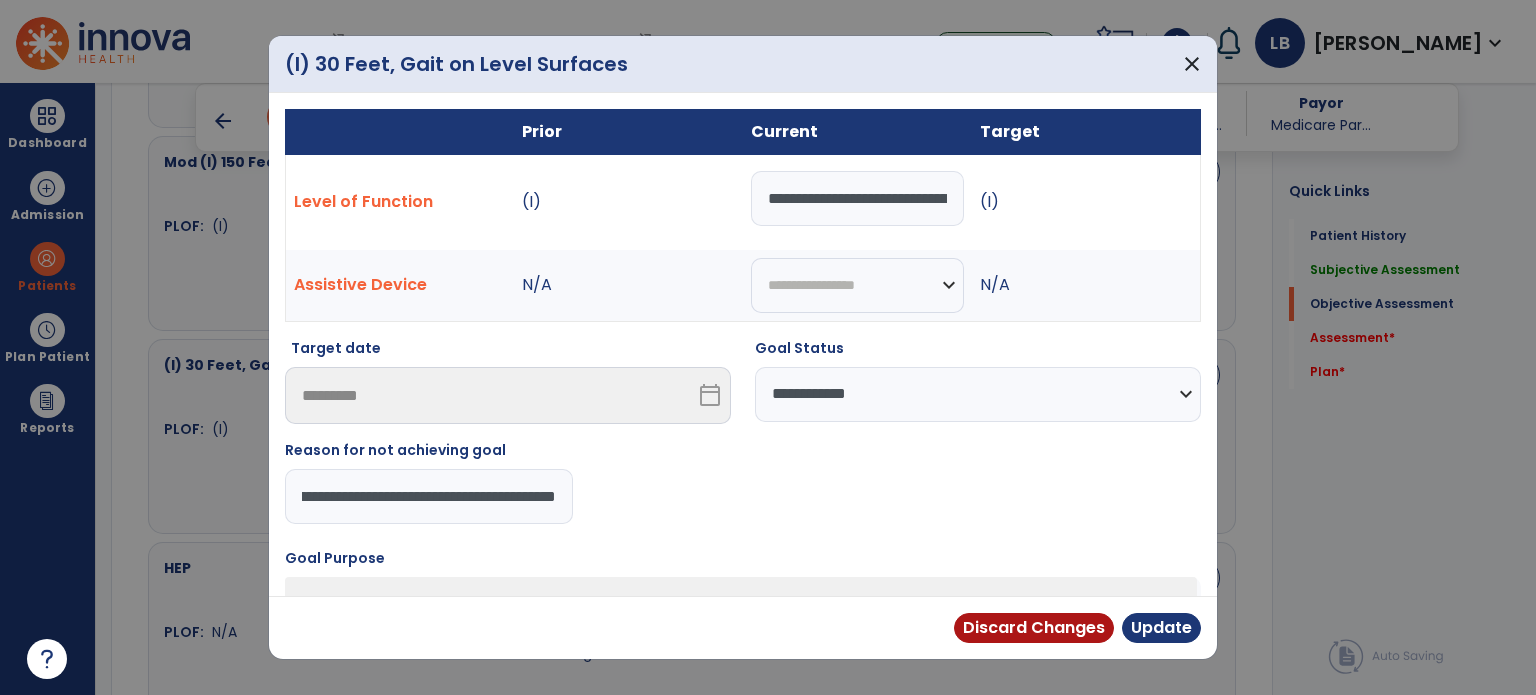scroll, scrollTop: 0, scrollLeft: 0, axis: both 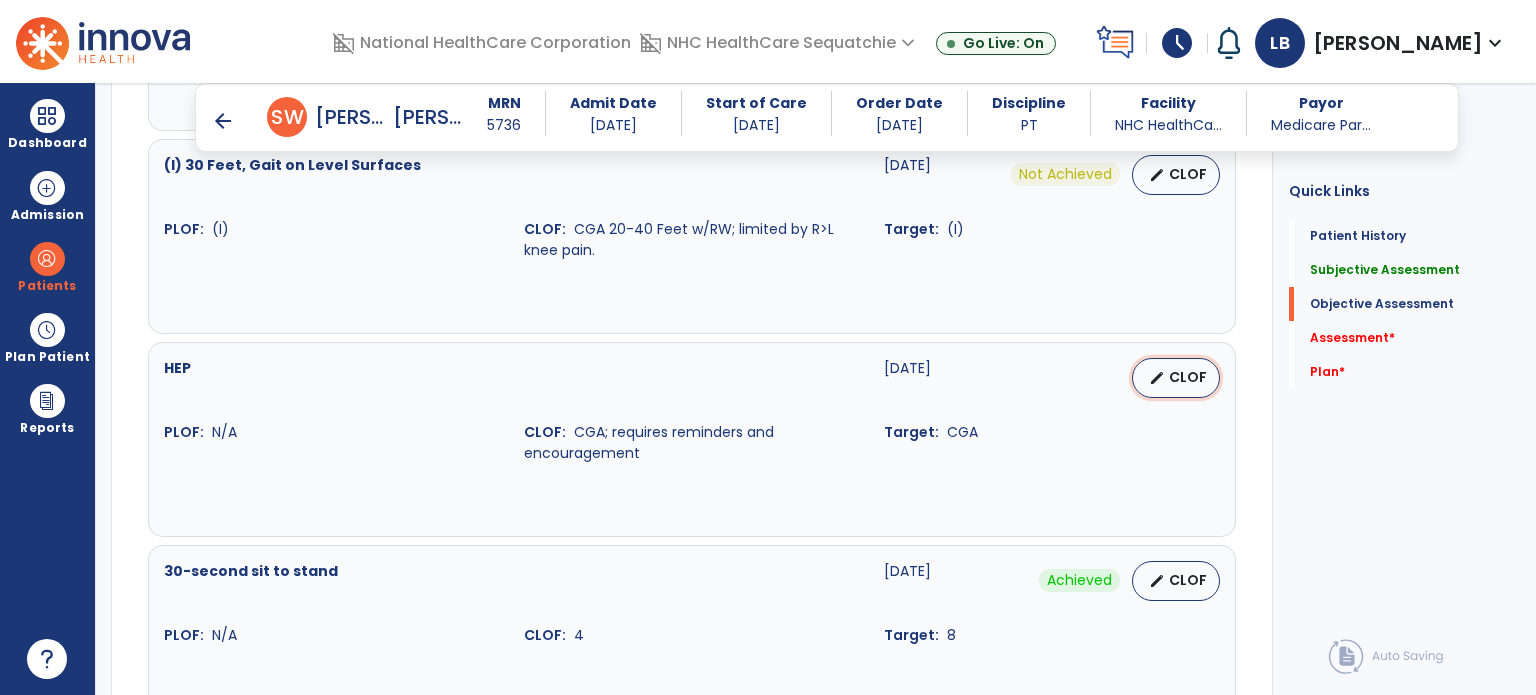 click on "edit   CLOF" at bounding box center [1176, 378] 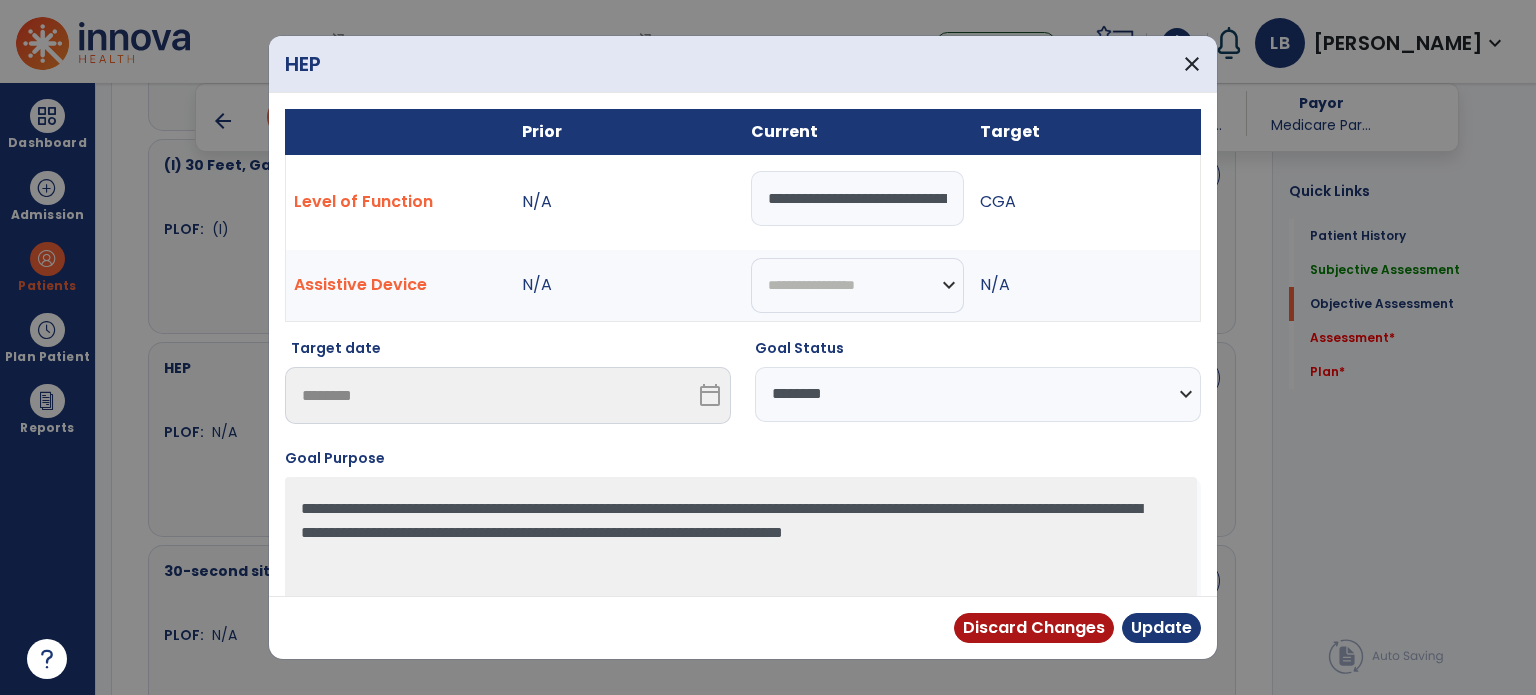 click on "**********" at bounding box center [978, 394] 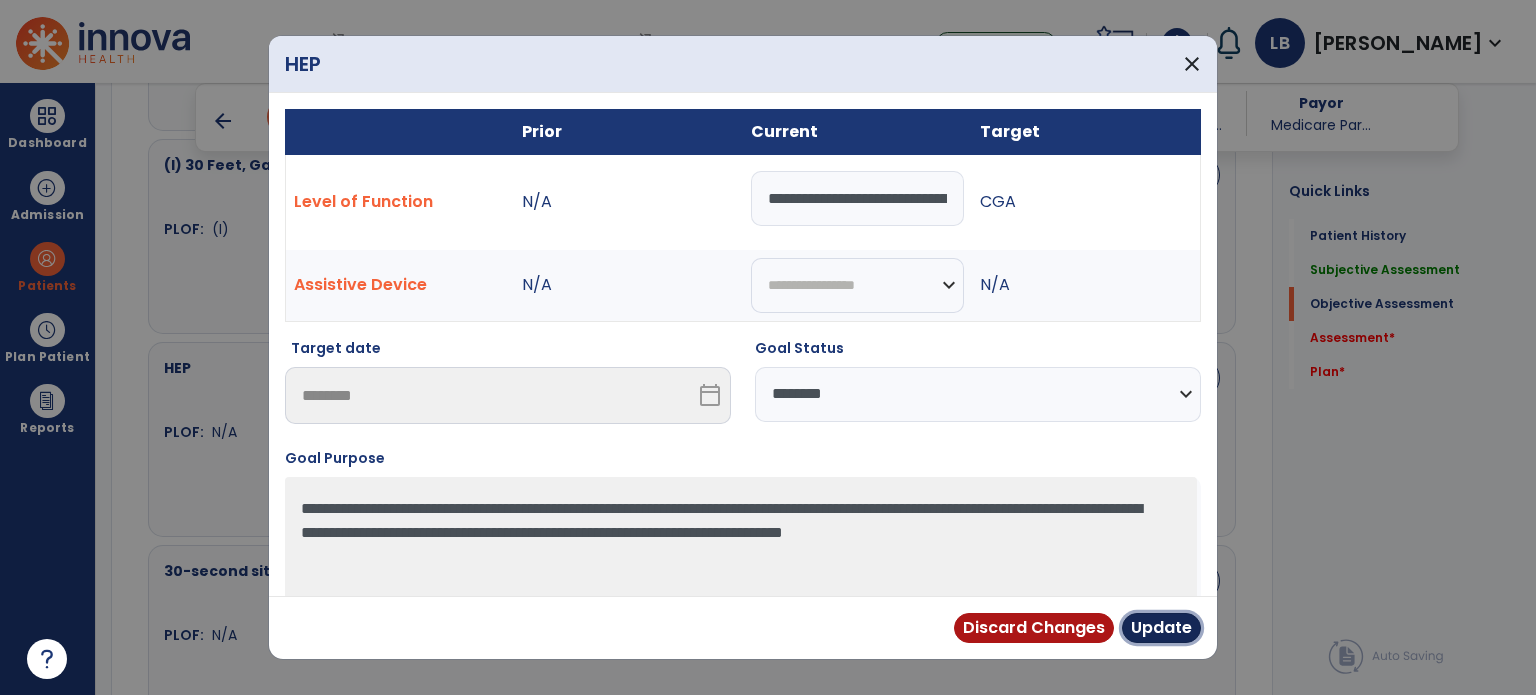 click on "Update" at bounding box center [1161, 628] 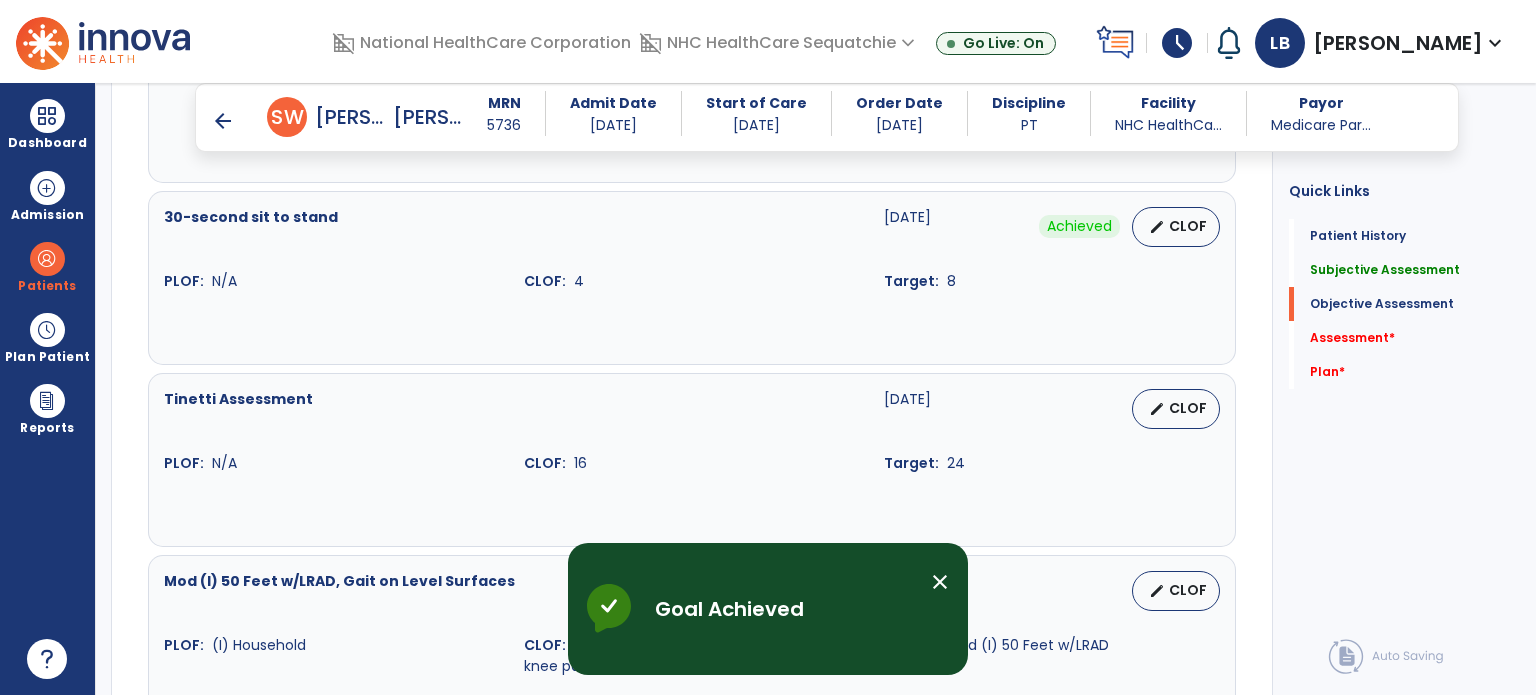 scroll, scrollTop: 2076, scrollLeft: 0, axis: vertical 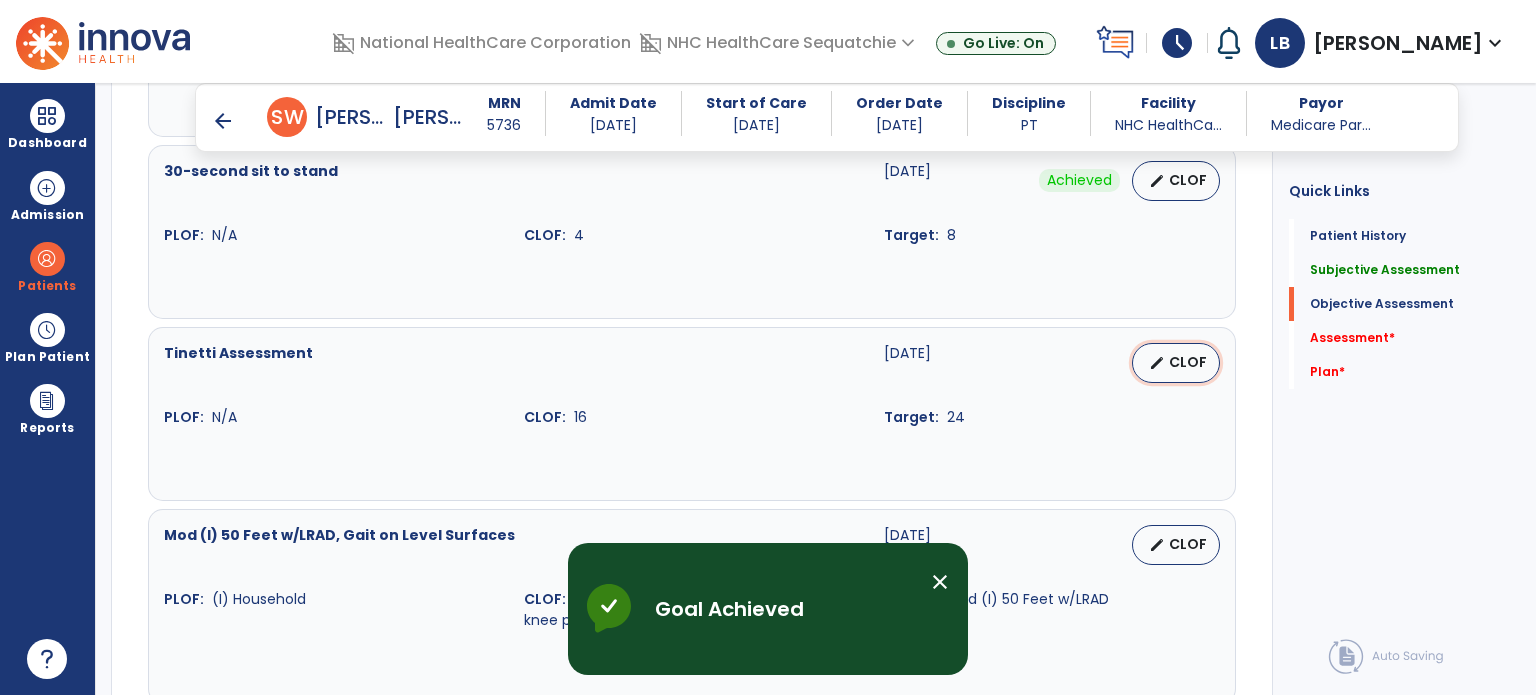 click on "CLOF" at bounding box center (1188, 362) 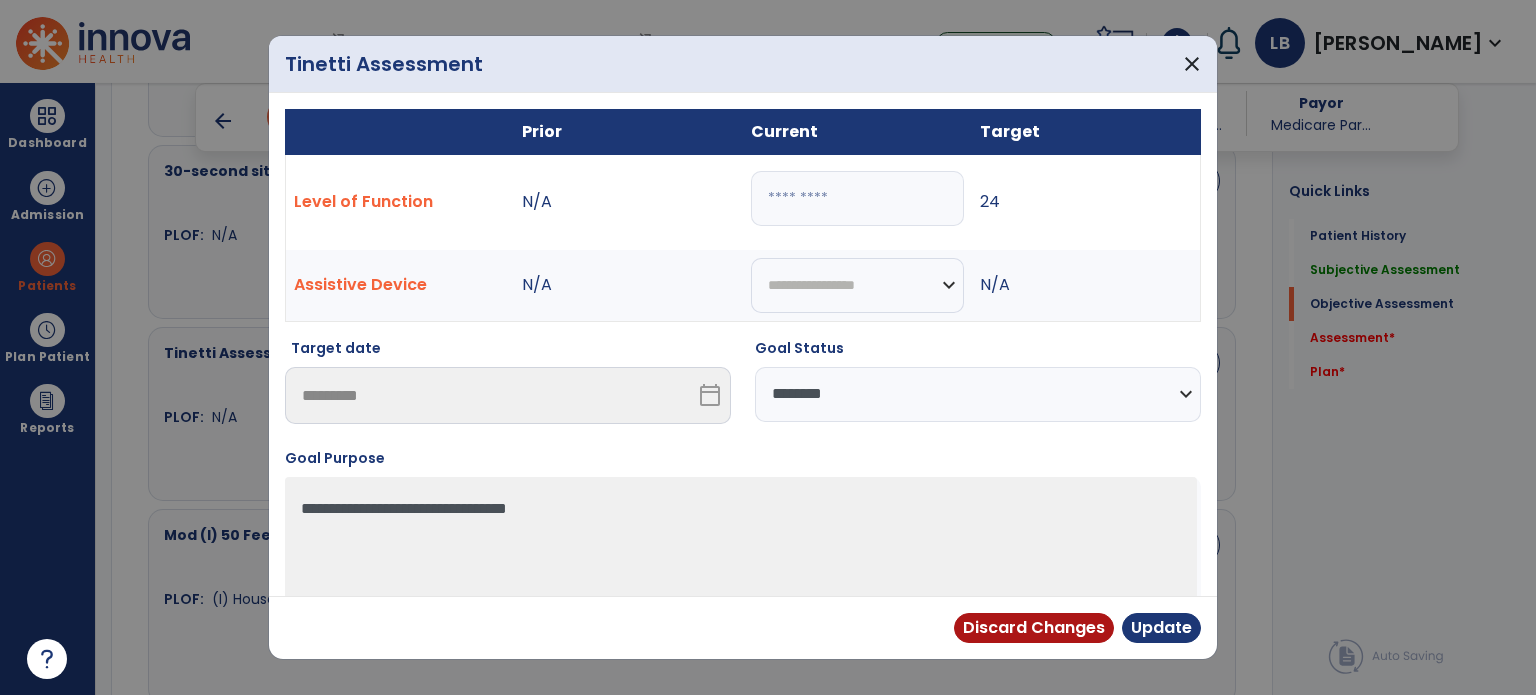 click on "**********" at bounding box center [978, 394] 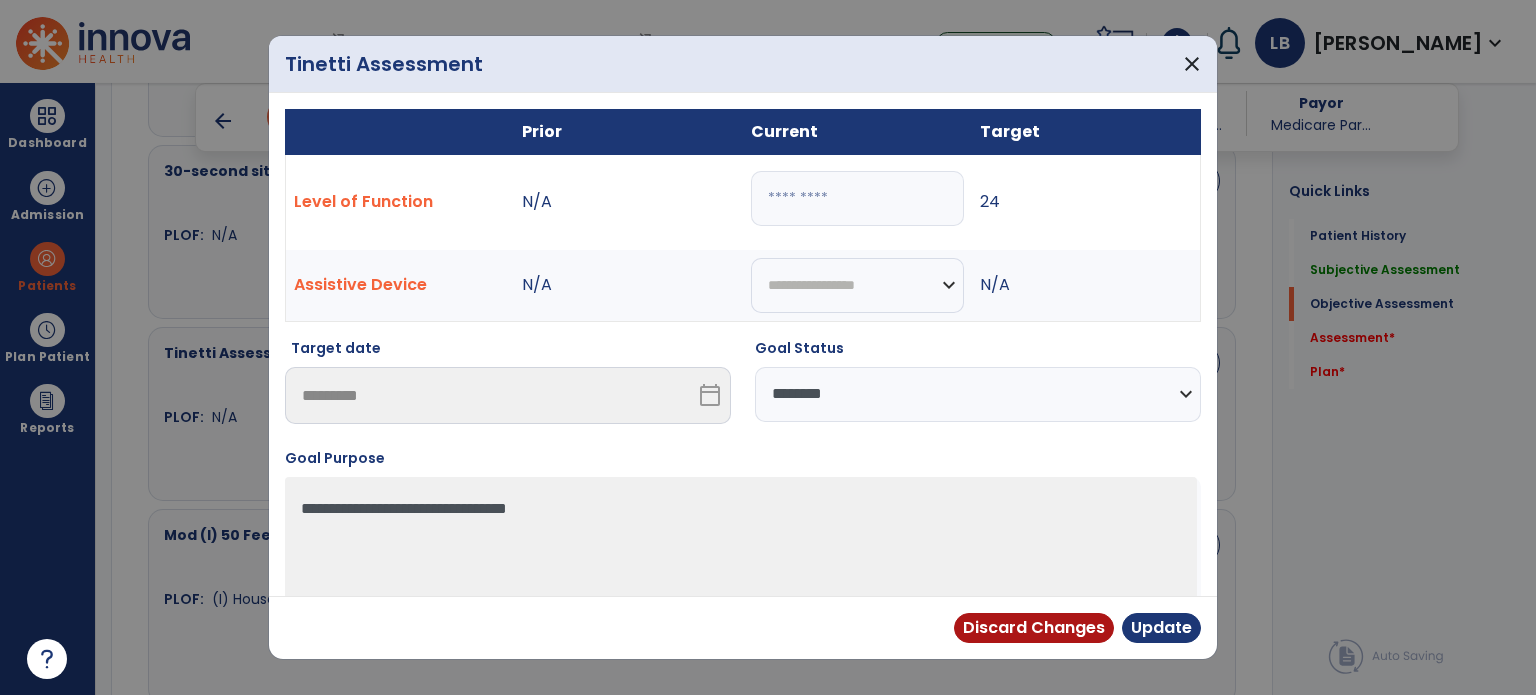 select on "**********" 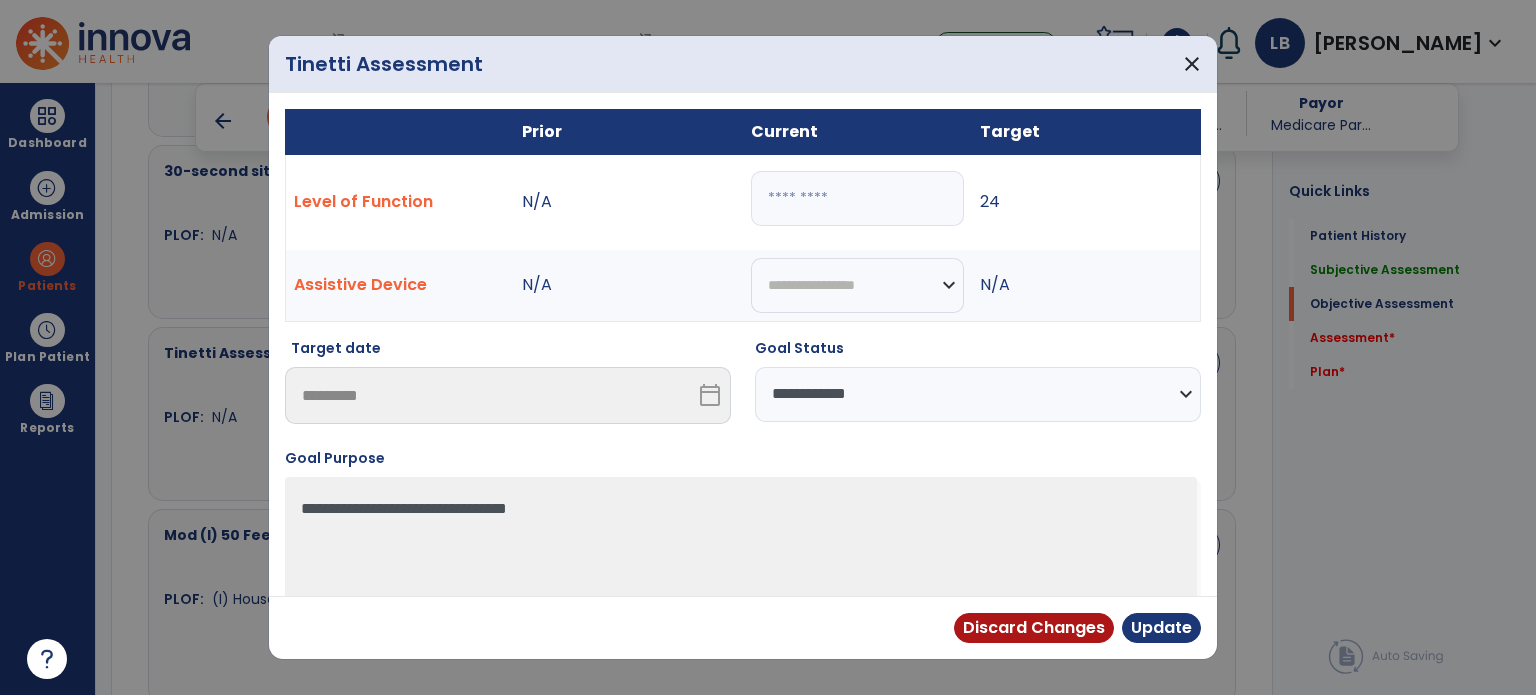 click on "**********" at bounding box center [978, 394] 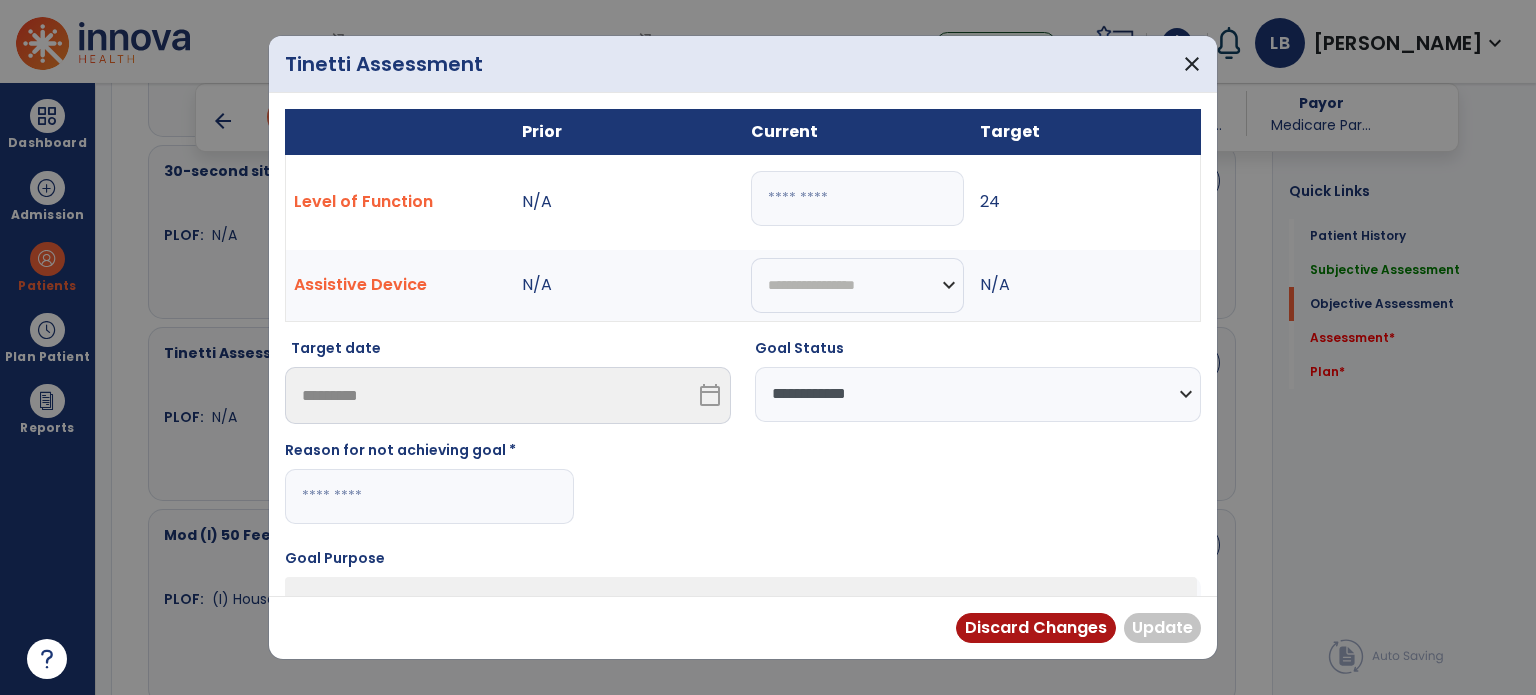 drag, startPoint x: 440, startPoint y: 488, endPoint x: 462, endPoint y: 499, distance: 24.596748 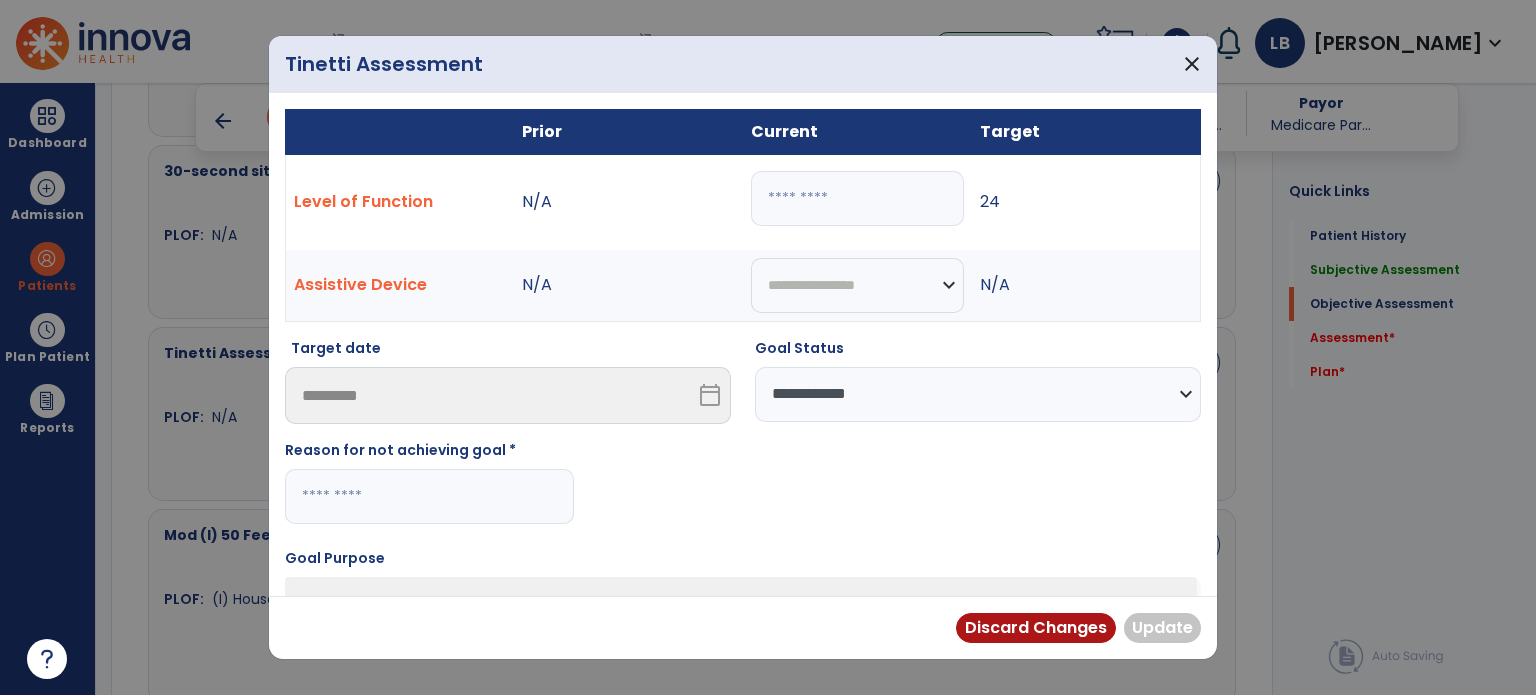 paste on "**********" 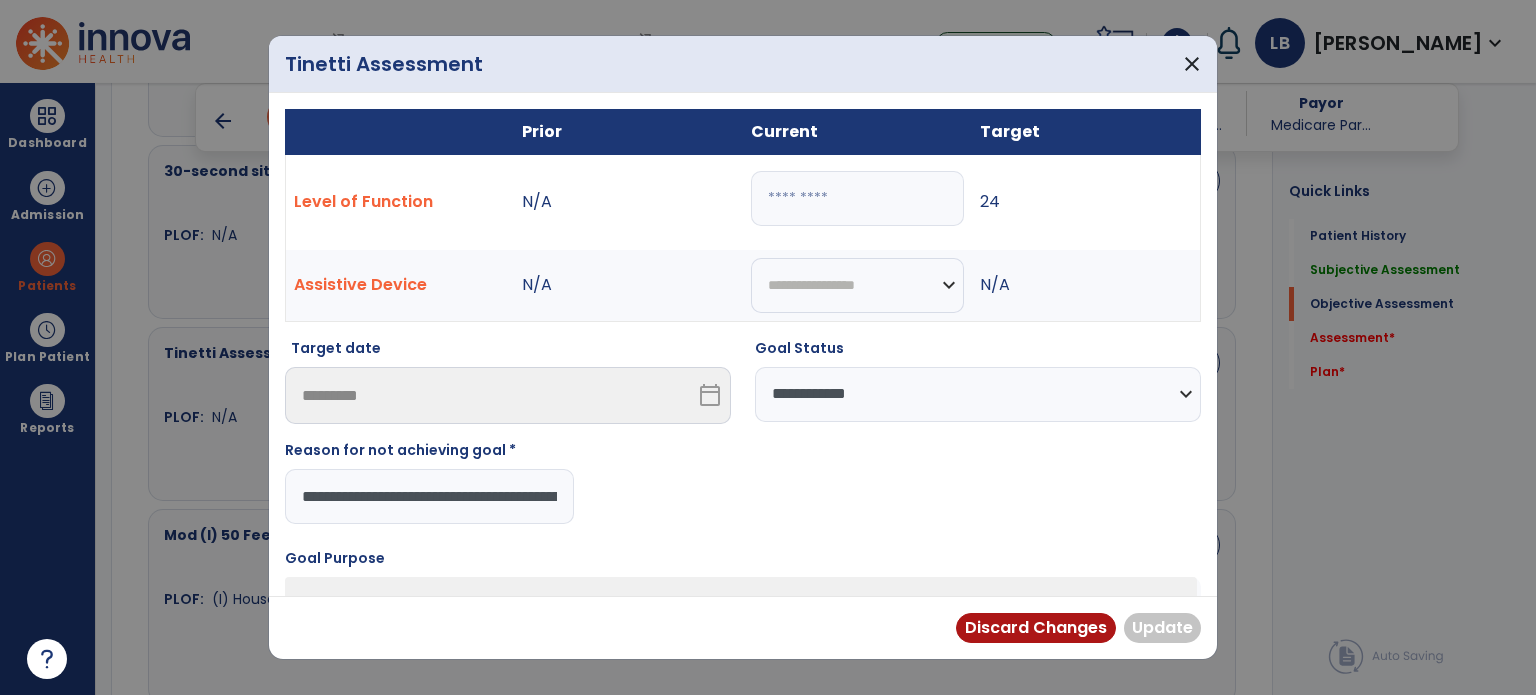 scroll, scrollTop: 0, scrollLeft: 135, axis: horizontal 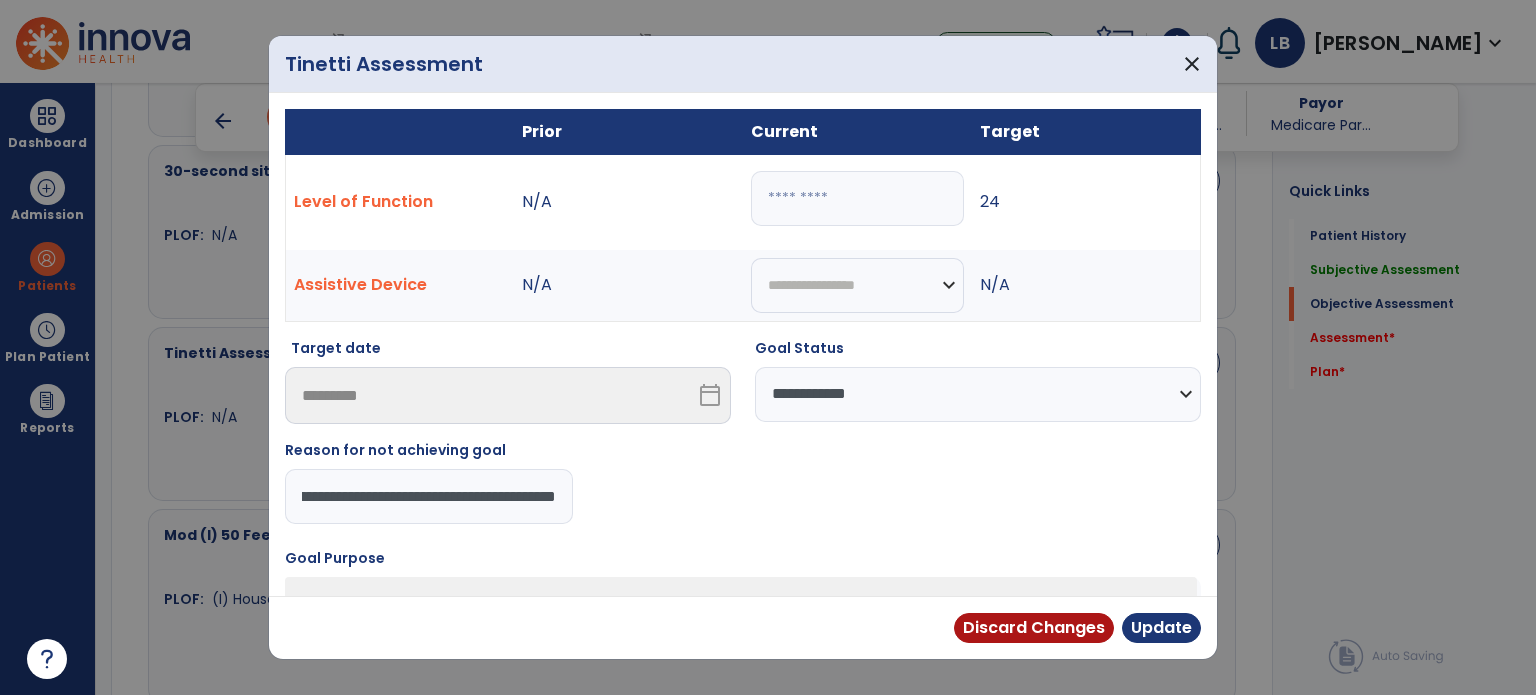 type on "**********" 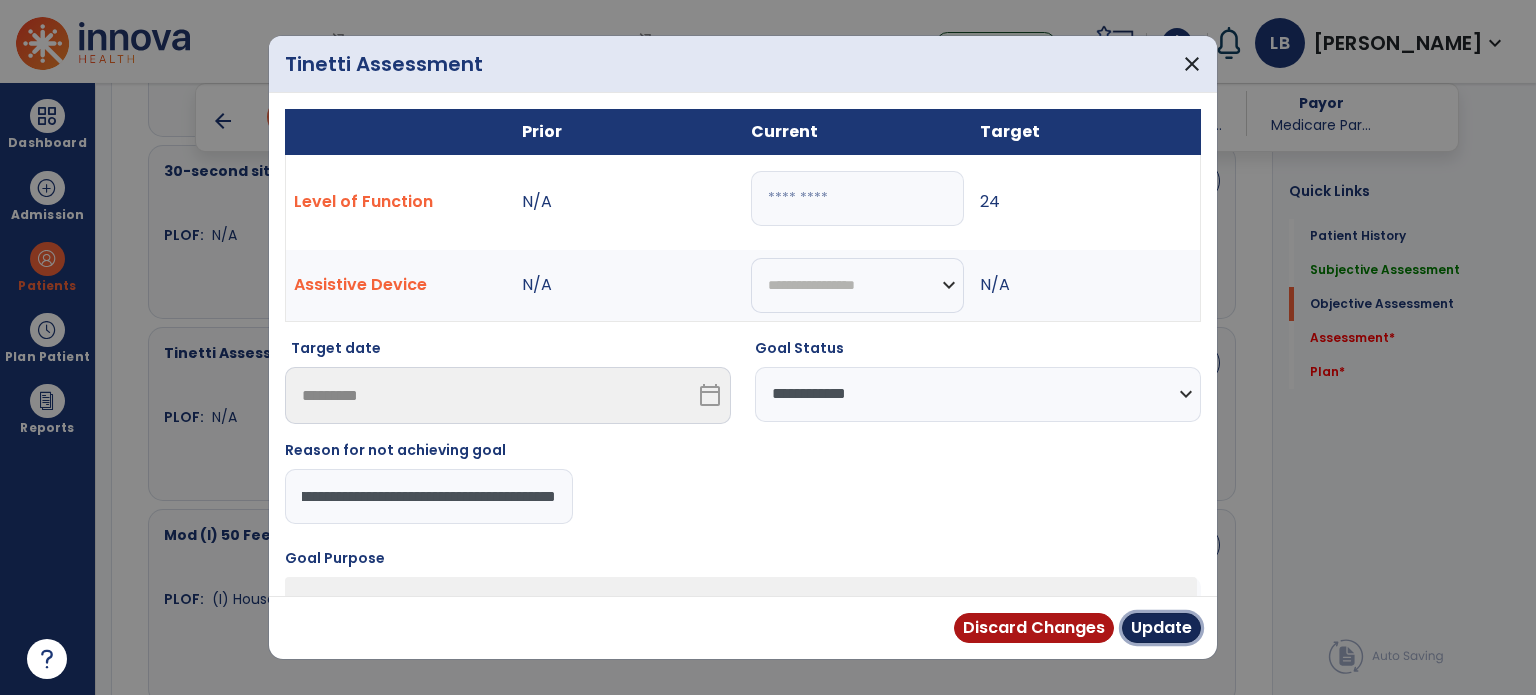 click on "Update" at bounding box center [1161, 628] 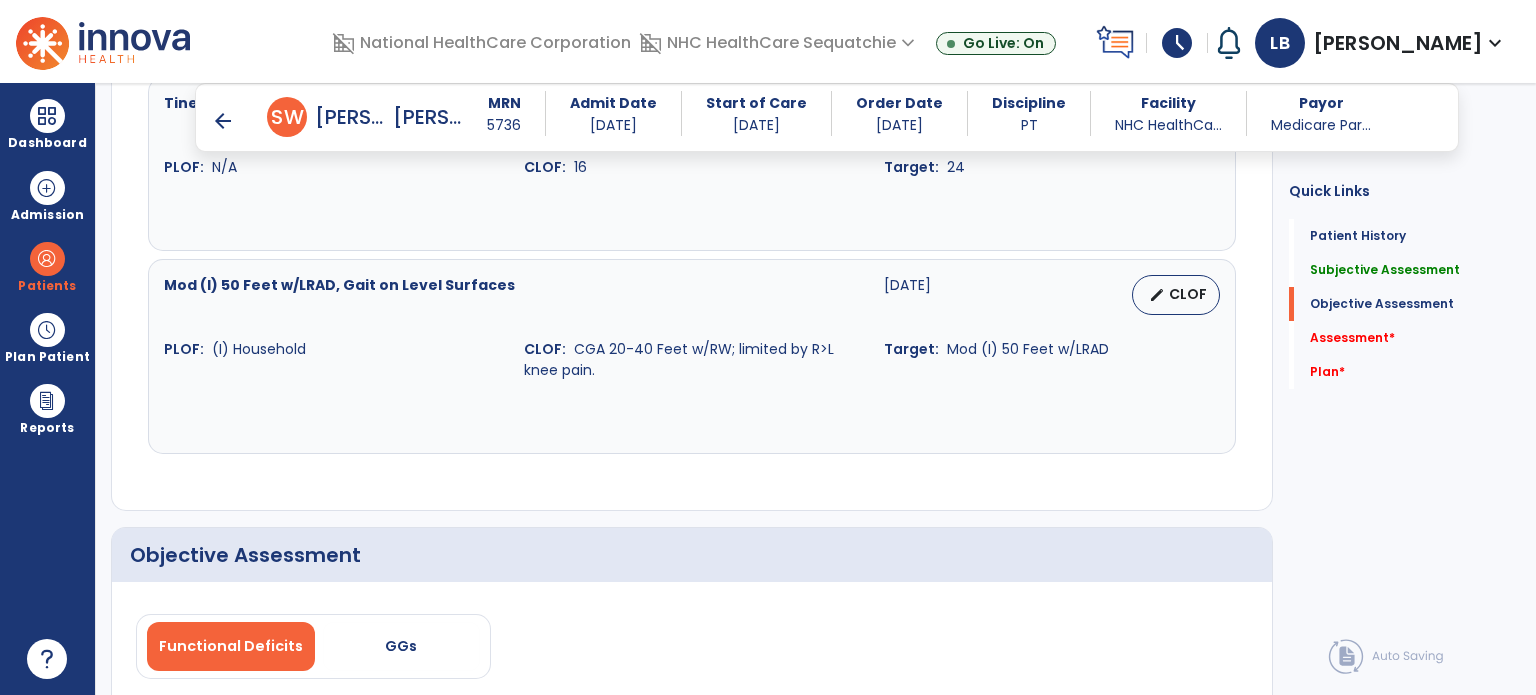 scroll, scrollTop: 2376, scrollLeft: 0, axis: vertical 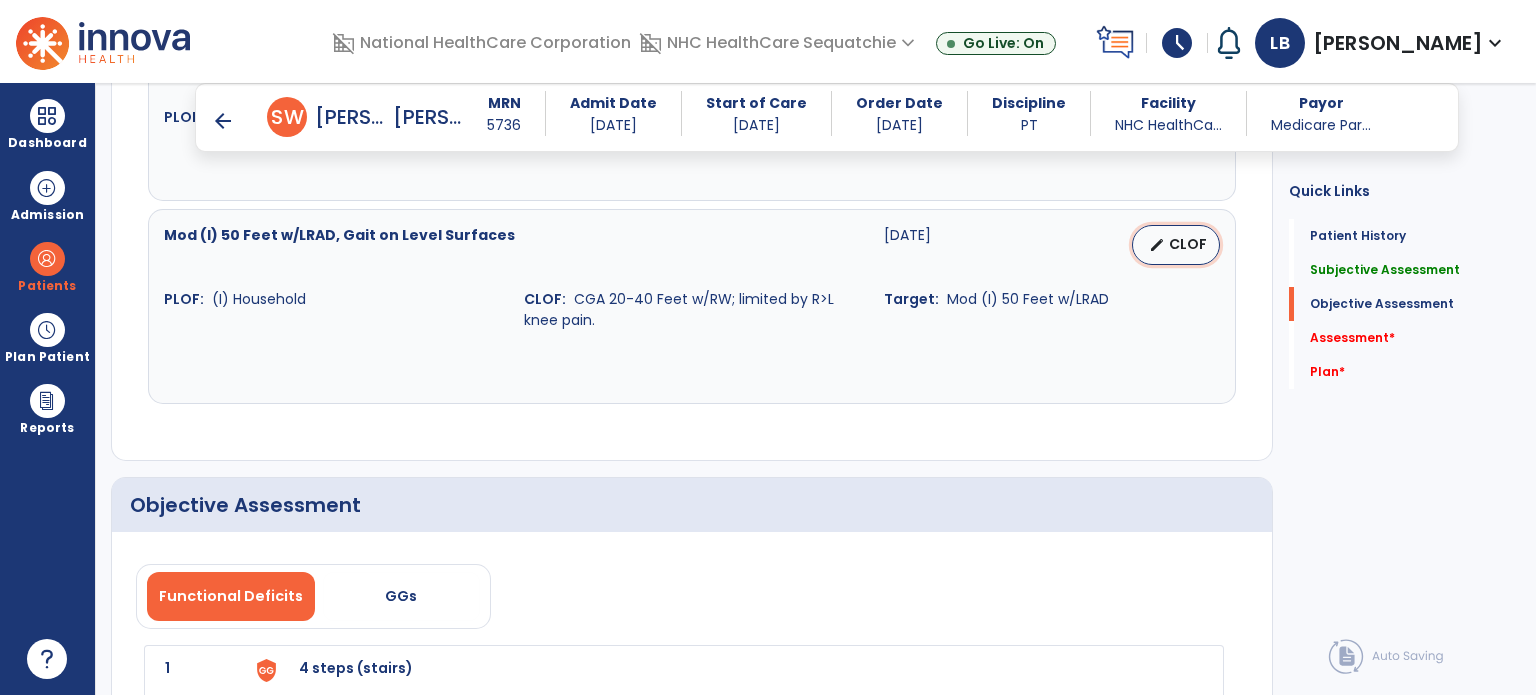 click on "edit" at bounding box center (1157, 245) 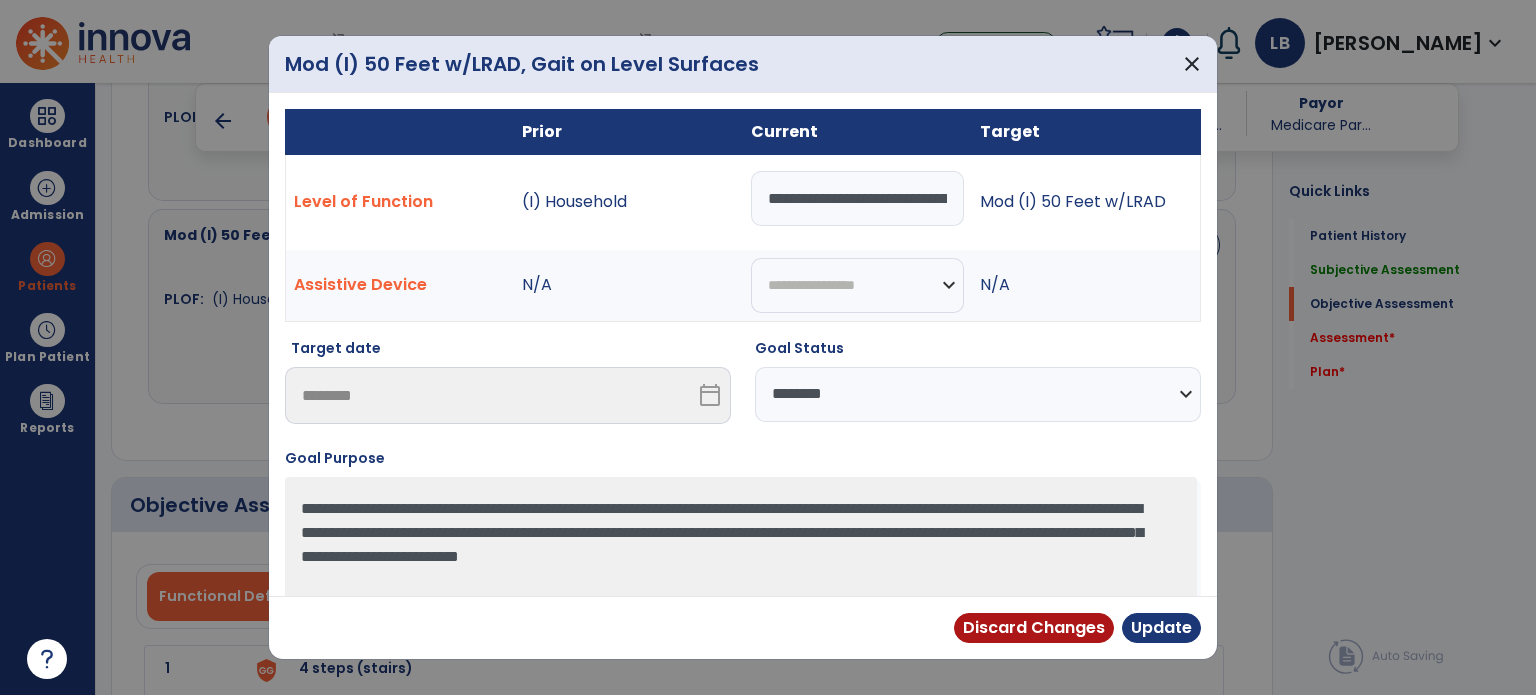 drag, startPoint x: 918, startPoint y: 395, endPoint x: 902, endPoint y: 412, distance: 23.345236 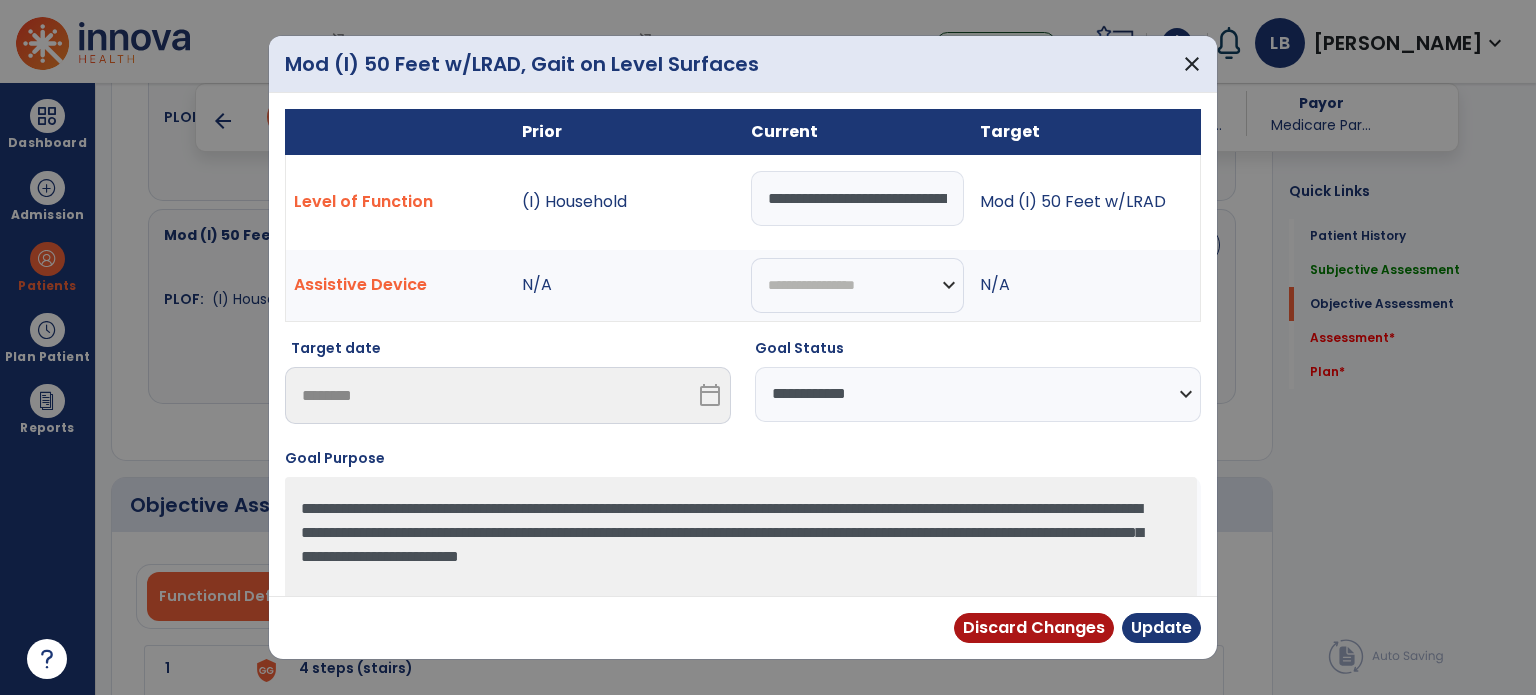 click on "**********" at bounding box center [978, 394] 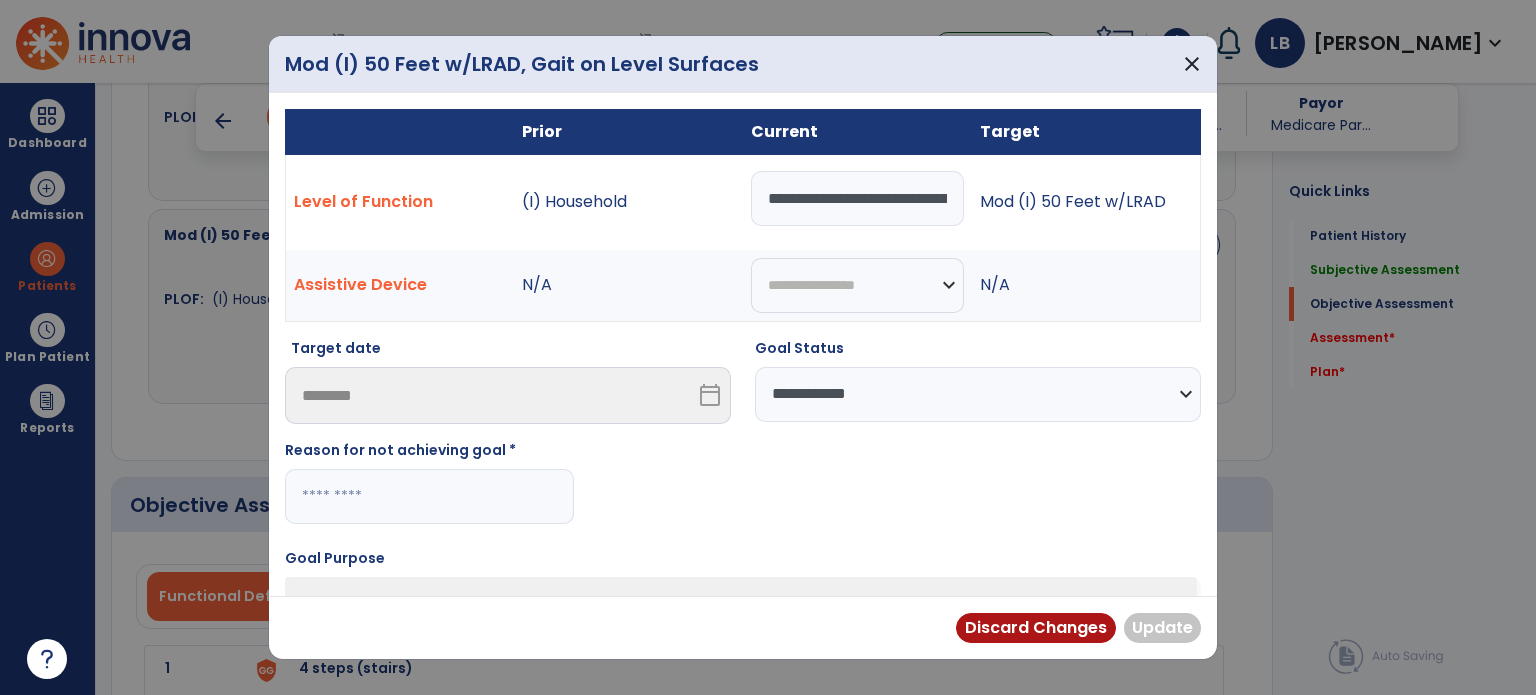 click at bounding box center [429, 496] 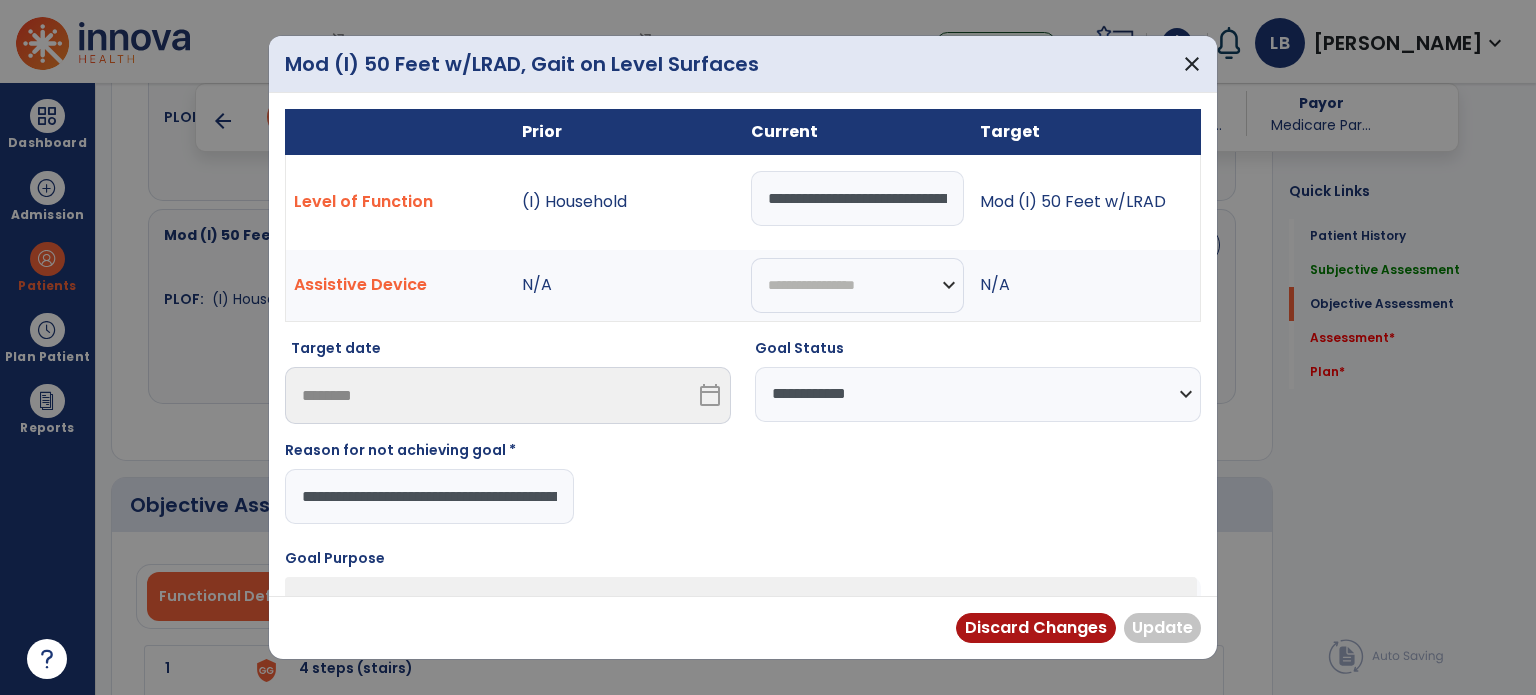 scroll, scrollTop: 0, scrollLeft: 135, axis: horizontal 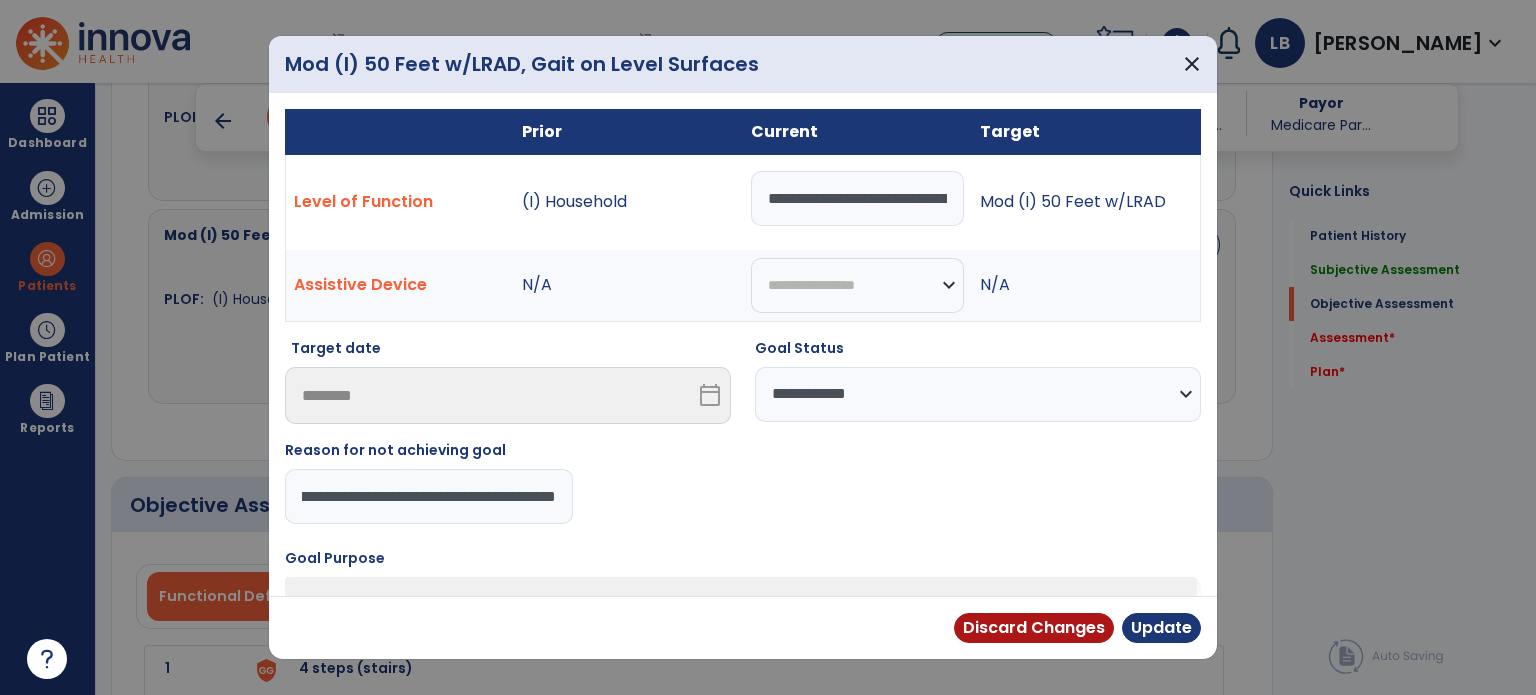 type on "**********" 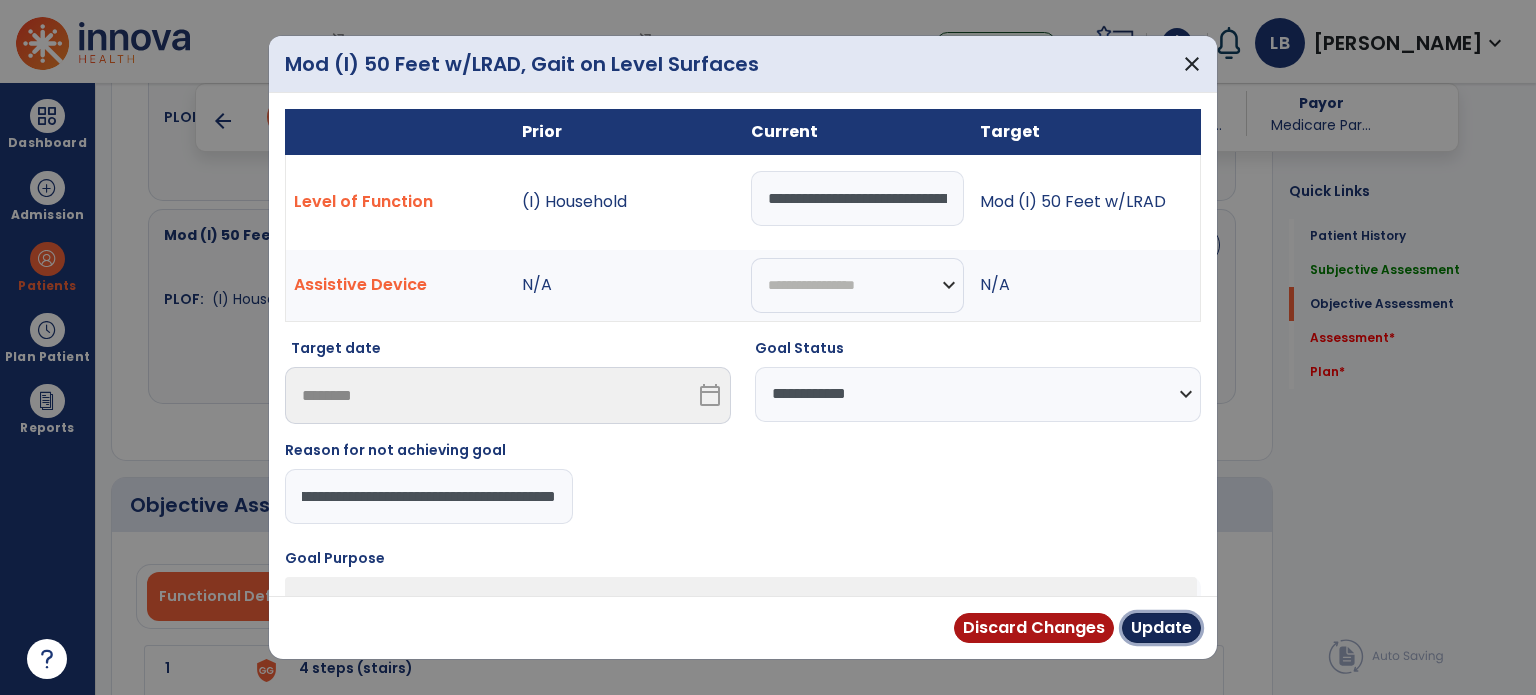 scroll, scrollTop: 0, scrollLeft: 0, axis: both 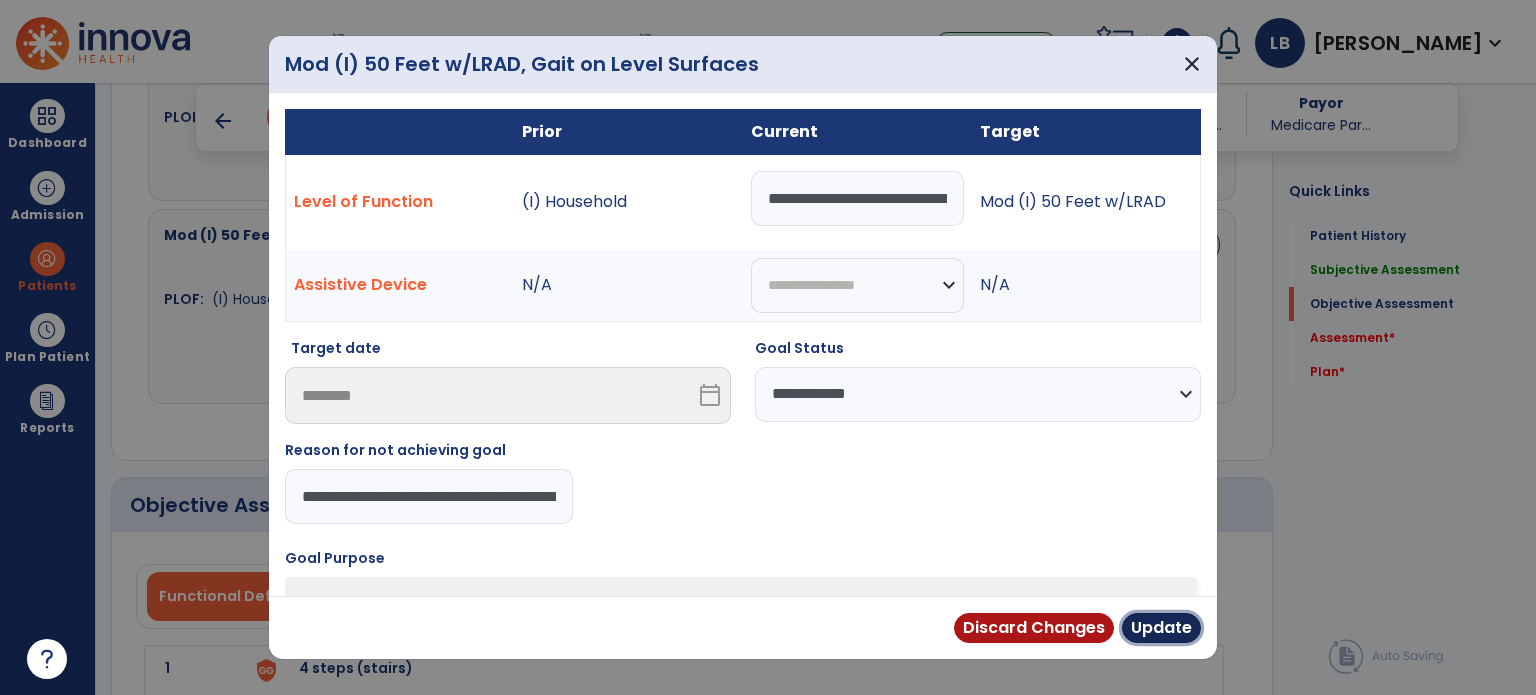 click on "Update" at bounding box center [1161, 628] 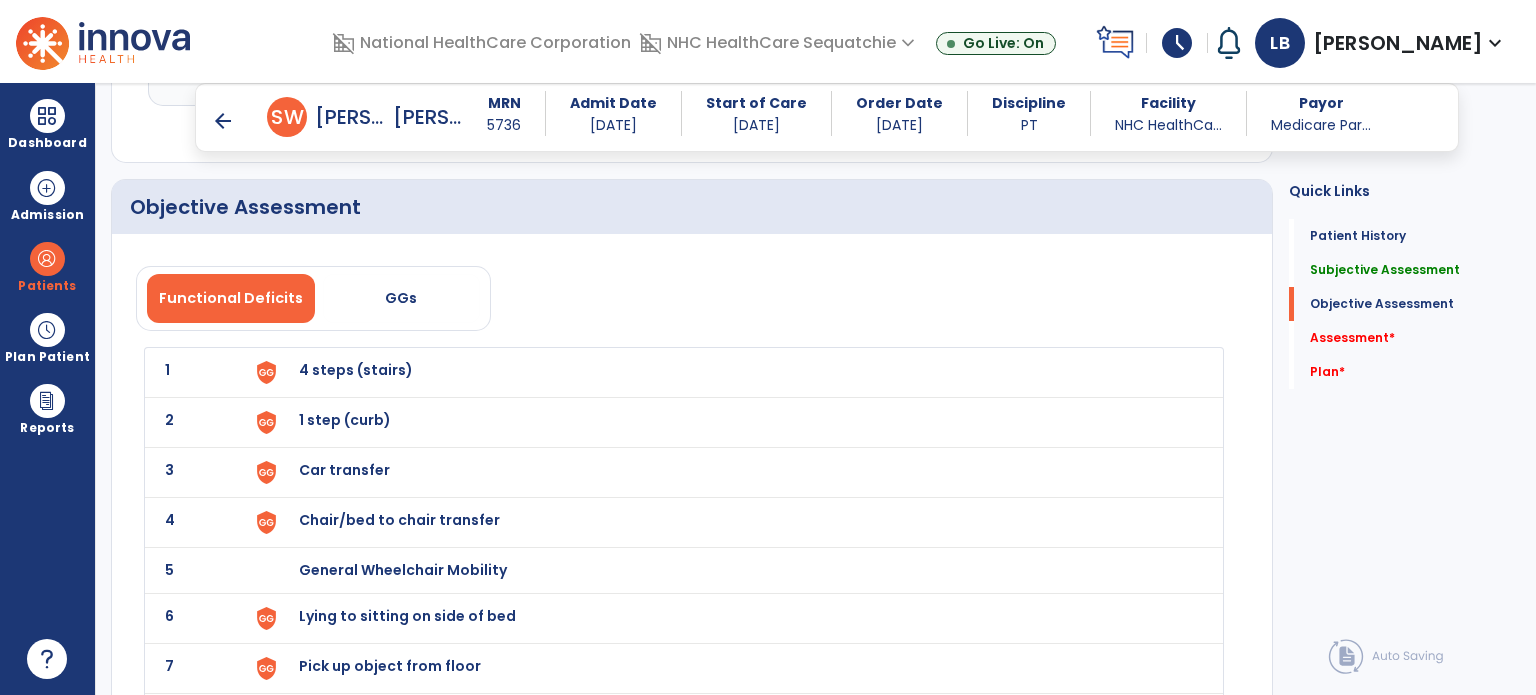 scroll, scrollTop: 2676, scrollLeft: 0, axis: vertical 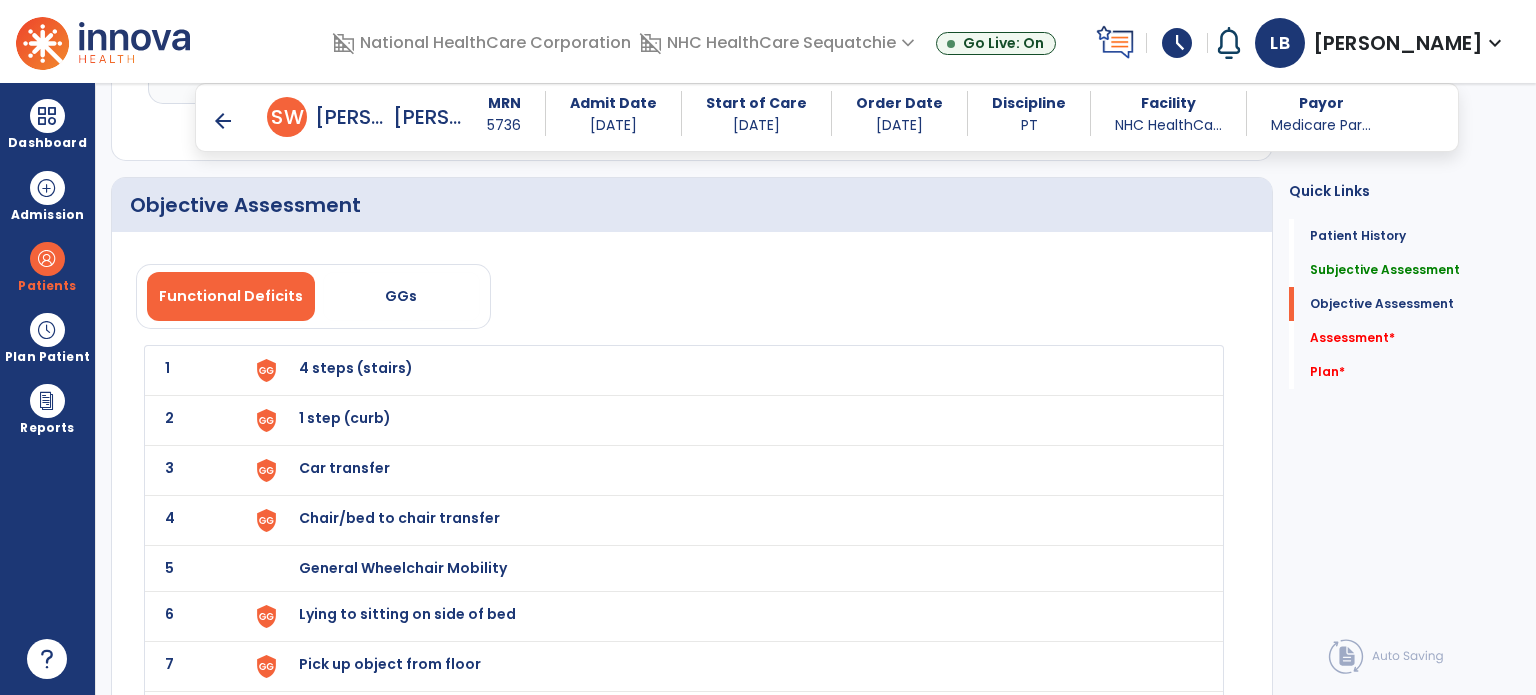 click on "4 steps (stairs)" at bounding box center [356, 368] 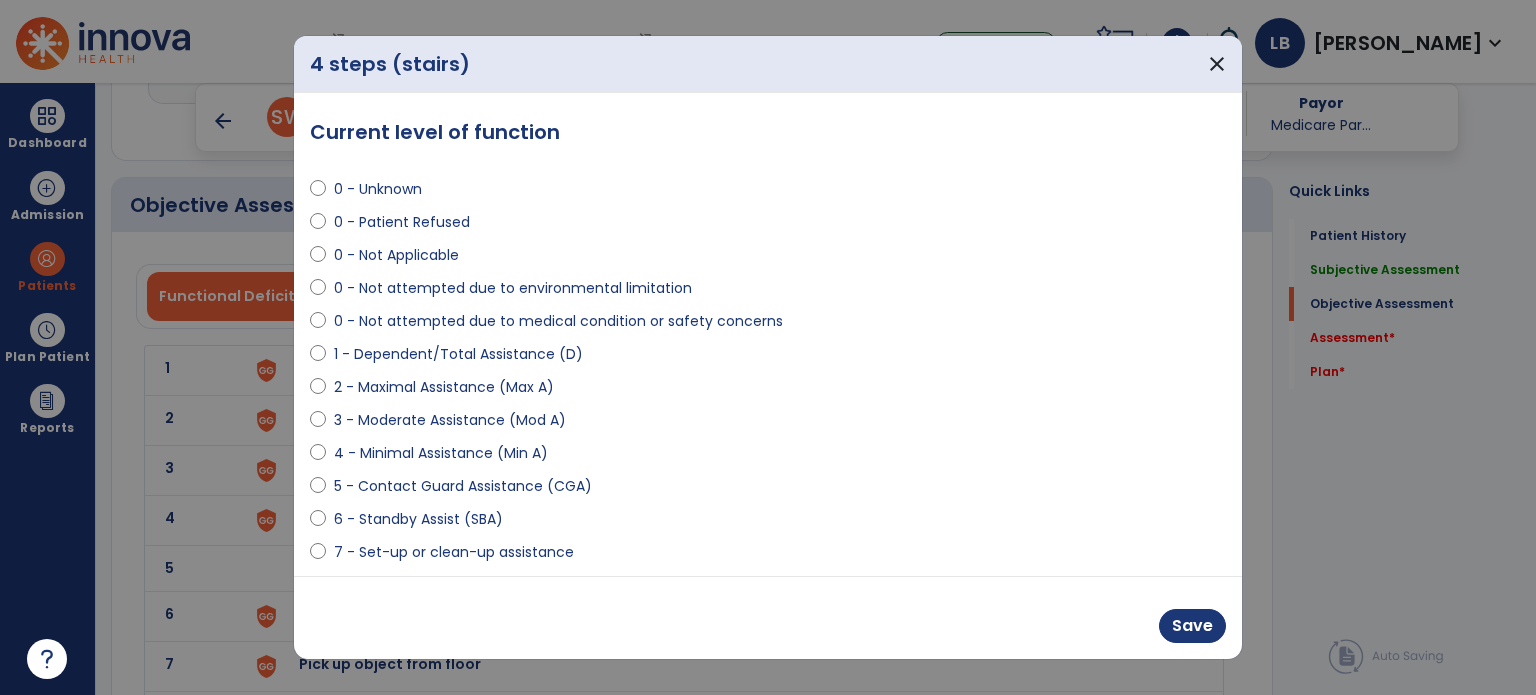 click on "4 - Minimal Assistance (Min A)" at bounding box center [441, 453] 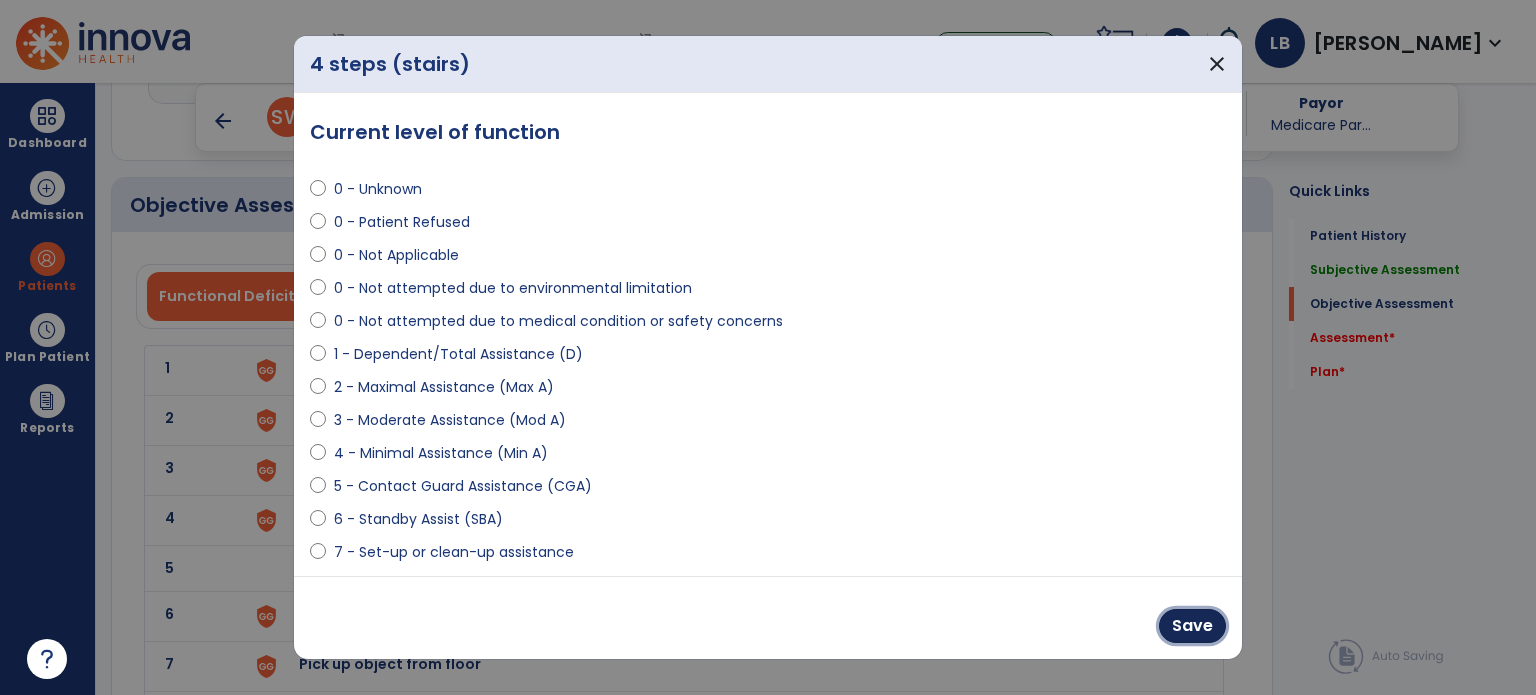 click on "Save" at bounding box center [1192, 626] 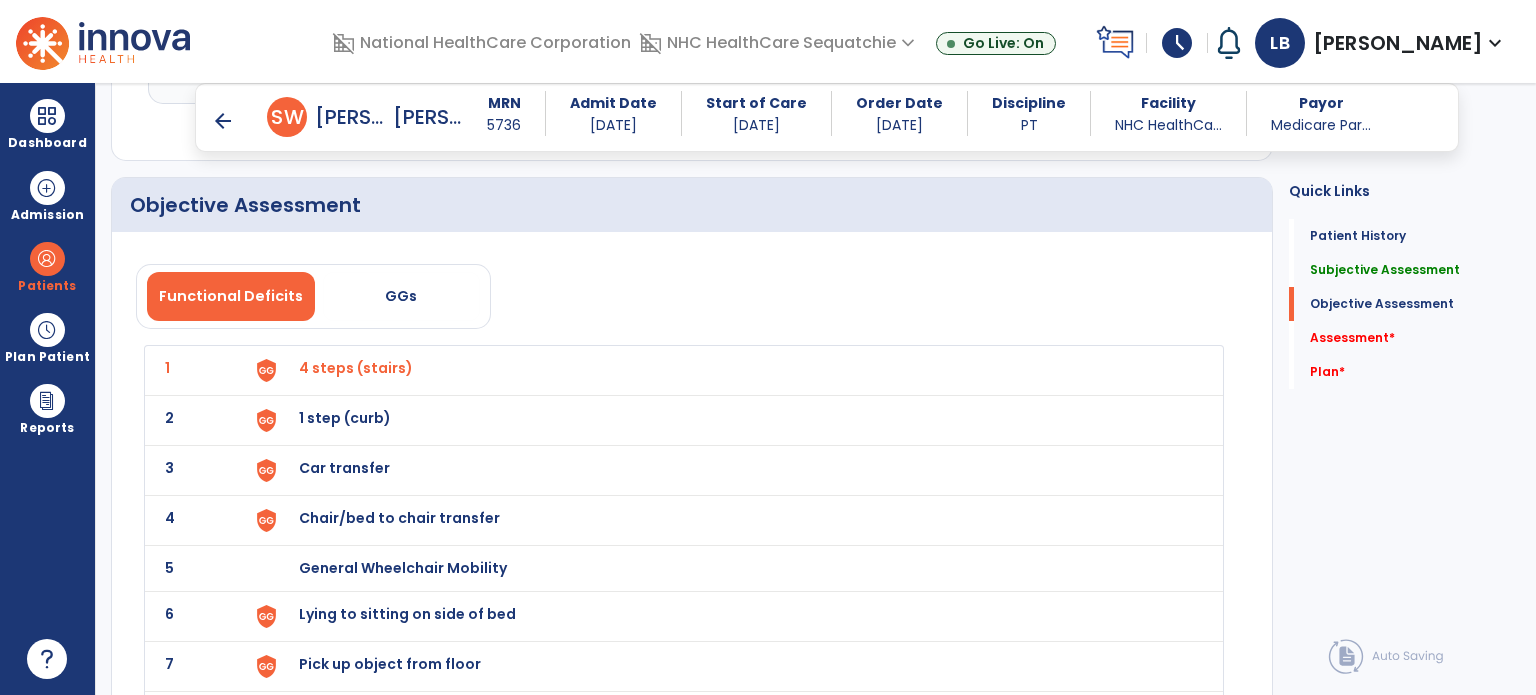 click on "1 step (curb)" at bounding box center (356, 368) 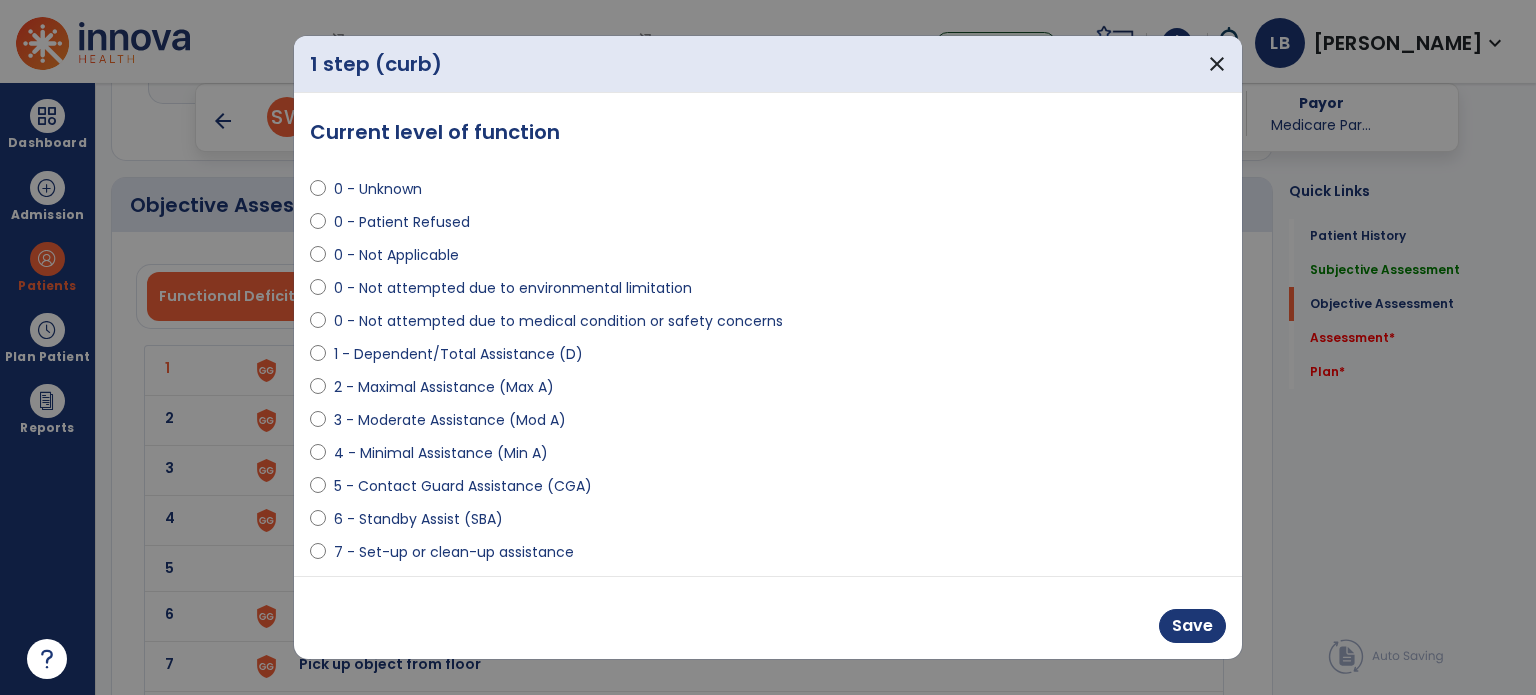 click on "4 - Minimal Assistance (Min A)" at bounding box center (441, 453) 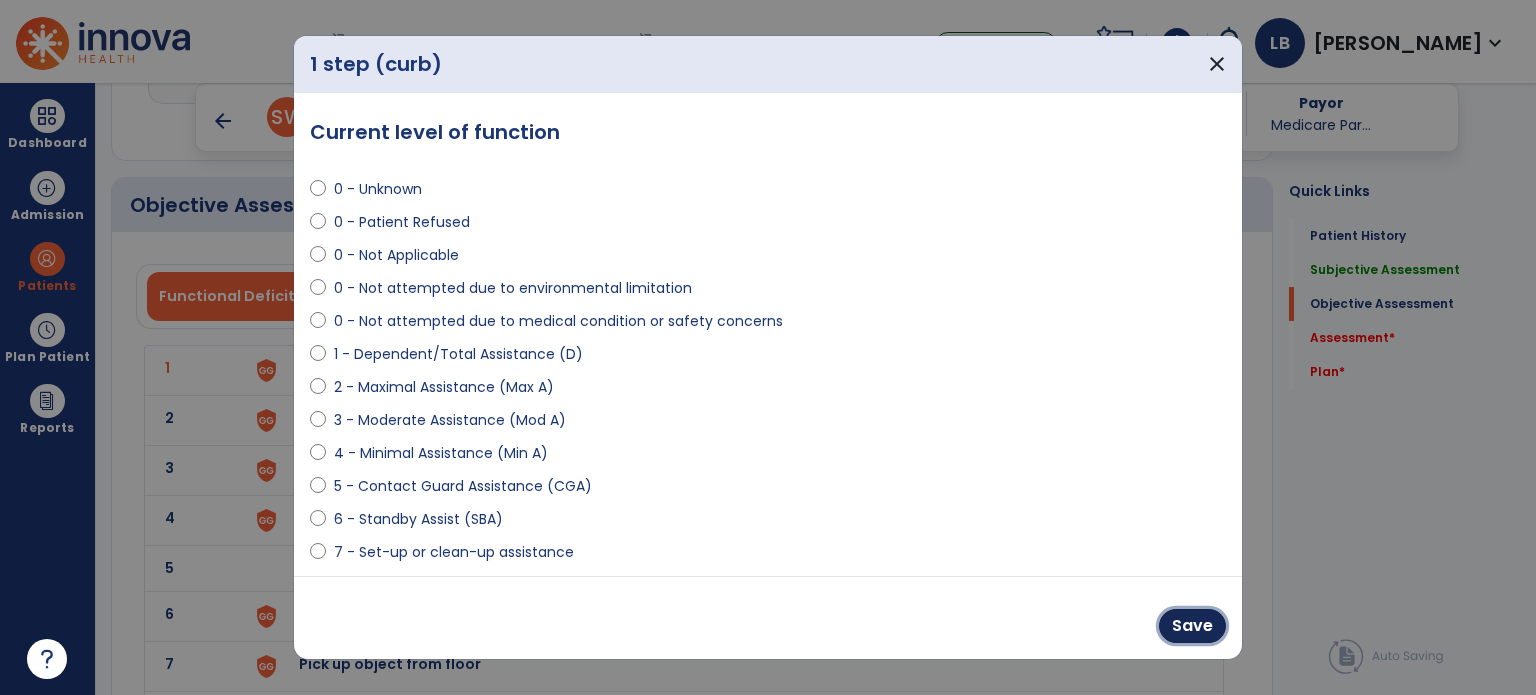 drag, startPoint x: 1204, startPoint y: 629, endPoint x: 1169, endPoint y: 619, distance: 36.40055 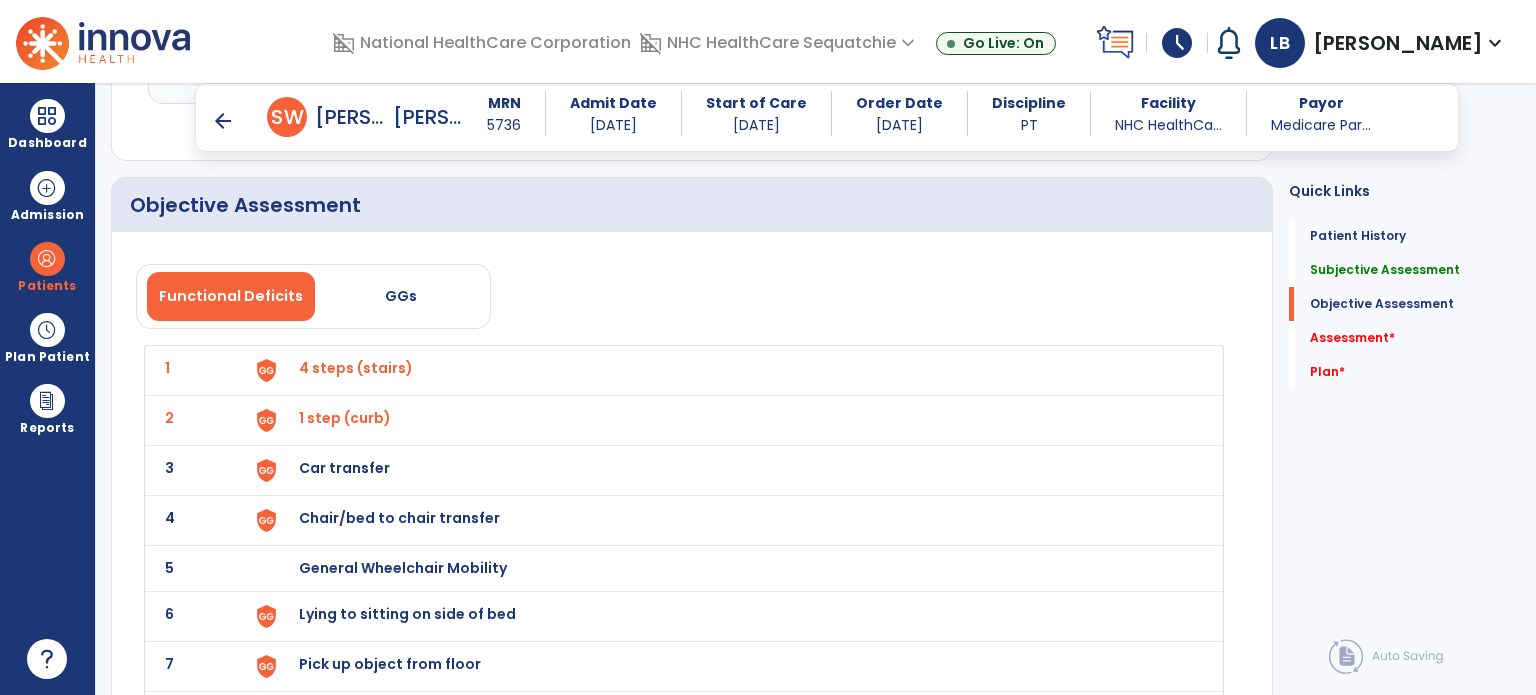 click on "Car transfer" at bounding box center [356, 368] 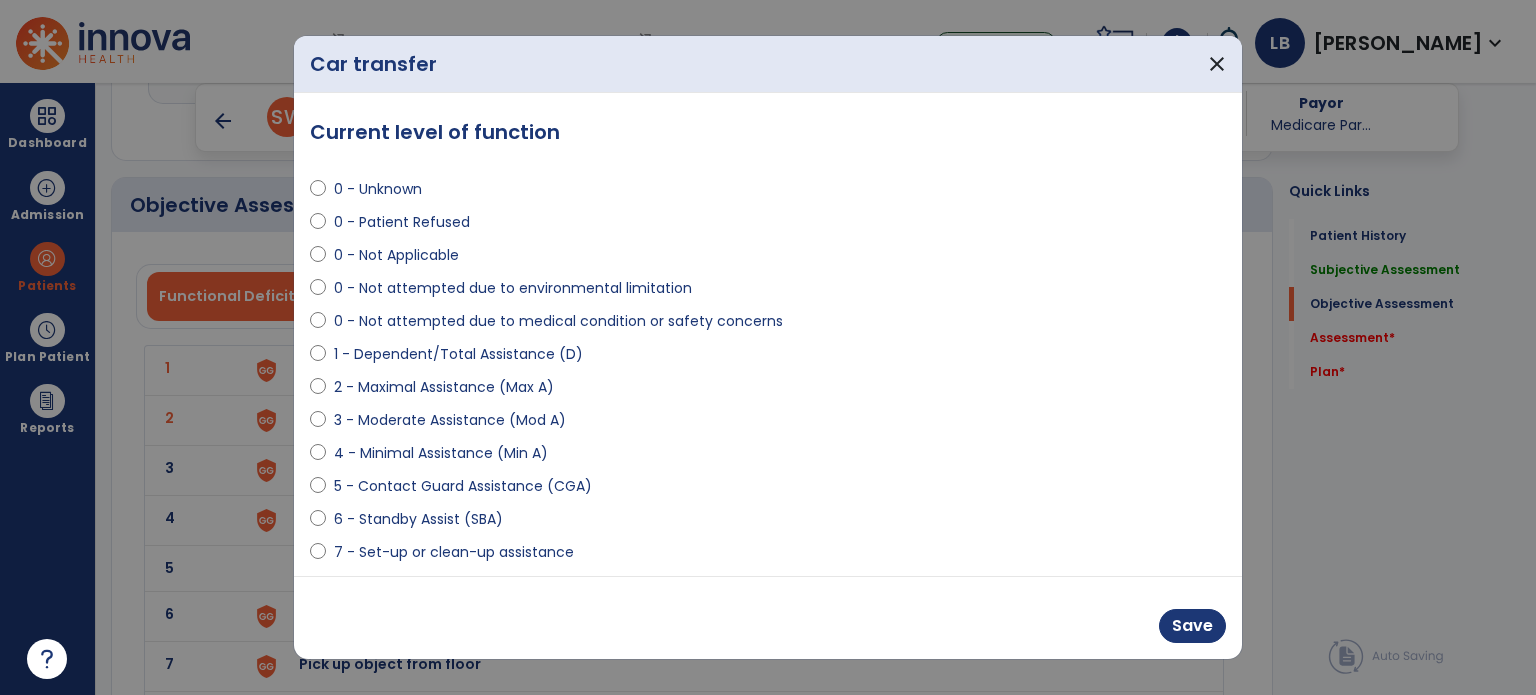 click on "4 - Minimal Assistance (Min A)" at bounding box center [441, 453] 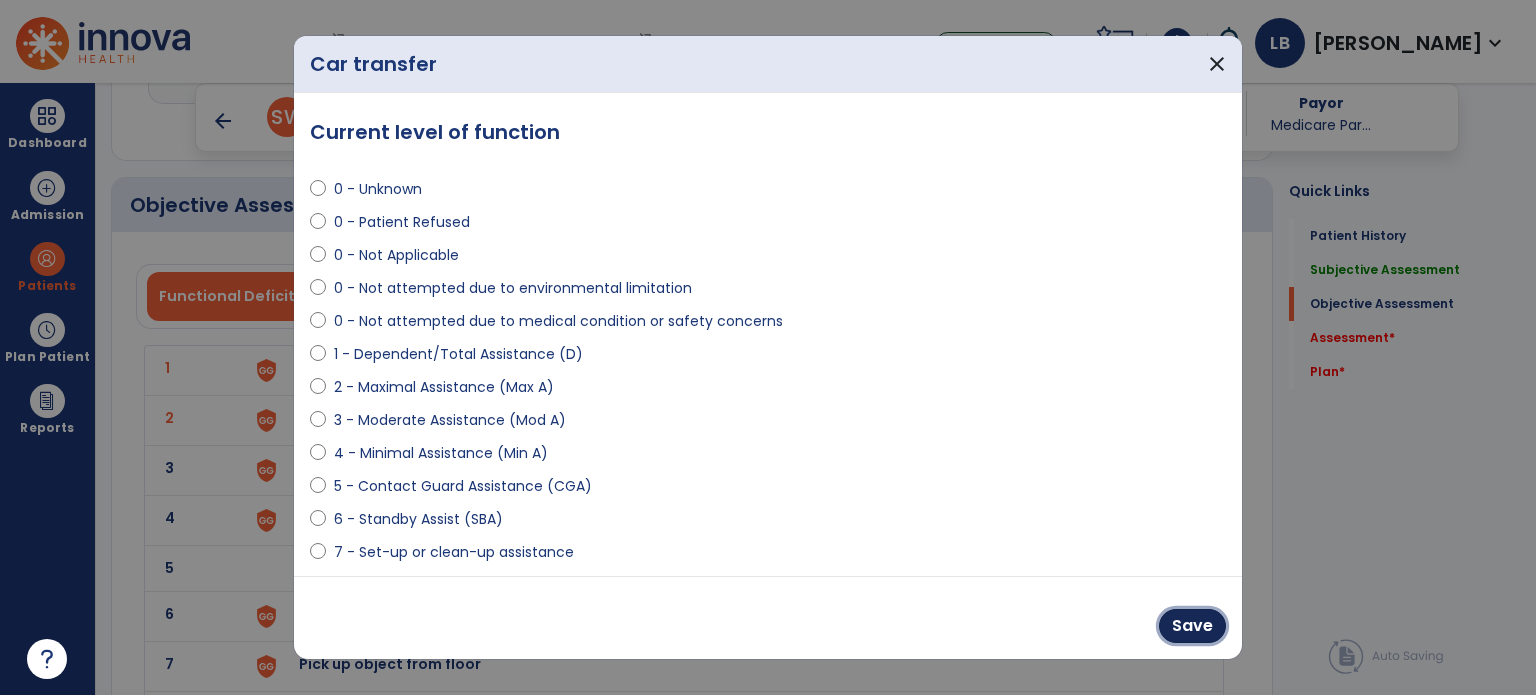 drag, startPoint x: 1203, startPoint y: 627, endPoint x: 979, endPoint y: 591, distance: 226.87442 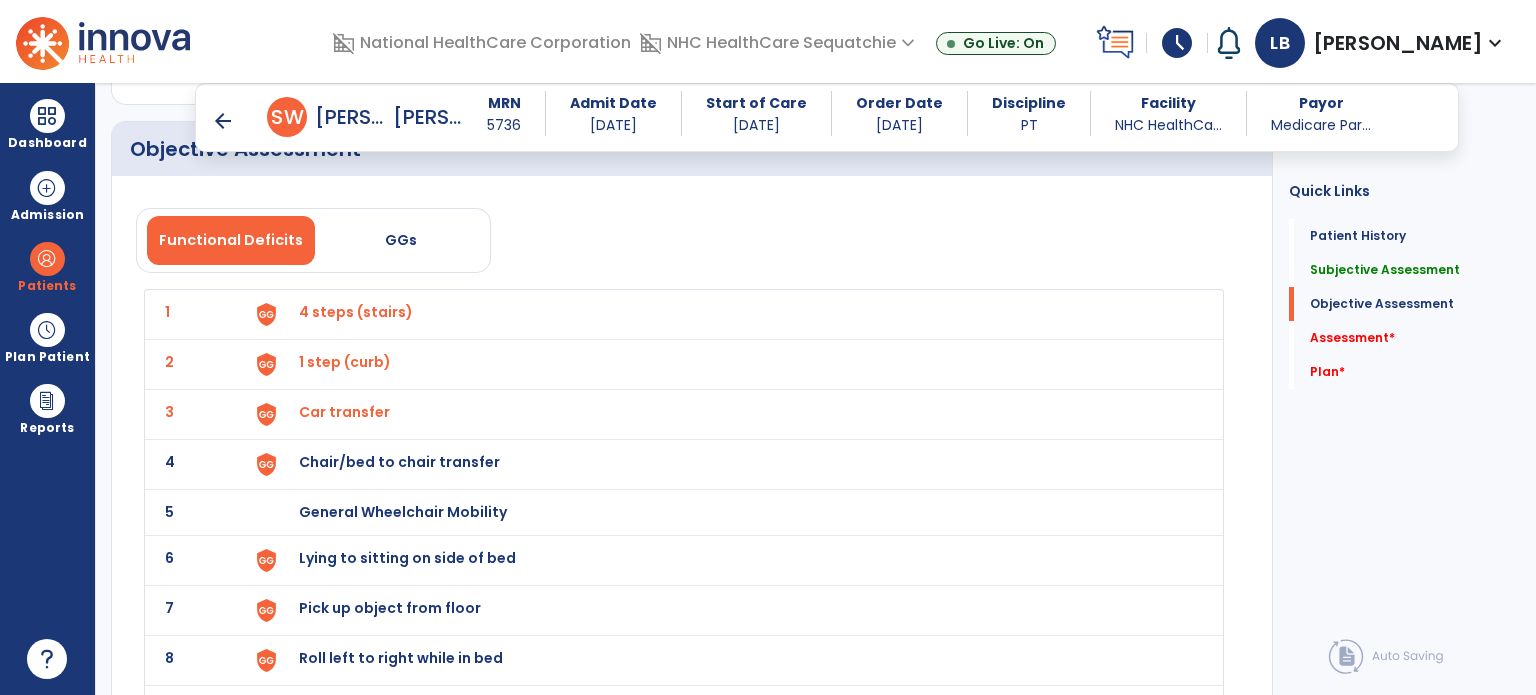 scroll, scrollTop: 2776, scrollLeft: 0, axis: vertical 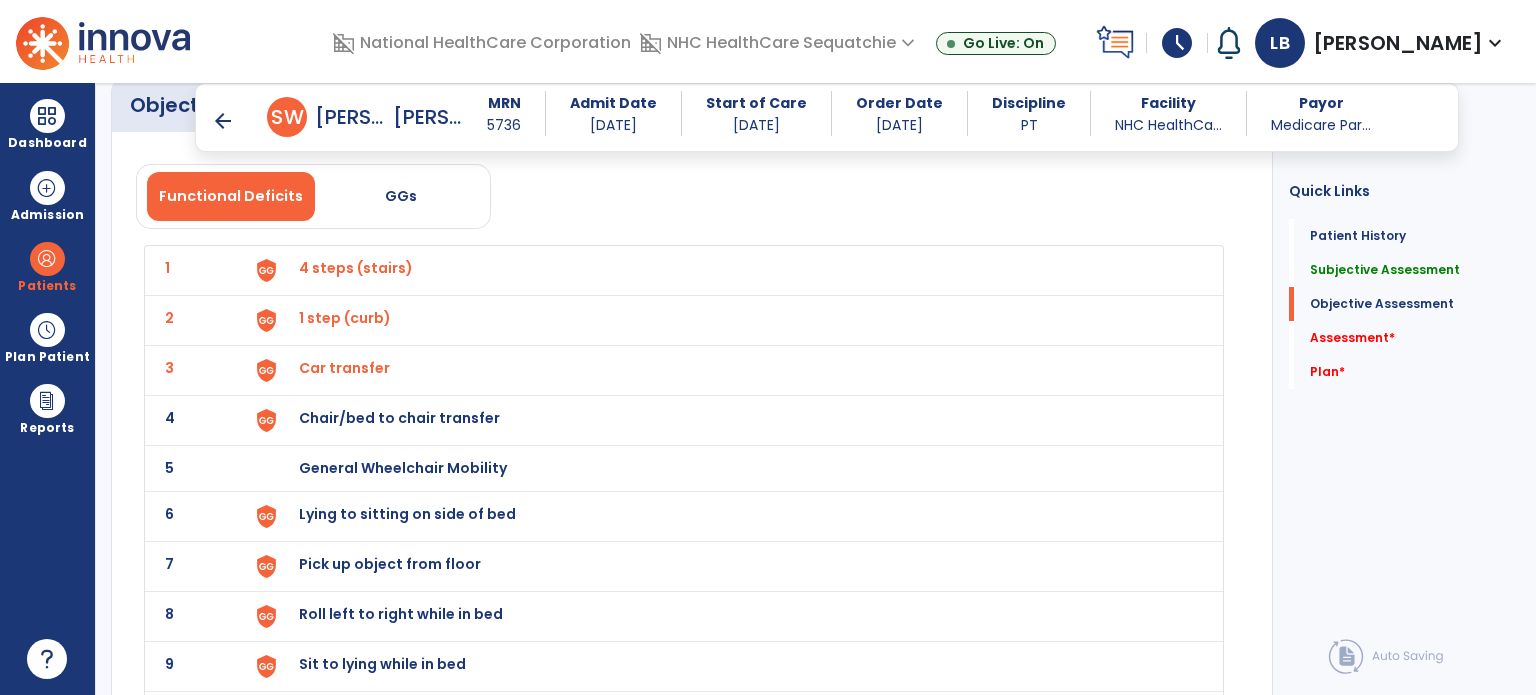 click on "Car transfer" at bounding box center (356, 268) 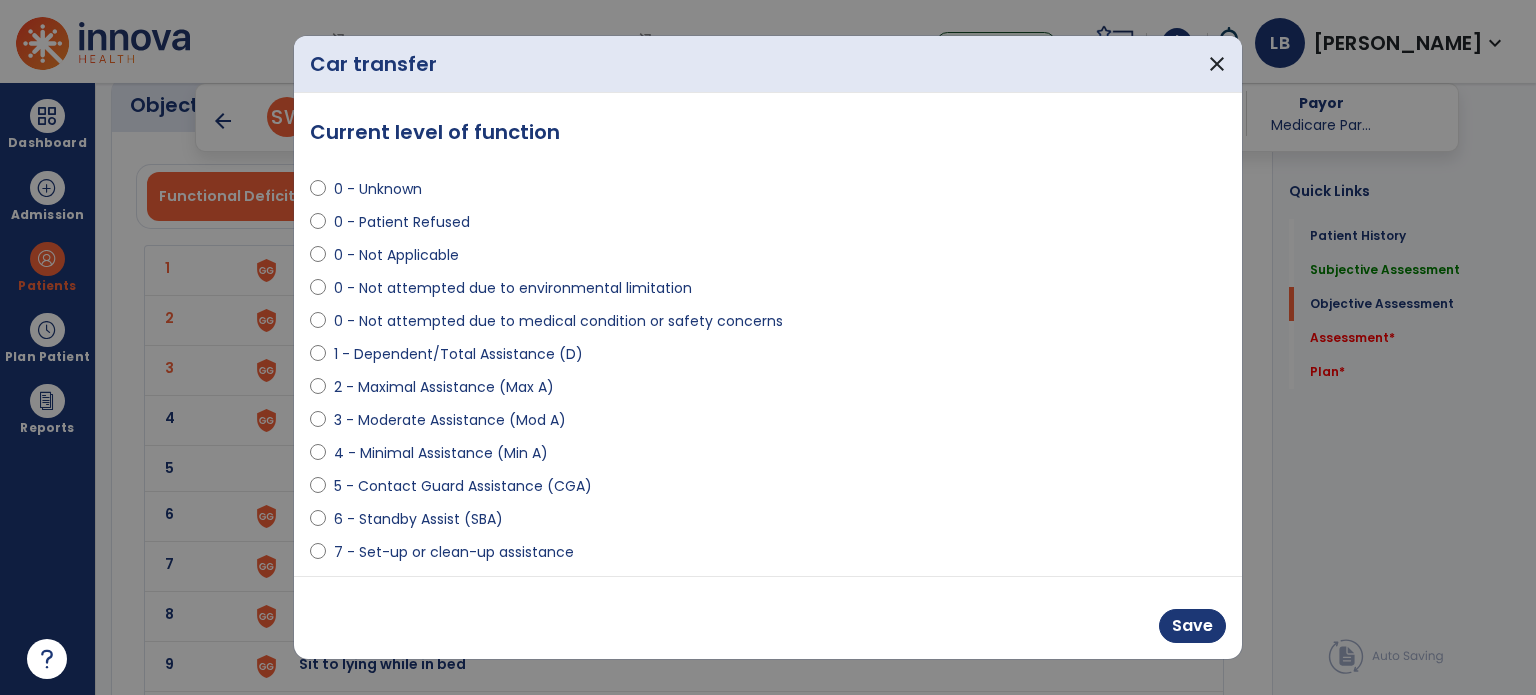 click on "0 - Not attempted due to environmental limitation" at bounding box center (513, 288) 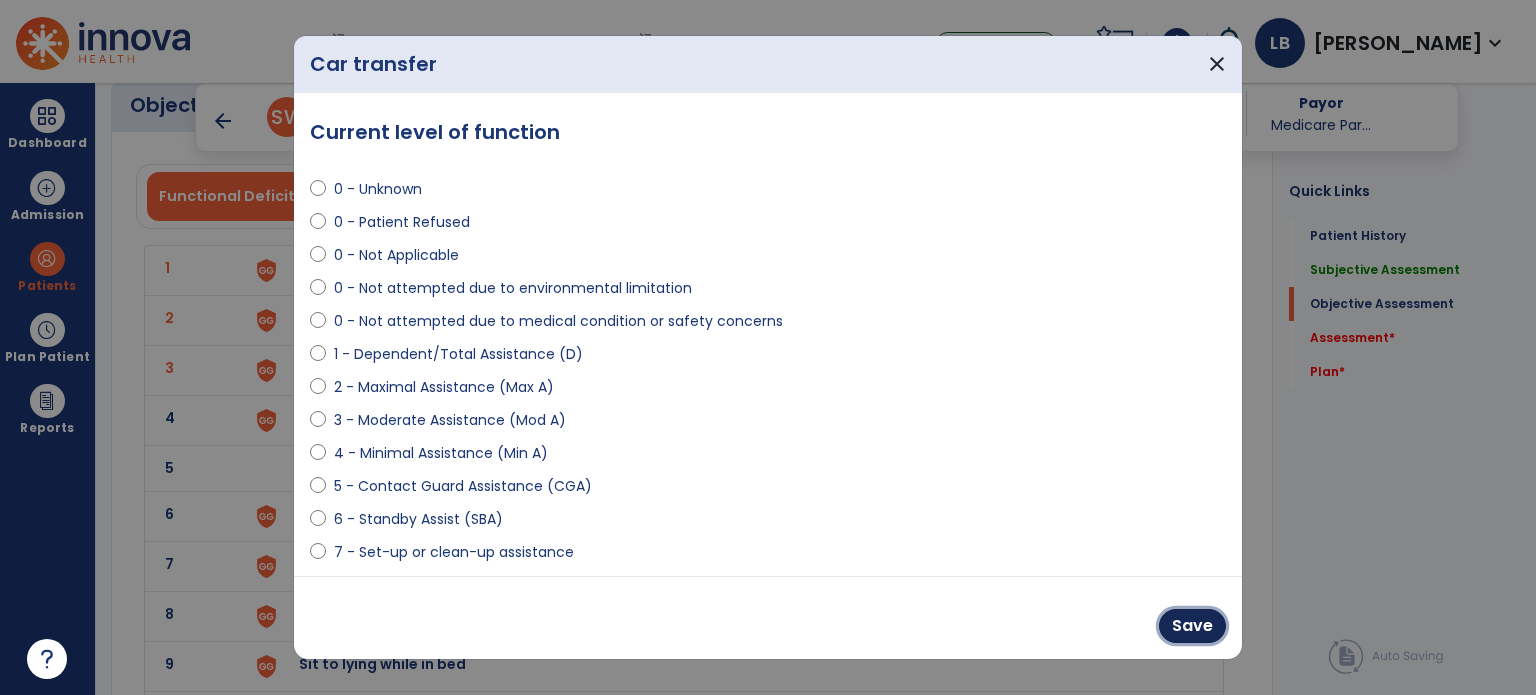 click on "Save" at bounding box center (1192, 626) 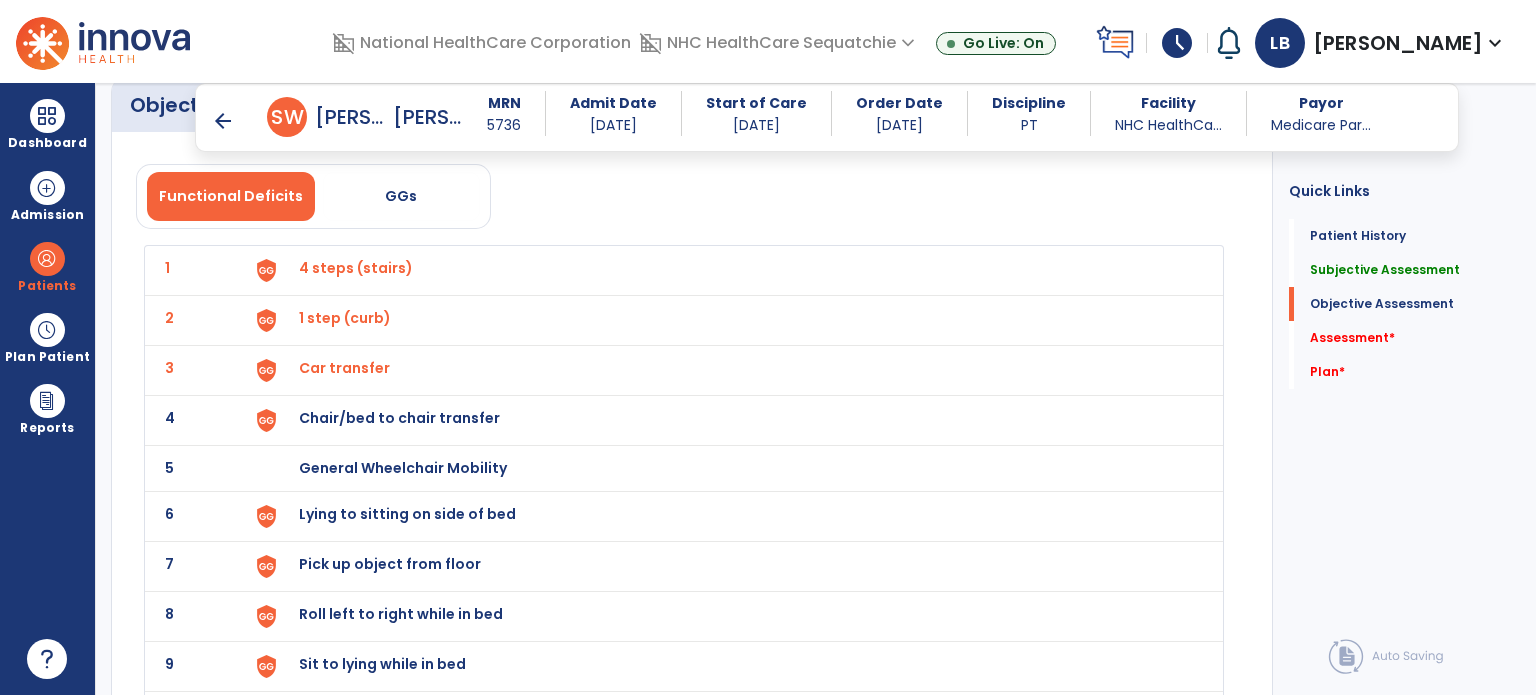 click on "Chair/bed to chair transfer" at bounding box center [356, 268] 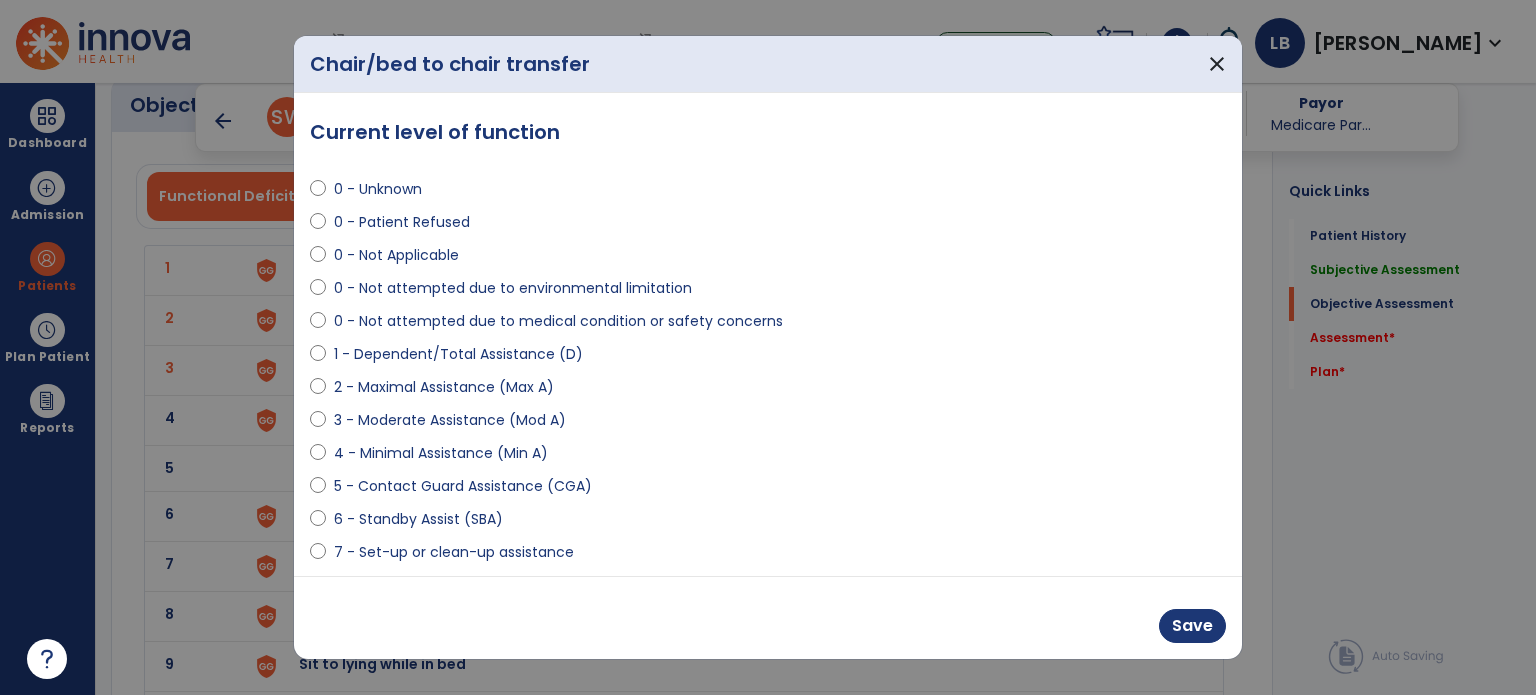 click on "5 - Contact Guard Assistance (CGA)" at bounding box center [463, 486] 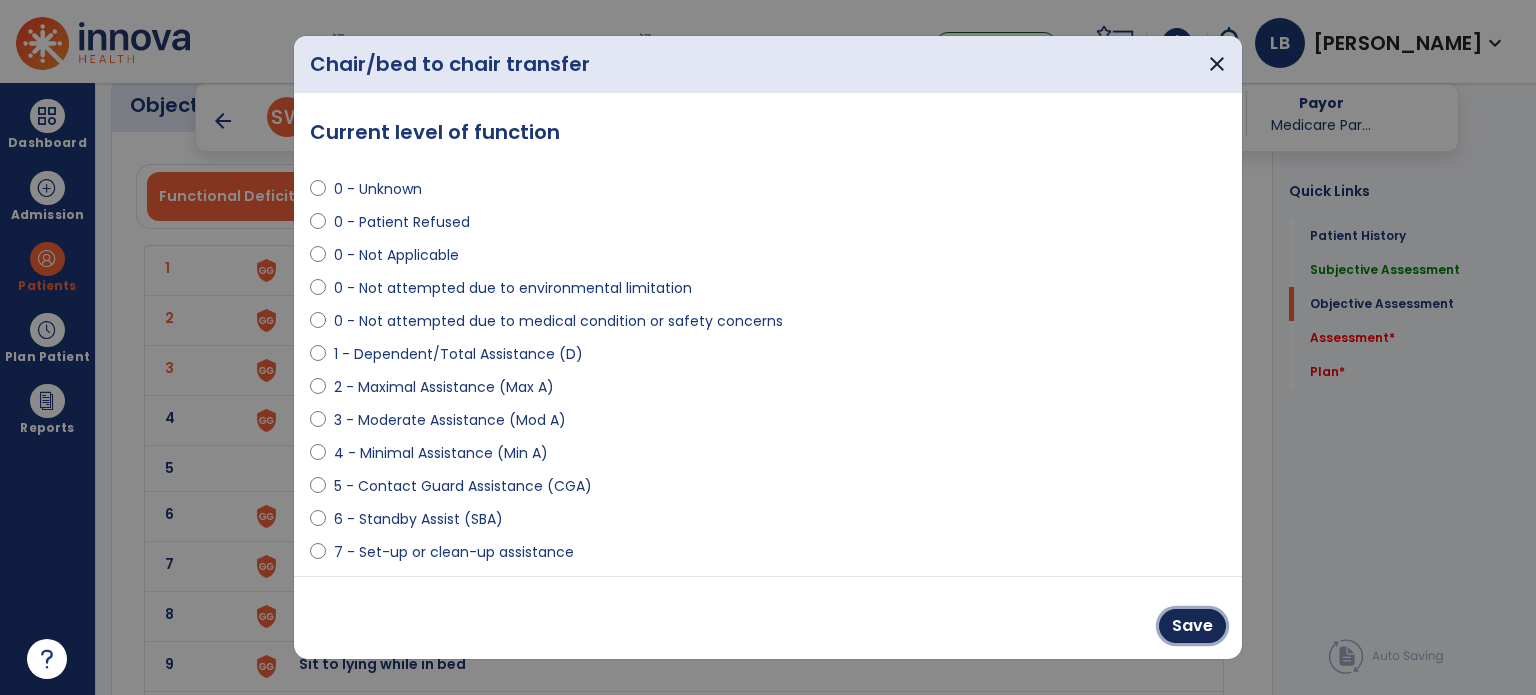 drag, startPoint x: 1201, startPoint y: 619, endPoint x: 549, endPoint y: 397, distance: 688.7583 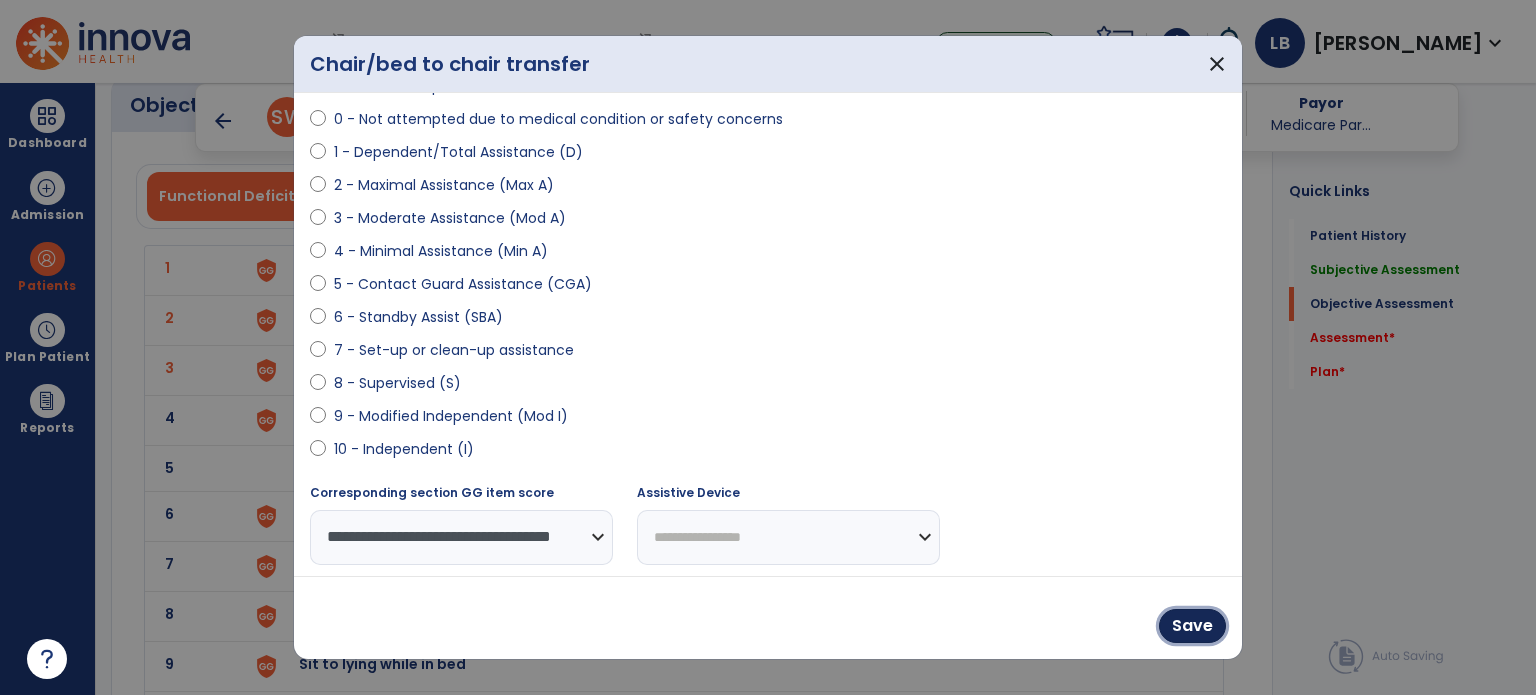 scroll, scrollTop: 204, scrollLeft: 0, axis: vertical 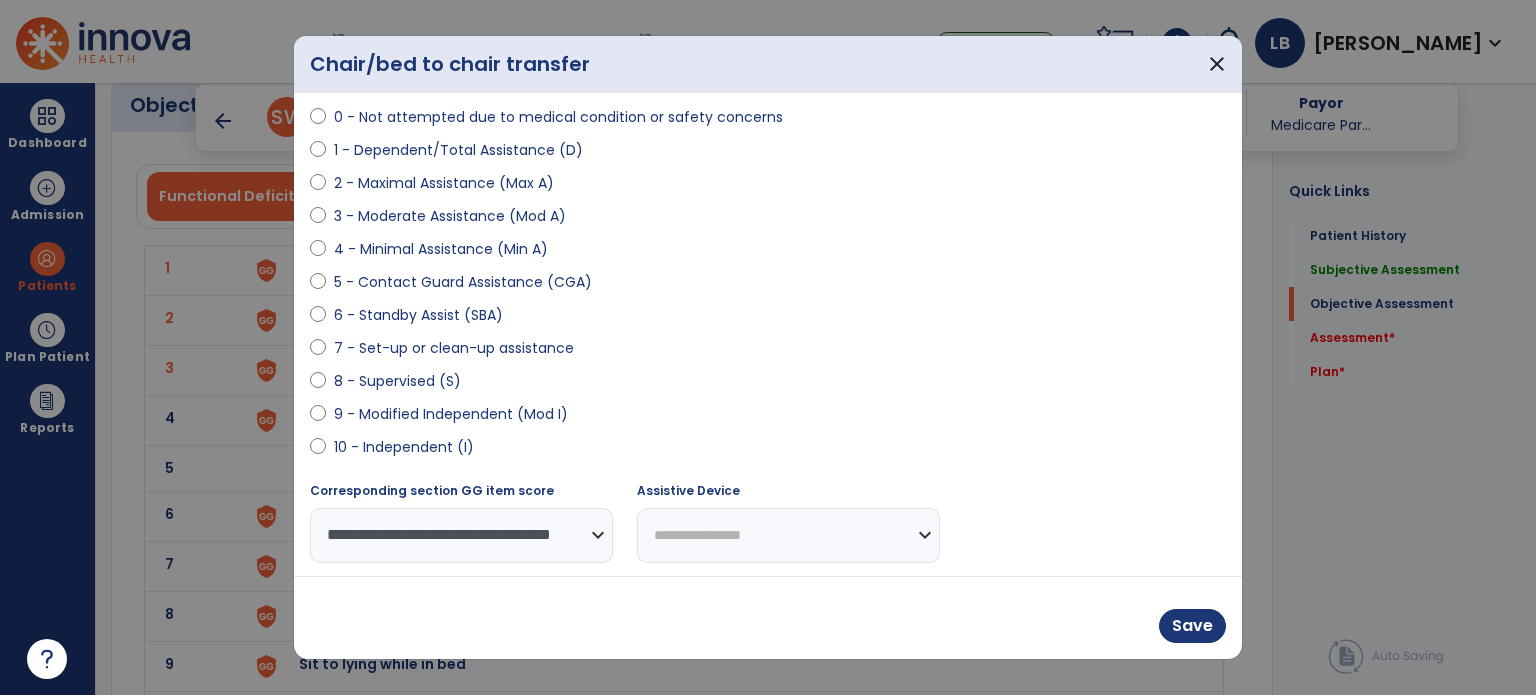 drag, startPoint x: 438, startPoint y: 415, endPoint x: 517, endPoint y: 434, distance: 81.25269 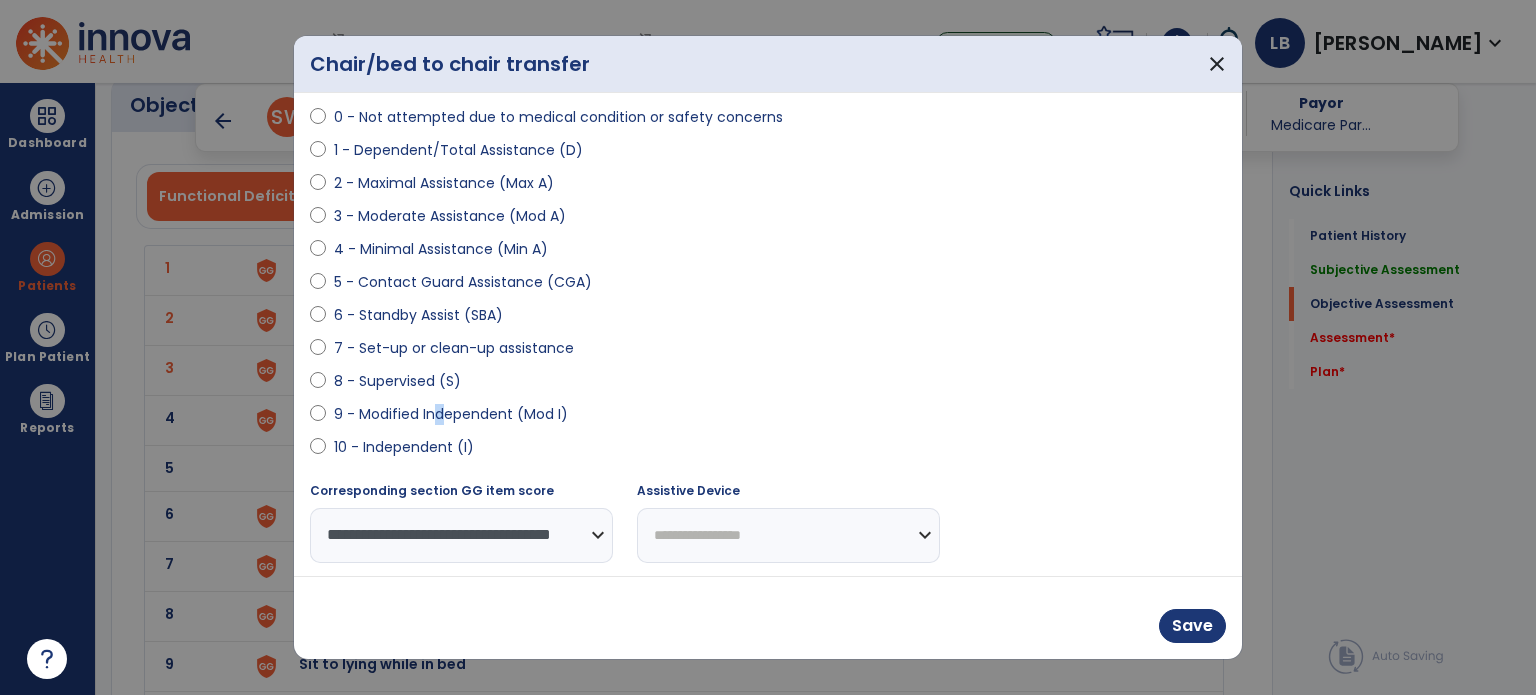 select on "**********" 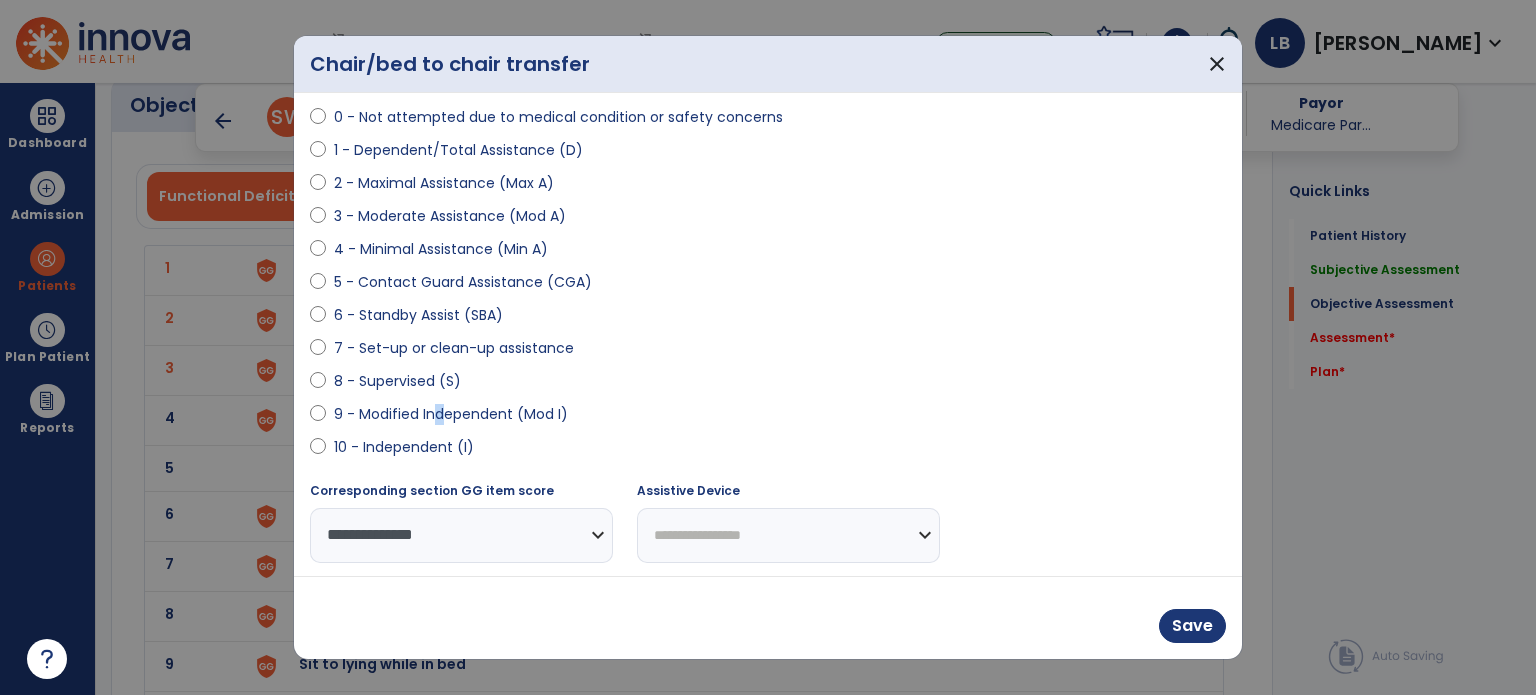 click on "**********" at bounding box center [788, 535] 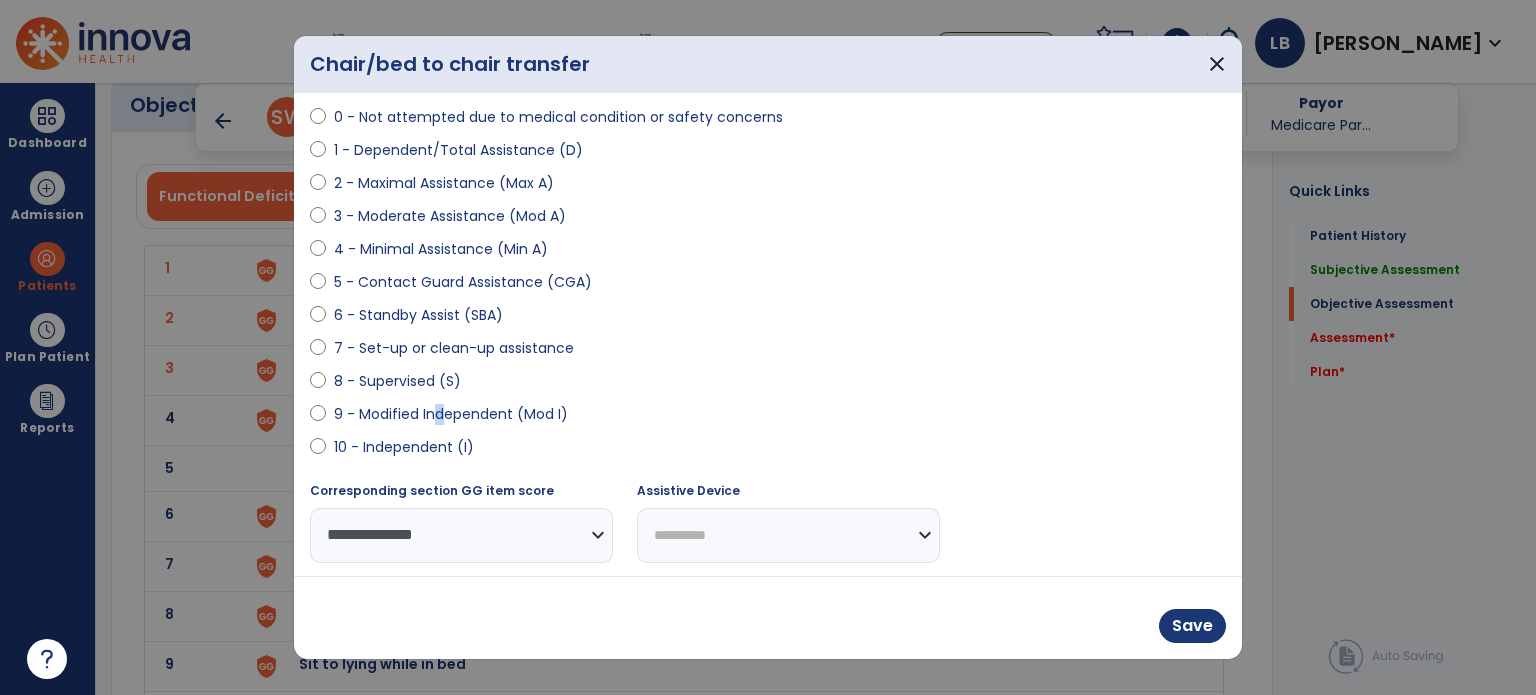 click on "**********" at bounding box center [788, 535] 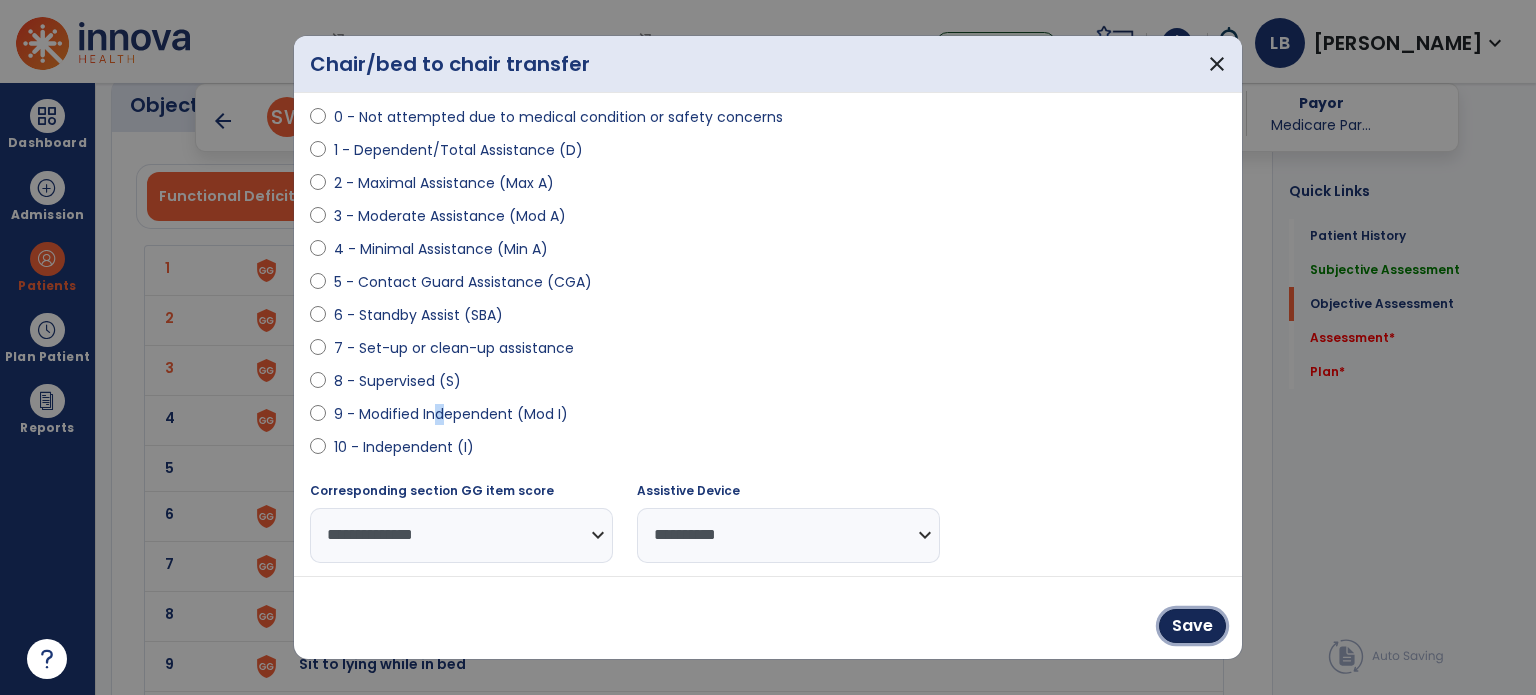 drag, startPoint x: 1201, startPoint y: 624, endPoint x: 1047, endPoint y: 632, distance: 154.20766 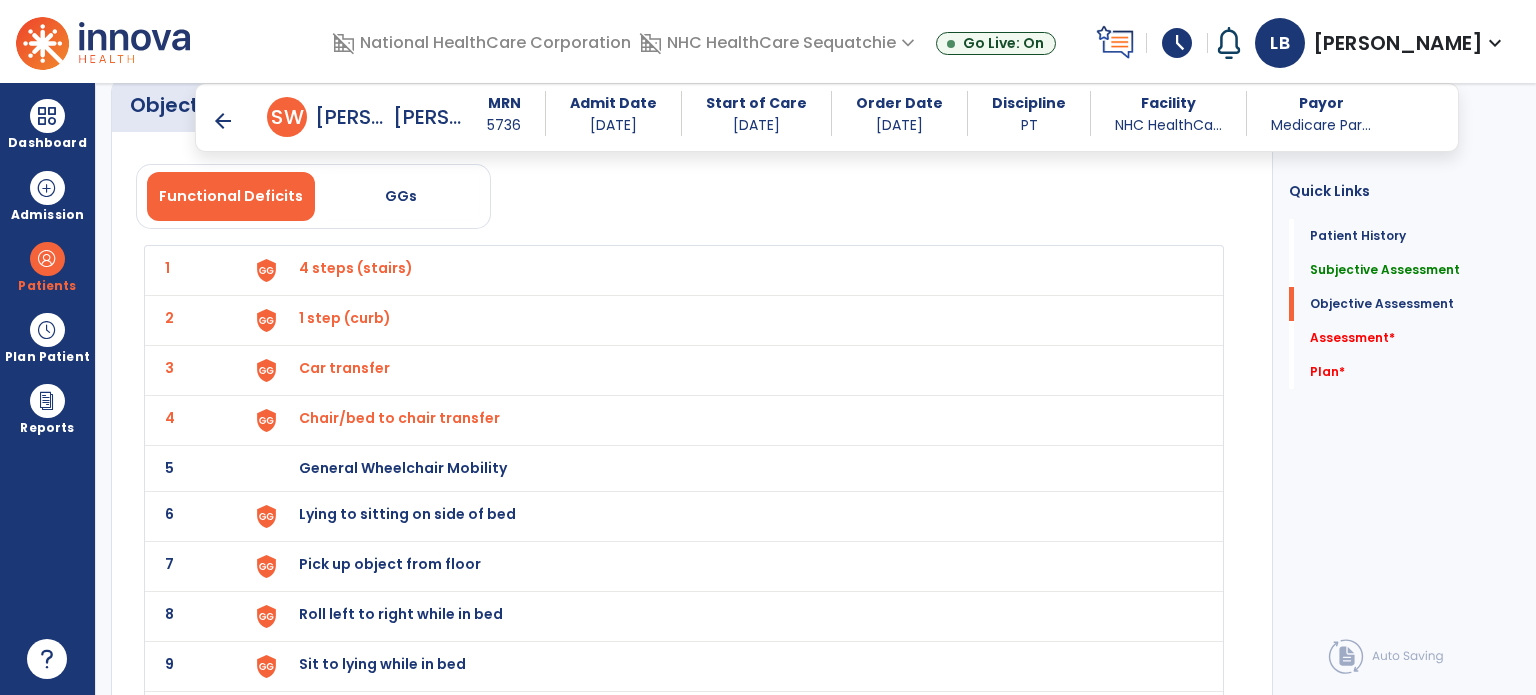 click on "General Wheelchair Mobility" at bounding box center [356, 268] 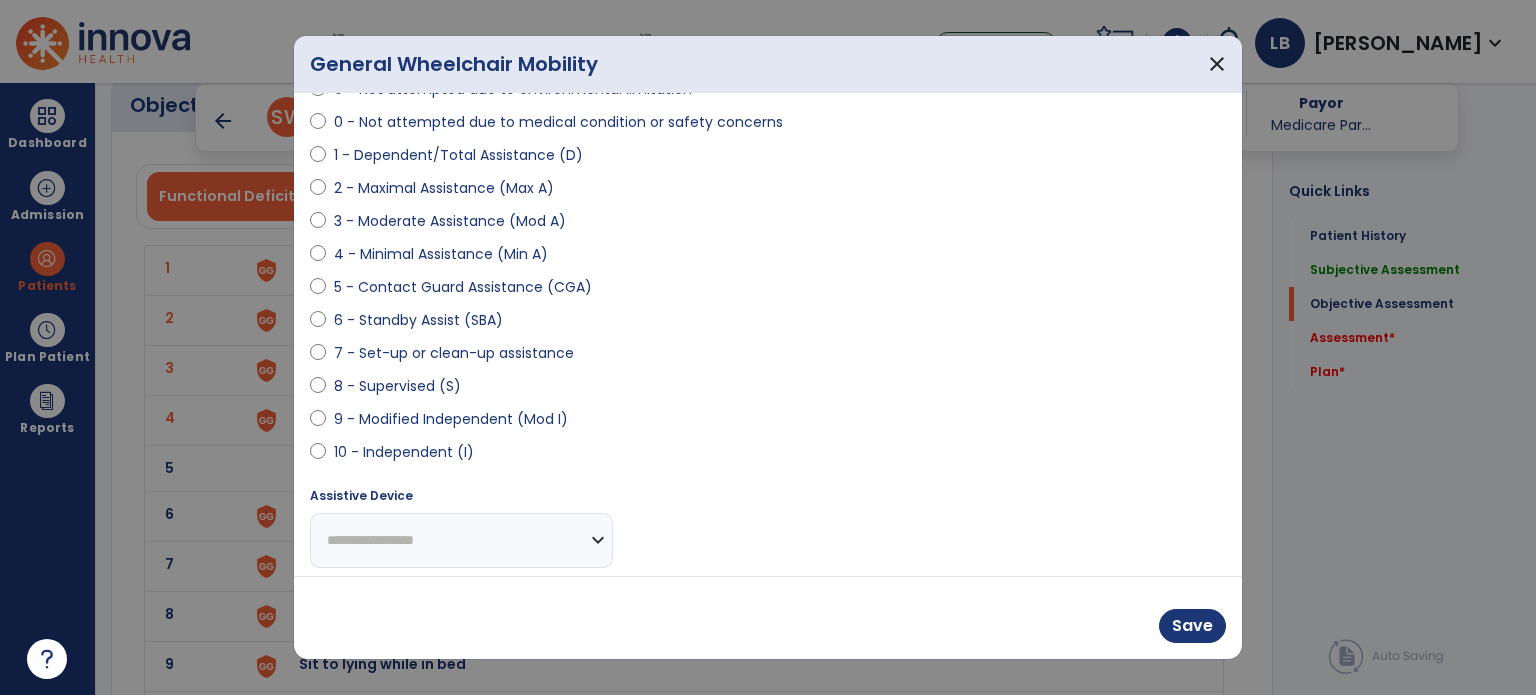 scroll, scrollTop: 200, scrollLeft: 0, axis: vertical 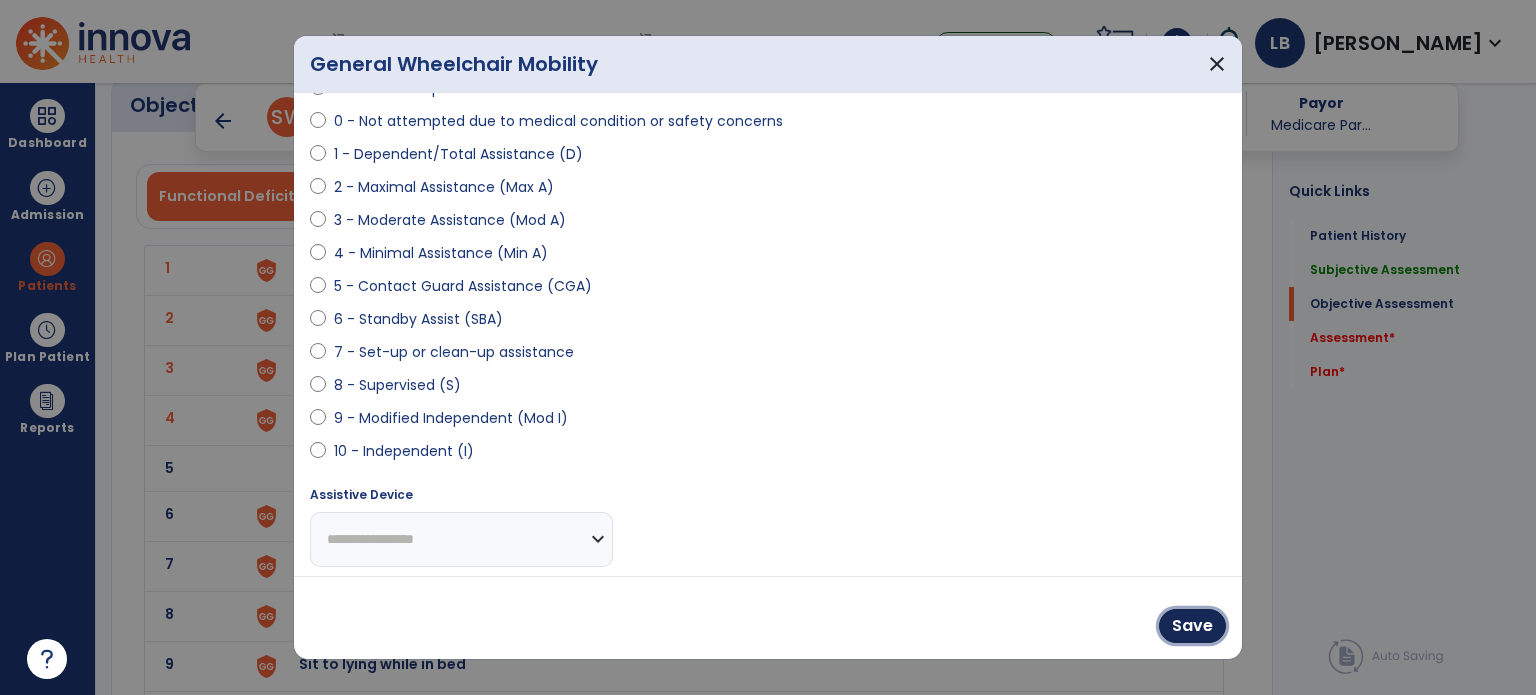 click on "Save" at bounding box center (1192, 626) 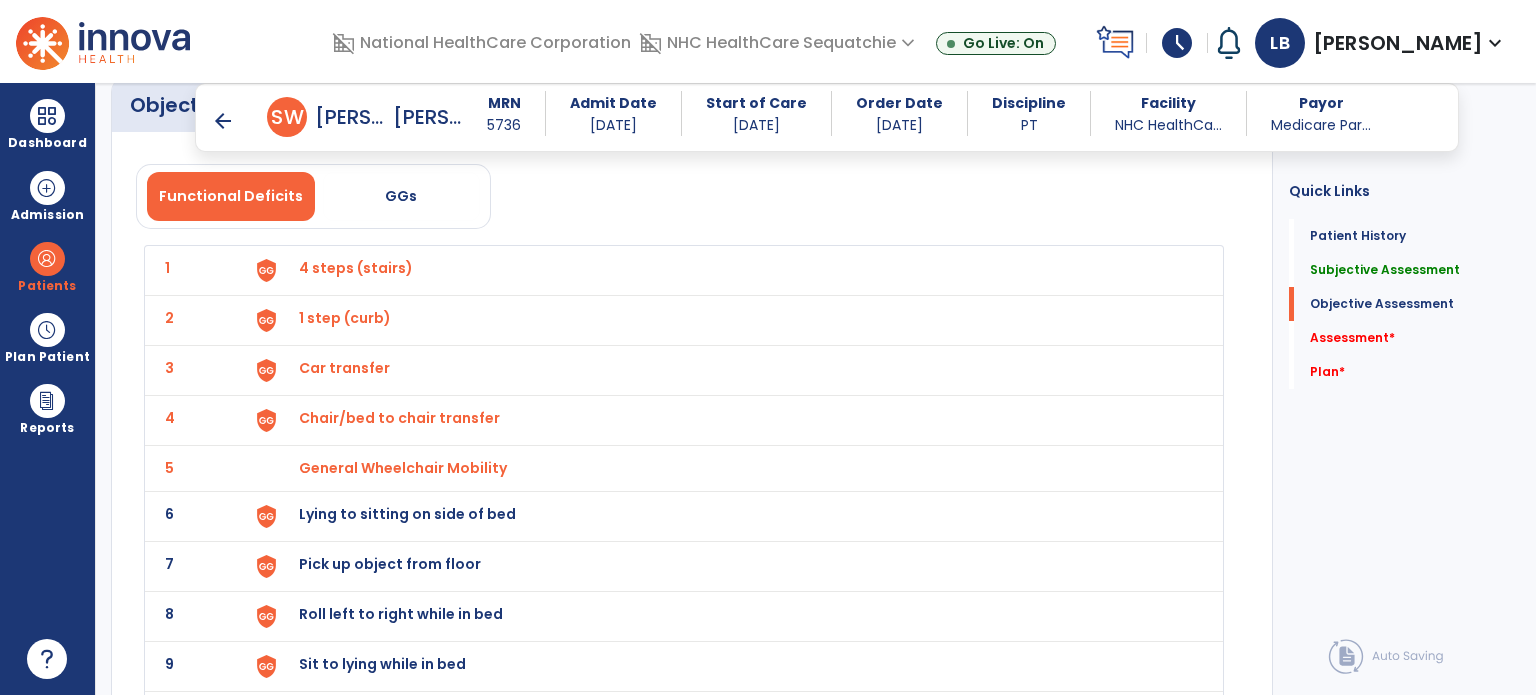 click on "Lying to sitting on side of bed" at bounding box center [356, 268] 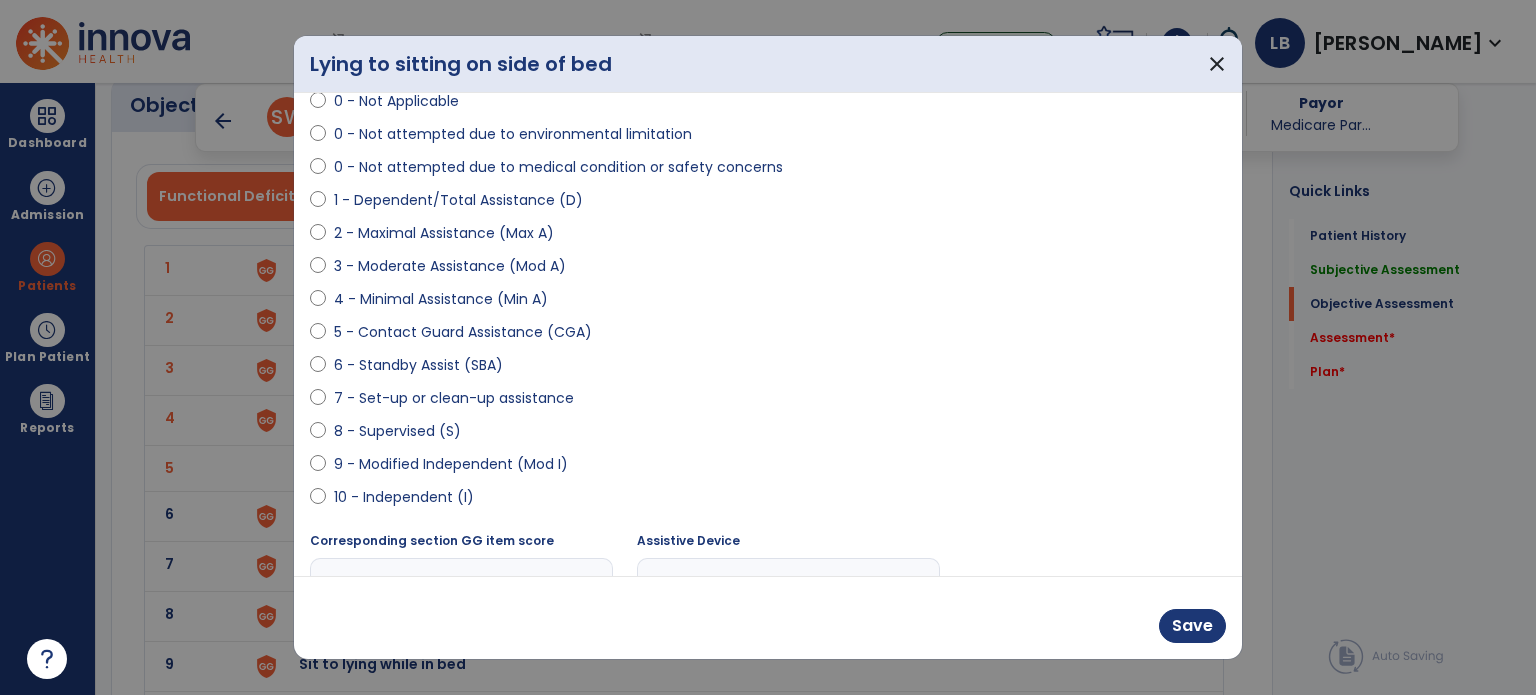 scroll, scrollTop: 200, scrollLeft: 0, axis: vertical 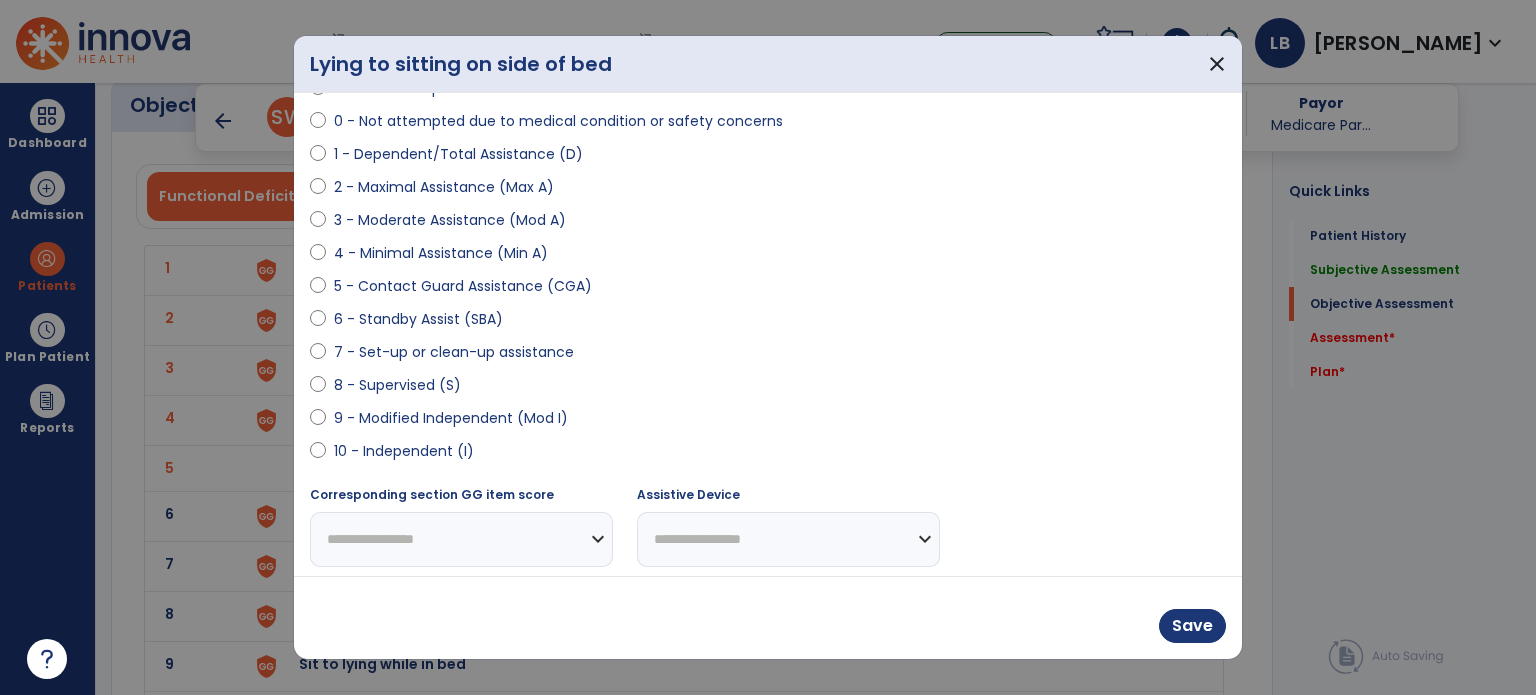 click on "**********" at bounding box center [788, 539] 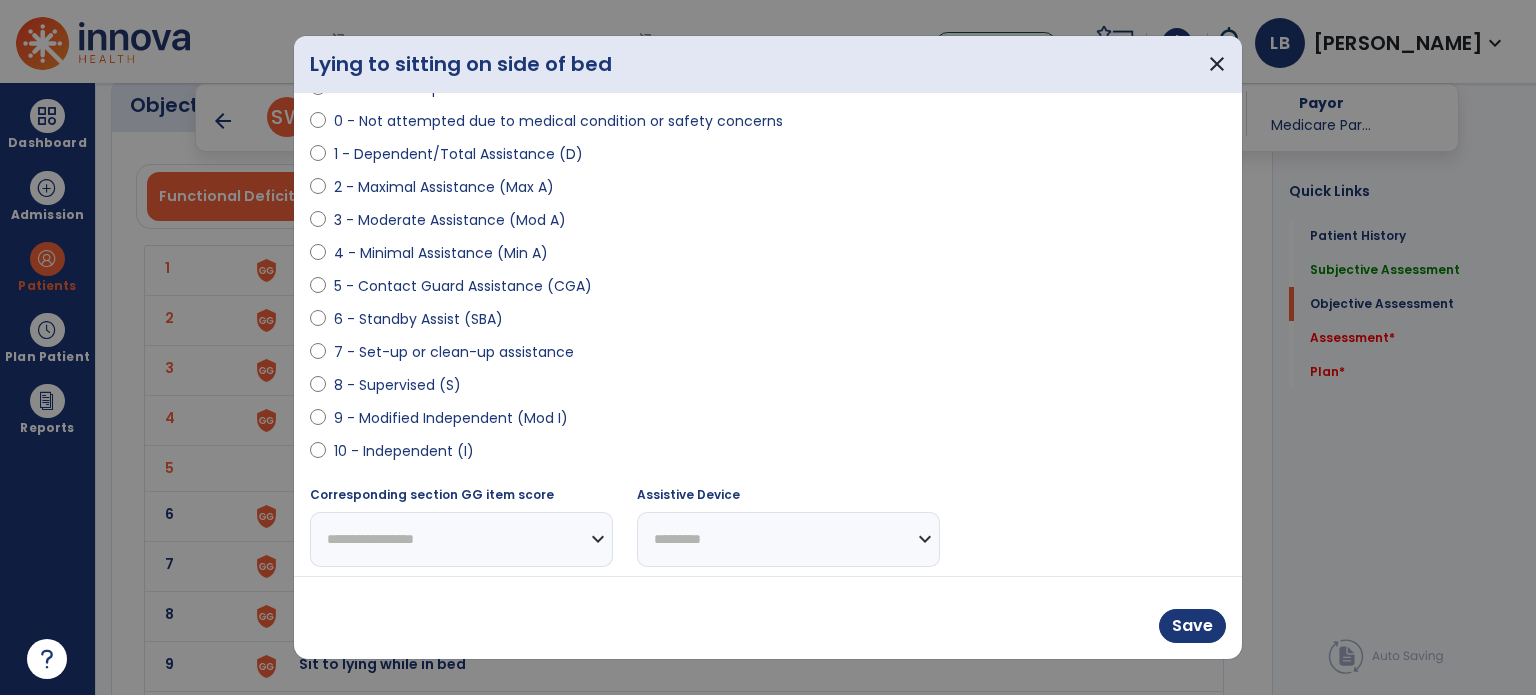 click on "**********" at bounding box center [788, 539] 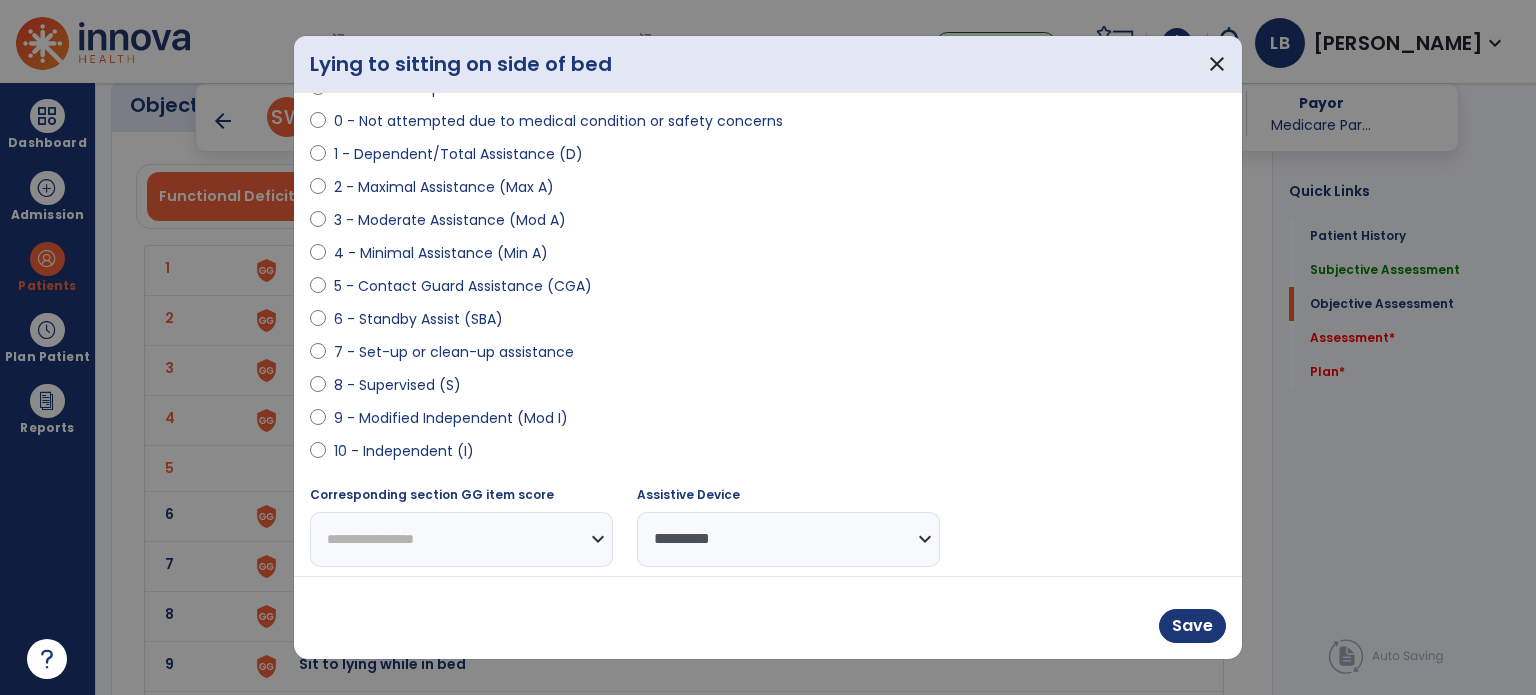 click on "9 - Modified Independent (Mod I)" at bounding box center [451, 418] 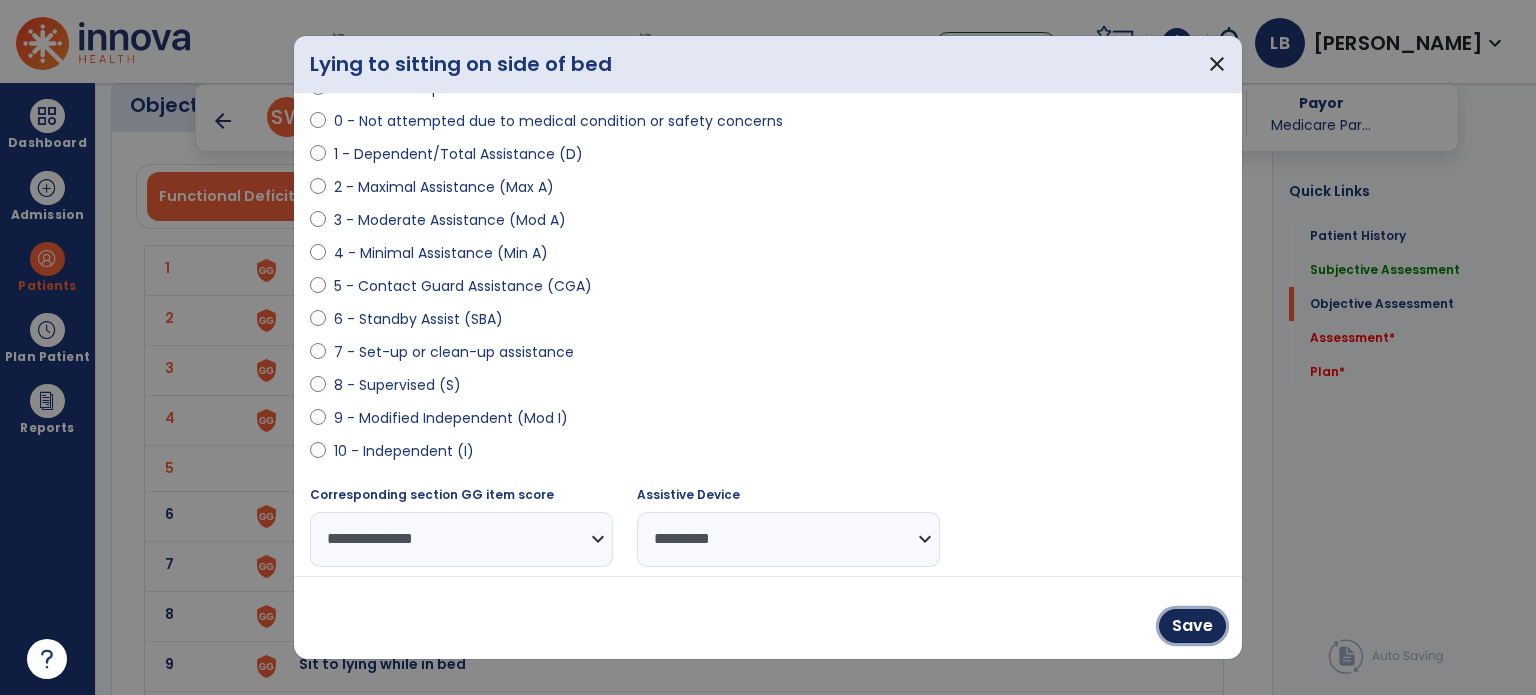 click on "Save" at bounding box center [1192, 626] 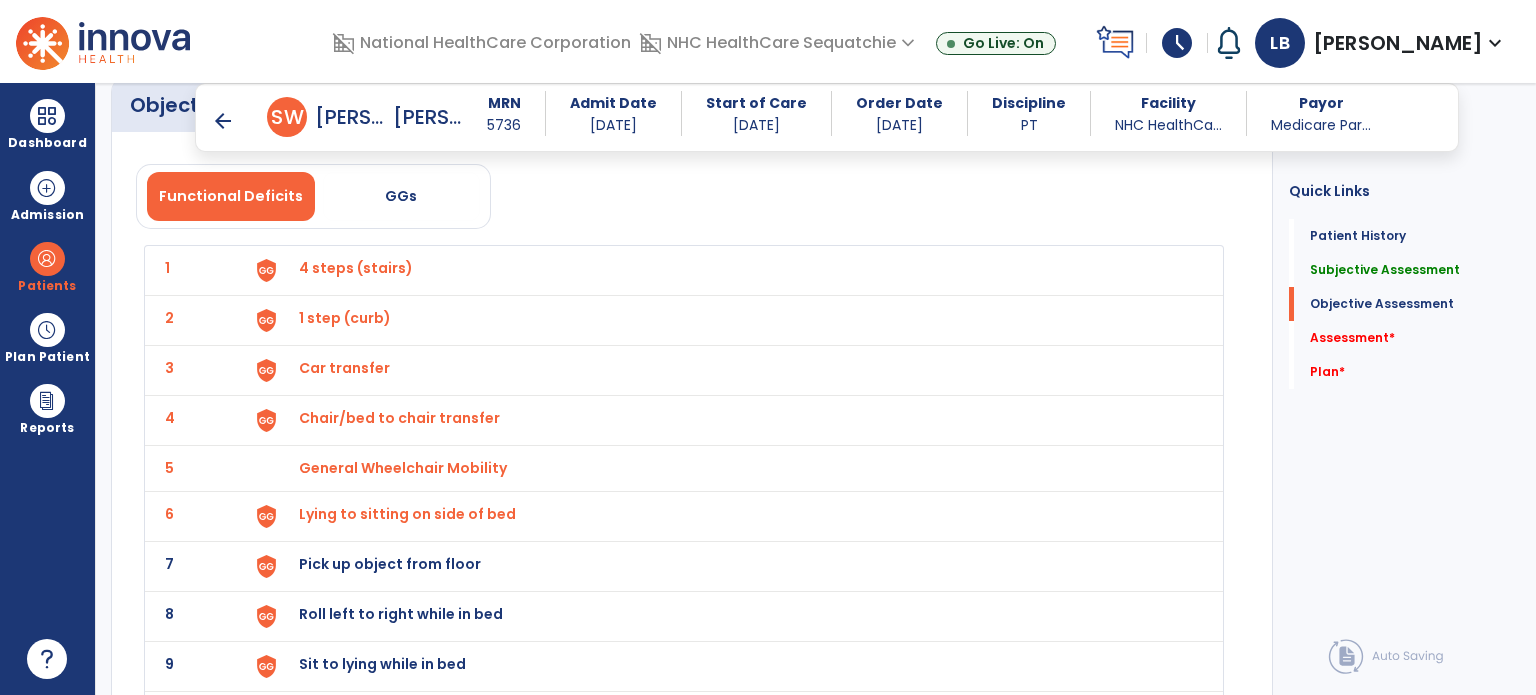 click on "Pick up object from floor" at bounding box center (356, 268) 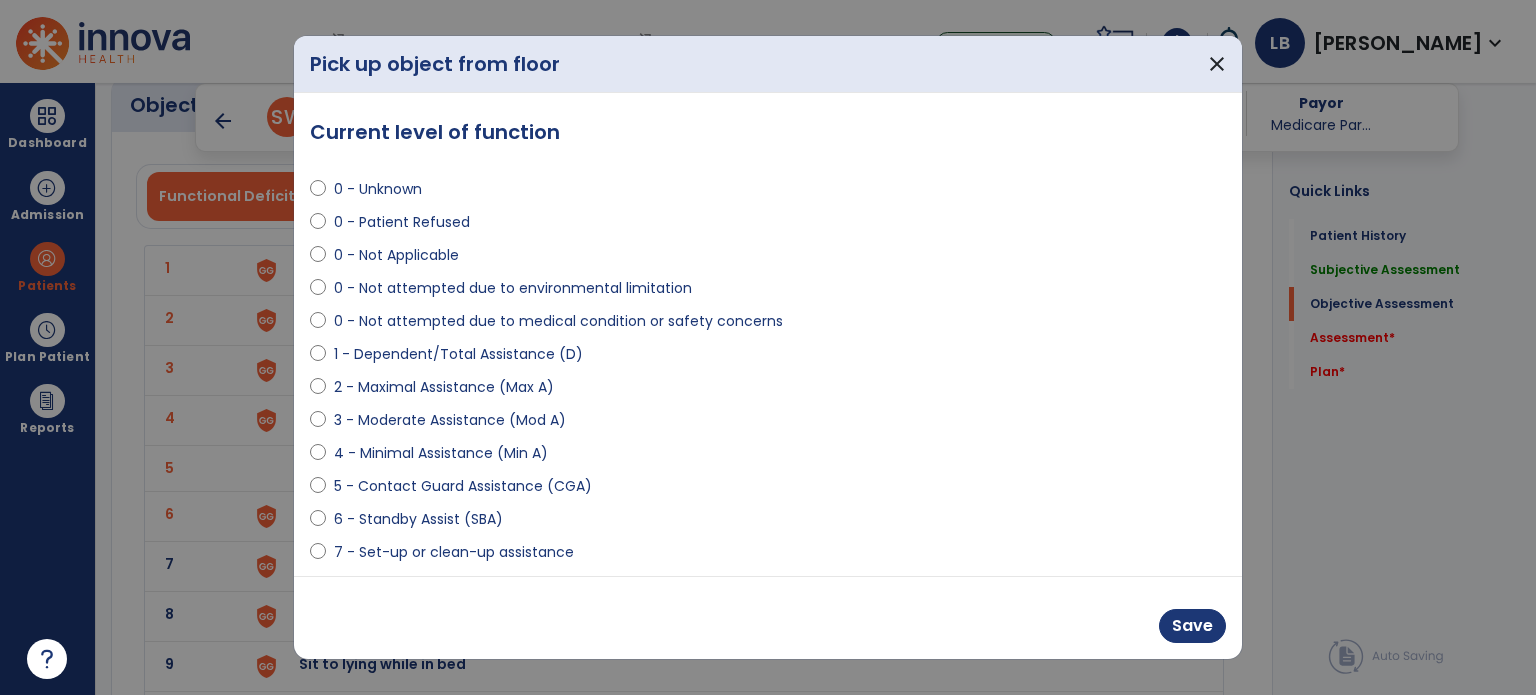 select on "**********" 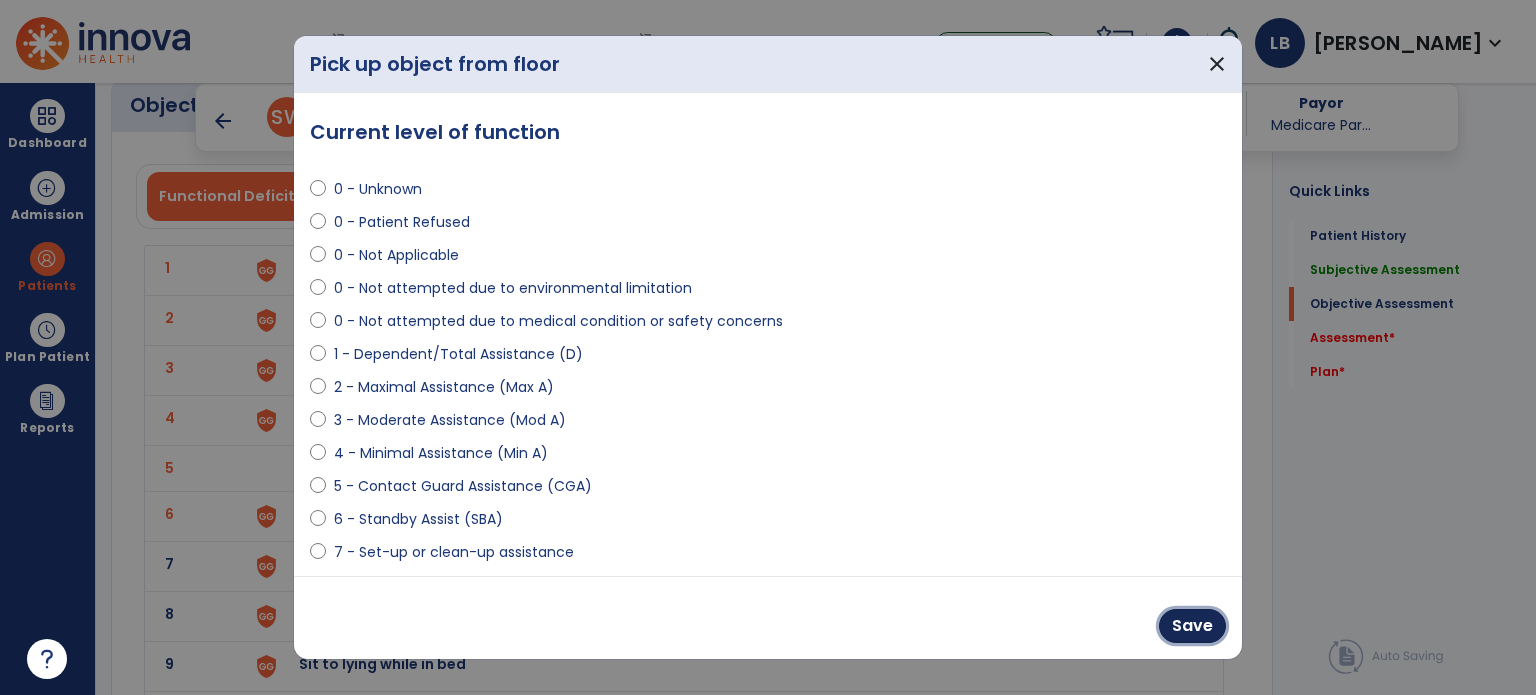 drag, startPoint x: 1208, startPoint y: 632, endPoint x: 1026, endPoint y: 608, distance: 183.57559 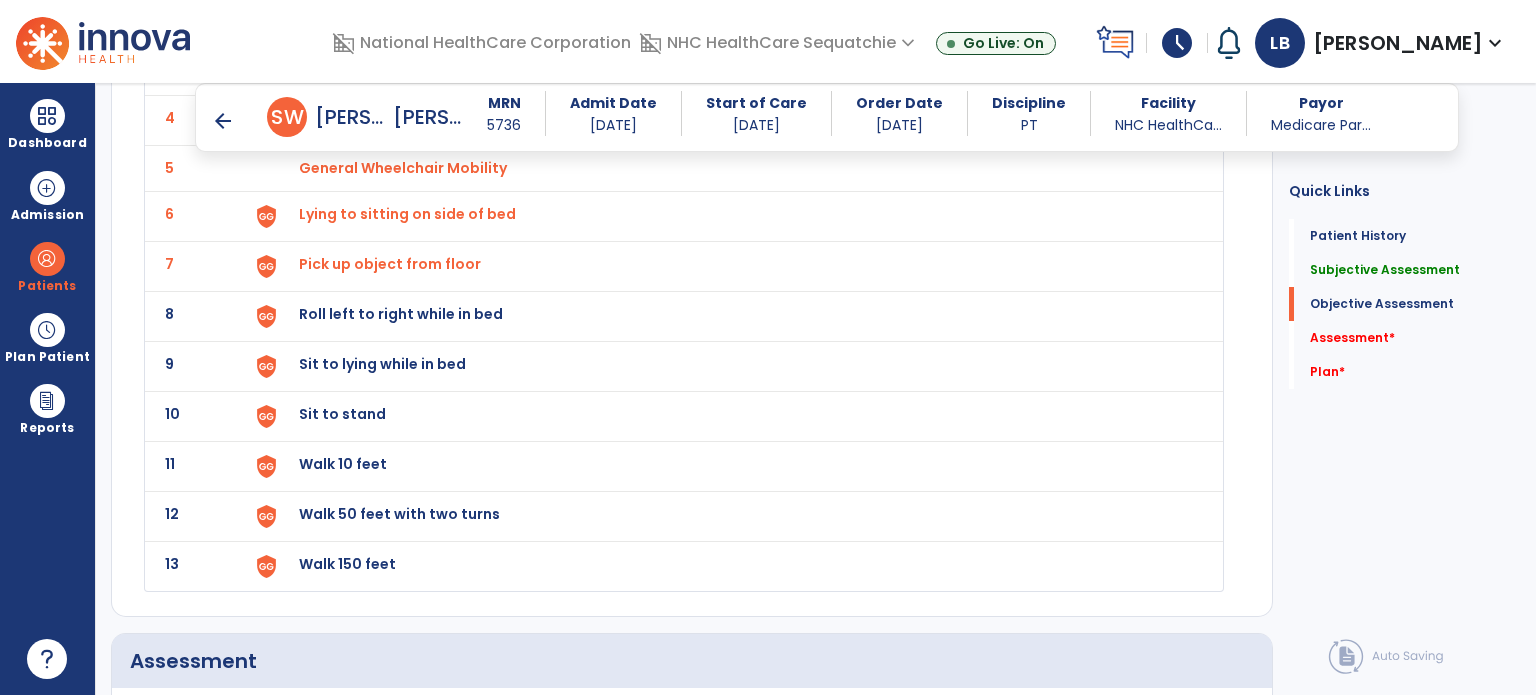 scroll, scrollTop: 3076, scrollLeft: 0, axis: vertical 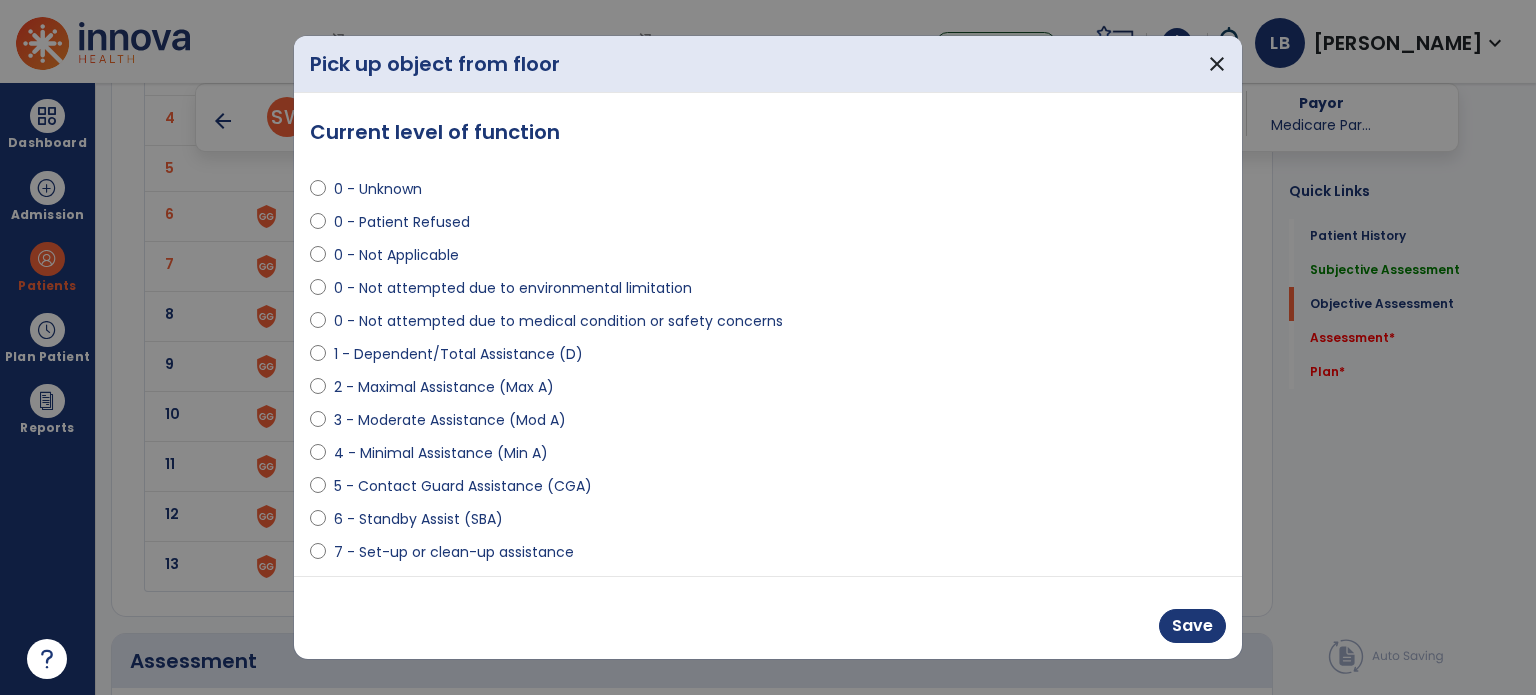 select on "**********" 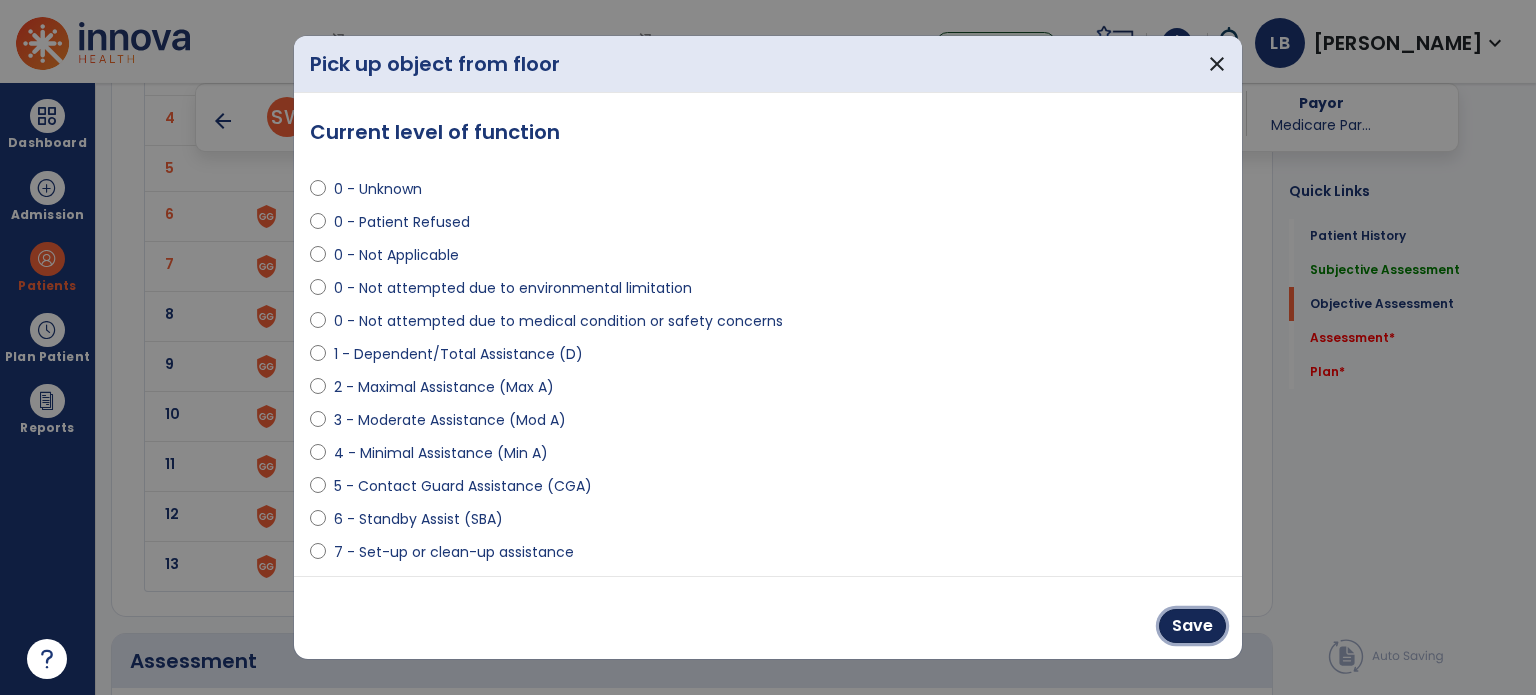 click on "Save" at bounding box center (1192, 626) 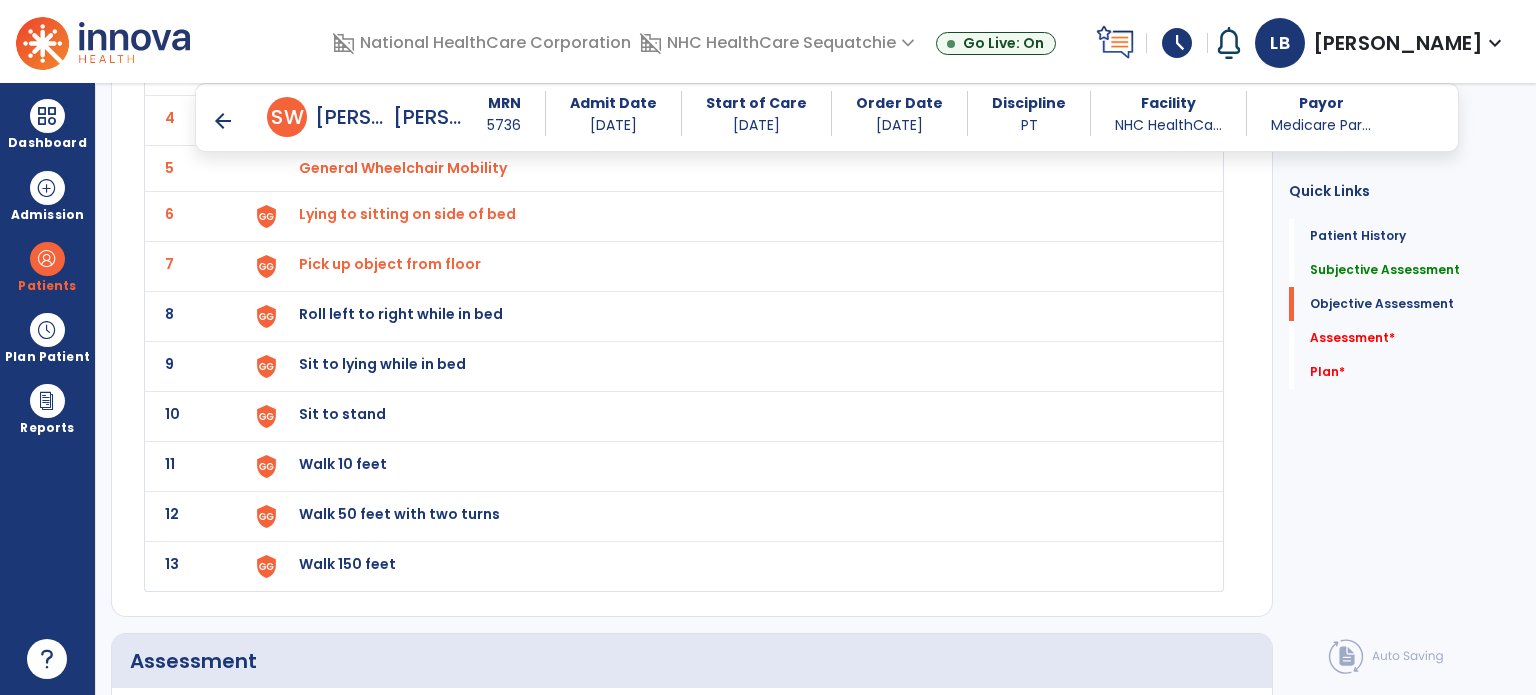 click on "Pick up object from floor" at bounding box center [356, -32] 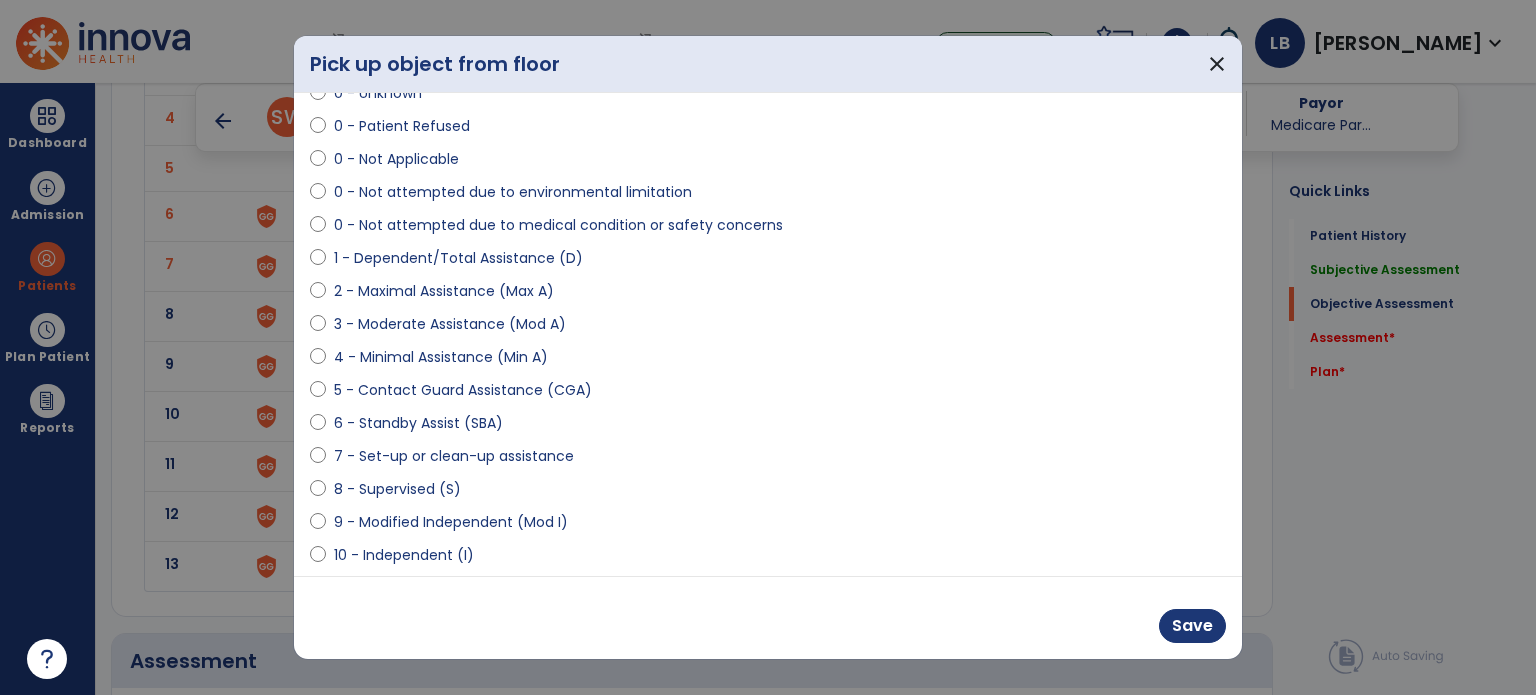 scroll, scrollTop: 204, scrollLeft: 0, axis: vertical 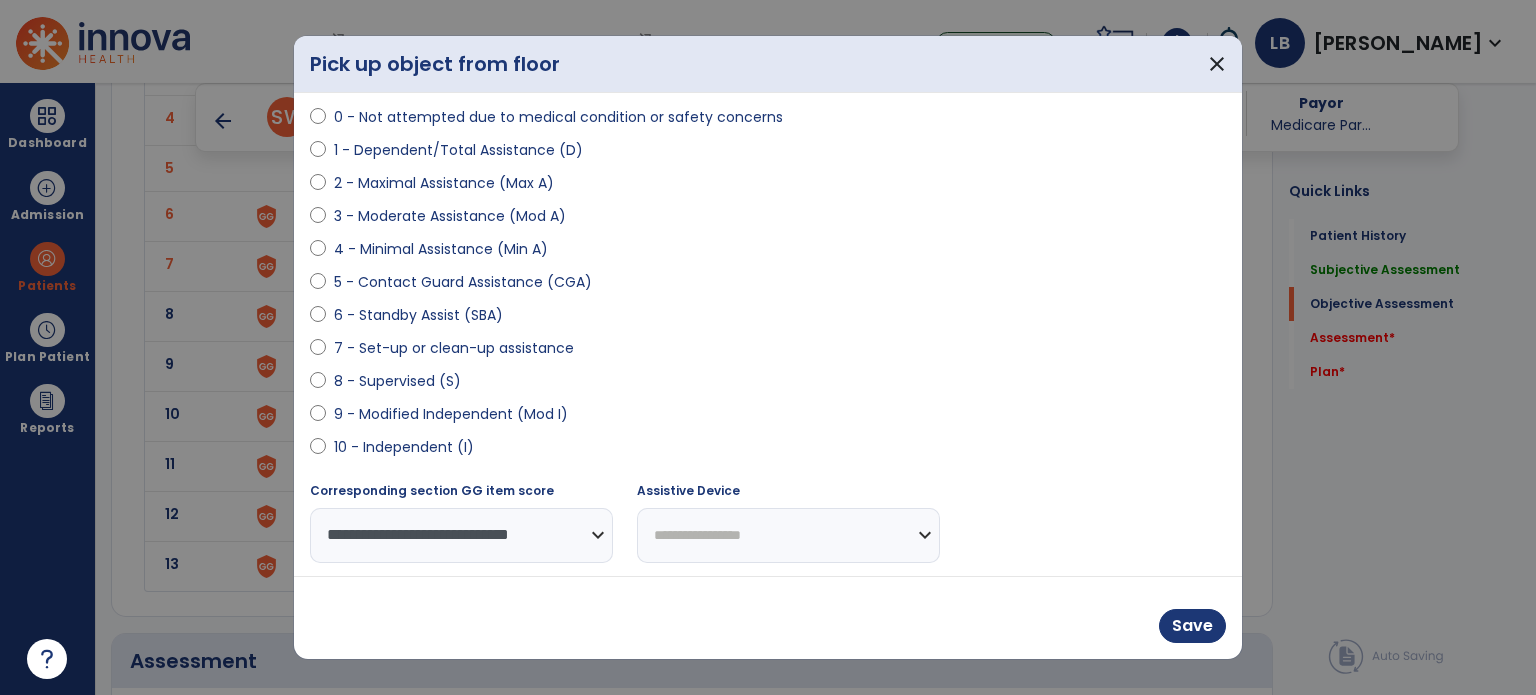click on "**********" at bounding box center [788, 535] 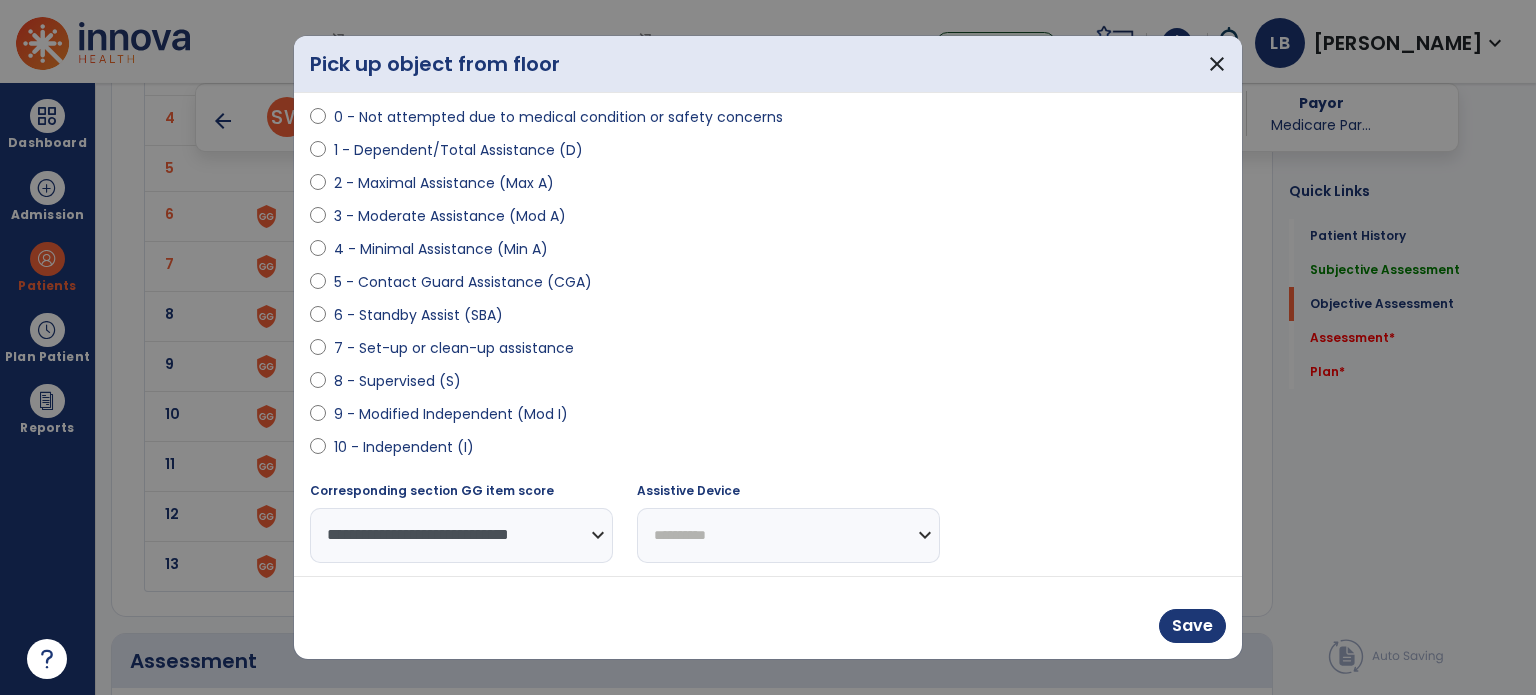 click on "**********" at bounding box center [788, 535] 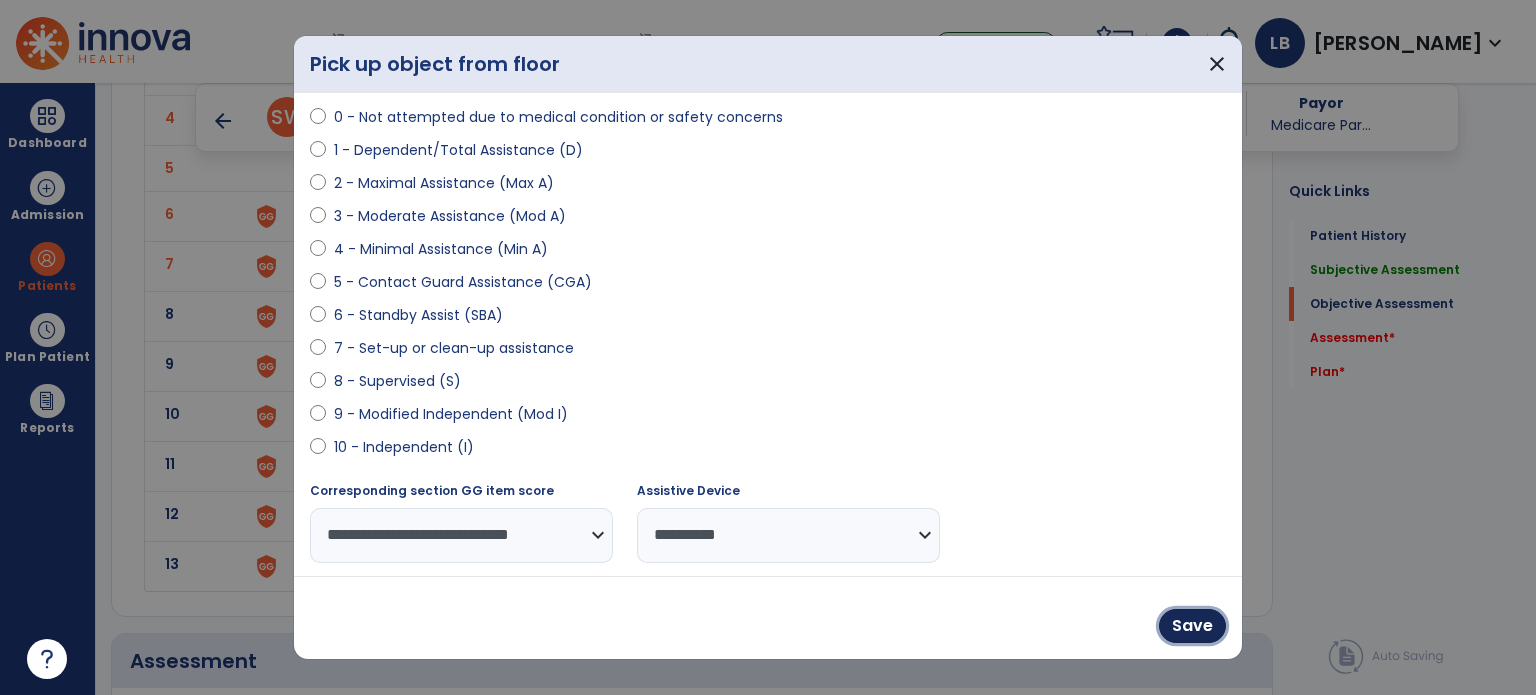 click on "Save" at bounding box center [1192, 626] 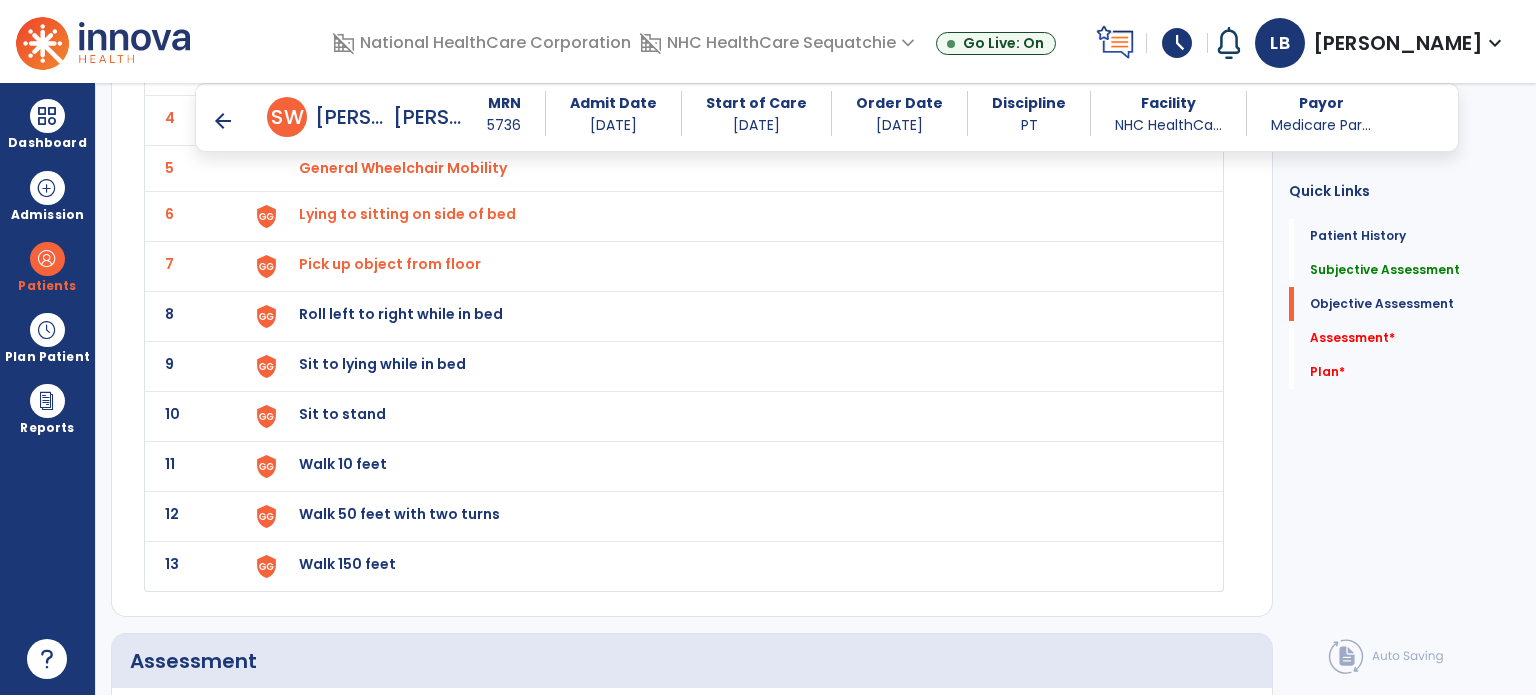 click on "Roll left to right while in bed" at bounding box center (356, -32) 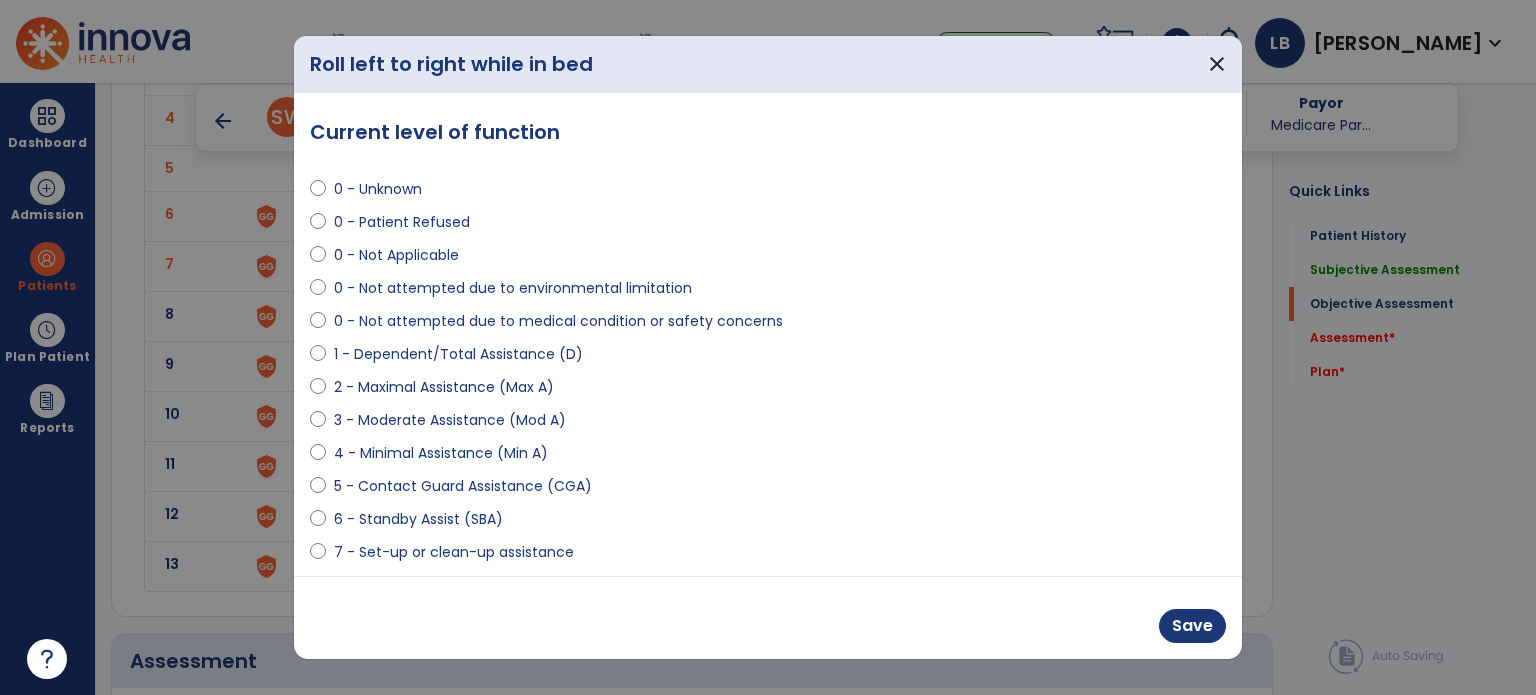 scroll, scrollTop: 200, scrollLeft: 0, axis: vertical 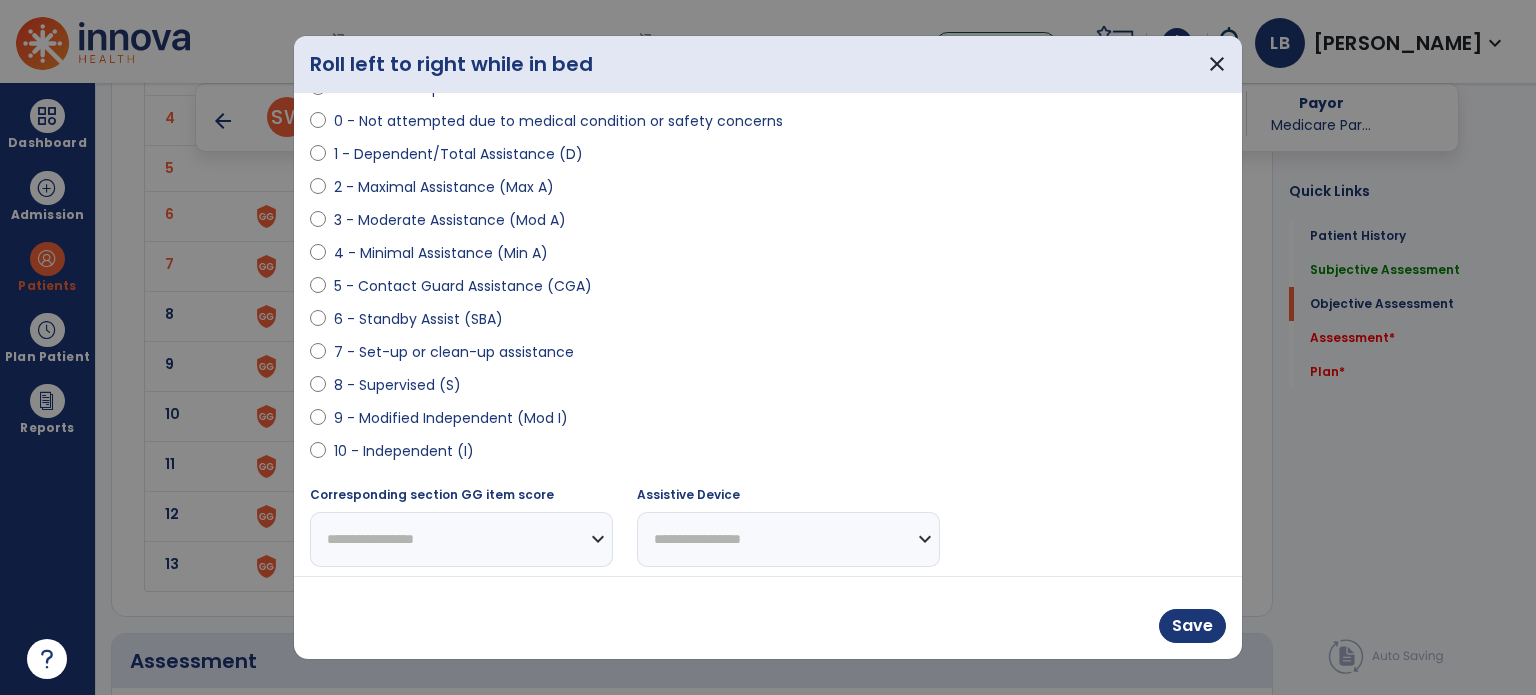 select on "**********" 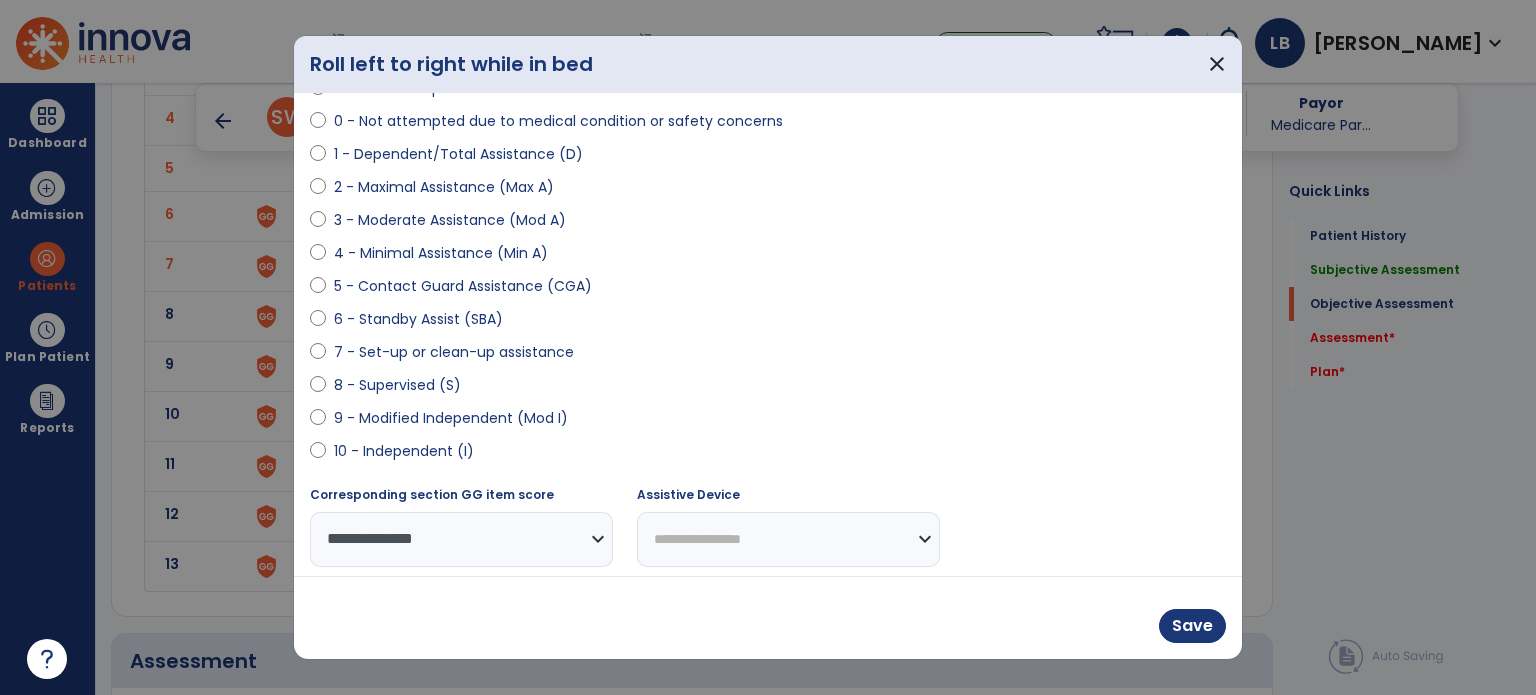 drag, startPoint x: 874, startPoint y: 538, endPoint x: 863, endPoint y: 527, distance: 15.556349 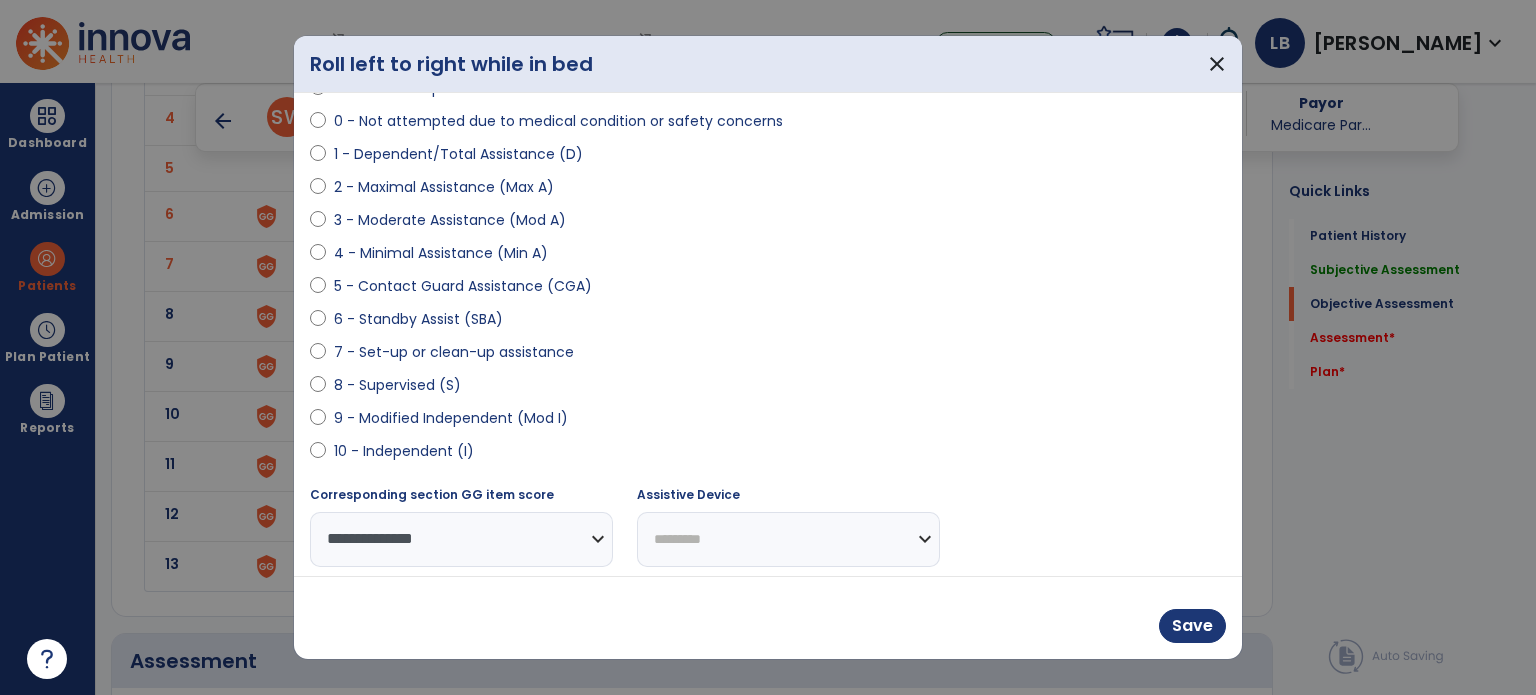 click on "**********" at bounding box center [788, 539] 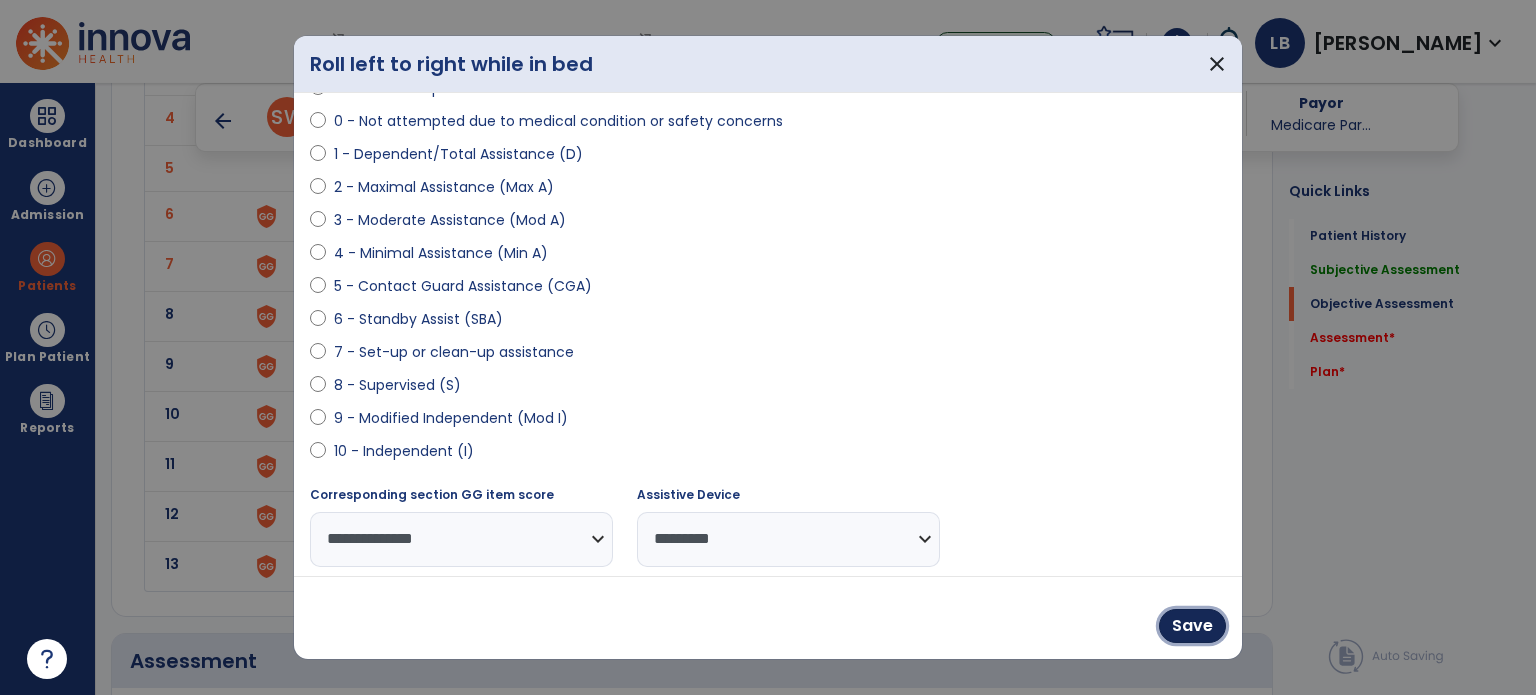 click on "Save" at bounding box center (1192, 626) 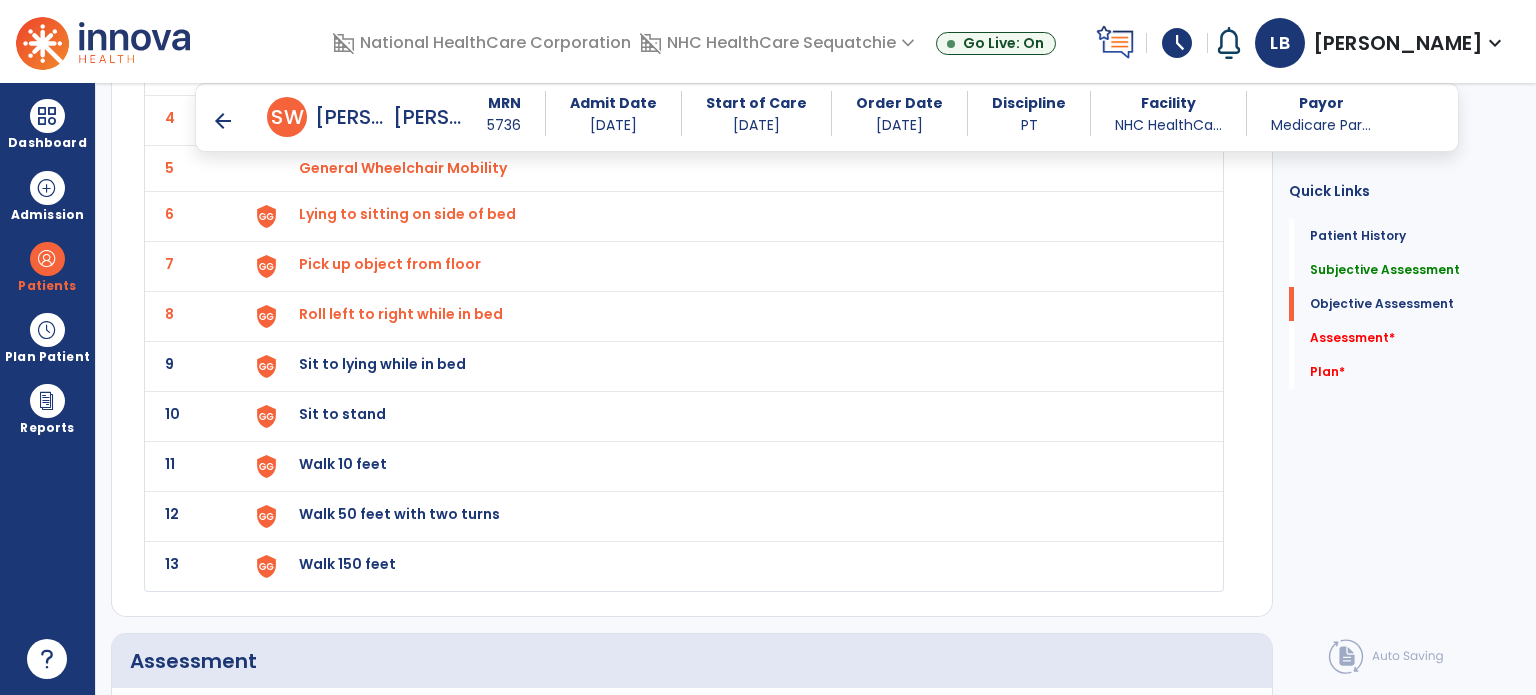 click on "Sit to lying while in bed" at bounding box center [356, -32] 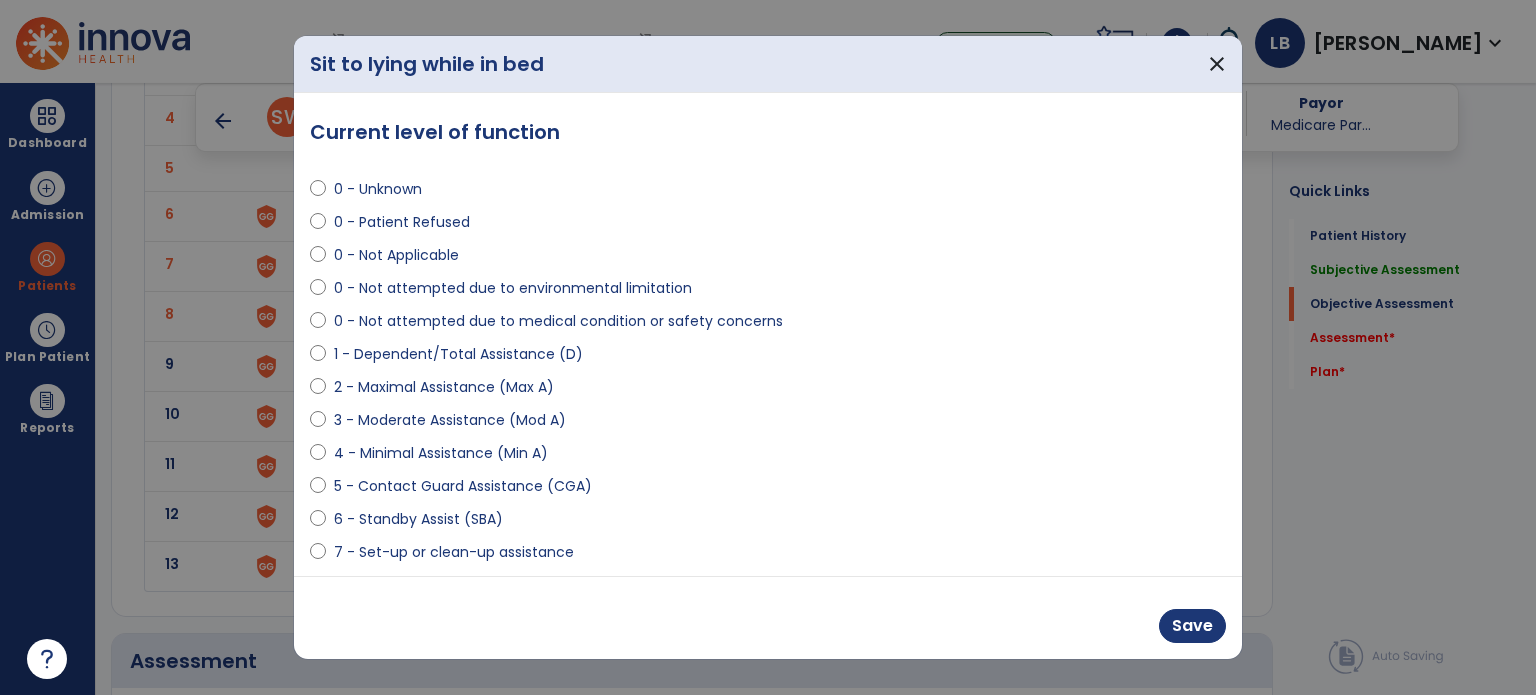 scroll, scrollTop: 200, scrollLeft: 0, axis: vertical 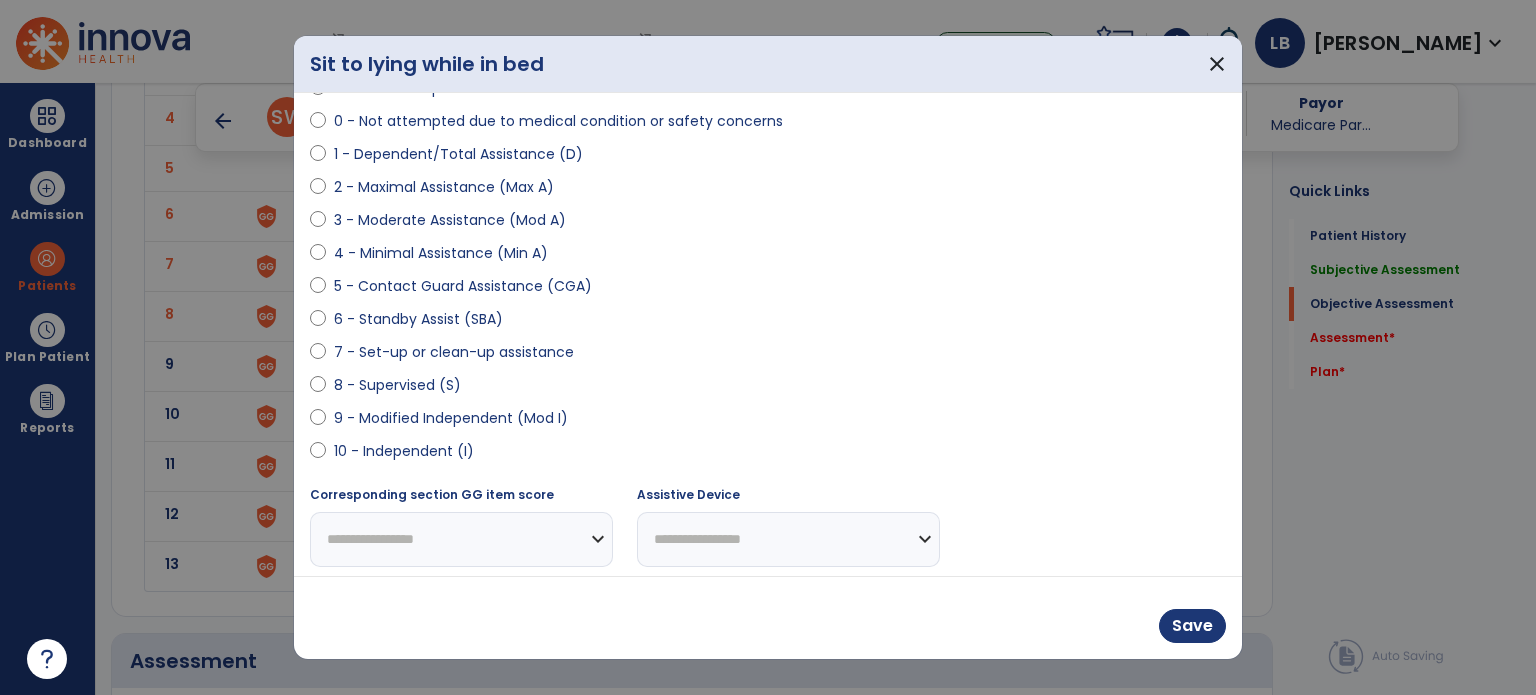 select on "**********" 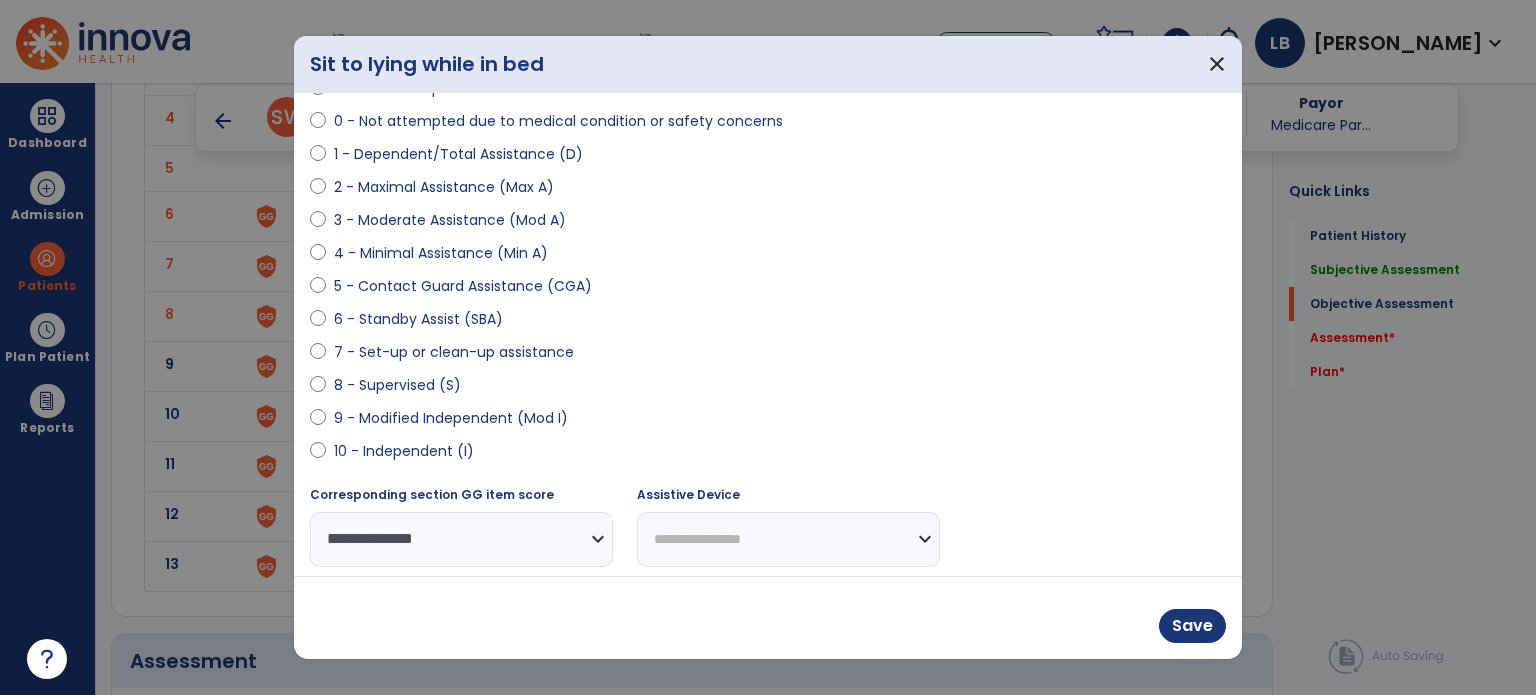 scroll, scrollTop: 204, scrollLeft: 0, axis: vertical 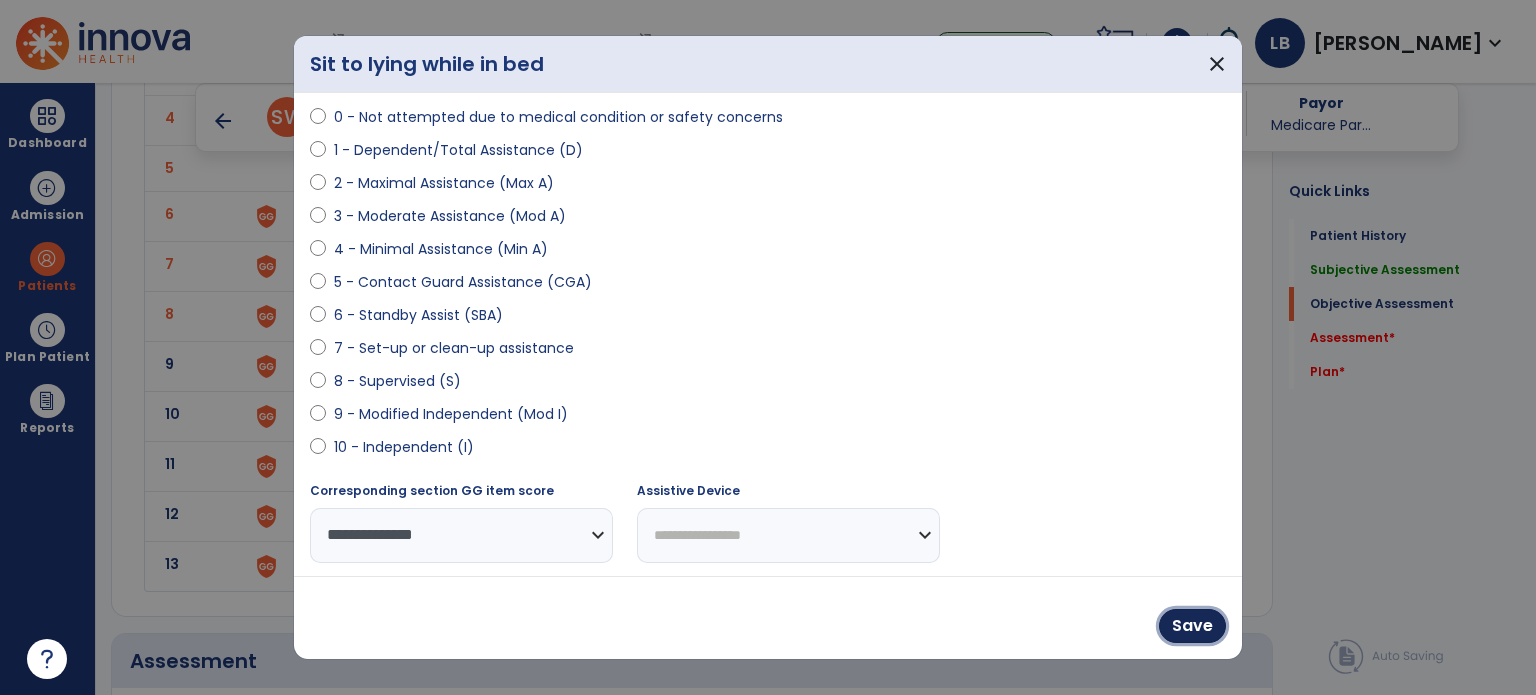 click on "Save" at bounding box center (1192, 626) 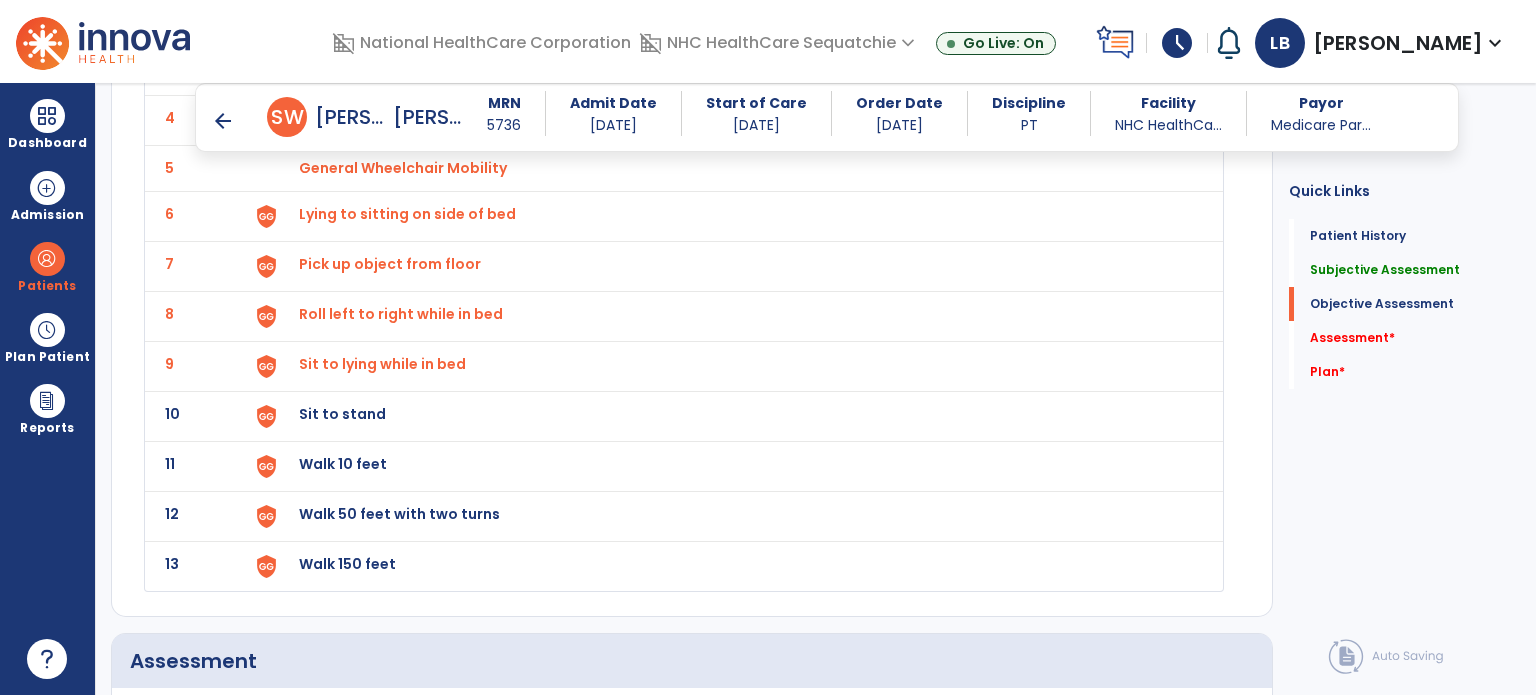 click on "Sit to stand" at bounding box center [356, -32] 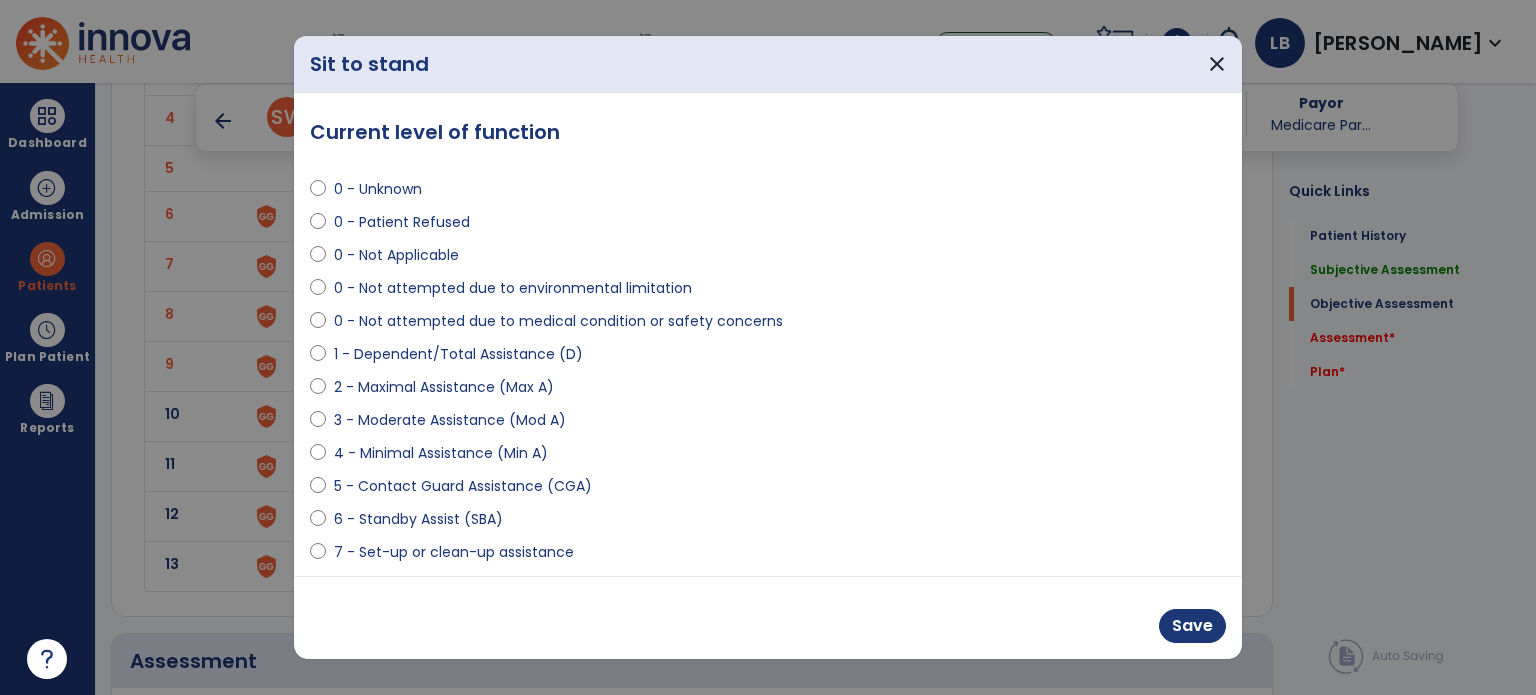 scroll, scrollTop: 100, scrollLeft: 0, axis: vertical 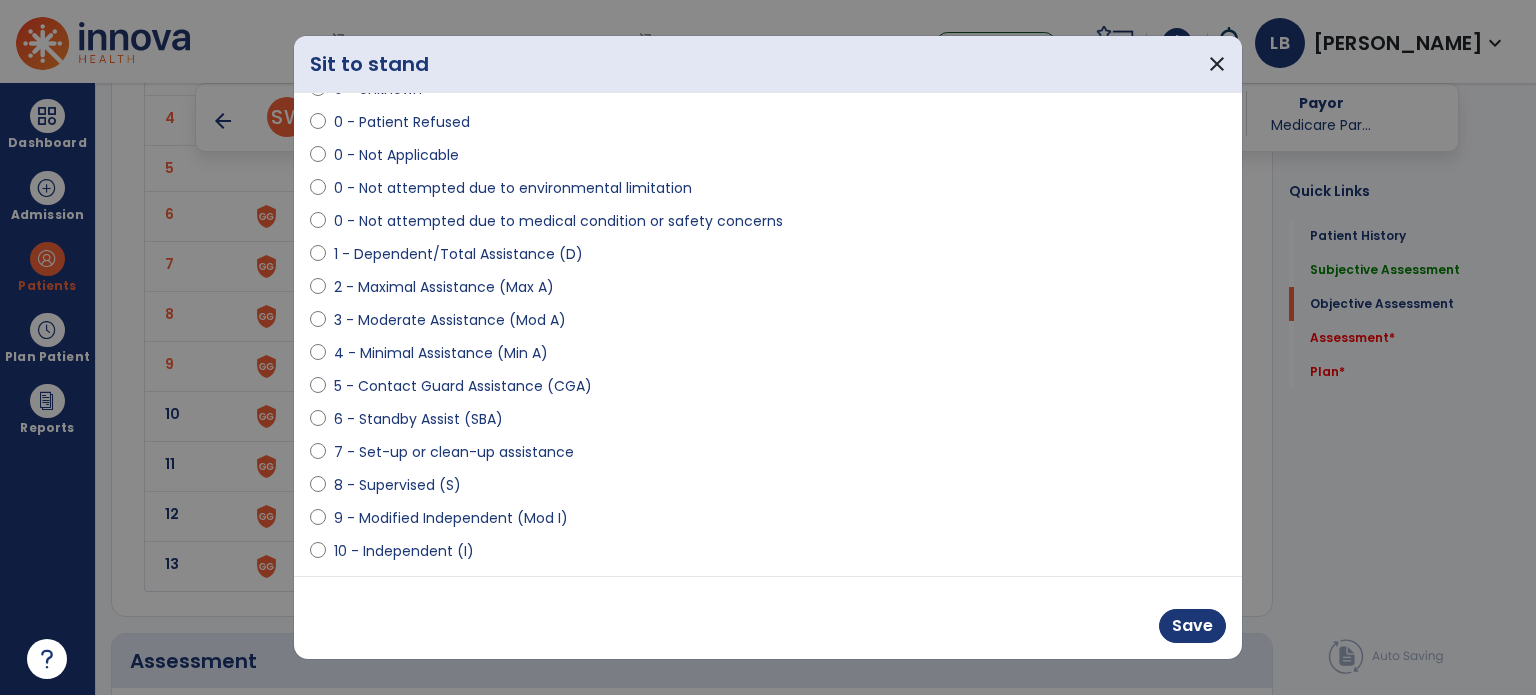 select on "**********" 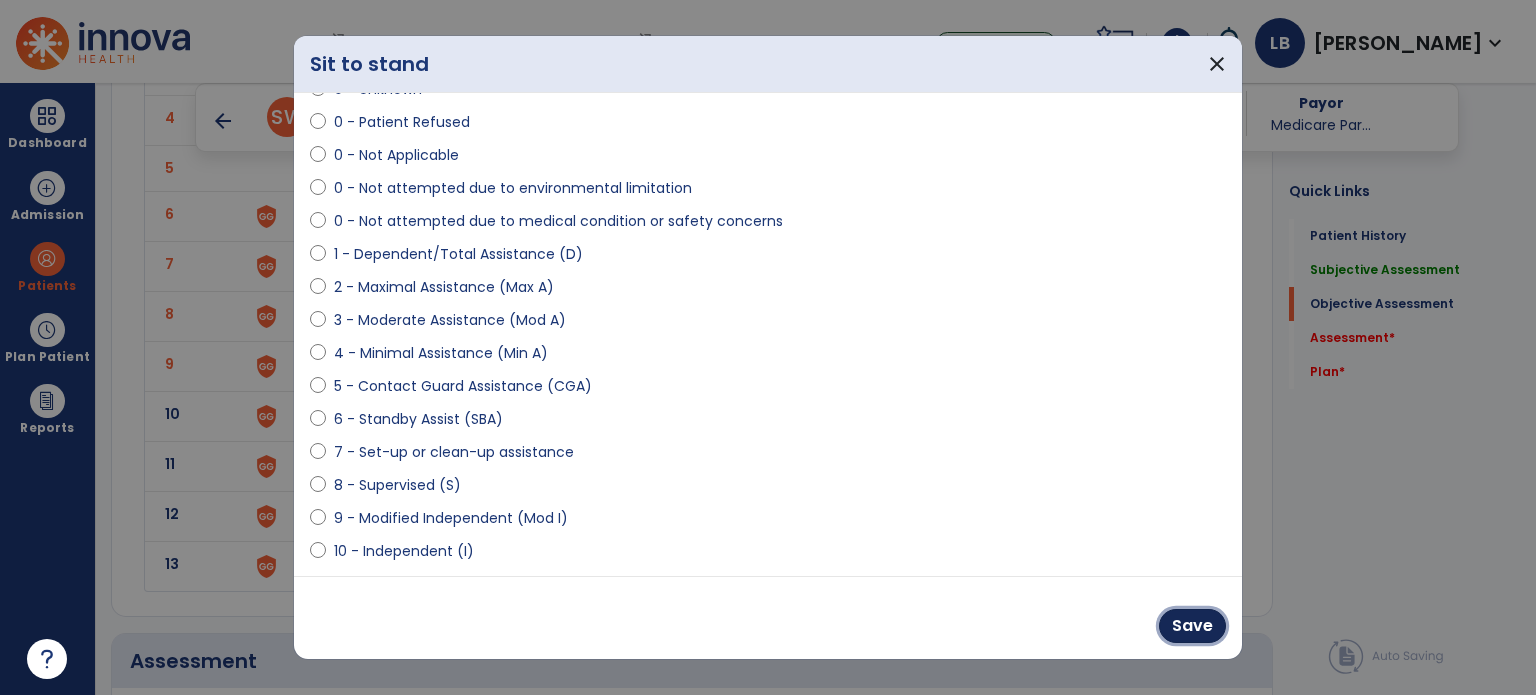 click on "Save" at bounding box center (1192, 626) 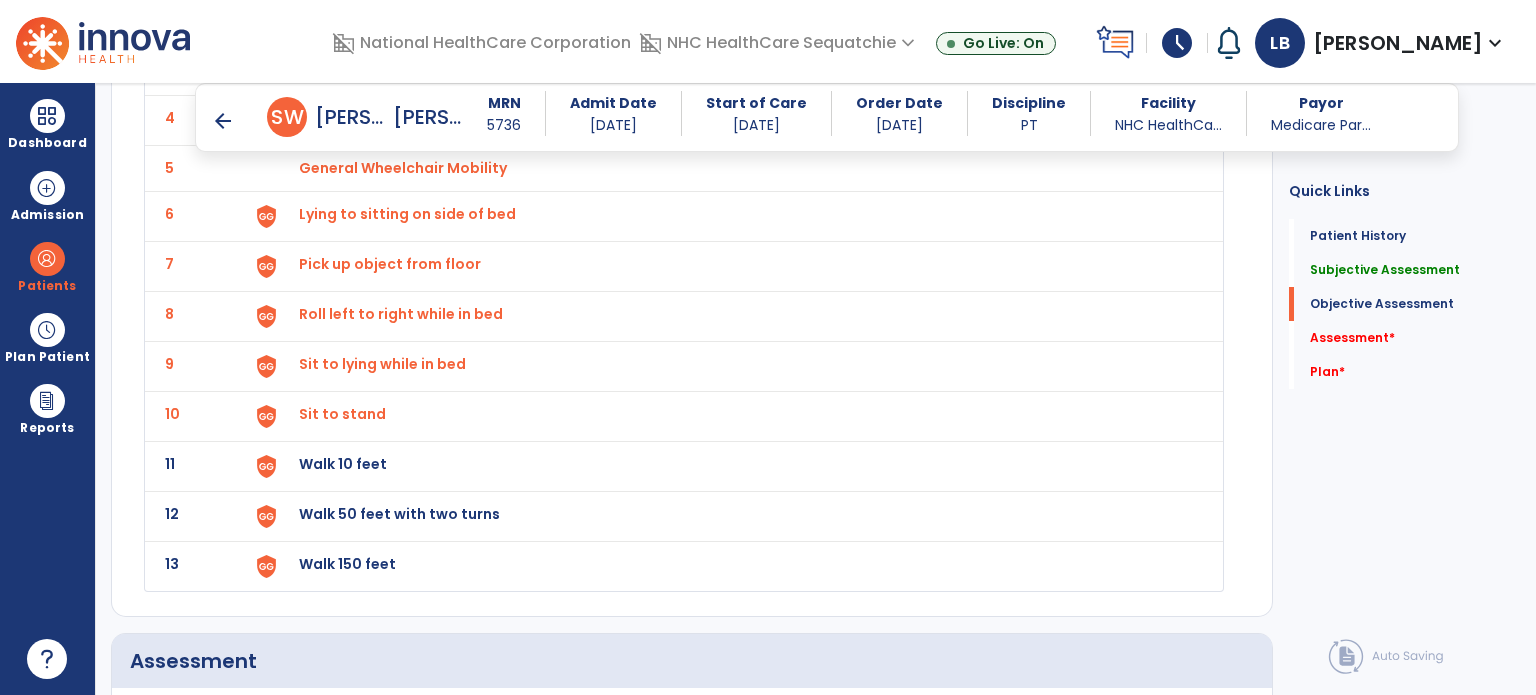 click on "Walk 10 feet" at bounding box center [356, -32] 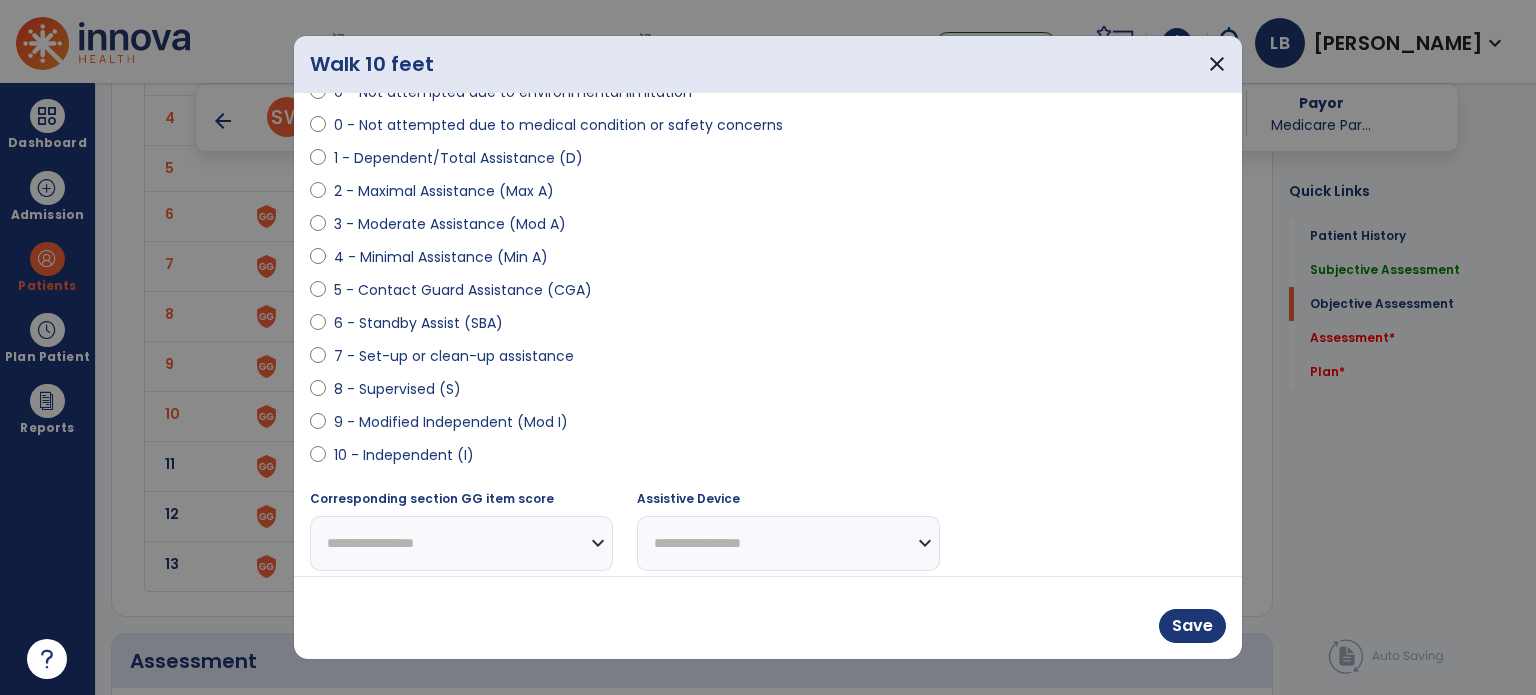 scroll, scrollTop: 200, scrollLeft: 0, axis: vertical 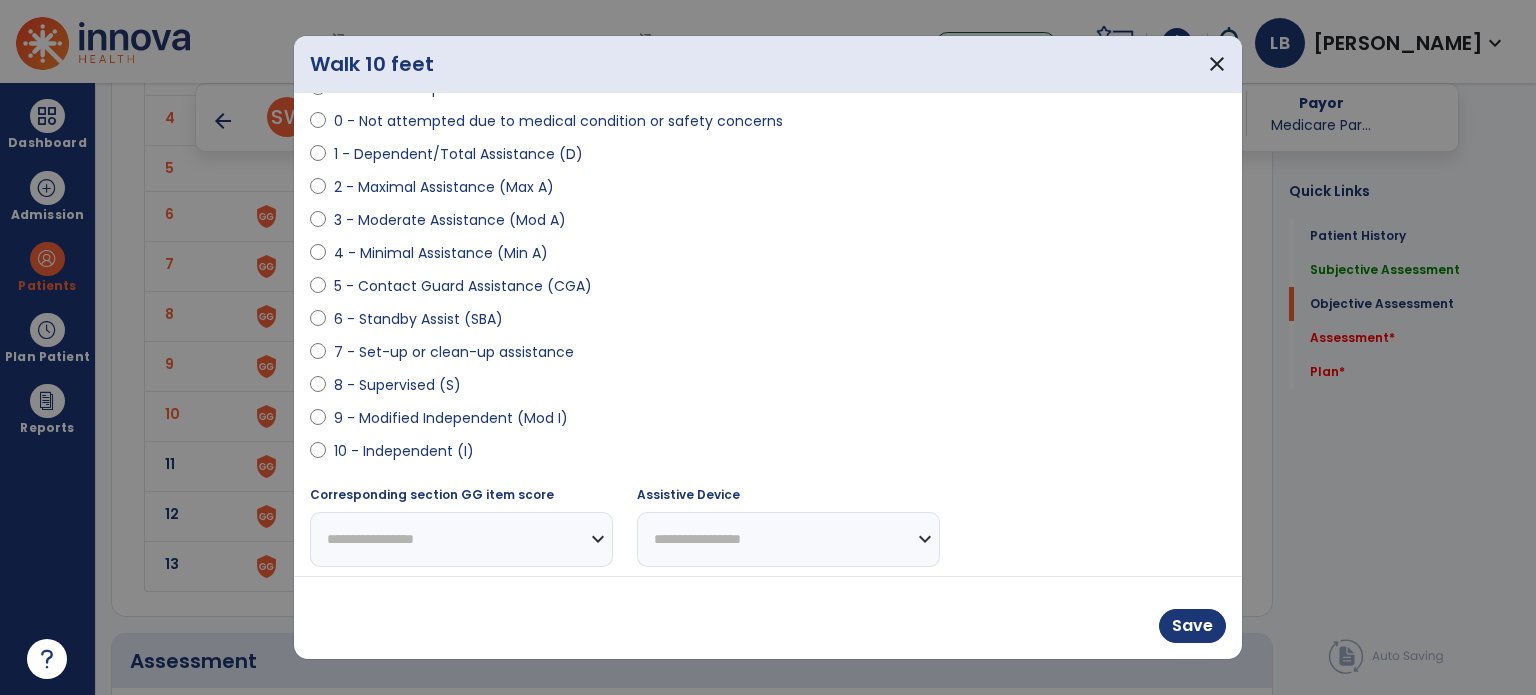 click on "5 - Contact Guard Assistance (CGA)" at bounding box center [768, 290] 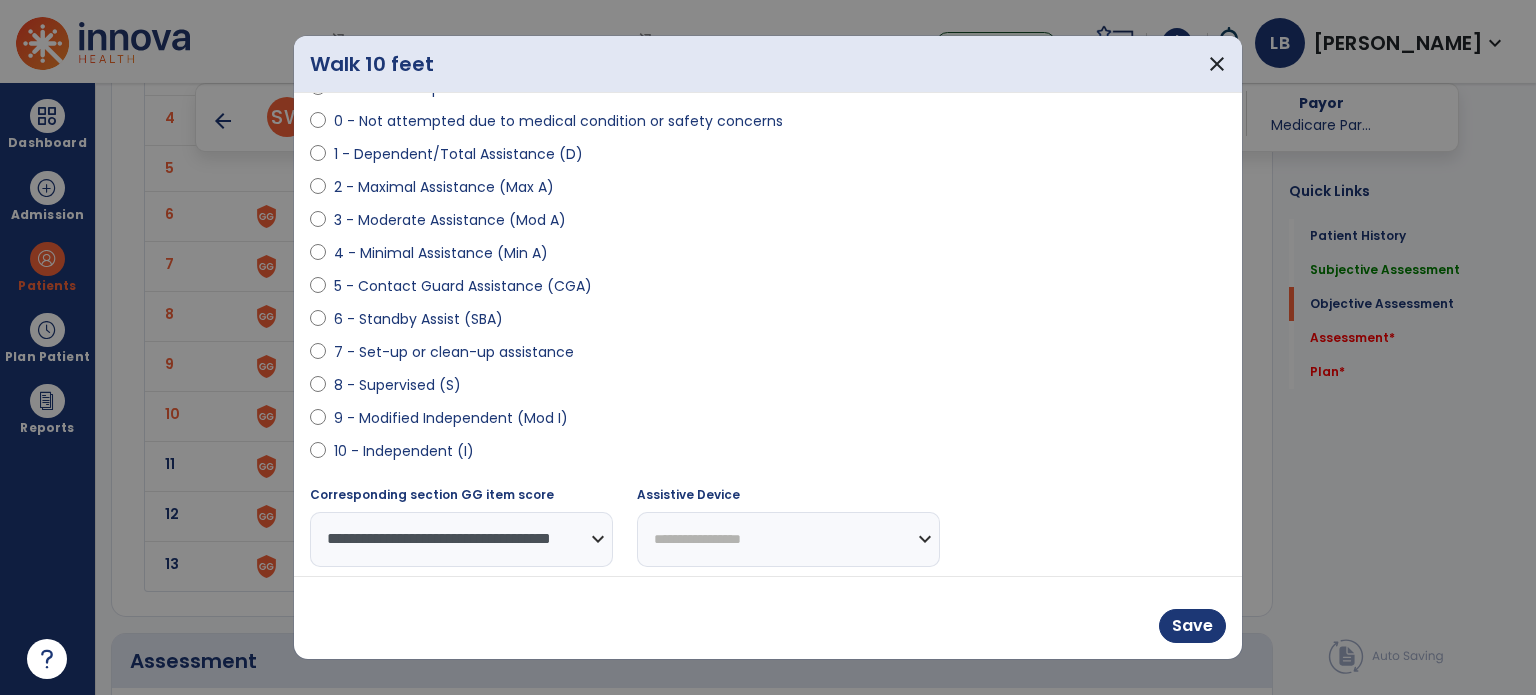 drag, startPoint x: 706, startPoint y: 532, endPoint x: 707, endPoint y: 515, distance: 17.029387 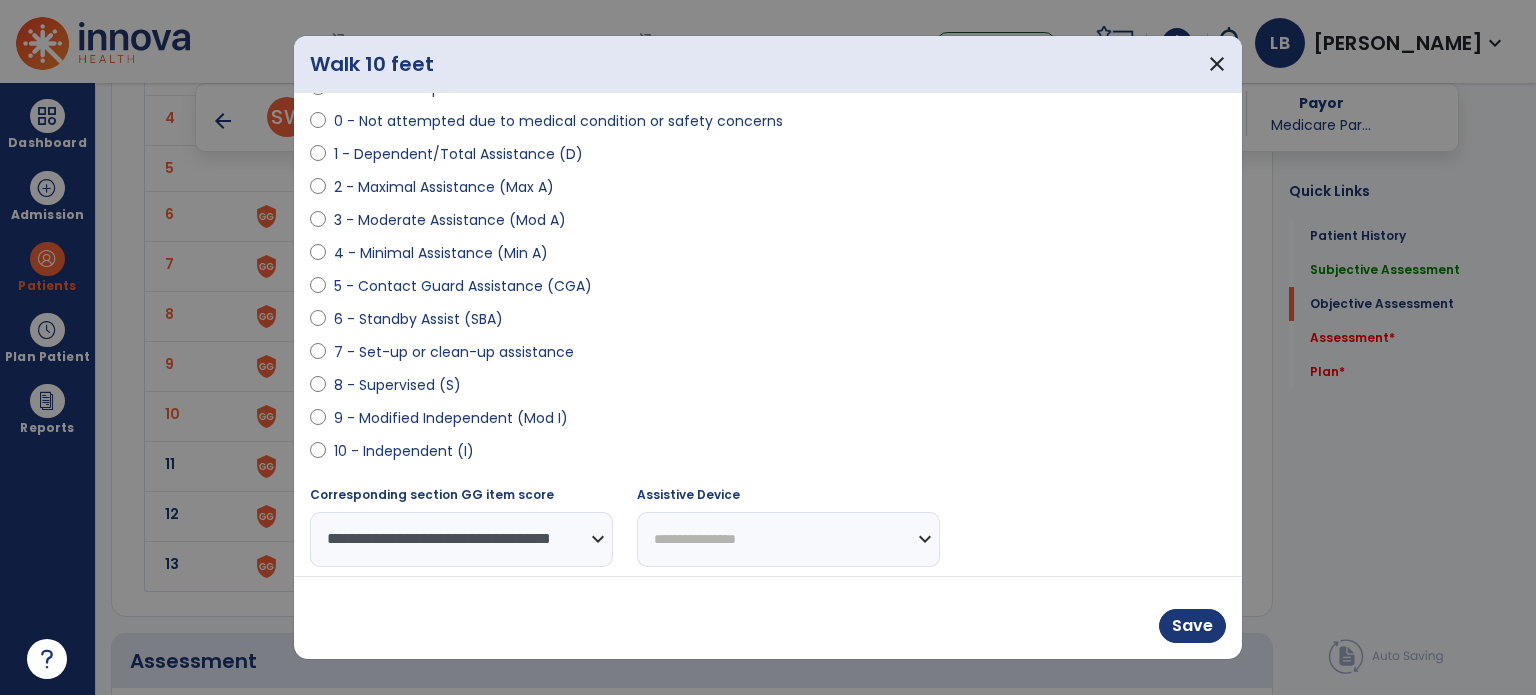 click on "**********" at bounding box center [788, 539] 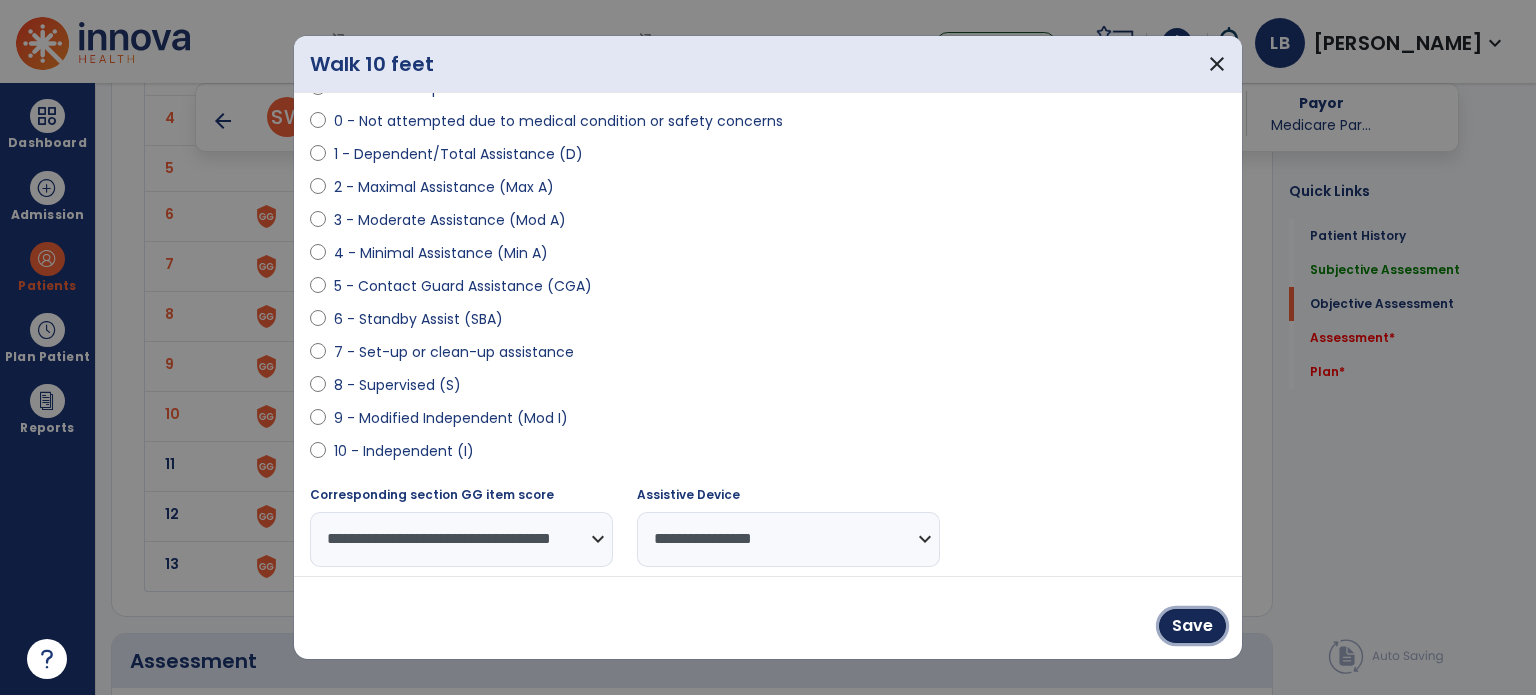 drag, startPoint x: 1180, startPoint y: 635, endPoint x: 948, endPoint y: 574, distance: 239.88539 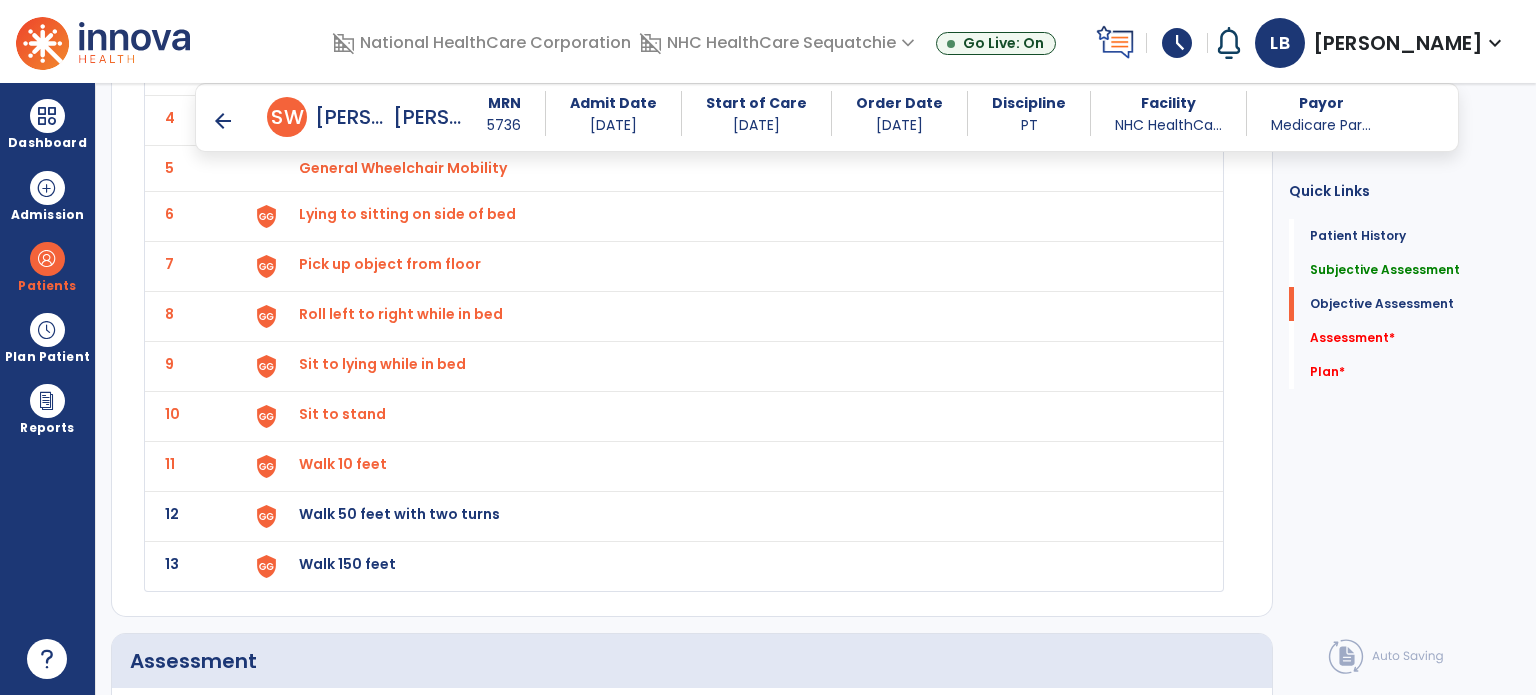 click on "Walk 50 feet with two turns" at bounding box center [356, -32] 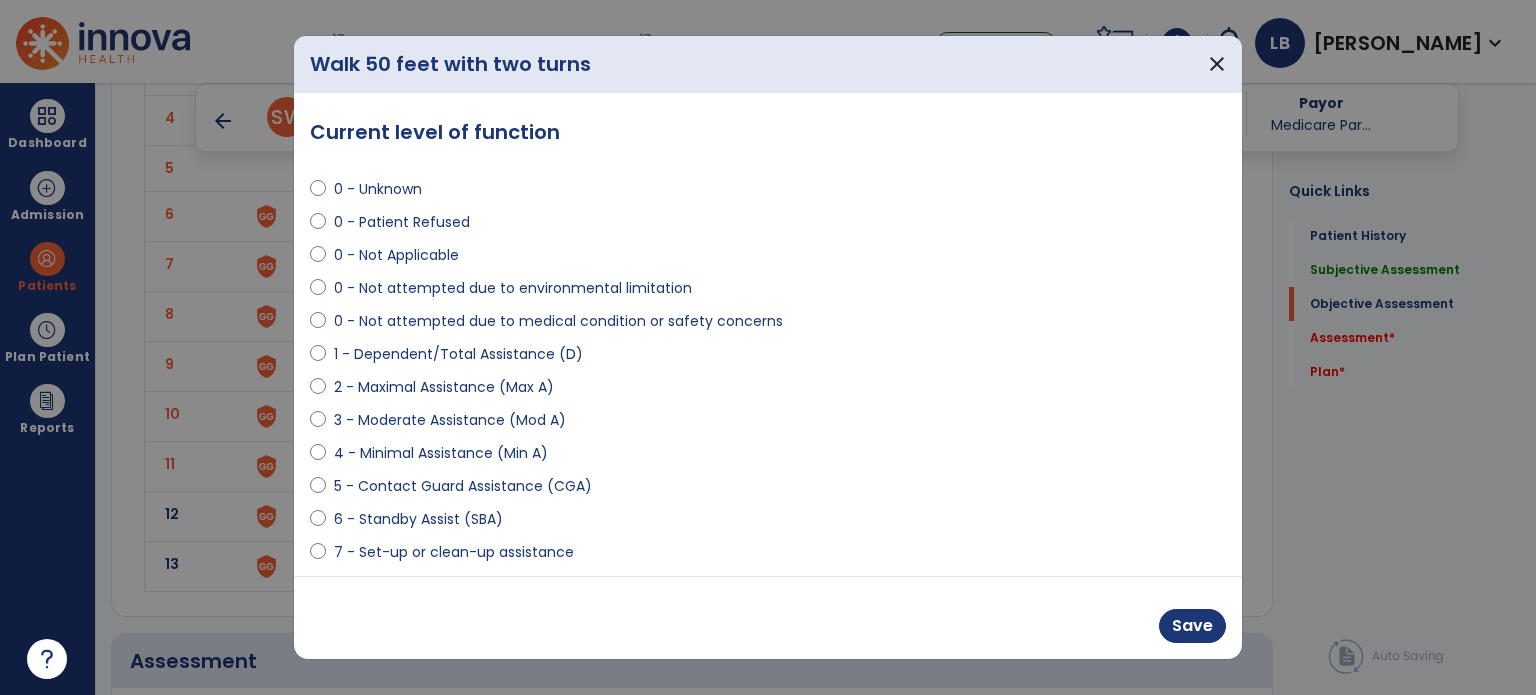 select on "**********" 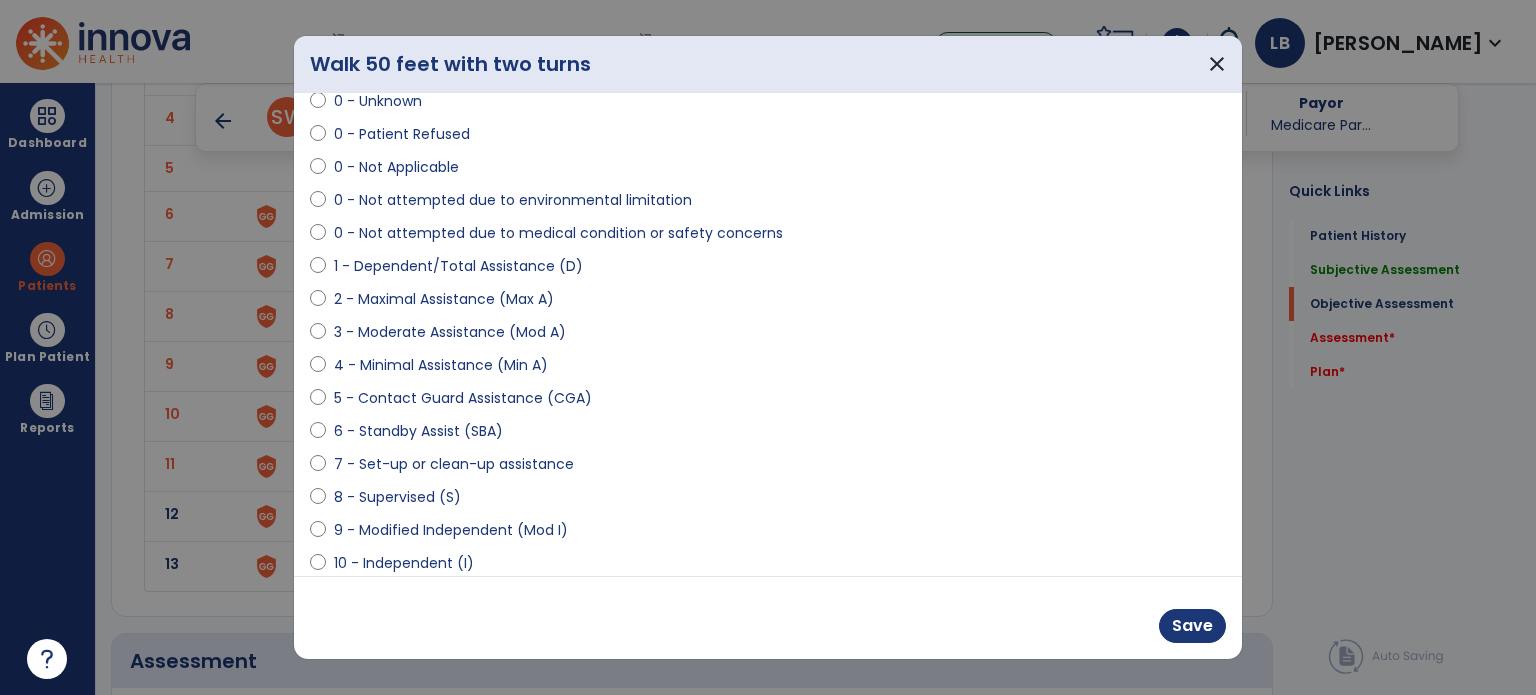 scroll, scrollTop: 204, scrollLeft: 0, axis: vertical 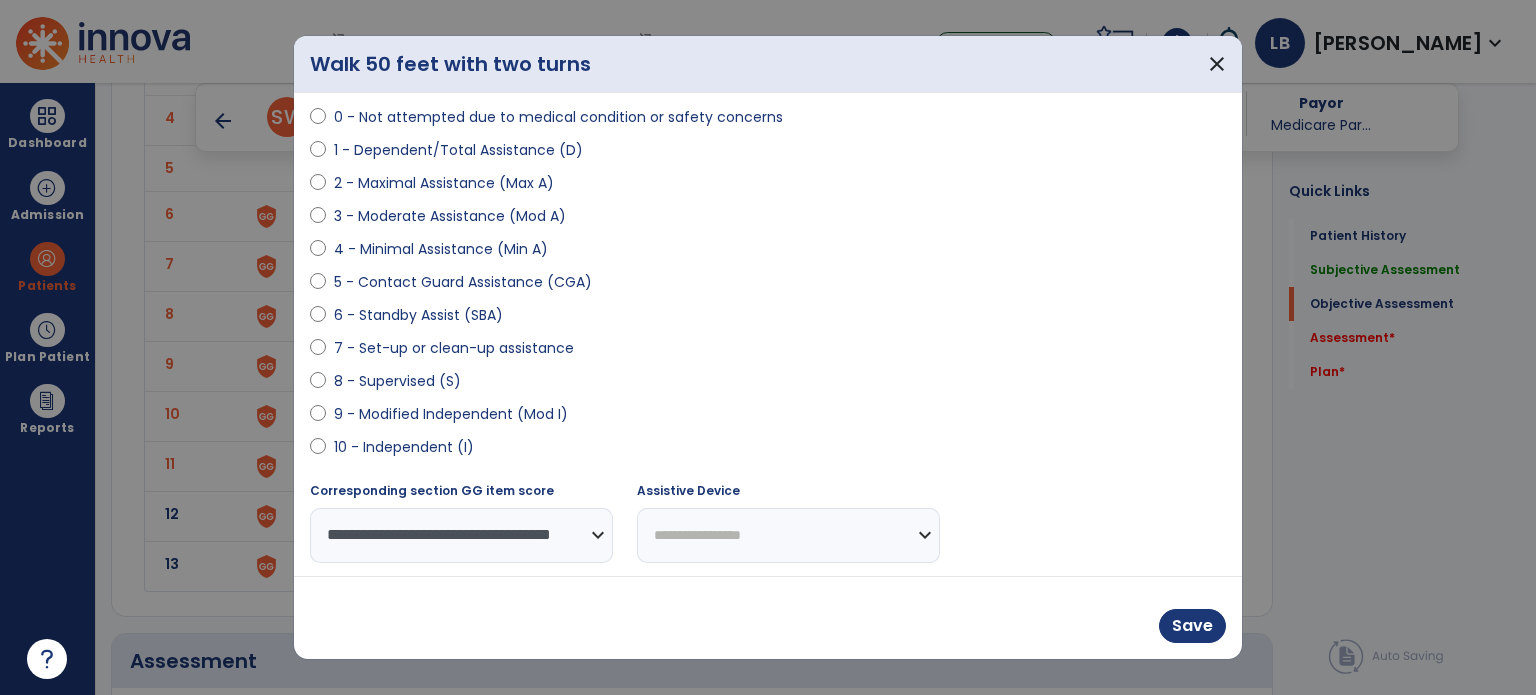 drag, startPoint x: 783, startPoint y: 554, endPoint x: 773, endPoint y: 523, distance: 32.572994 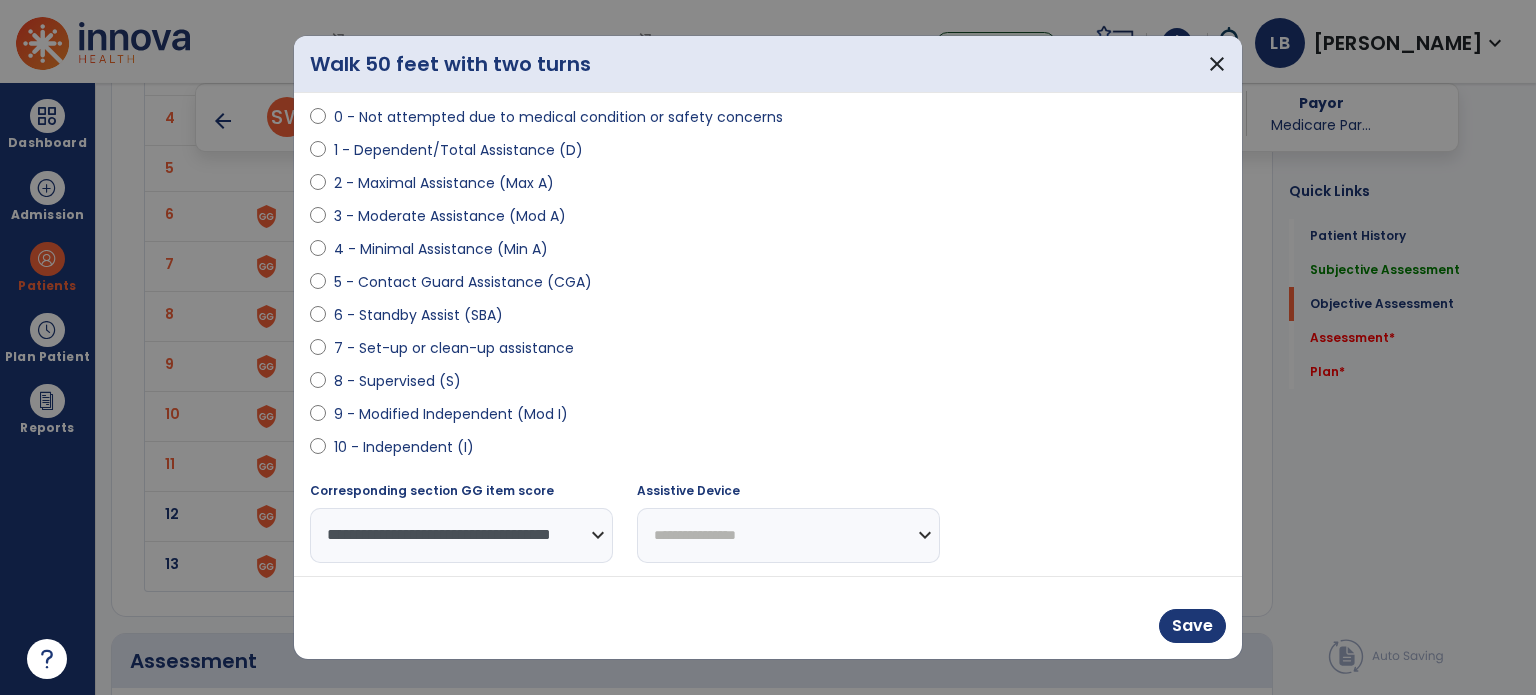 click on "**********" at bounding box center [788, 535] 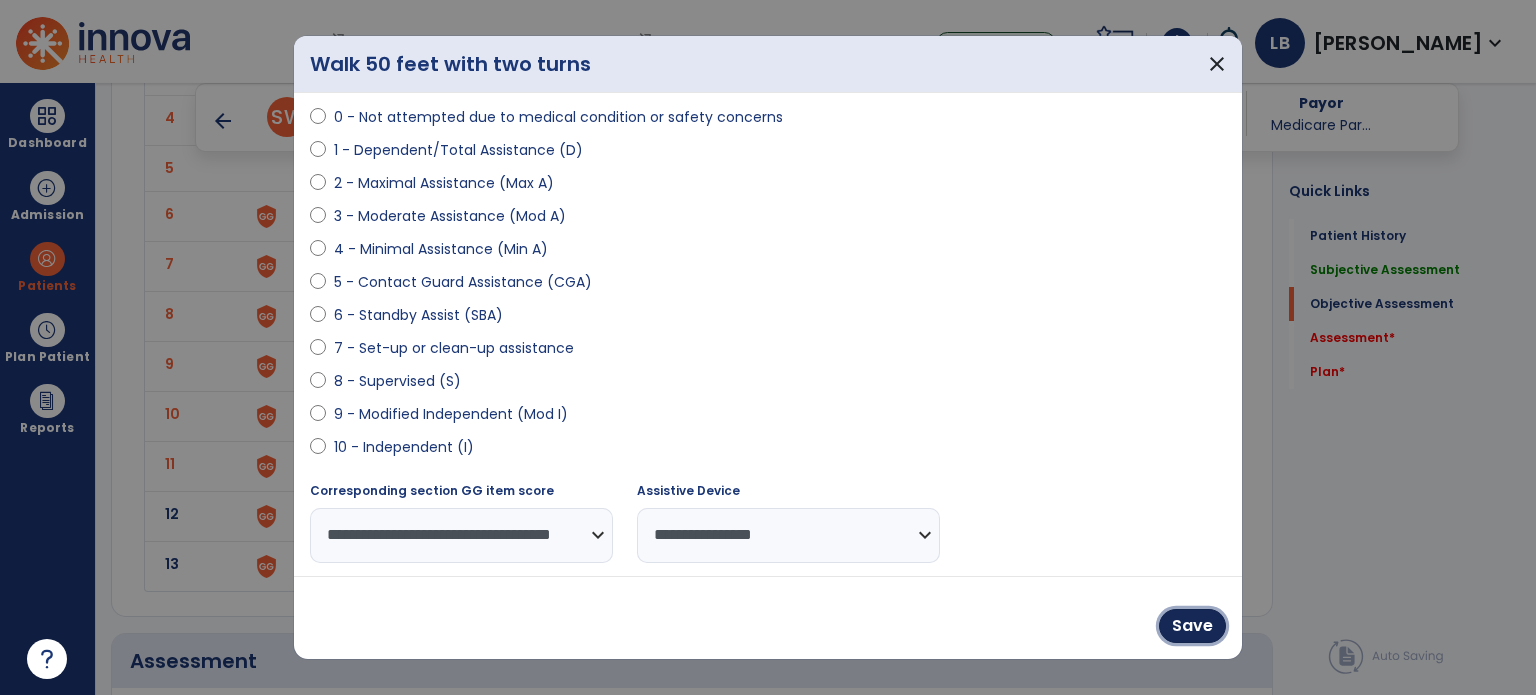 click on "Save" at bounding box center [1192, 626] 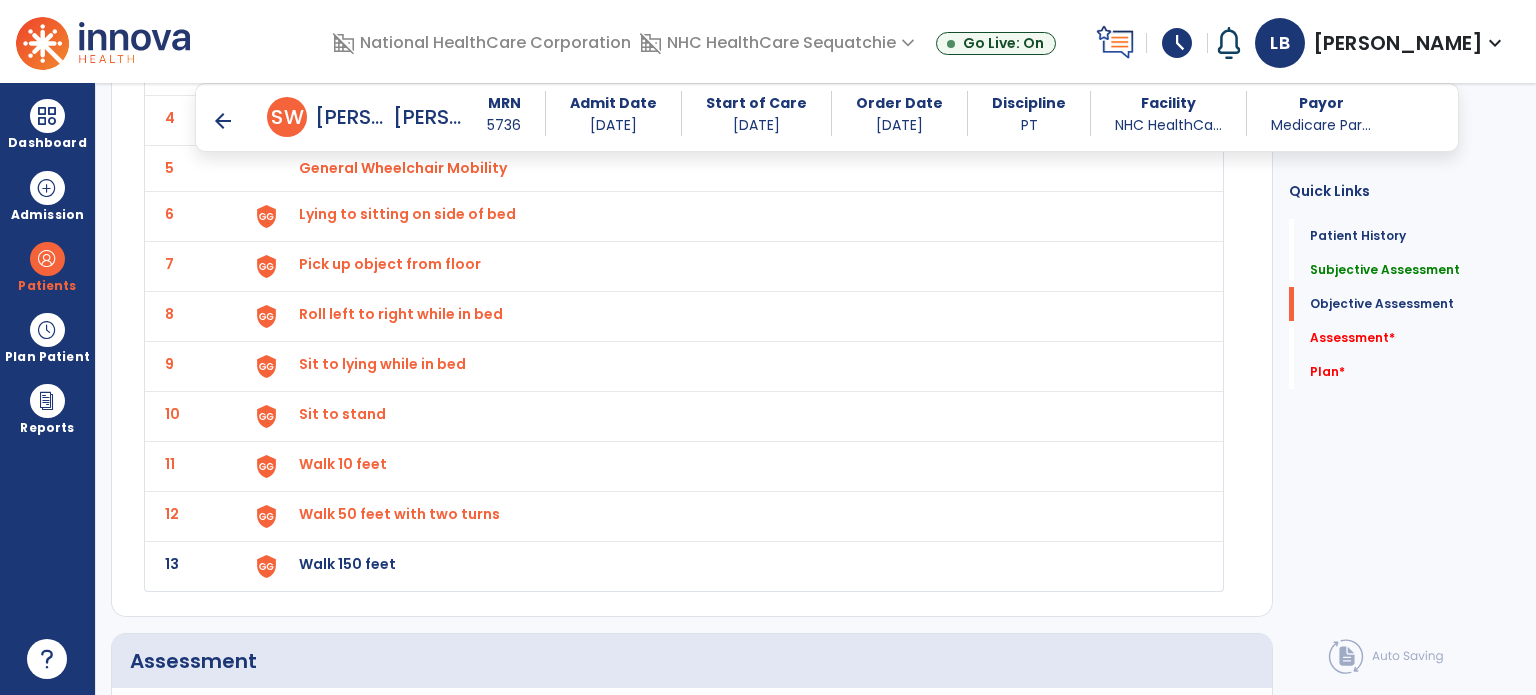 click on "Walk 50 feet with two turns" at bounding box center [356, -32] 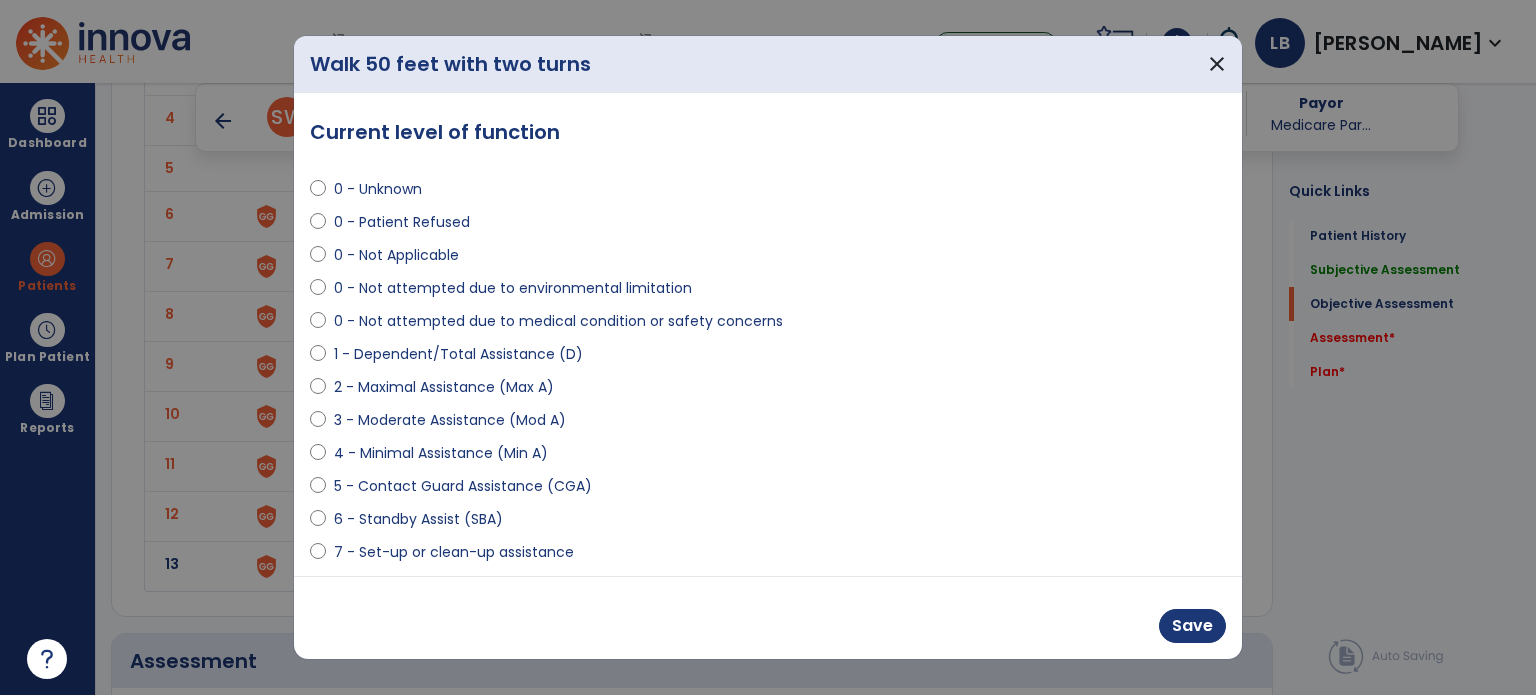 select on "**********" 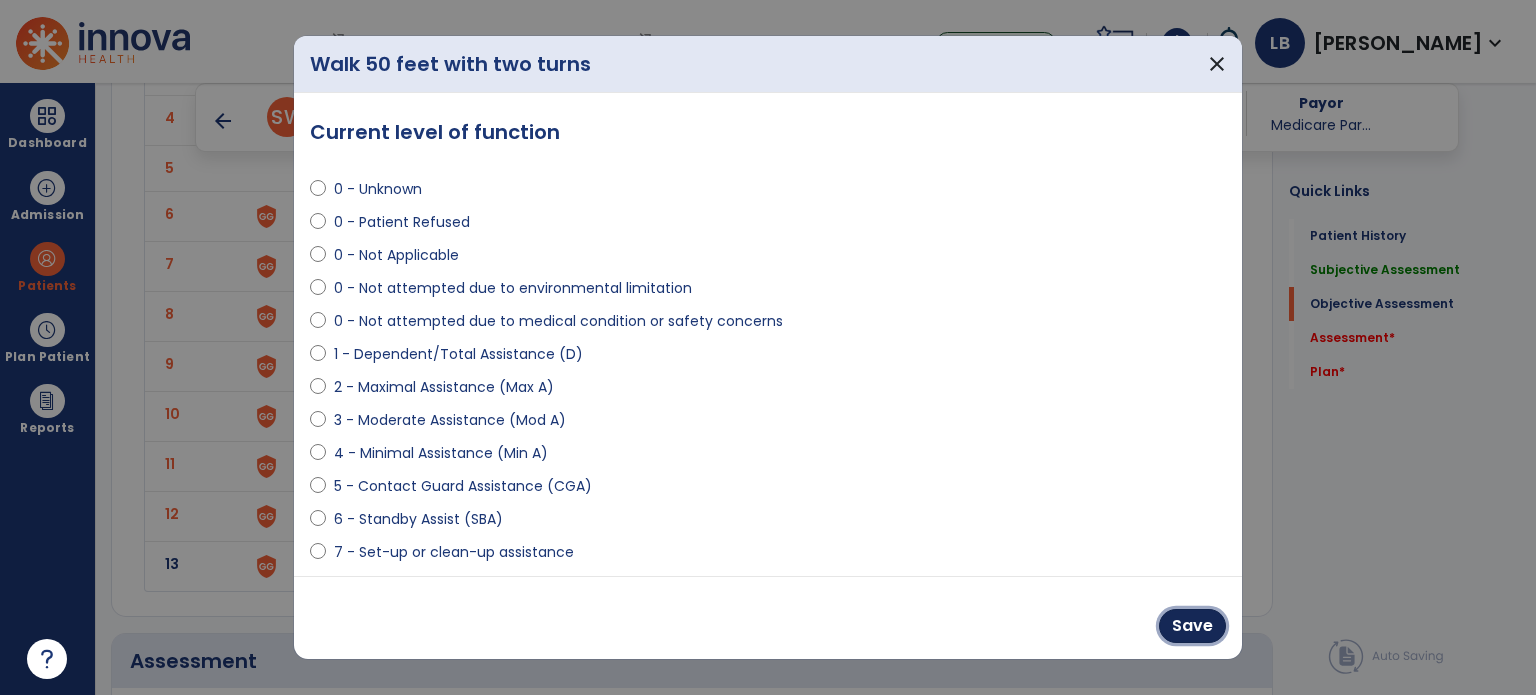 click on "Save" at bounding box center (1192, 626) 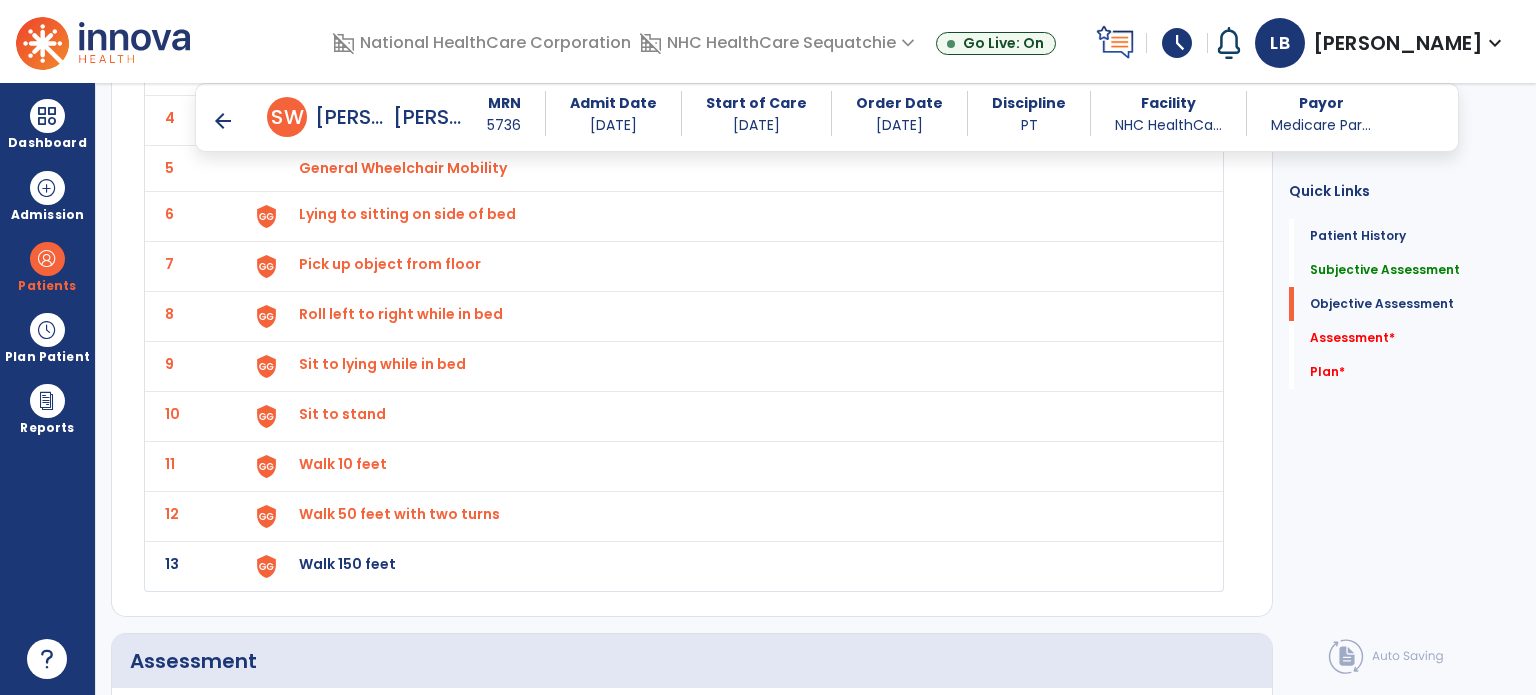 click on "Walk 150 feet" at bounding box center (356, -32) 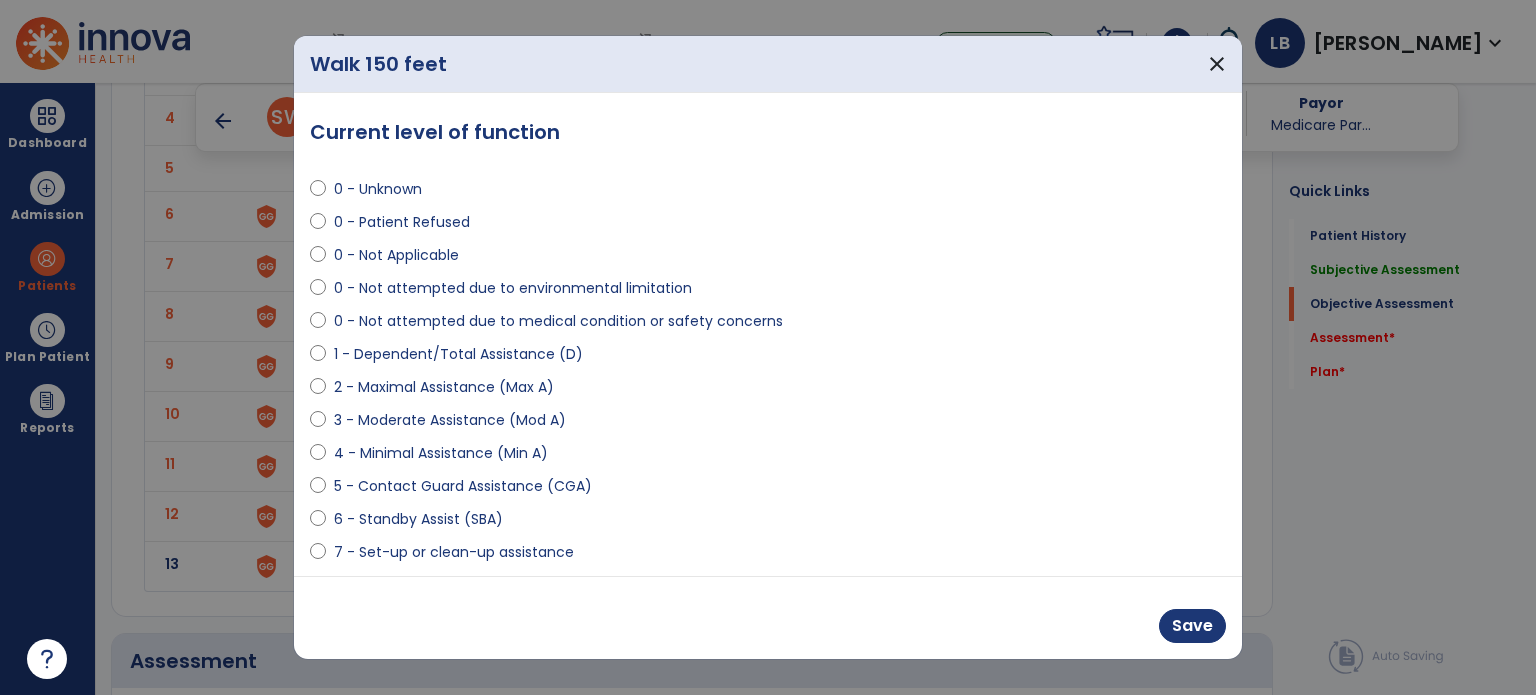 click on "0 - Not attempted due to medical condition or safety concerns" at bounding box center [768, 325] 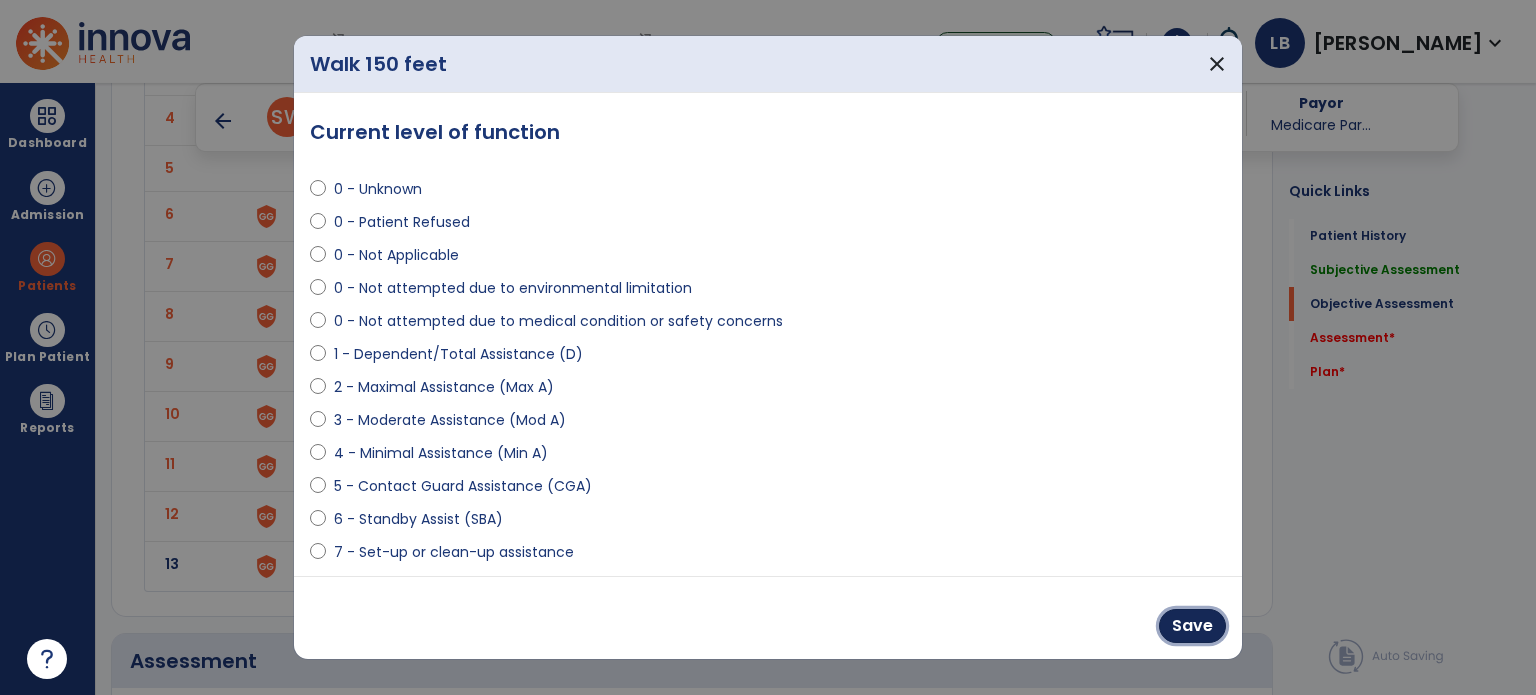 drag, startPoint x: 1208, startPoint y: 636, endPoint x: 1221, endPoint y: 623, distance: 18.384777 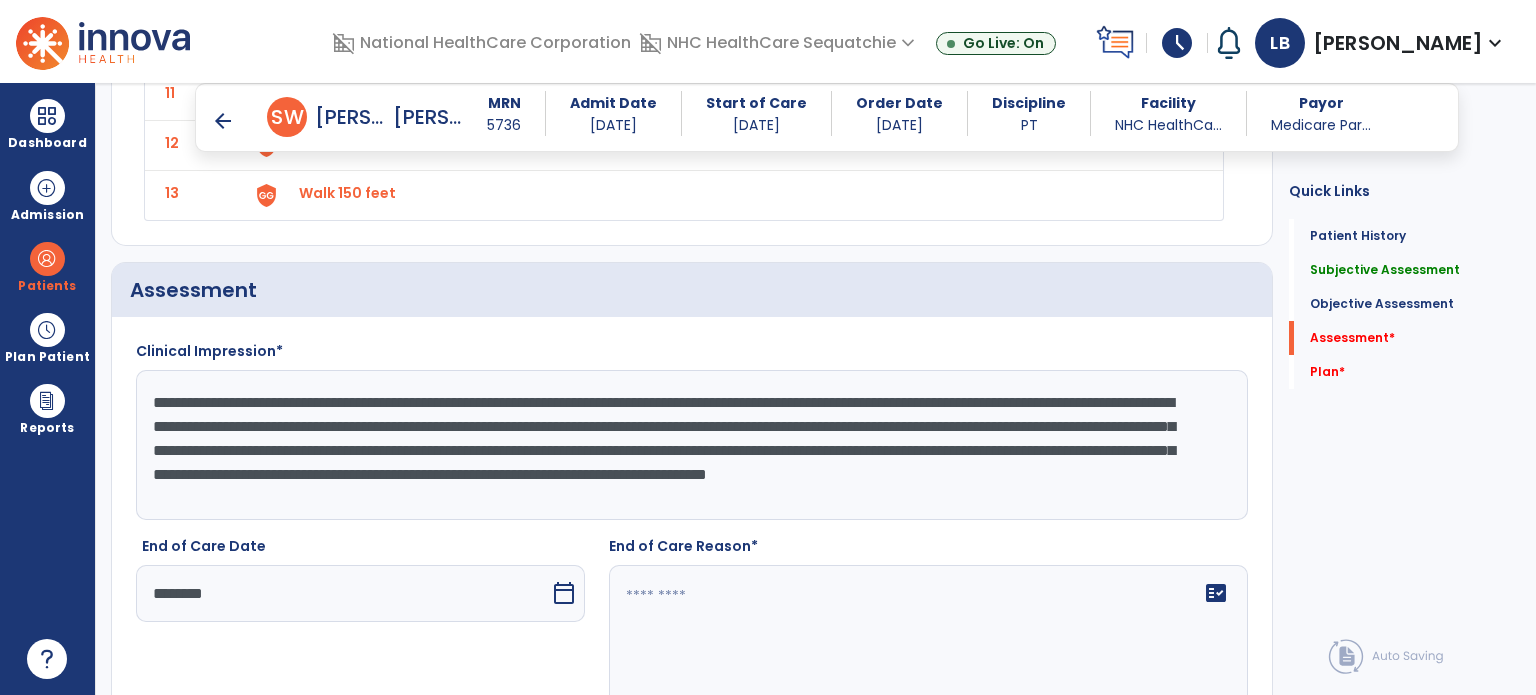 scroll, scrollTop: 3676, scrollLeft: 0, axis: vertical 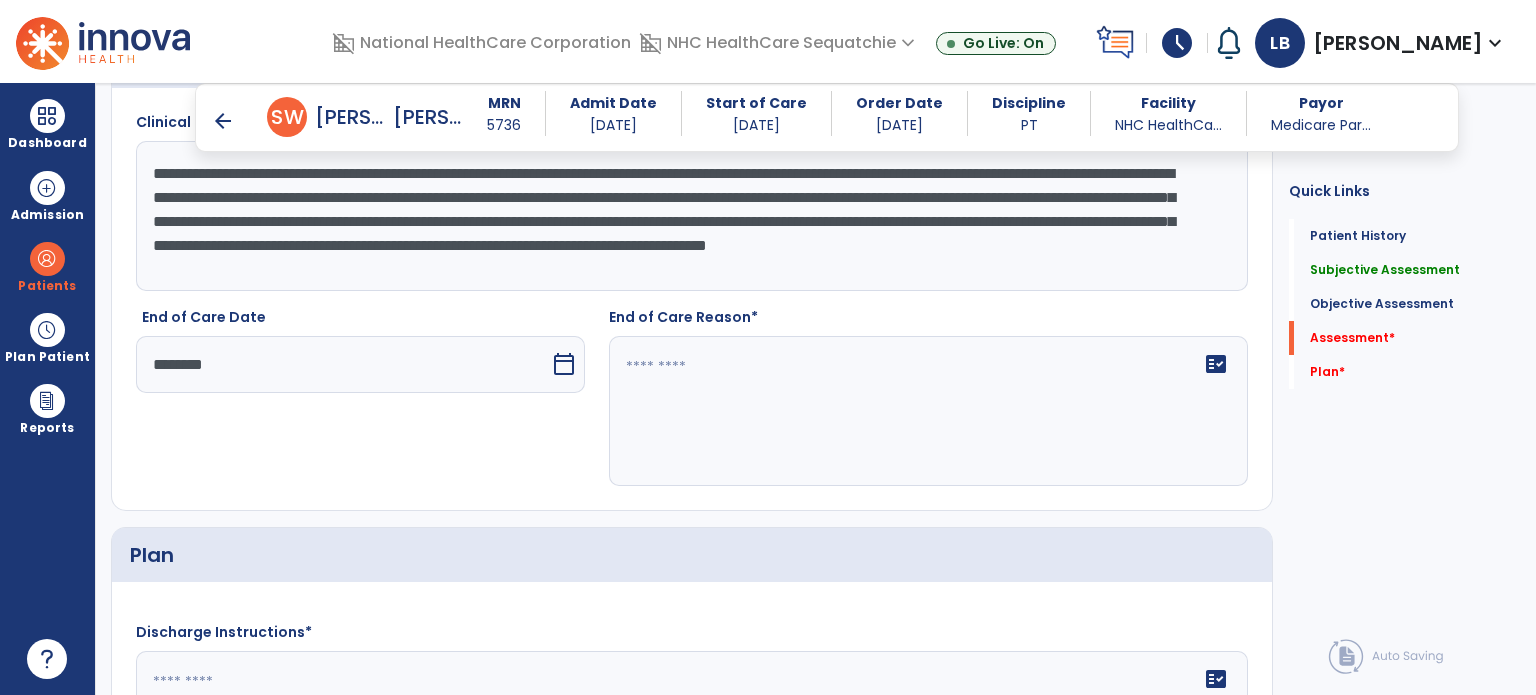 click on "fact_check" 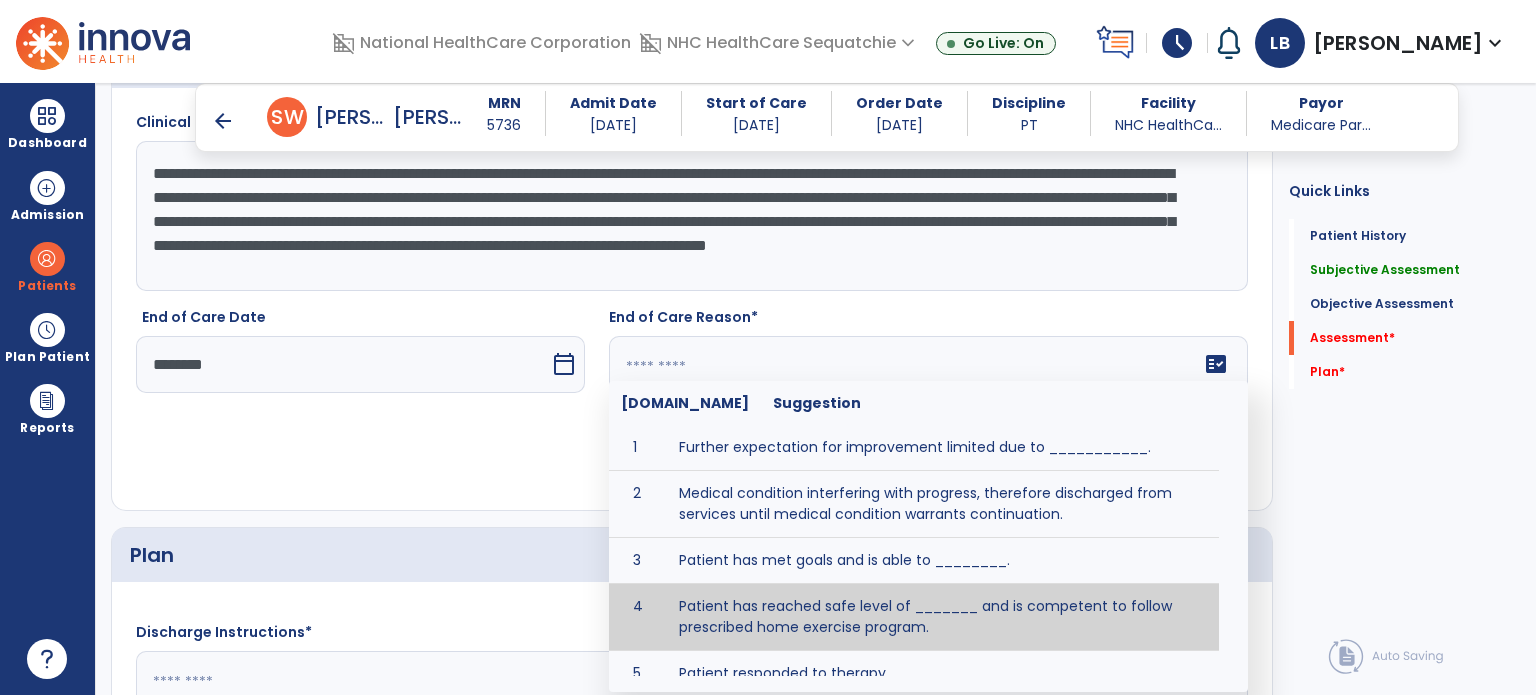 scroll, scrollTop: 0, scrollLeft: 0, axis: both 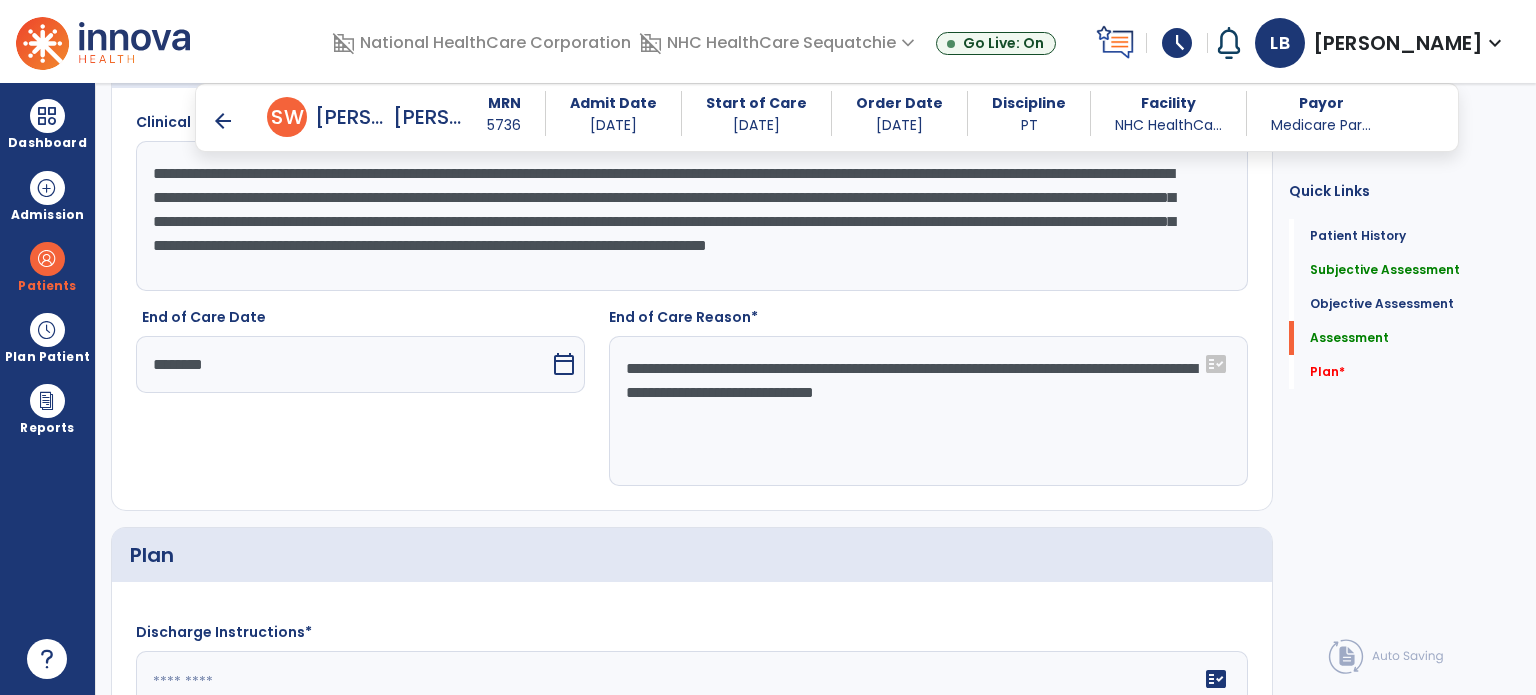drag, startPoint x: 771, startPoint y: 358, endPoint x: 609, endPoint y: 343, distance: 162.69296 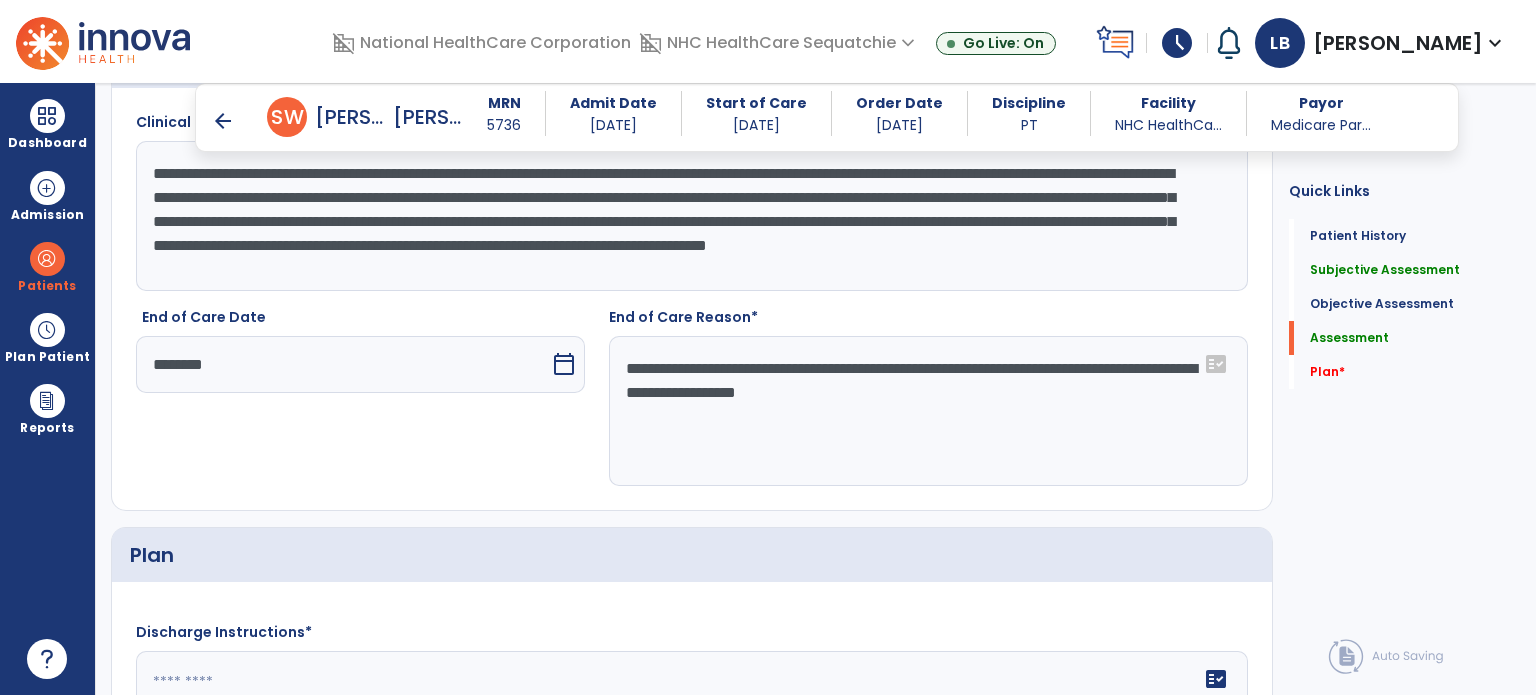 drag, startPoint x: 279, startPoint y: 187, endPoint x: 1124, endPoint y: 207, distance: 845.23663 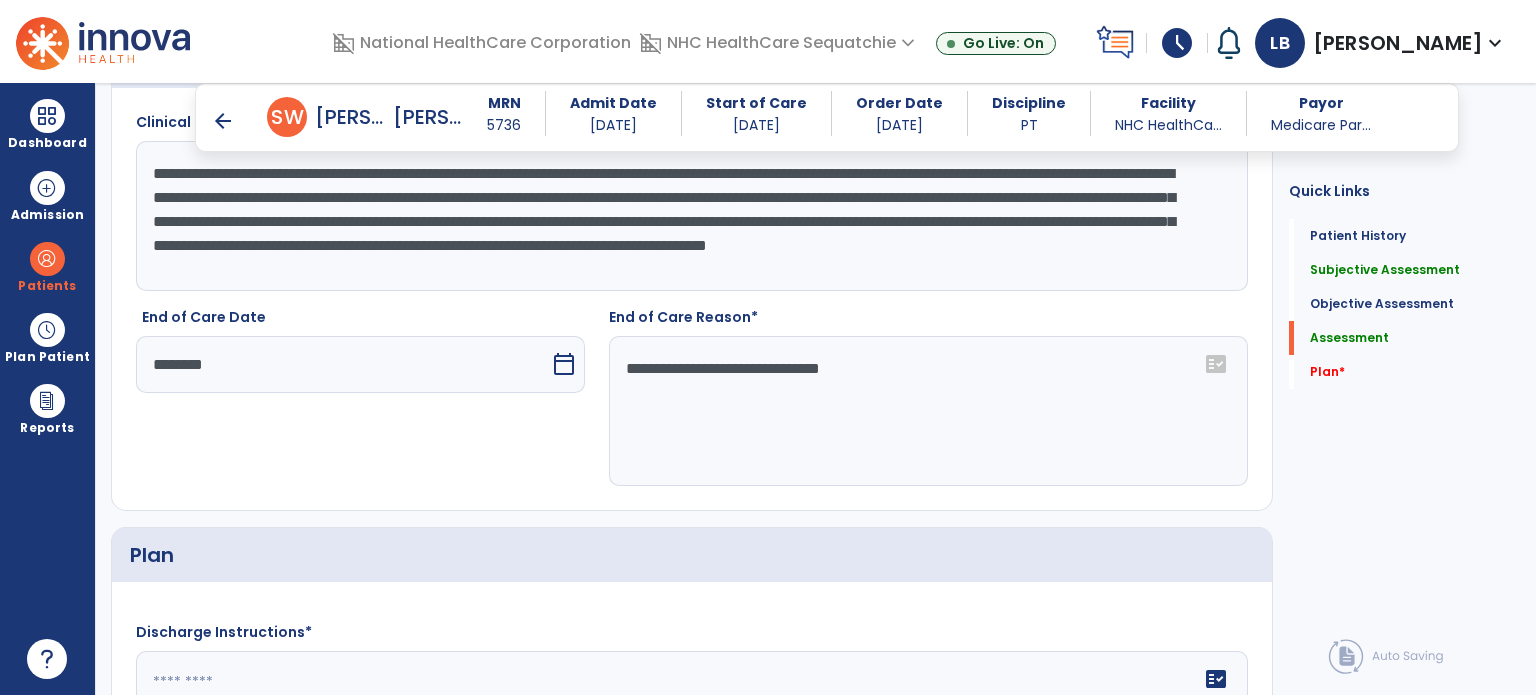 paste on "**********" 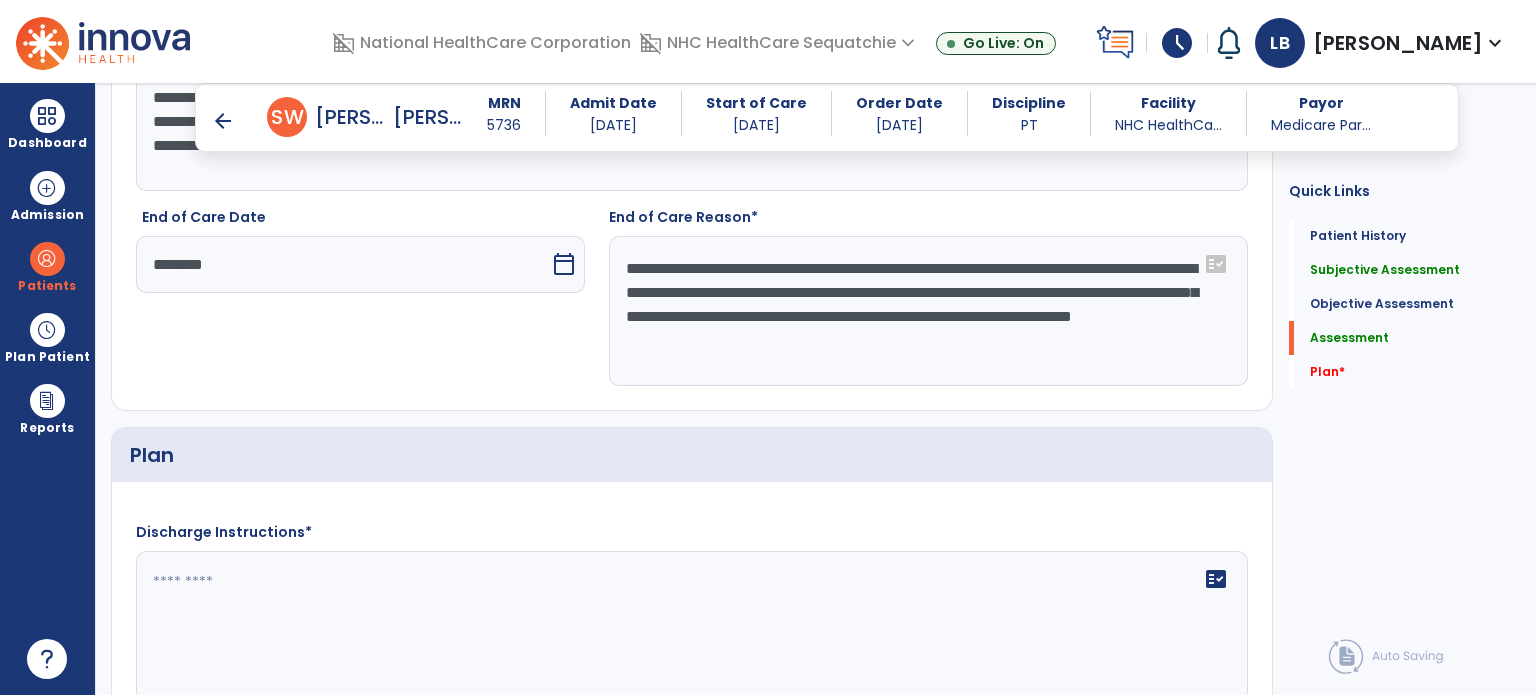 scroll, scrollTop: 3876, scrollLeft: 0, axis: vertical 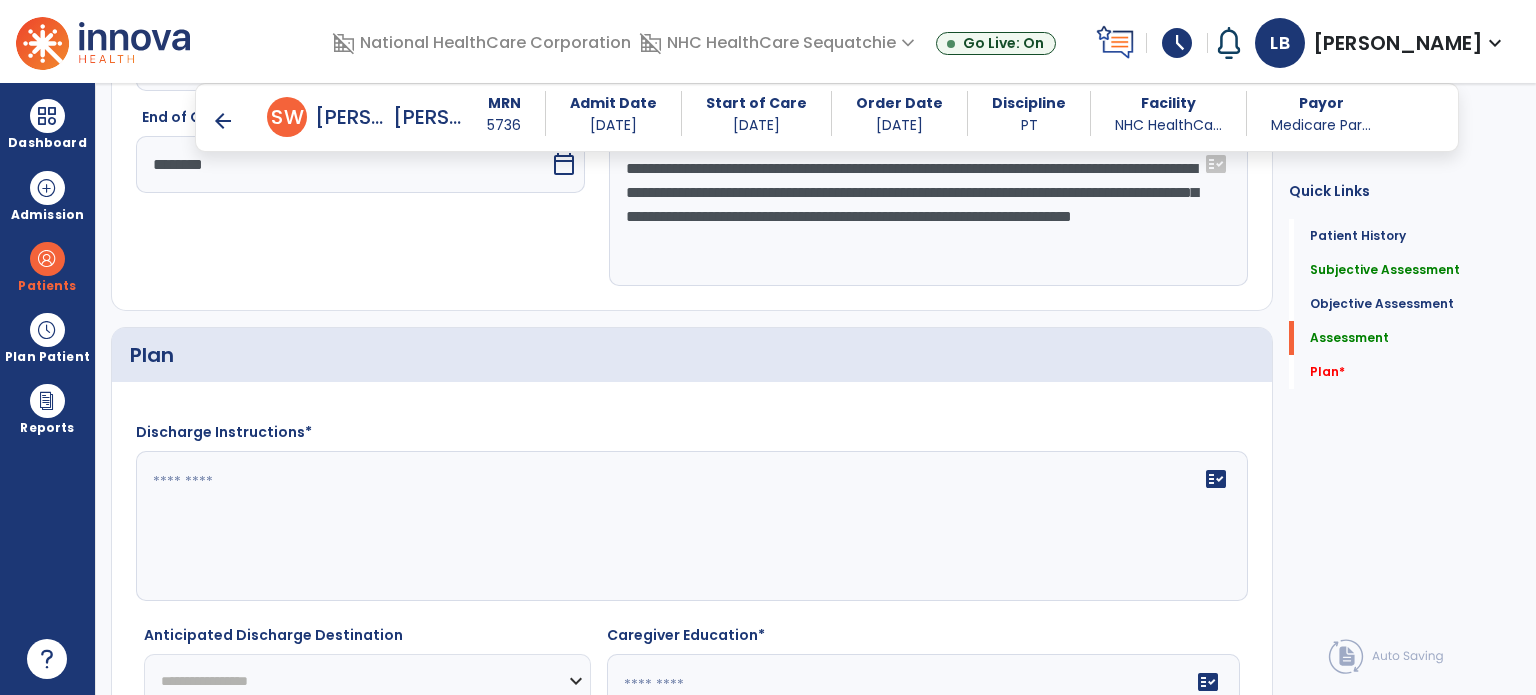 click on "**********" 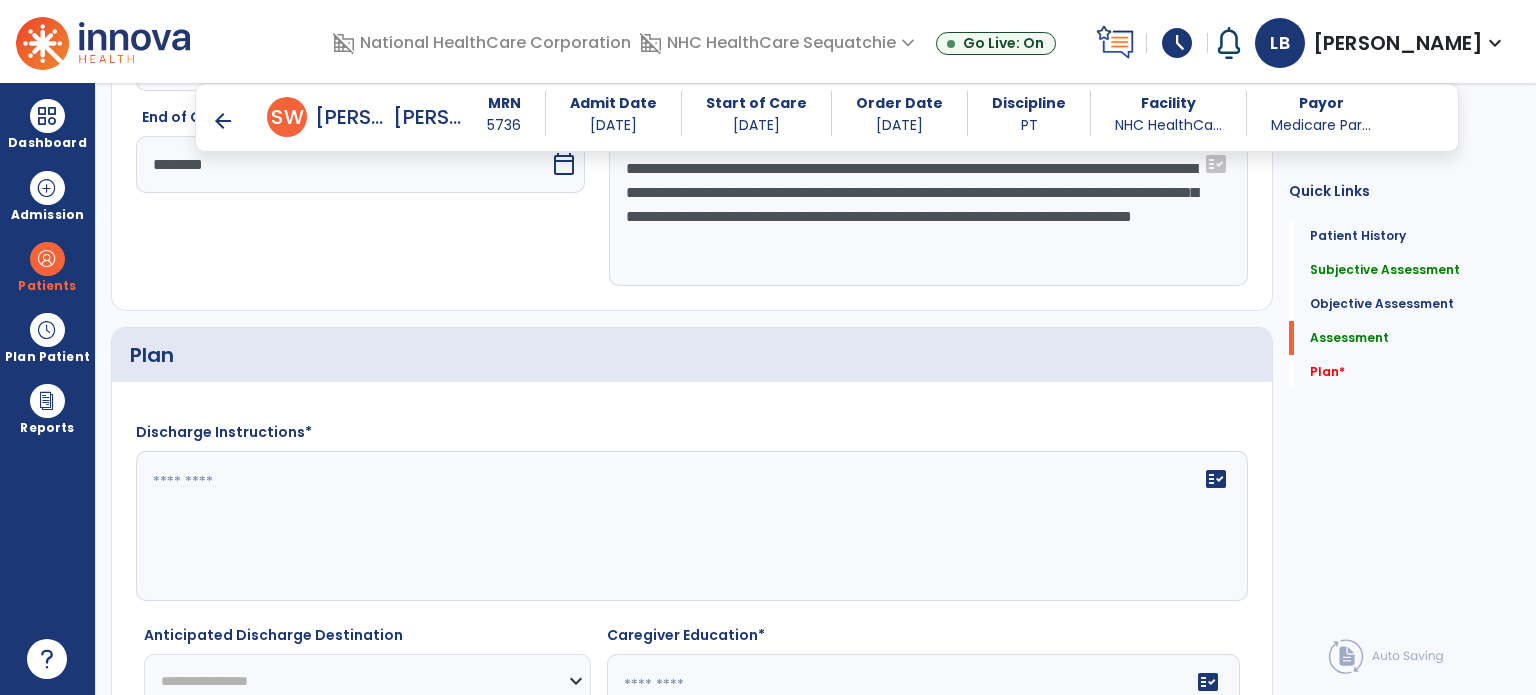click on "**********" 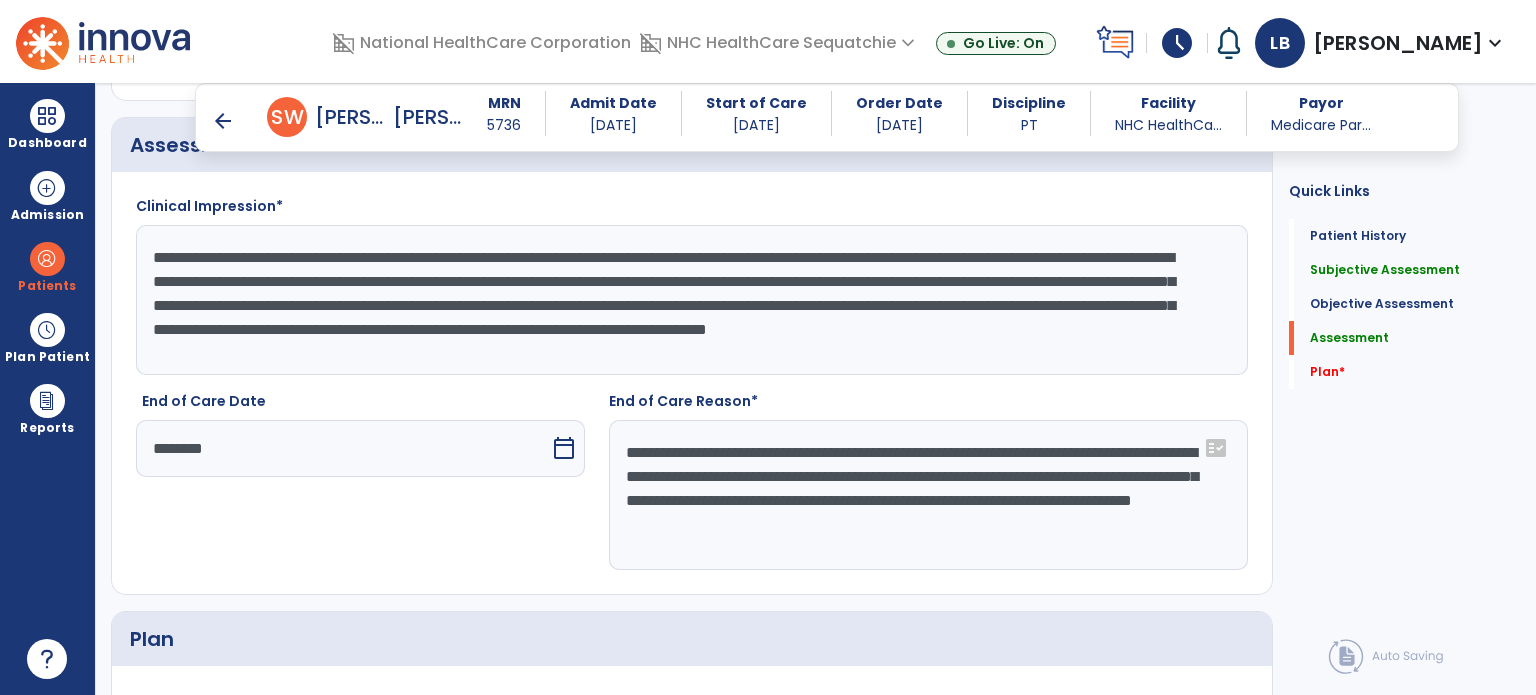 scroll, scrollTop: 3576, scrollLeft: 0, axis: vertical 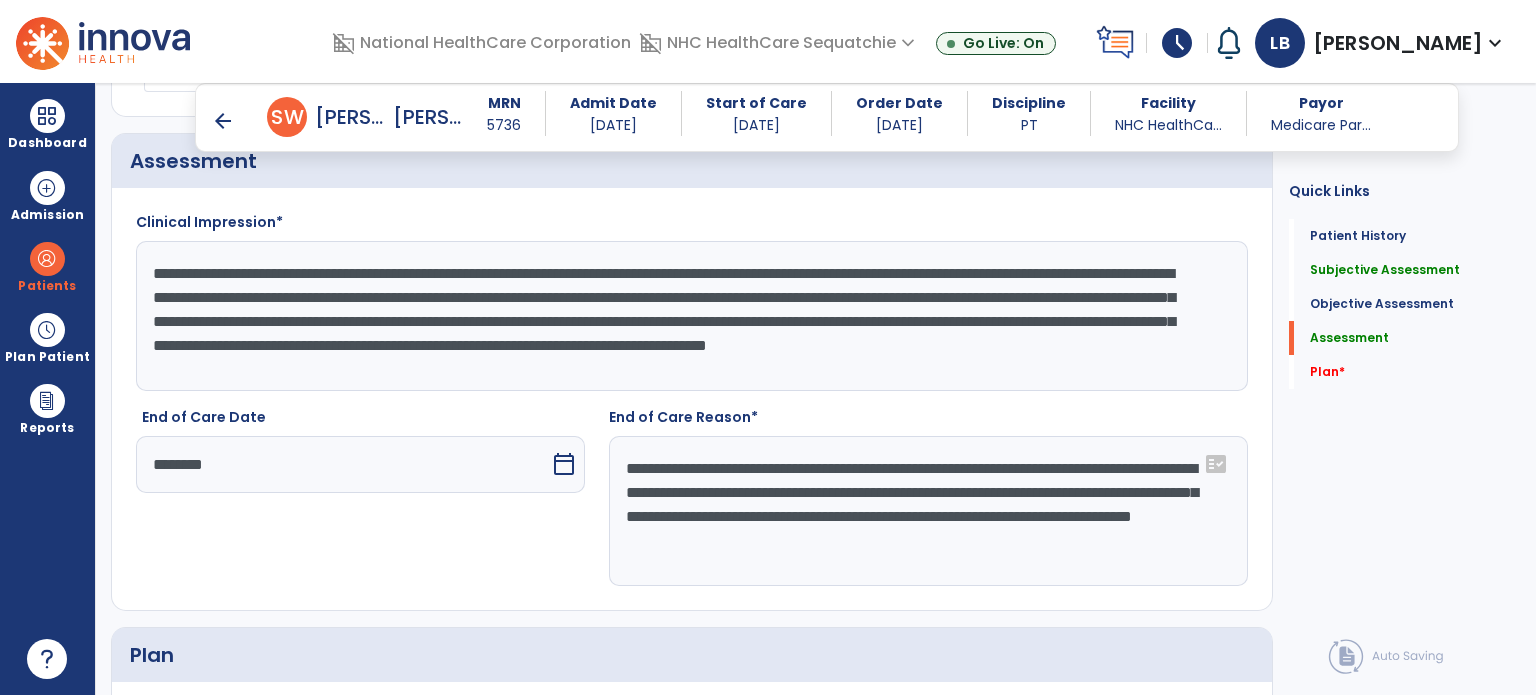 type on "**********" 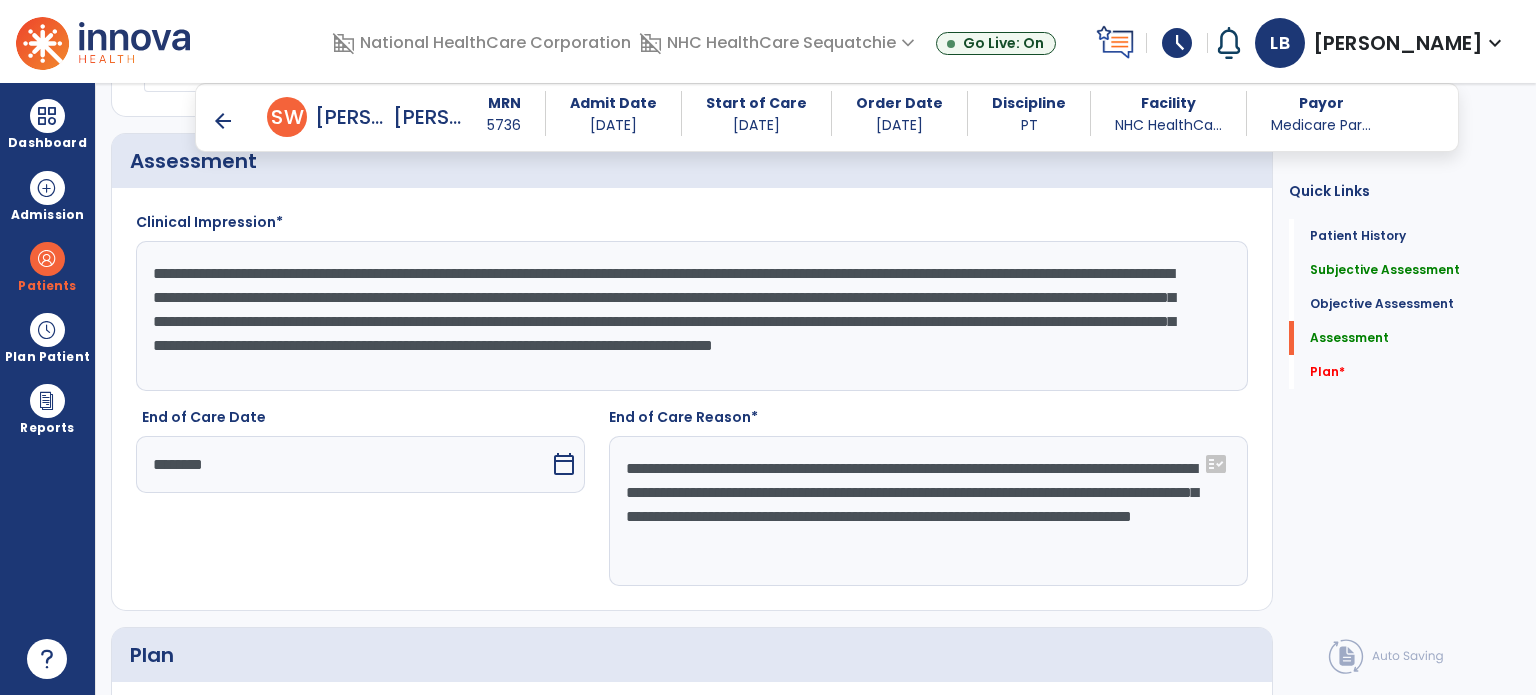 paste on "**********" 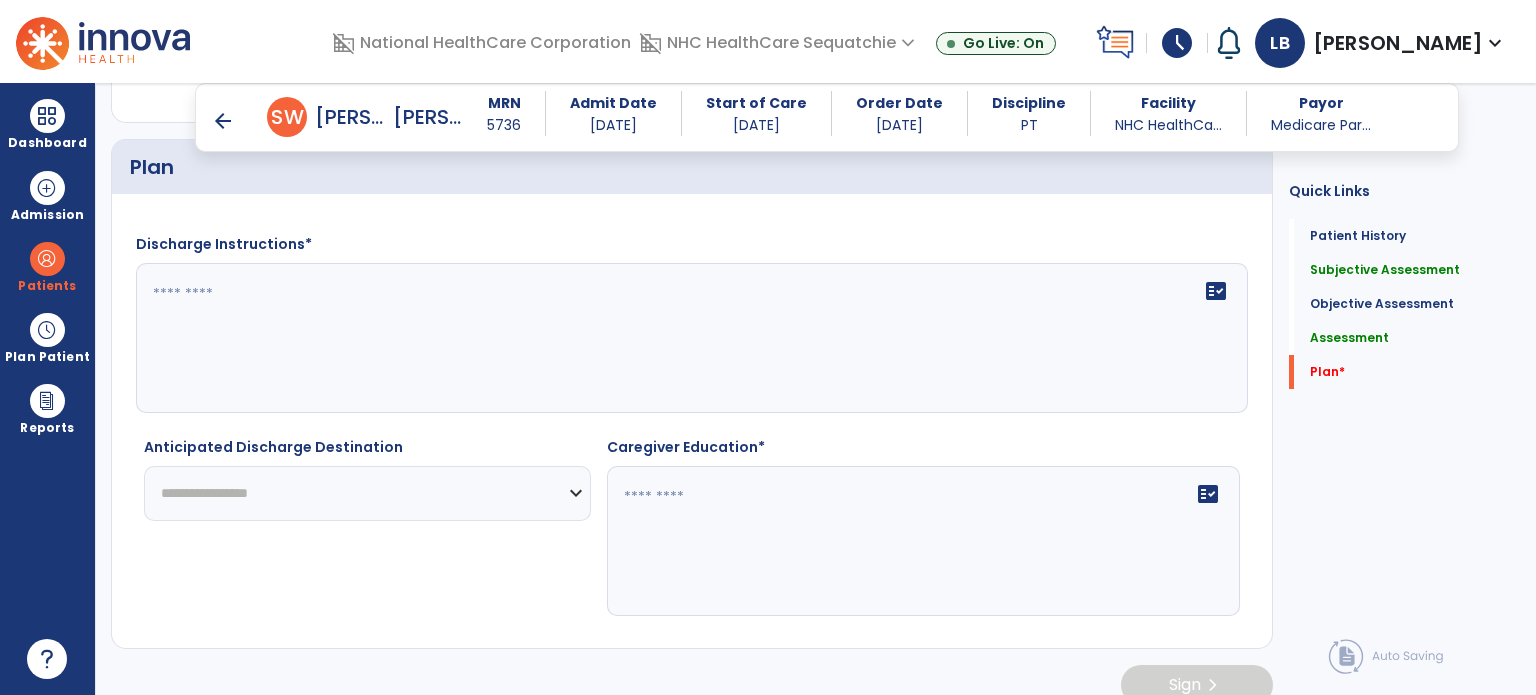 scroll, scrollTop: 4076, scrollLeft: 0, axis: vertical 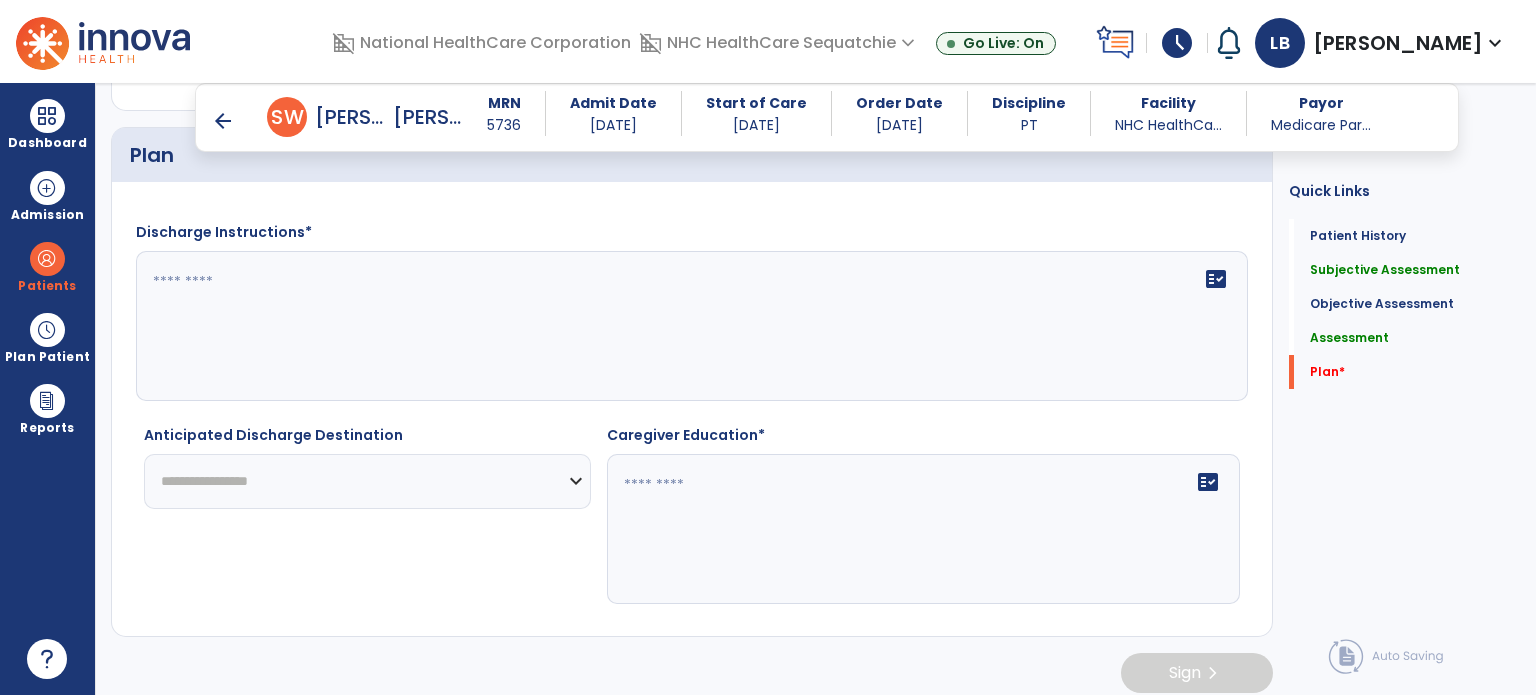 type on "**********" 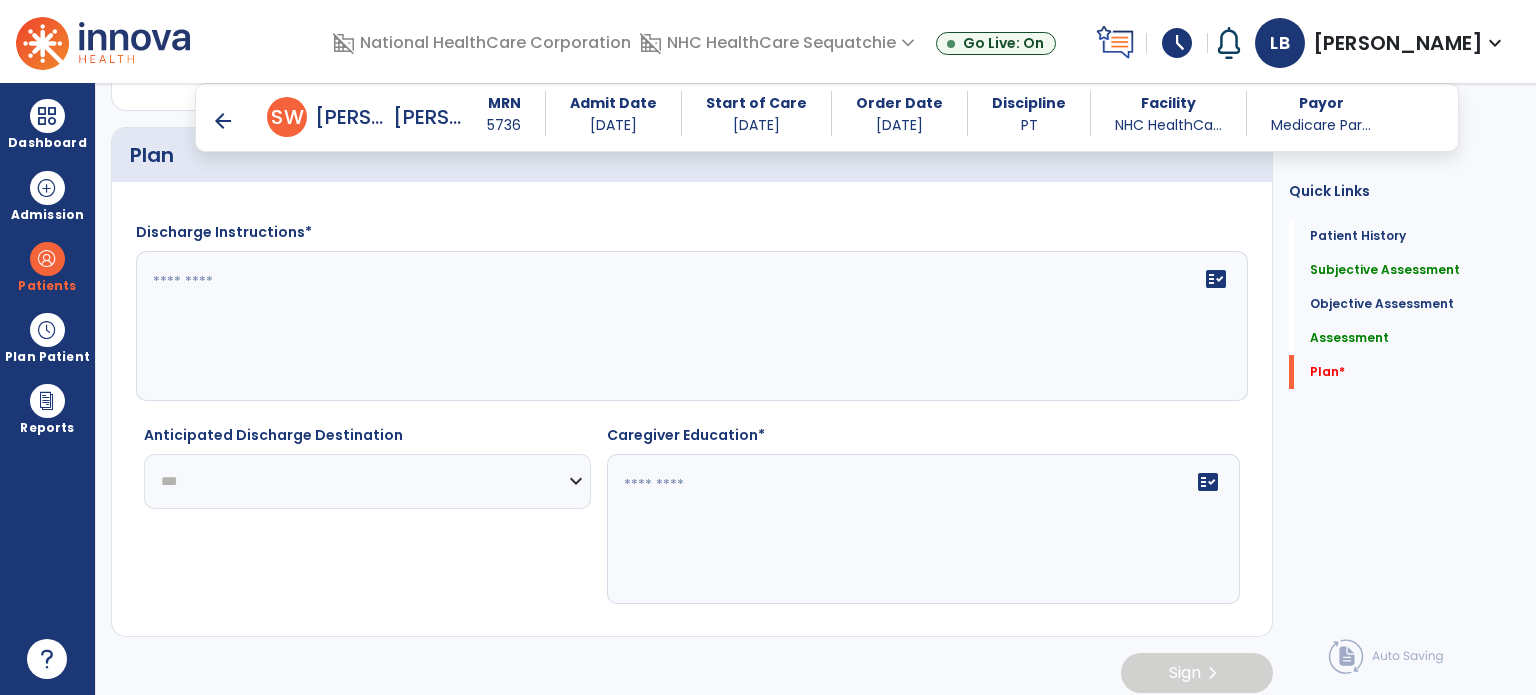 click on "**********" 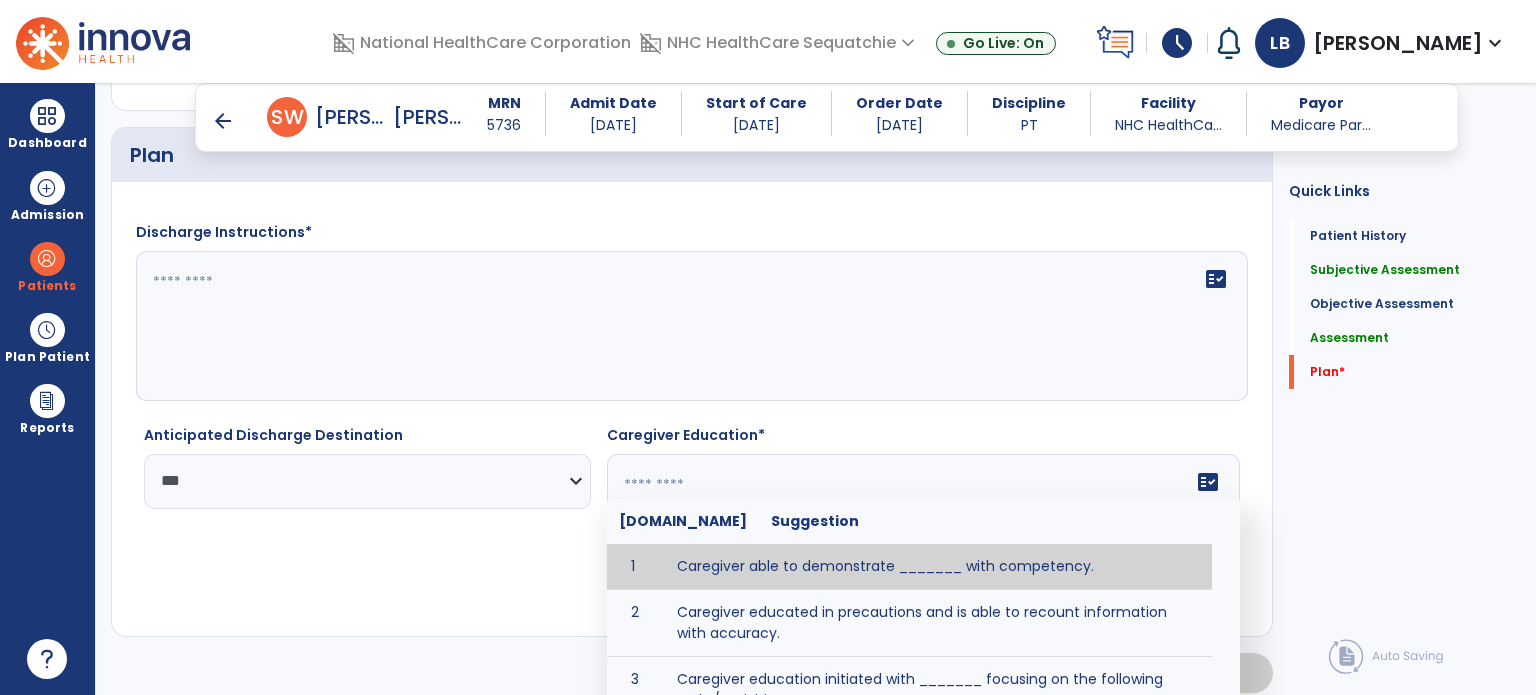 click 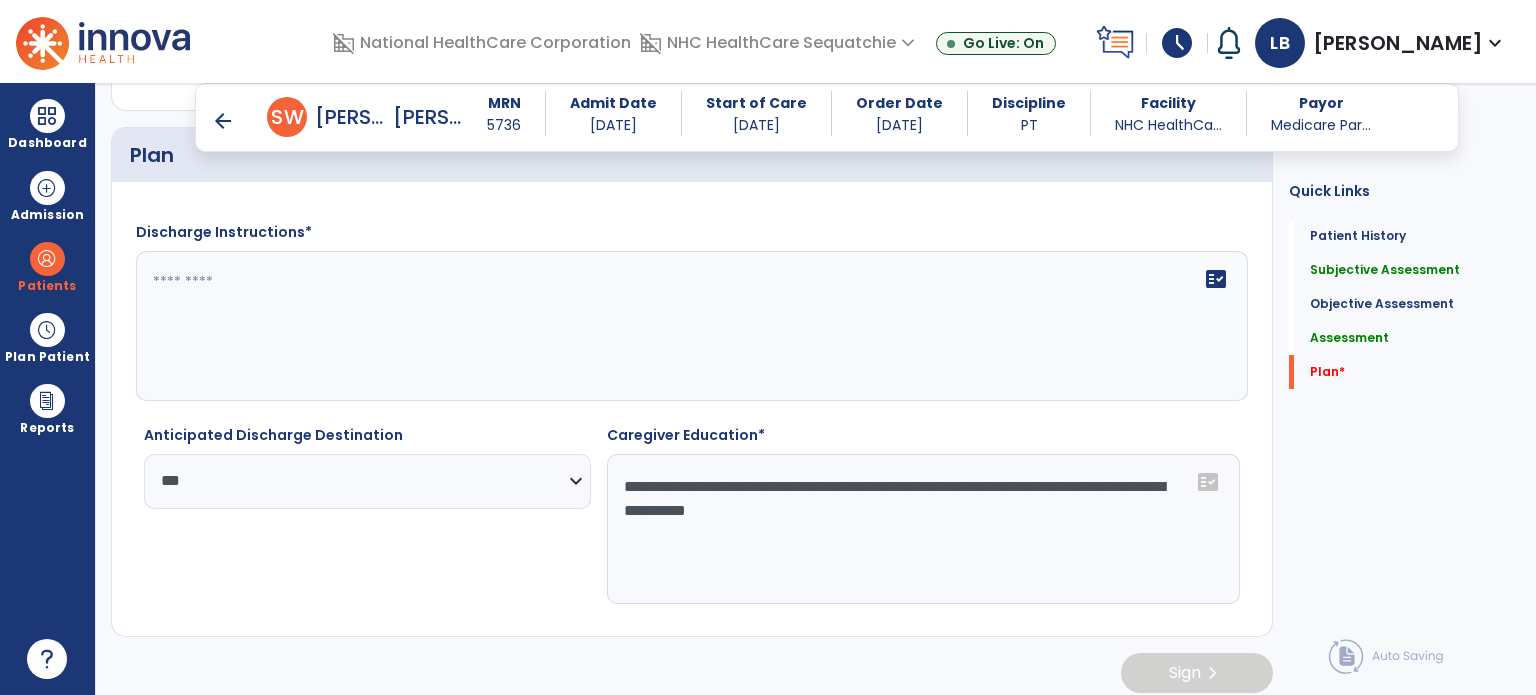 click on "**********" 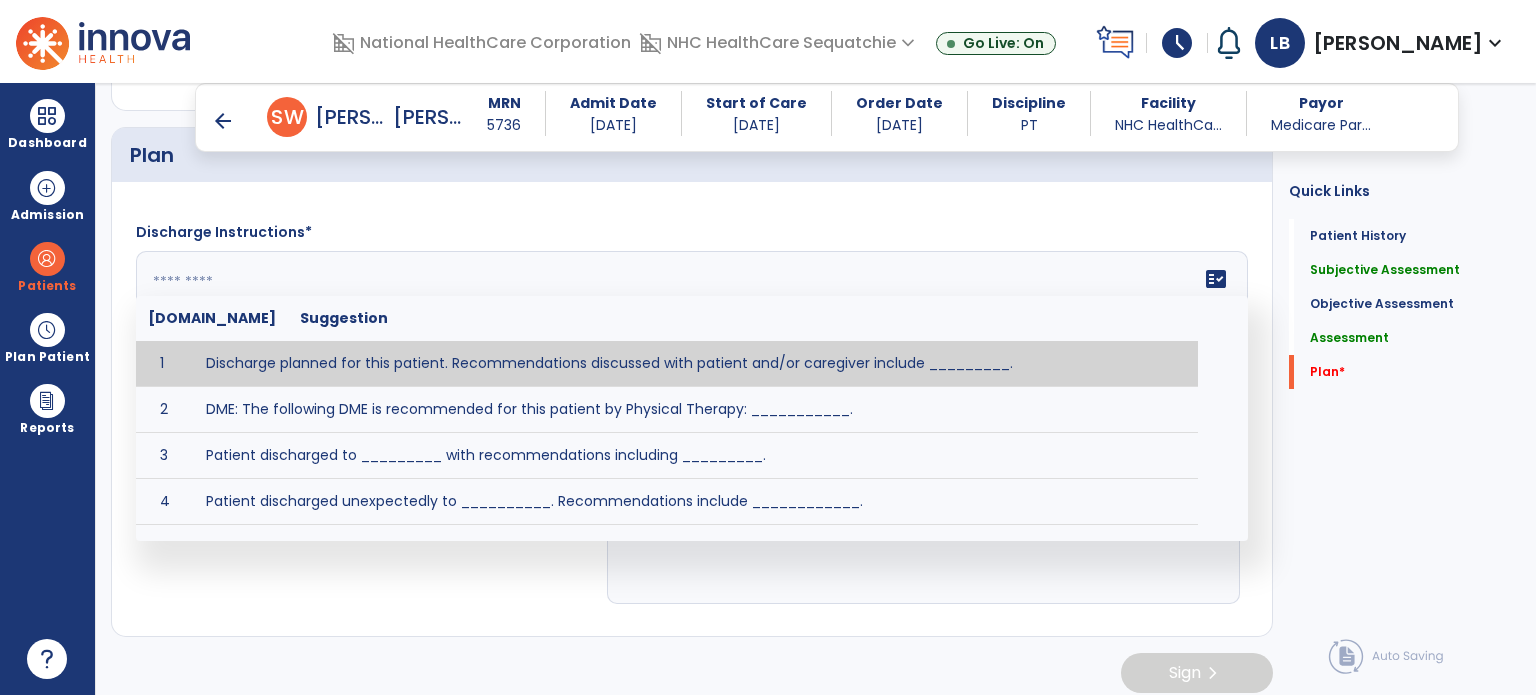 click on "fact_check  Sr.No Suggestion 1 Discharge planned for this patient. Recommendations discussed with patient and/or caregiver include _________. 2 DME: The following DME is recommended for this patient by Physical Therapy: ___________. 3 Patient discharged to _________ with recommendations including _________. 4 Patient discharged unexpectedly to __________. Recommendations include ____________." 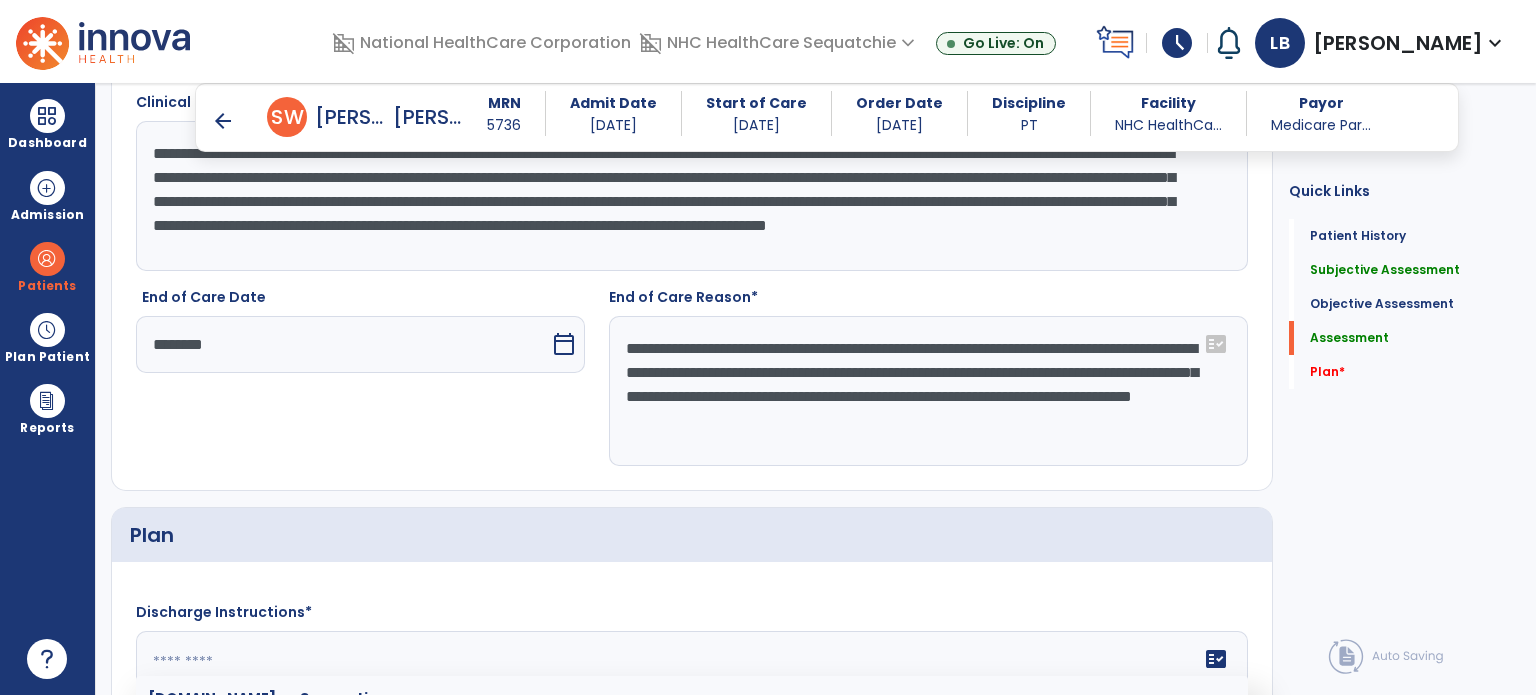 scroll, scrollTop: 3676, scrollLeft: 0, axis: vertical 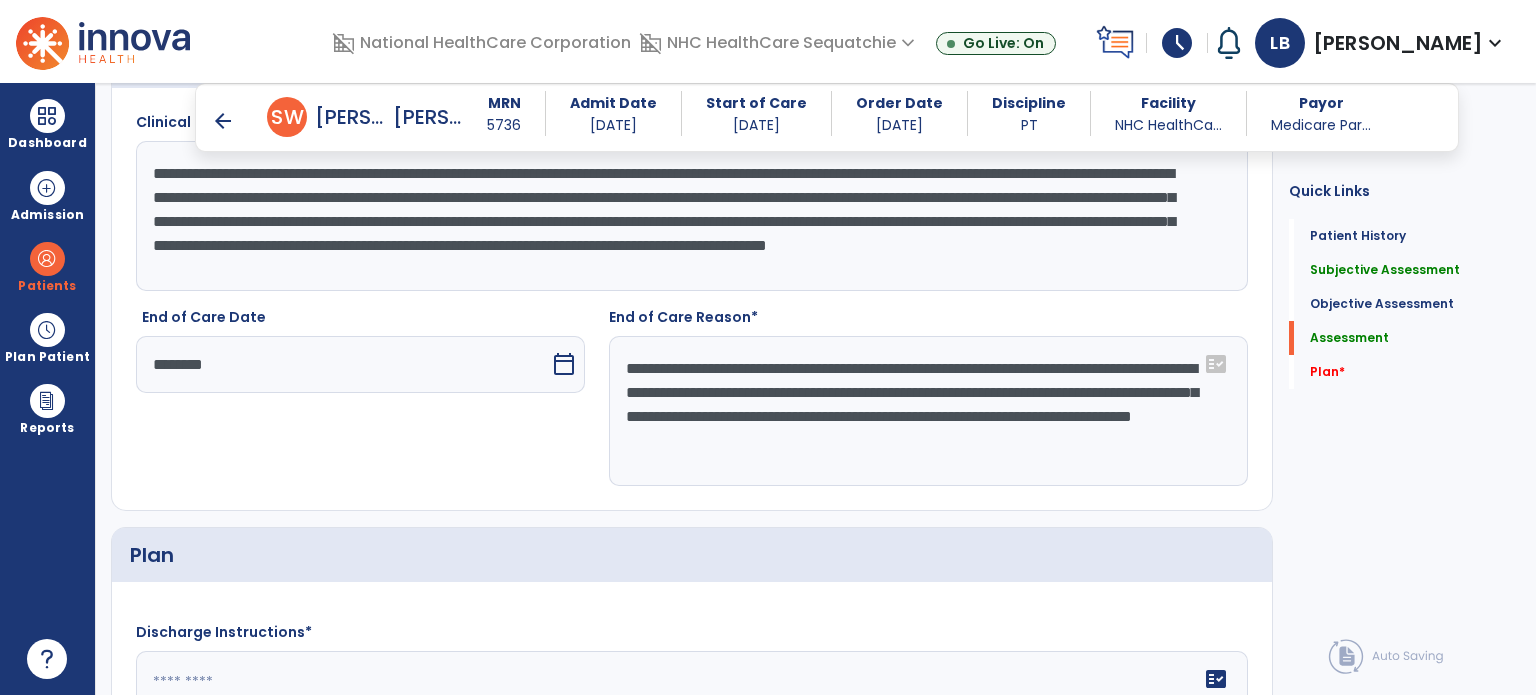click on "**********" 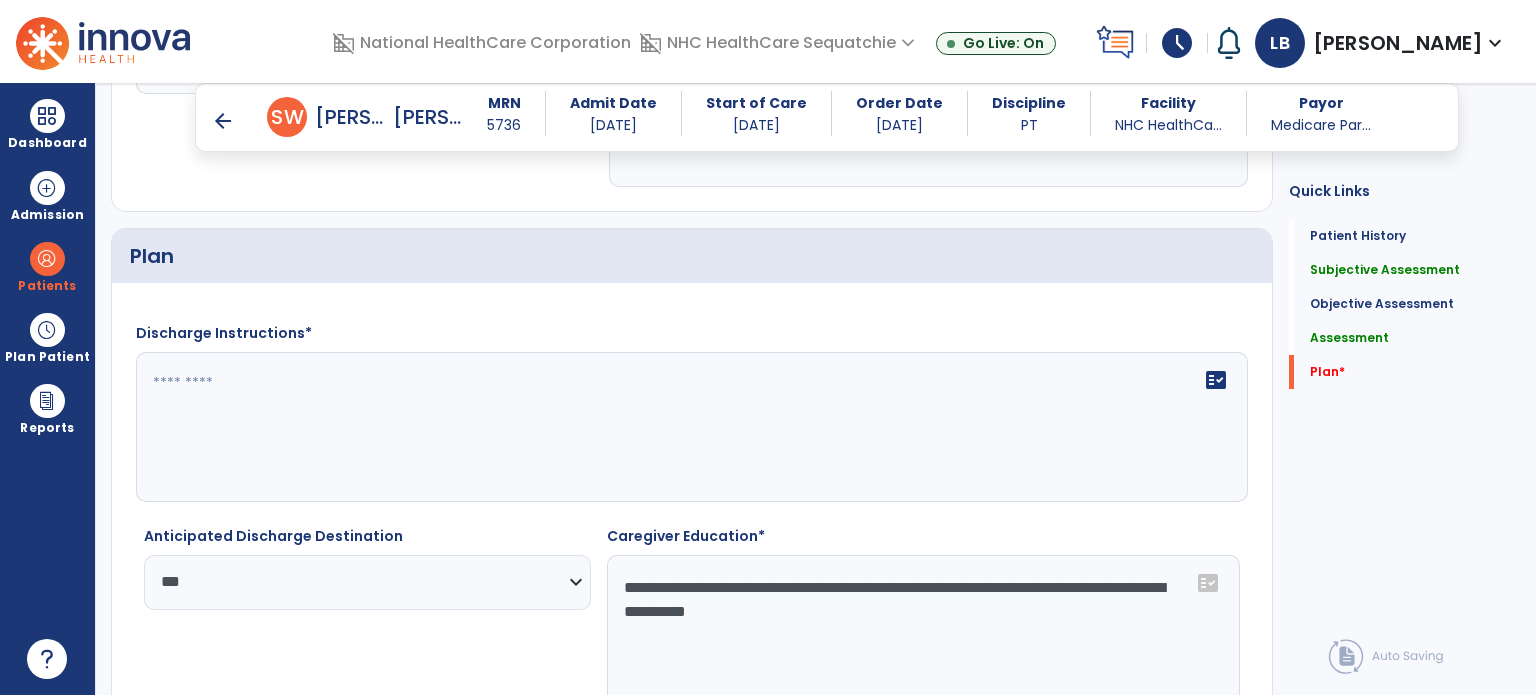 scroll, scrollTop: 3976, scrollLeft: 0, axis: vertical 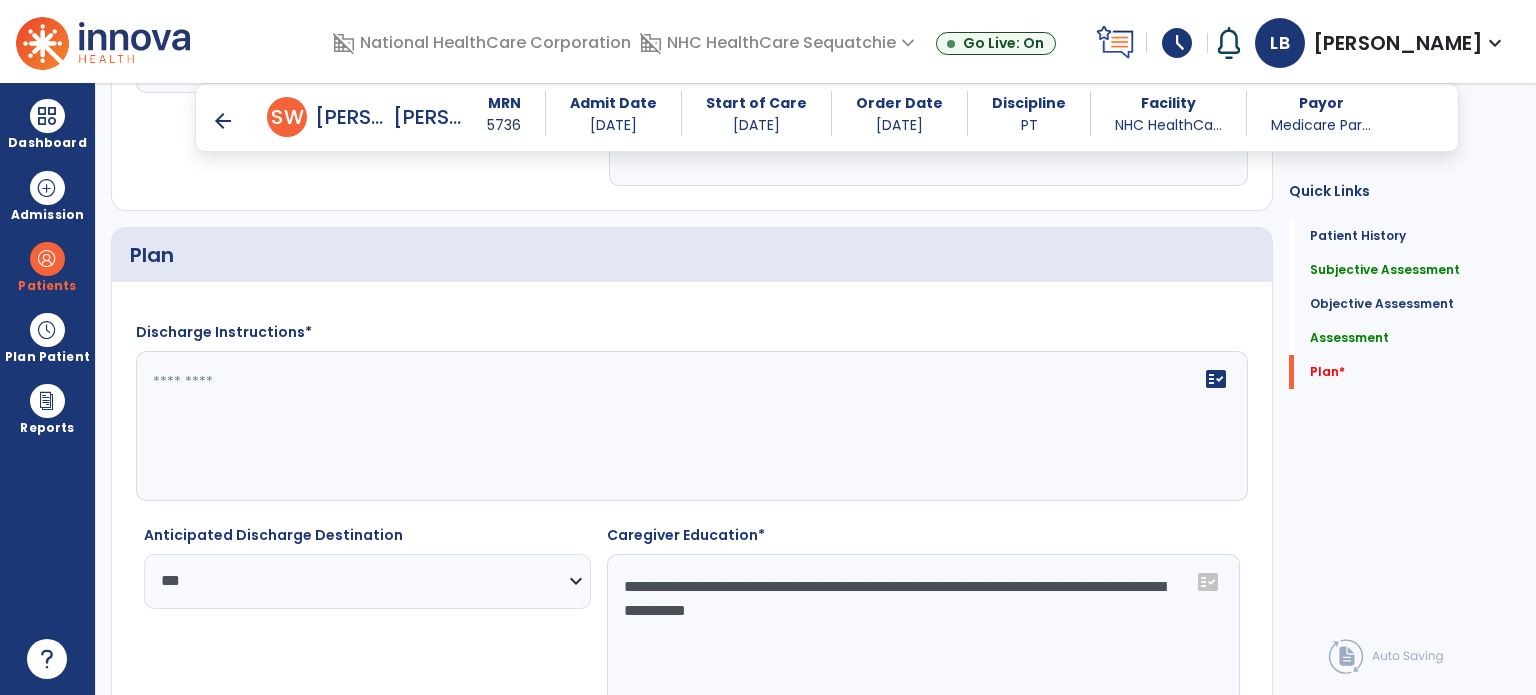 type on "**********" 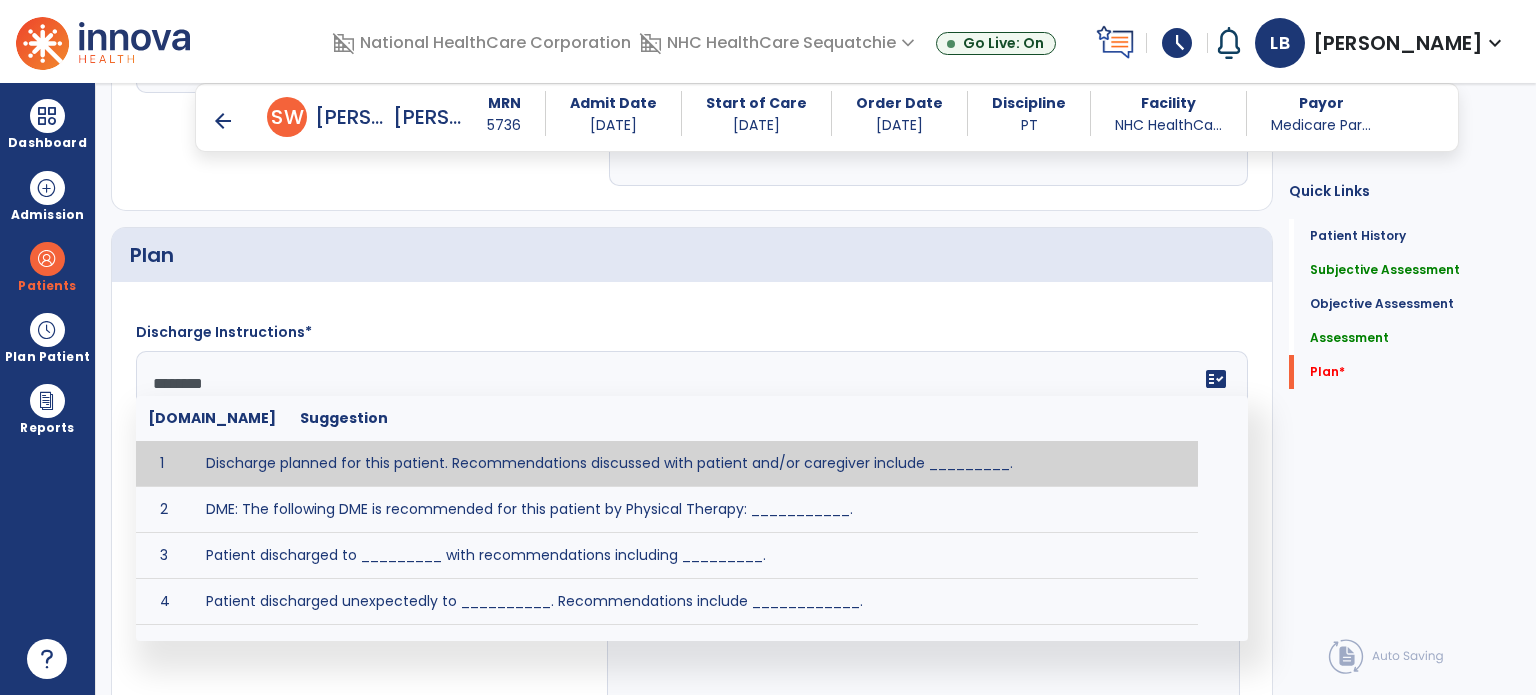 paste on "**********" 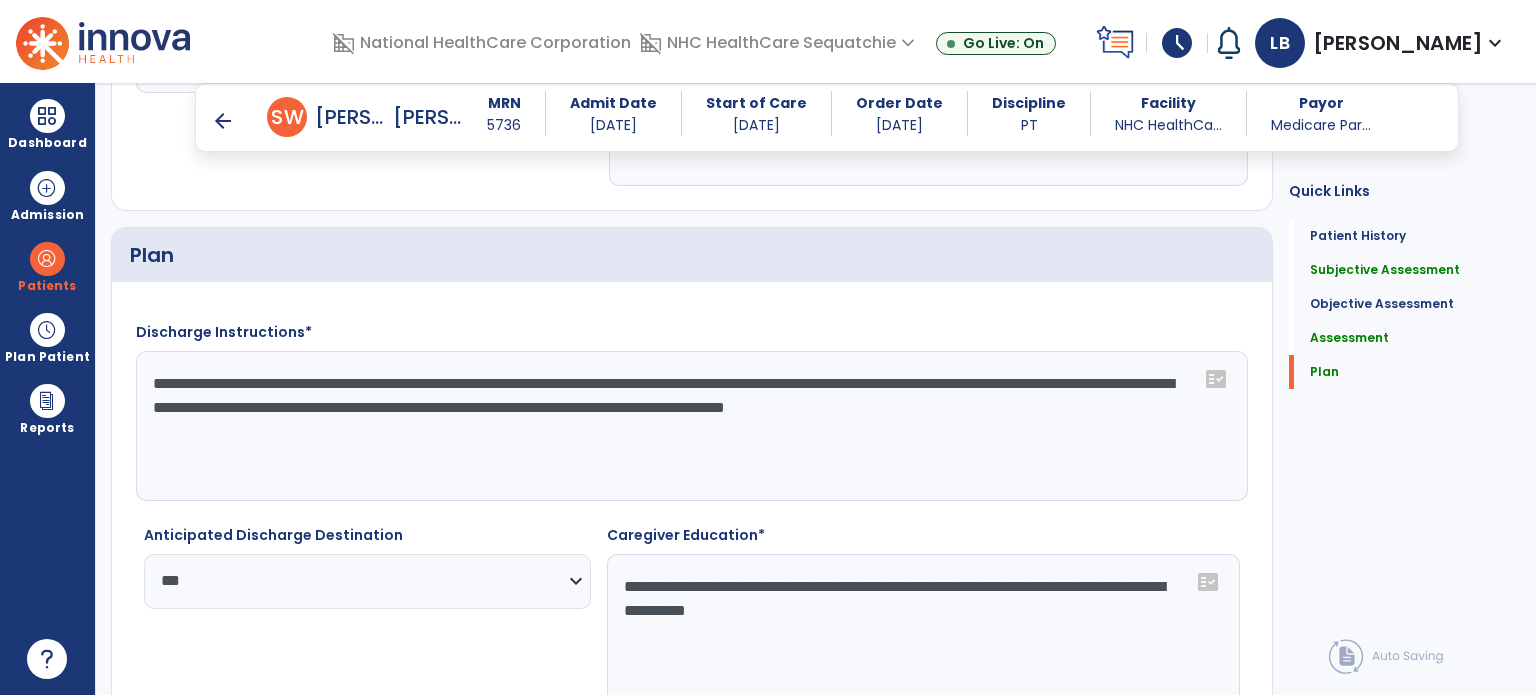 scroll, scrollTop: 4080, scrollLeft: 0, axis: vertical 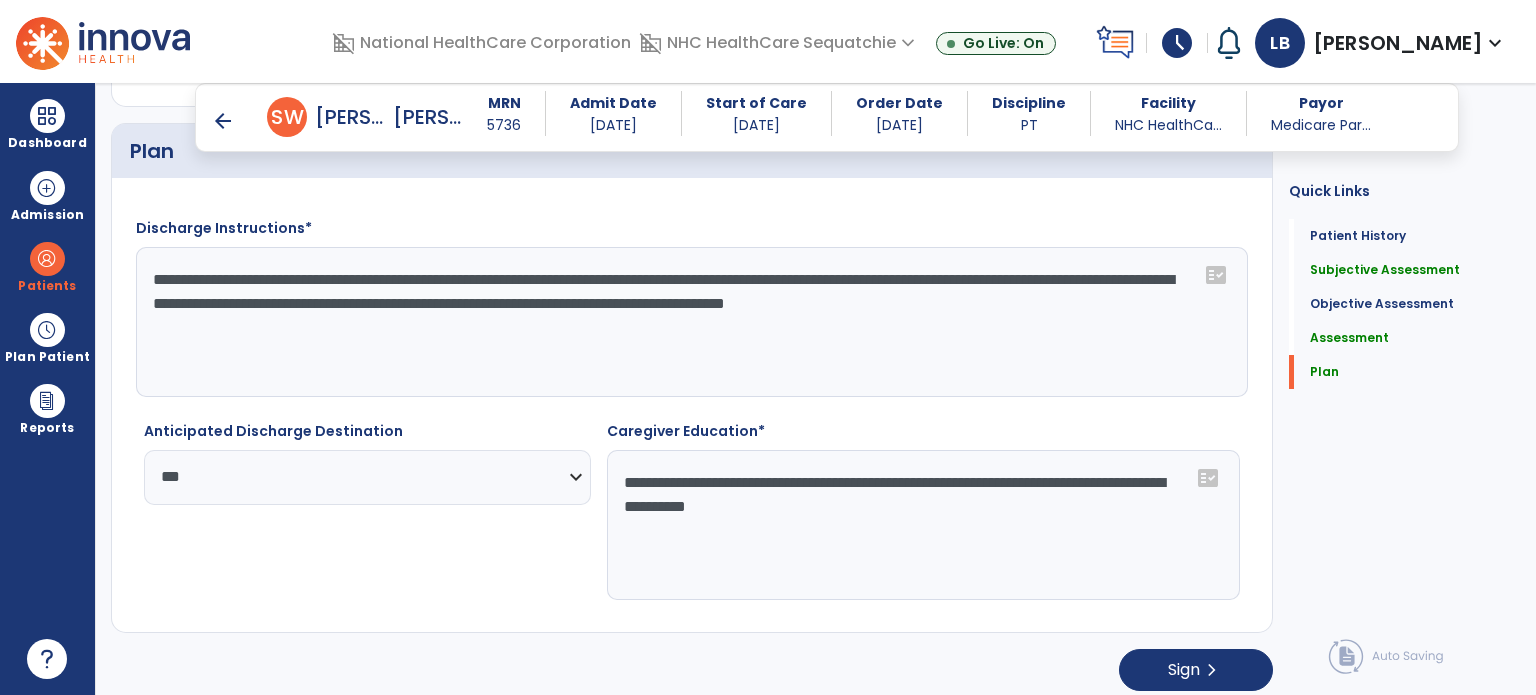 type on "**********" 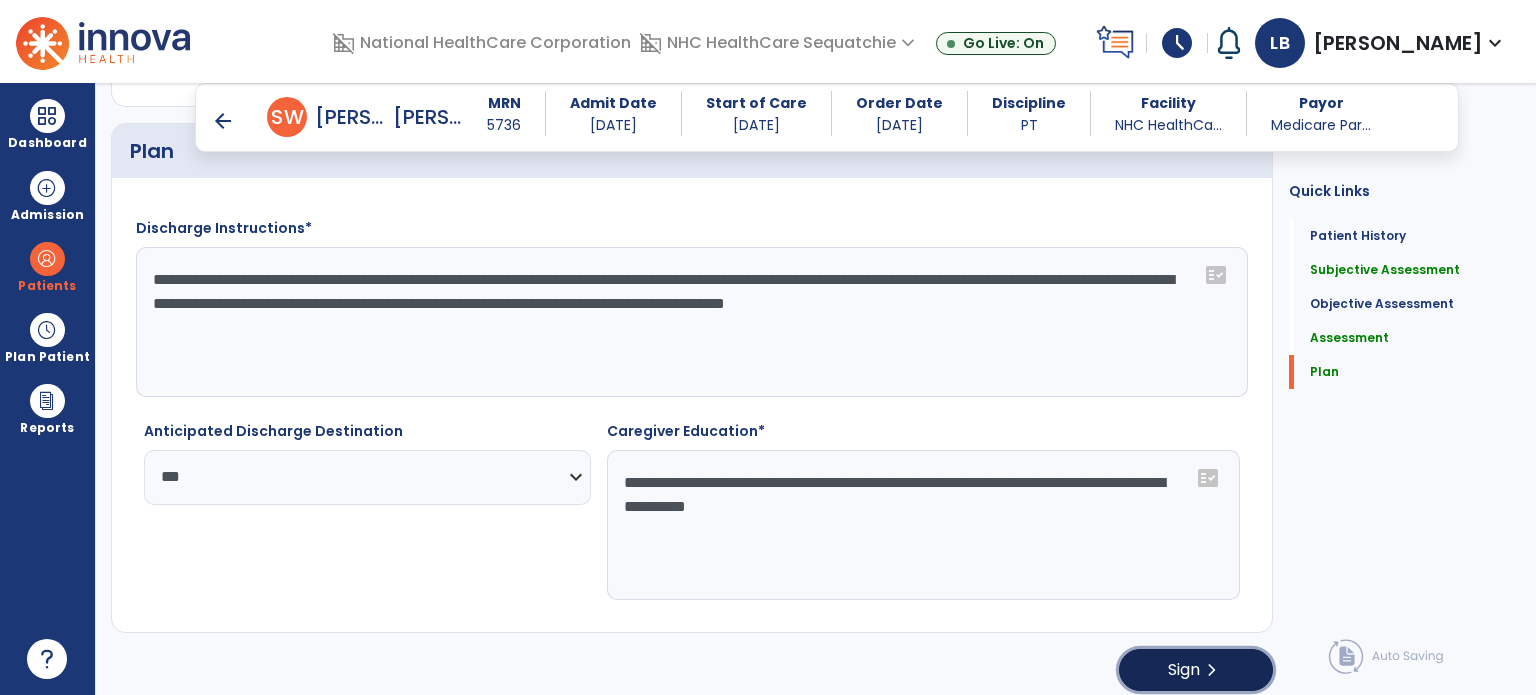 click on "Sign  chevron_right" 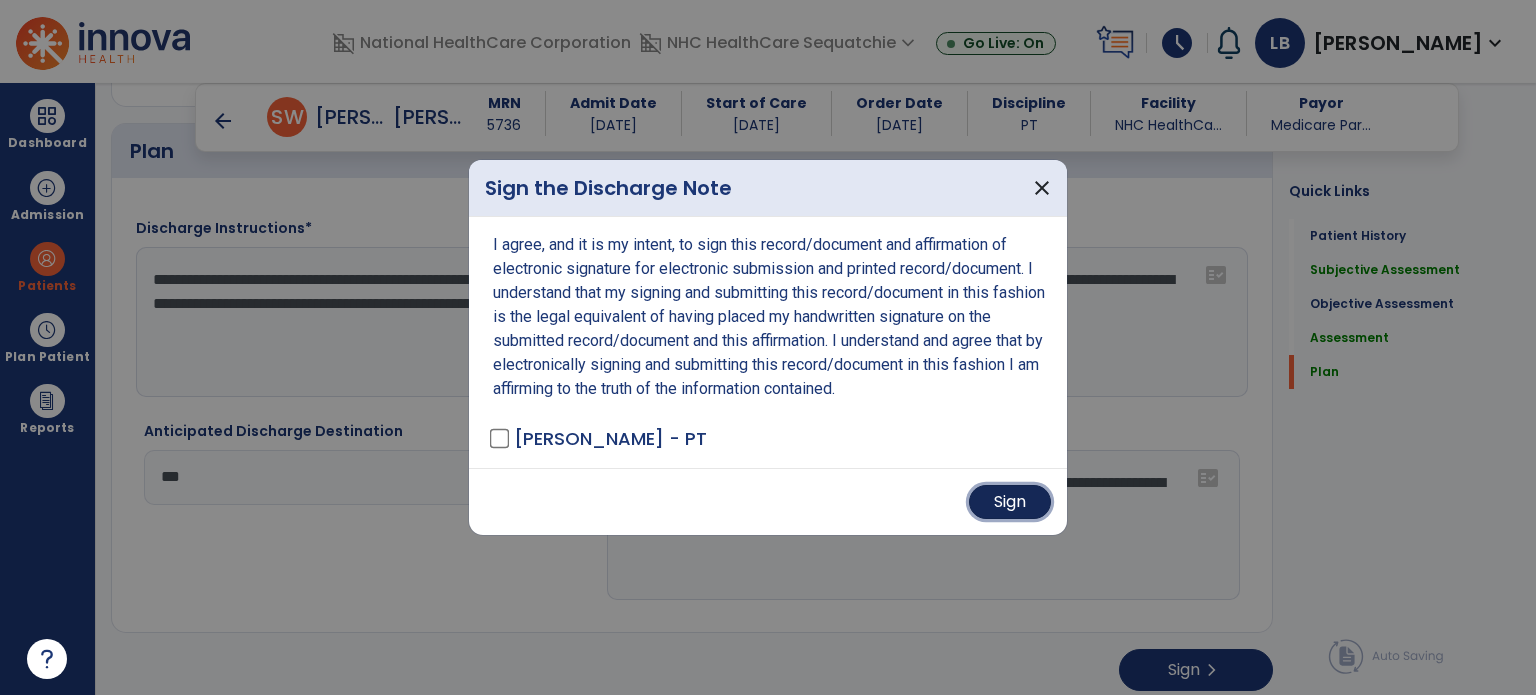 drag, startPoint x: 1034, startPoint y: 505, endPoint x: 992, endPoint y: 515, distance: 43.174065 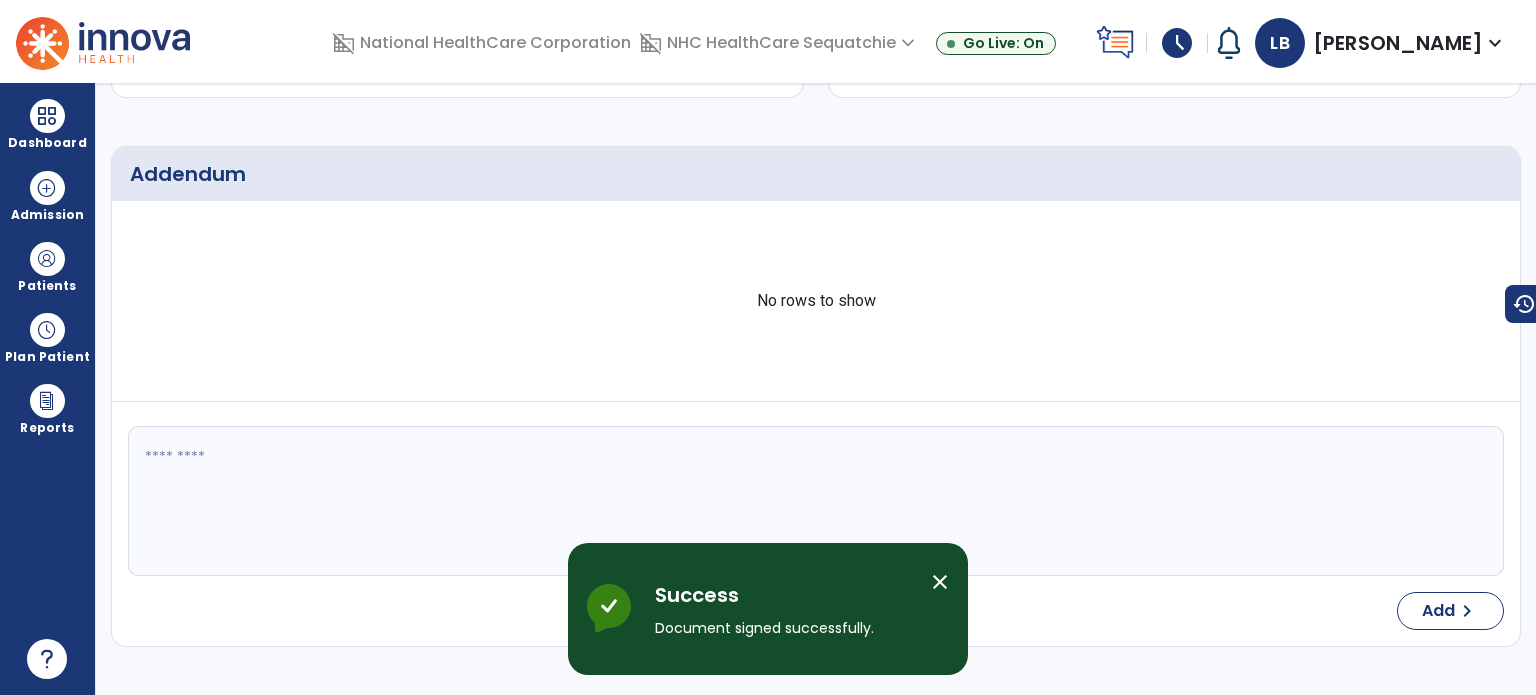 scroll, scrollTop: 0, scrollLeft: 0, axis: both 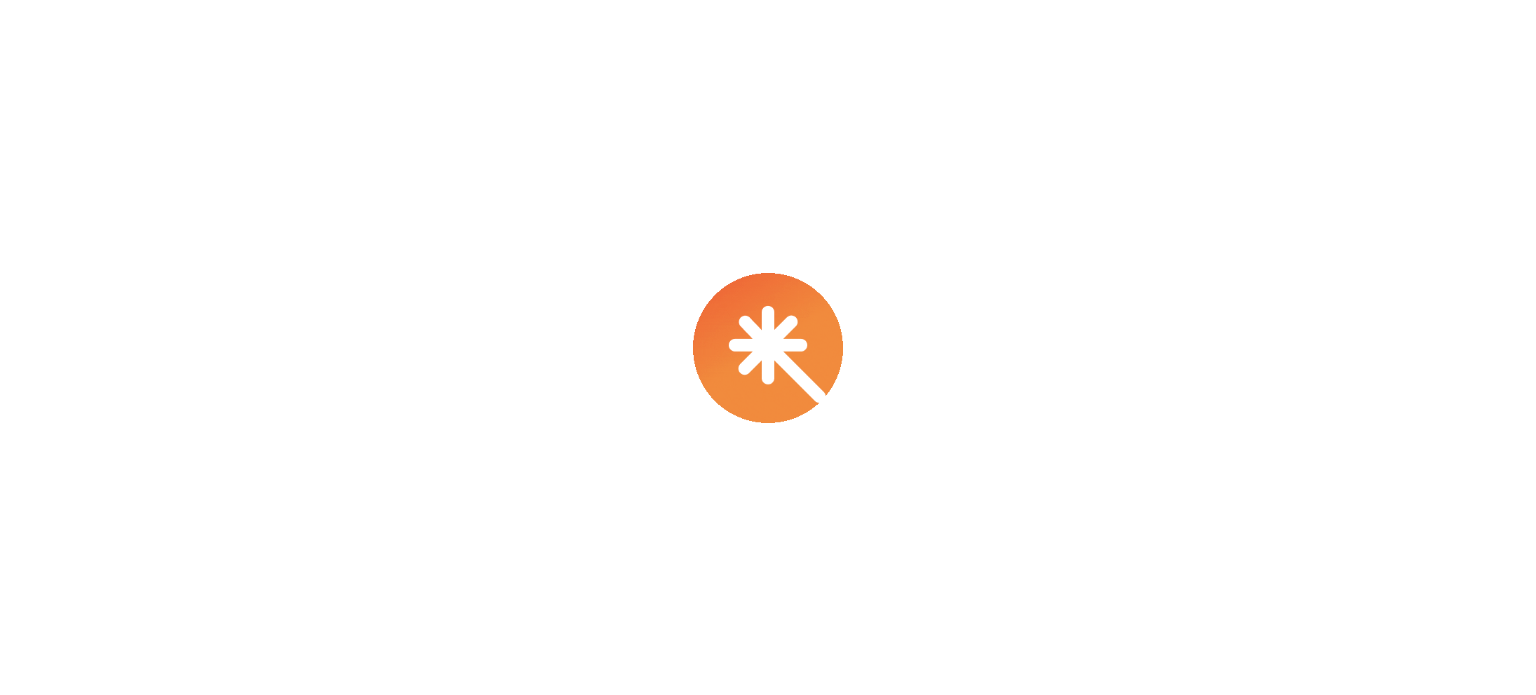 select on "****" 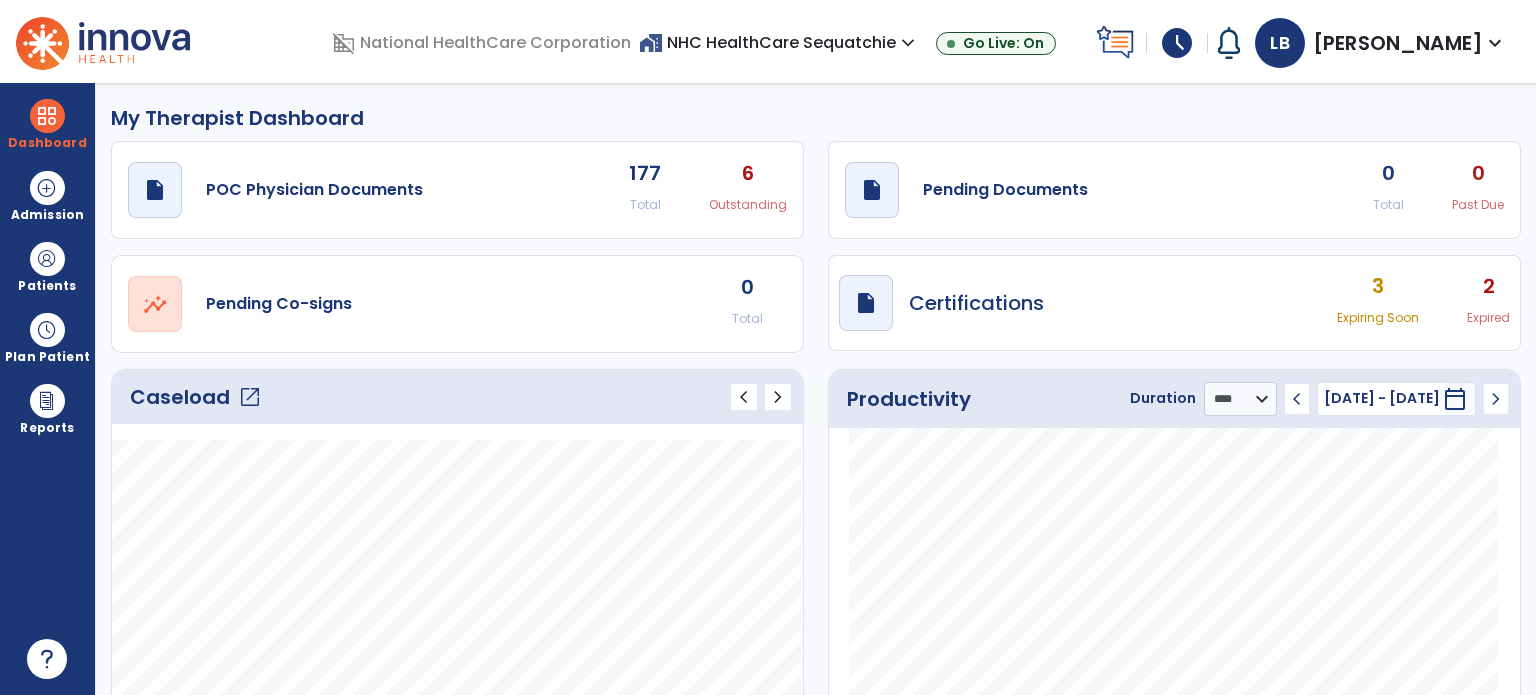 click at bounding box center (47, 259) 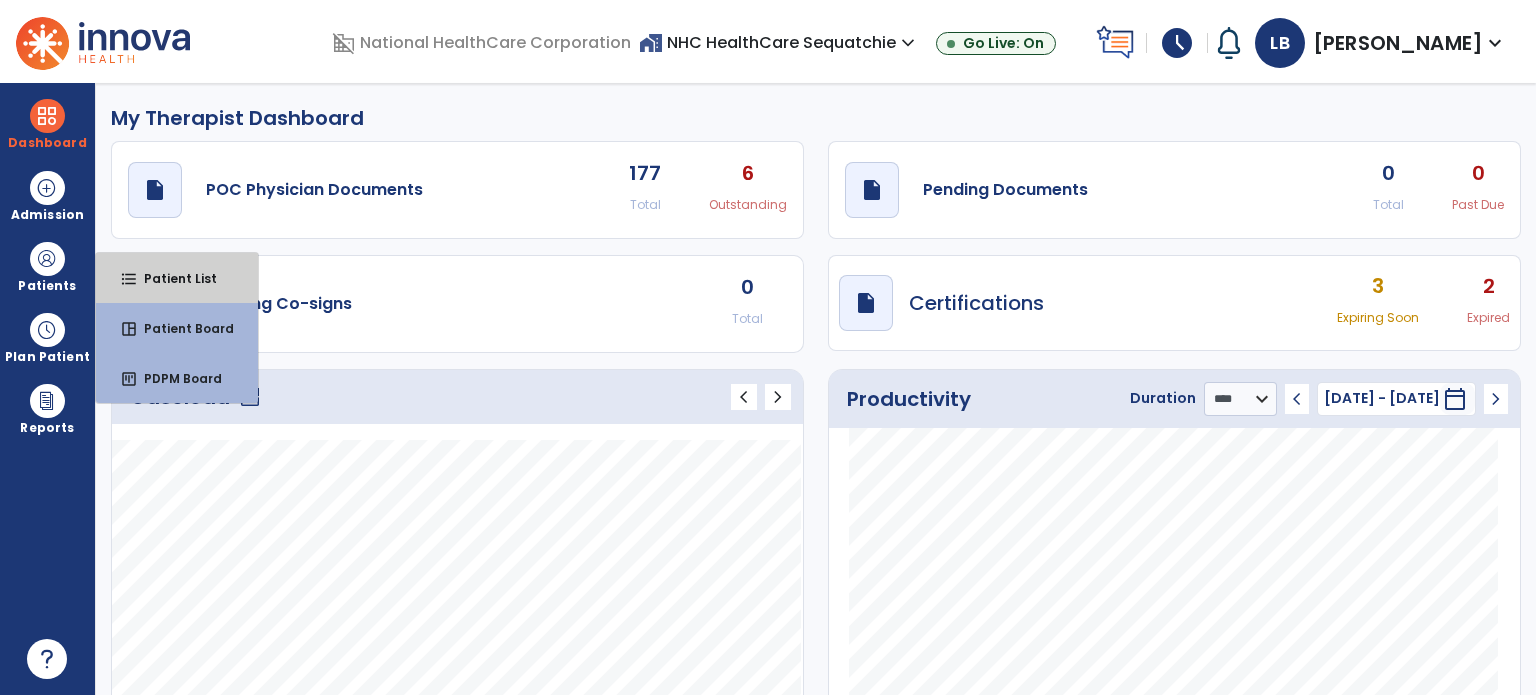click on "format_list_bulleted  Patient List" at bounding box center [177, 278] 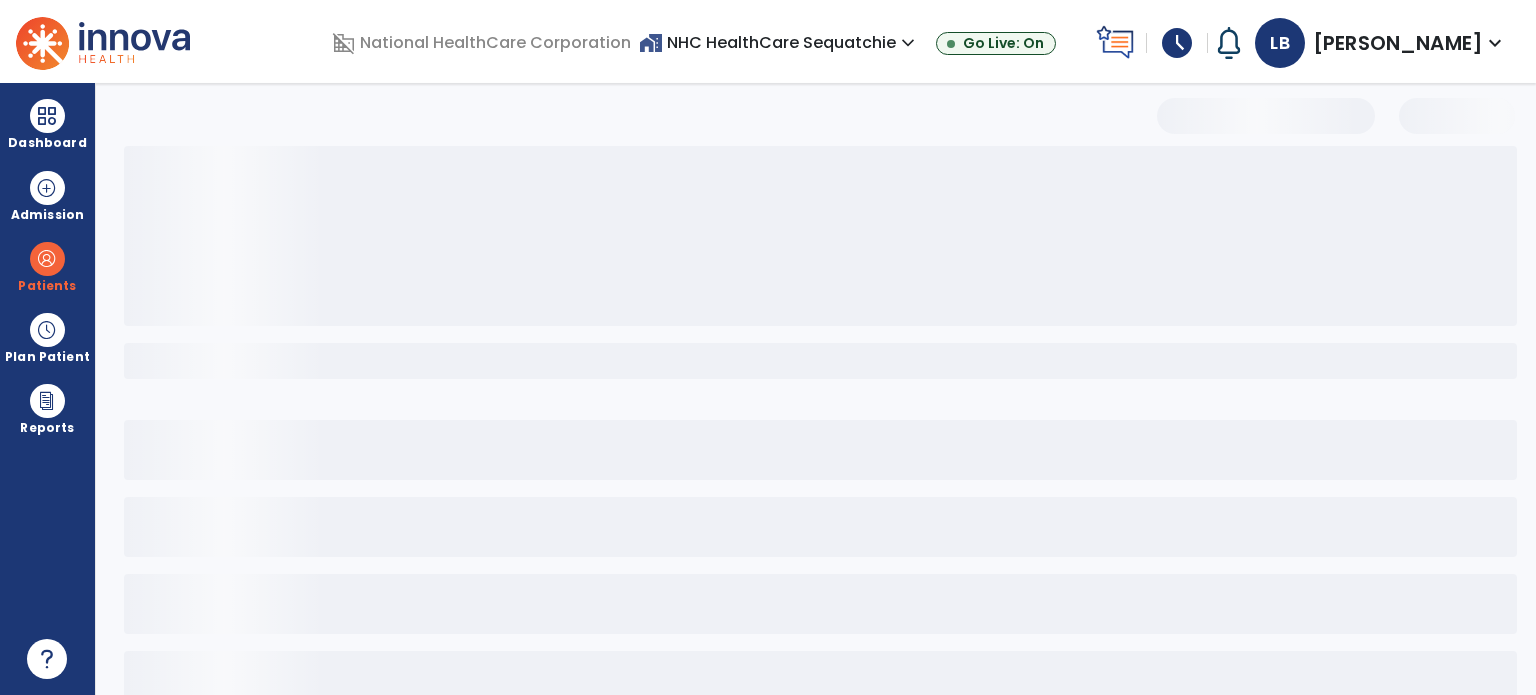 select on "***" 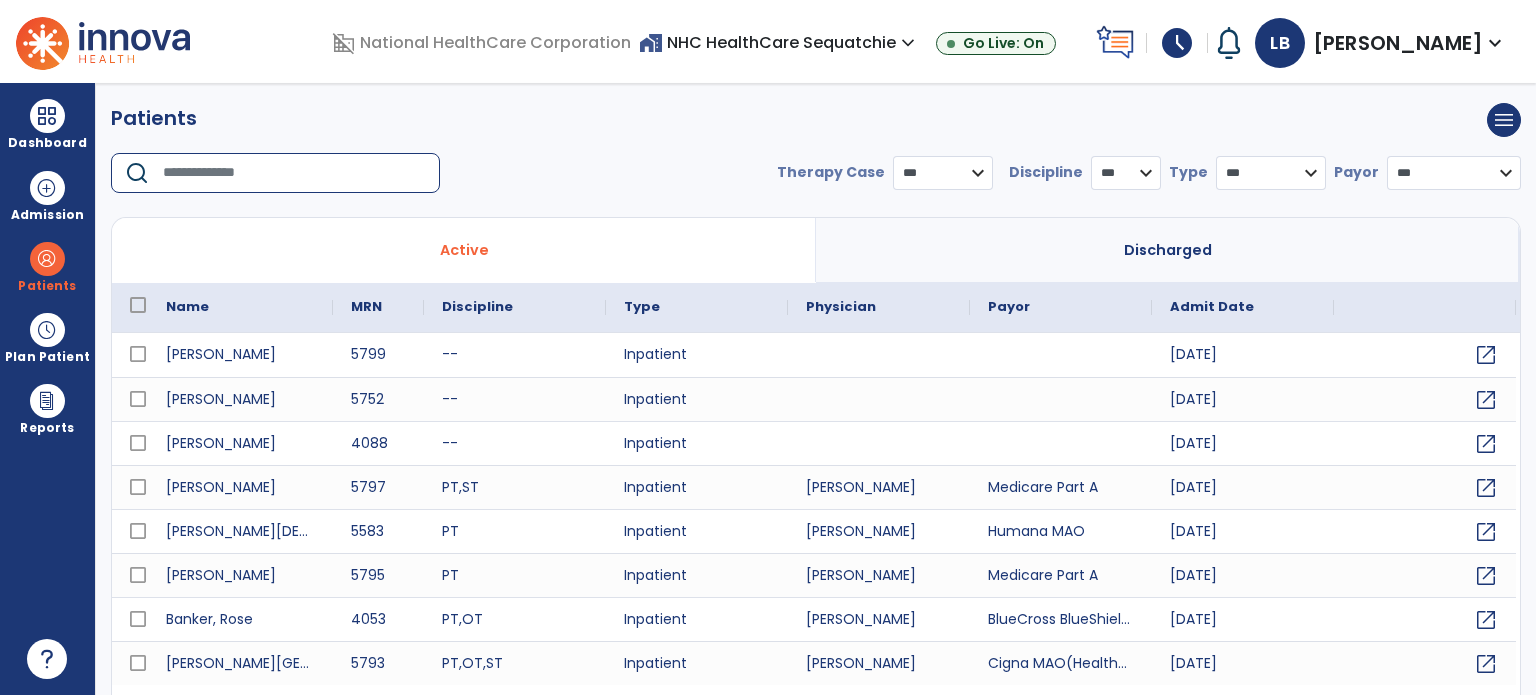 click at bounding box center [294, 173] 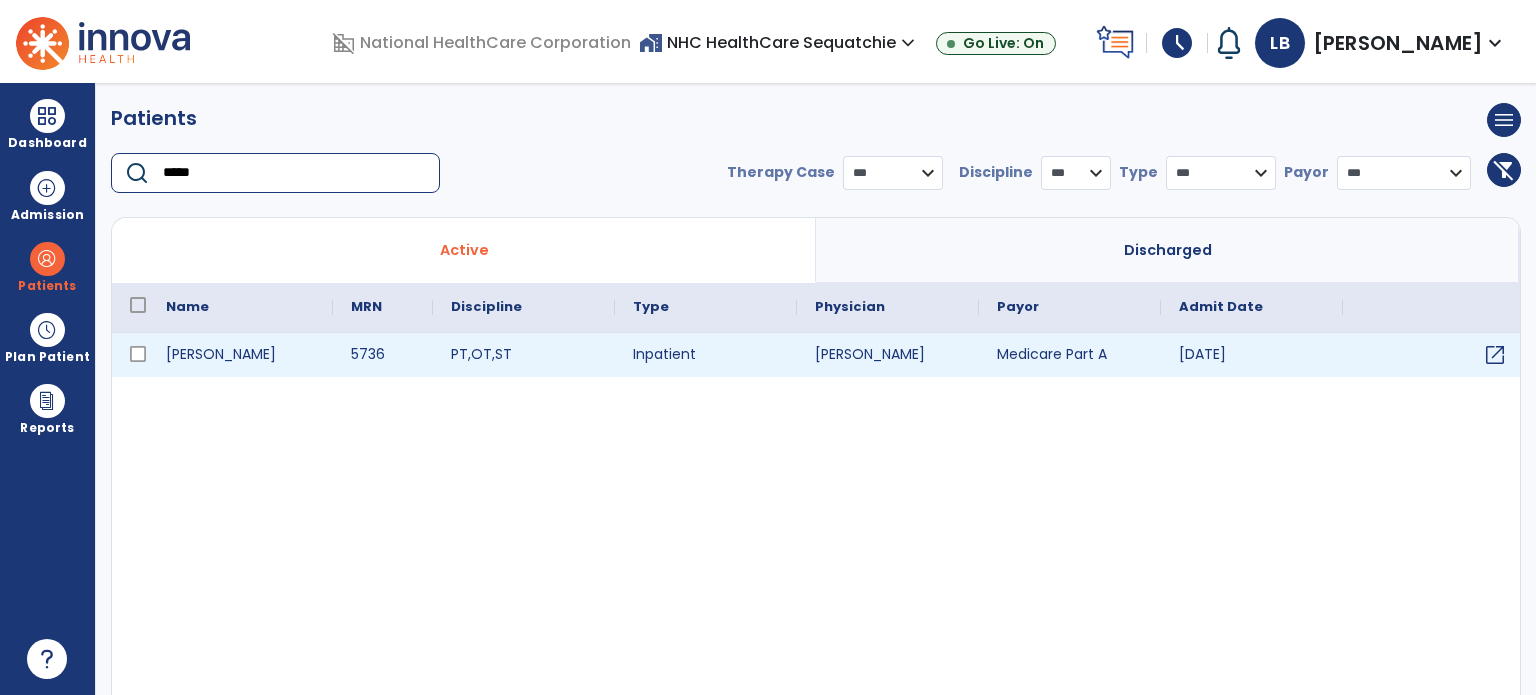 type on "*****" 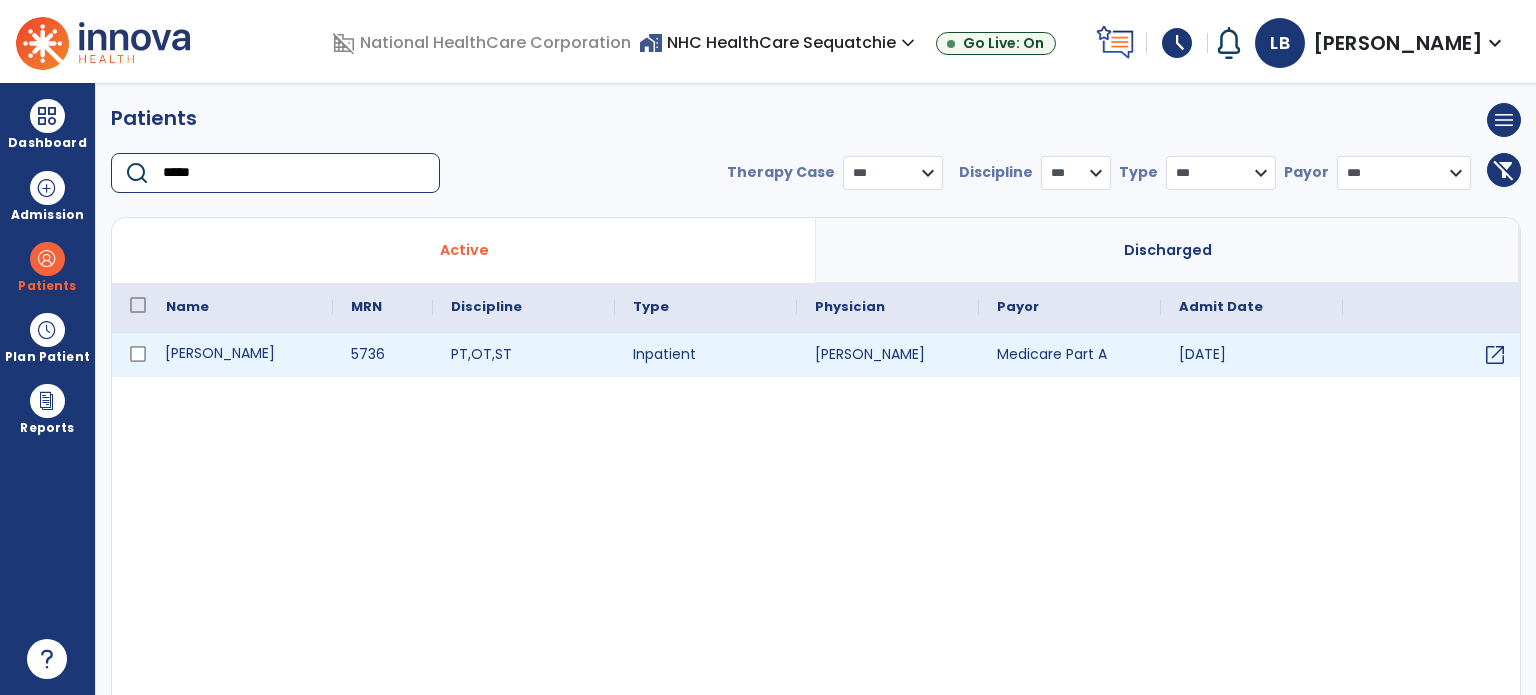 click on "[PERSON_NAME]" at bounding box center [240, 355] 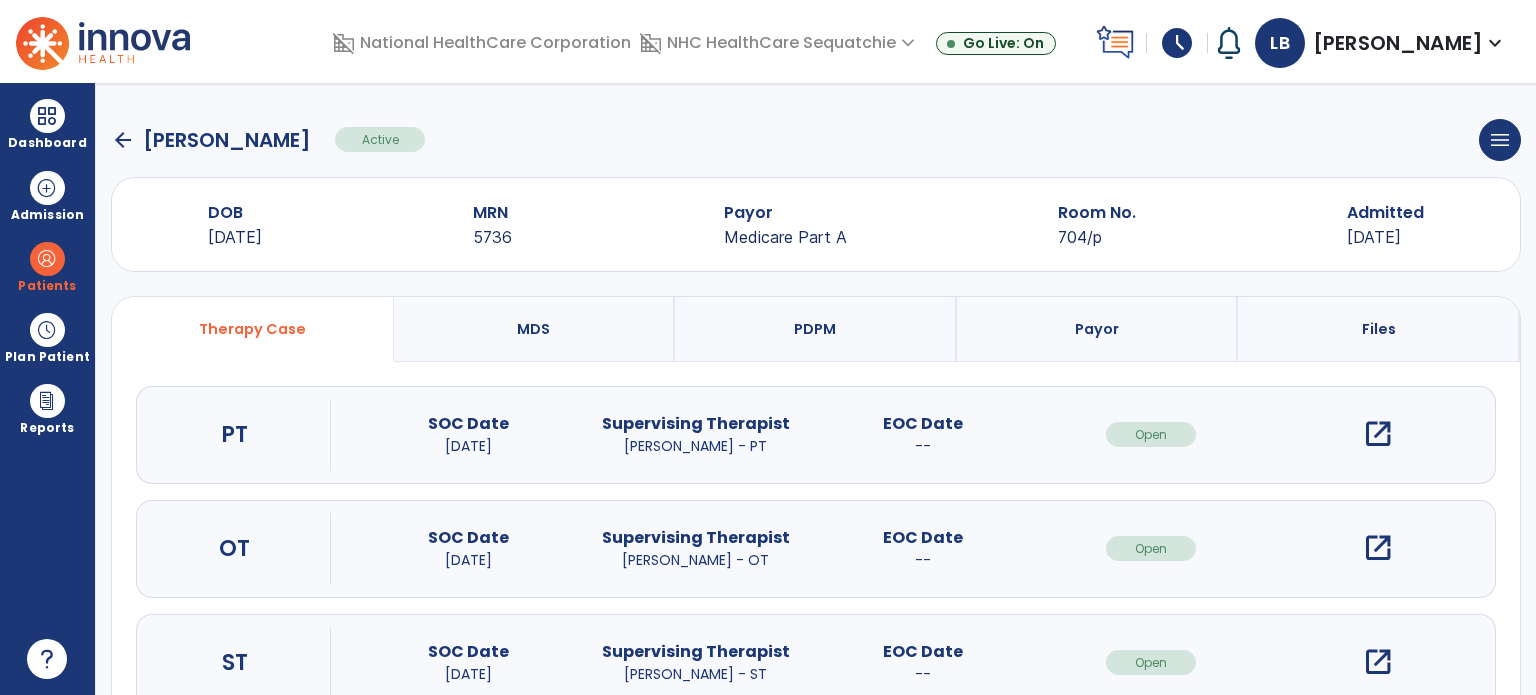click on "open_in_new" at bounding box center [1378, 434] 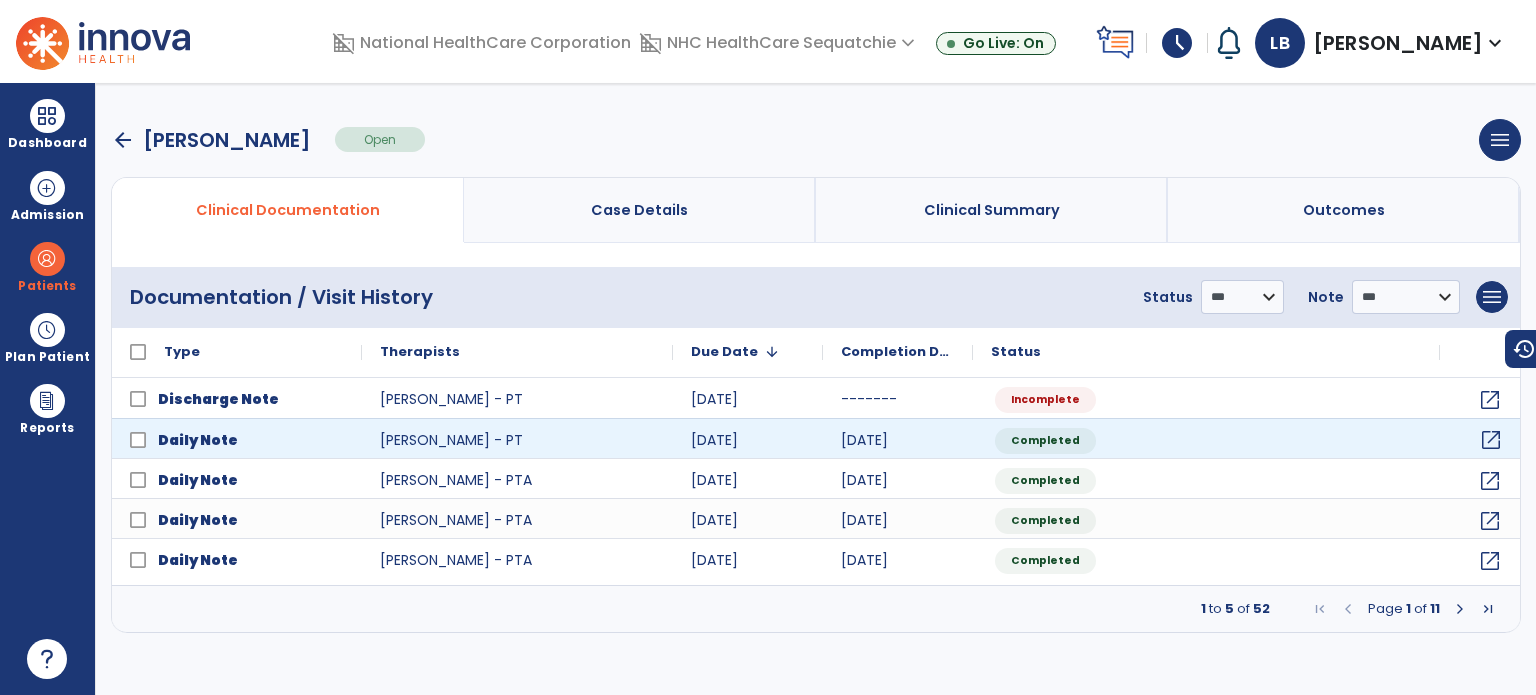 click on "open_in_new" 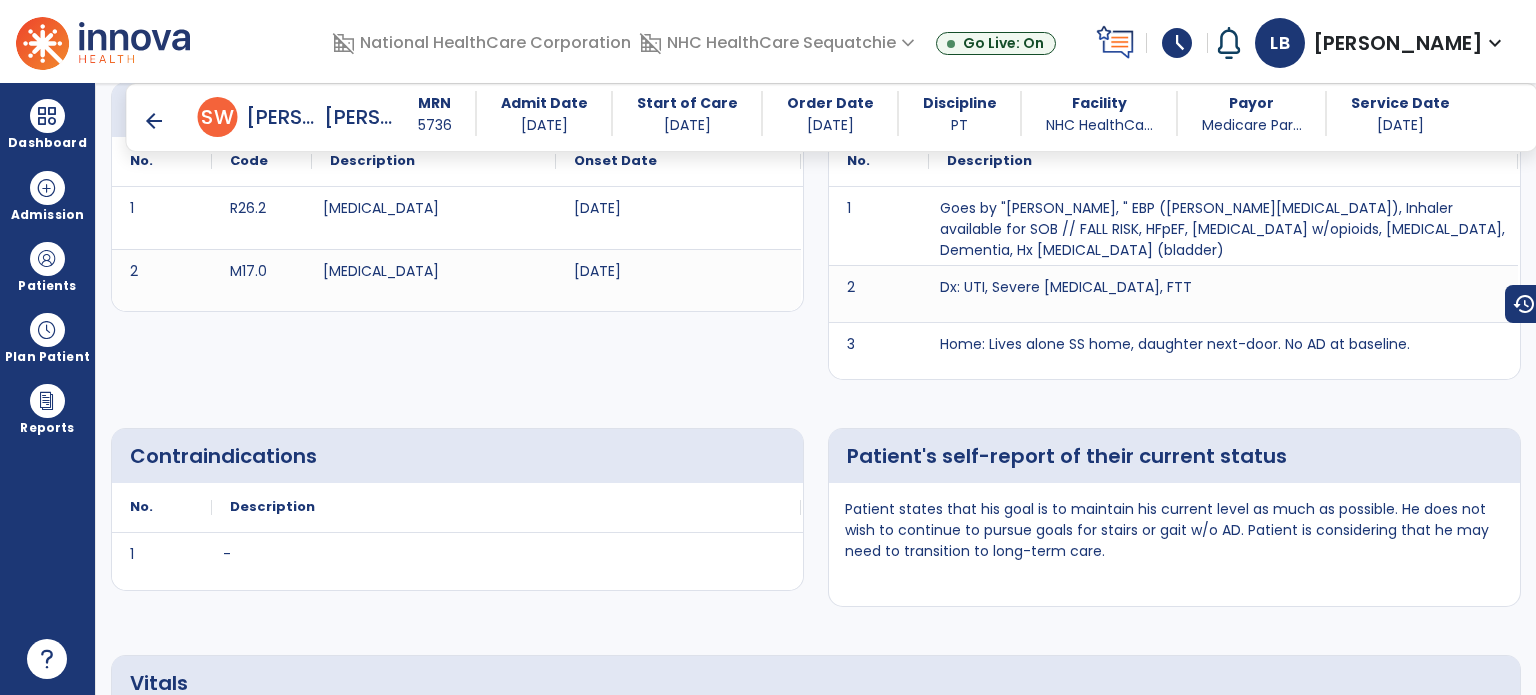 scroll, scrollTop: 600, scrollLeft: 0, axis: vertical 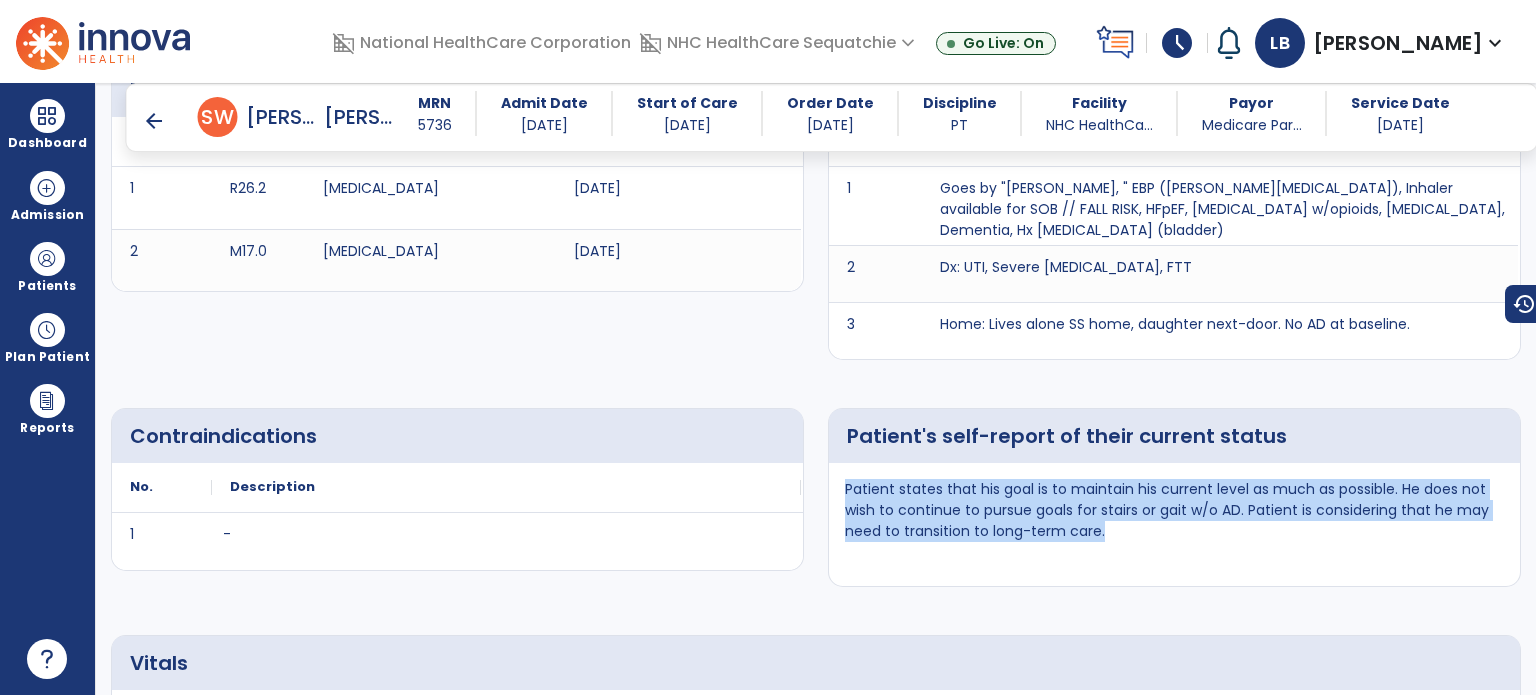 drag, startPoint x: 1108, startPoint y: 533, endPoint x: 838, endPoint y: 487, distance: 273.8905 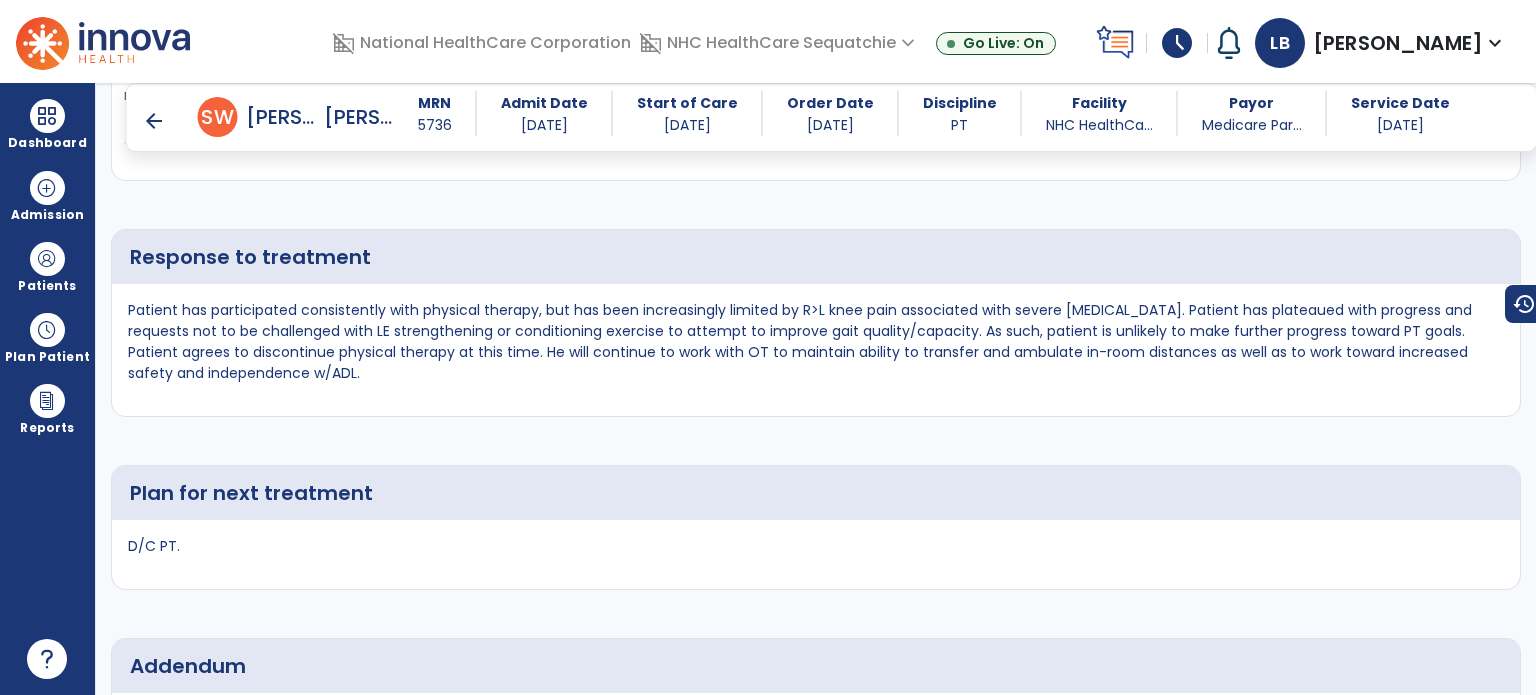 scroll, scrollTop: 4400, scrollLeft: 0, axis: vertical 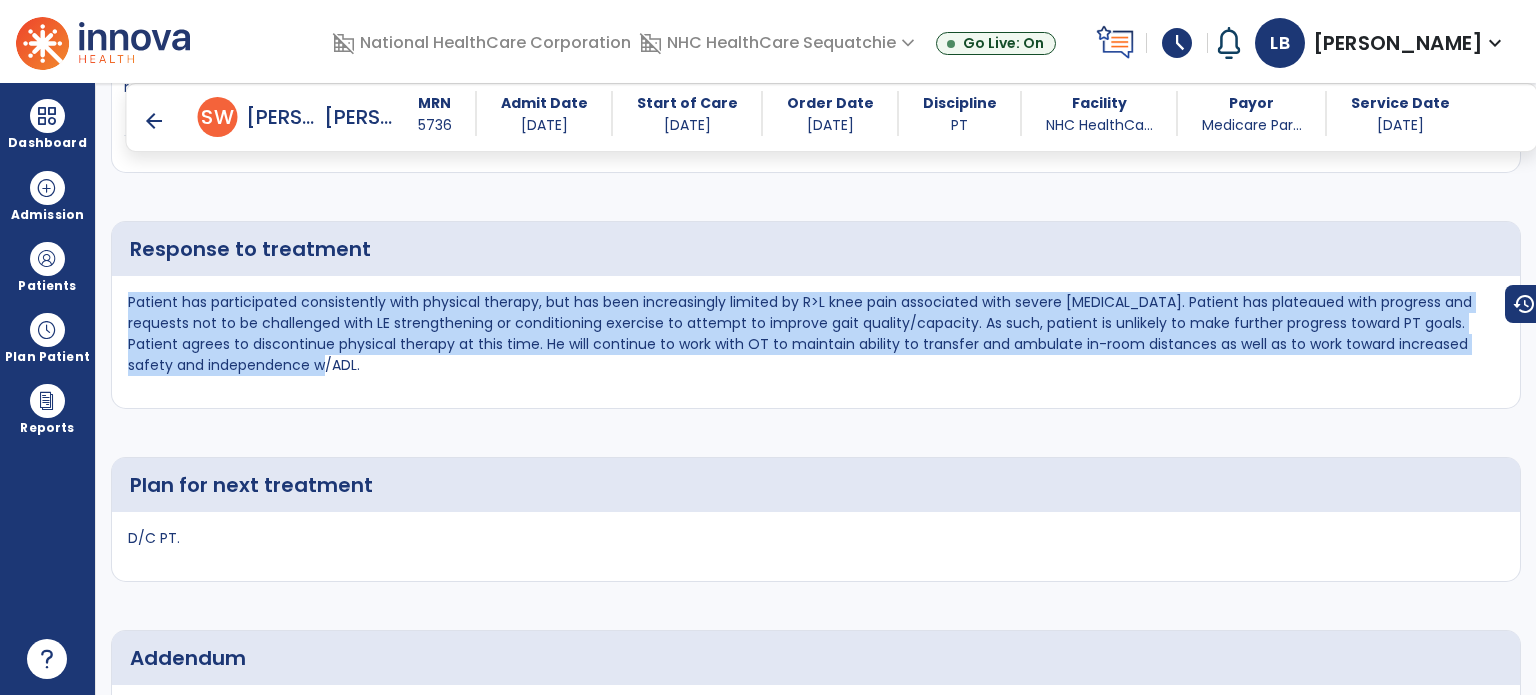 drag, startPoint x: 292, startPoint y: 320, endPoint x: 120, endPoint y: 260, distance: 182.16476 